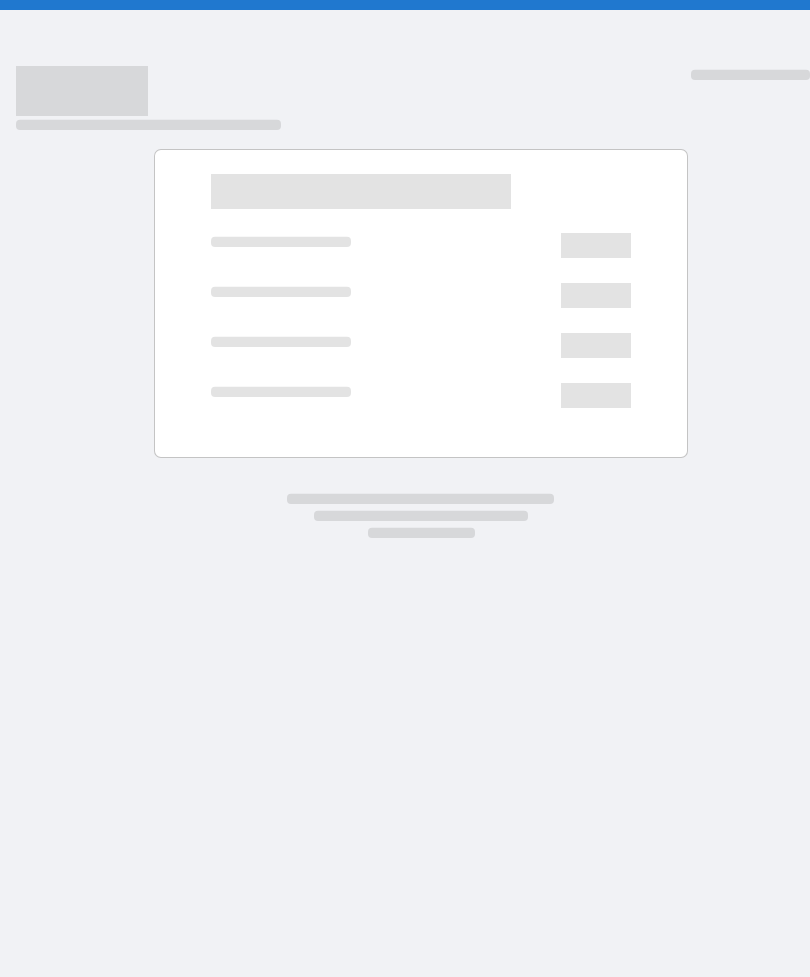 scroll, scrollTop: 0, scrollLeft: 0, axis: both 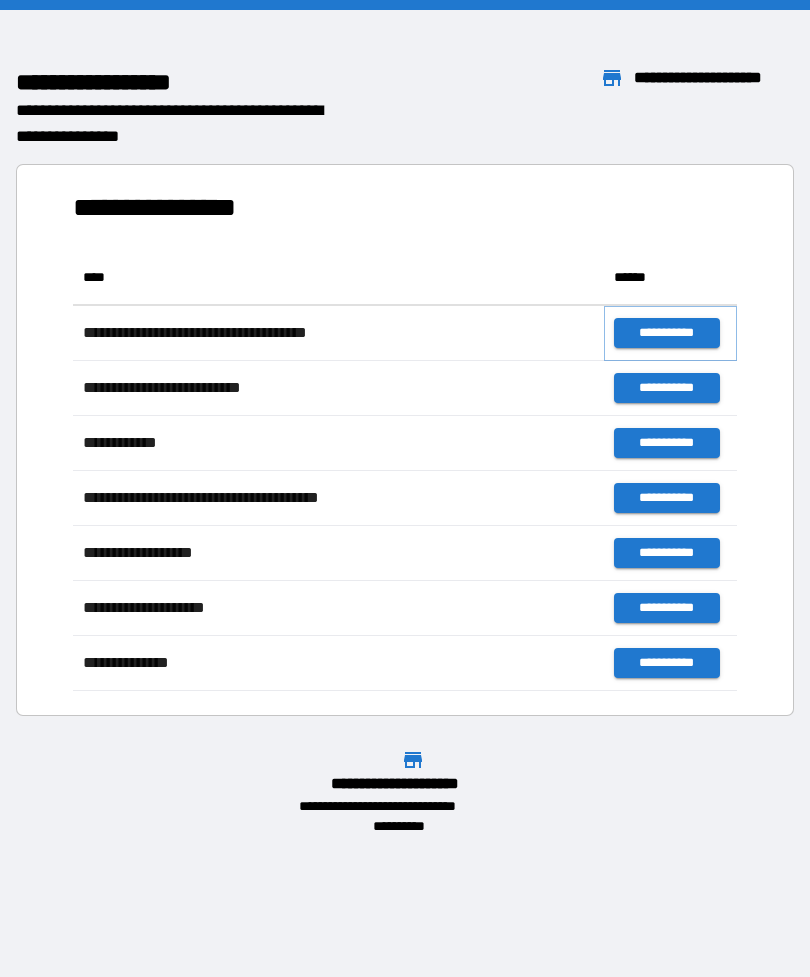 click on "**********" at bounding box center [666, 333] 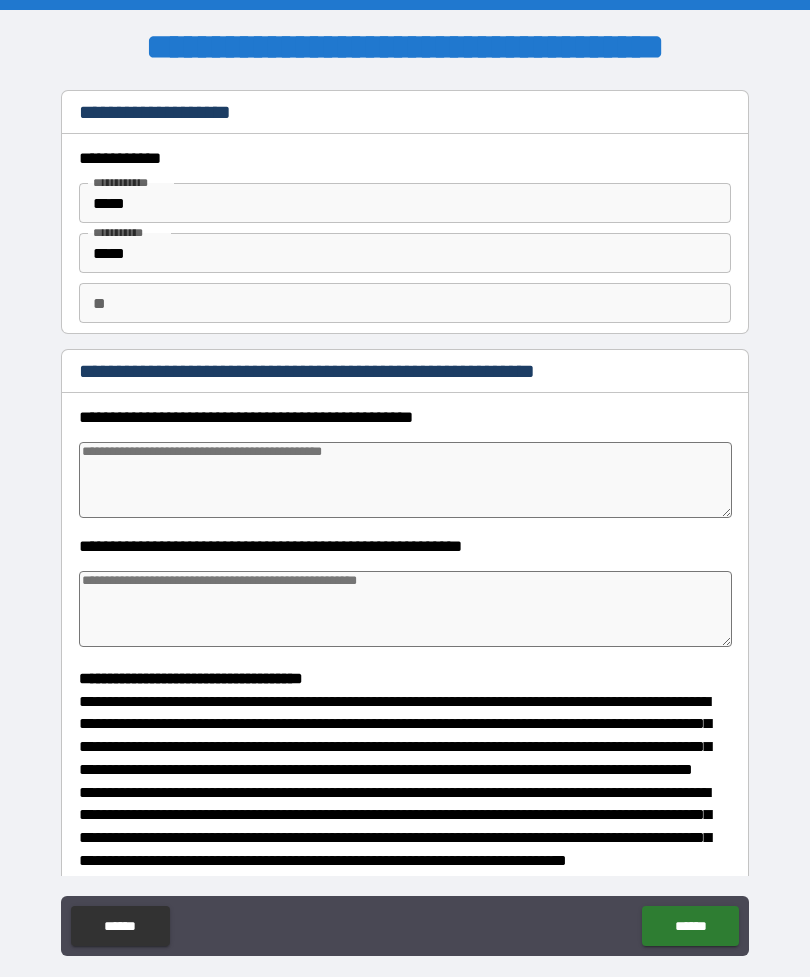 type on "*" 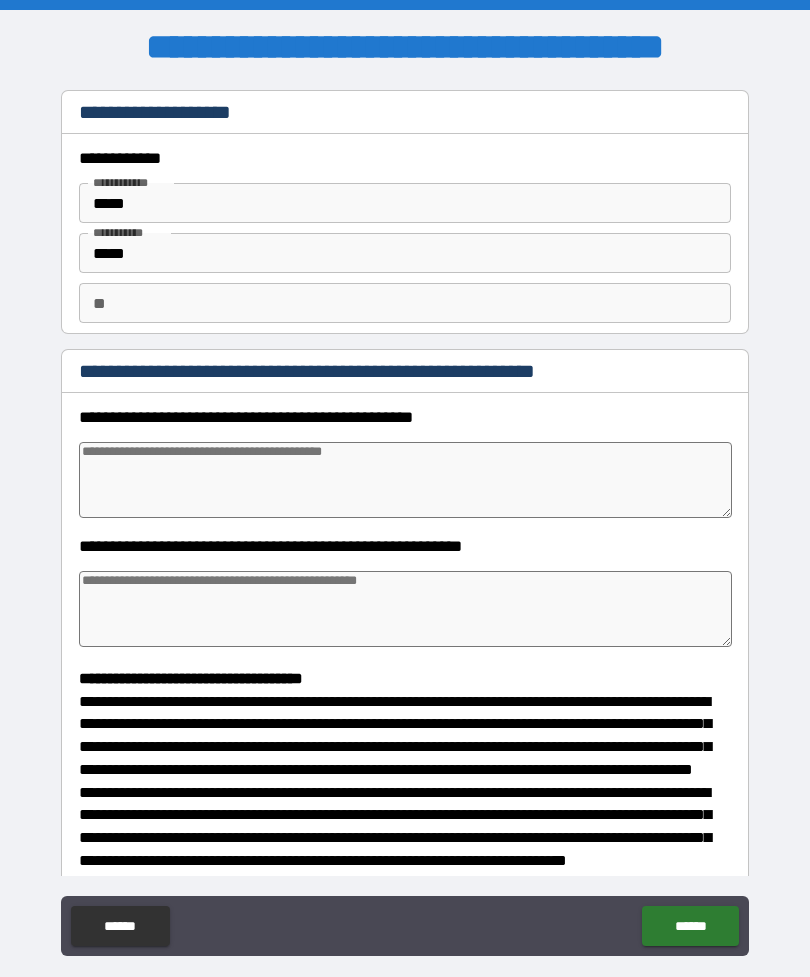type on "*" 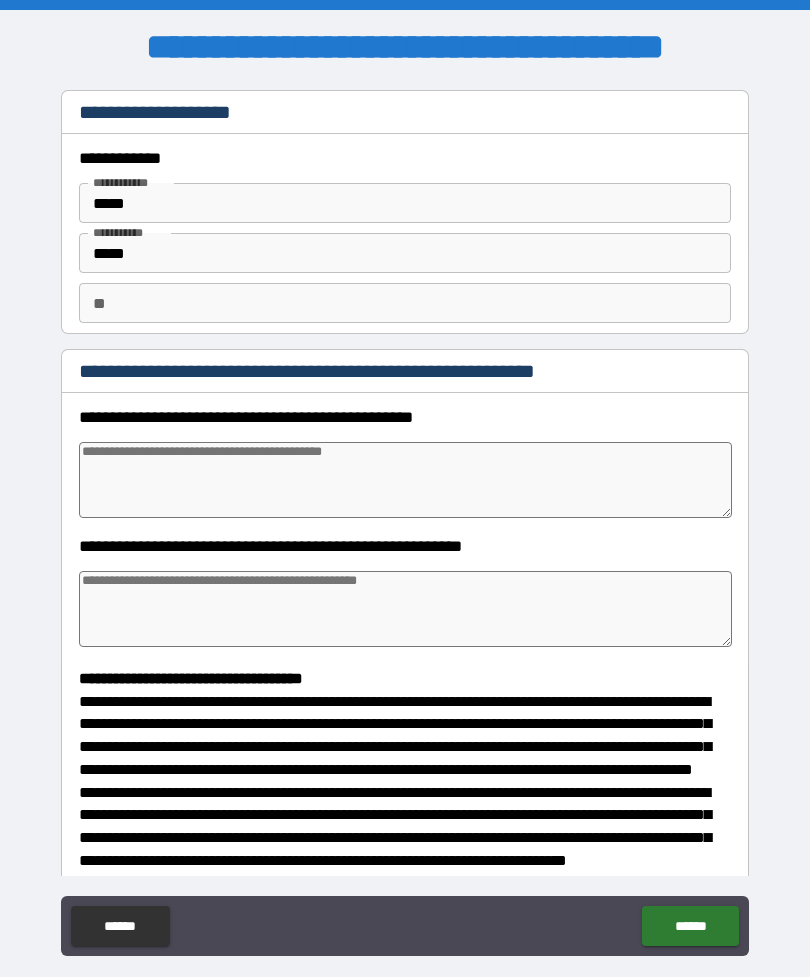 type on "*" 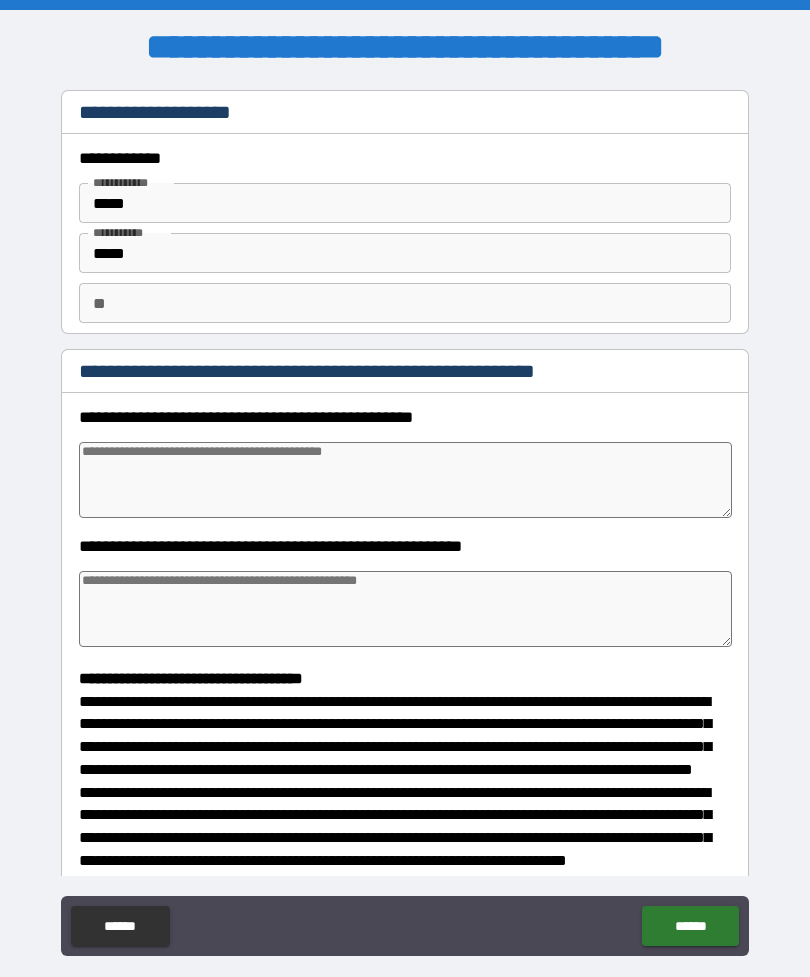 type on "*" 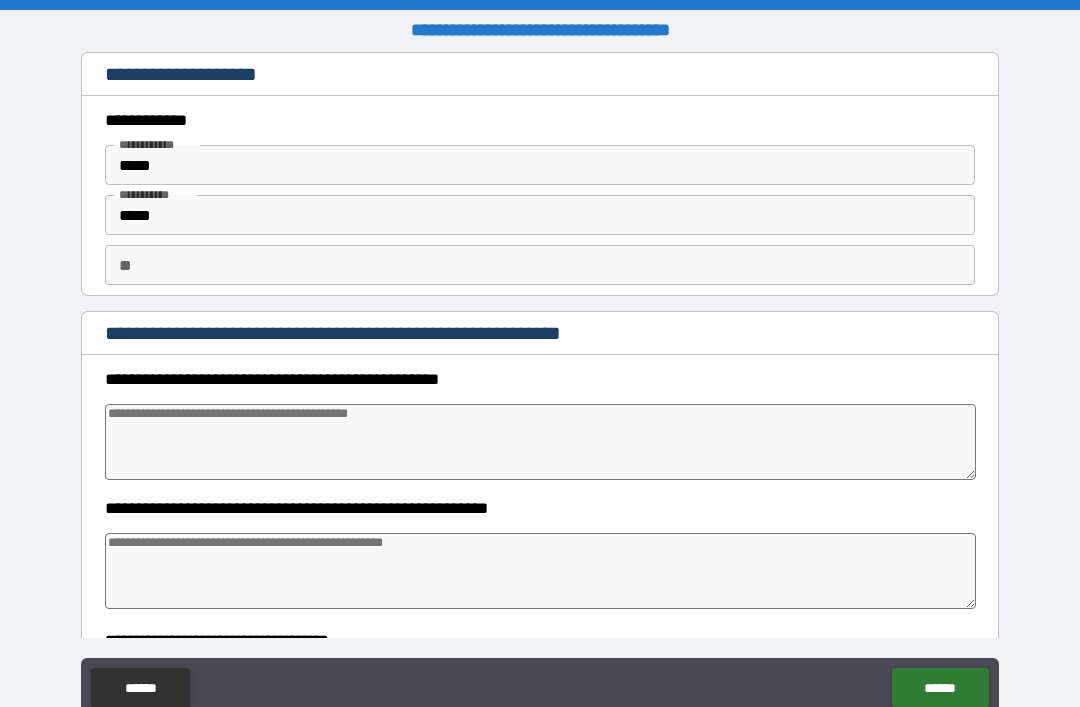 type on "*" 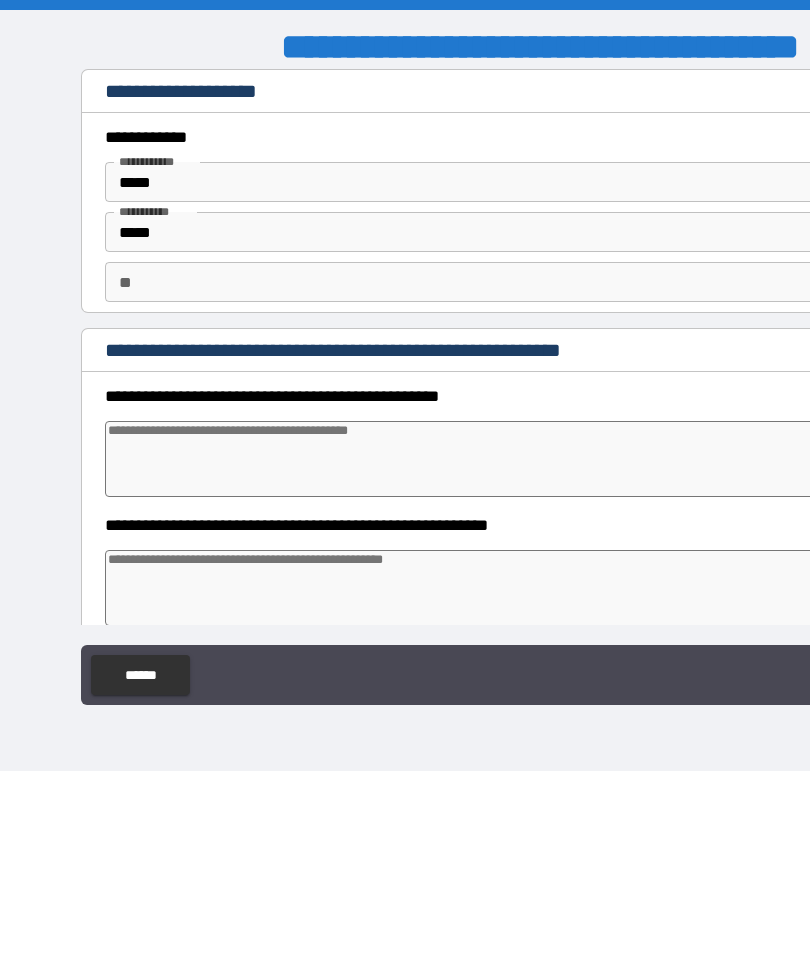 type on "*" 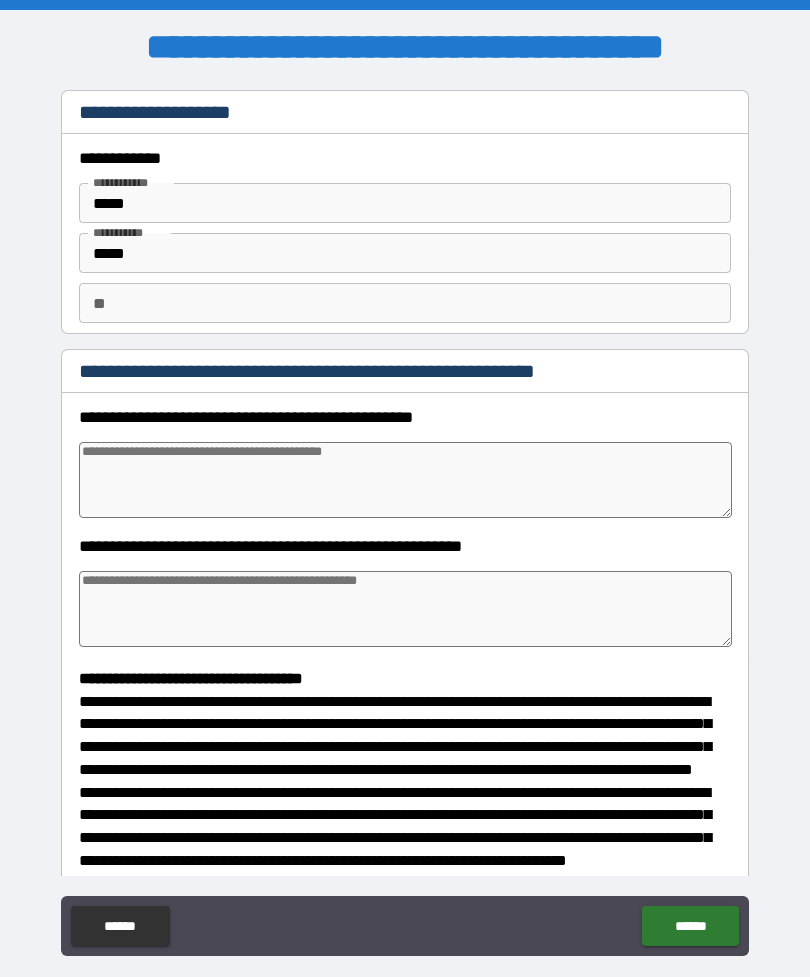 click at bounding box center (405, 480) 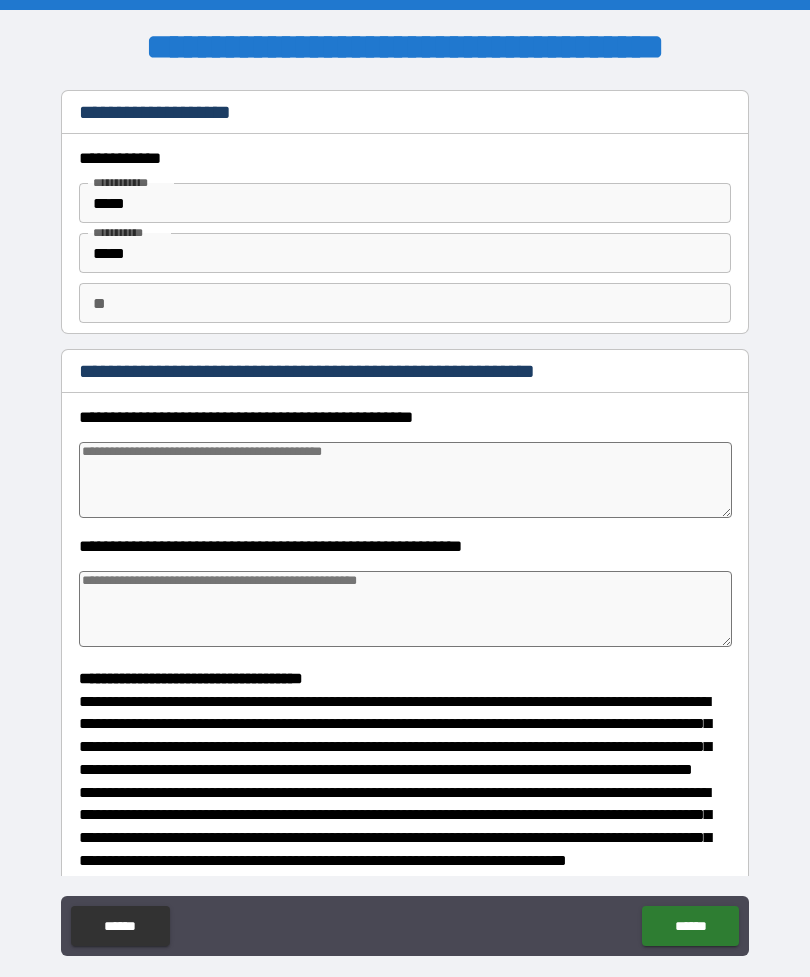 type on "*" 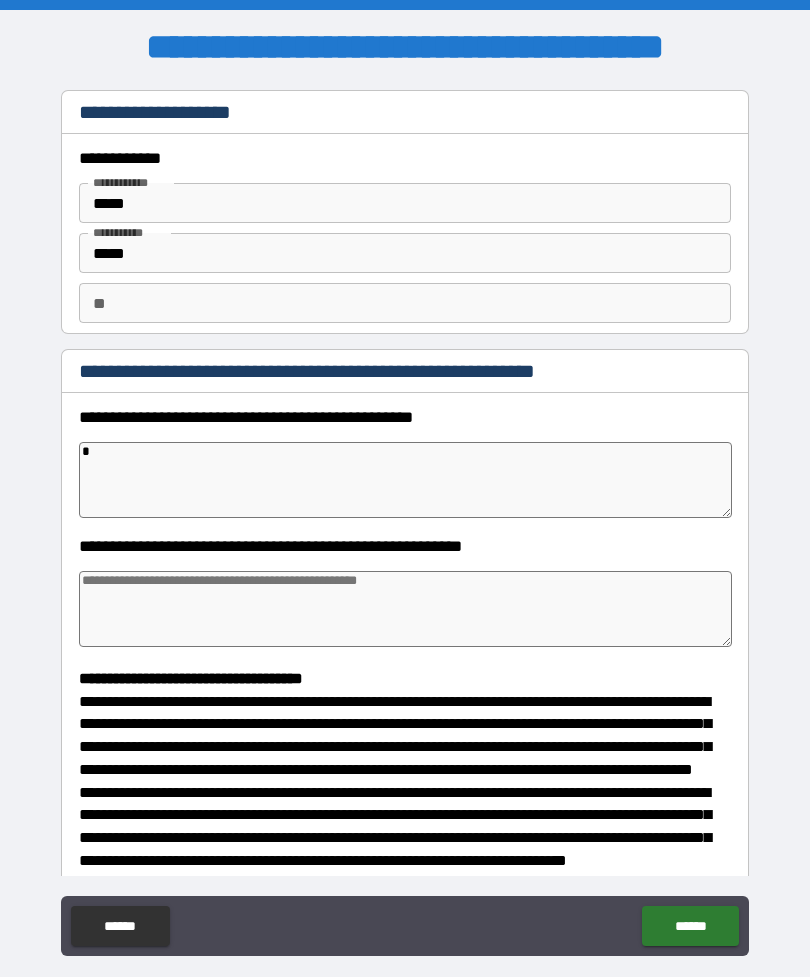 type on "*" 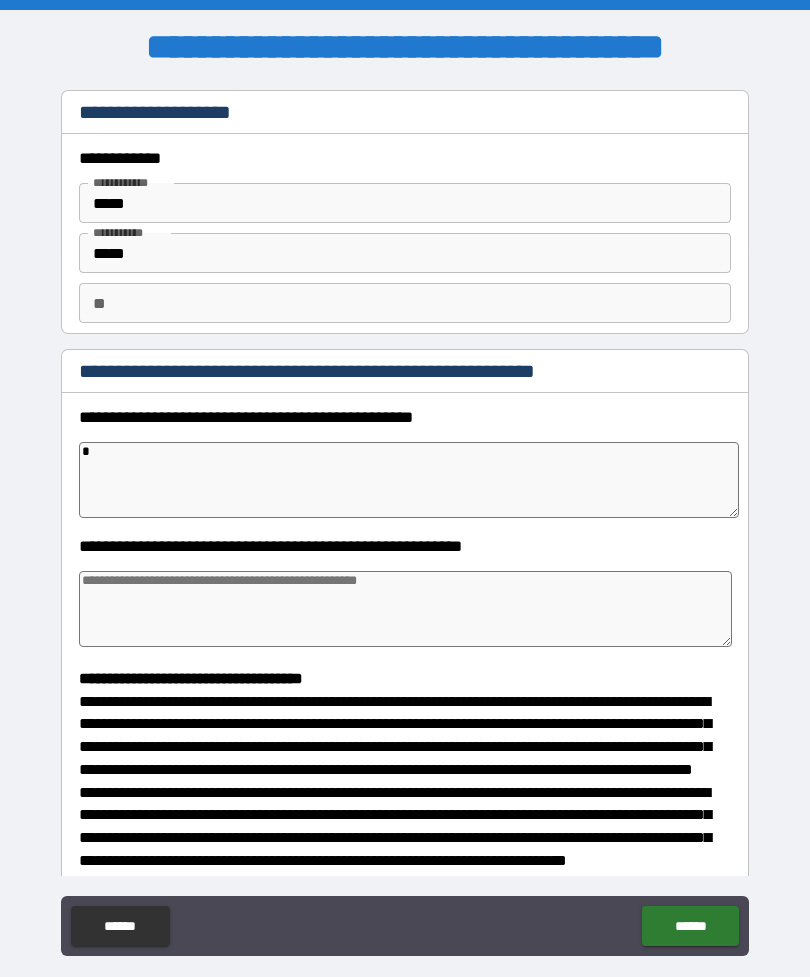type on "*" 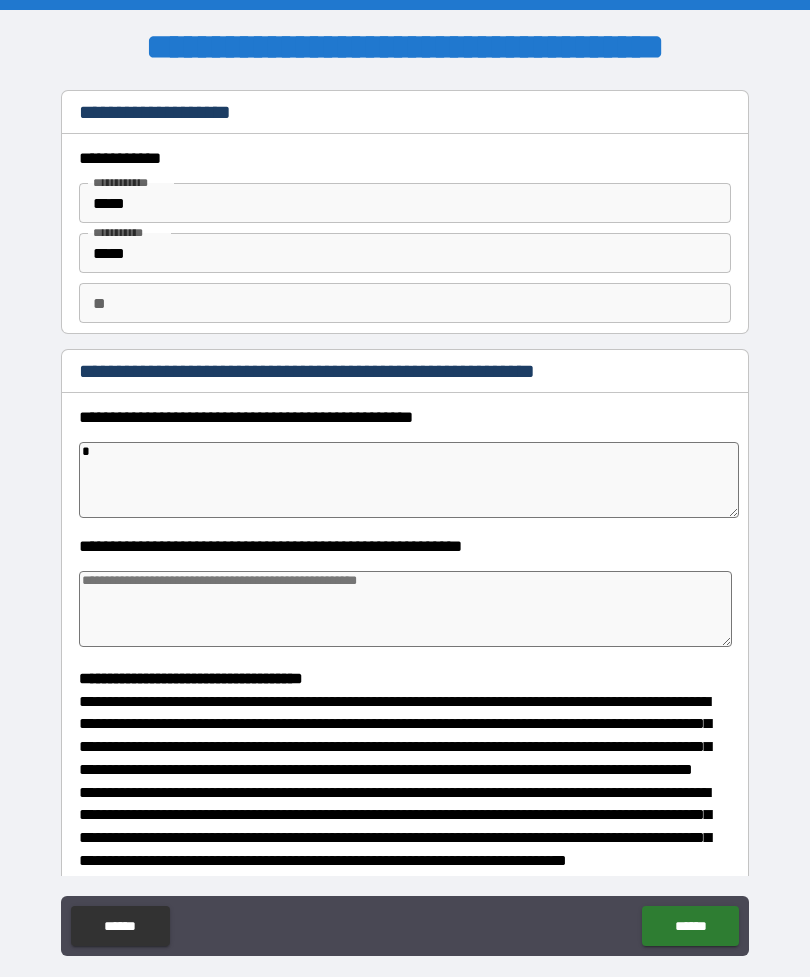 type on "*" 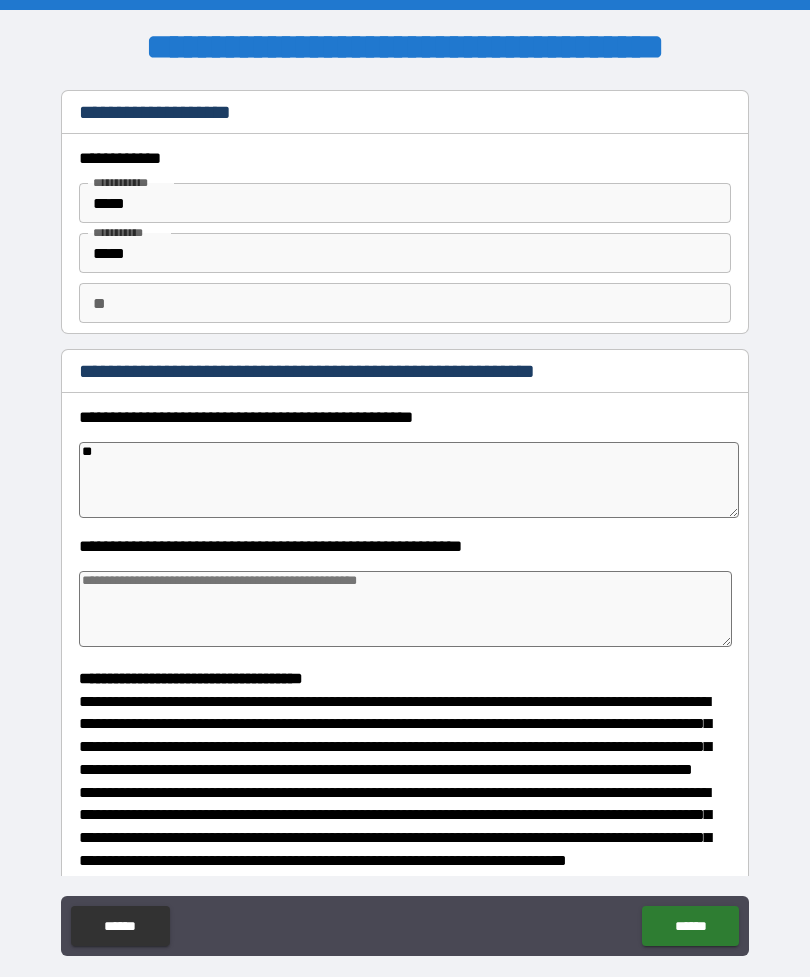 type on "*" 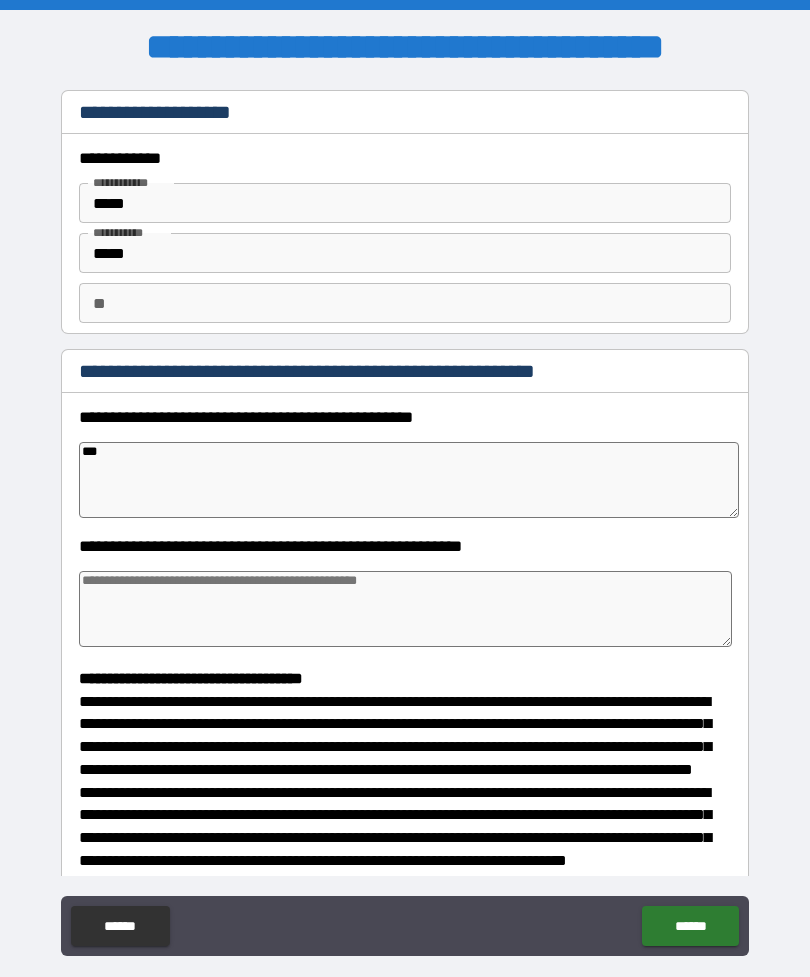 type on "*" 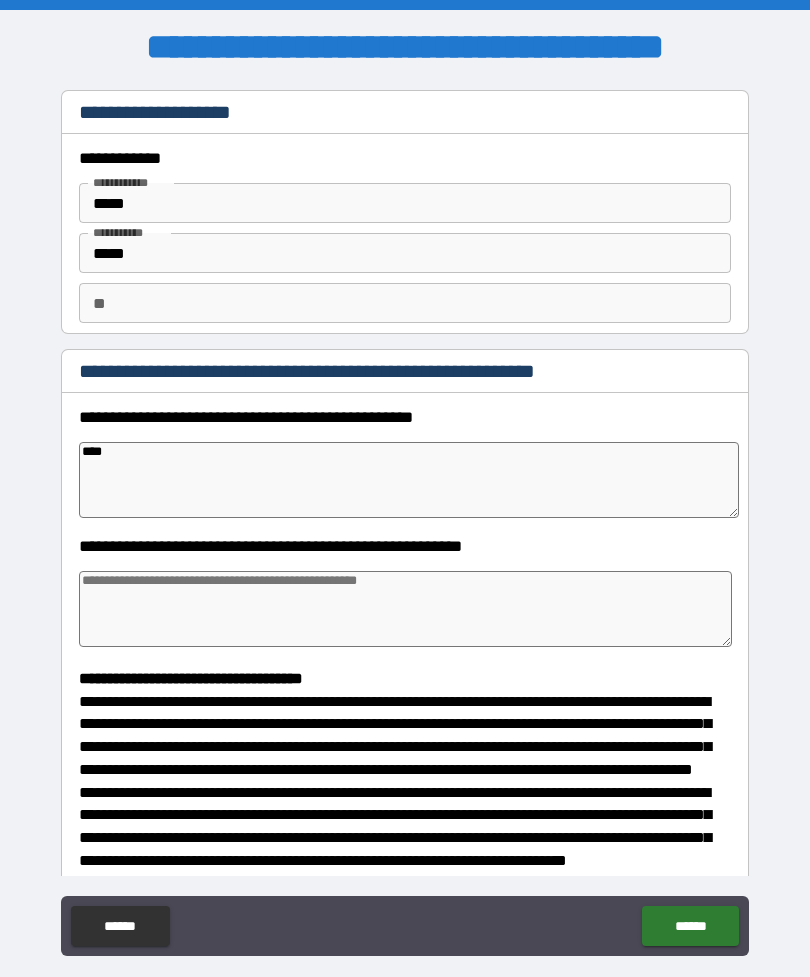 type on "*****" 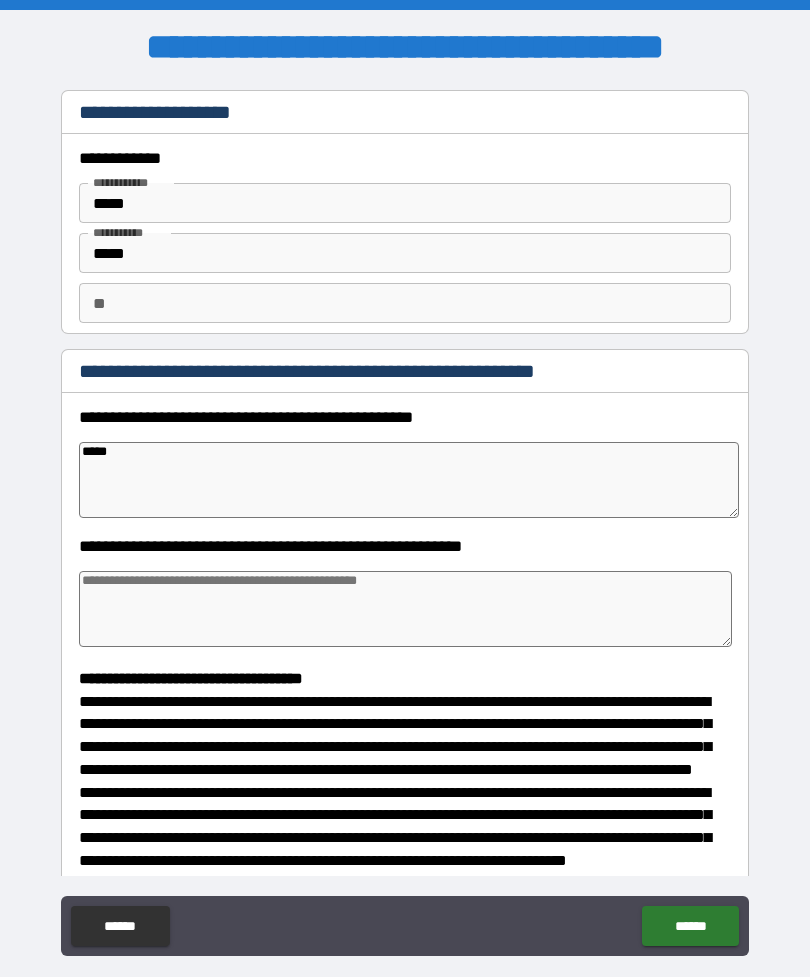 type on "*" 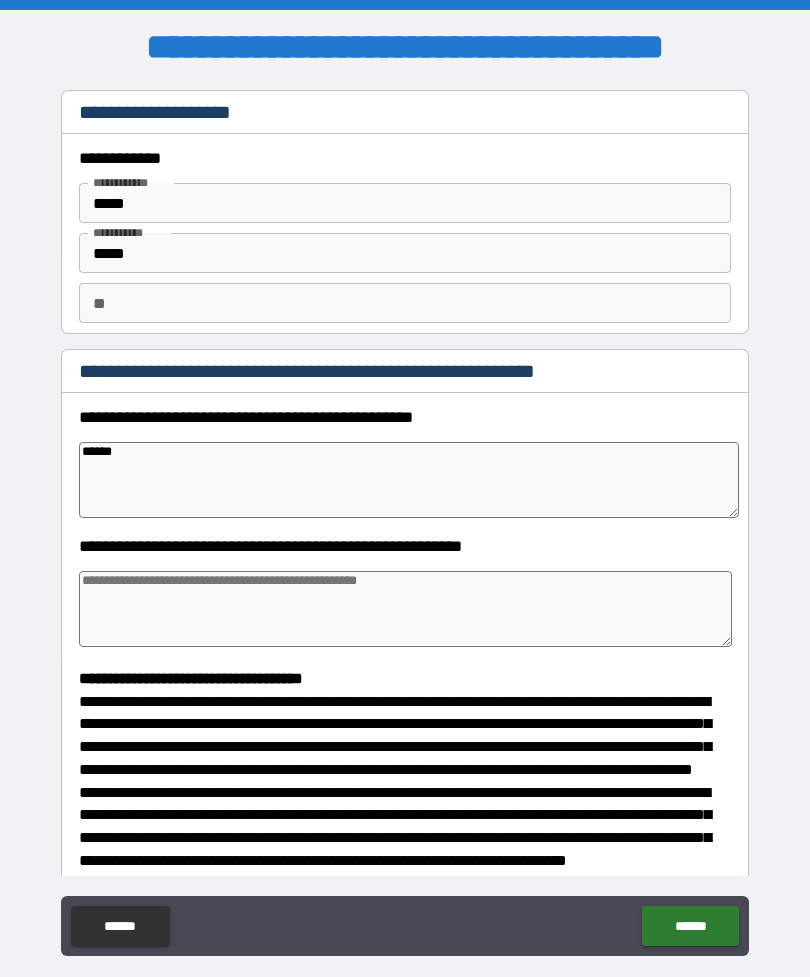 type on "*" 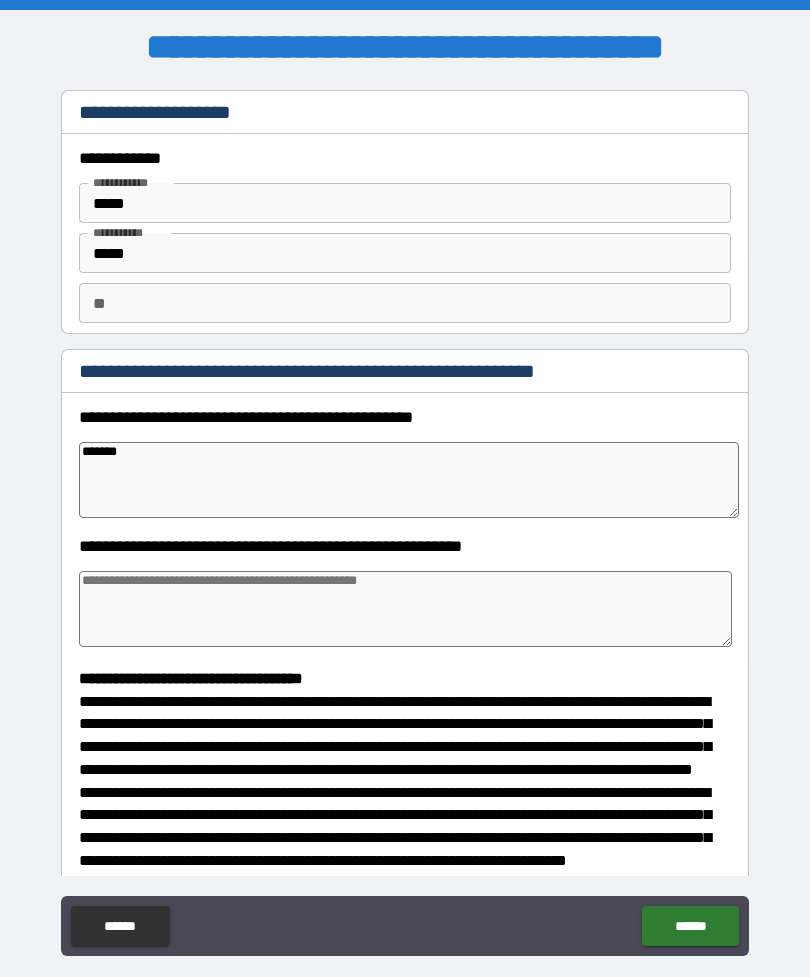 type on "*" 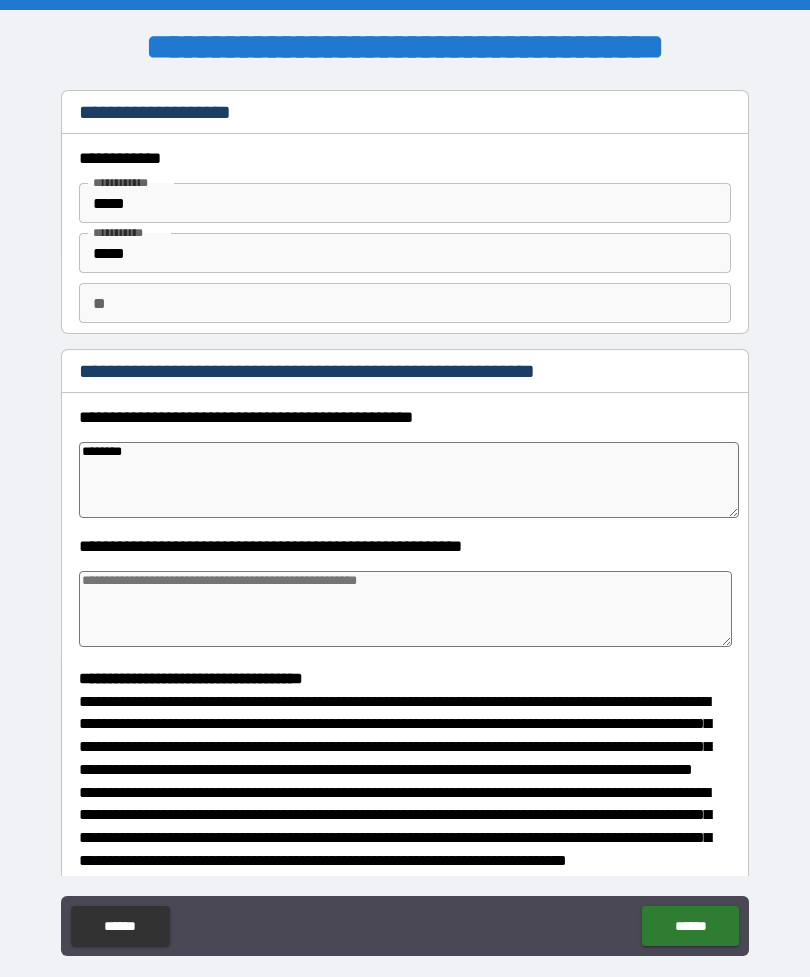 type on "*" 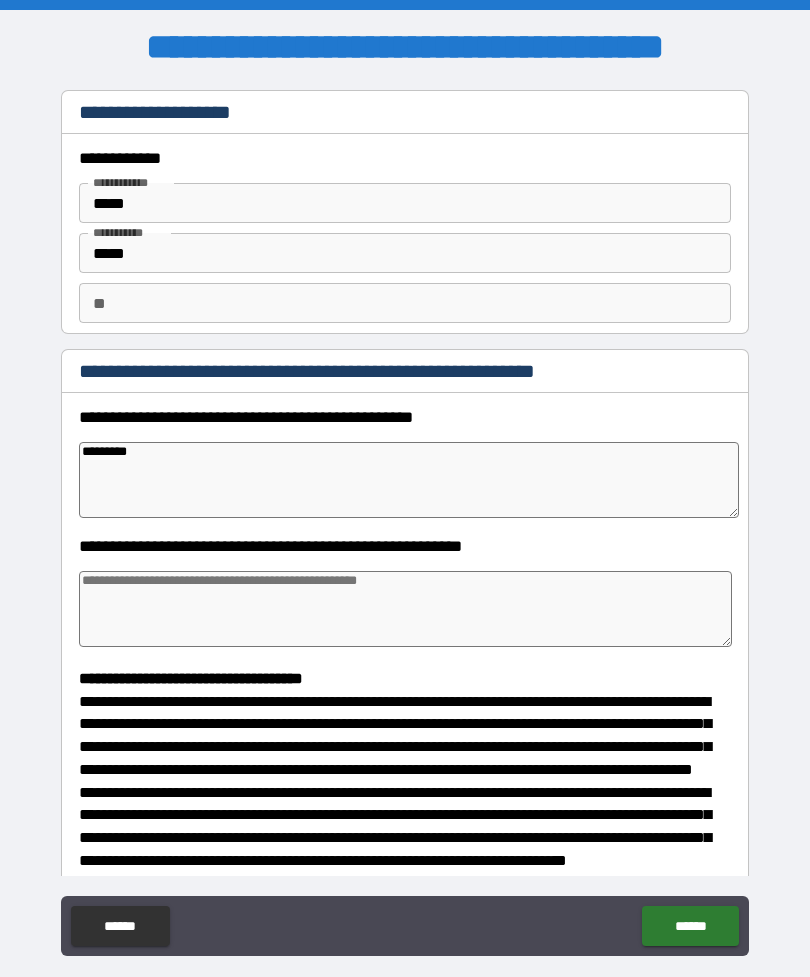 type on "*" 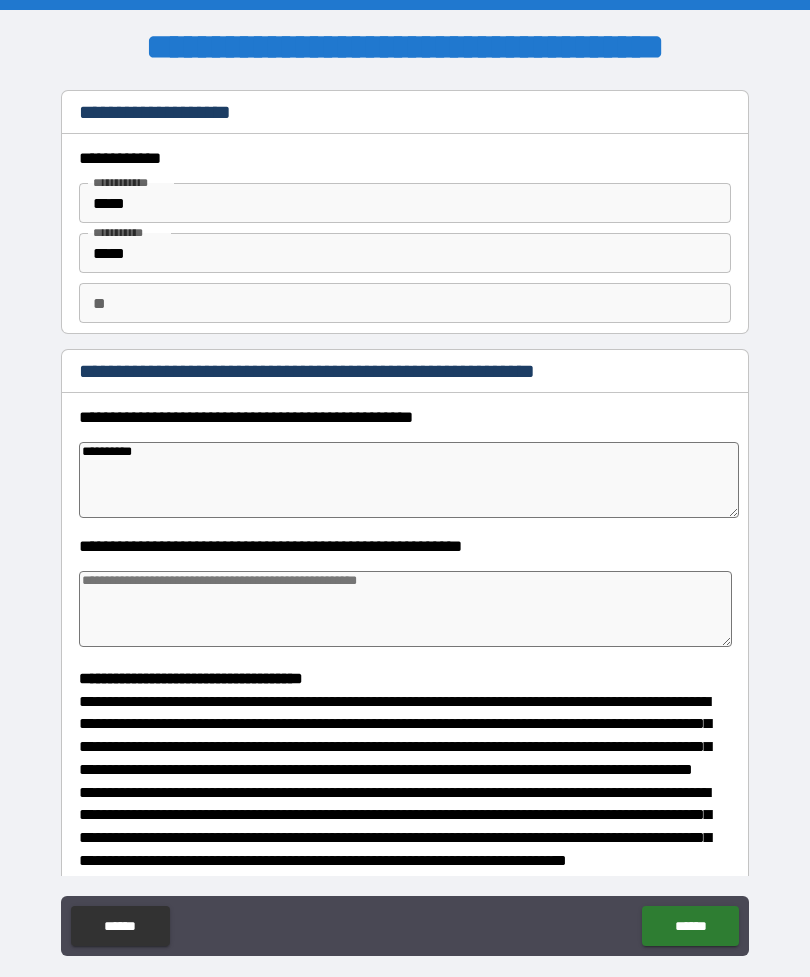 type on "**********" 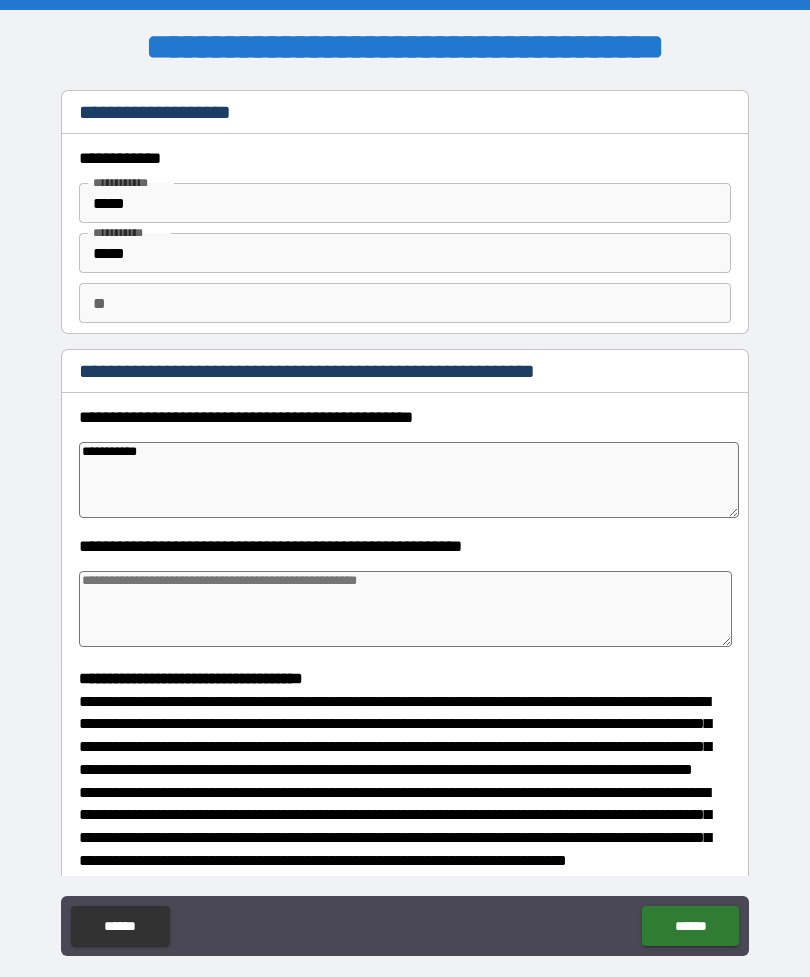 type on "*" 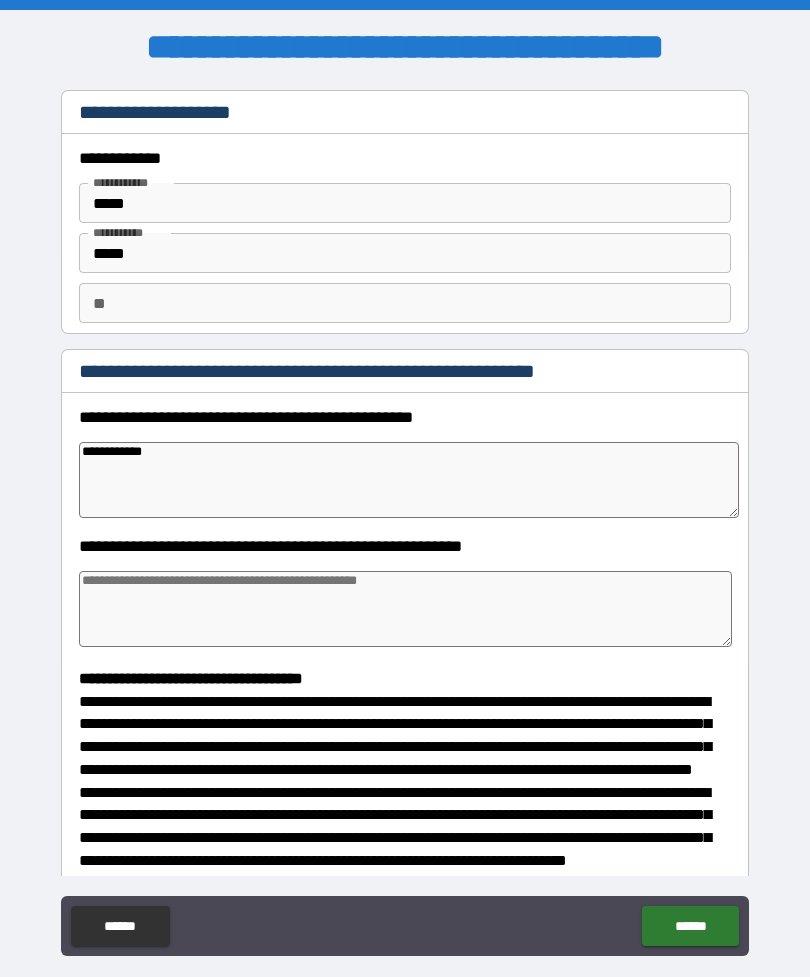 type on "**********" 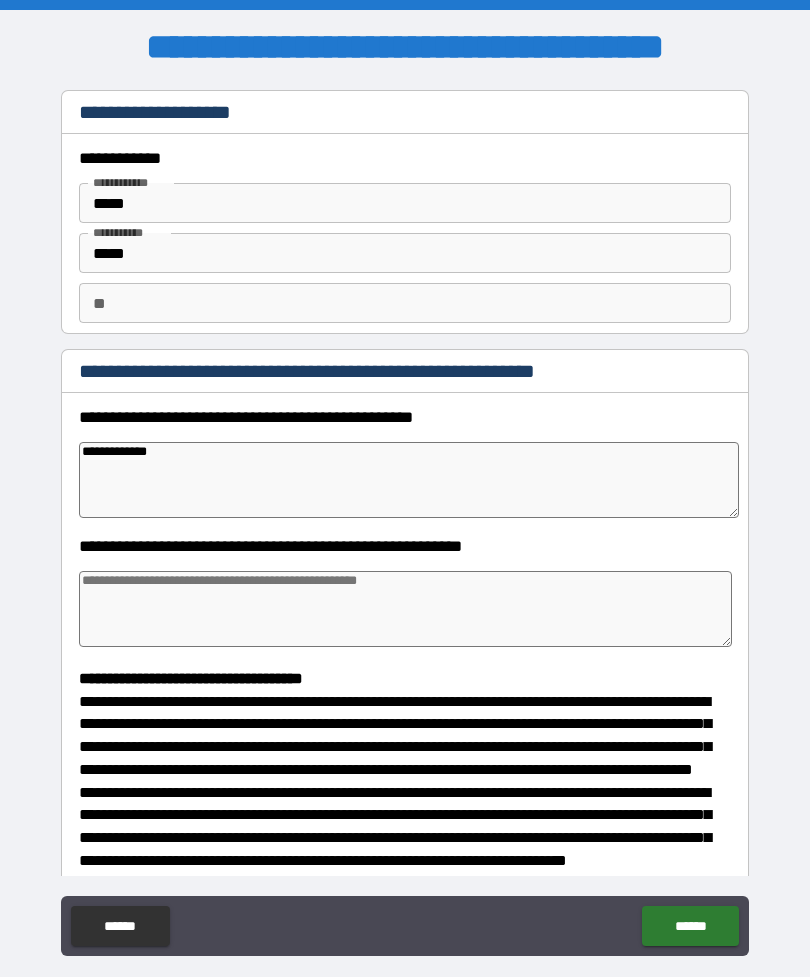 type on "*" 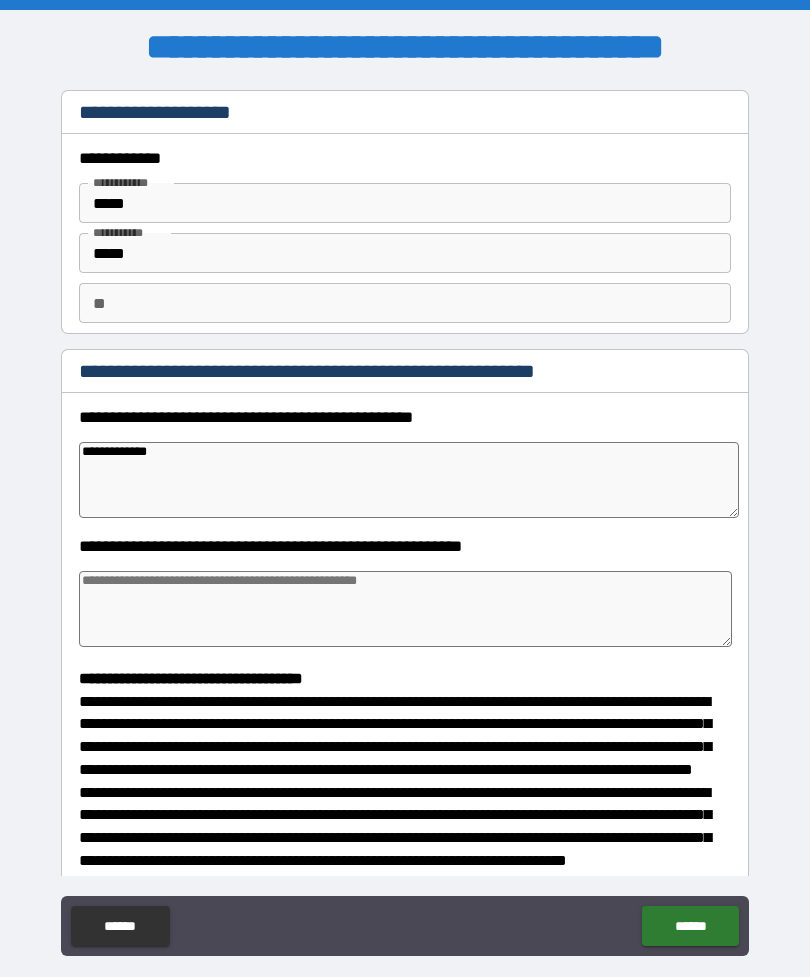 type on "********" 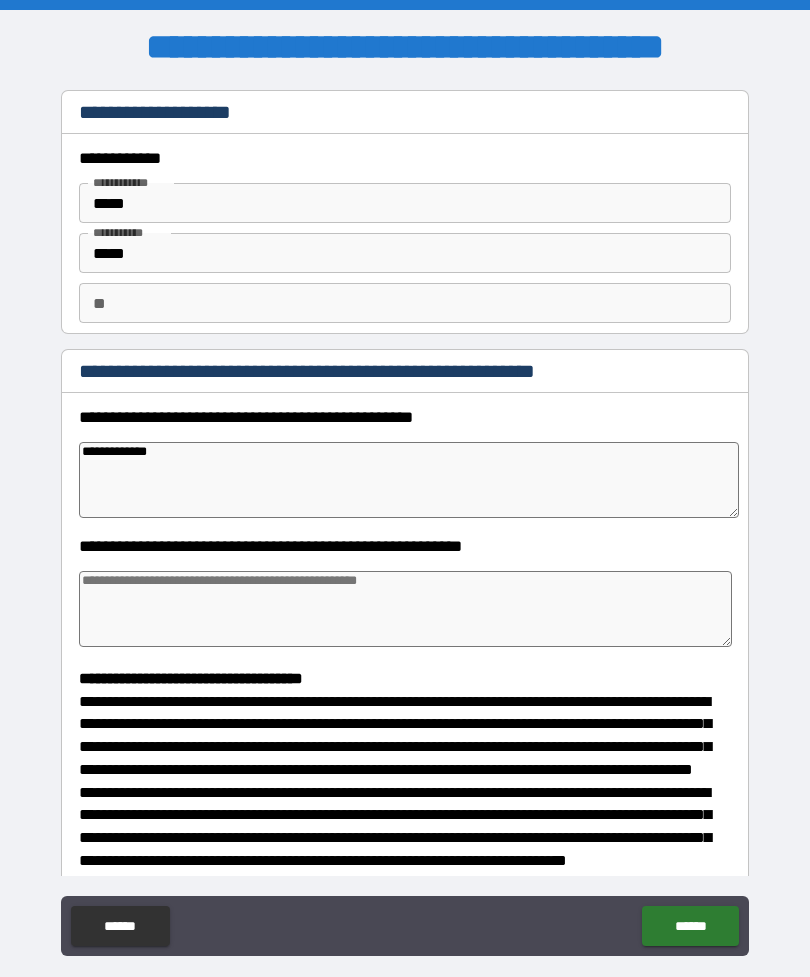 type on "*" 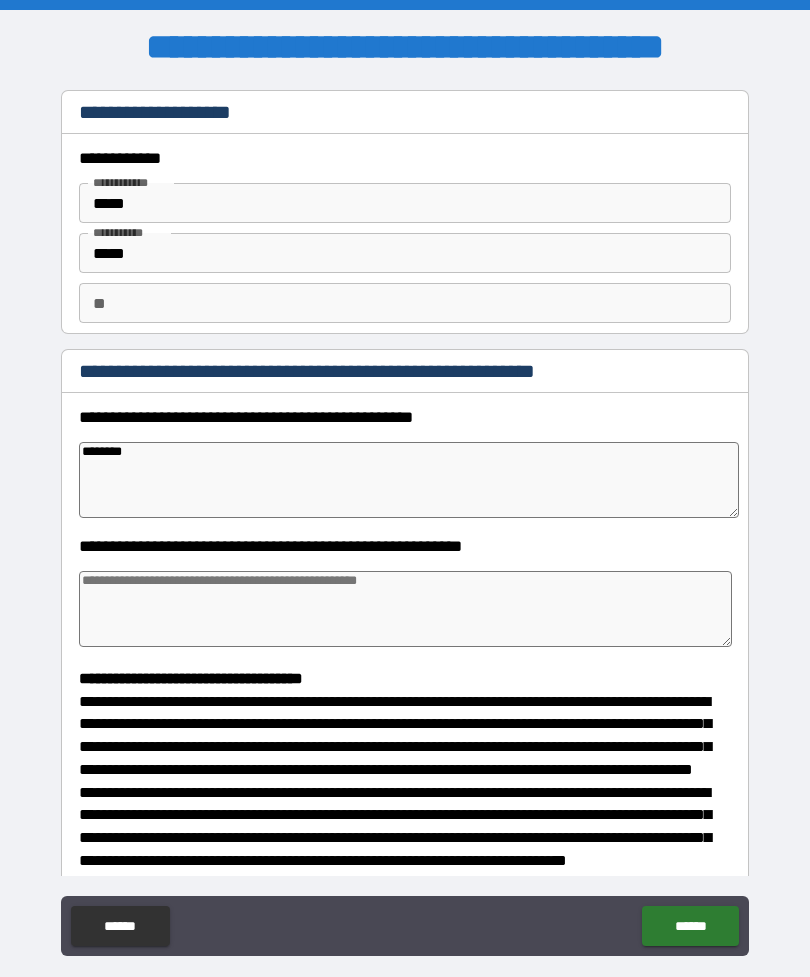 type on "*" 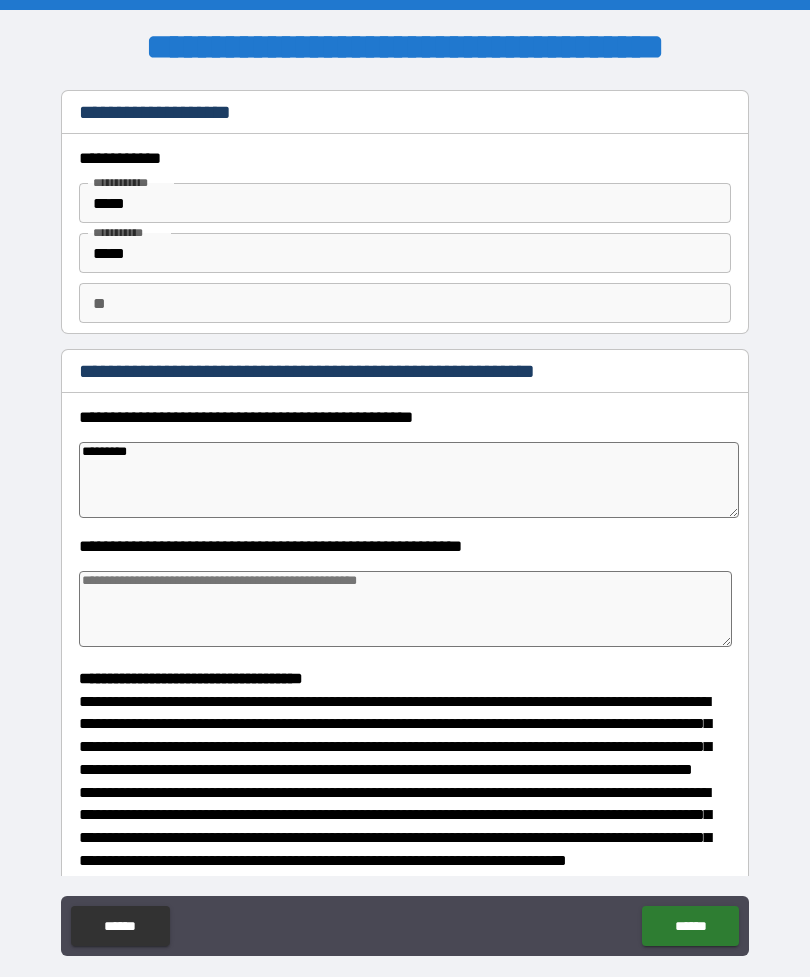 type on "*" 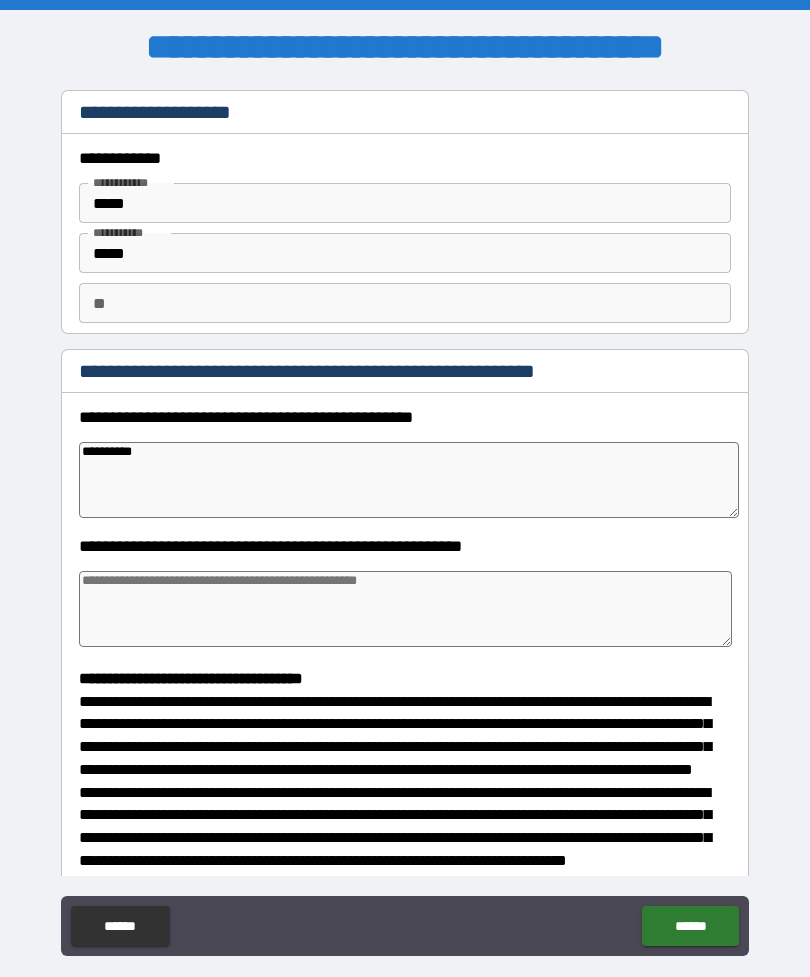 type on "*" 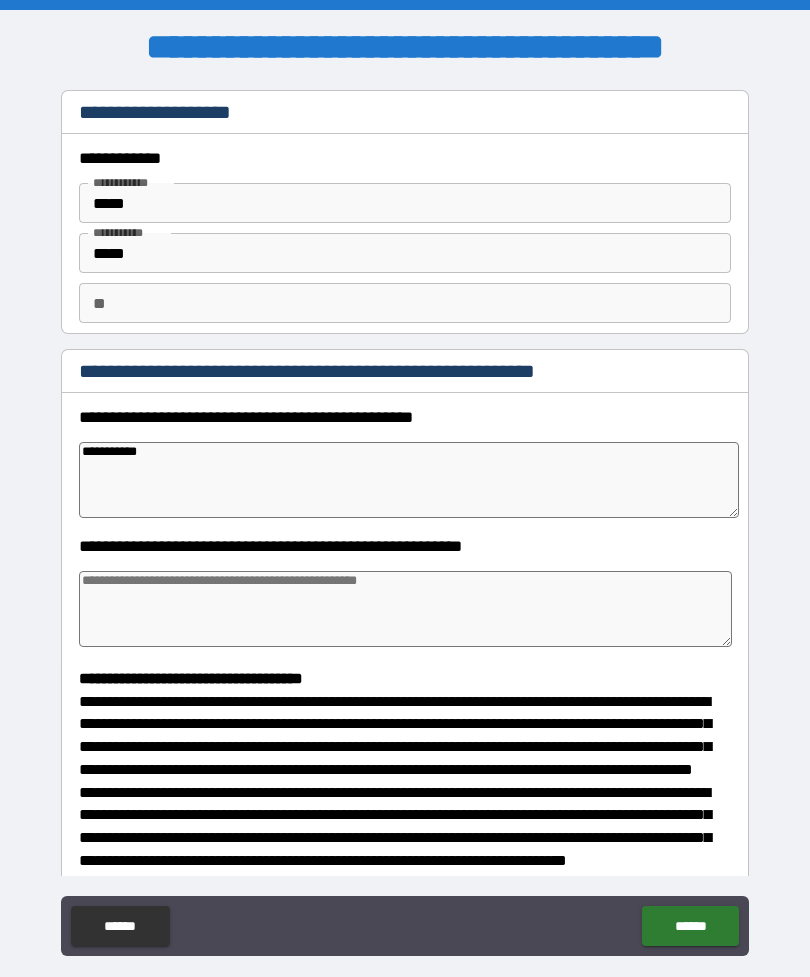 type on "**********" 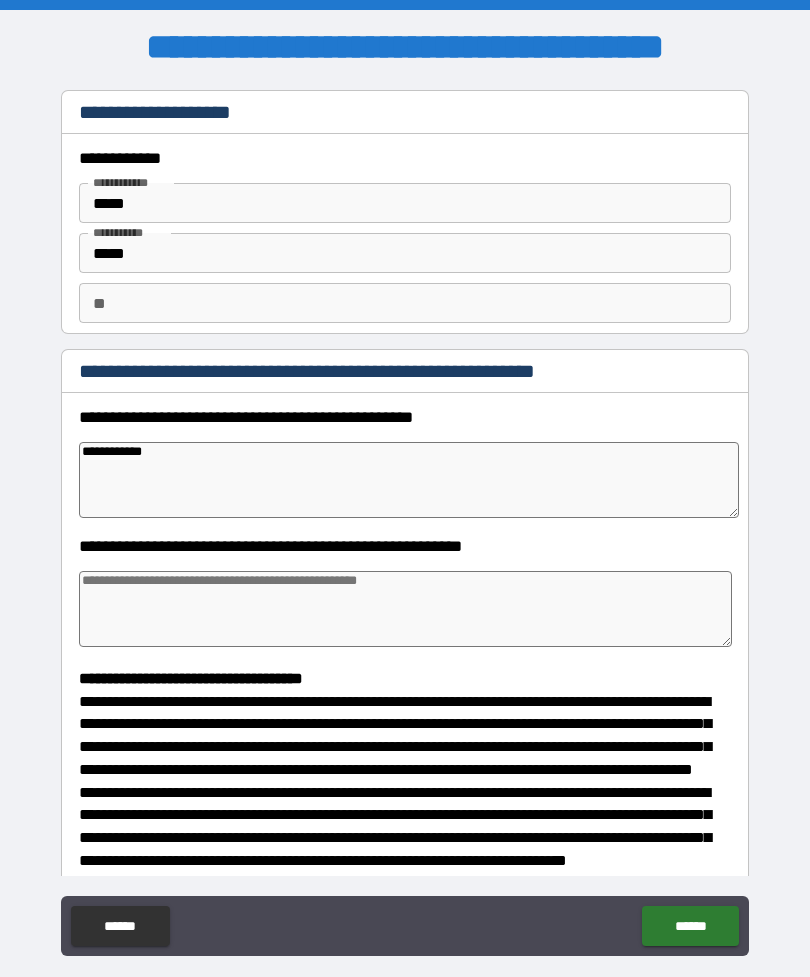 type on "**********" 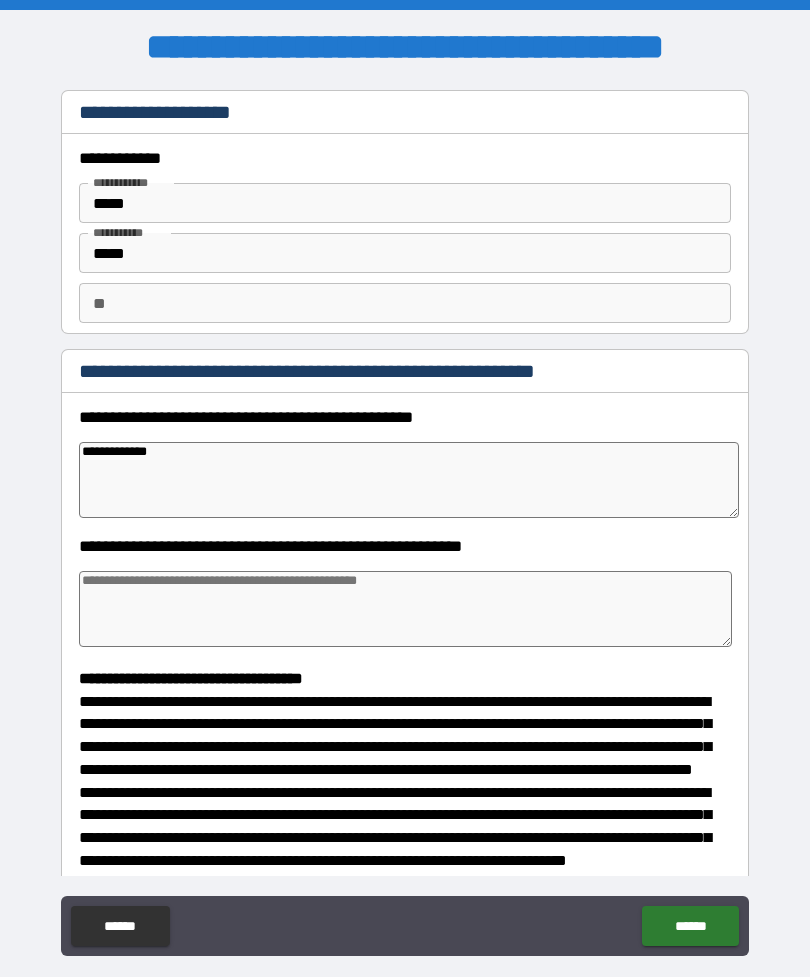 type on "*" 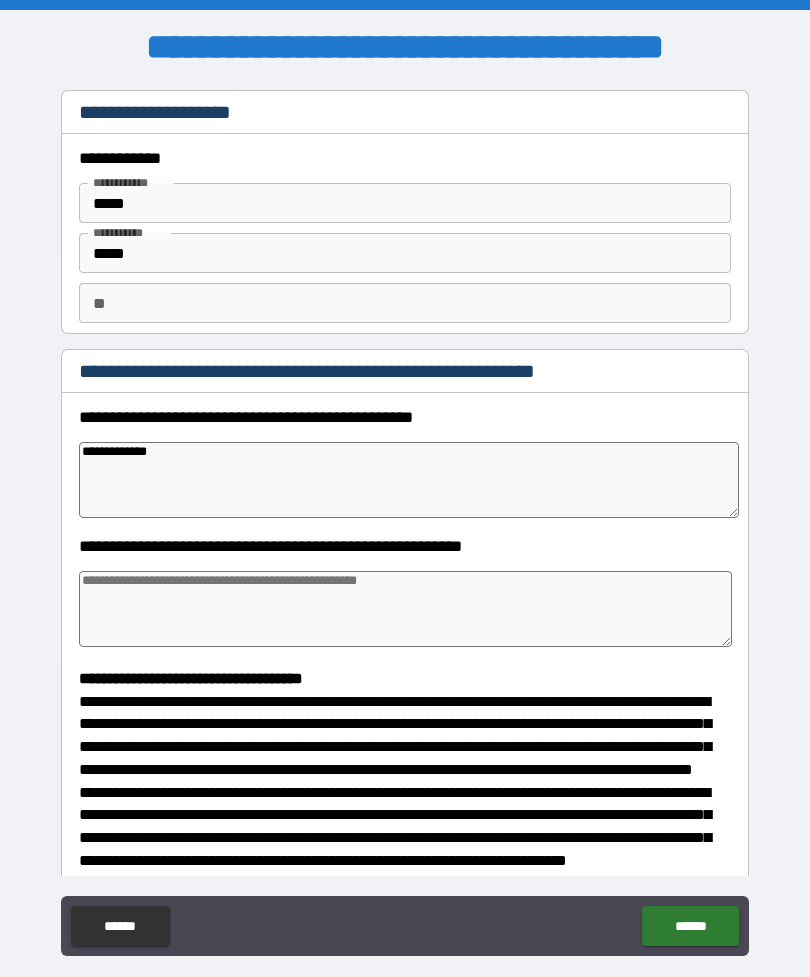 type on "**********" 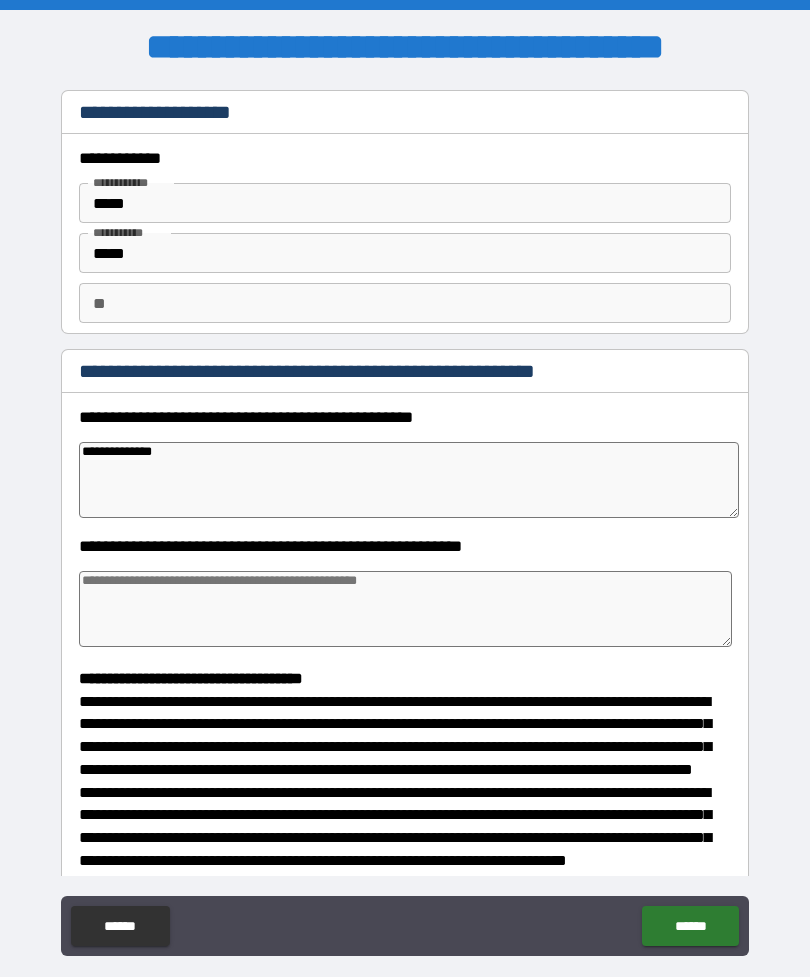 type on "*" 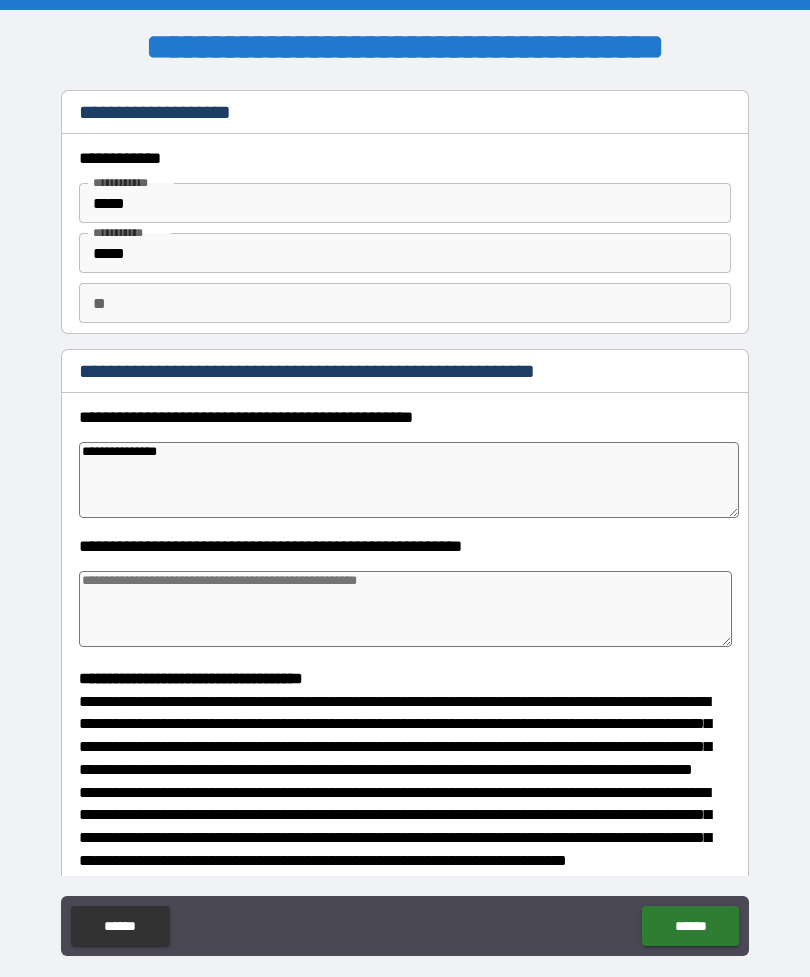 type on "*" 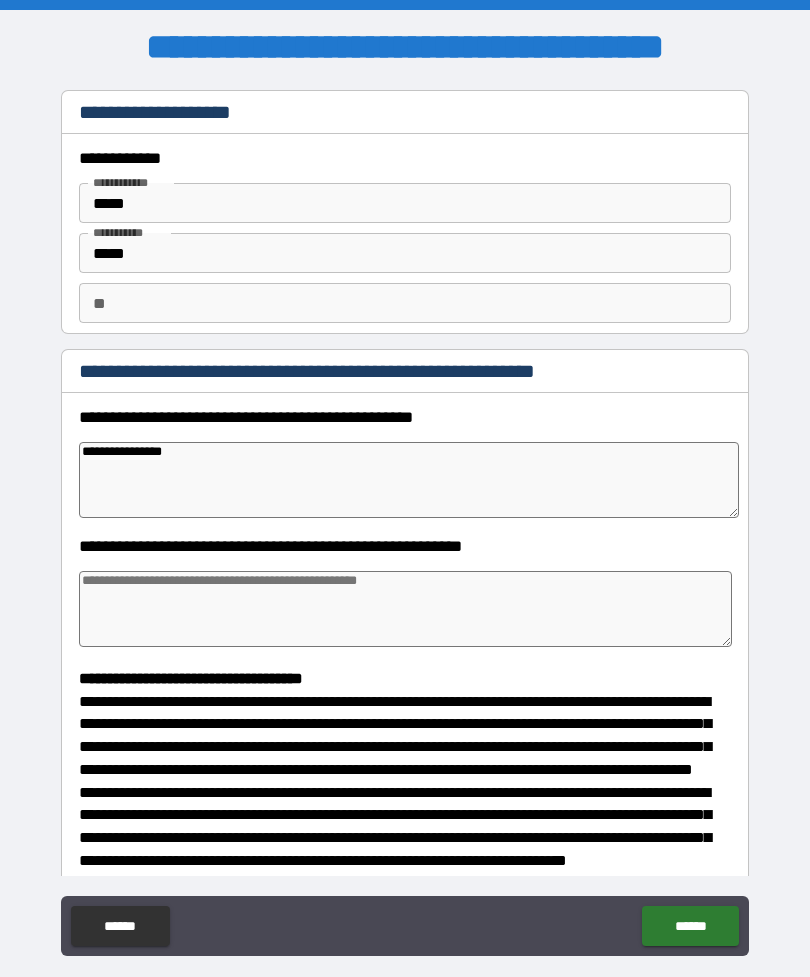 type on "*" 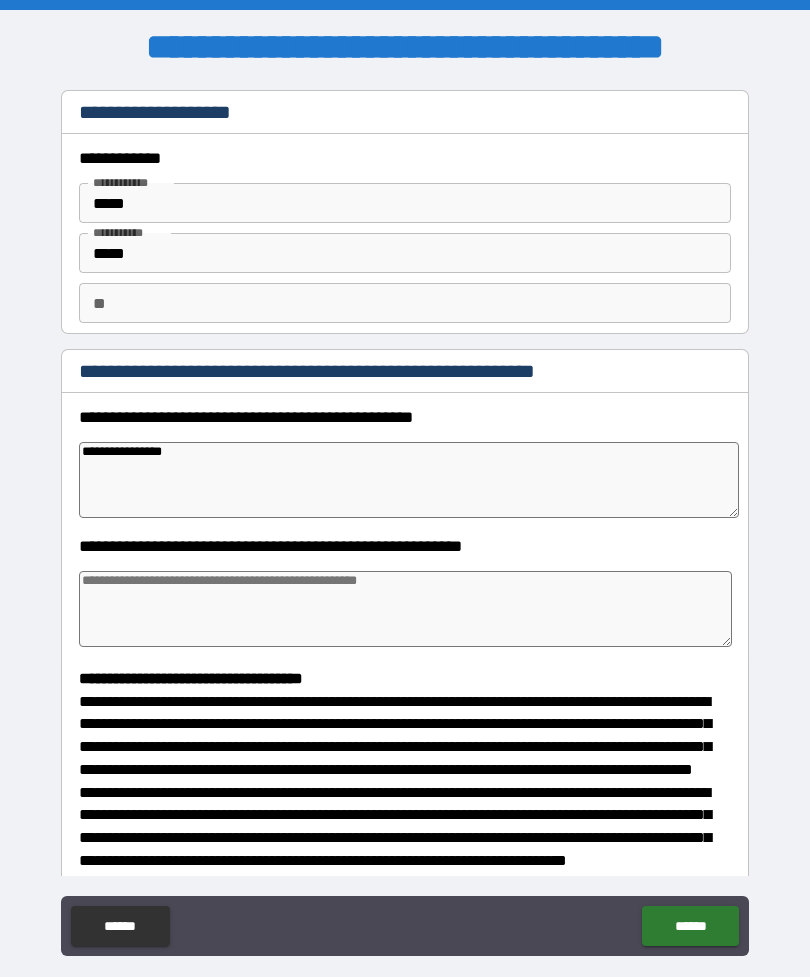 type on "**********" 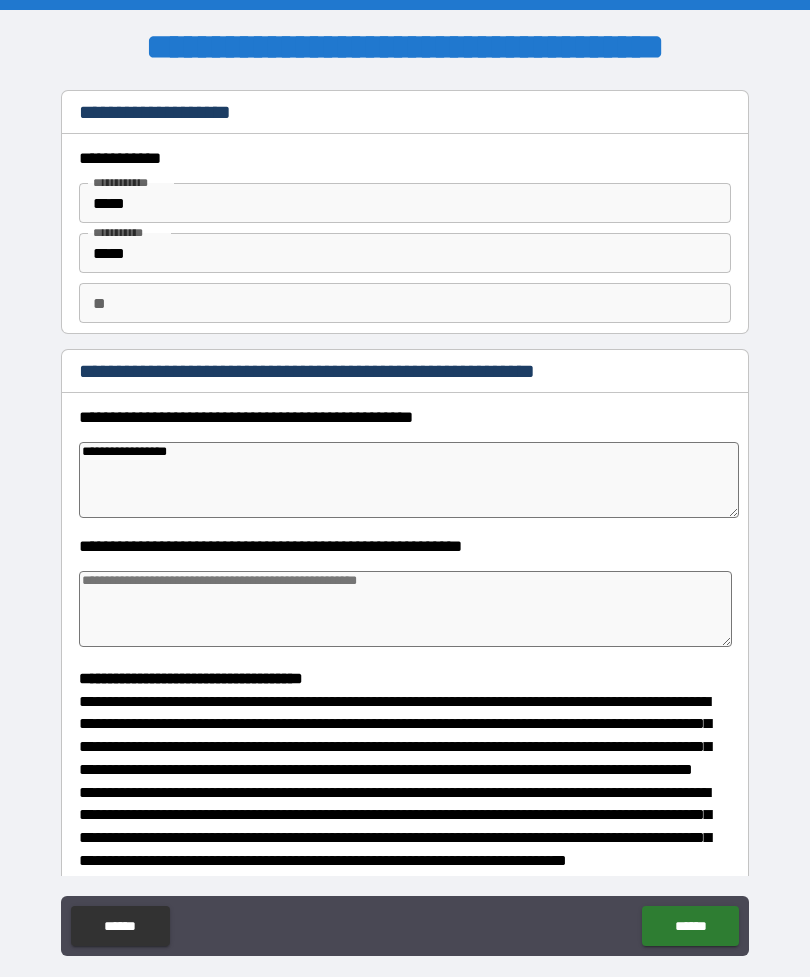 type on "*" 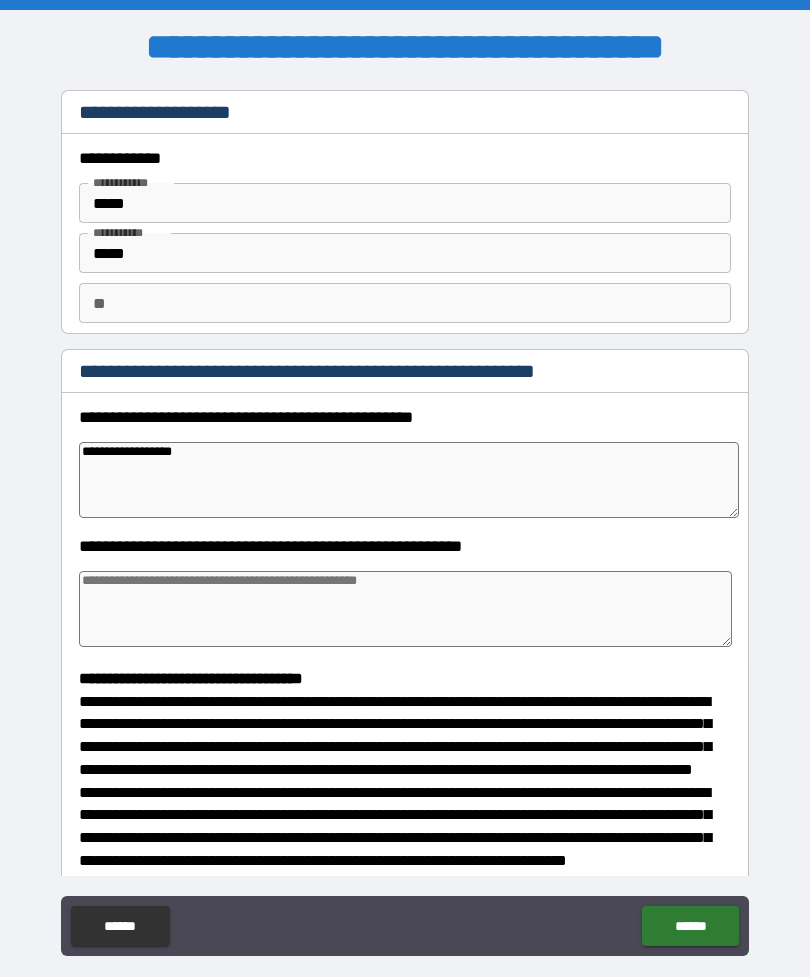 type on "*" 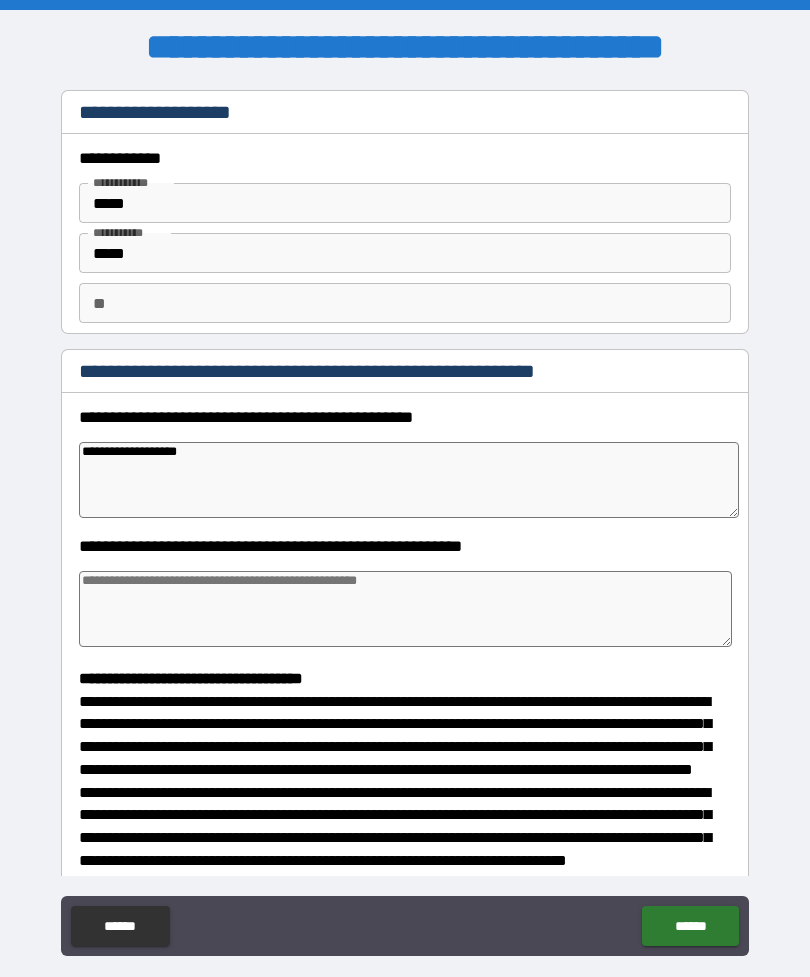 type on "*" 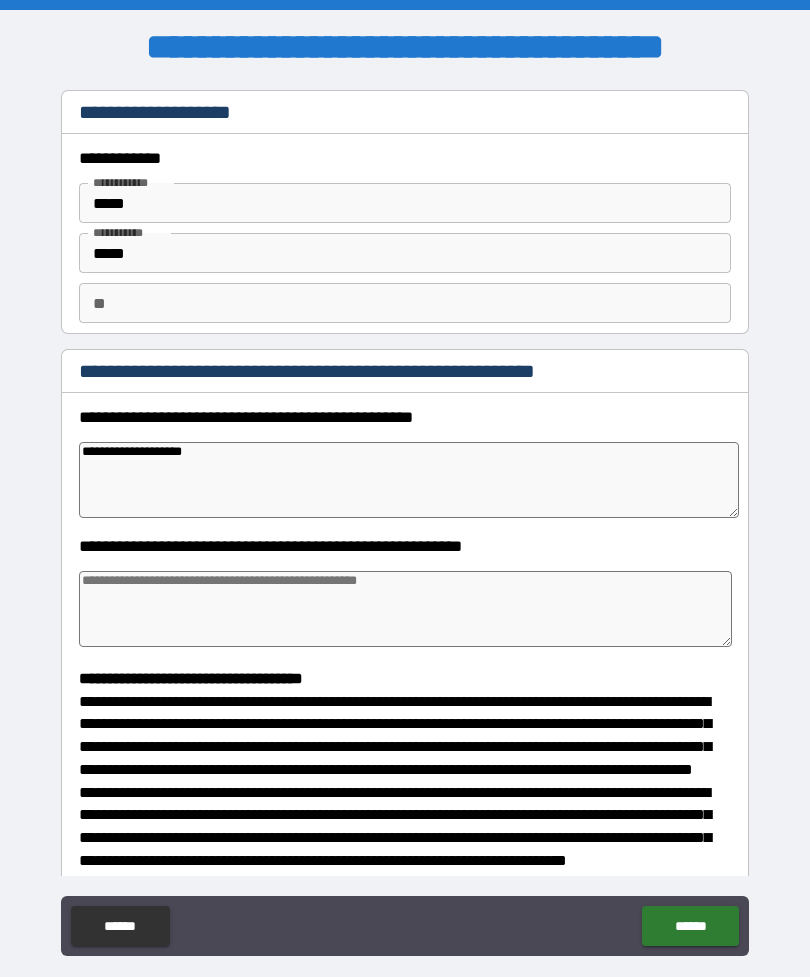 type on "*" 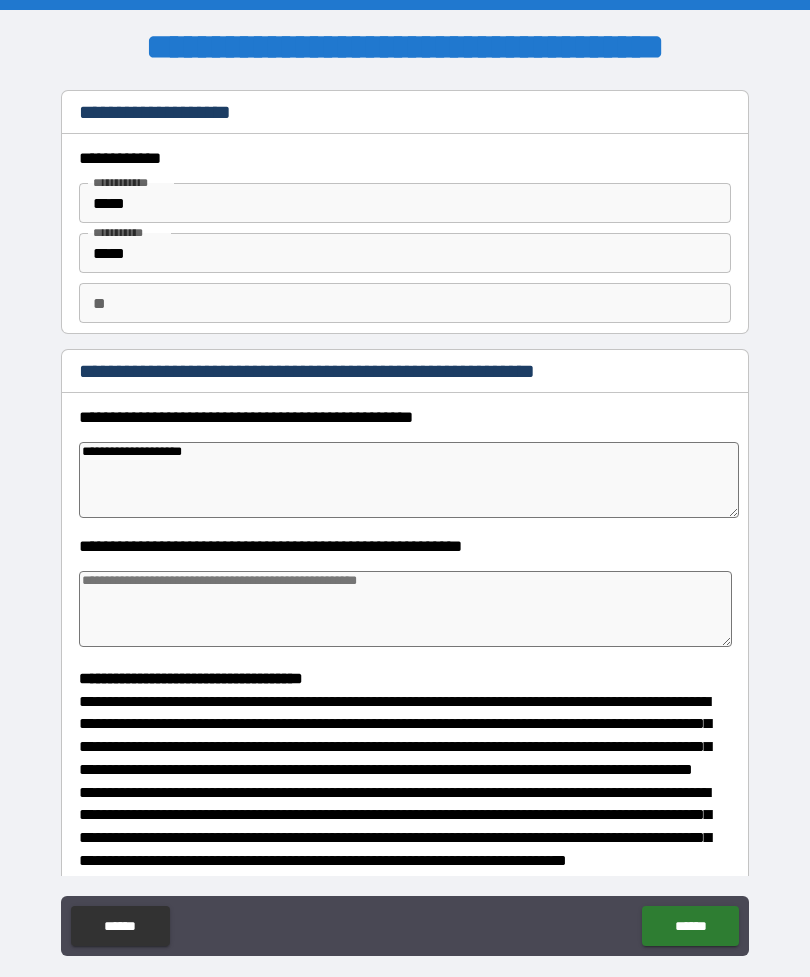 type on "**********" 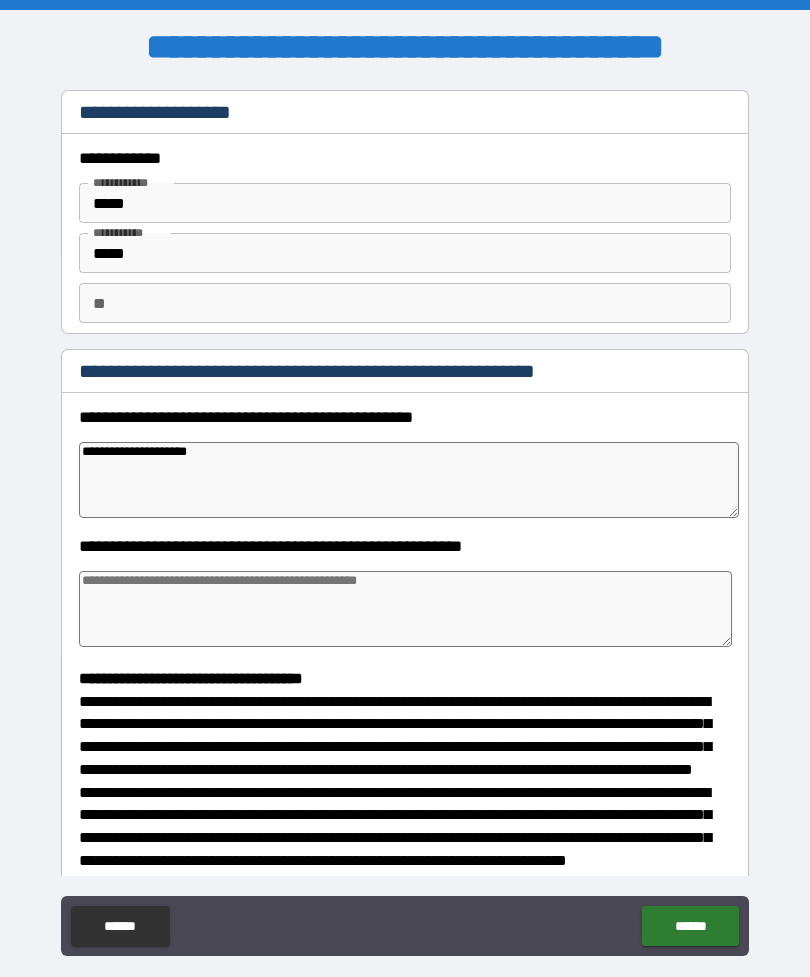 type on "*" 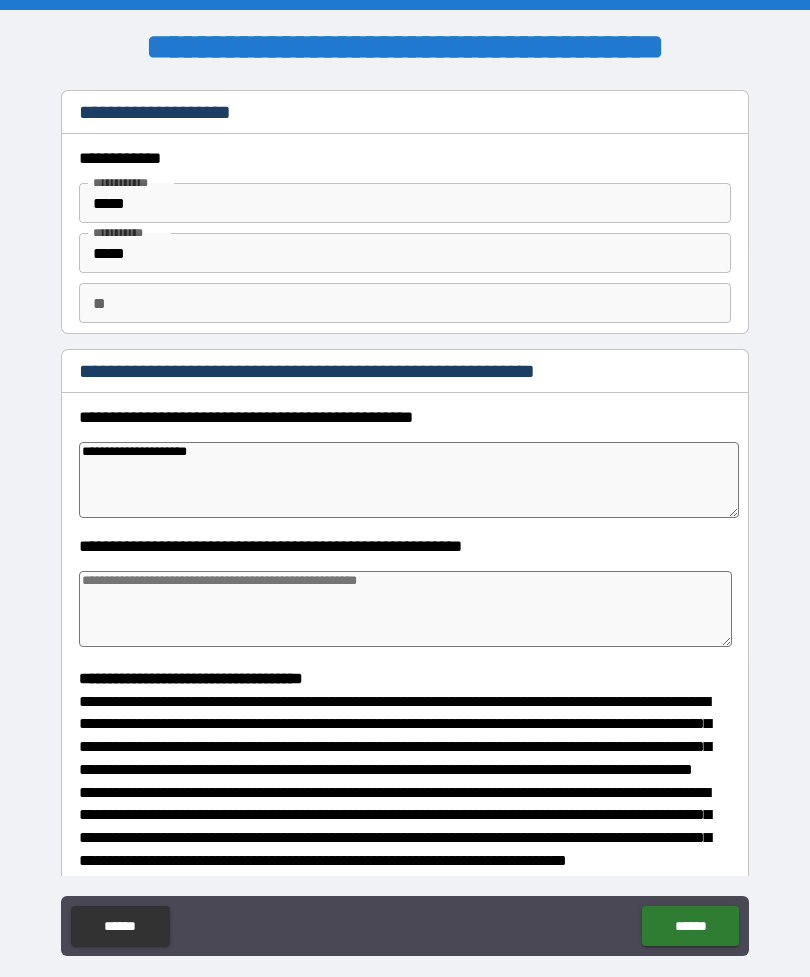 type on "**********" 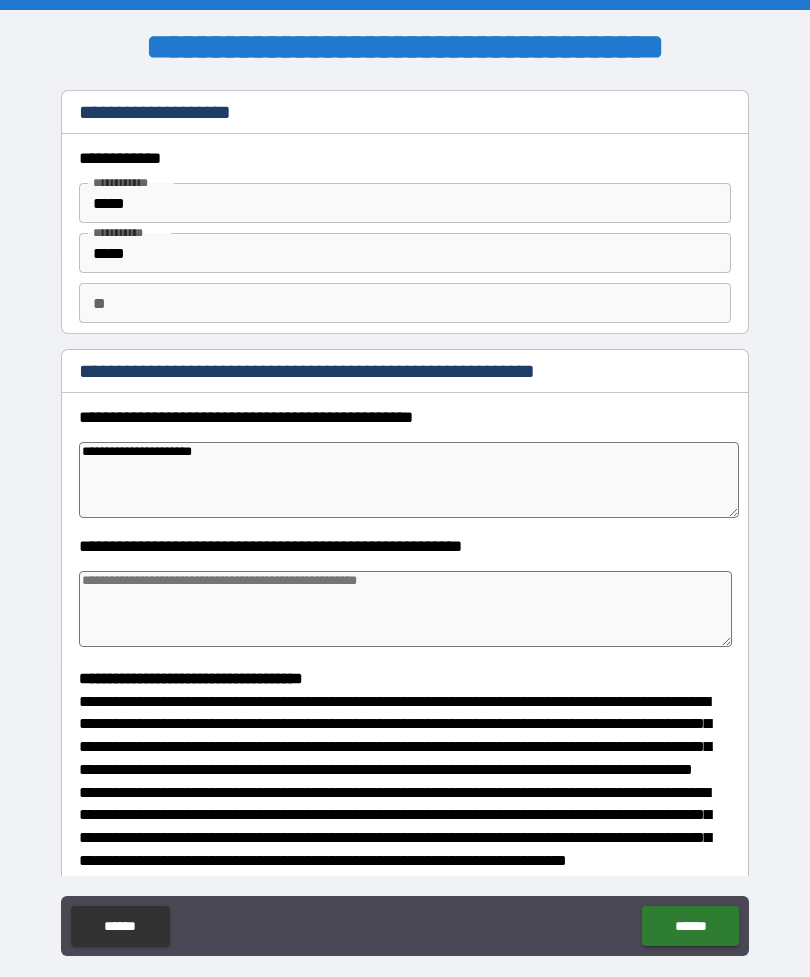 type on "*" 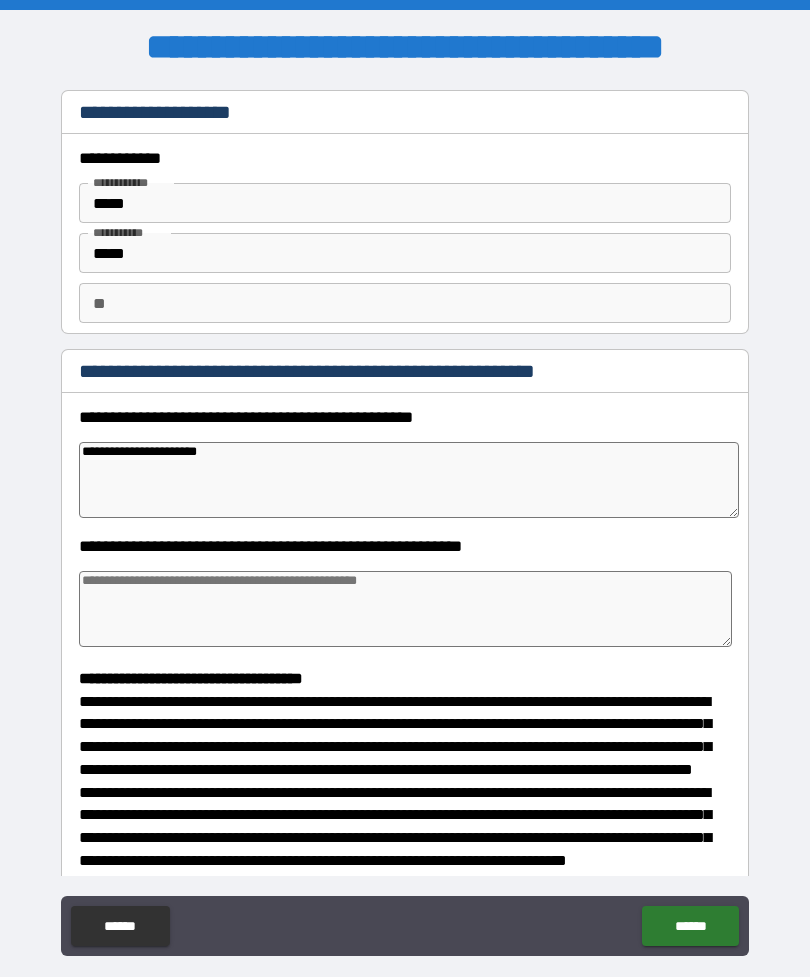 type on "**********" 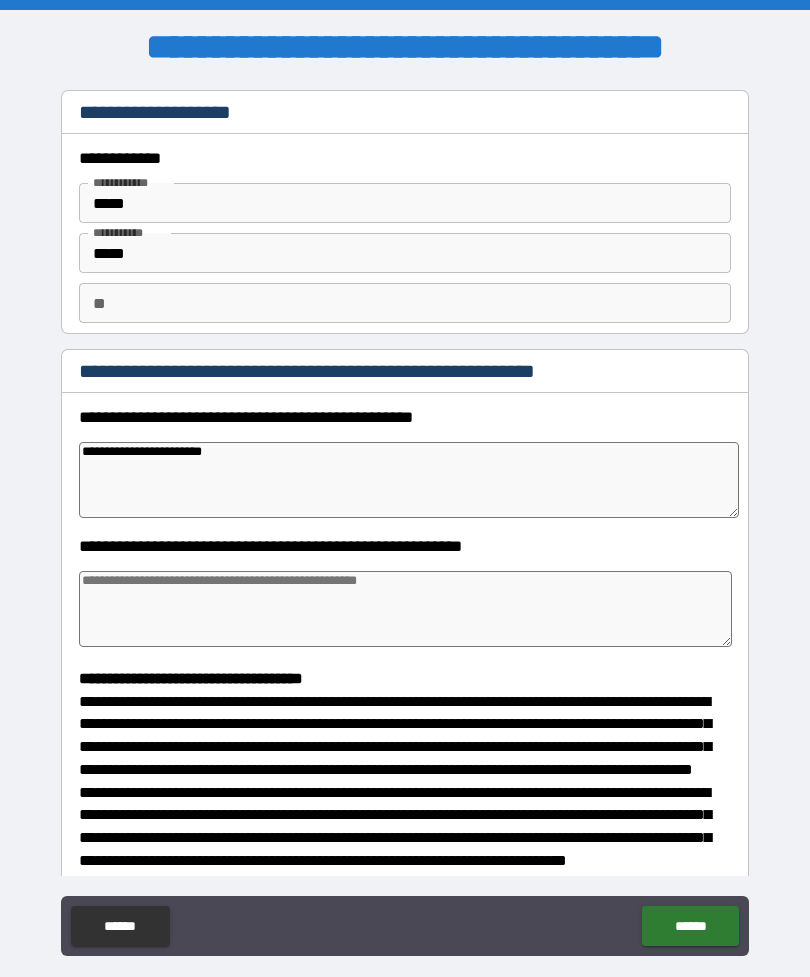 type on "*" 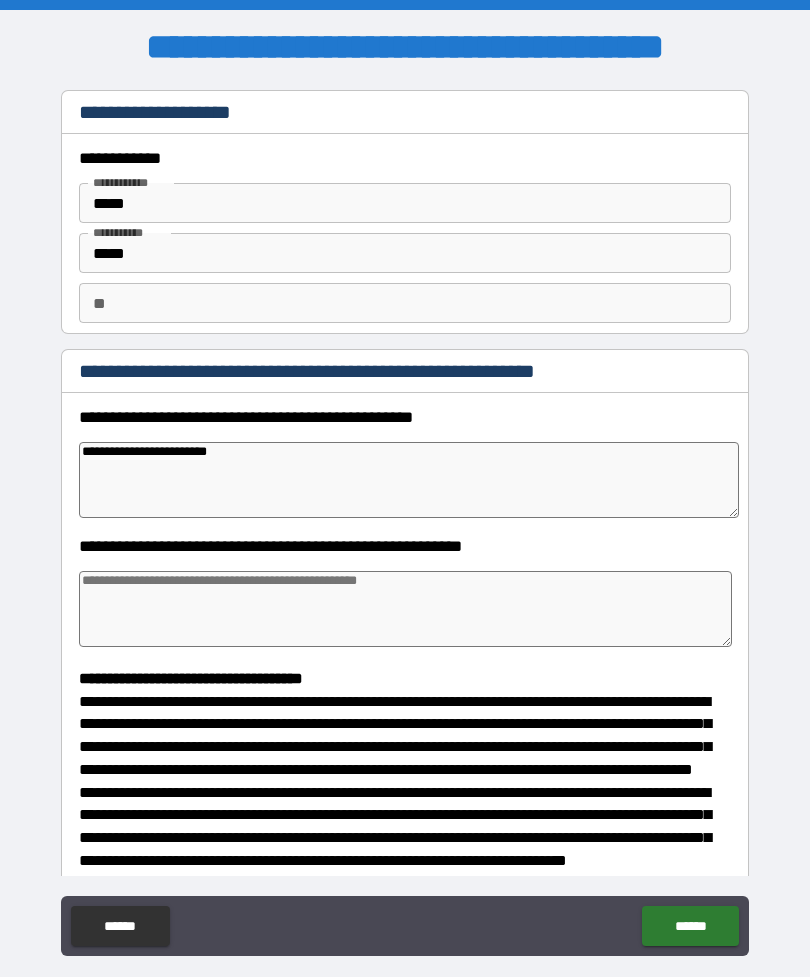 type on "*" 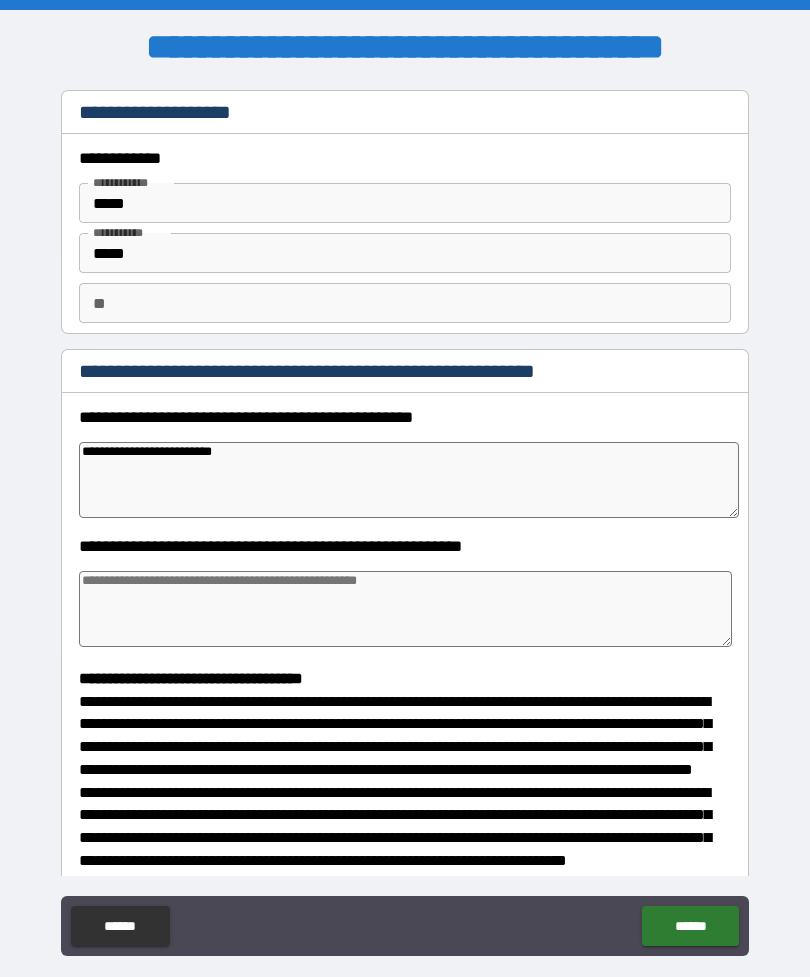 type on "*" 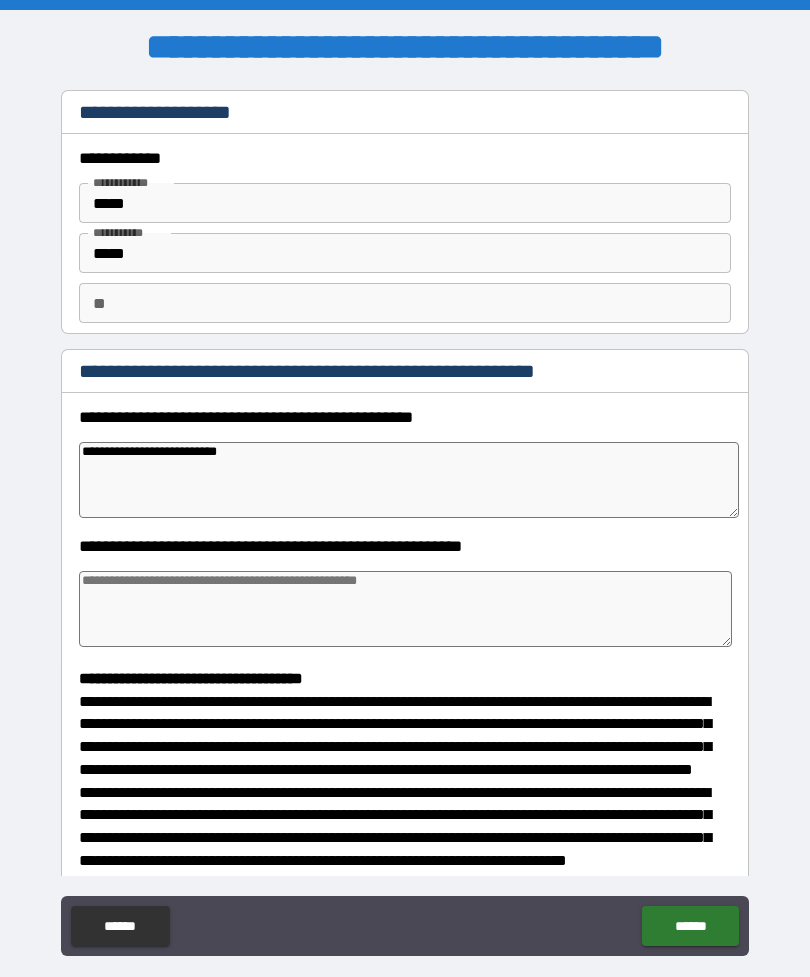 type on "*" 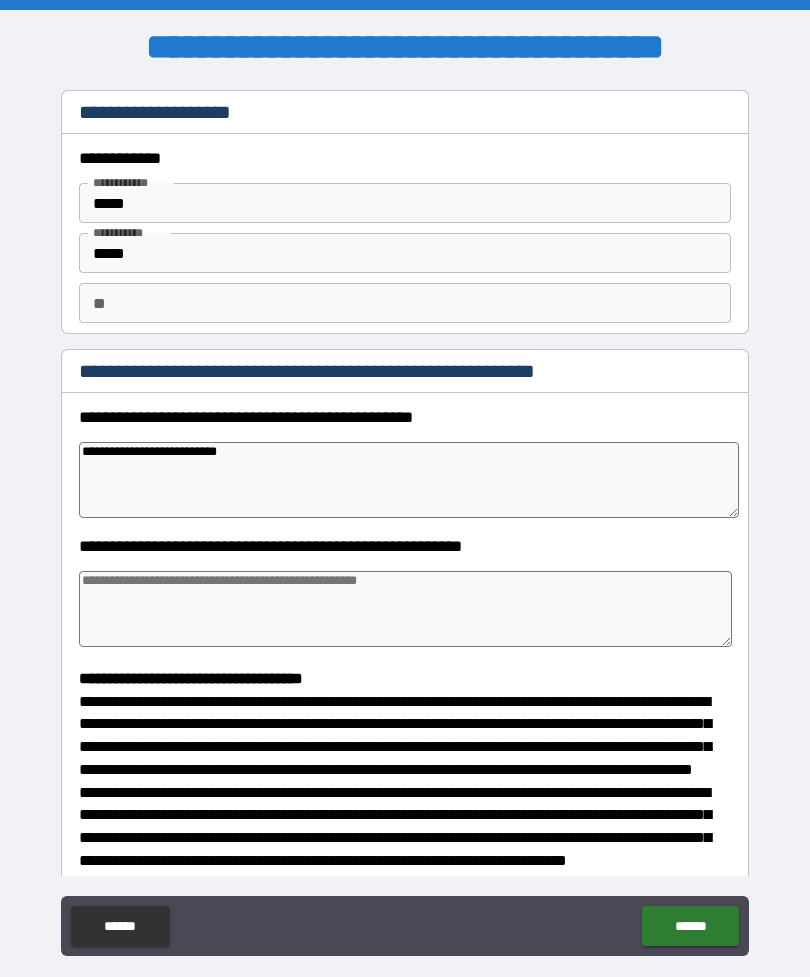 type on "**********" 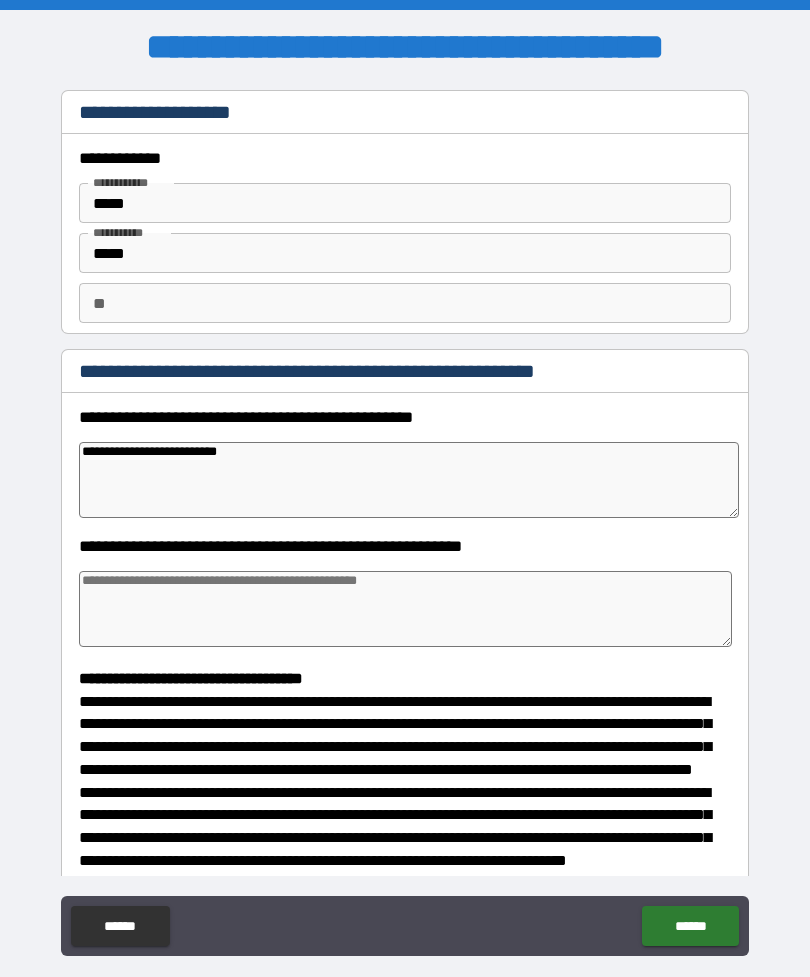 type on "*" 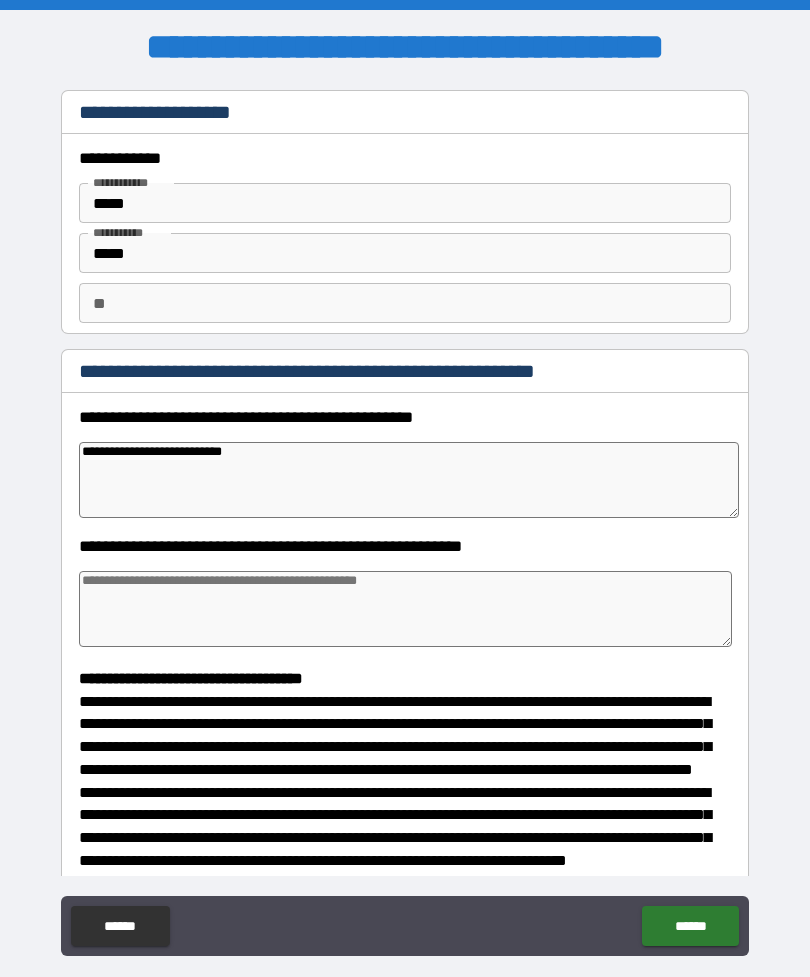 type on "*" 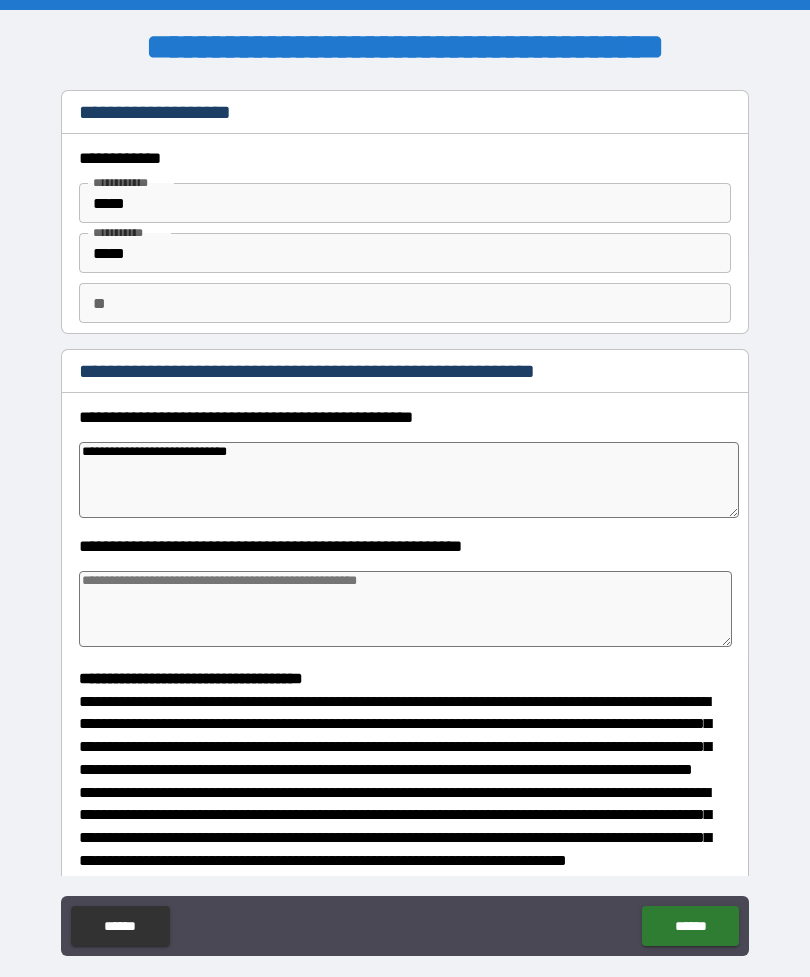 type on "*" 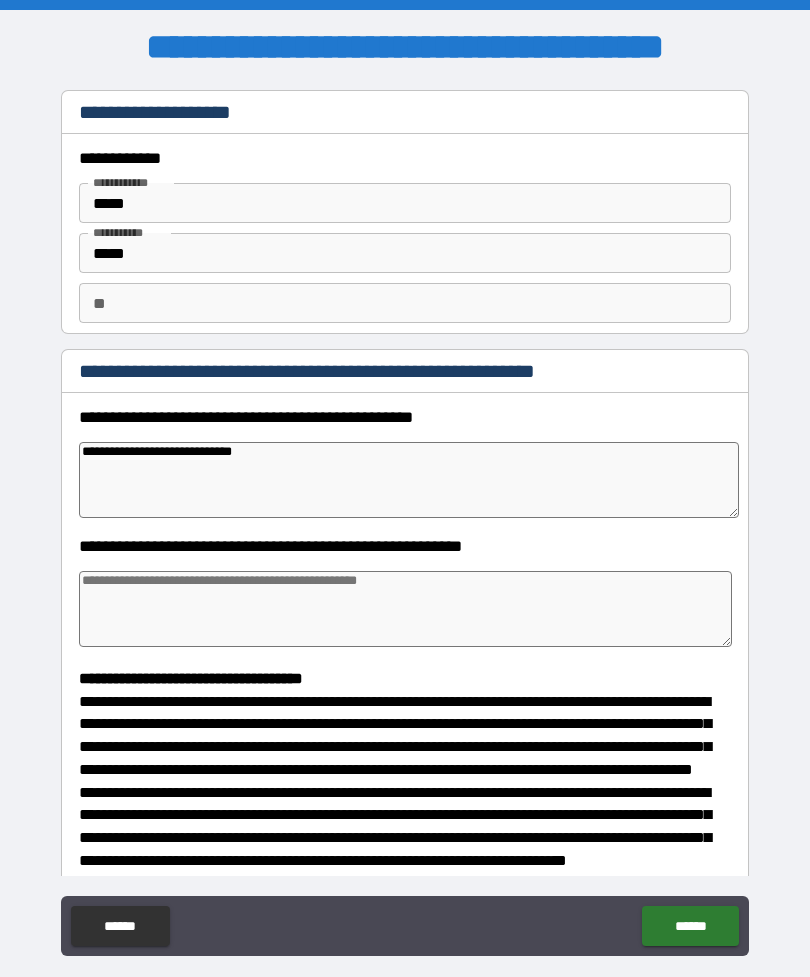 type on "*" 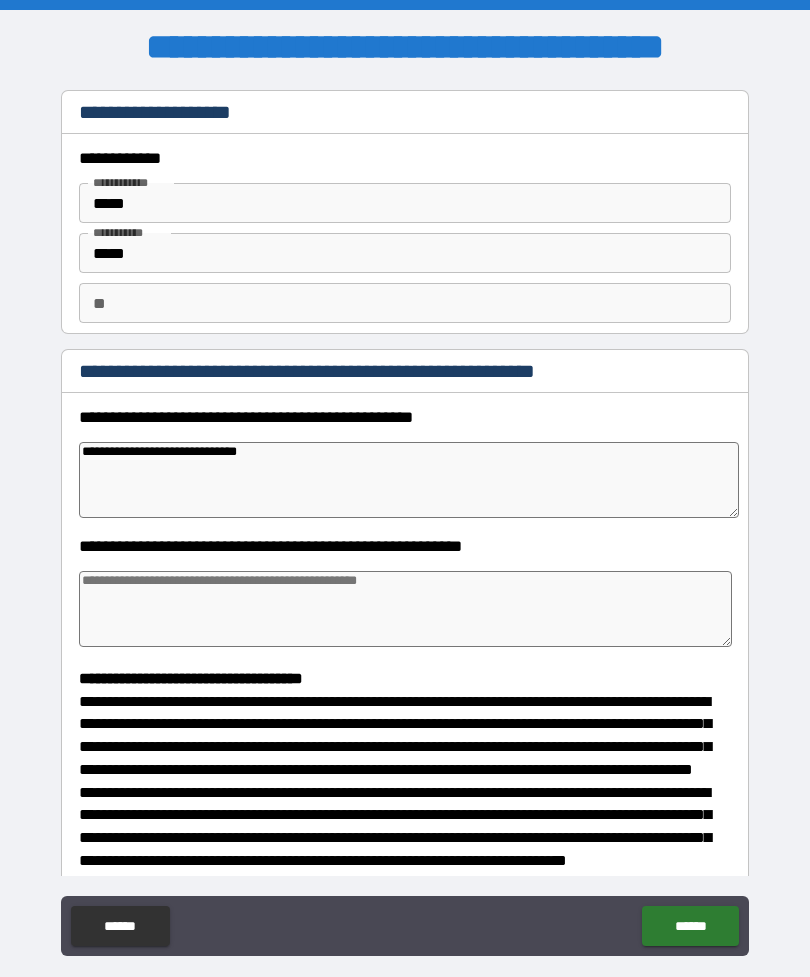 type on "*" 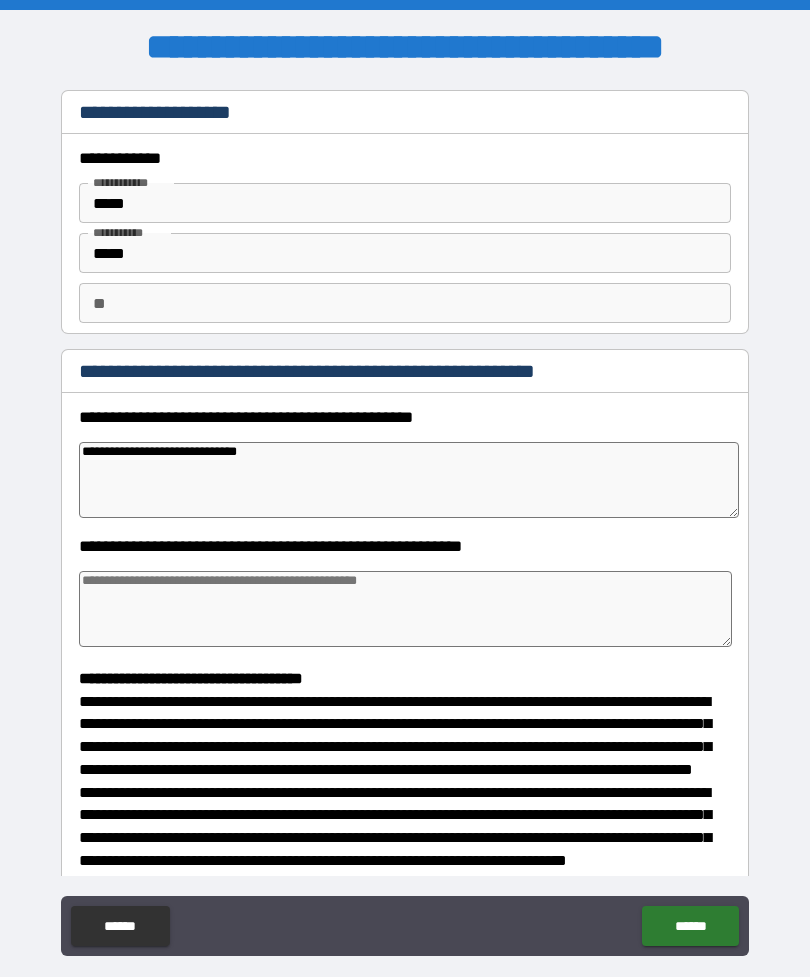type on "**********" 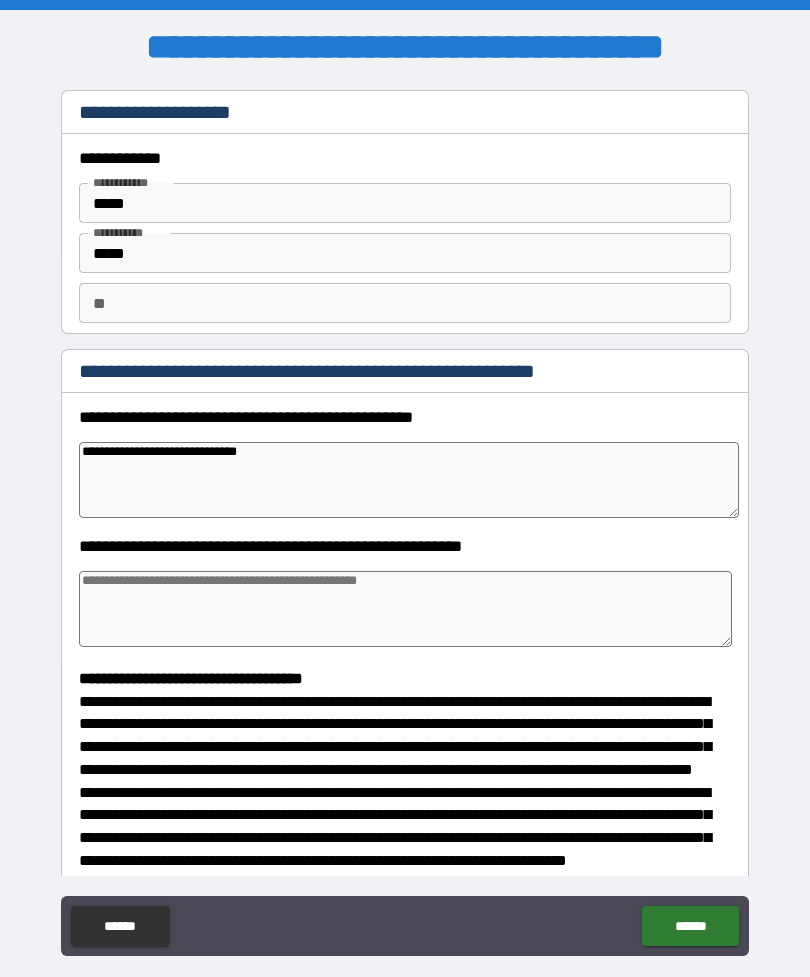 type on "*" 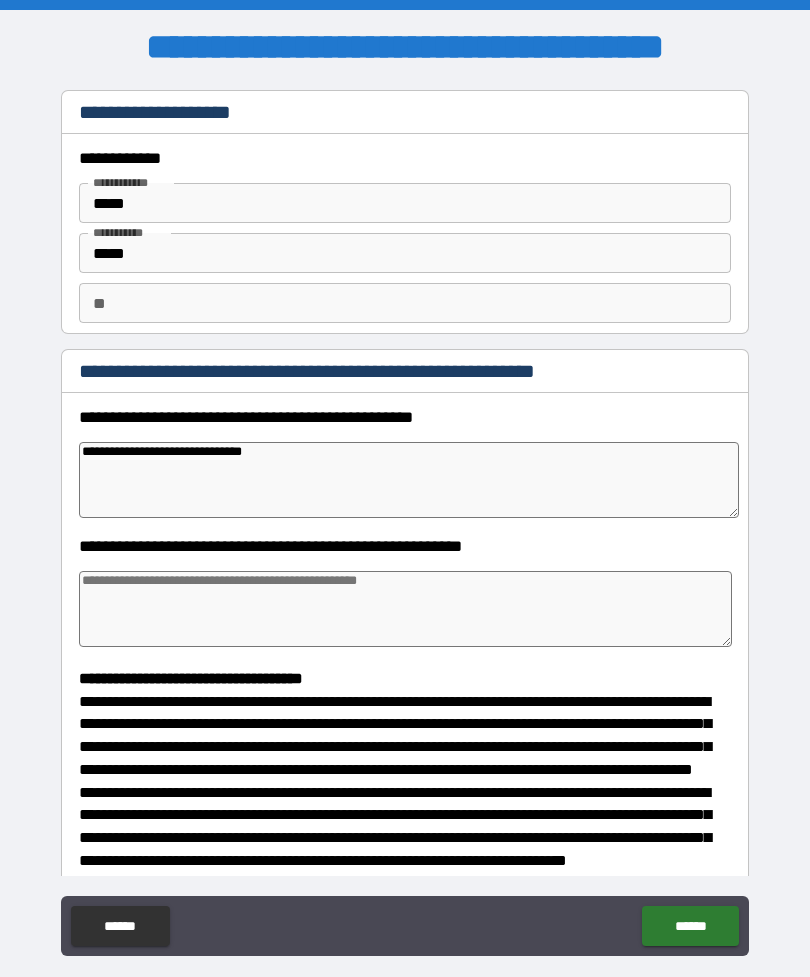 type on "*" 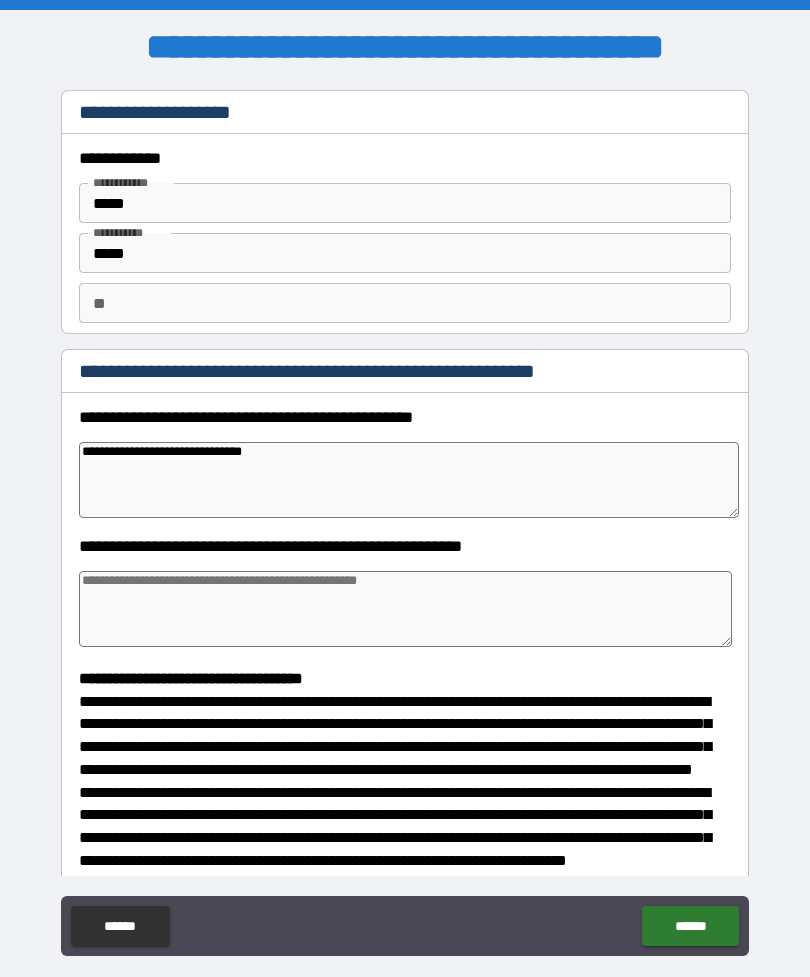 type on "**********" 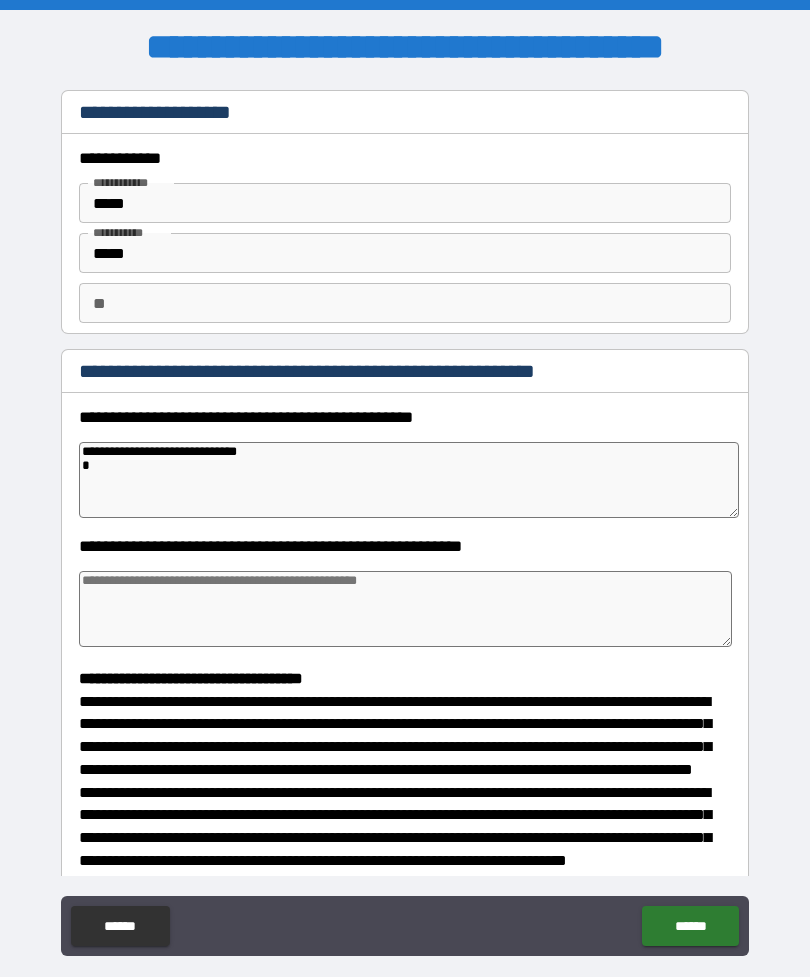 type on "*" 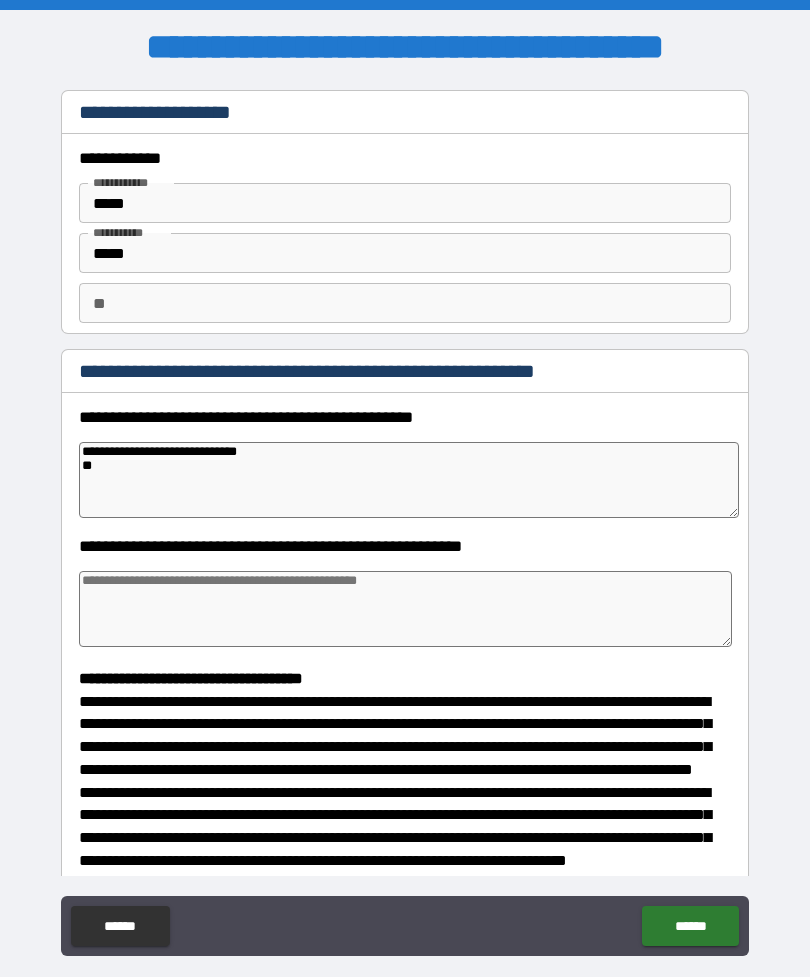 type on "*" 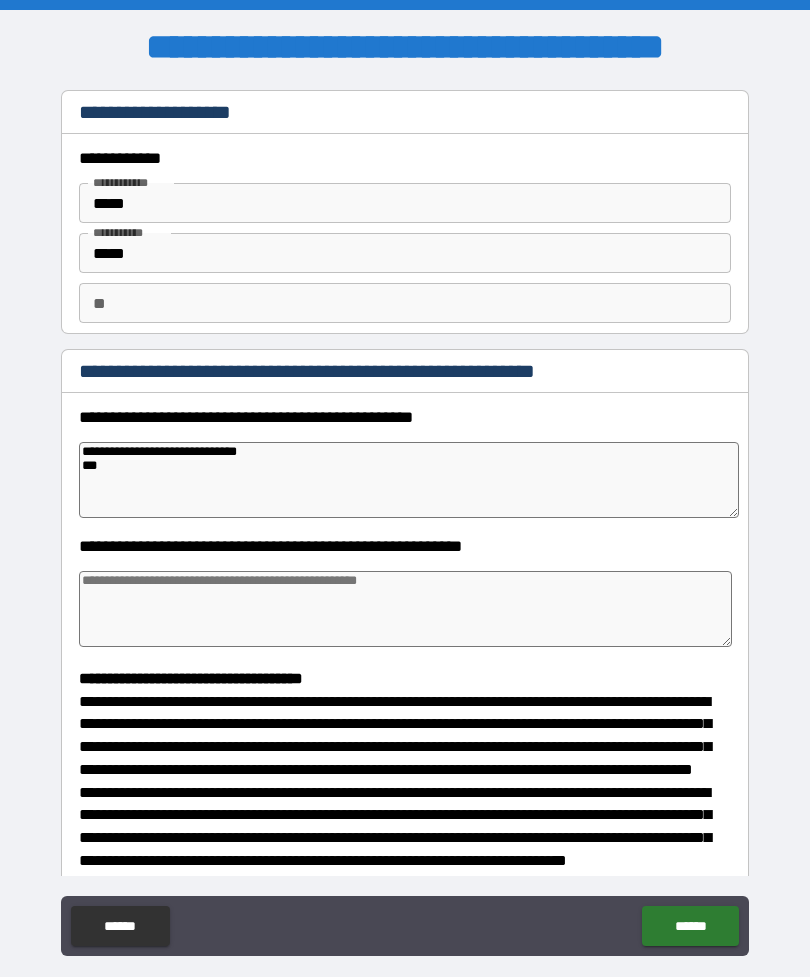 type on "*" 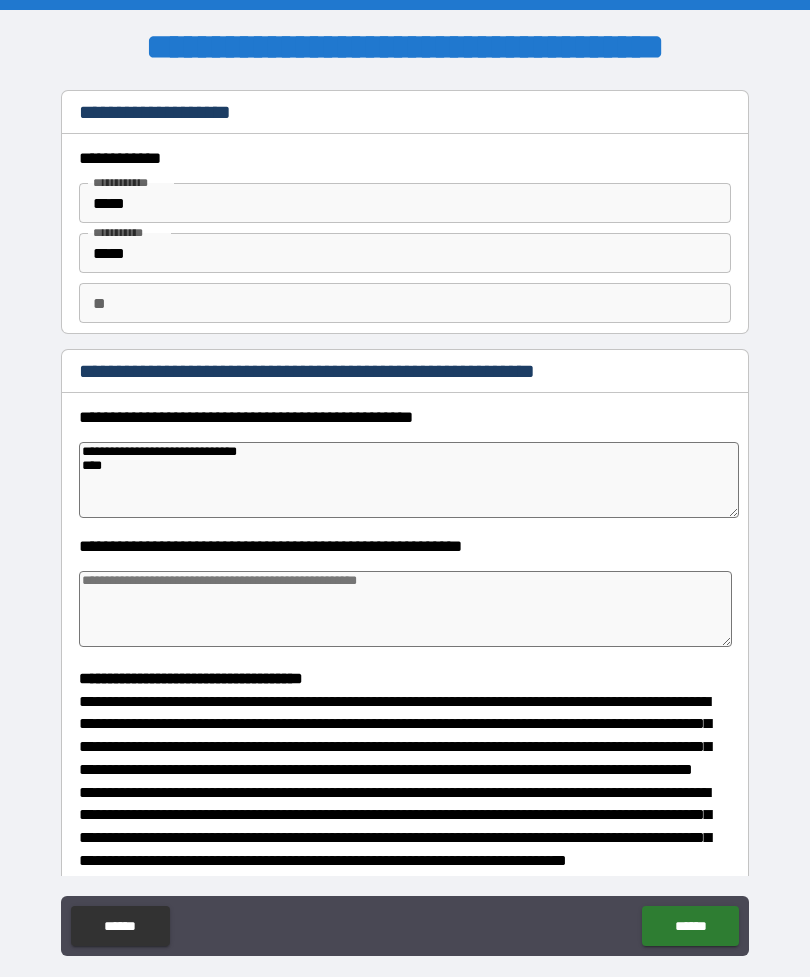 type on "*" 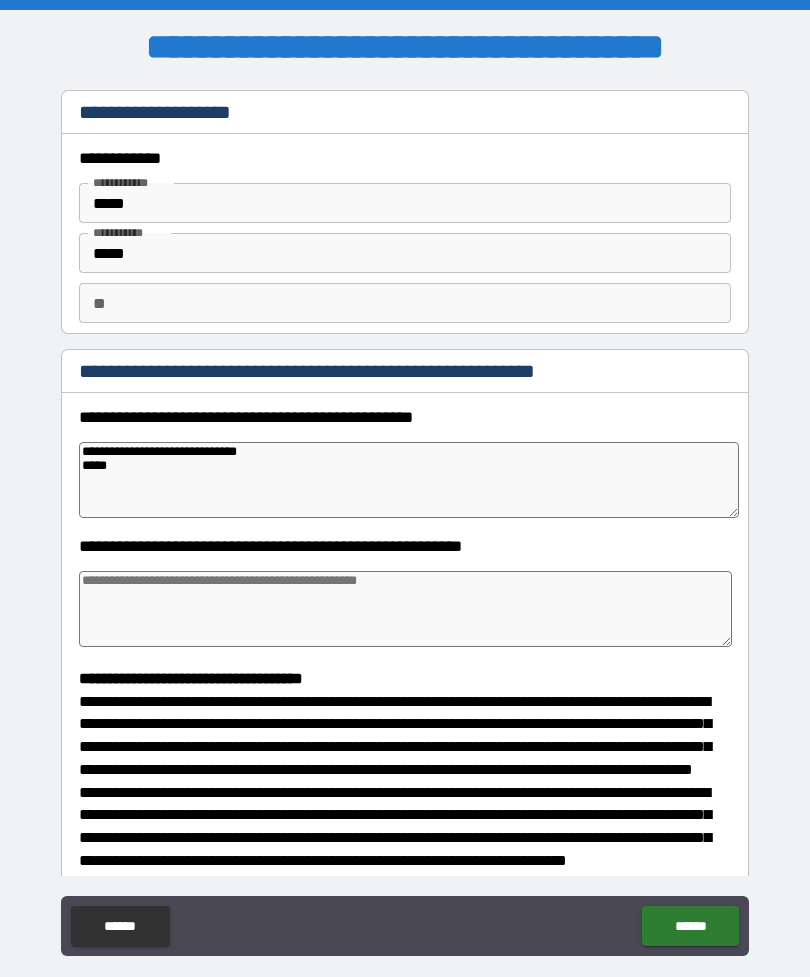 type on "*" 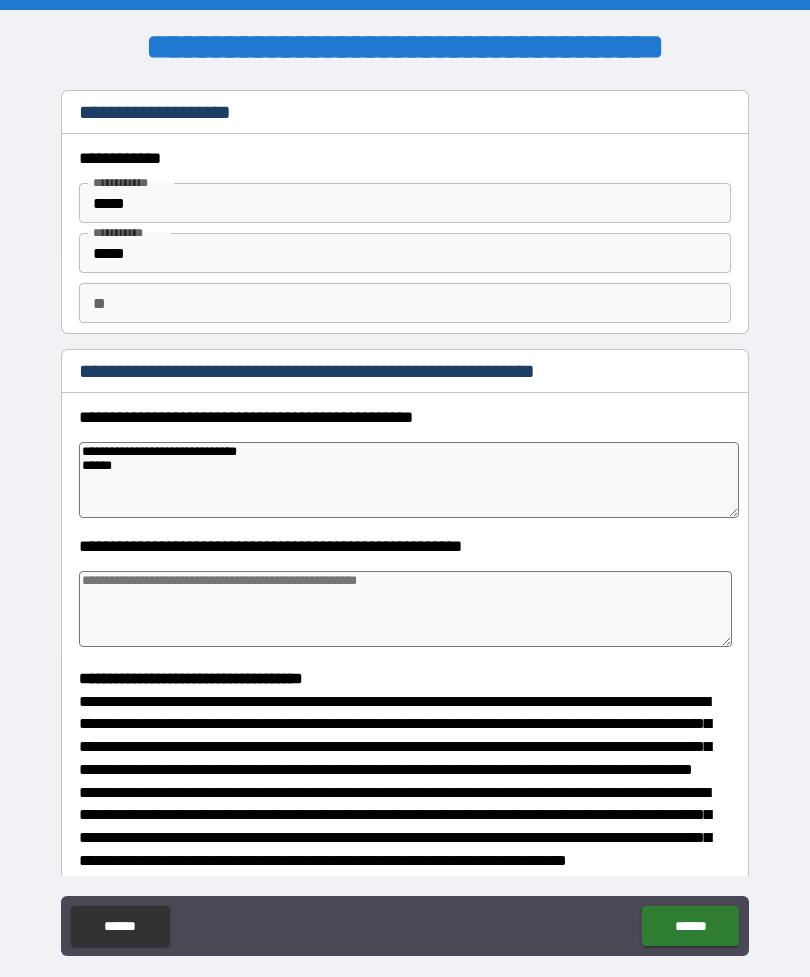 type on "*" 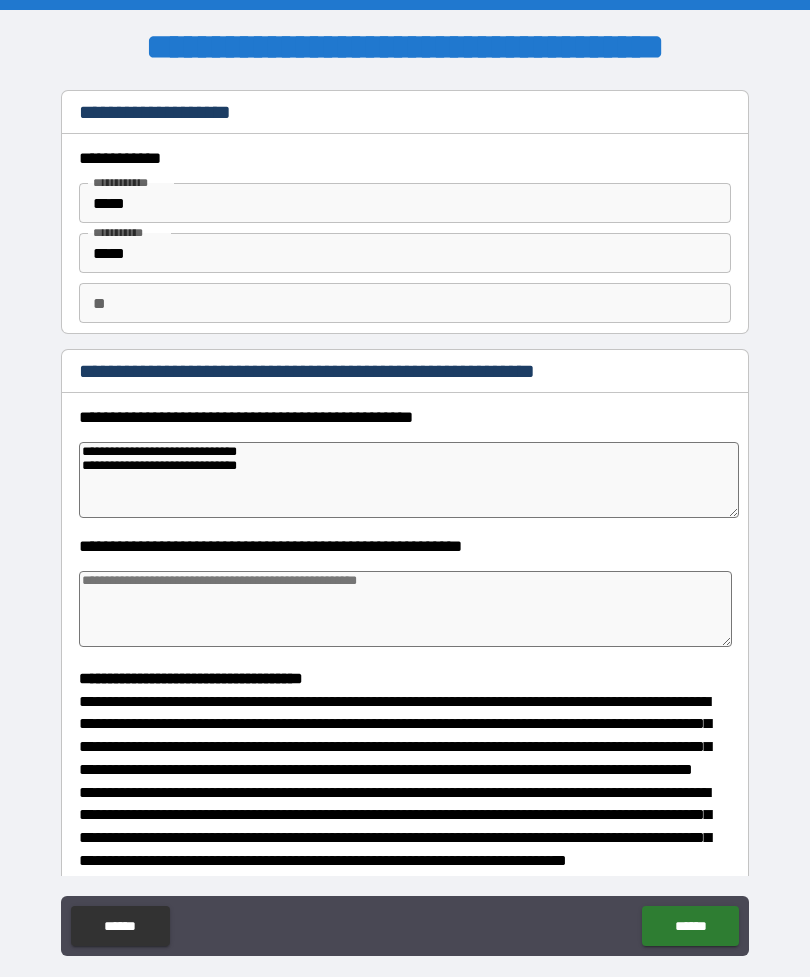 click at bounding box center (405, 609) 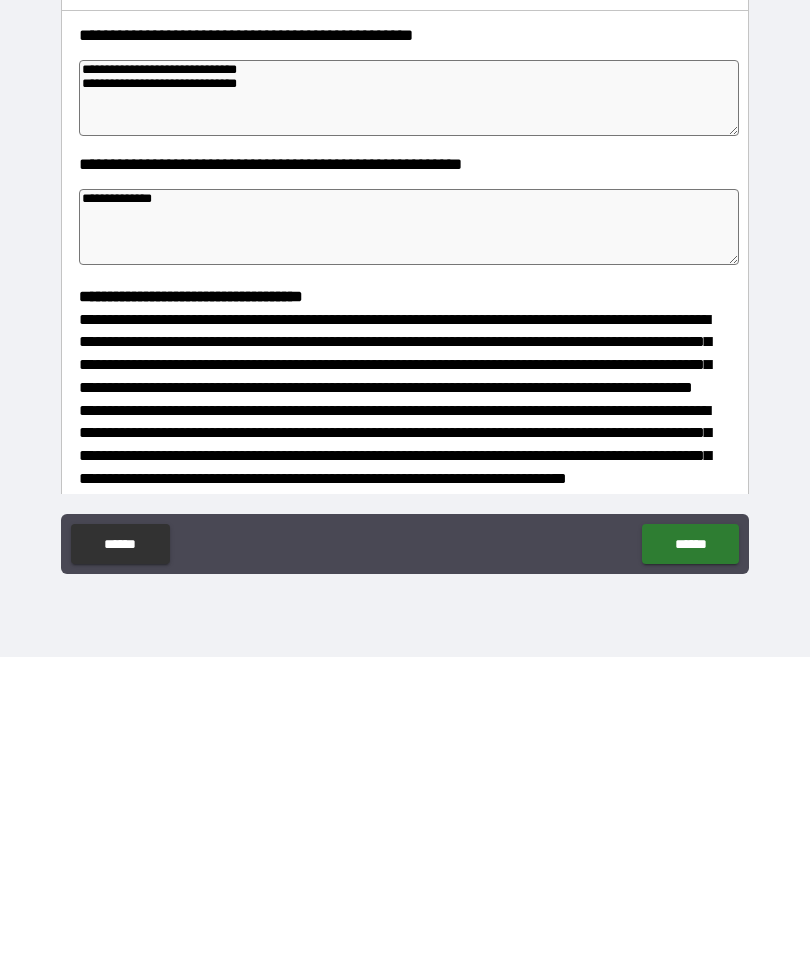 scroll, scrollTop: 64, scrollLeft: 0, axis: vertical 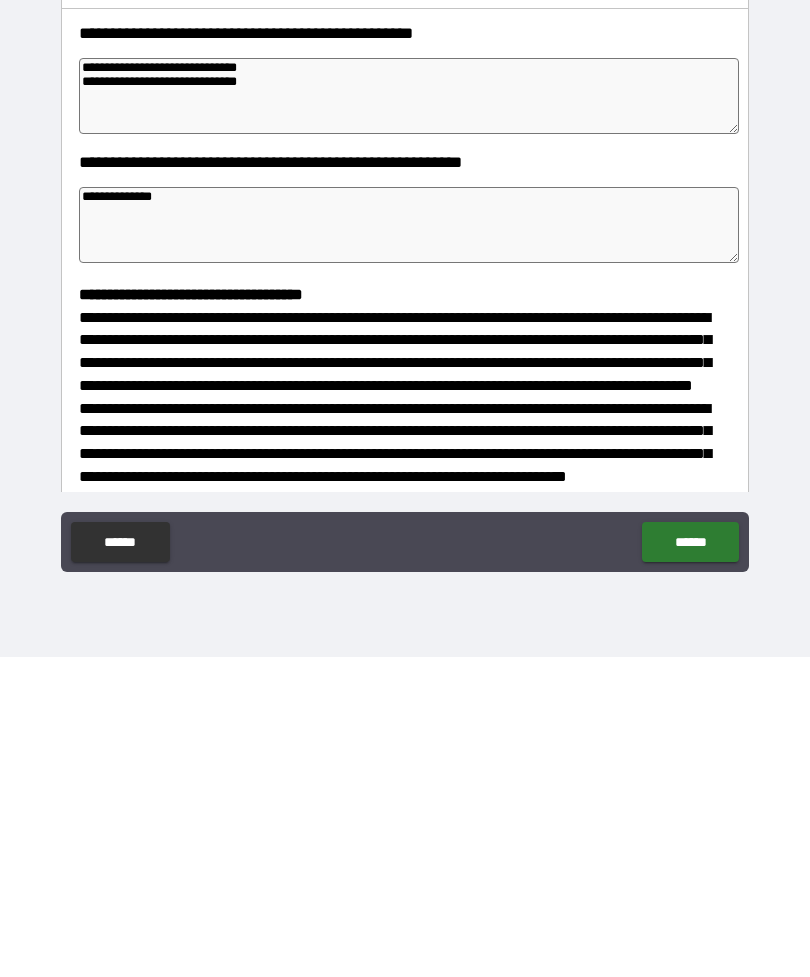 click on "******" at bounding box center (690, 862) 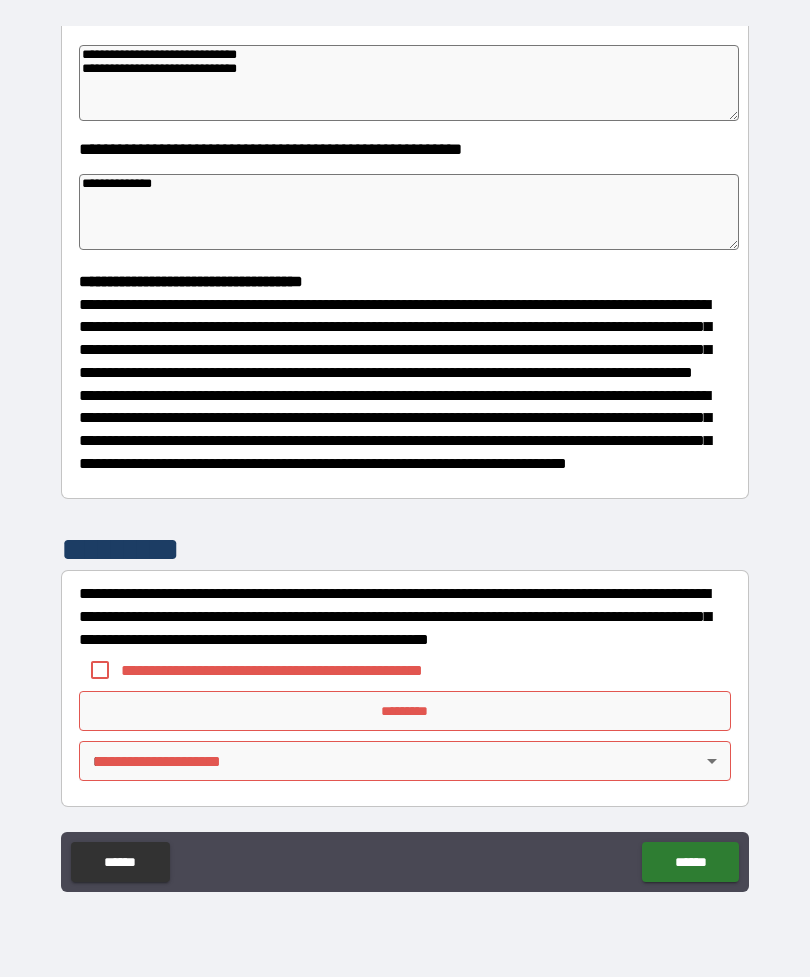 scroll, scrollTop: 370, scrollLeft: 0, axis: vertical 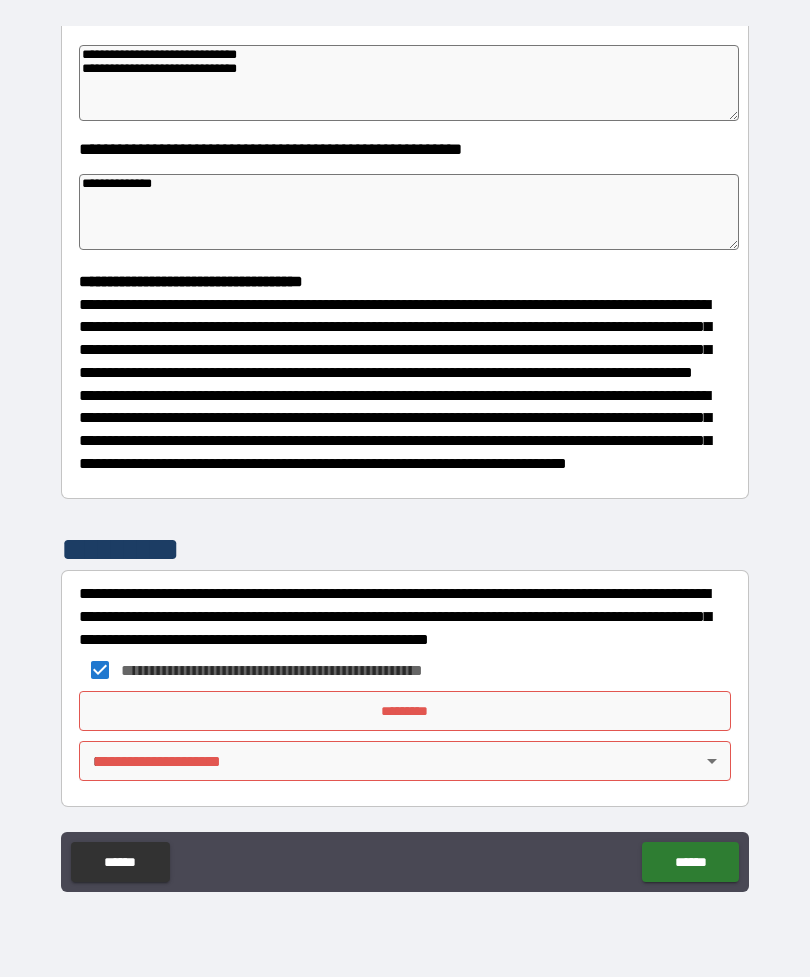 click on "*********" at bounding box center (405, 711) 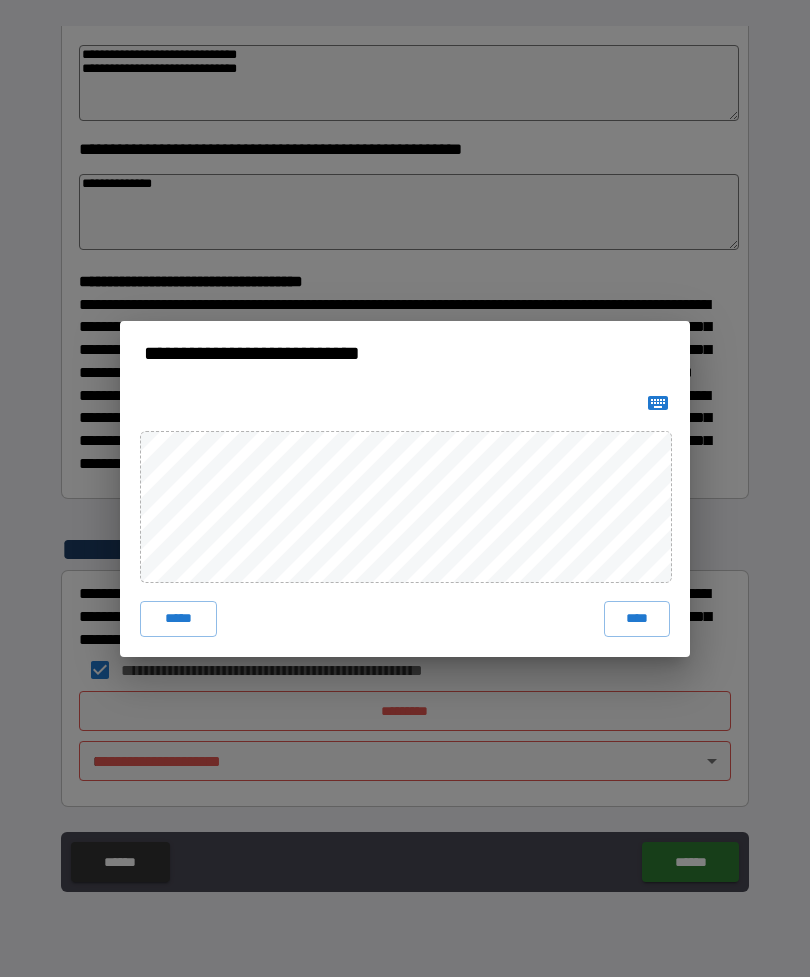 click on "****" at bounding box center (637, 619) 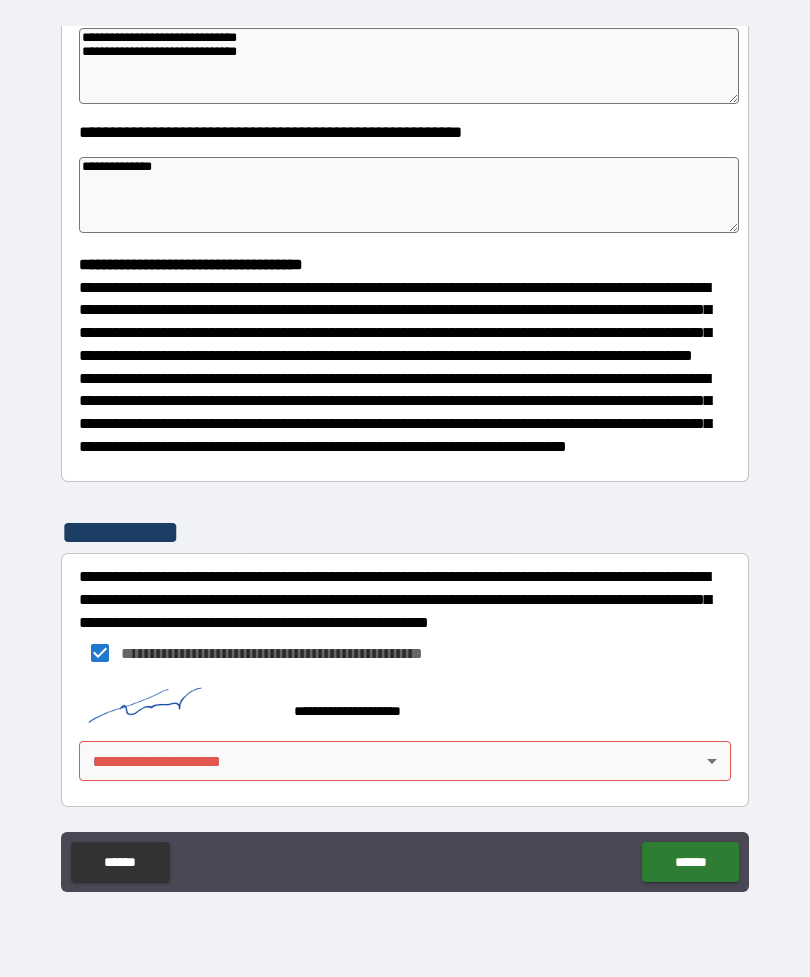 scroll, scrollTop: 360, scrollLeft: 0, axis: vertical 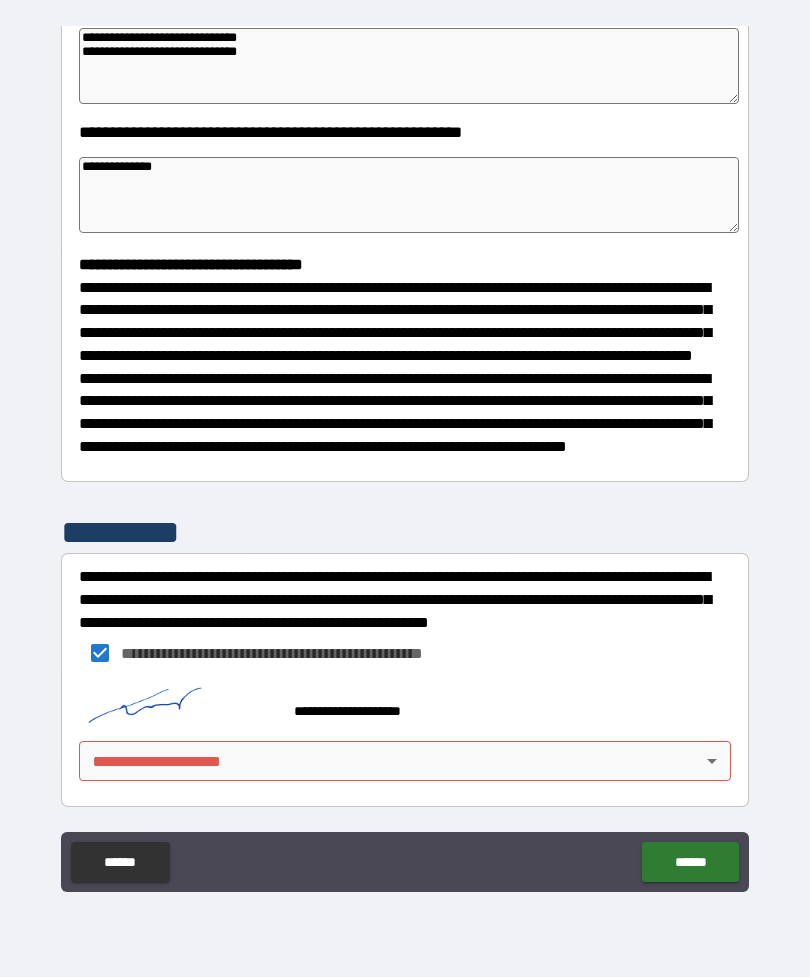 click on "******" at bounding box center [690, 862] 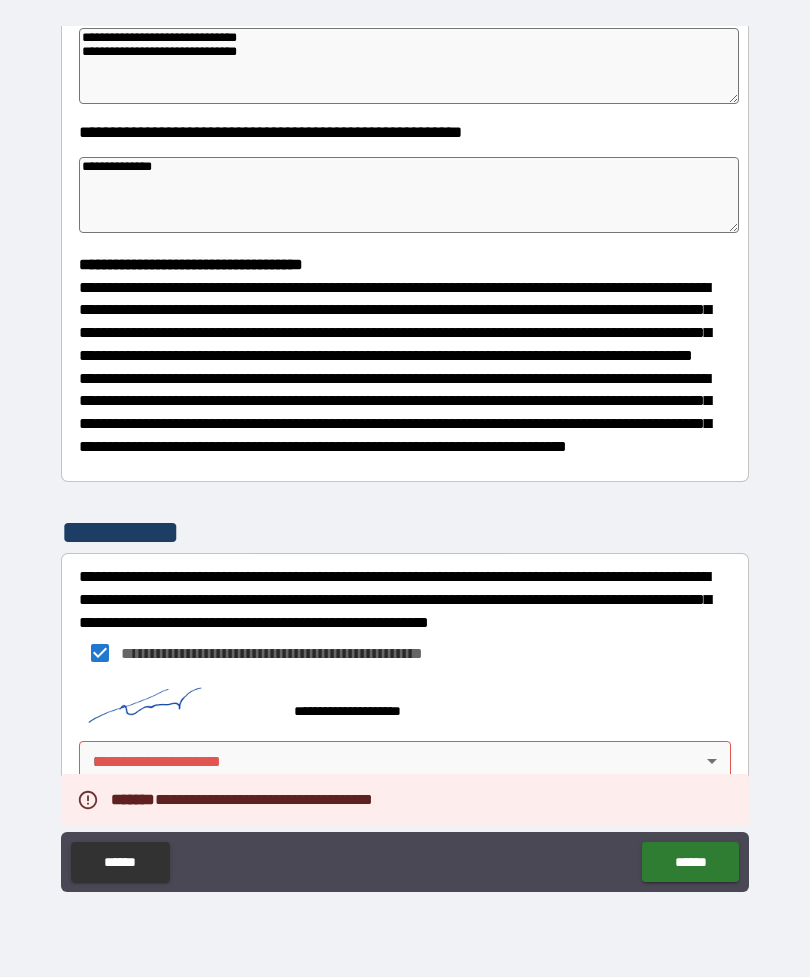 scroll, scrollTop: 387, scrollLeft: 0, axis: vertical 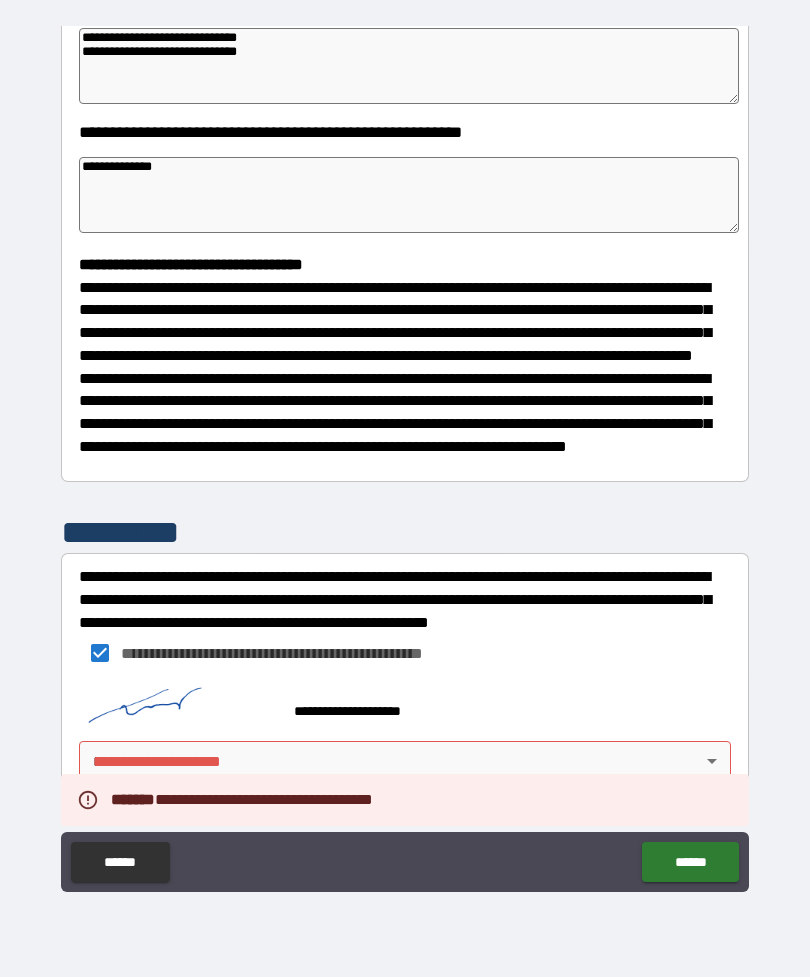 click on "**********" at bounding box center (405, 456) 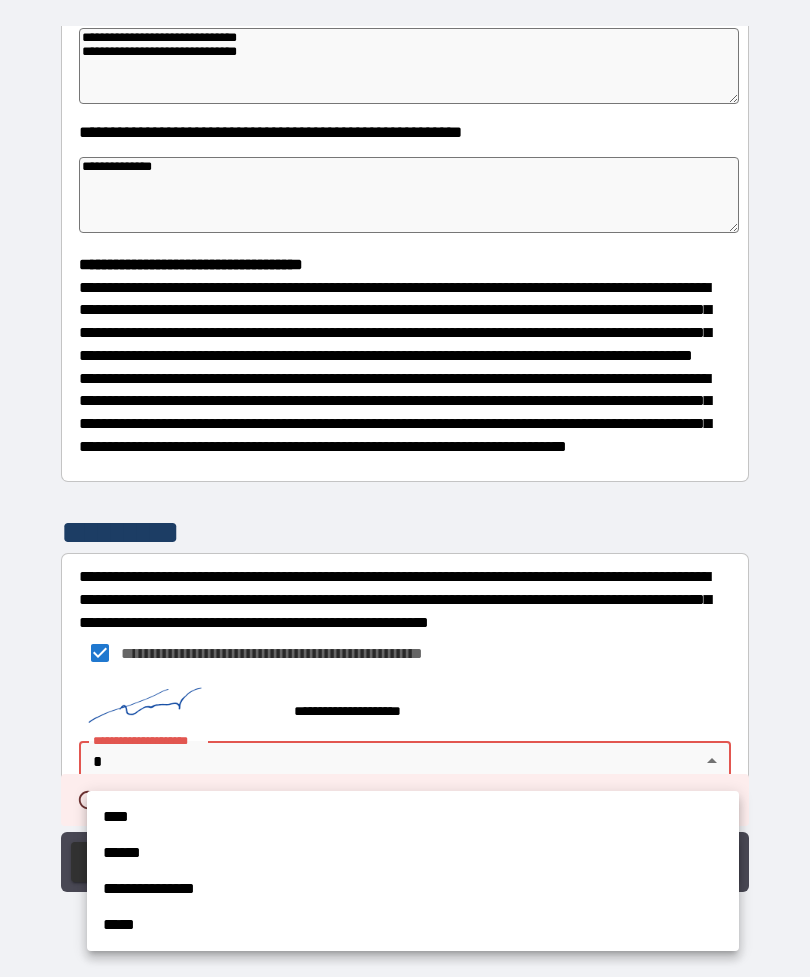 click on "**********" at bounding box center (413, 889) 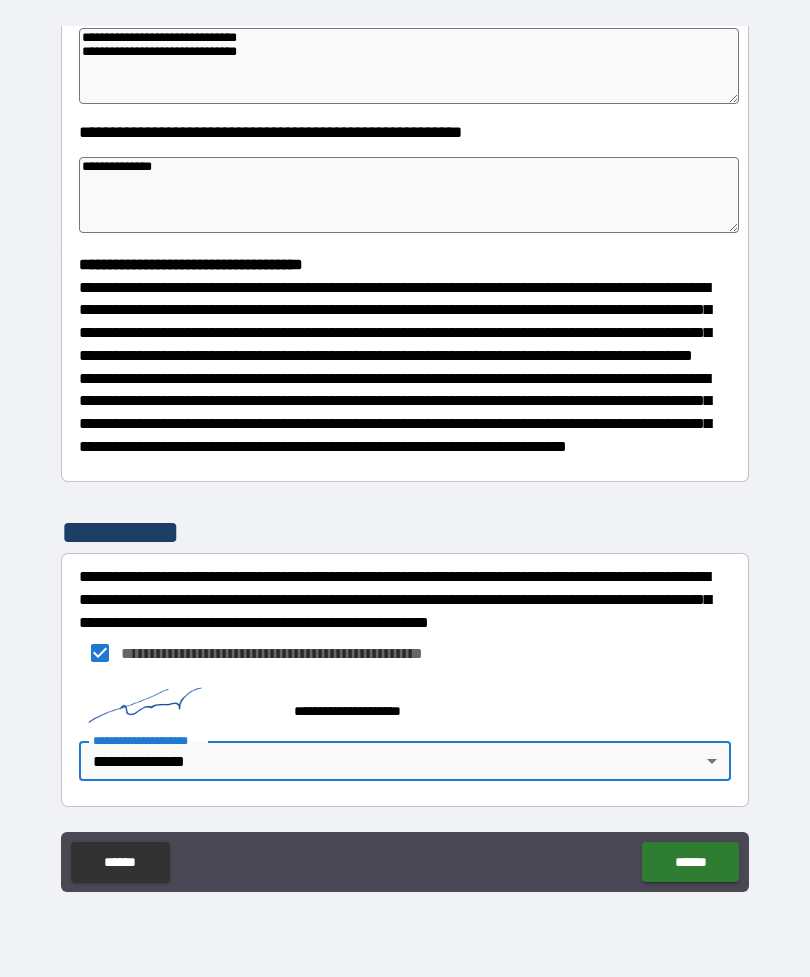 scroll, scrollTop: 387, scrollLeft: 0, axis: vertical 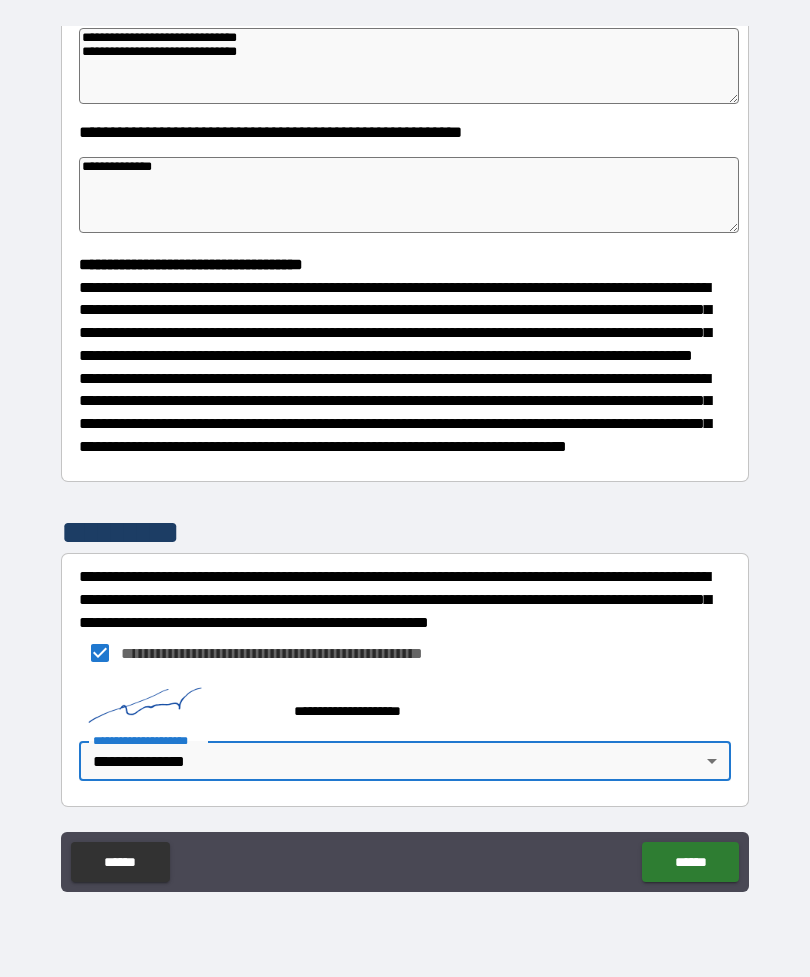 click on "******" at bounding box center [690, 862] 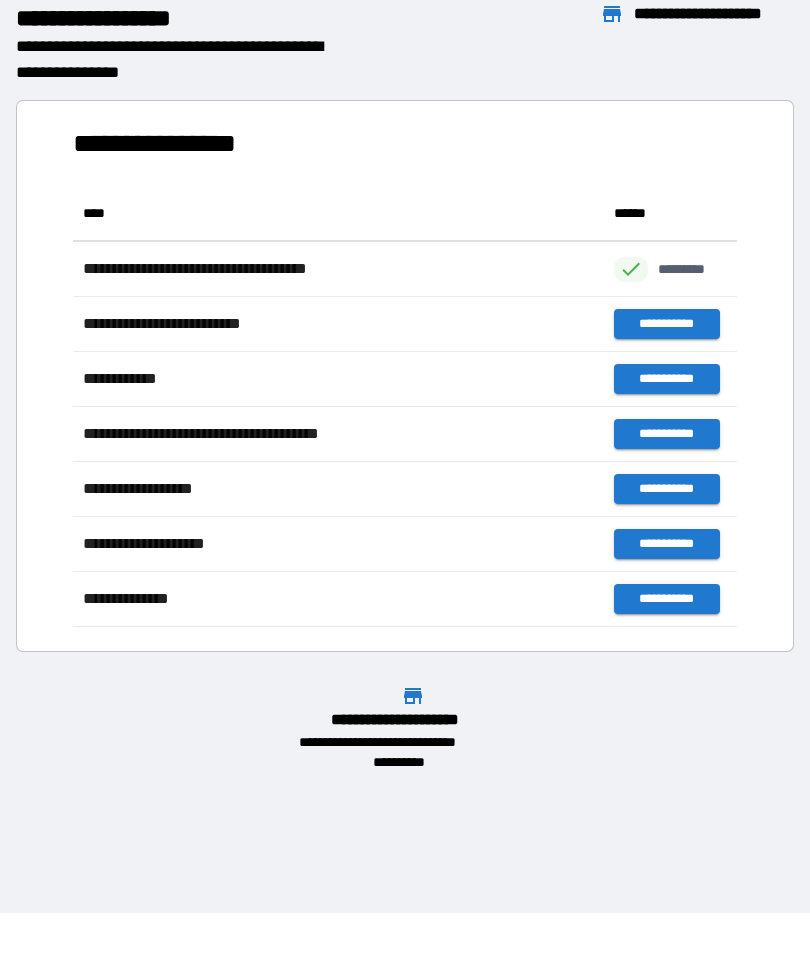 scroll, scrollTop: 441, scrollLeft: 664, axis: both 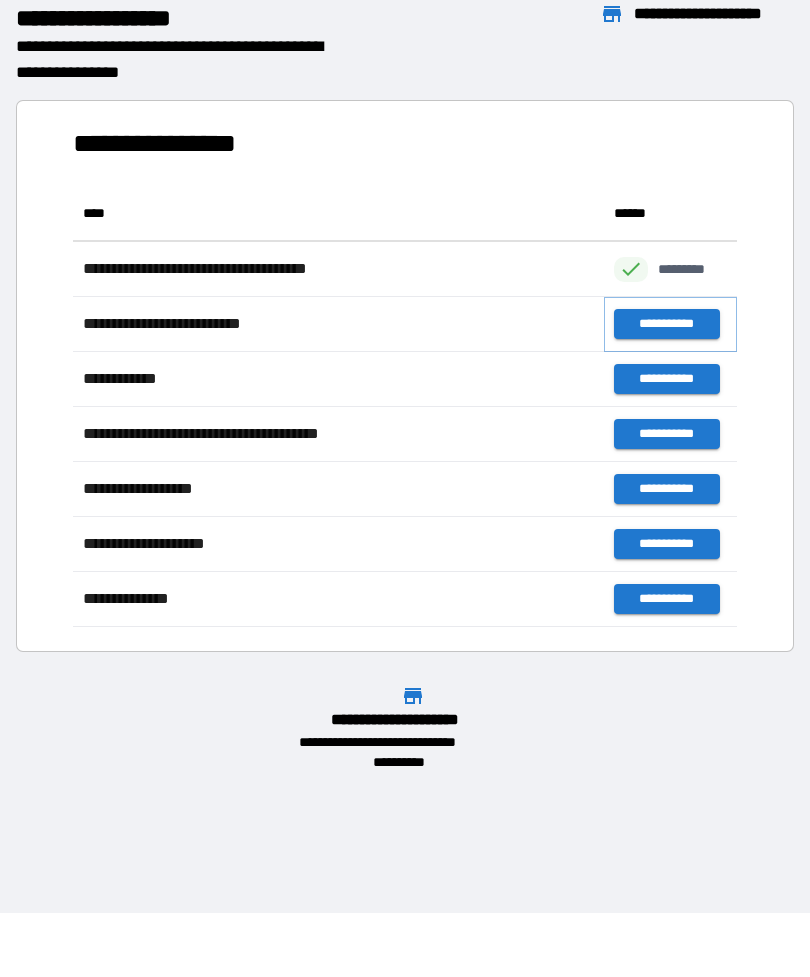 click on "**********" at bounding box center [666, 324] 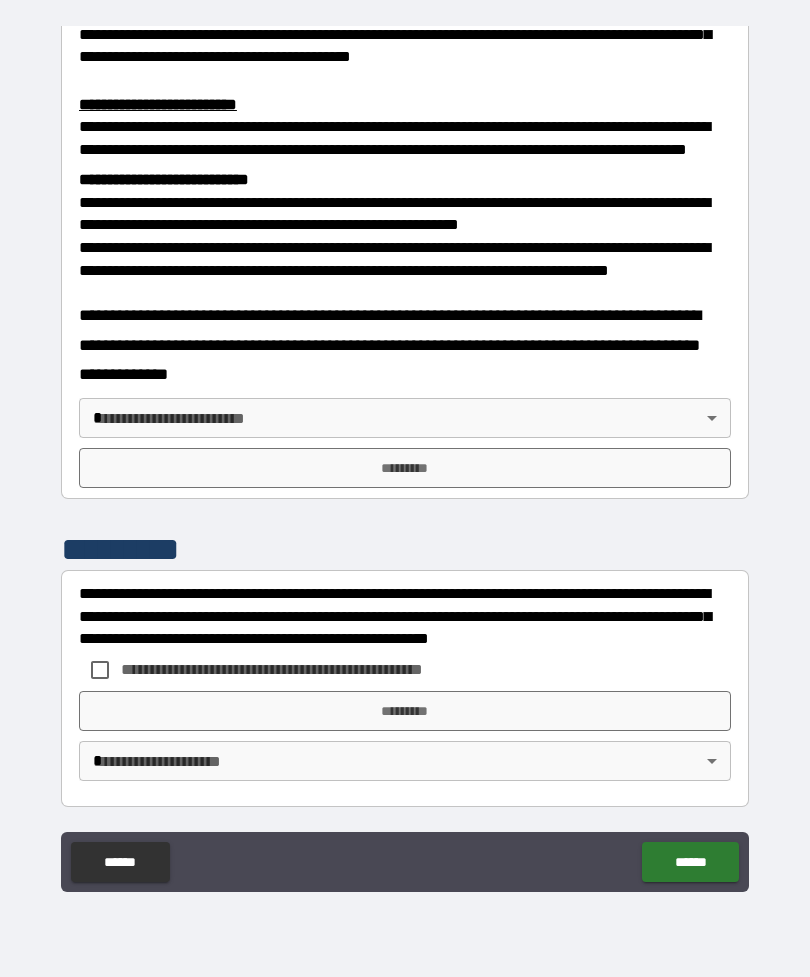 scroll, scrollTop: 660, scrollLeft: 0, axis: vertical 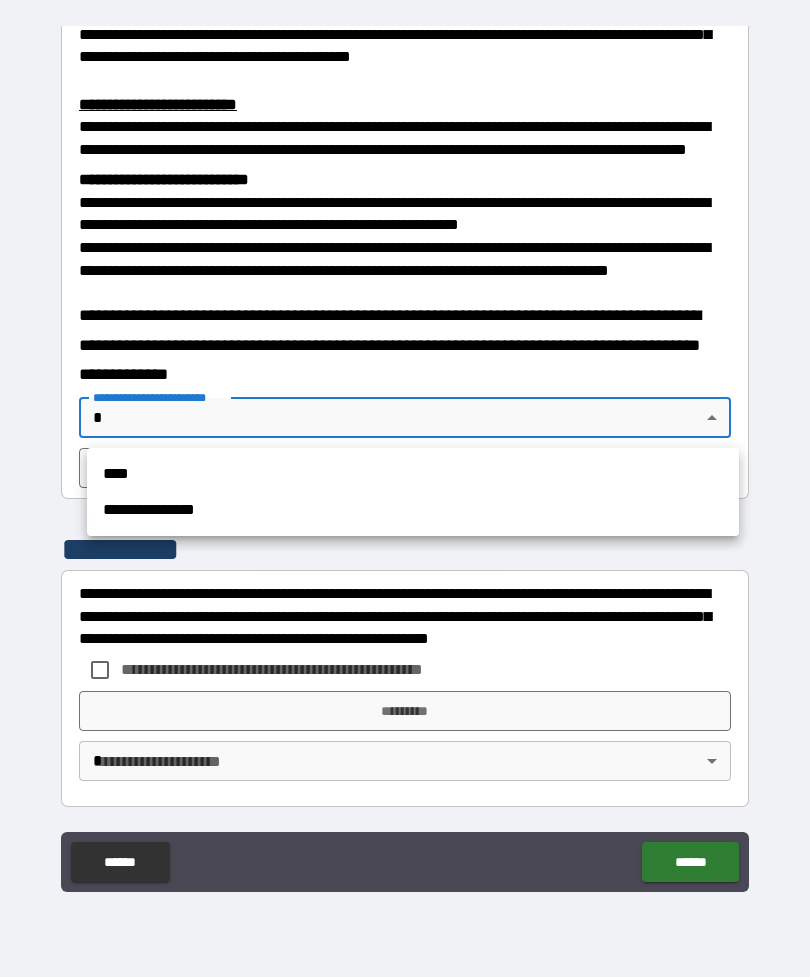 click on "**********" at bounding box center [413, 510] 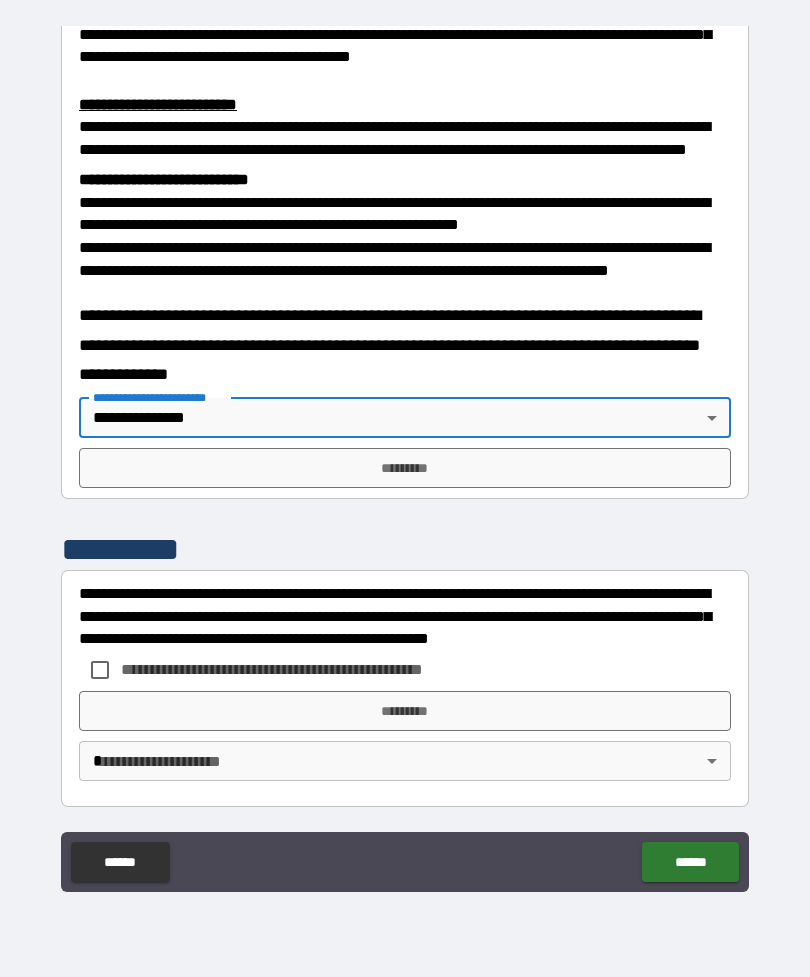 click on "*********" at bounding box center [405, 468] 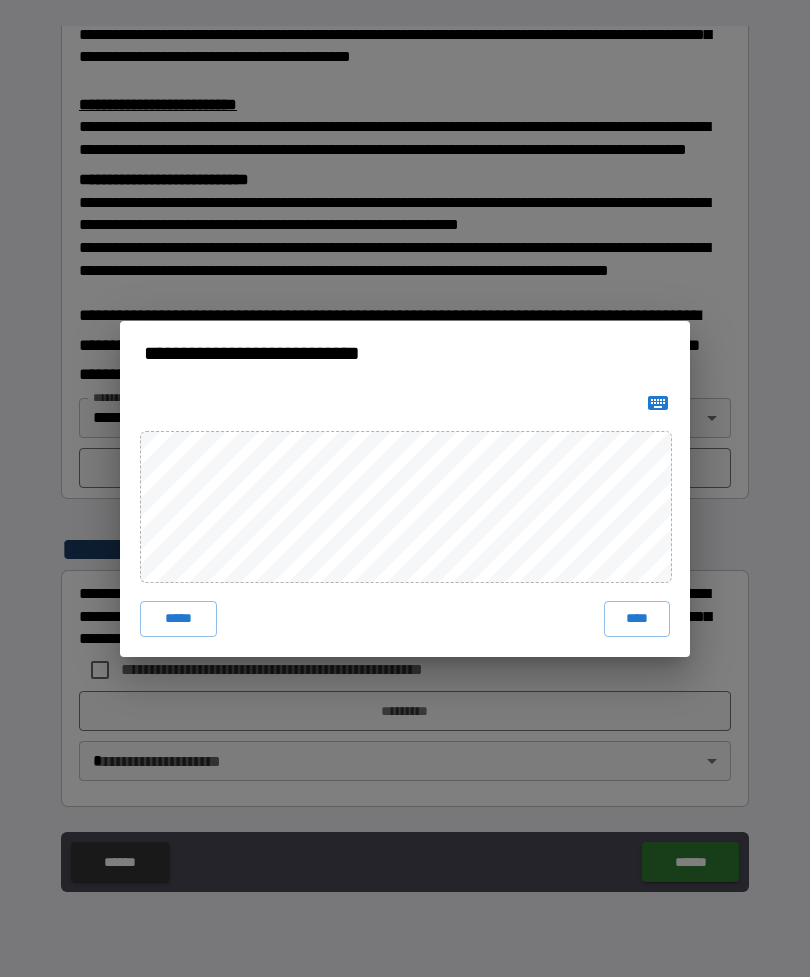 click on "****" at bounding box center (637, 619) 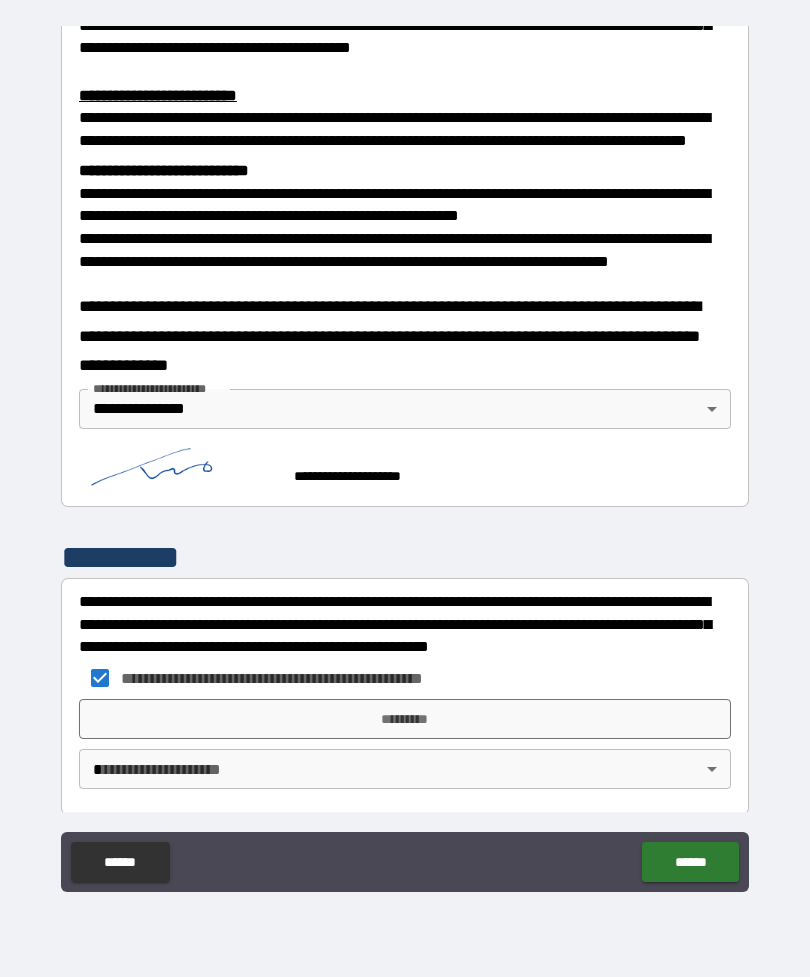 click on "*********" at bounding box center [405, 719] 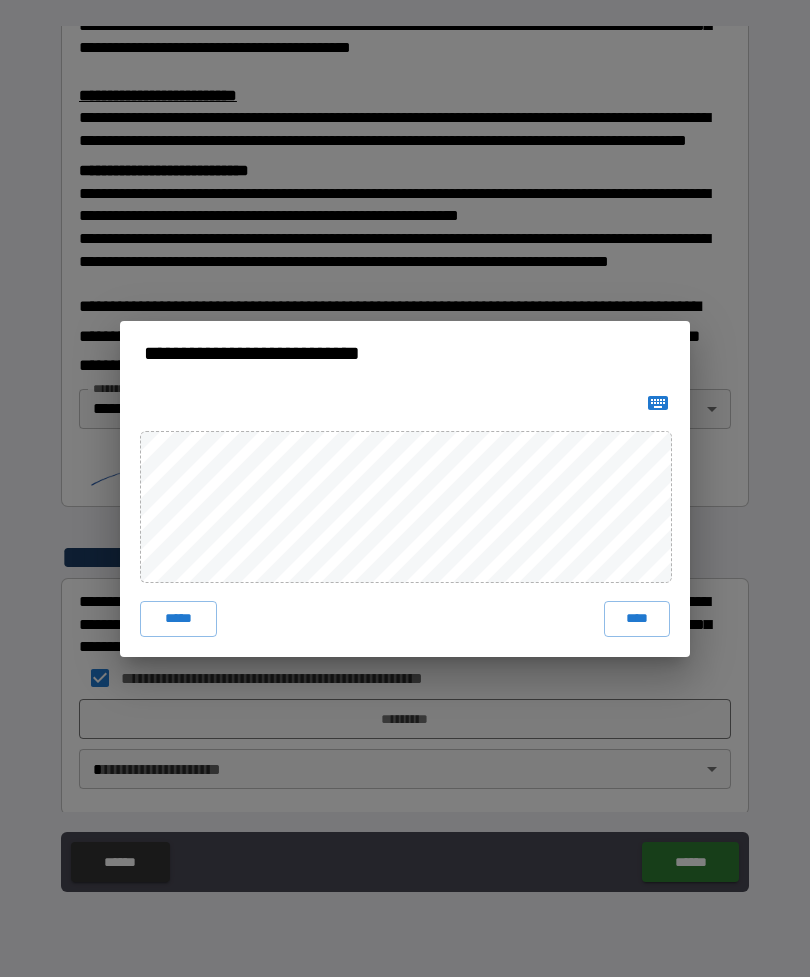 click on "****" at bounding box center (637, 619) 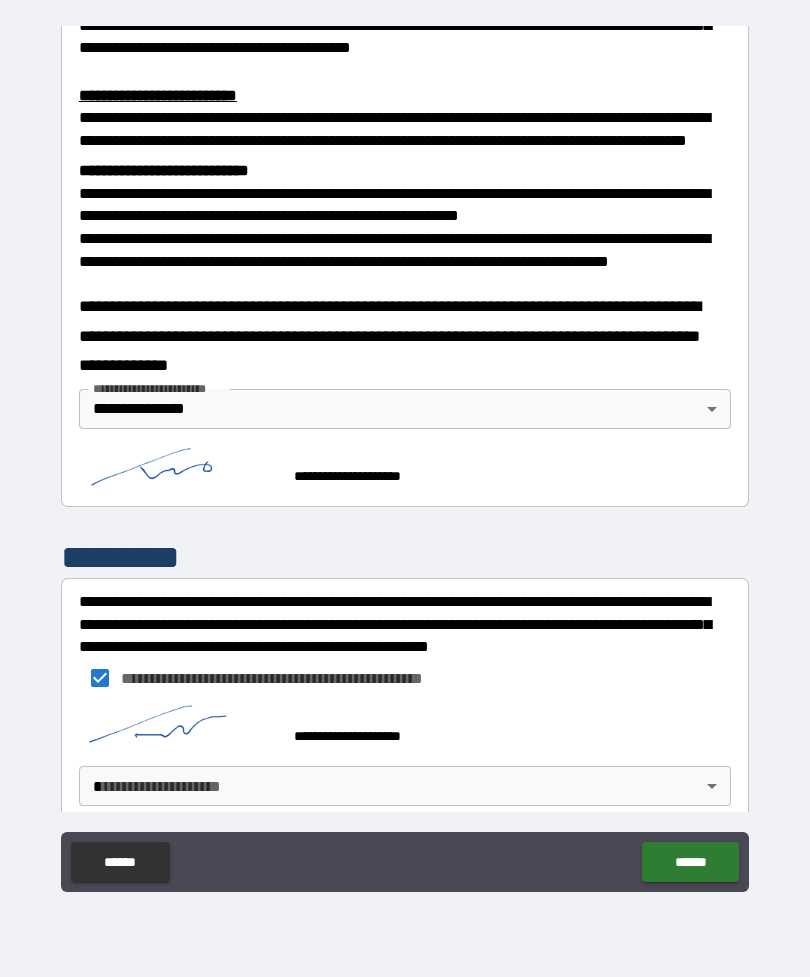 click on "**********" at bounding box center [405, 456] 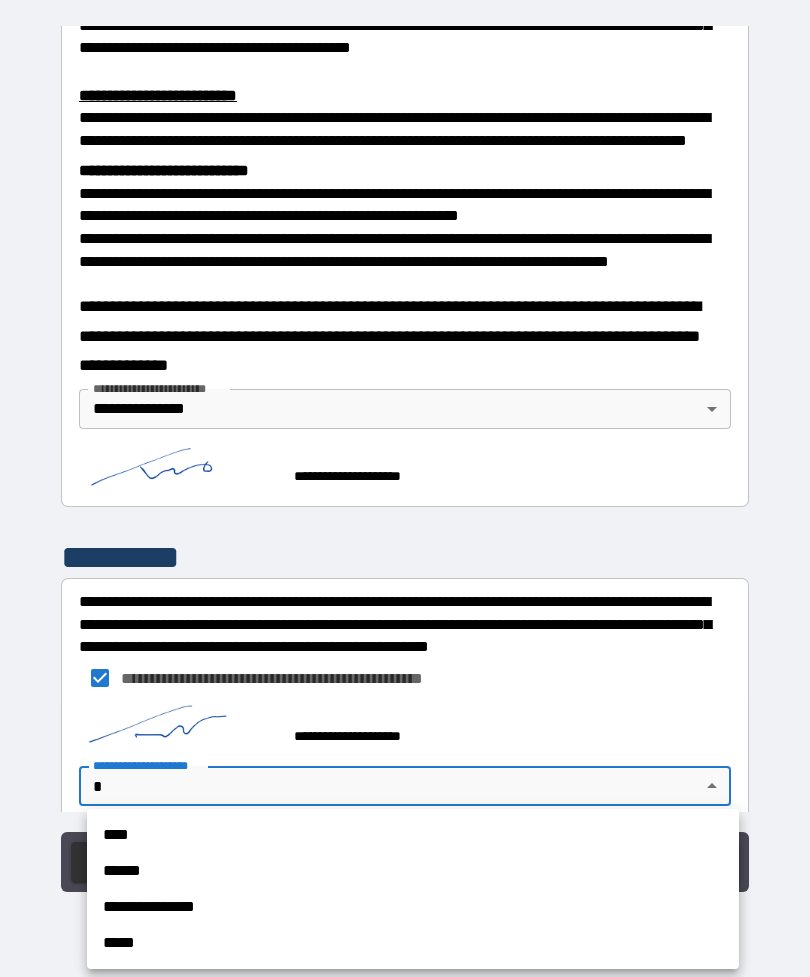 click on "**********" at bounding box center (413, 907) 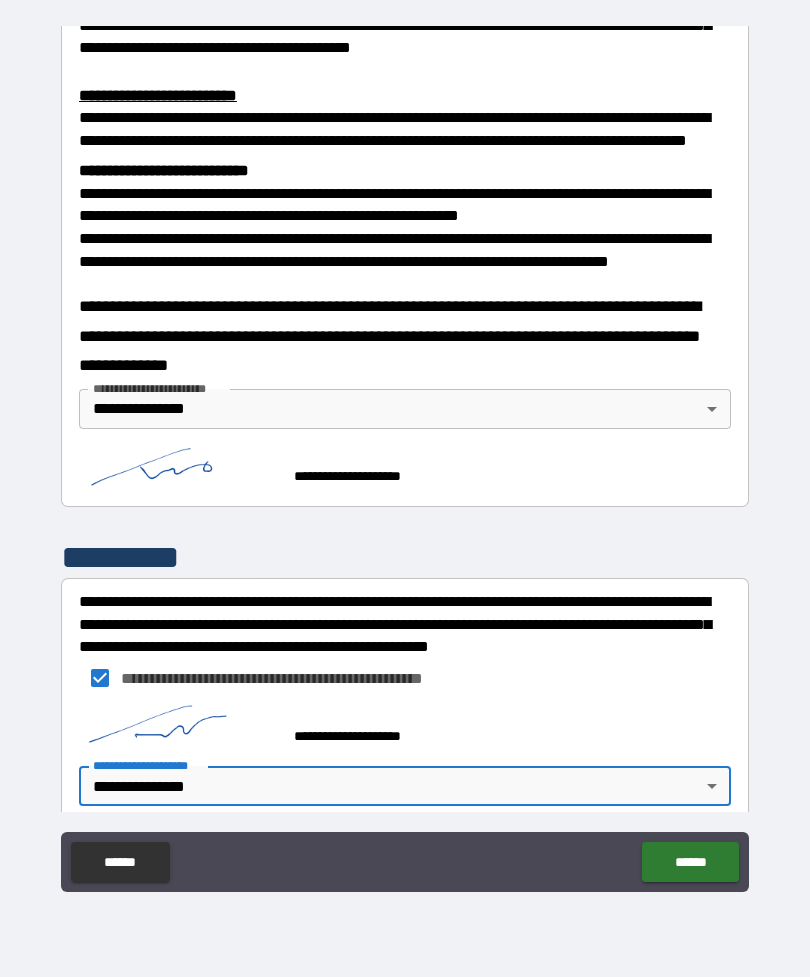 scroll, scrollTop: 663, scrollLeft: 0, axis: vertical 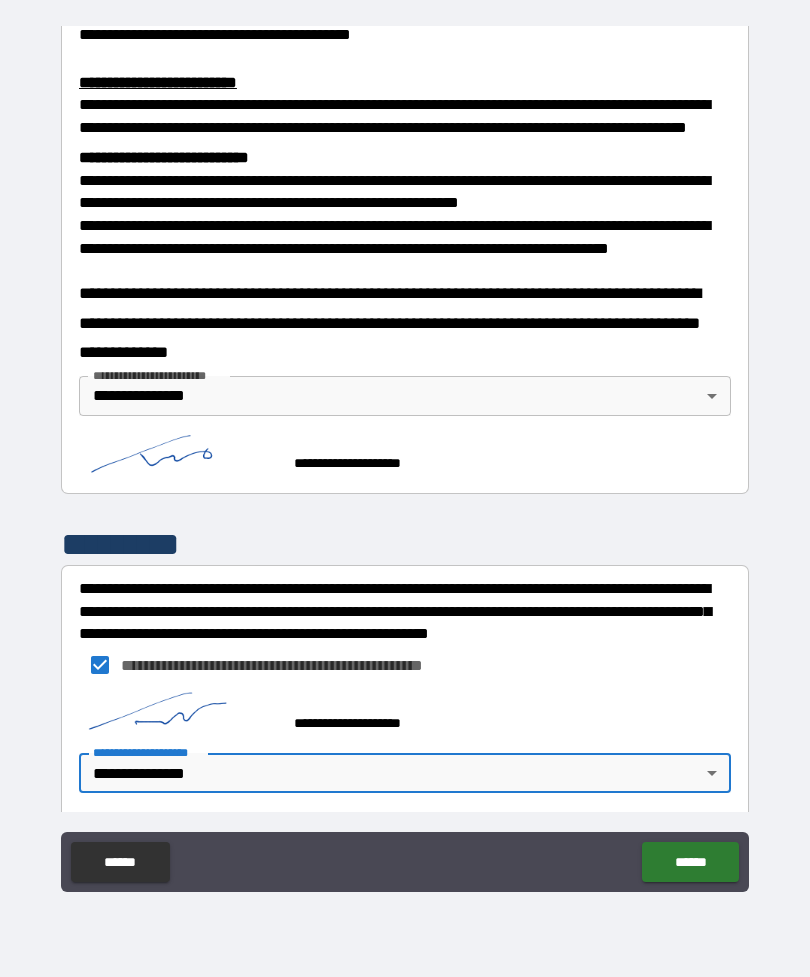 click on "******" at bounding box center (690, 862) 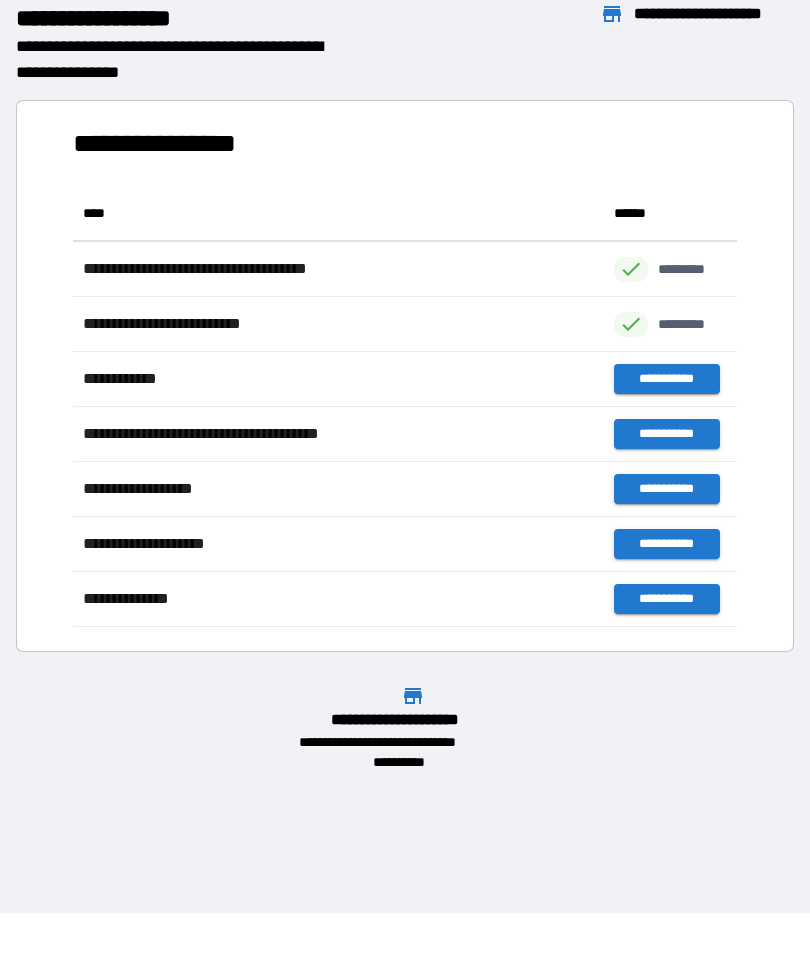 scroll, scrollTop: 441, scrollLeft: 664, axis: both 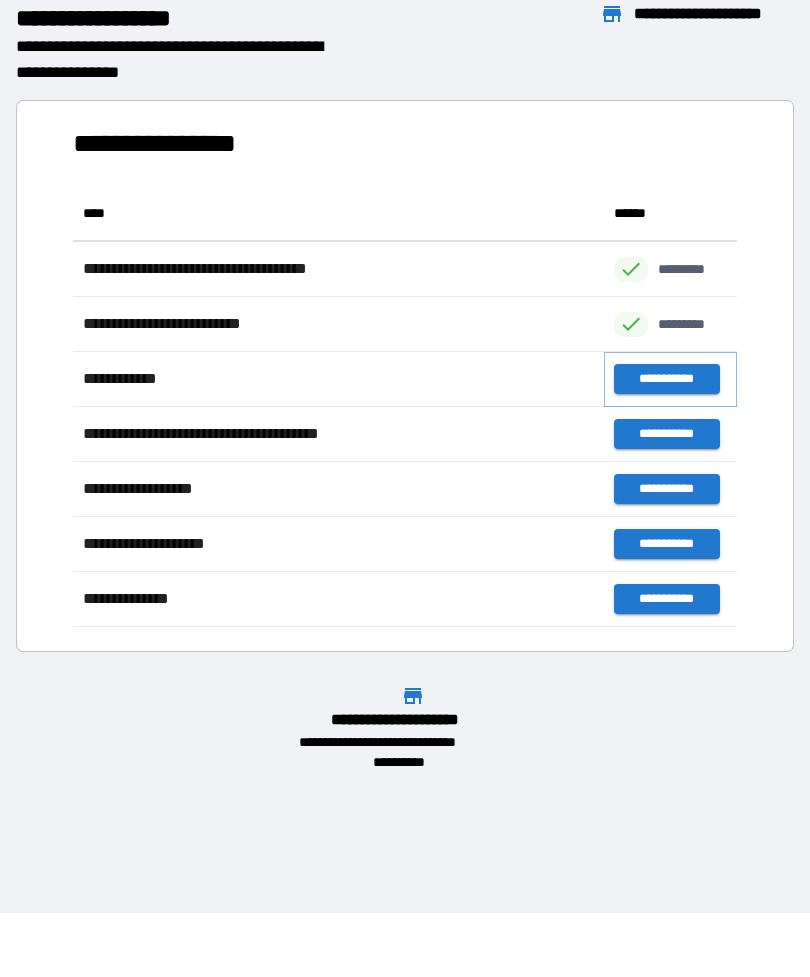 click on "**********" at bounding box center [666, 379] 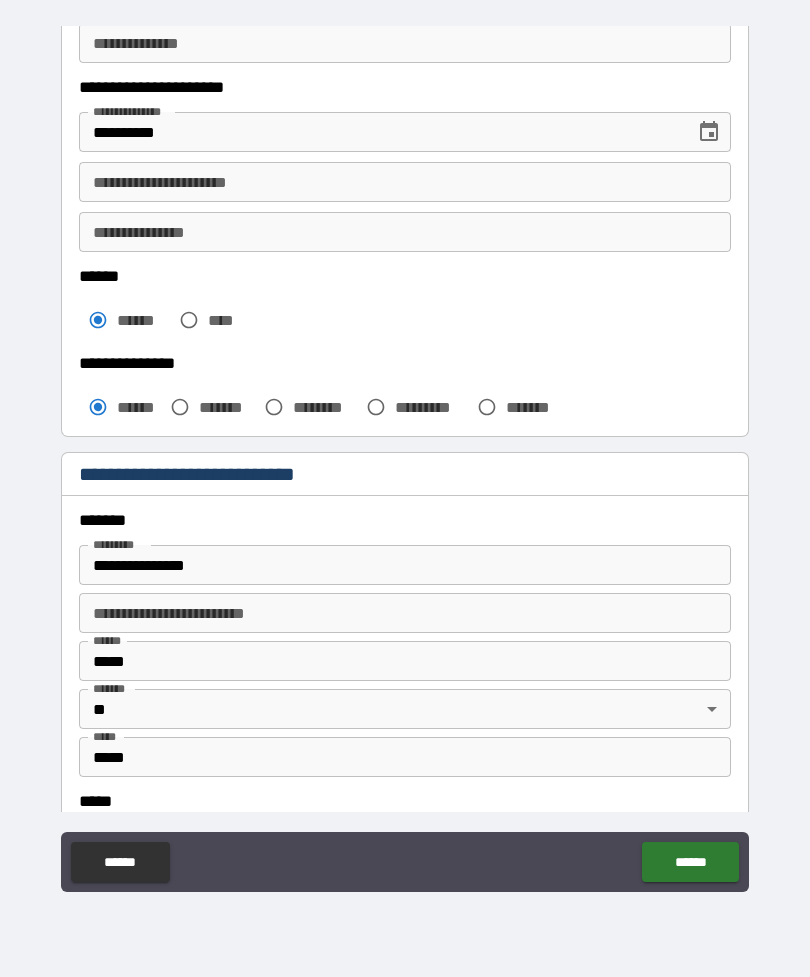 scroll, scrollTop: 333, scrollLeft: 0, axis: vertical 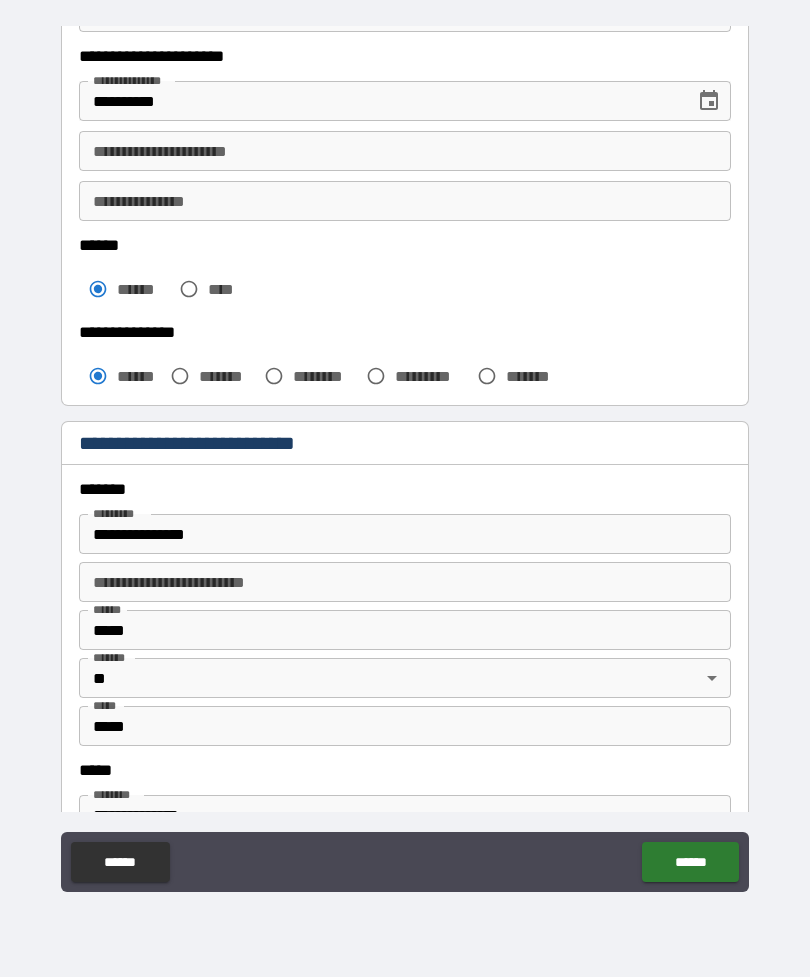 click on "**********" at bounding box center (405, 534) 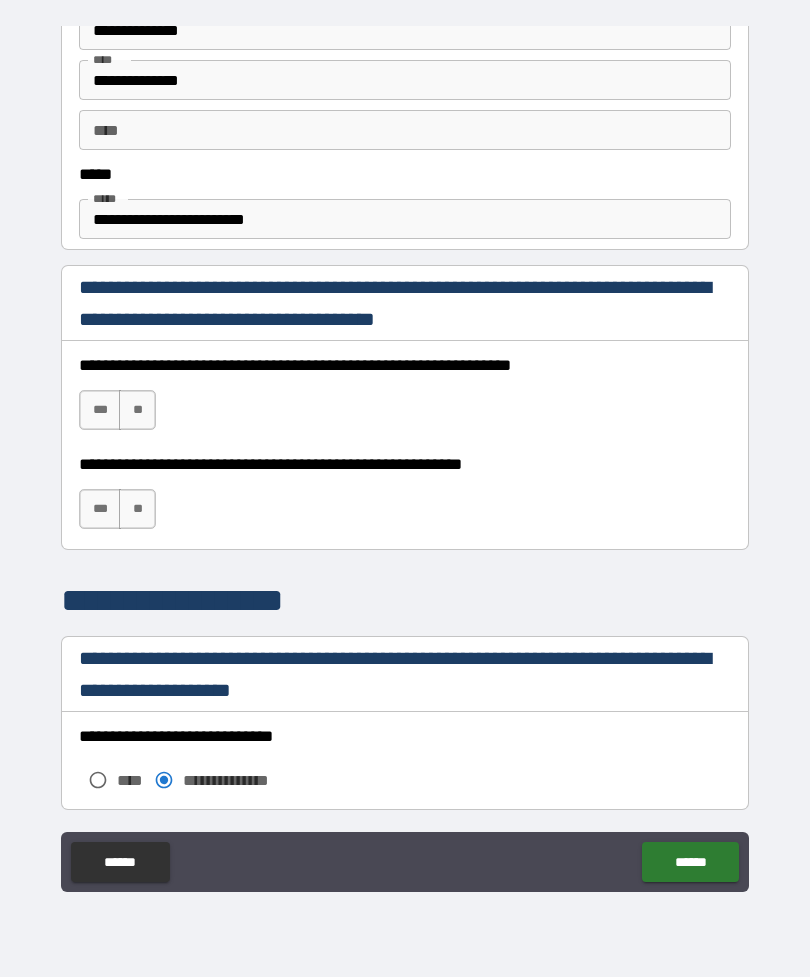 scroll, scrollTop: 1119, scrollLeft: 0, axis: vertical 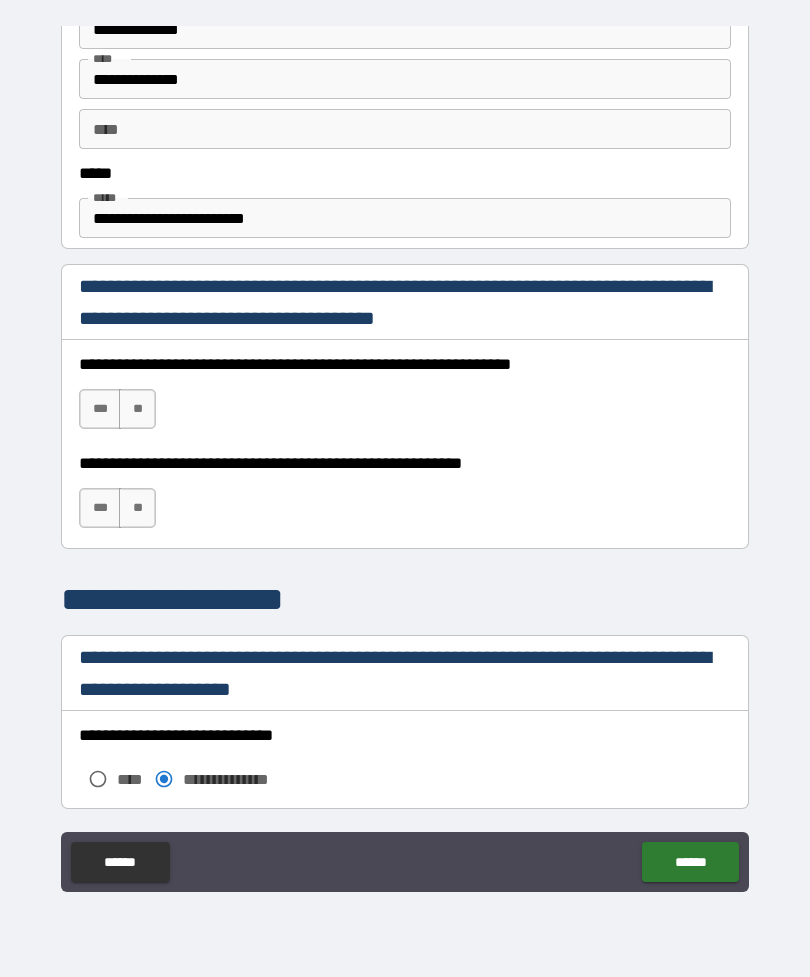 click on "***" at bounding box center [100, 409] 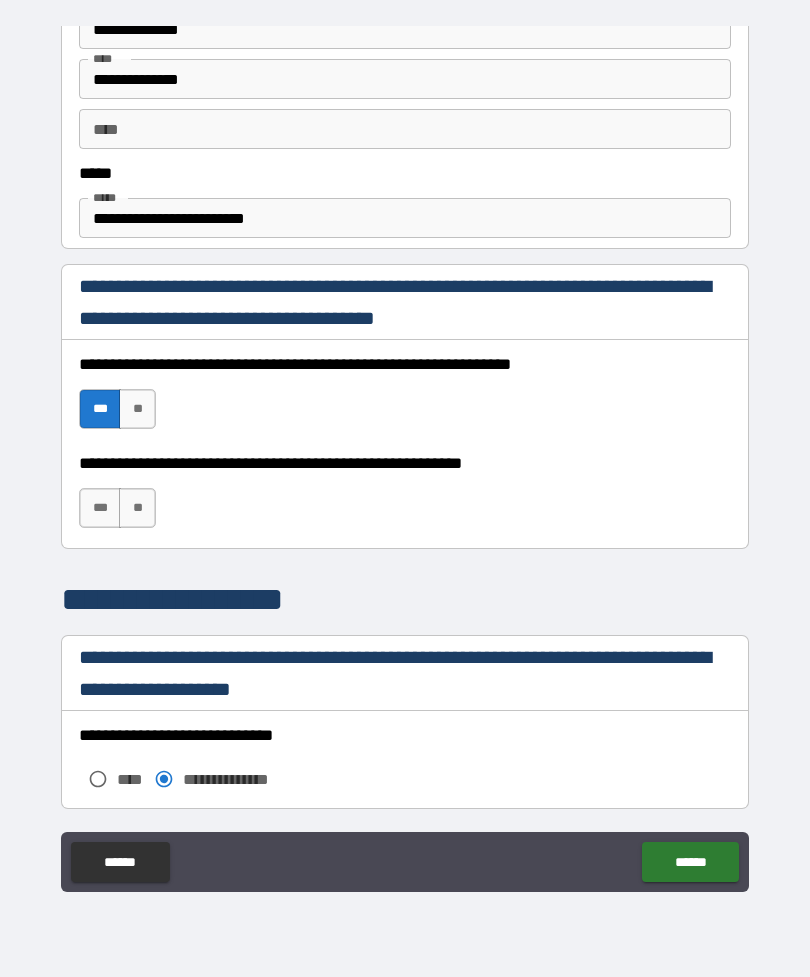 click on "***" at bounding box center [100, 508] 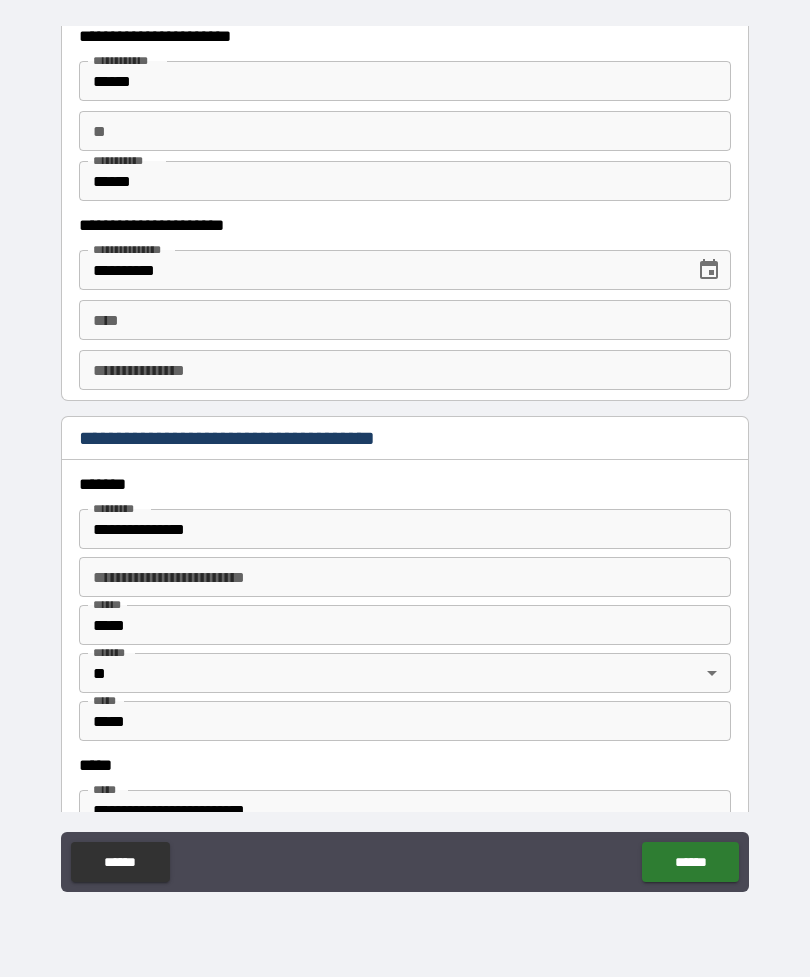 scroll, scrollTop: 2003, scrollLeft: 0, axis: vertical 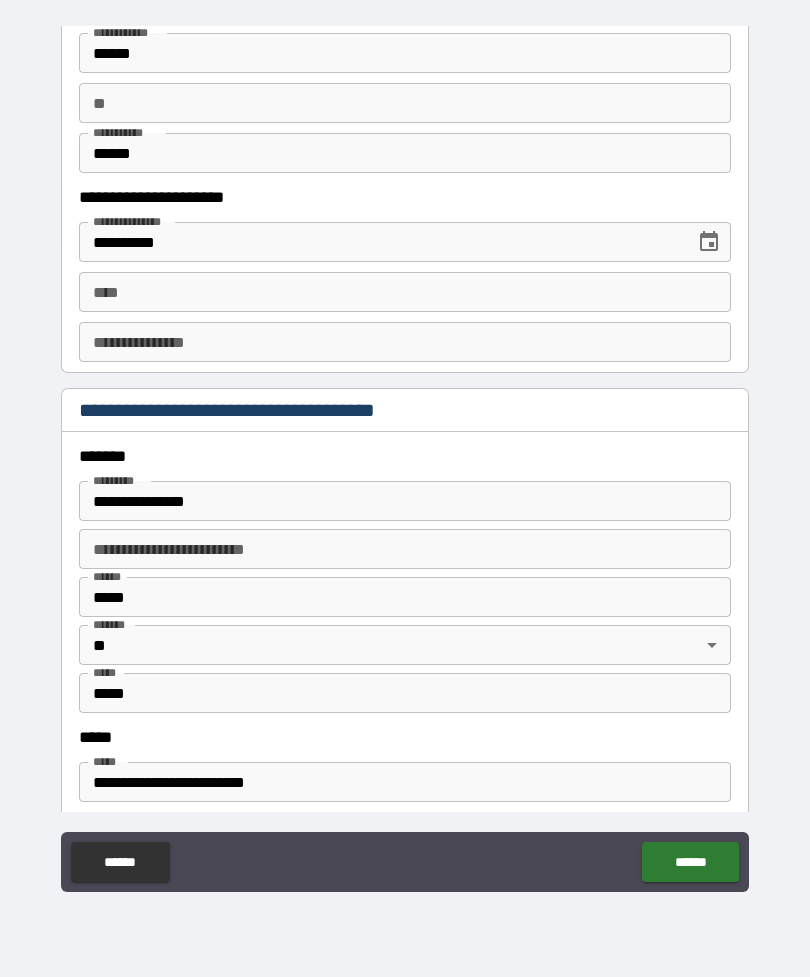 click on "**********" at bounding box center (405, 501) 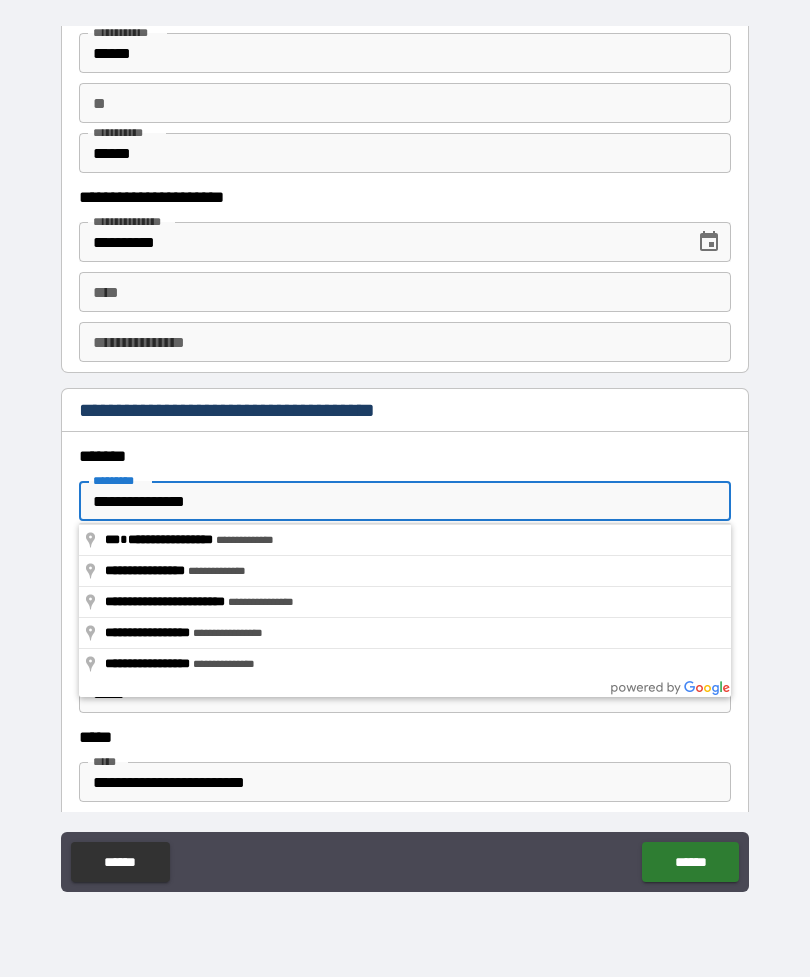 click on "**********" at bounding box center (405, 501) 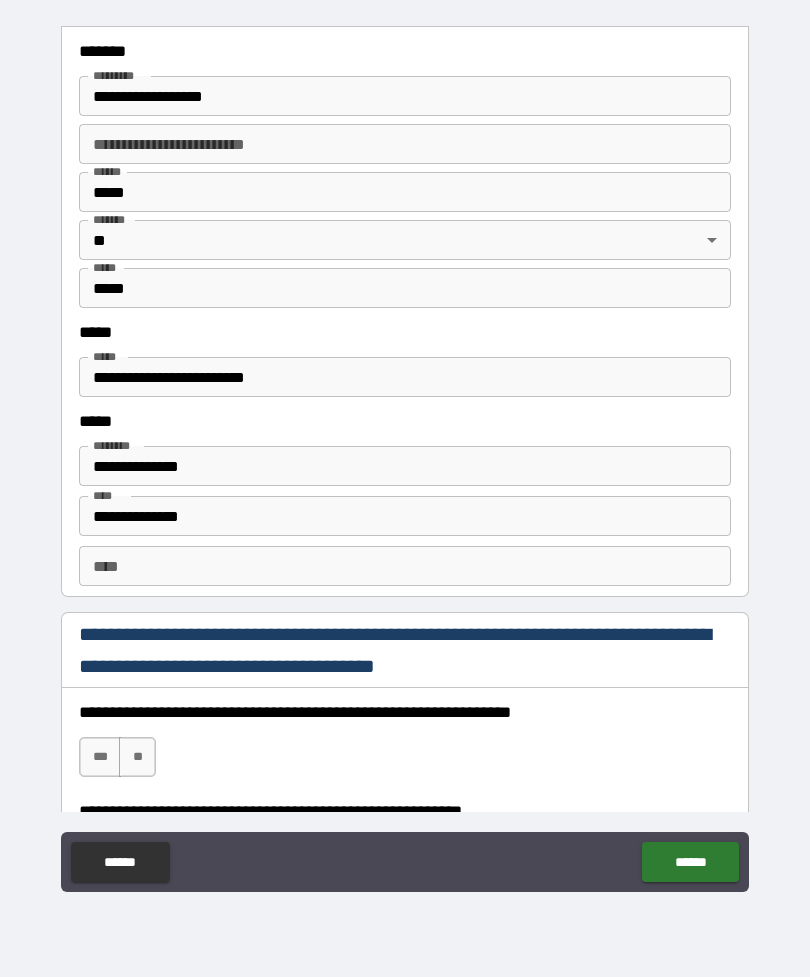 scroll, scrollTop: 2414, scrollLeft: 0, axis: vertical 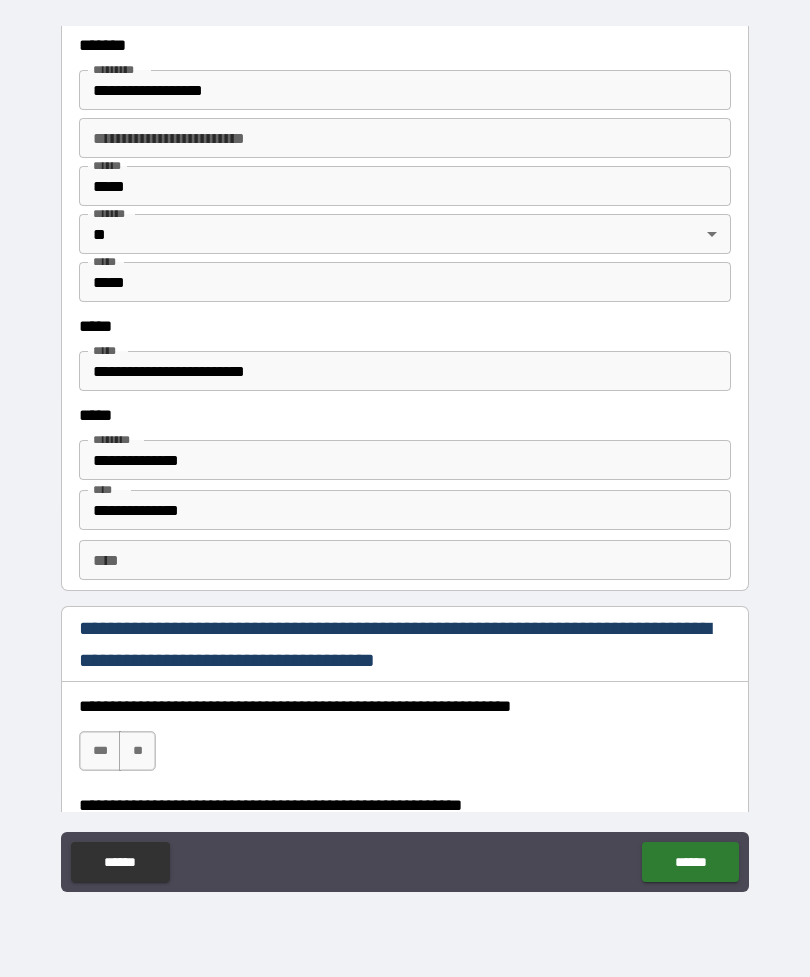 click on "**********" at bounding box center [405, 460] 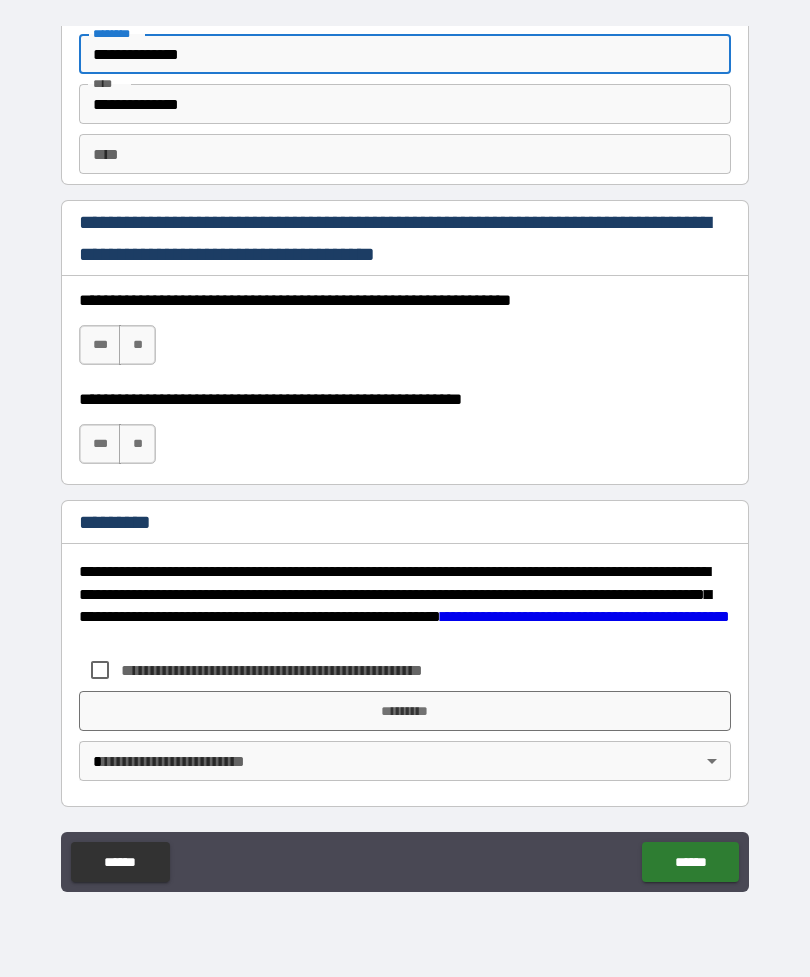 scroll, scrollTop: 2820, scrollLeft: 0, axis: vertical 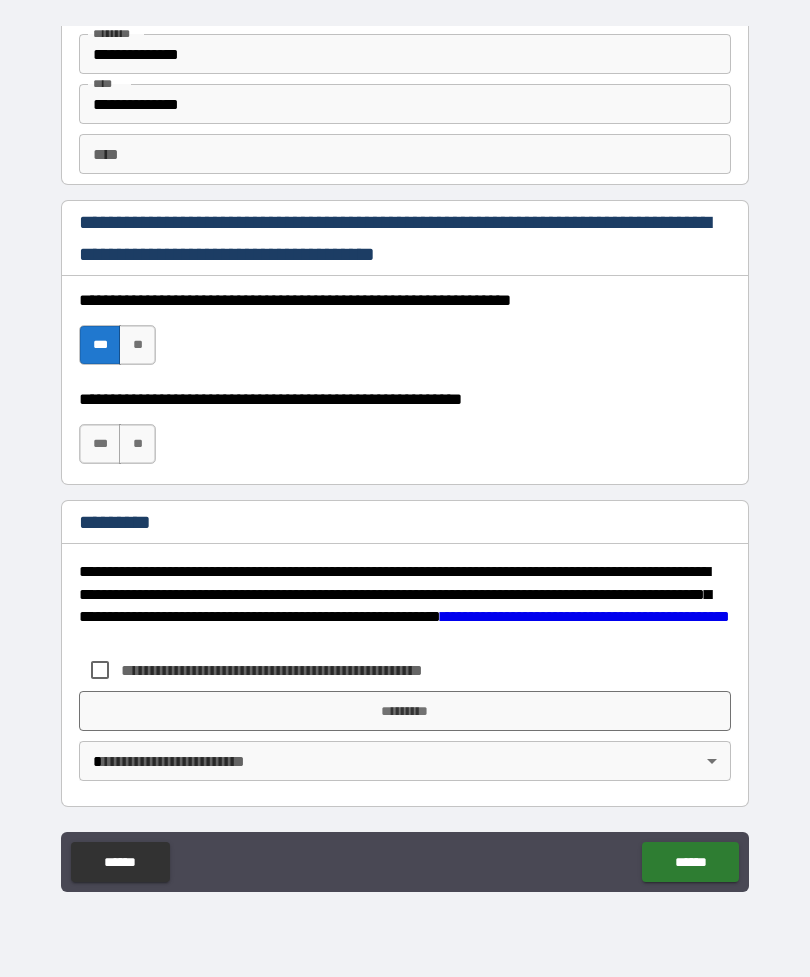 click on "***" at bounding box center (100, 444) 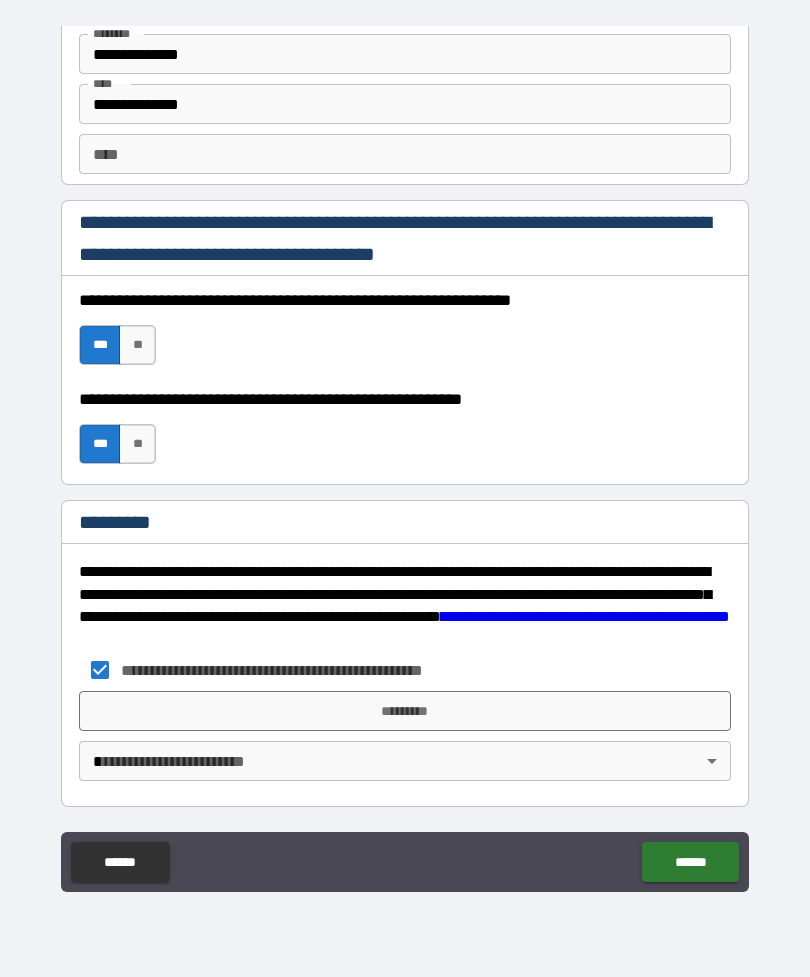 click on "*********" at bounding box center (405, 711) 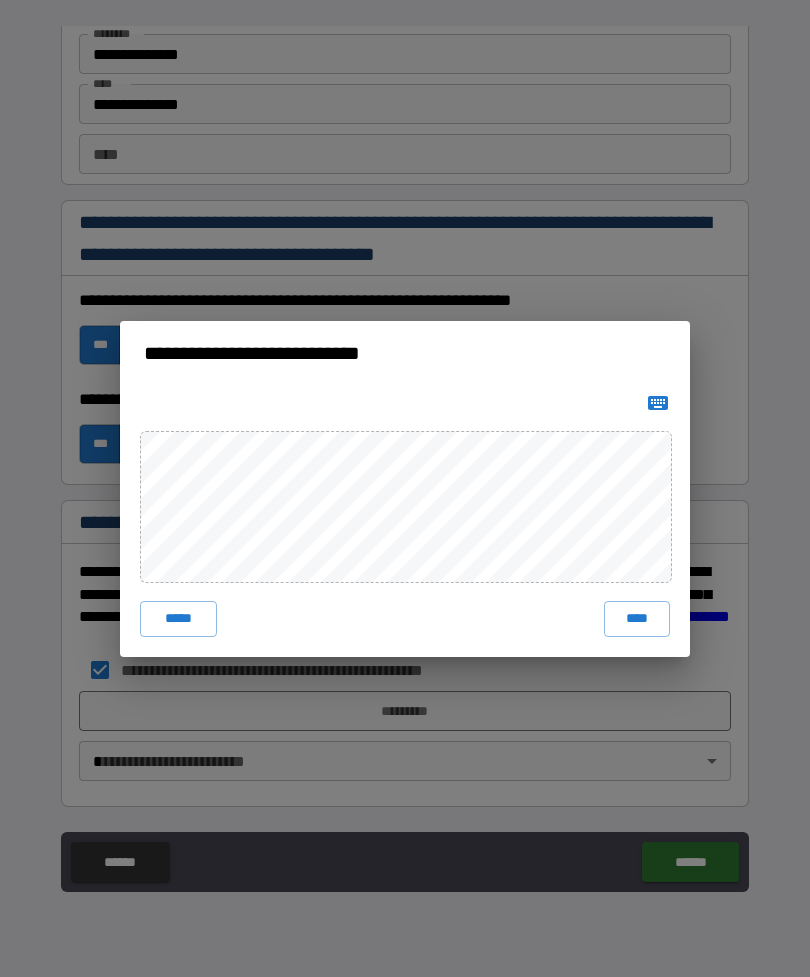 click on "****" at bounding box center (637, 619) 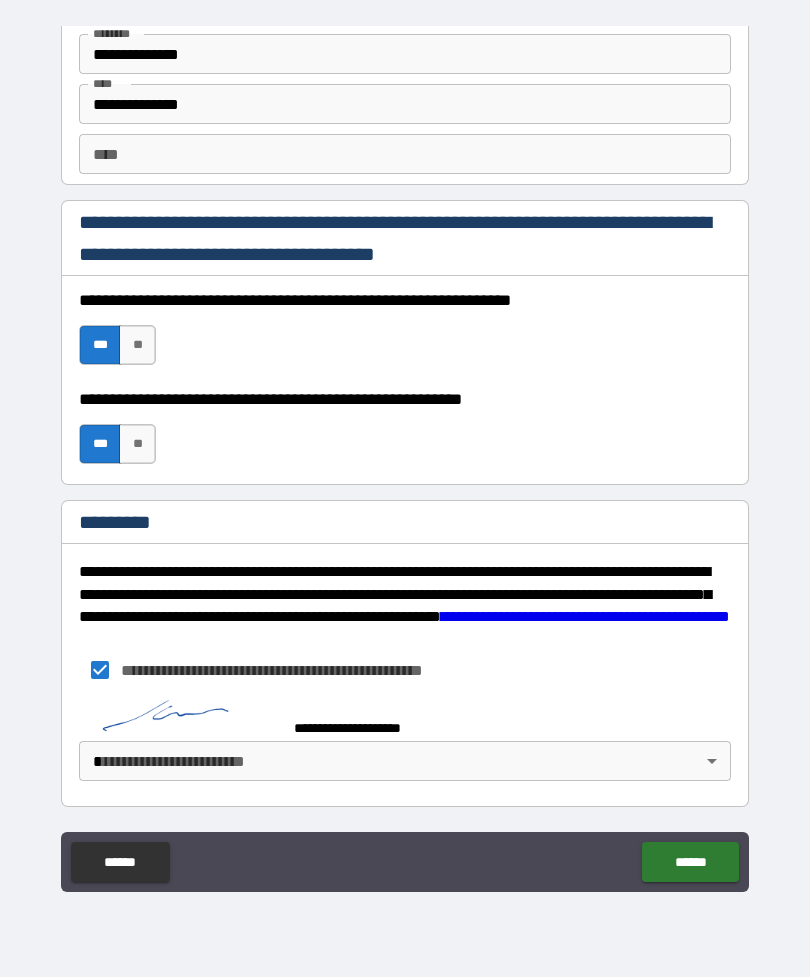 scroll, scrollTop: 2810, scrollLeft: 0, axis: vertical 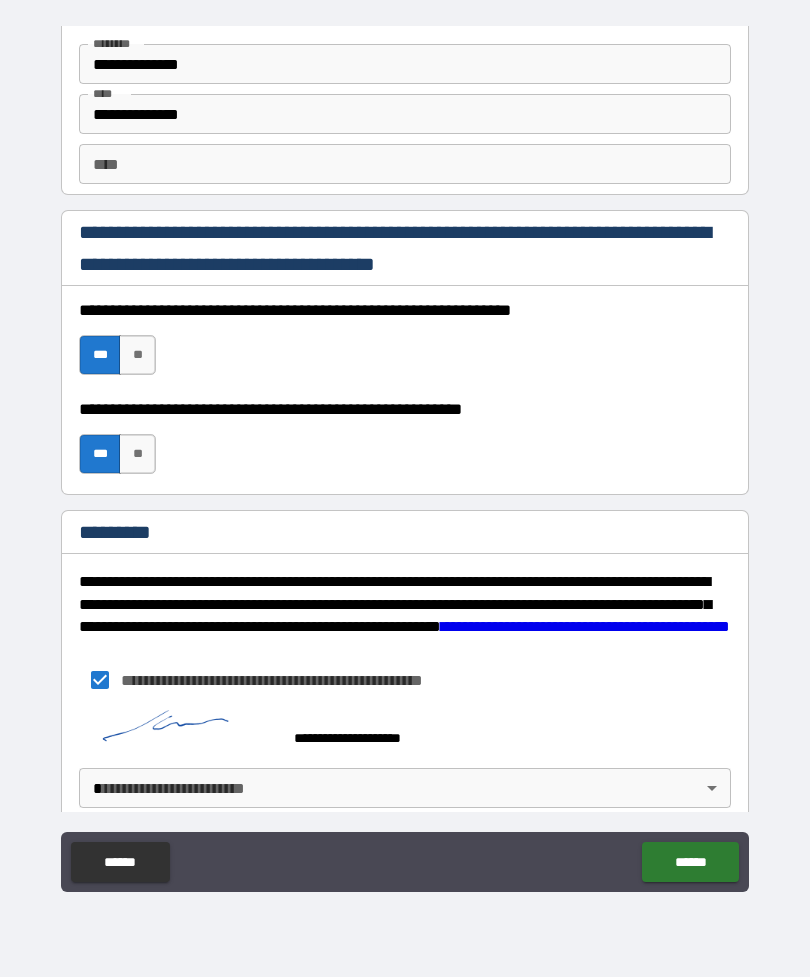 click on "**********" at bounding box center [405, 456] 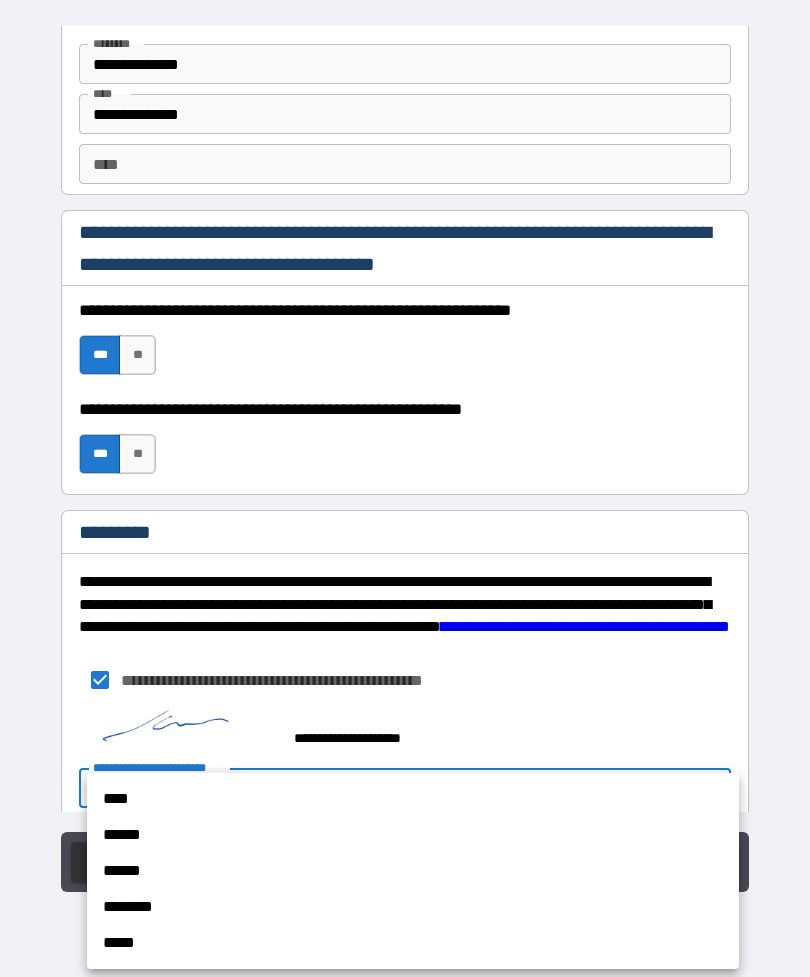 click at bounding box center (405, 488) 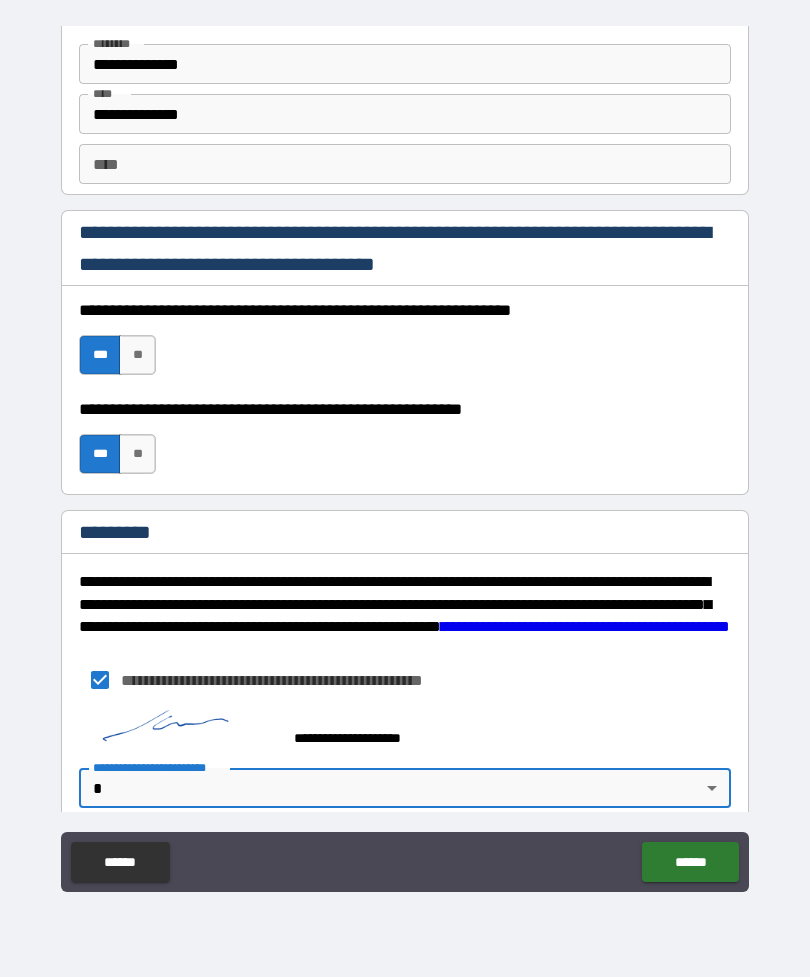 click on "**********" at bounding box center (405, 456) 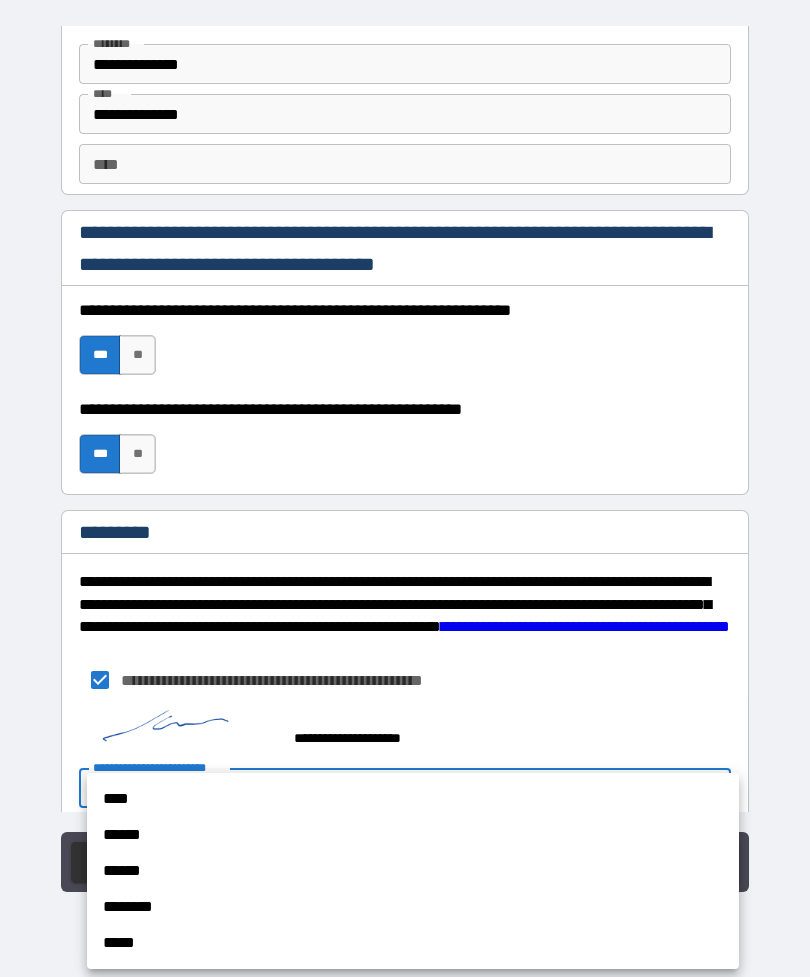 click on "******" at bounding box center [413, 835] 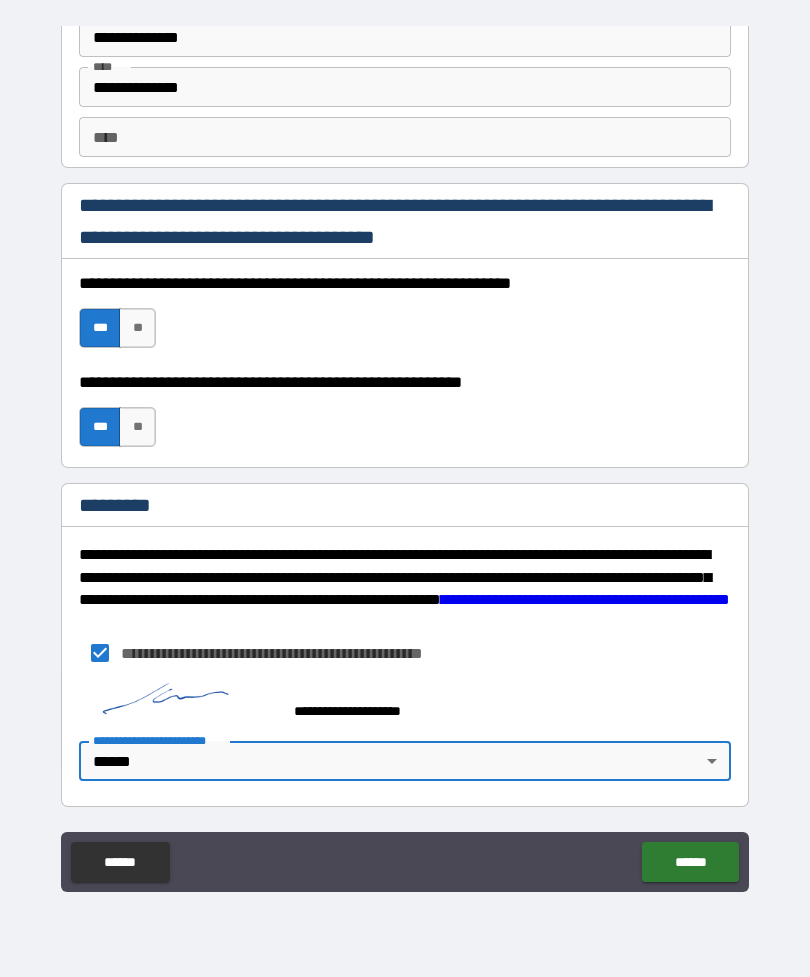 scroll, scrollTop: 2837, scrollLeft: 0, axis: vertical 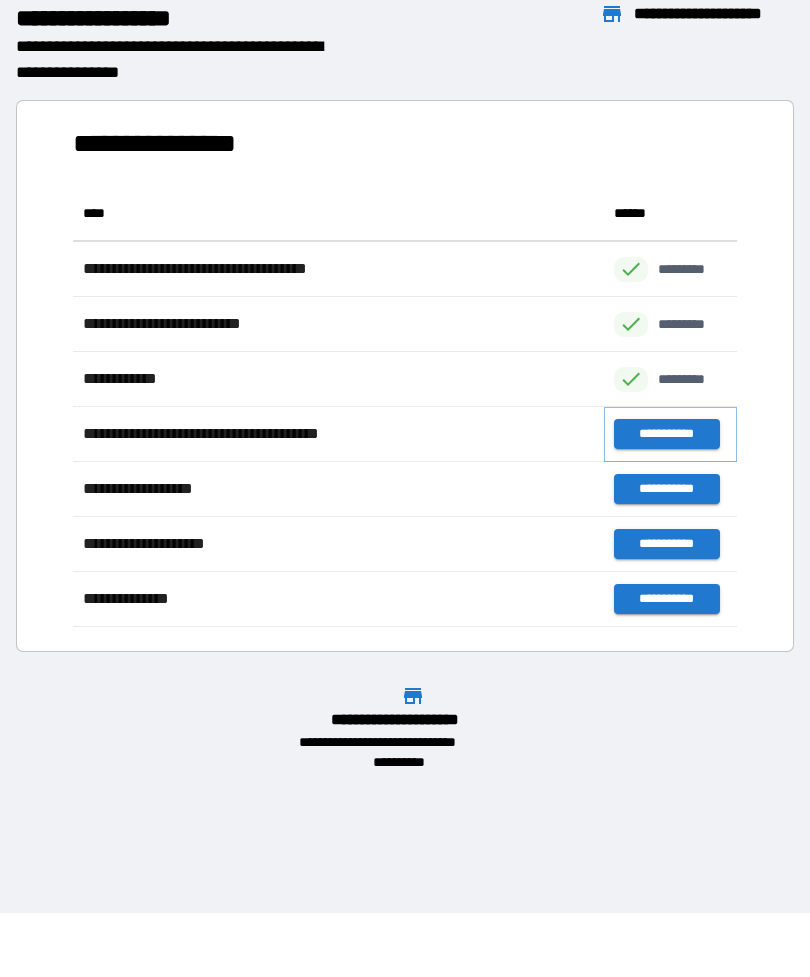 click on "**********" at bounding box center [666, 434] 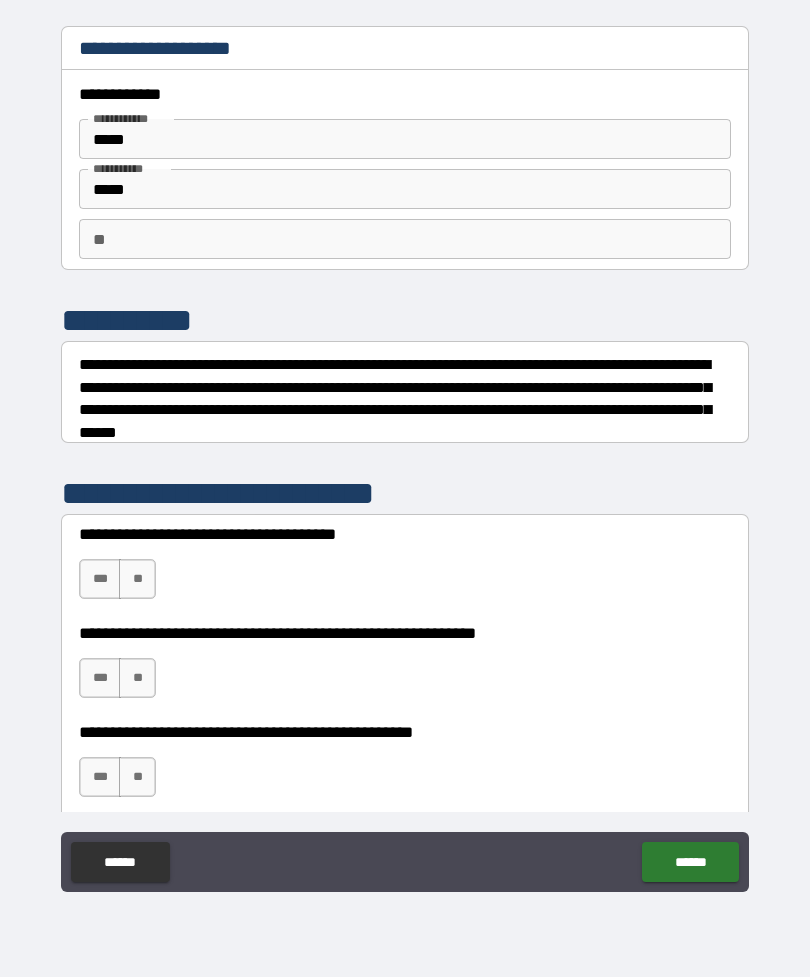 click on "**" at bounding box center [137, 579] 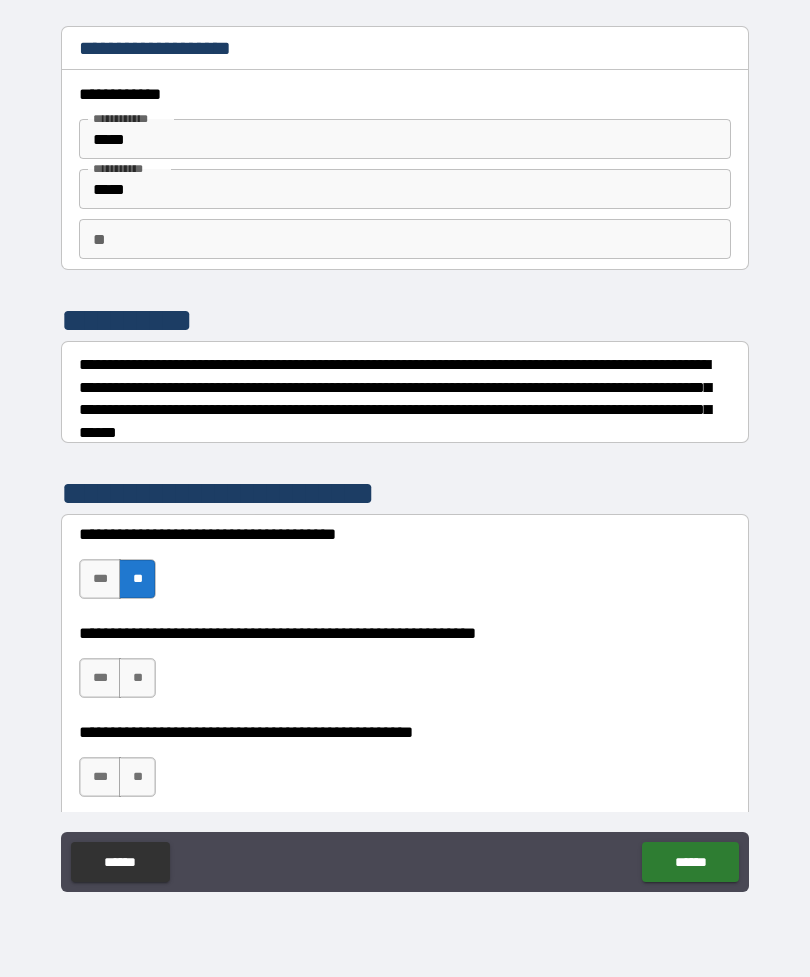 click on "**" at bounding box center (137, 678) 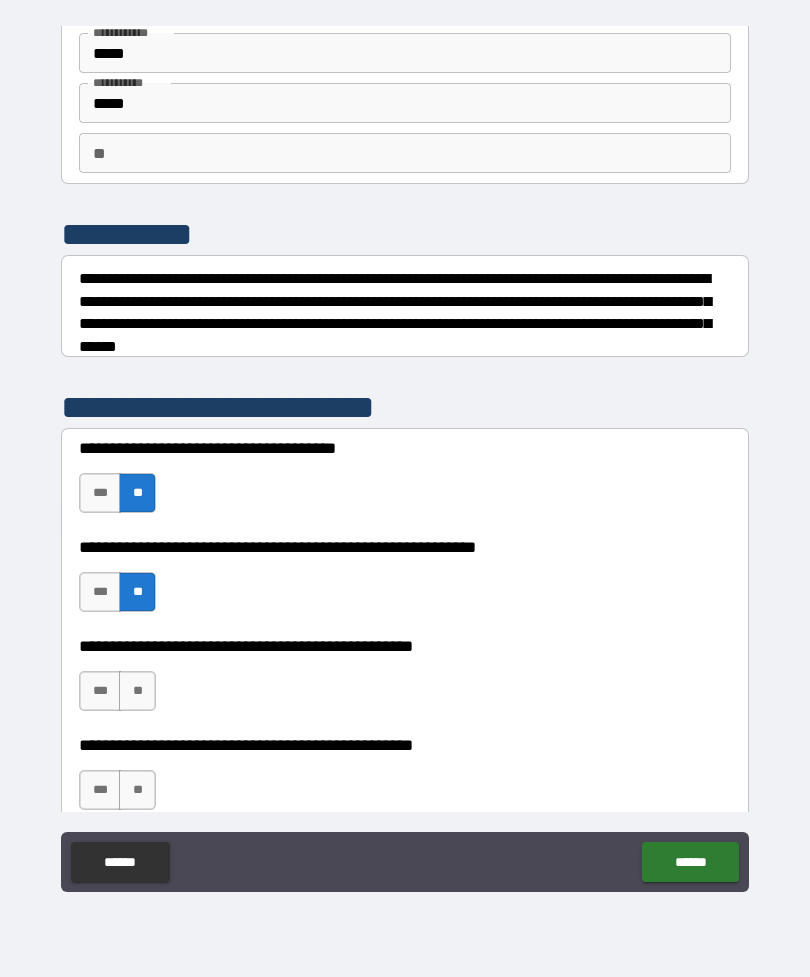 click on "**" at bounding box center [137, 691] 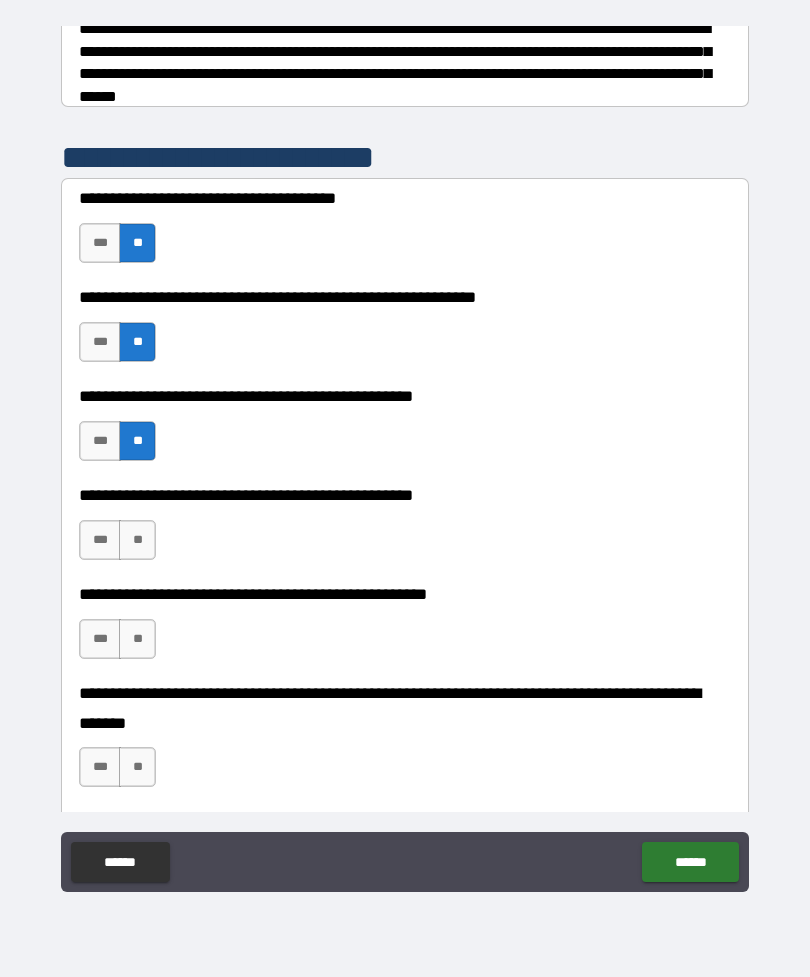scroll, scrollTop: 340, scrollLeft: 0, axis: vertical 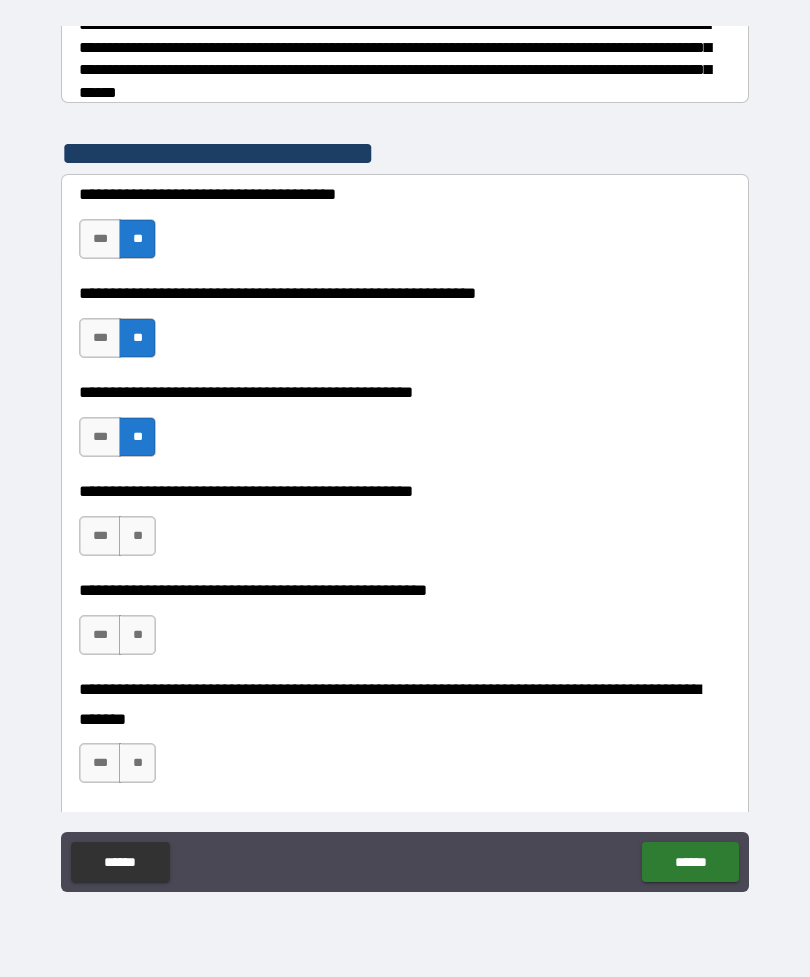 click on "**" at bounding box center (137, 536) 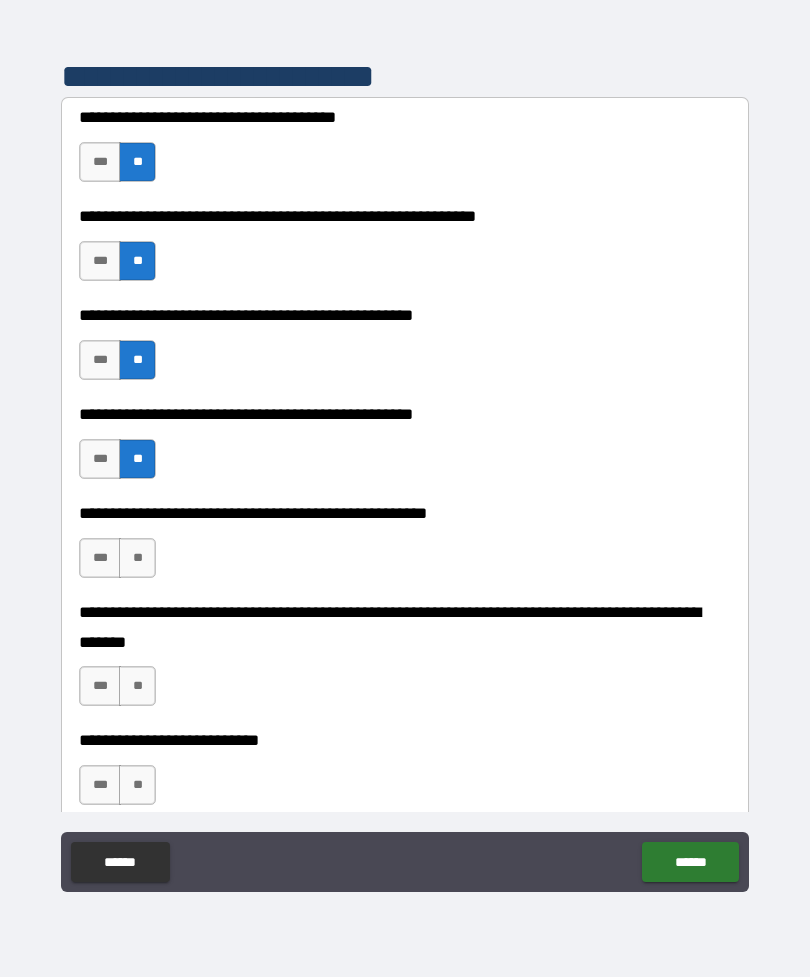 scroll, scrollTop: 426, scrollLeft: 0, axis: vertical 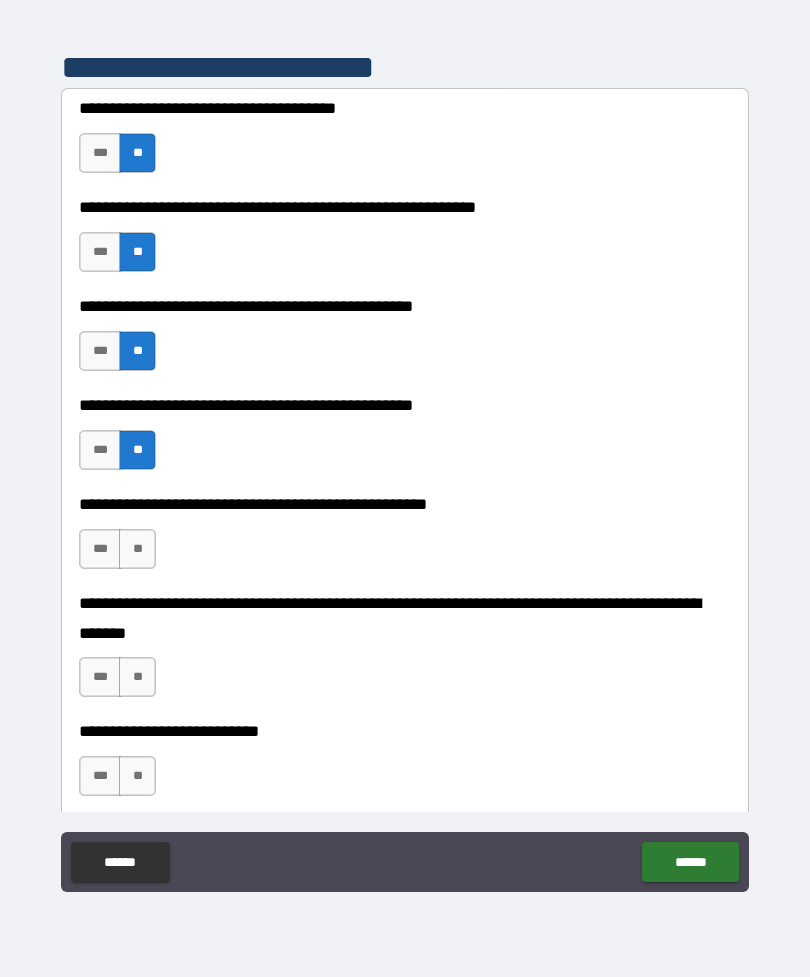click on "**" at bounding box center (137, 549) 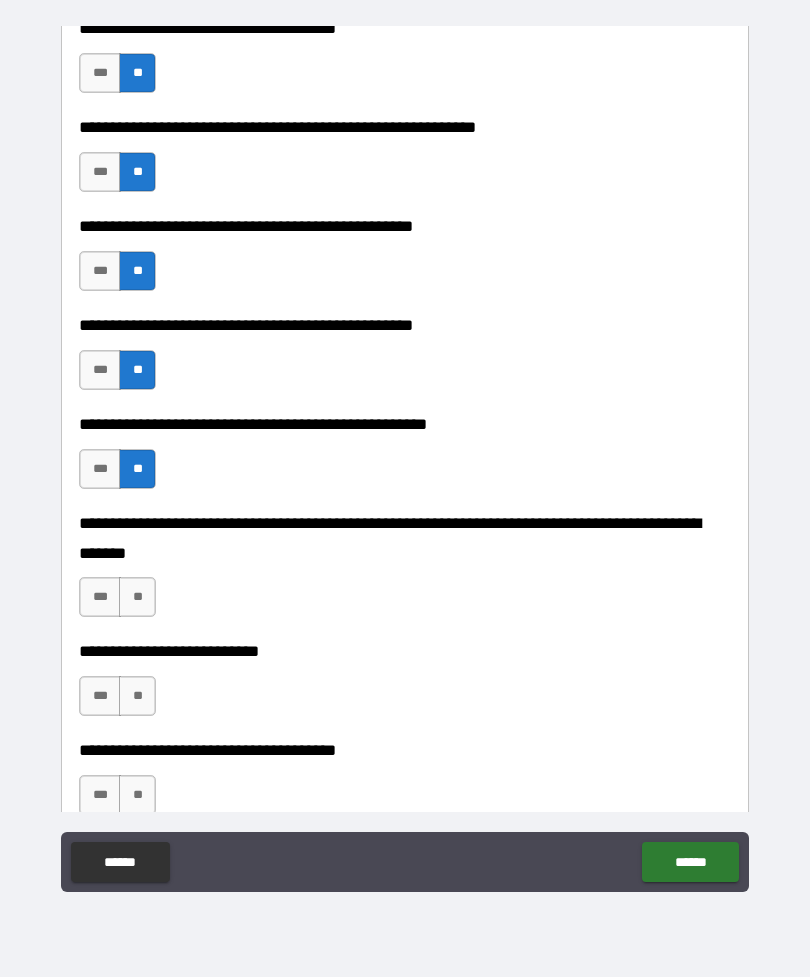 scroll, scrollTop: 525, scrollLeft: 0, axis: vertical 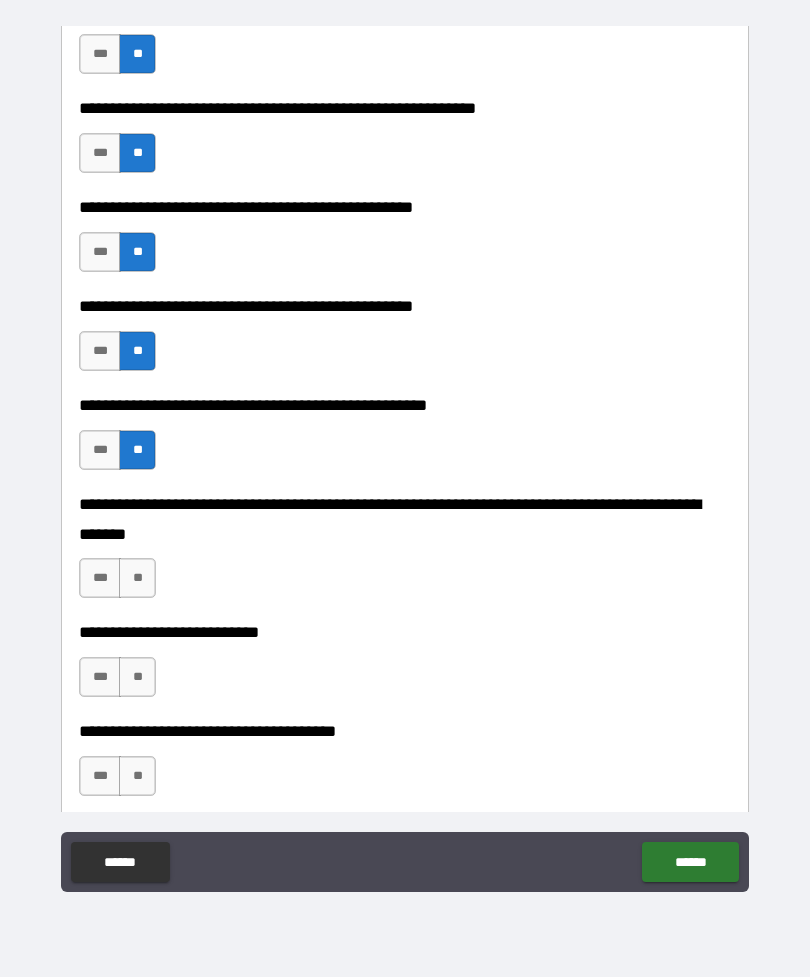 click on "**" at bounding box center (137, 578) 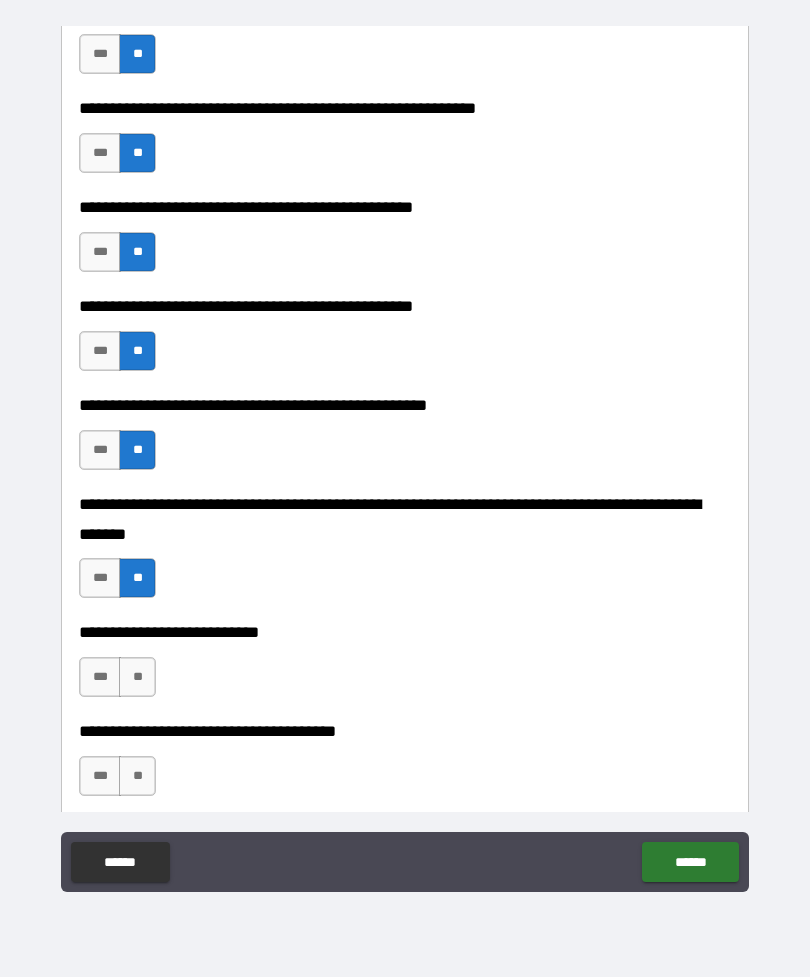 click on "**" at bounding box center (137, 677) 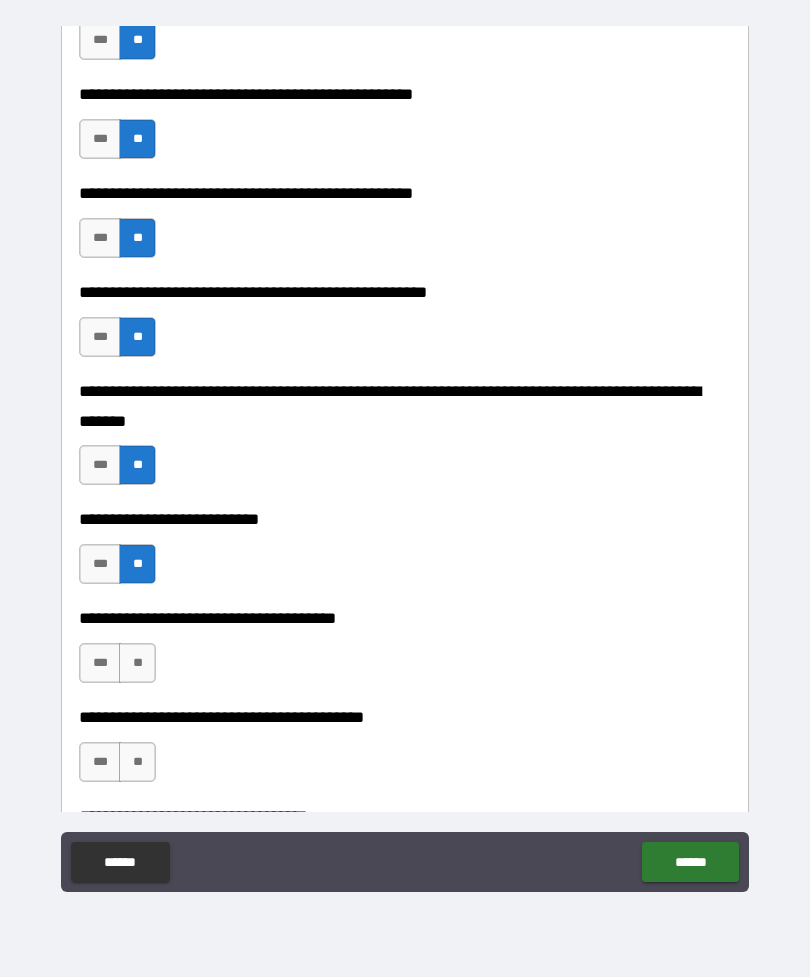 scroll, scrollTop: 678, scrollLeft: 0, axis: vertical 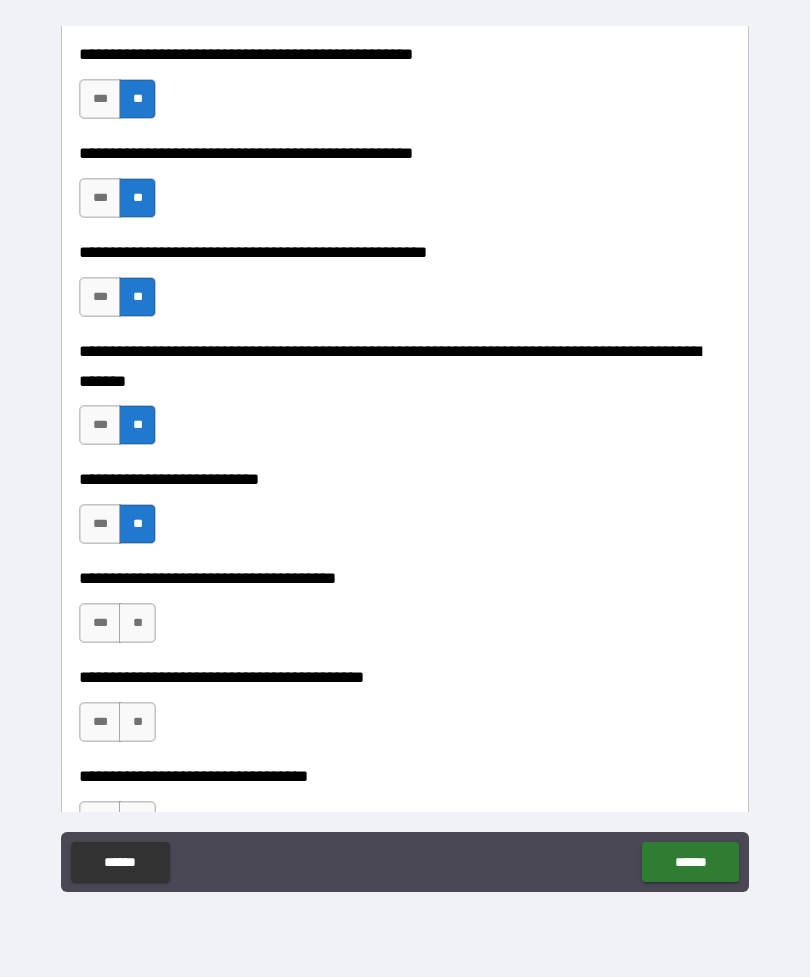 click on "**" at bounding box center [137, 623] 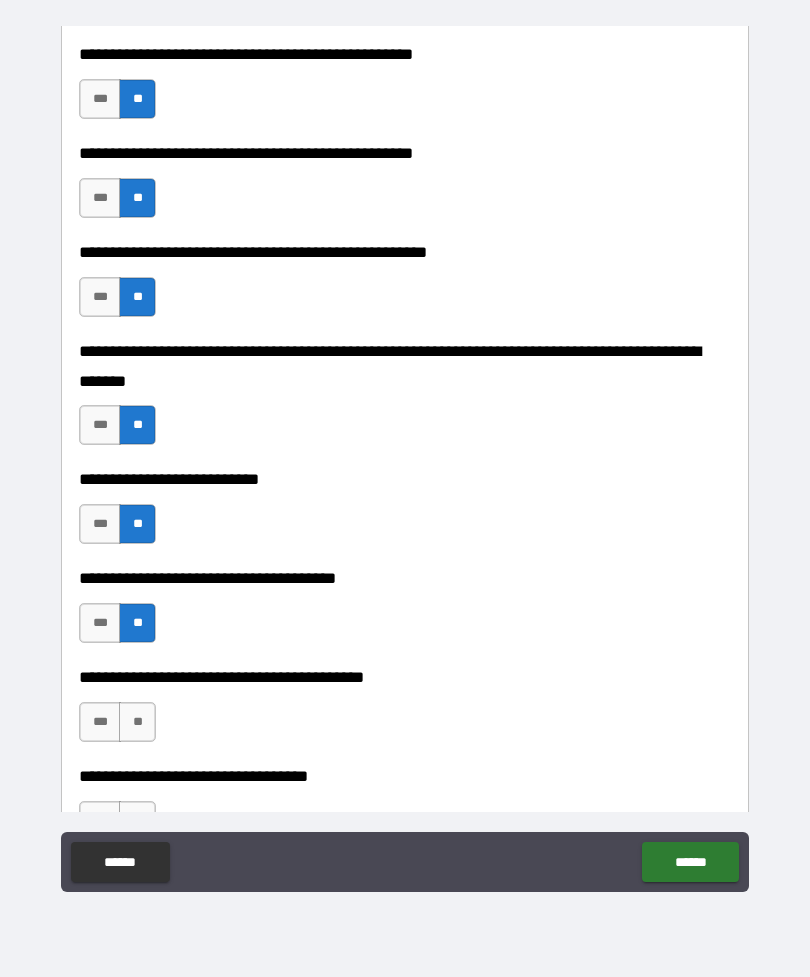 scroll, scrollTop: 777, scrollLeft: 0, axis: vertical 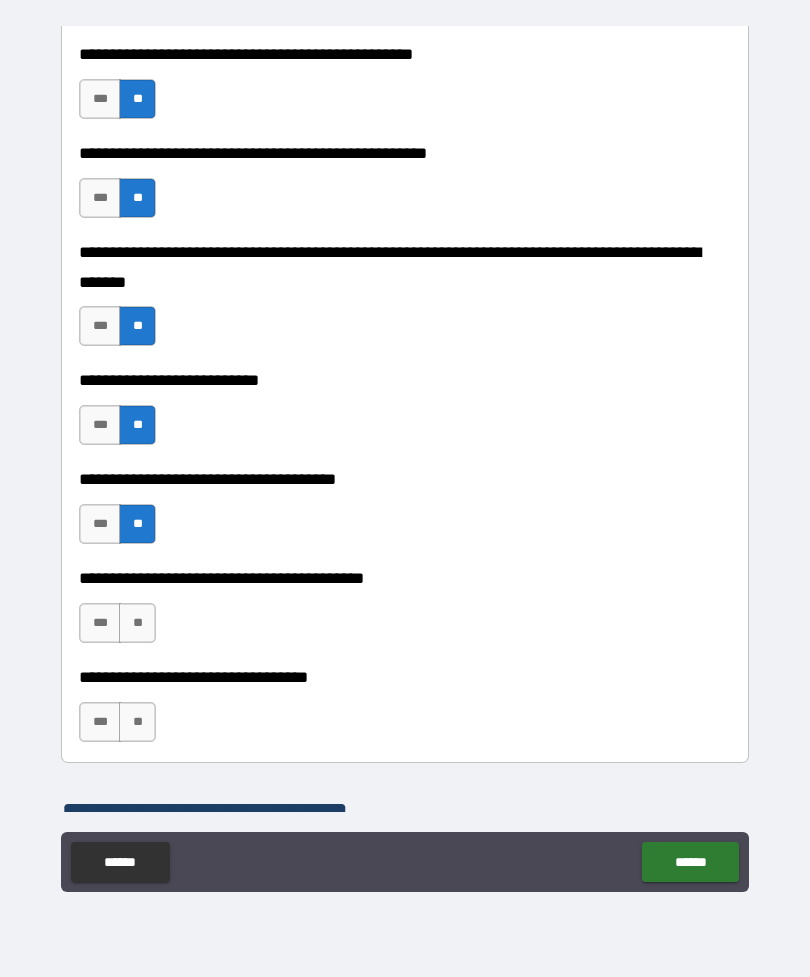 click on "**" at bounding box center [137, 623] 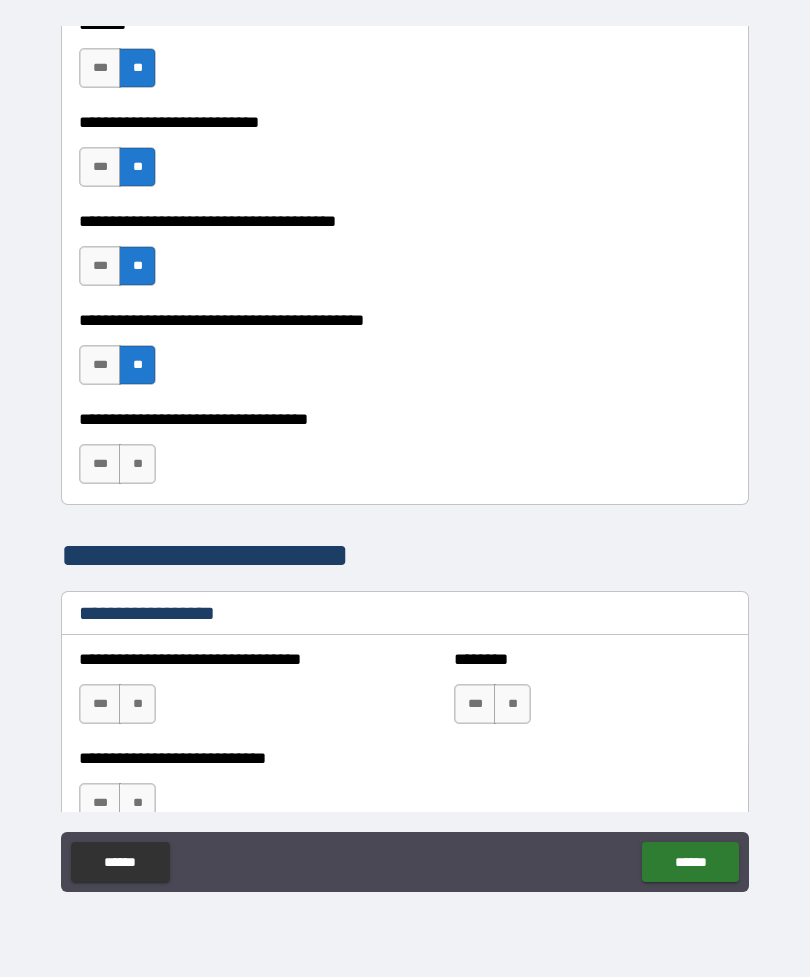 scroll, scrollTop: 1062, scrollLeft: 0, axis: vertical 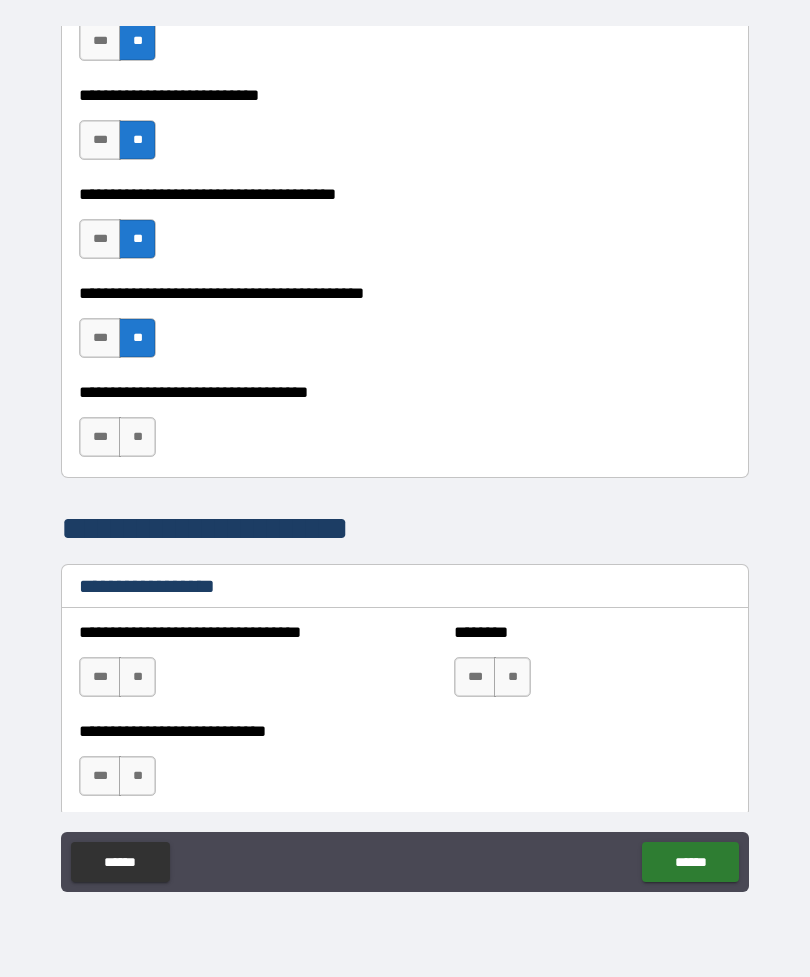 click on "**" at bounding box center [137, 437] 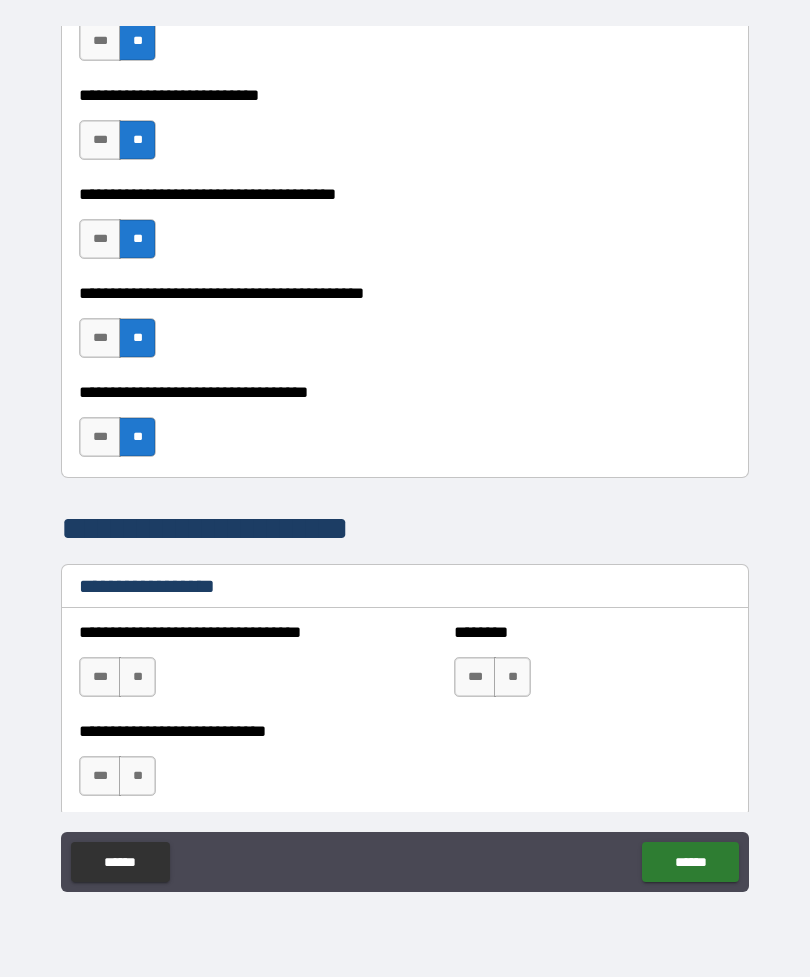 click on "**" at bounding box center [137, 677] 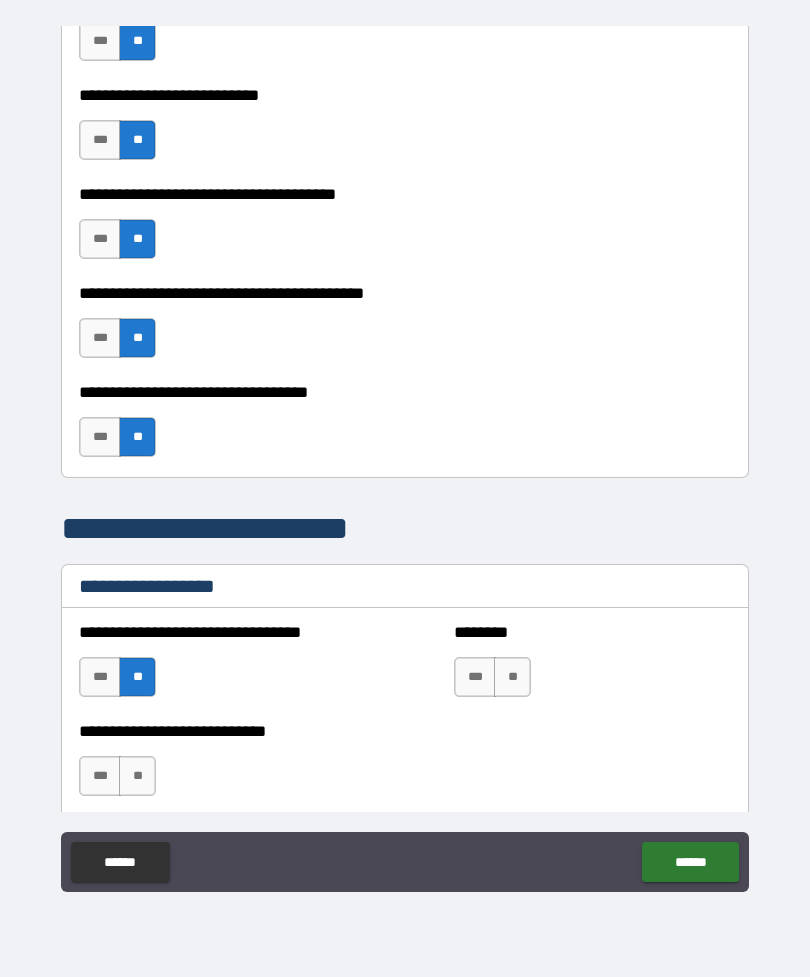 click on "**" at bounding box center (512, 677) 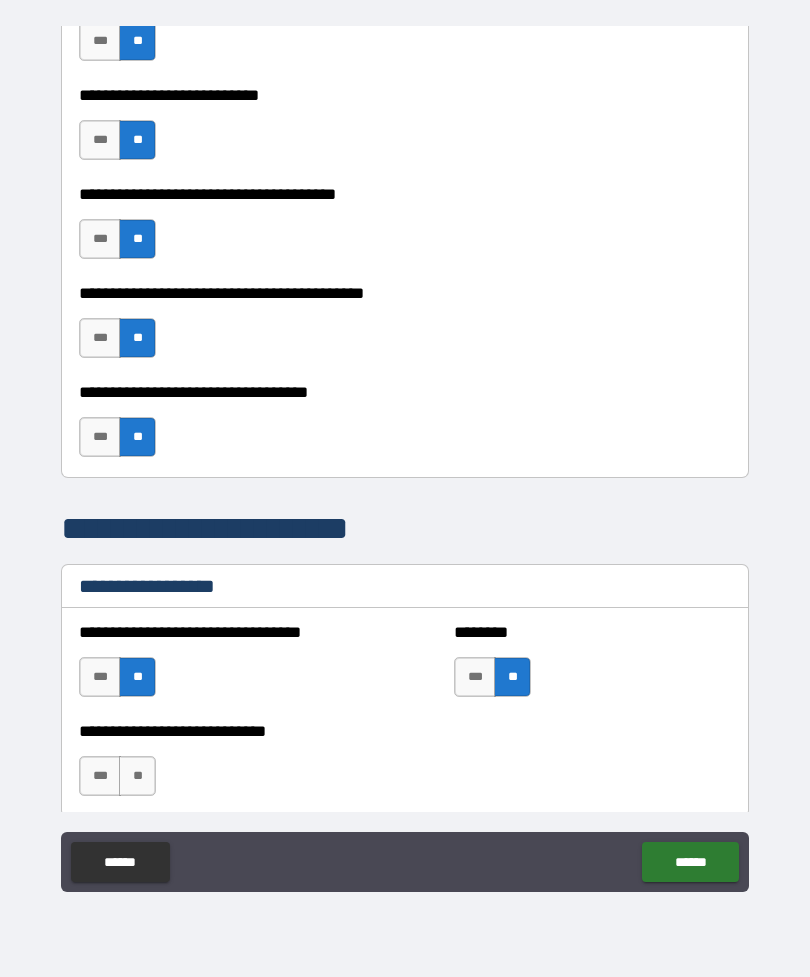 click on "**" at bounding box center [137, 776] 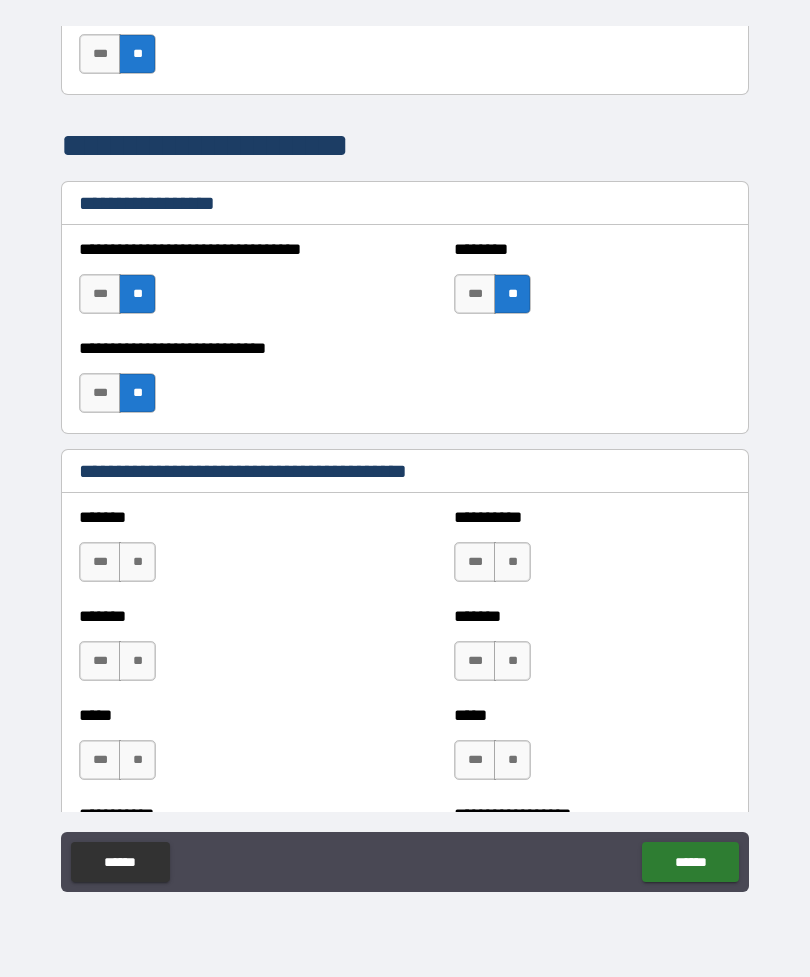 scroll, scrollTop: 1451, scrollLeft: 0, axis: vertical 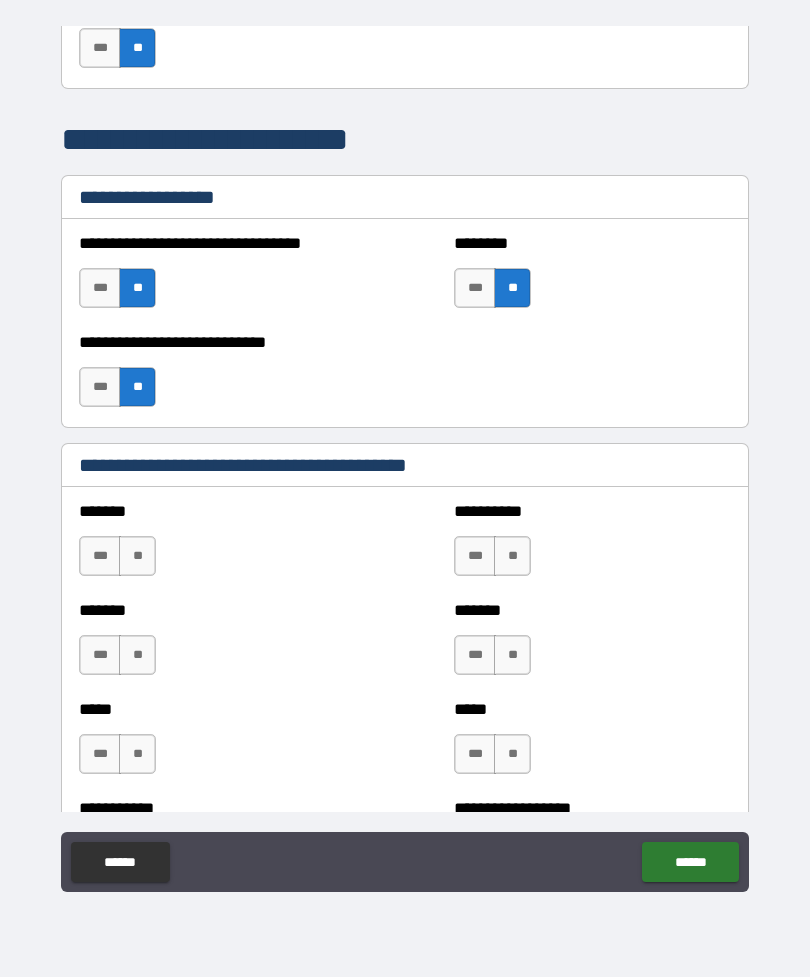 click on "**" at bounding box center [137, 556] 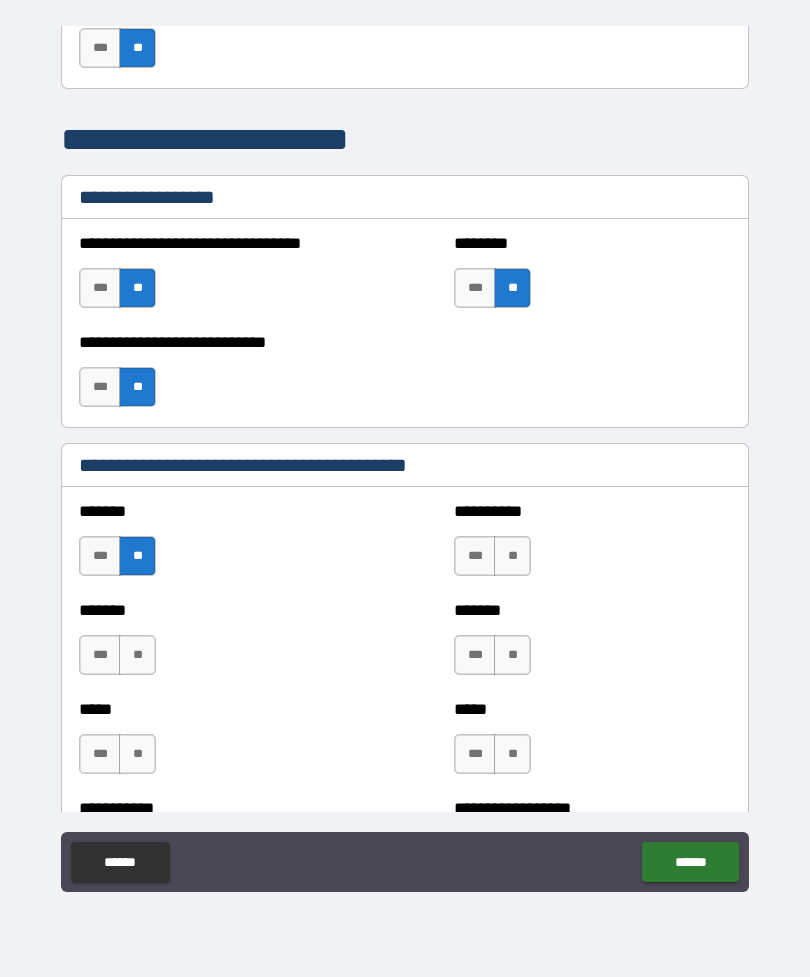 click on "**" at bounding box center [512, 556] 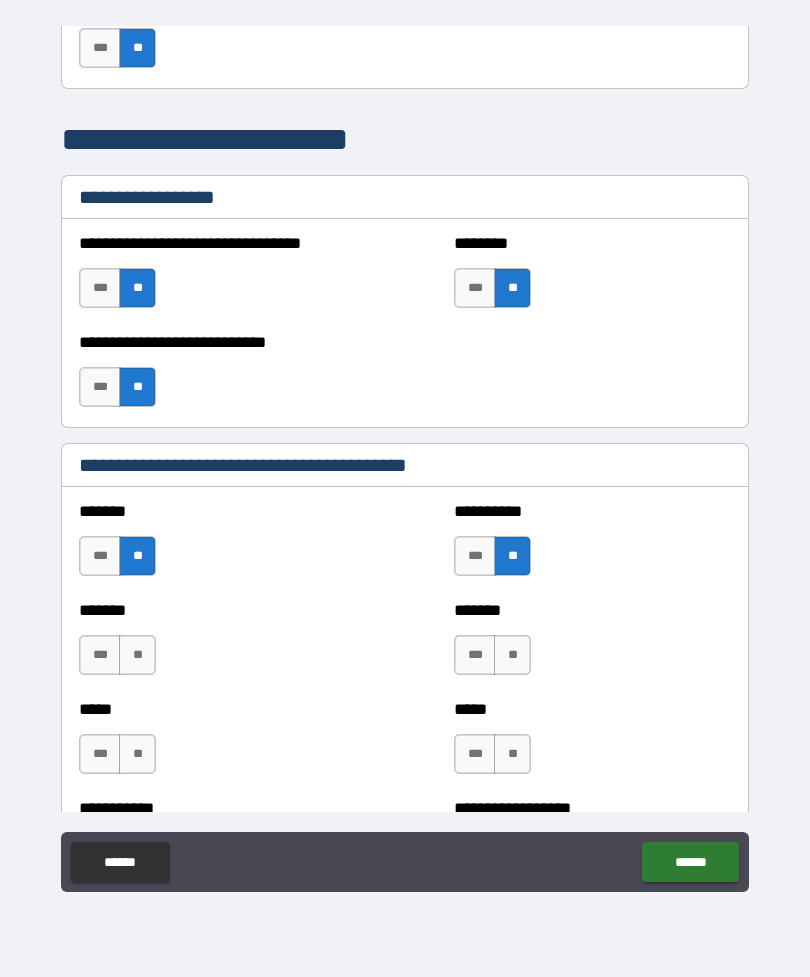 click on "**" at bounding box center [137, 655] 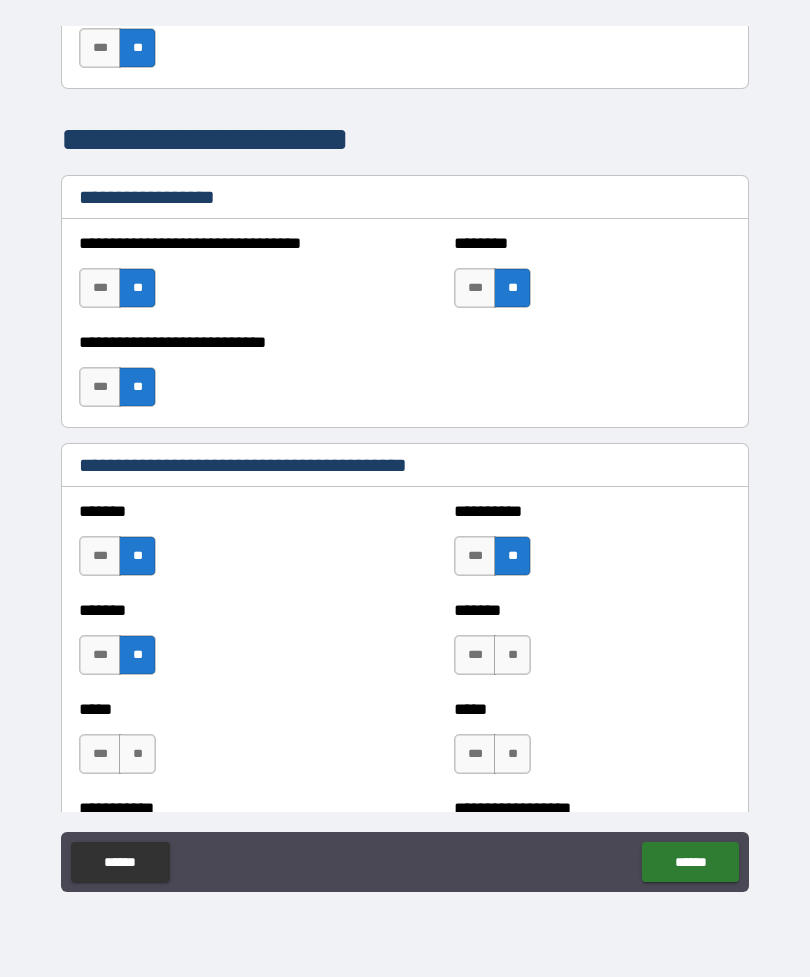 click on "**" at bounding box center [512, 655] 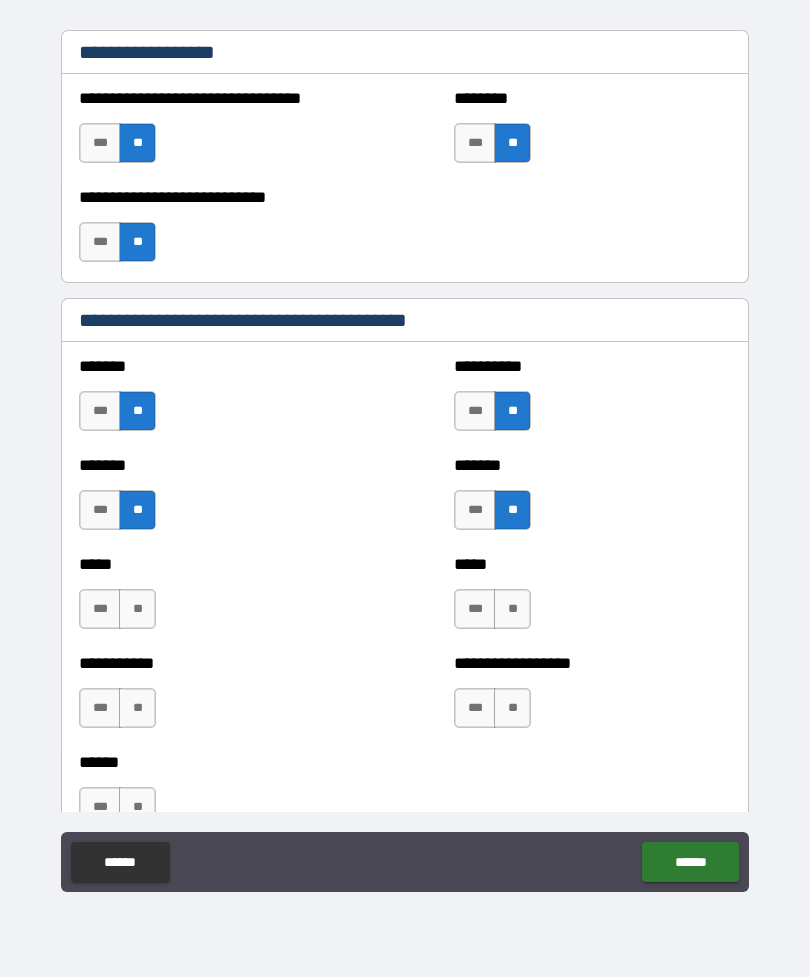 scroll, scrollTop: 1605, scrollLeft: 0, axis: vertical 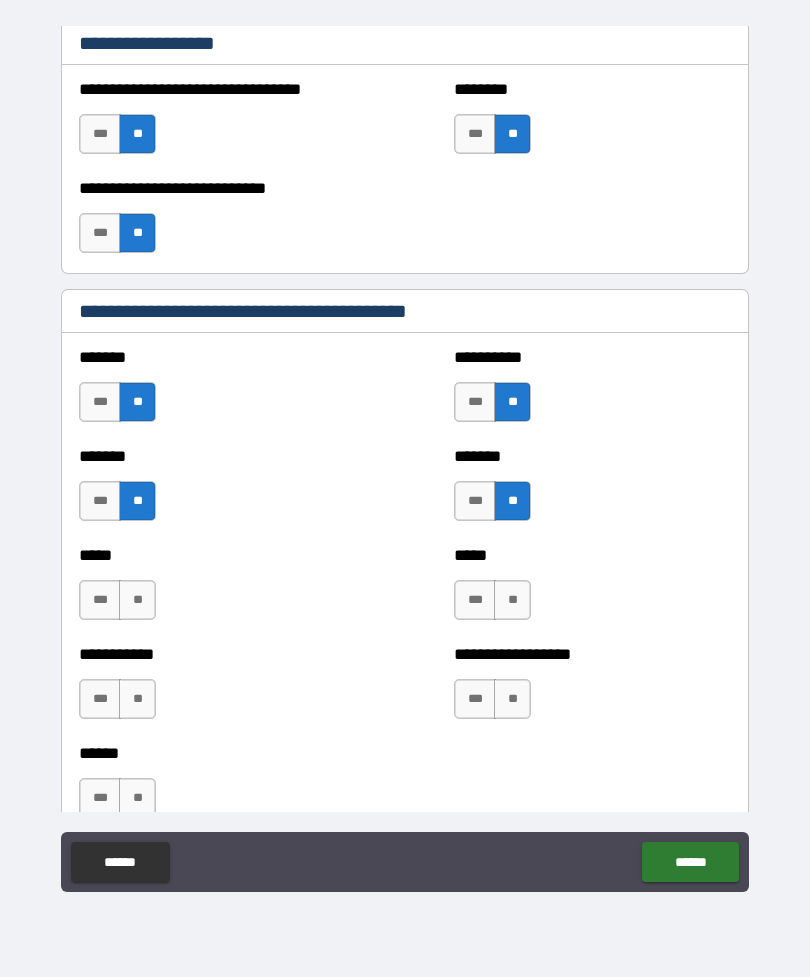 click on "**" at bounding box center (512, 600) 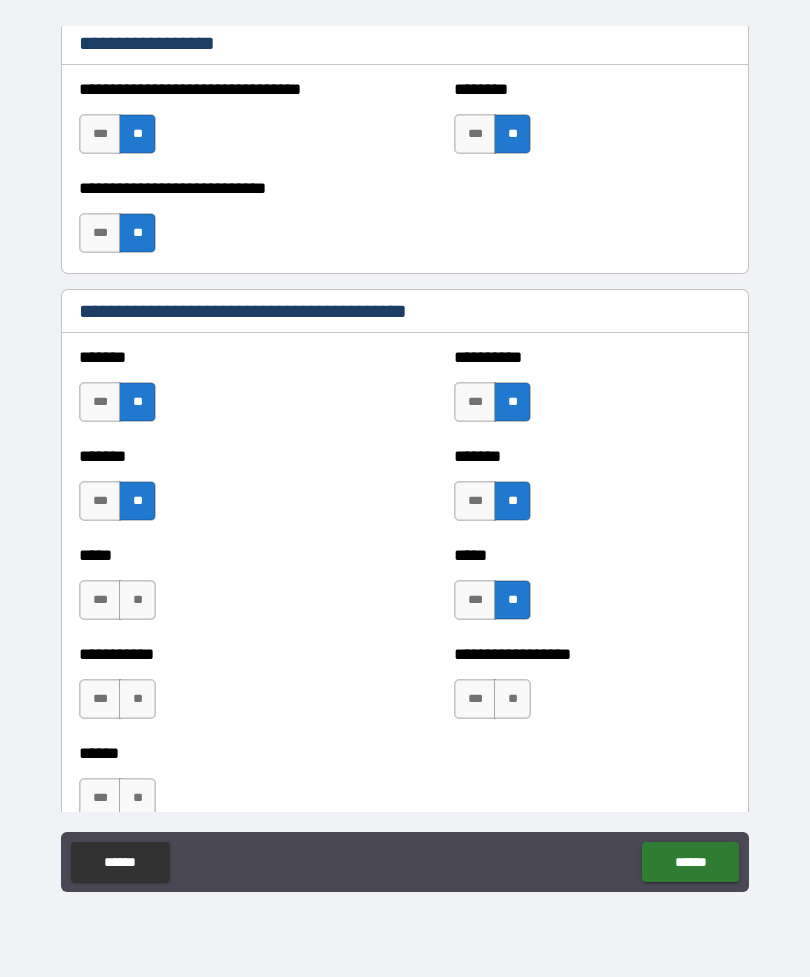 click on "**" at bounding box center (137, 600) 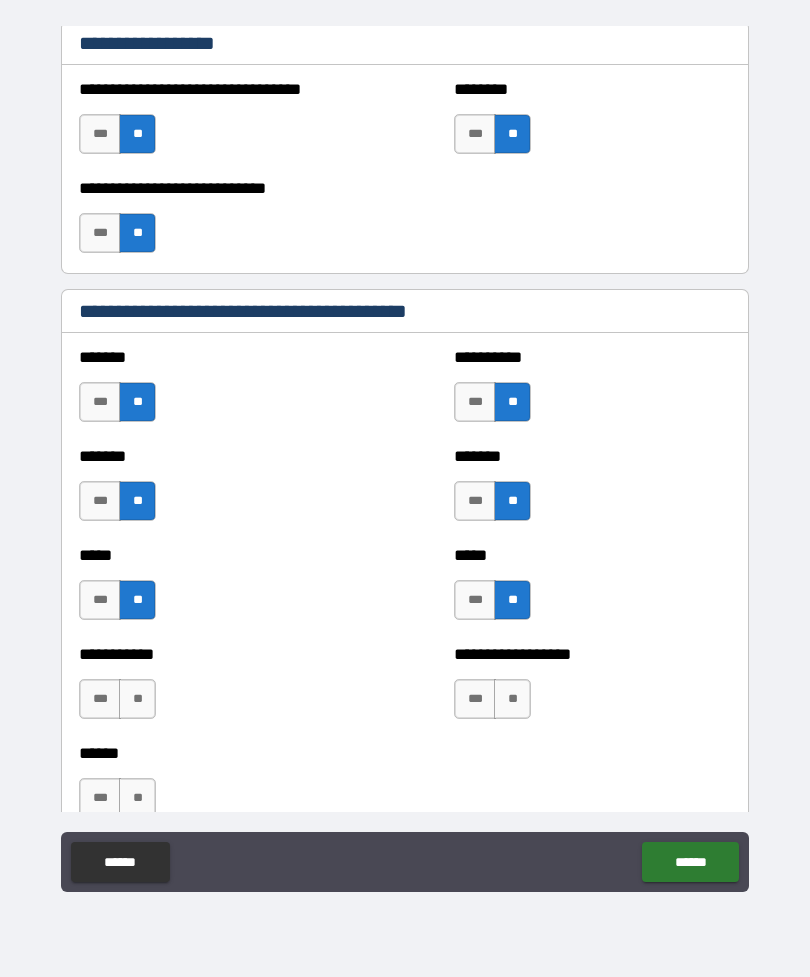 click on "**" at bounding box center (512, 699) 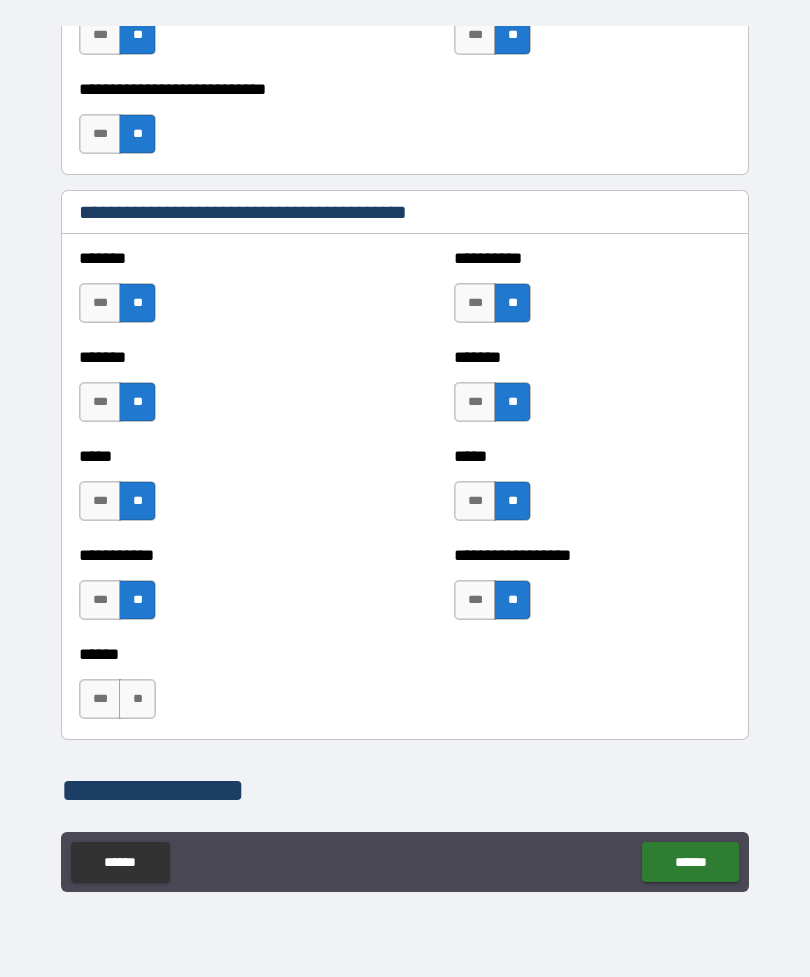 click on "**" at bounding box center (137, 699) 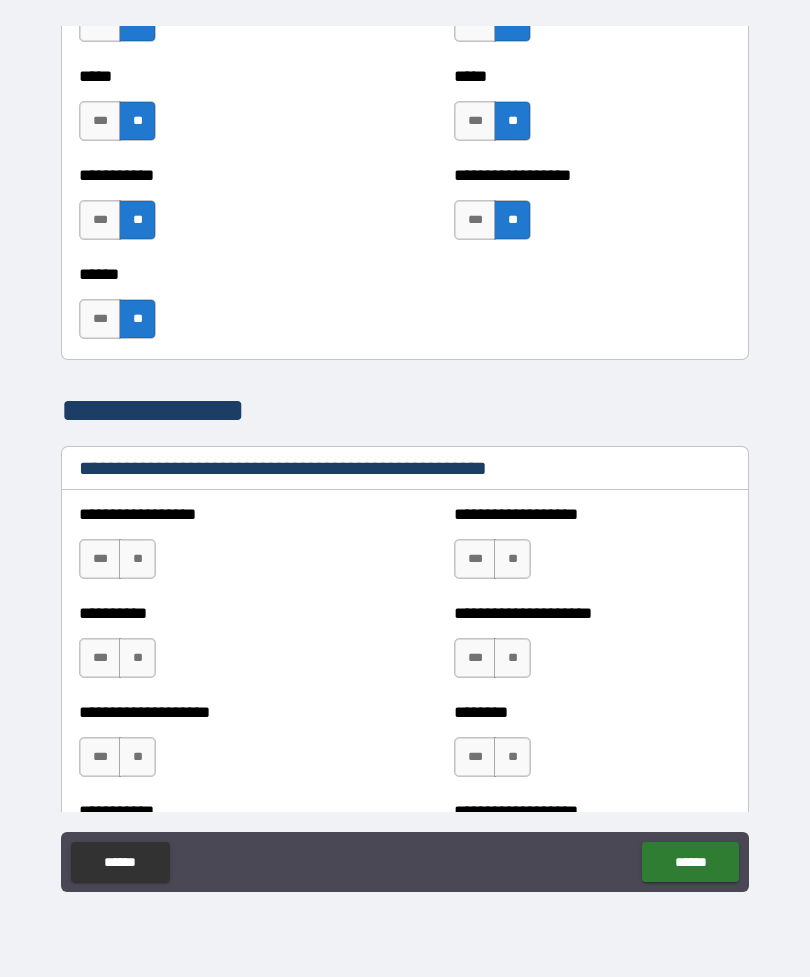 scroll, scrollTop: 2100, scrollLeft: 0, axis: vertical 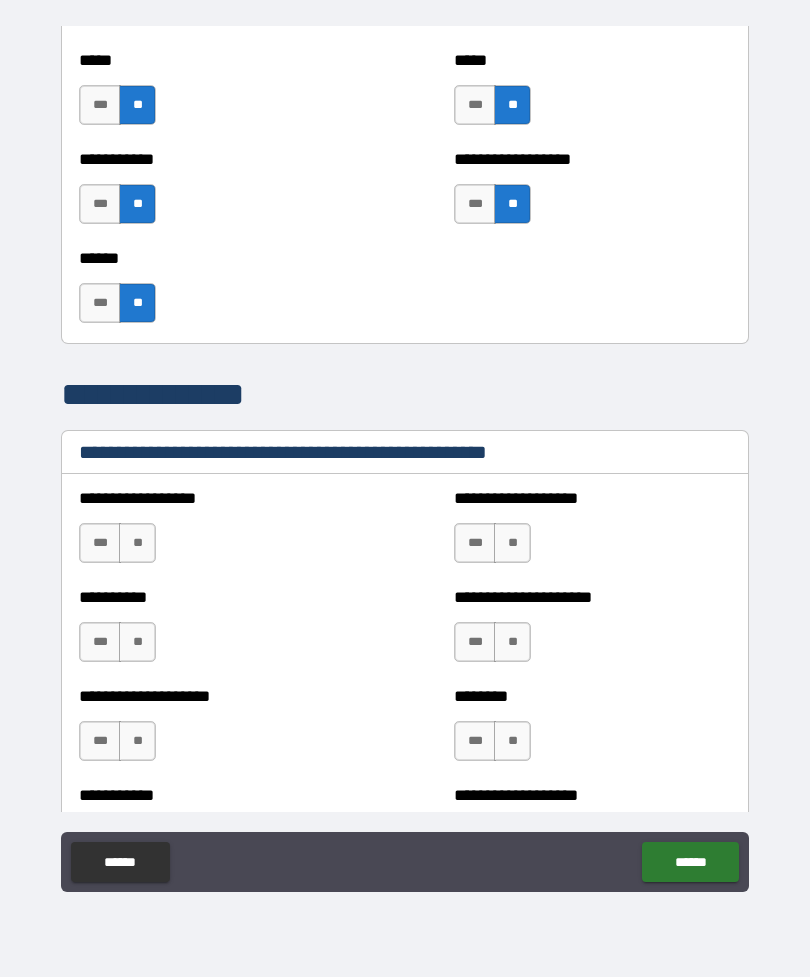 click on "**" at bounding box center (137, 543) 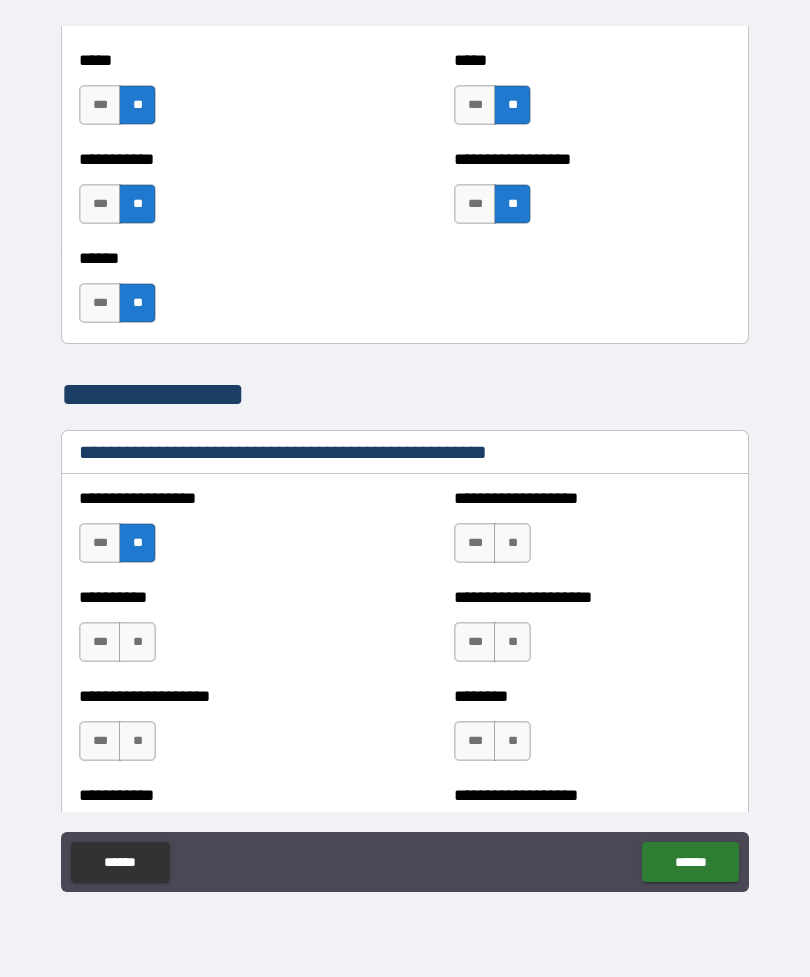 click on "**" at bounding box center [512, 543] 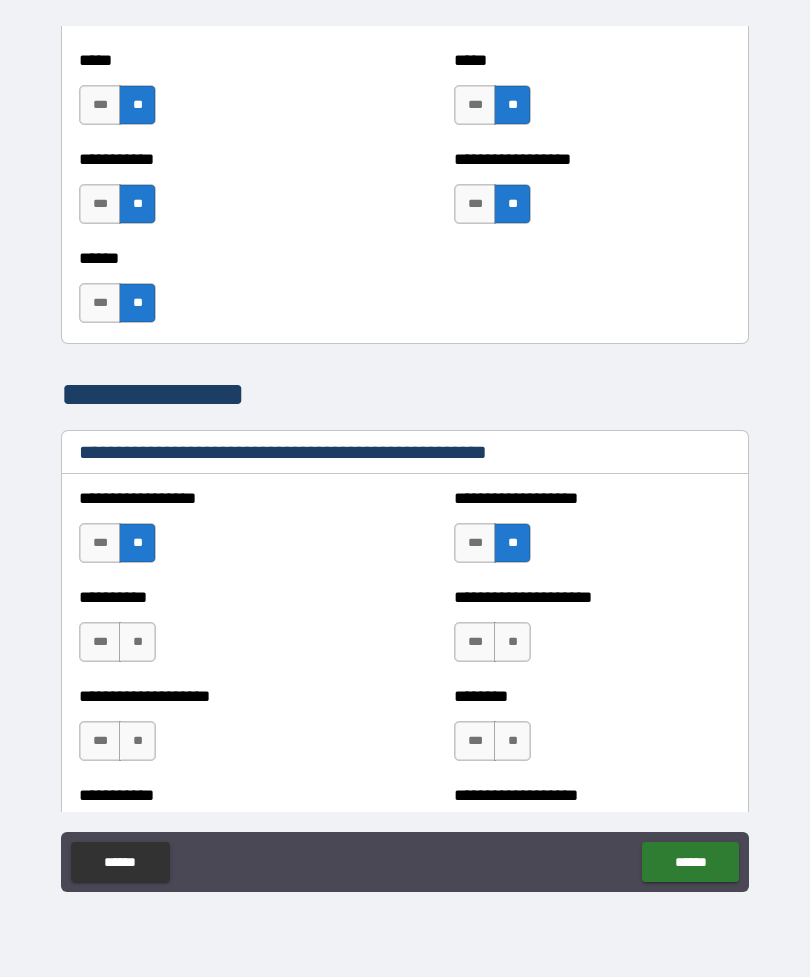 click on "**" at bounding box center (137, 642) 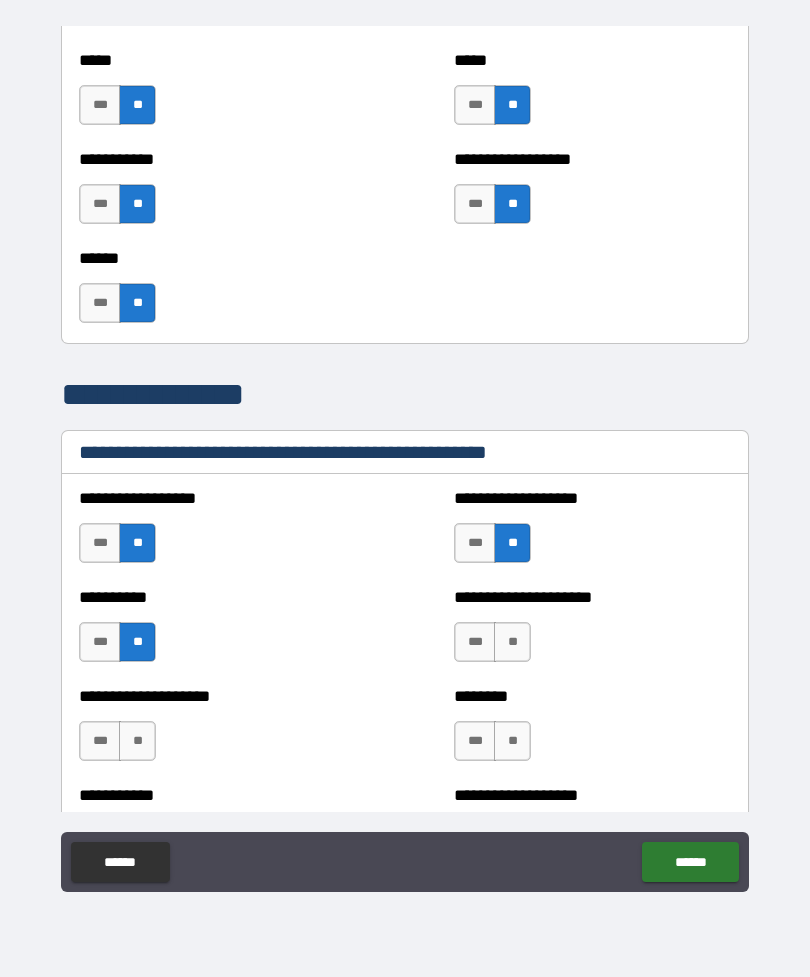 click on "**" at bounding box center (512, 642) 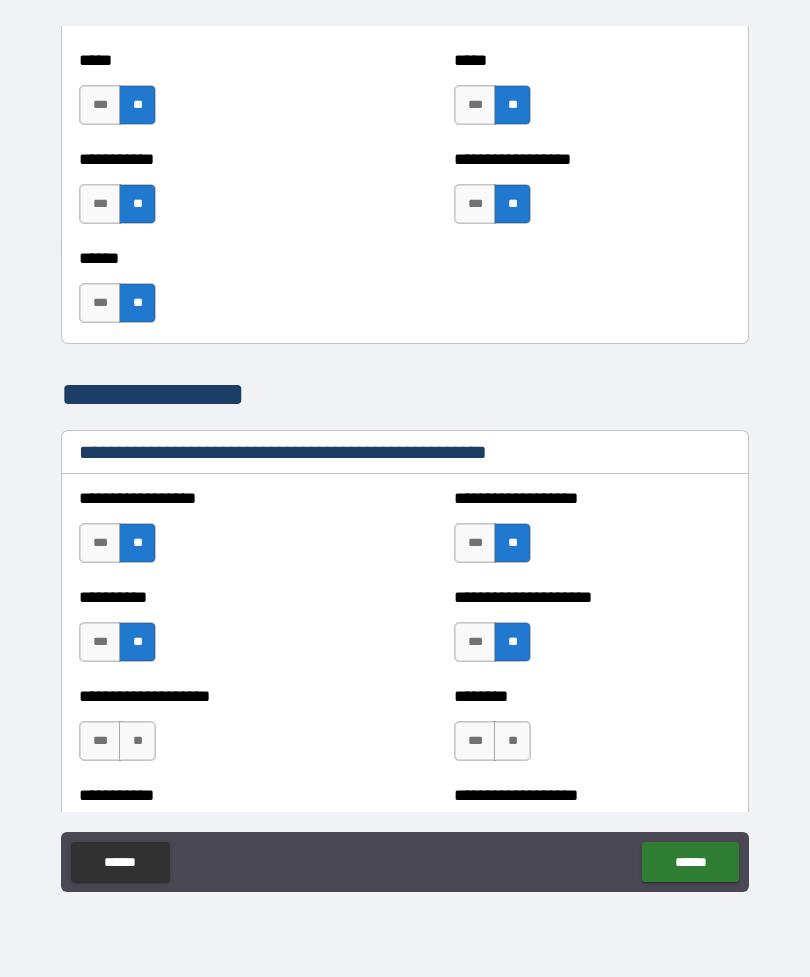 click on "**" at bounding box center [137, 741] 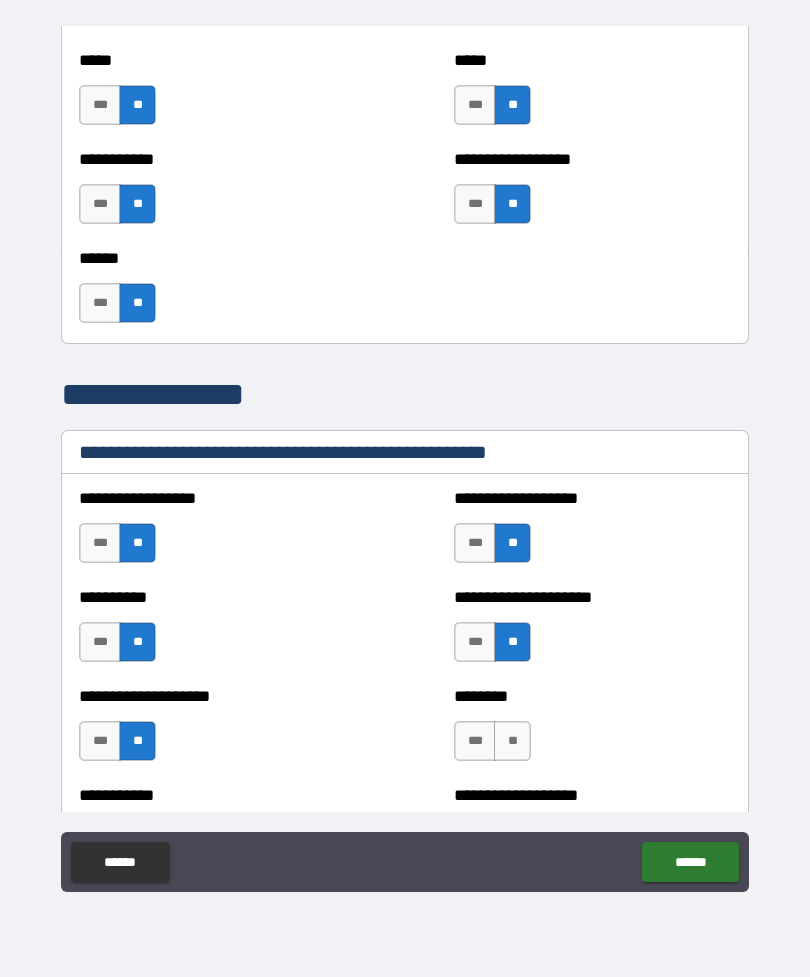 click on "**" at bounding box center [512, 741] 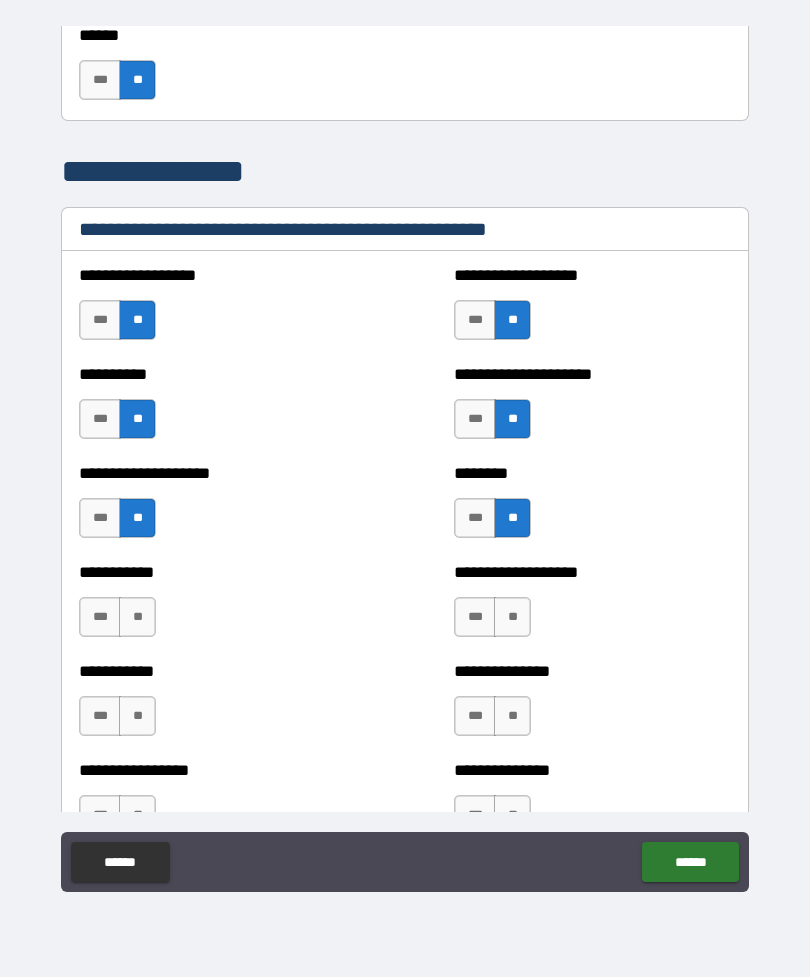 scroll, scrollTop: 2320, scrollLeft: 0, axis: vertical 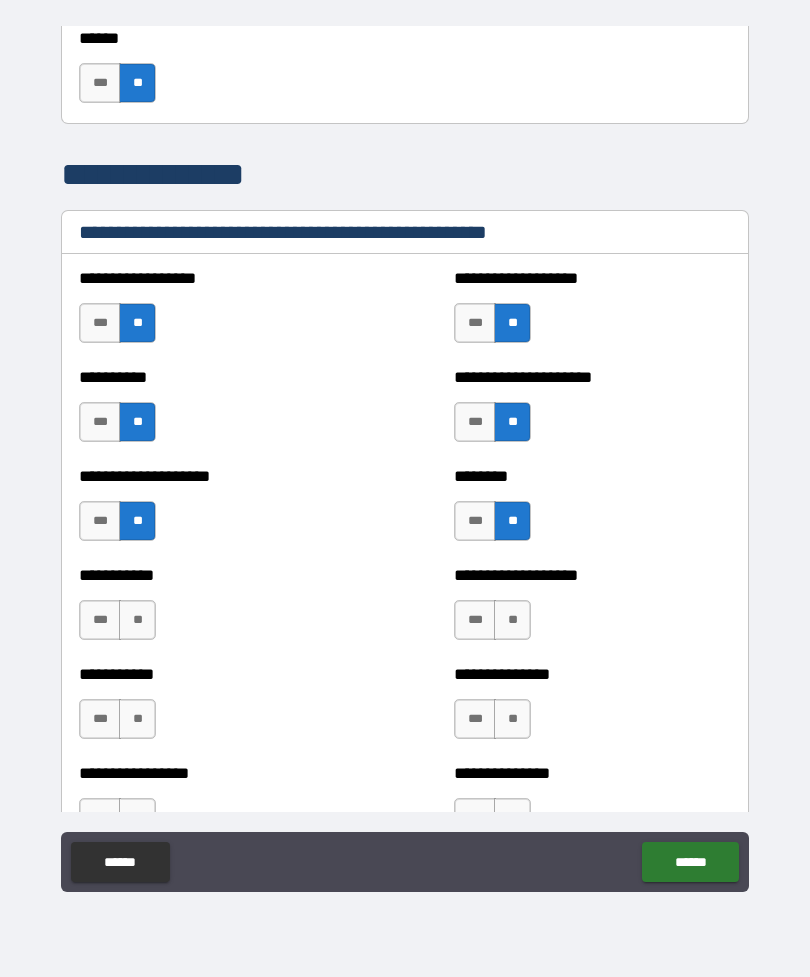 click on "**" at bounding box center (512, 620) 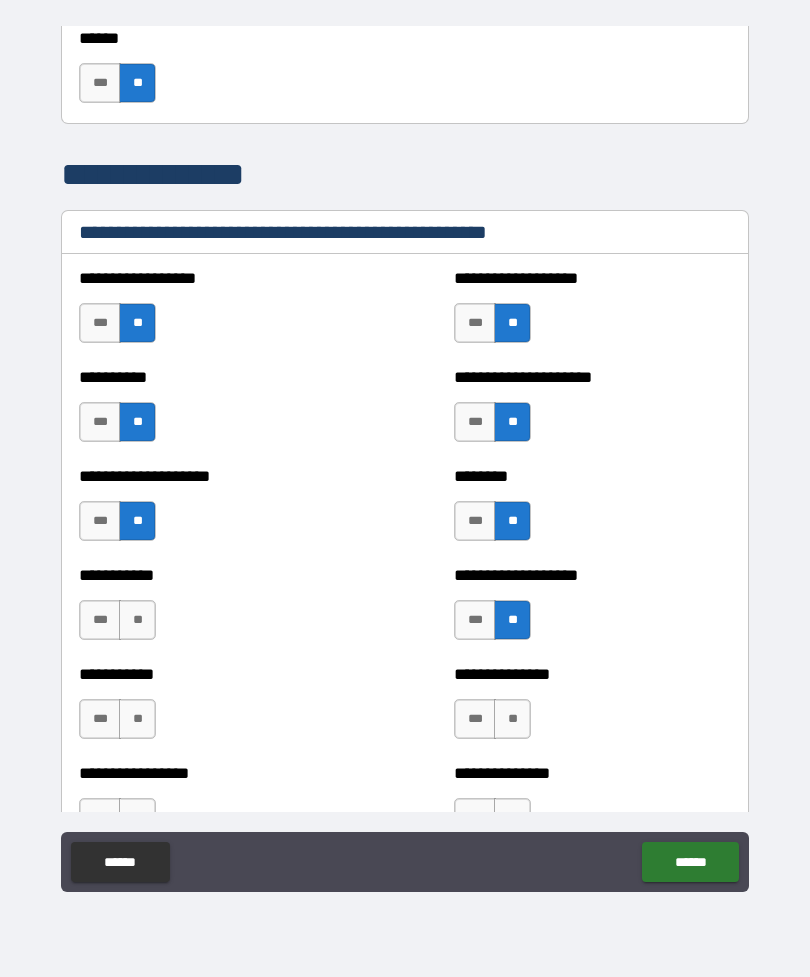 click on "**" at bounding box center (137, 620) 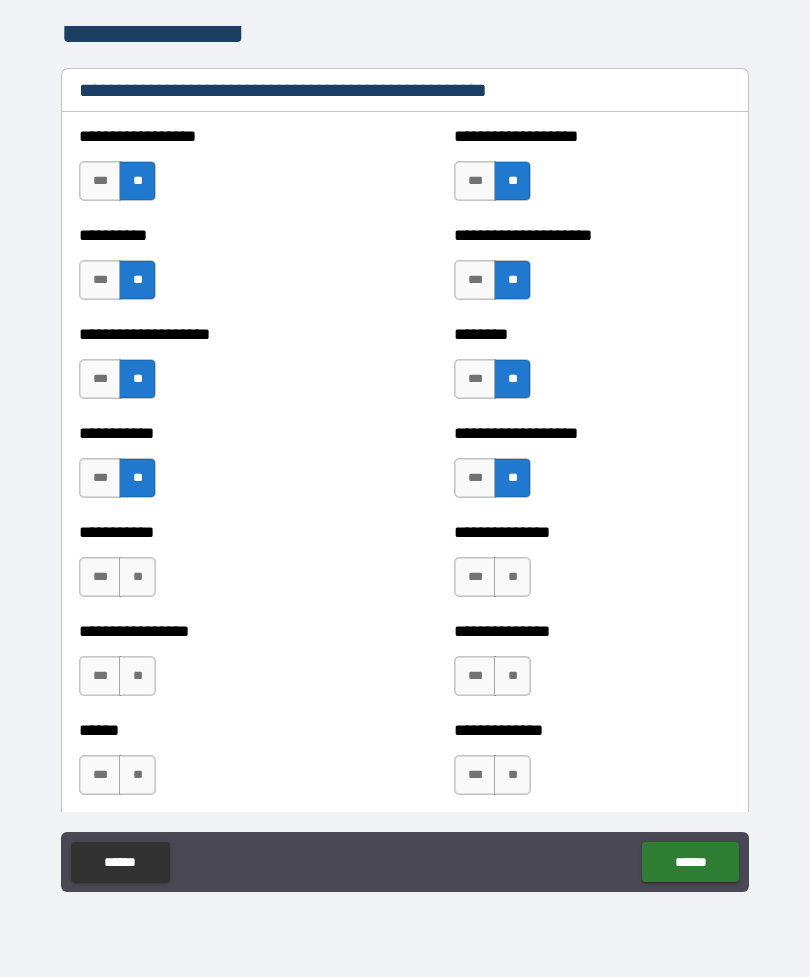 scroll, scrollTop: 2467, scrollLeft: 0, axis: vertical 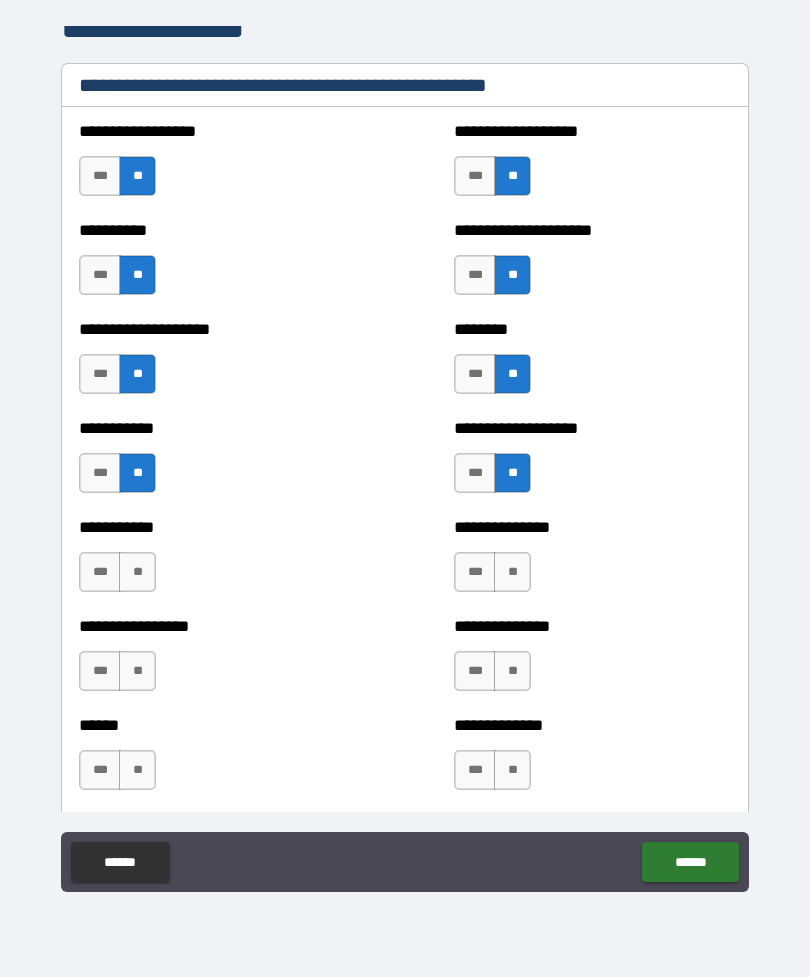 click on "**" at bounding box center [512, 572] 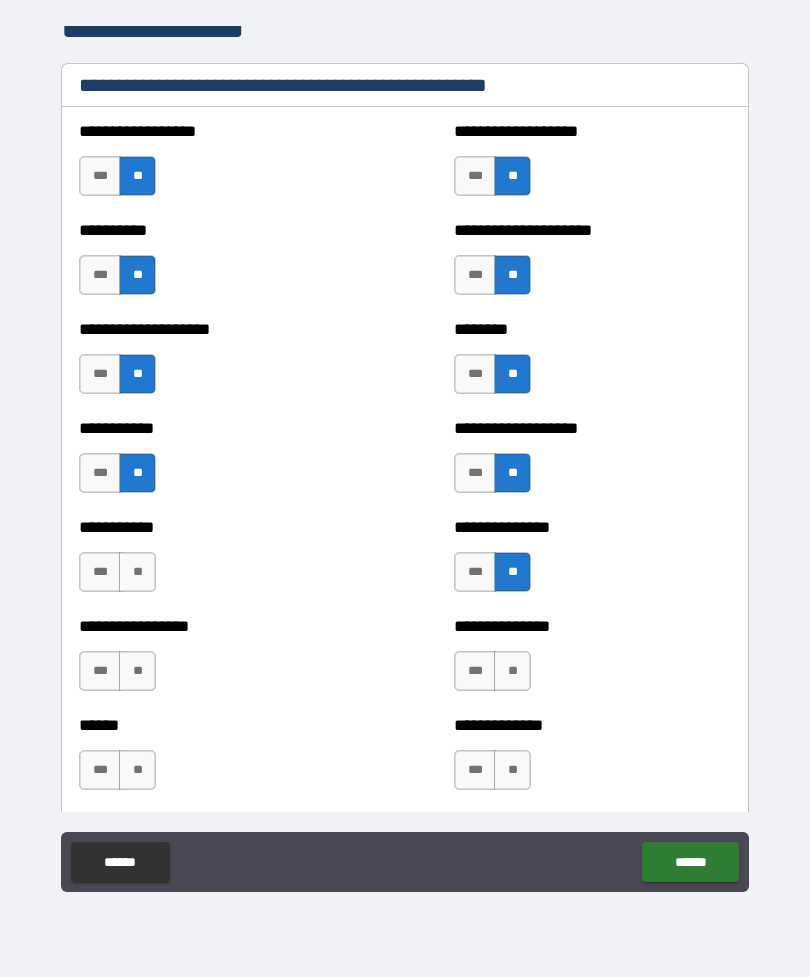 click on "**" at bounding box center [137, 572] 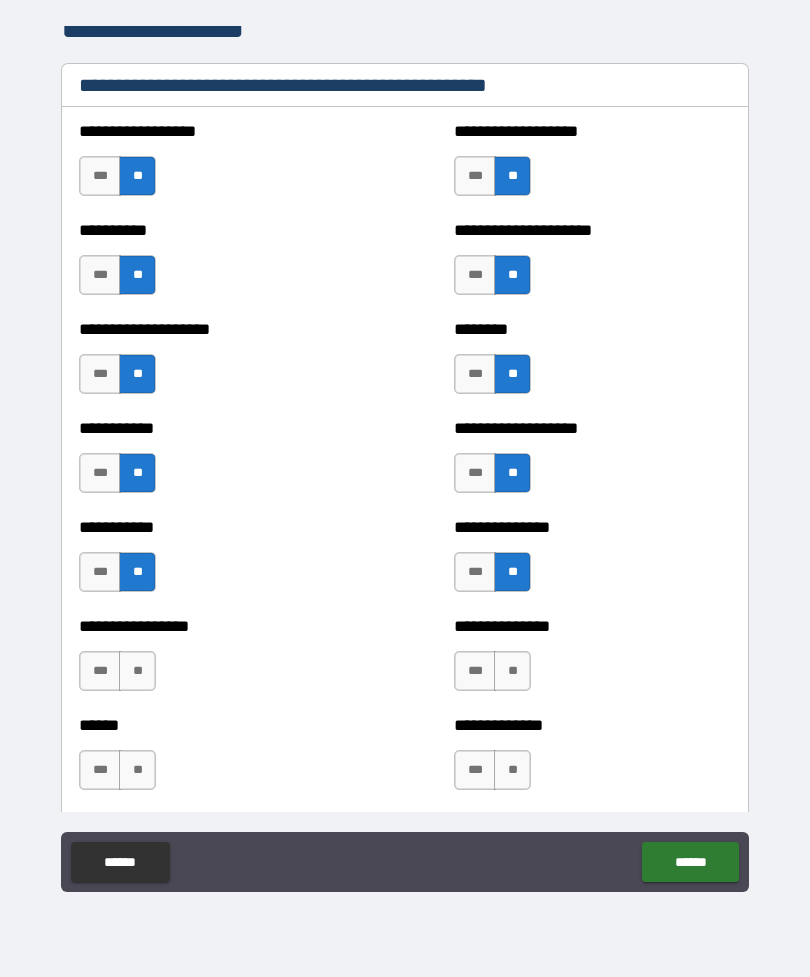 click on "**" at bounding box center [512, 671] 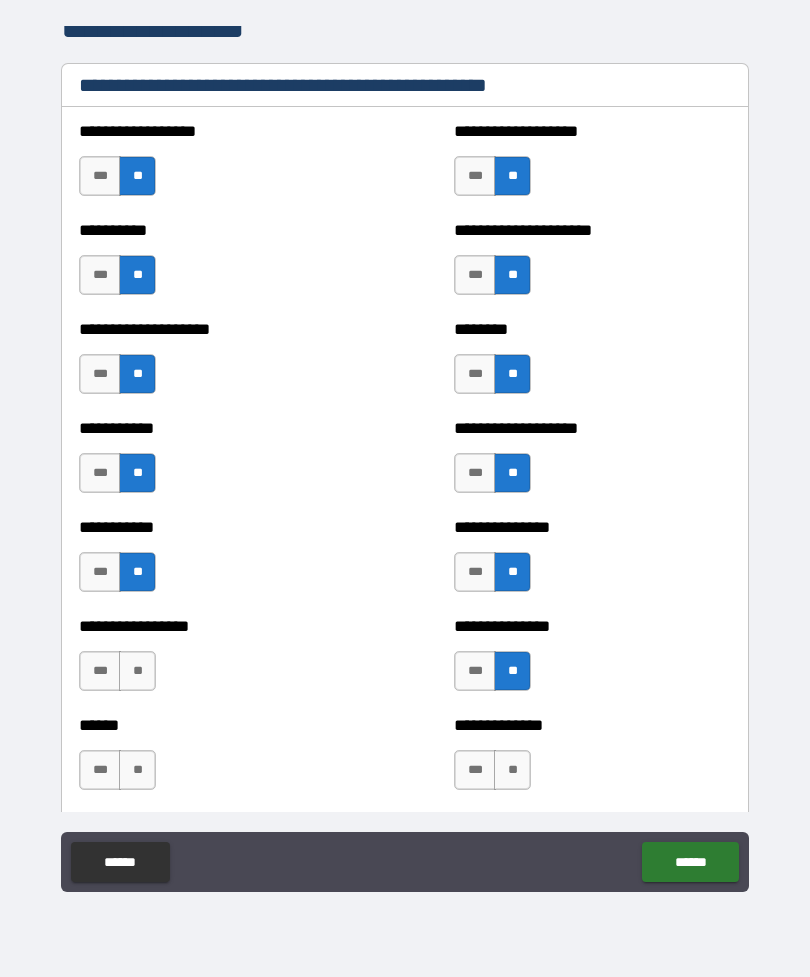 click on "**" at bounding box center (137, 671) 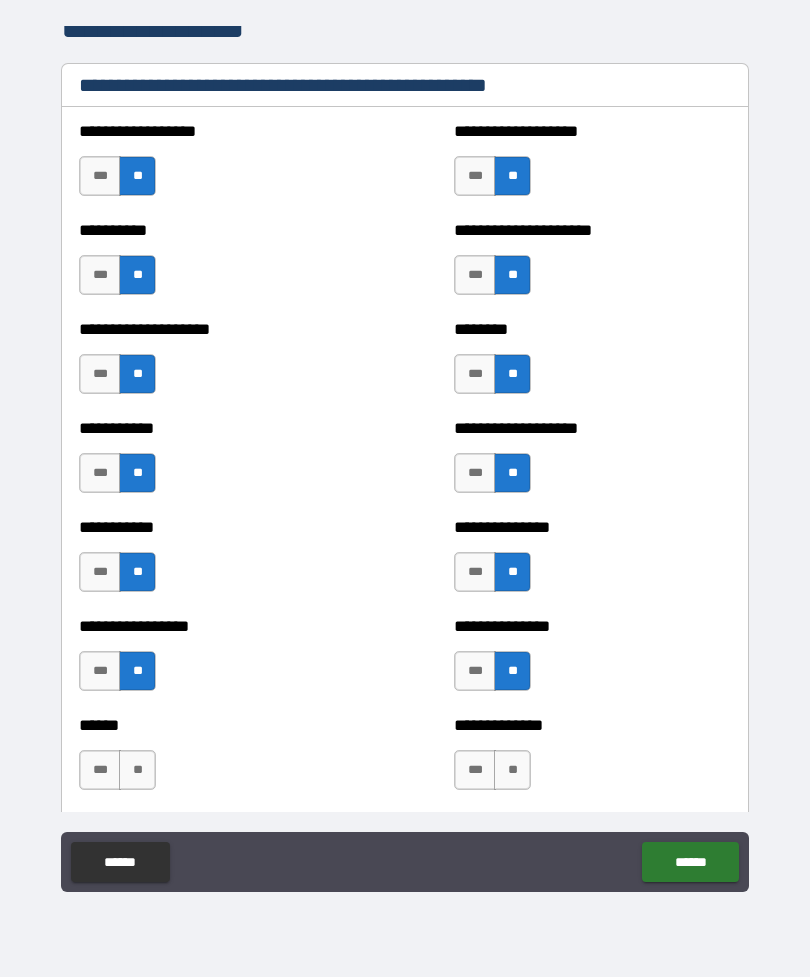 click on "**" at bounding box center (512, 770) 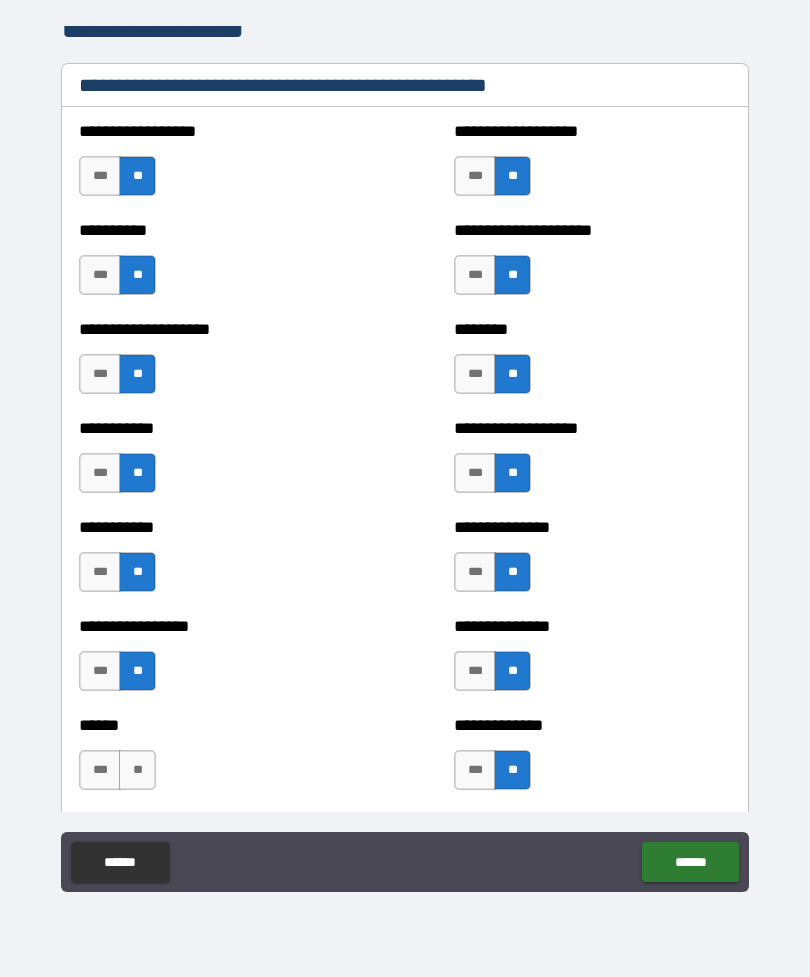 click on "**" at bounding box center (137, 770) 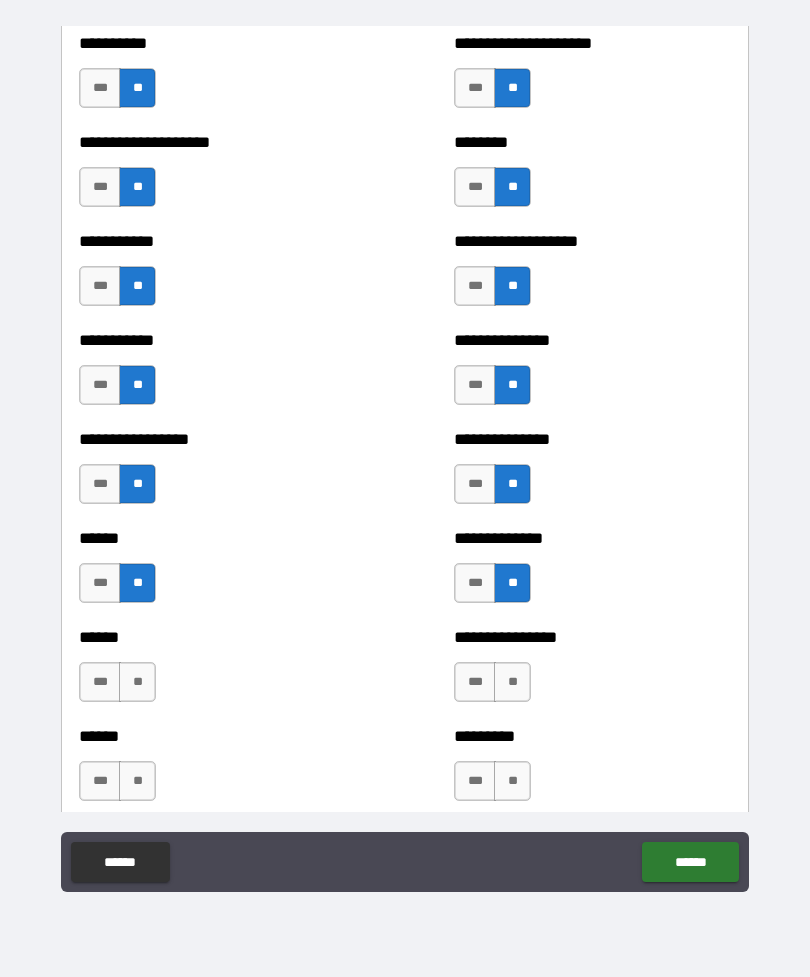 scroll, scrollTop: 2655, scrollLeft: 0, axis: vertical 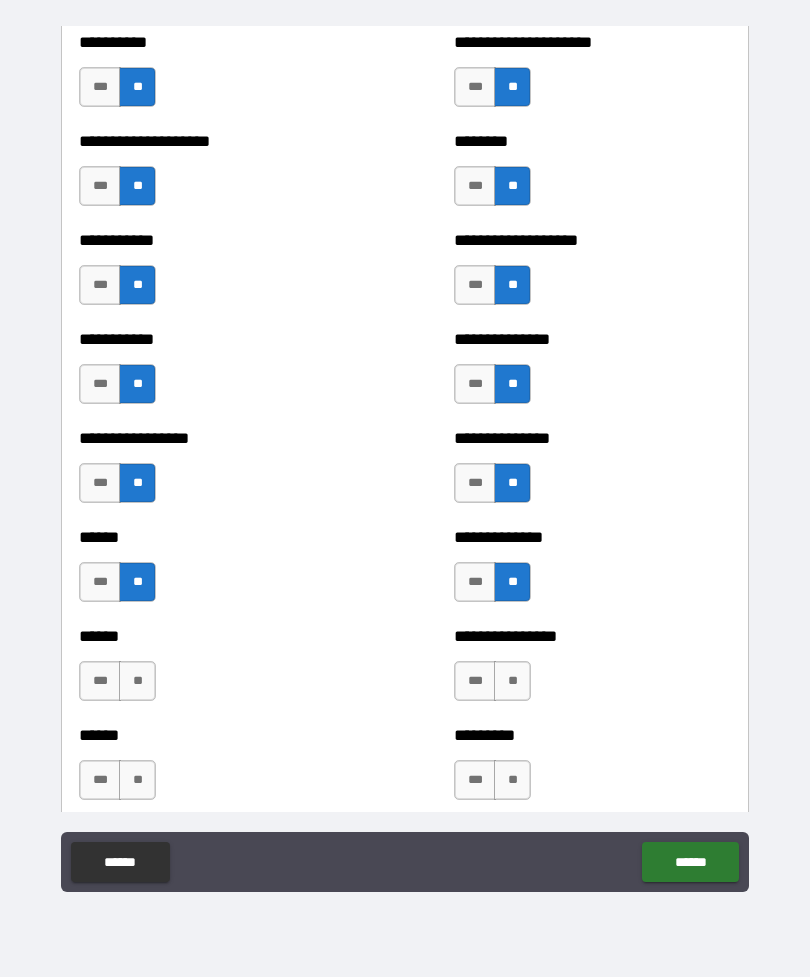 click on "**" at bounding box center [512, 681] 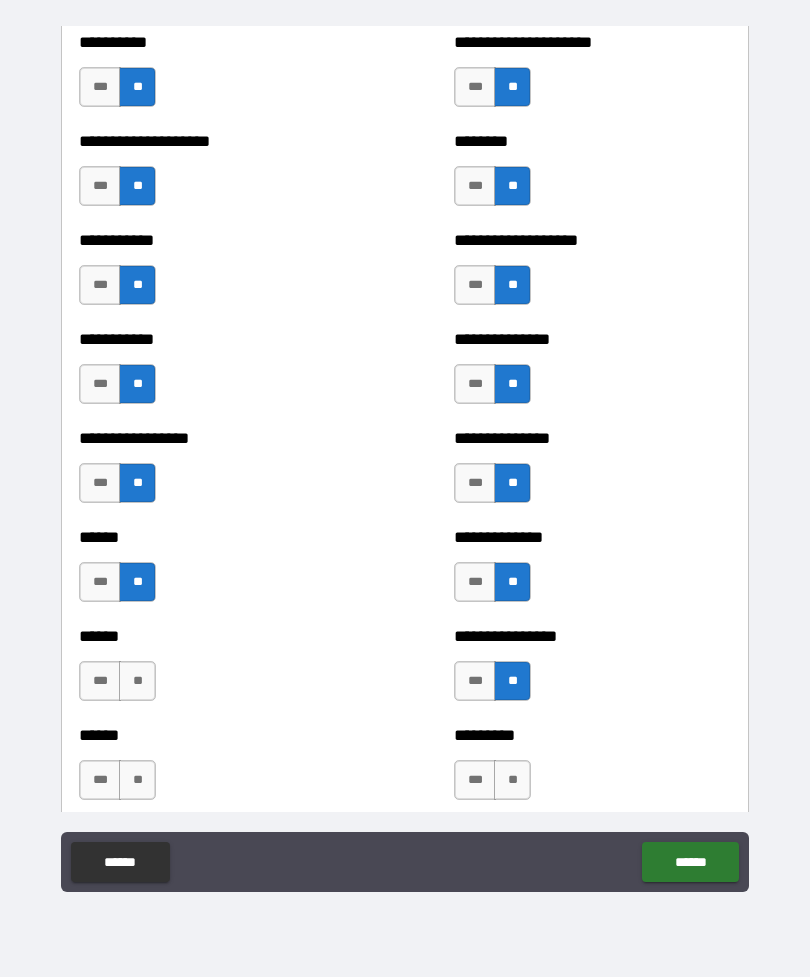 click on "**" at bounding box center (137, 681) 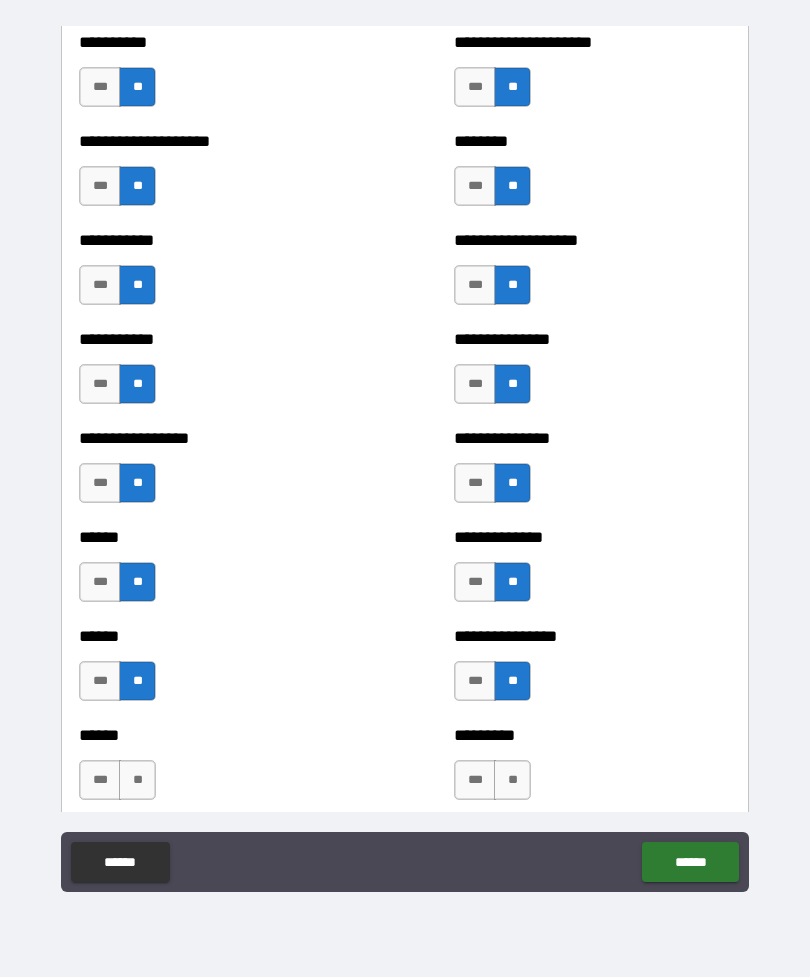scroll, scrollTop: 2818, scrollLeft: 0, axis: vertical 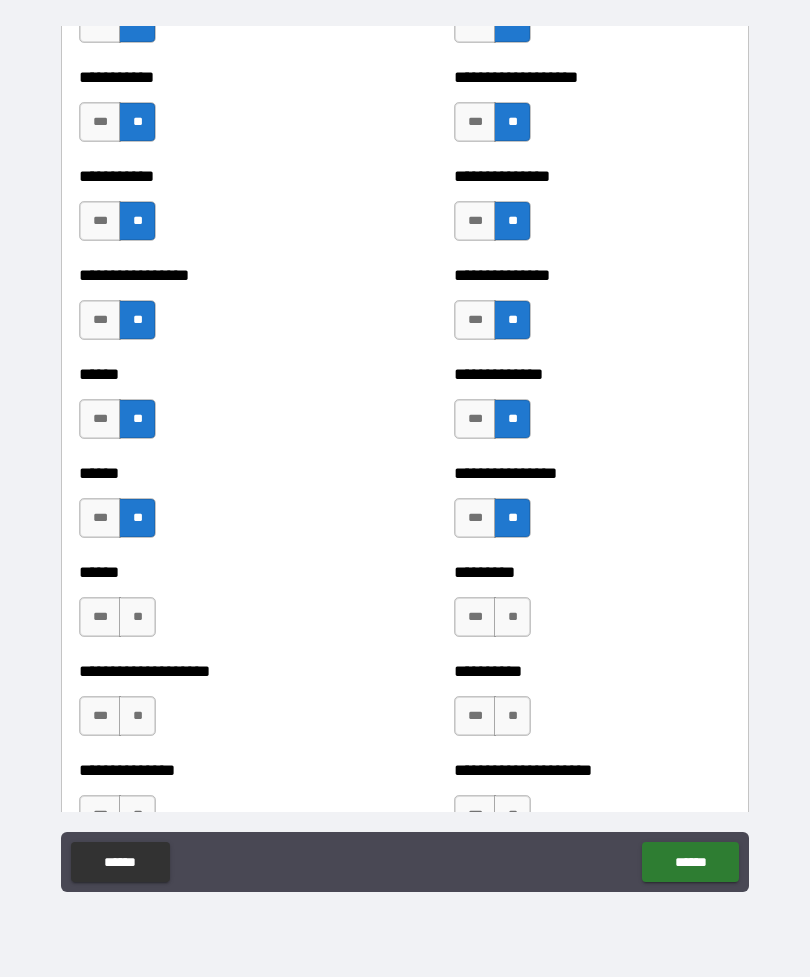 click on "**" at bounding box center [512, 617] 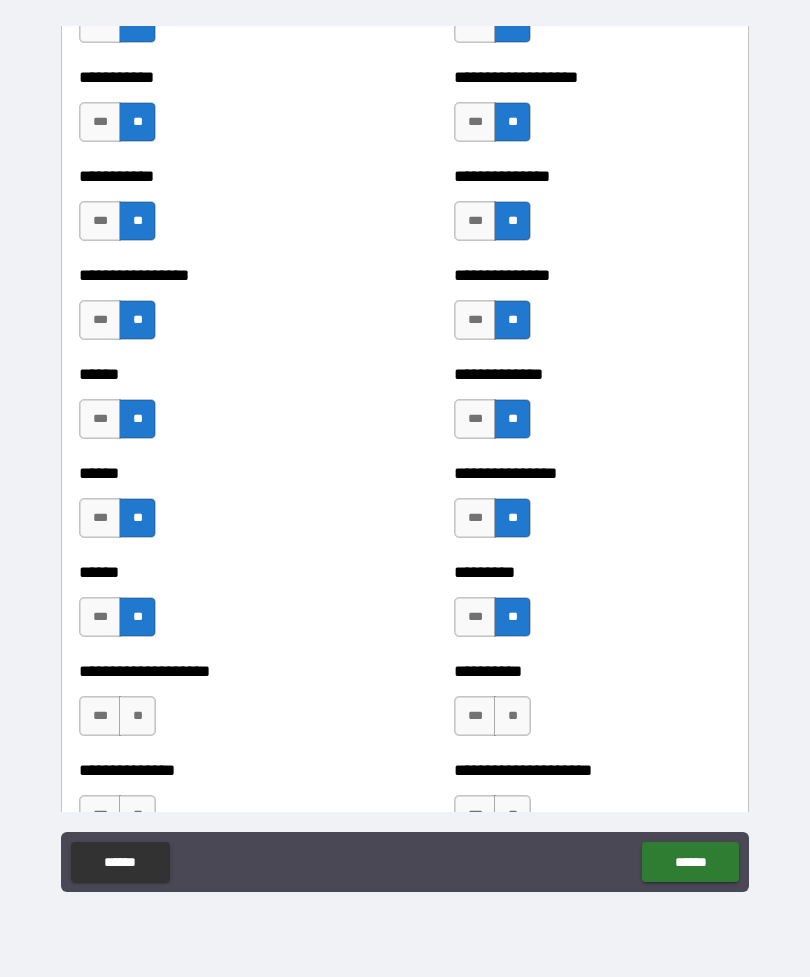 click on "**" at bounding box center (512, 716) 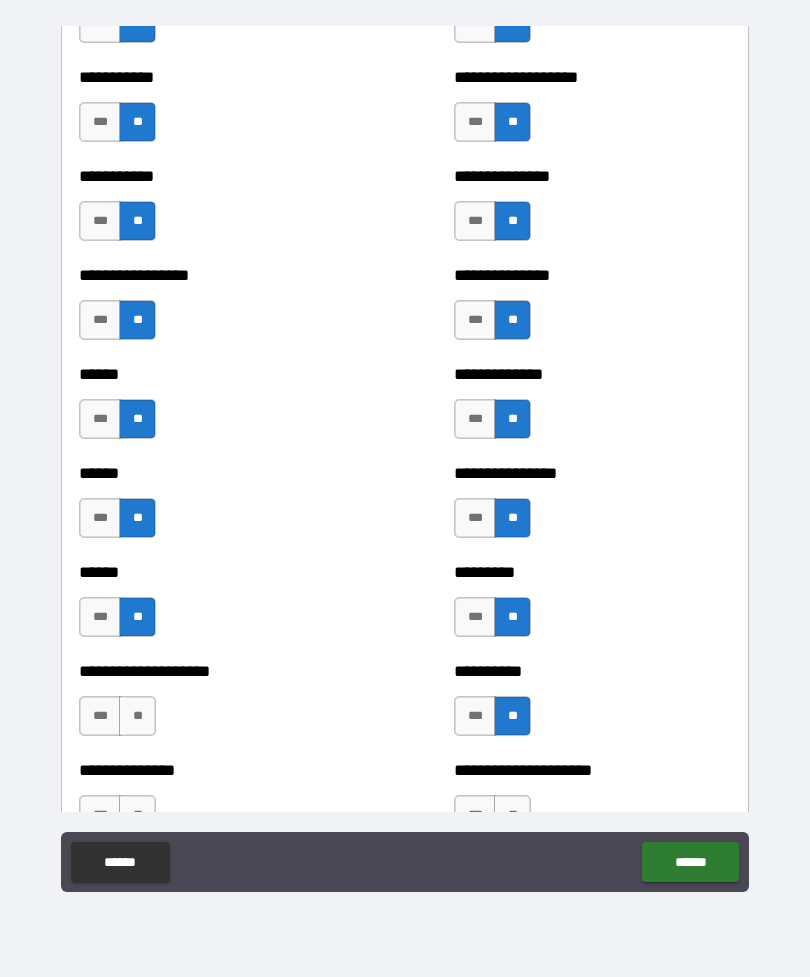 click on "**" at bounding box center (137, 716) 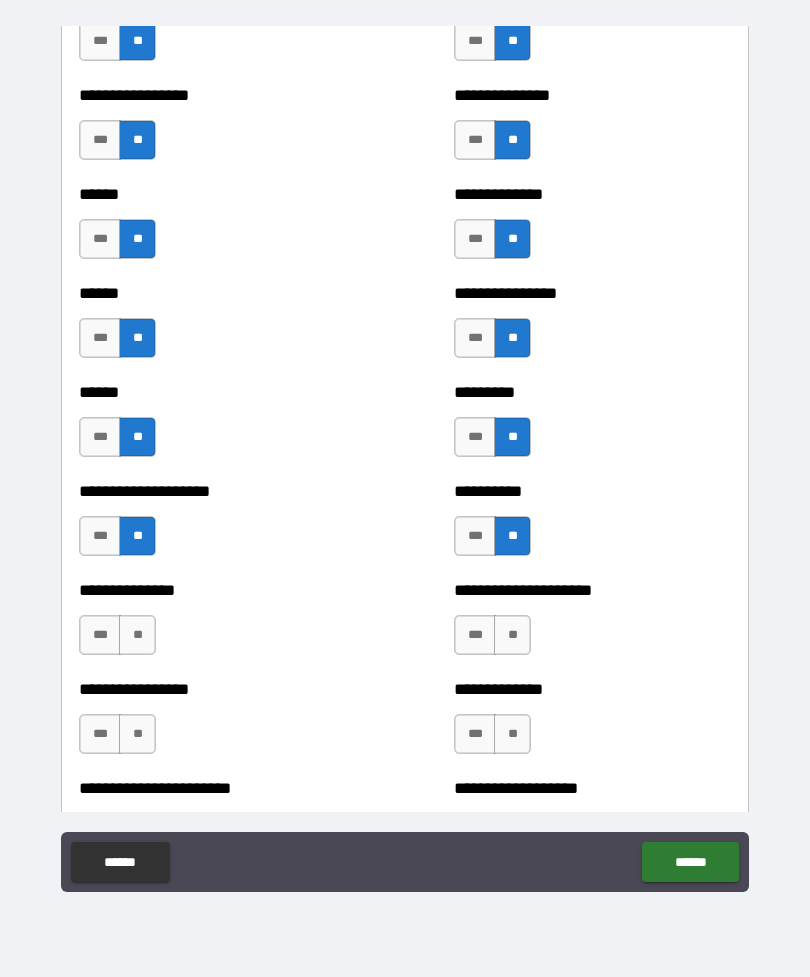 scroll, scrollTop: 3008, scrollLeft: 0, axis: vertical 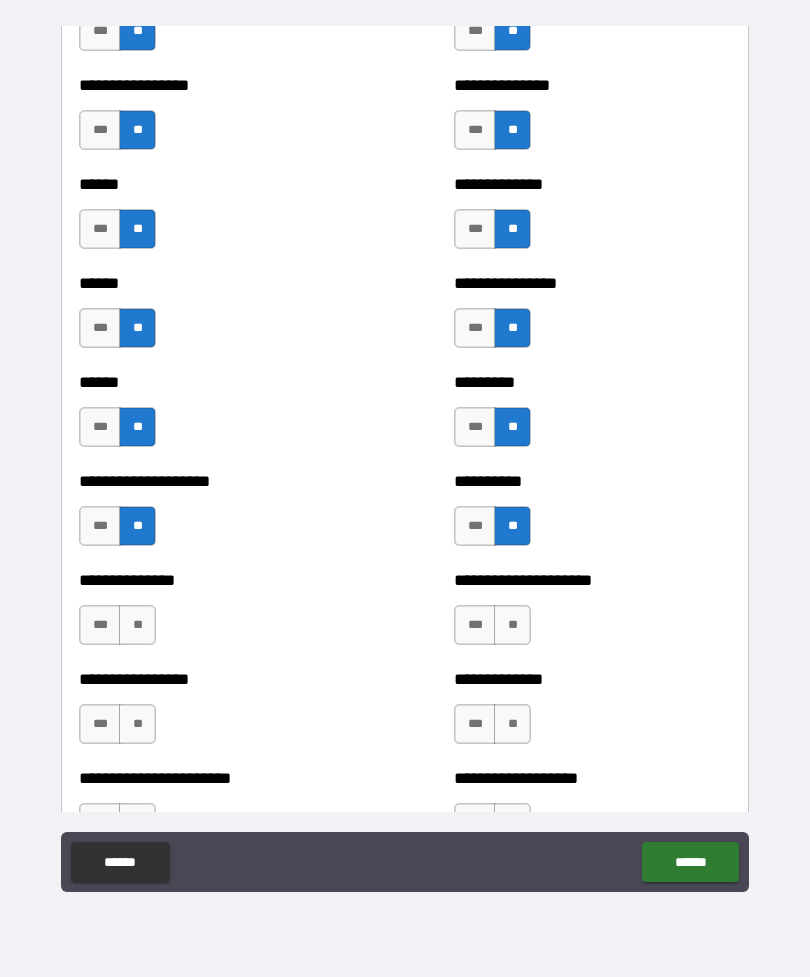 click on "**" at bounding box center (512, 625) 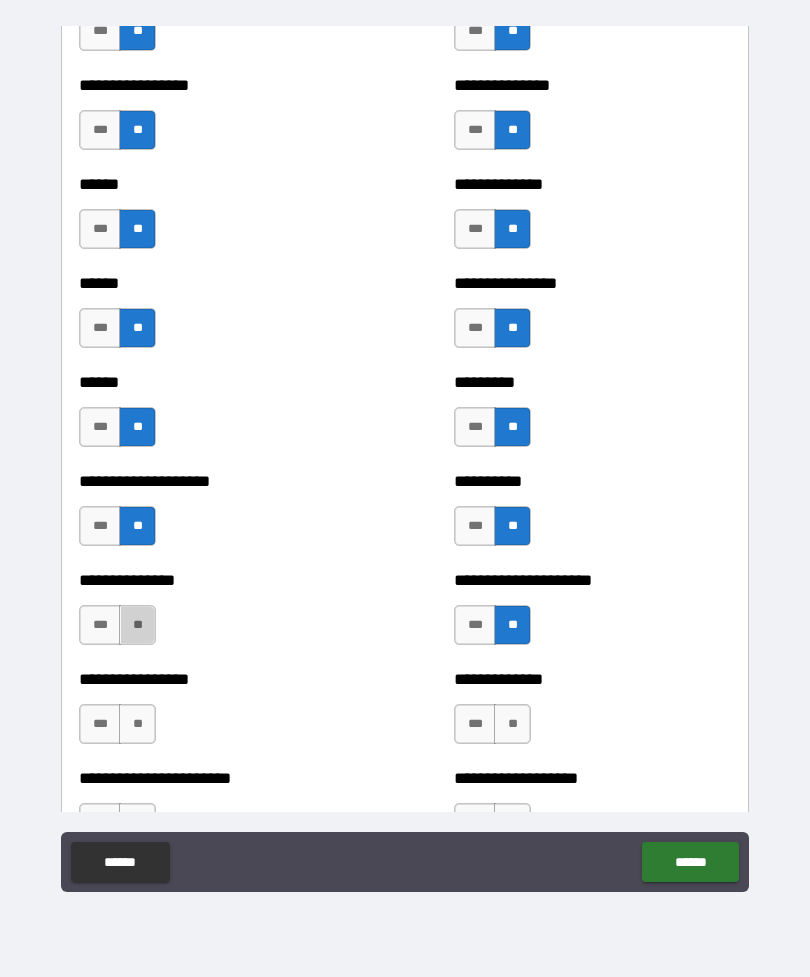 click on "**" at bounding box center [137, 625] 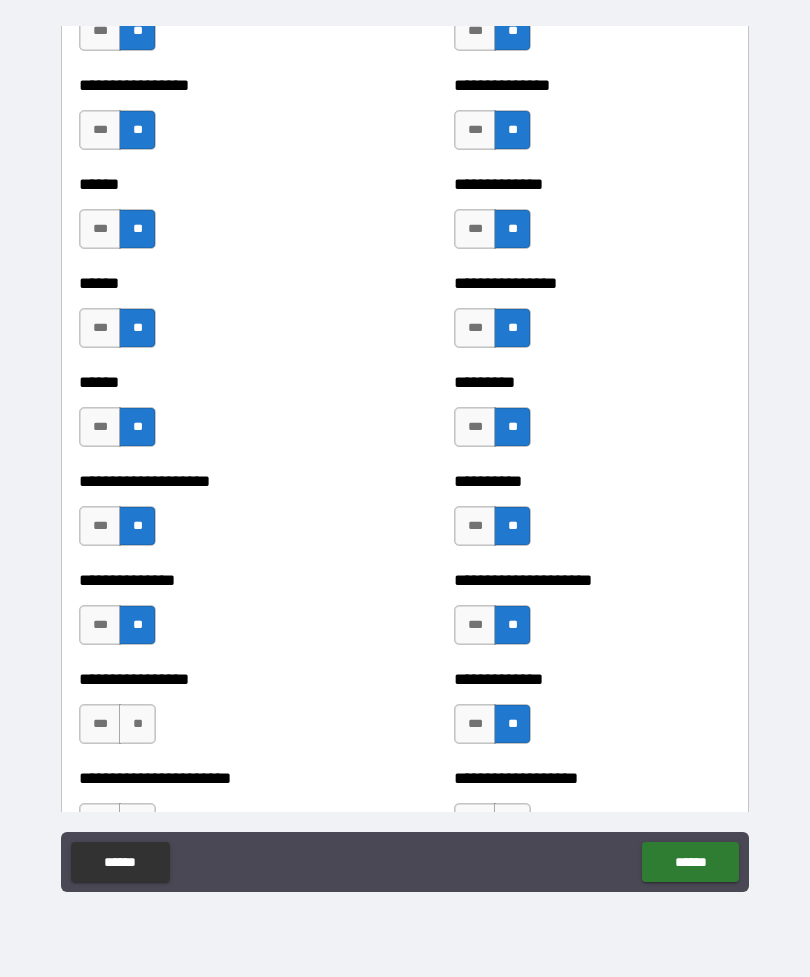 click on "**" at bounding box center [137, 724] 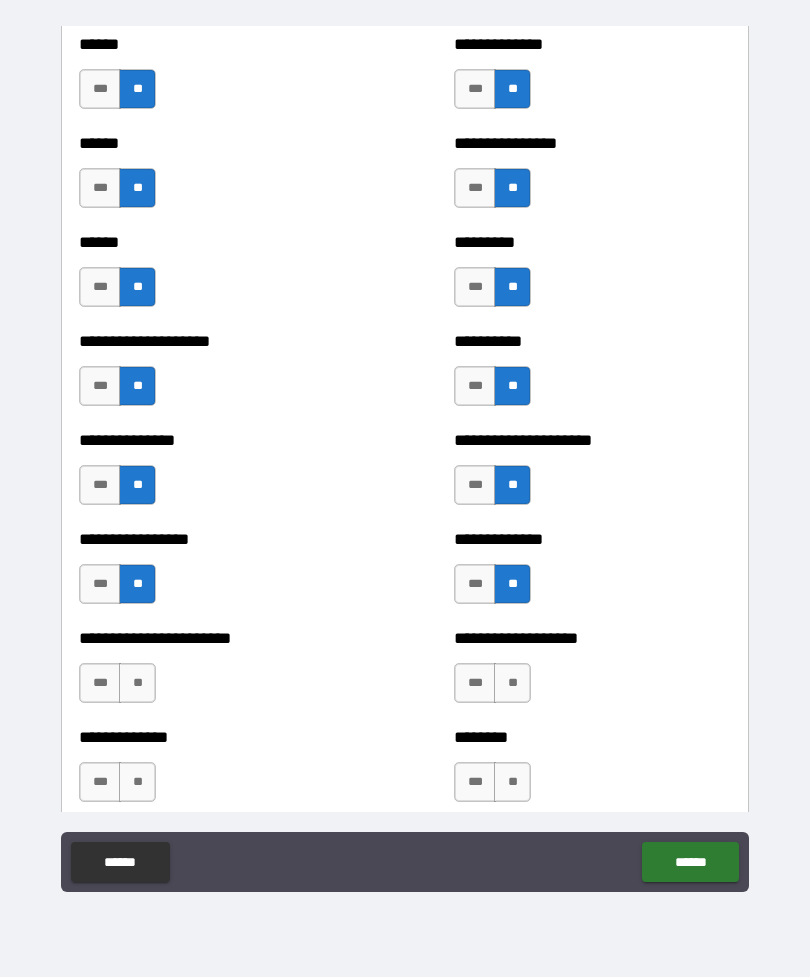 scroll, scrollTop: 3183, scrollLeft: 0, axis: vertical 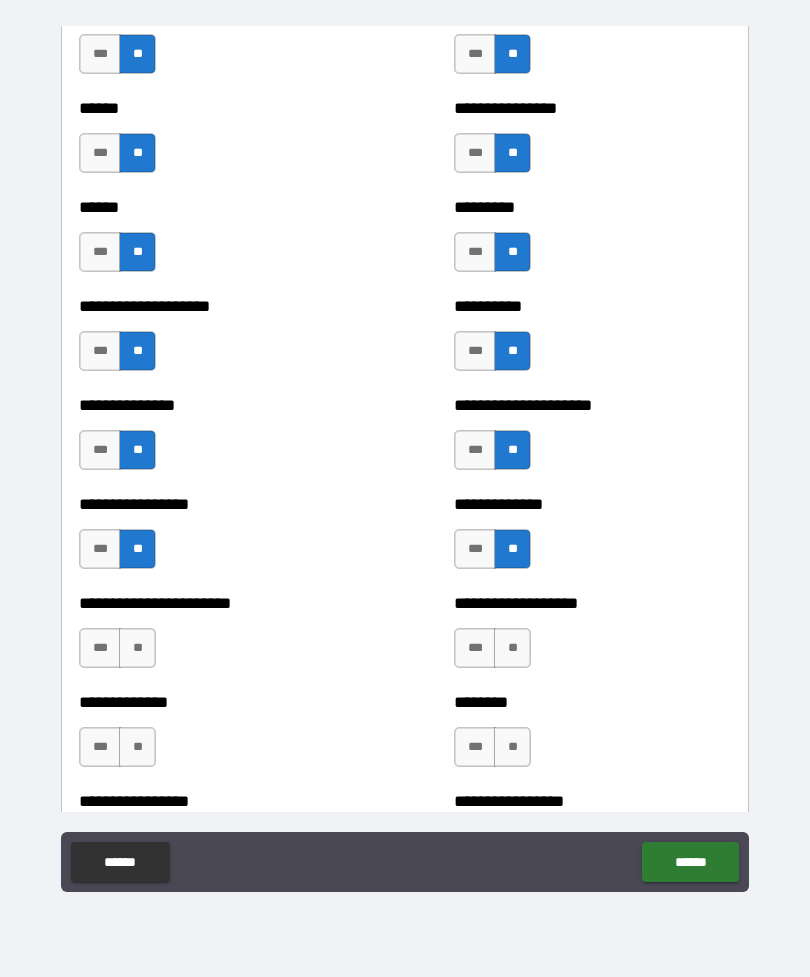 click on "**" at bounding box center (512, 648) 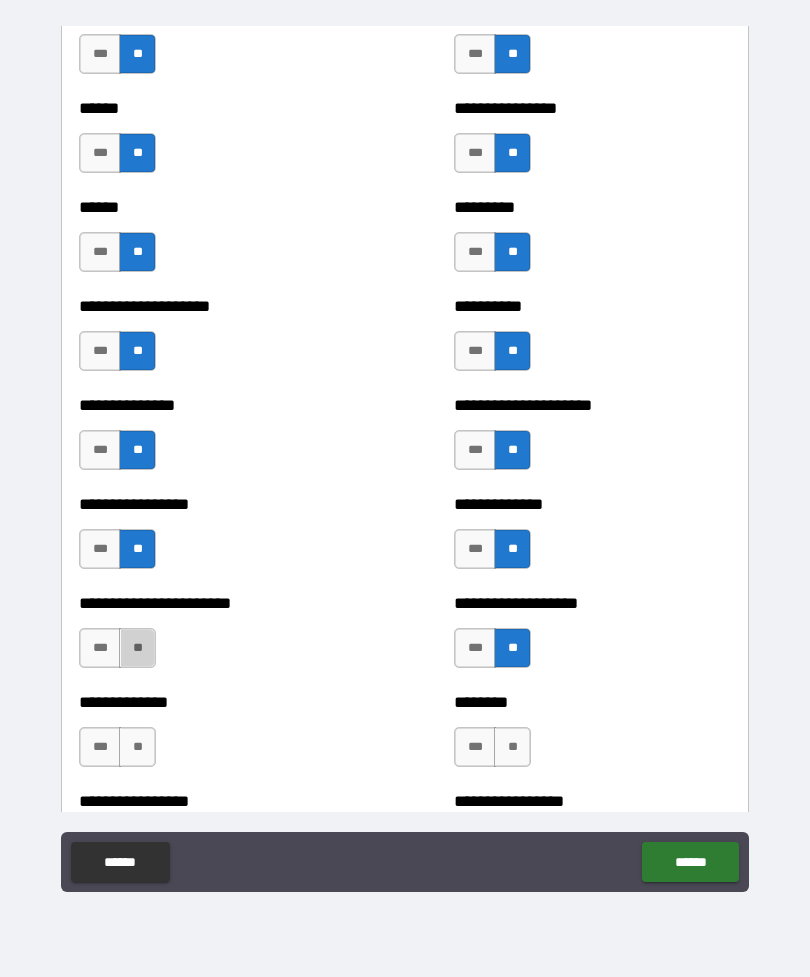 click on "**" at bounding box center (137, 648) 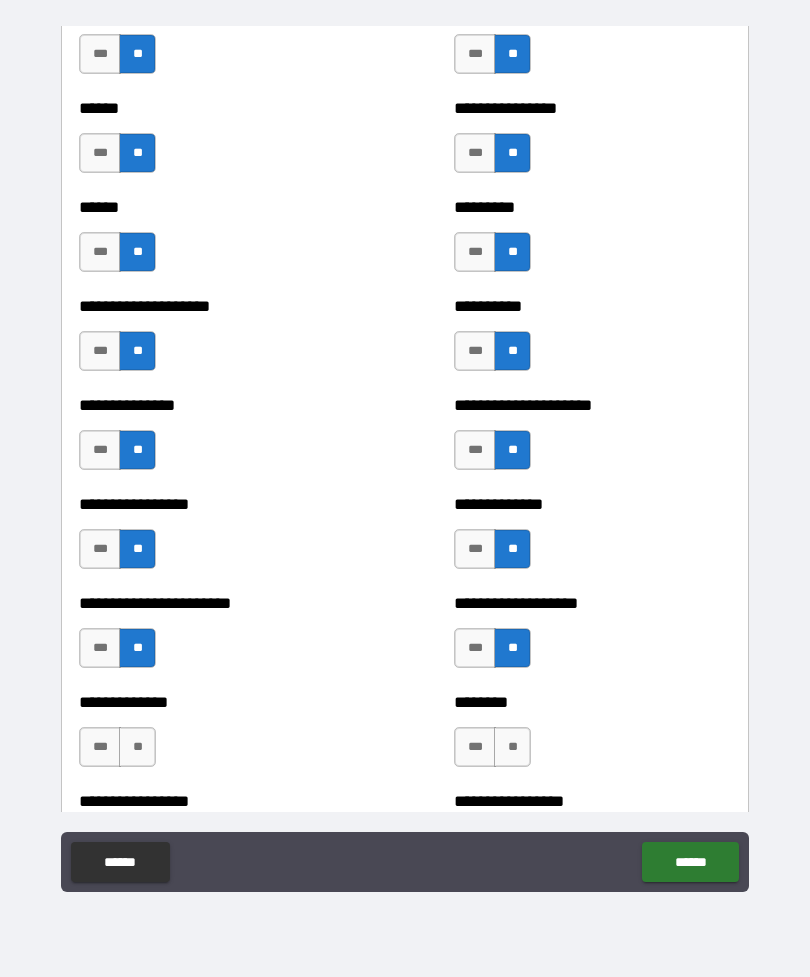 click on "*** **" at bounding box center [492, 747] 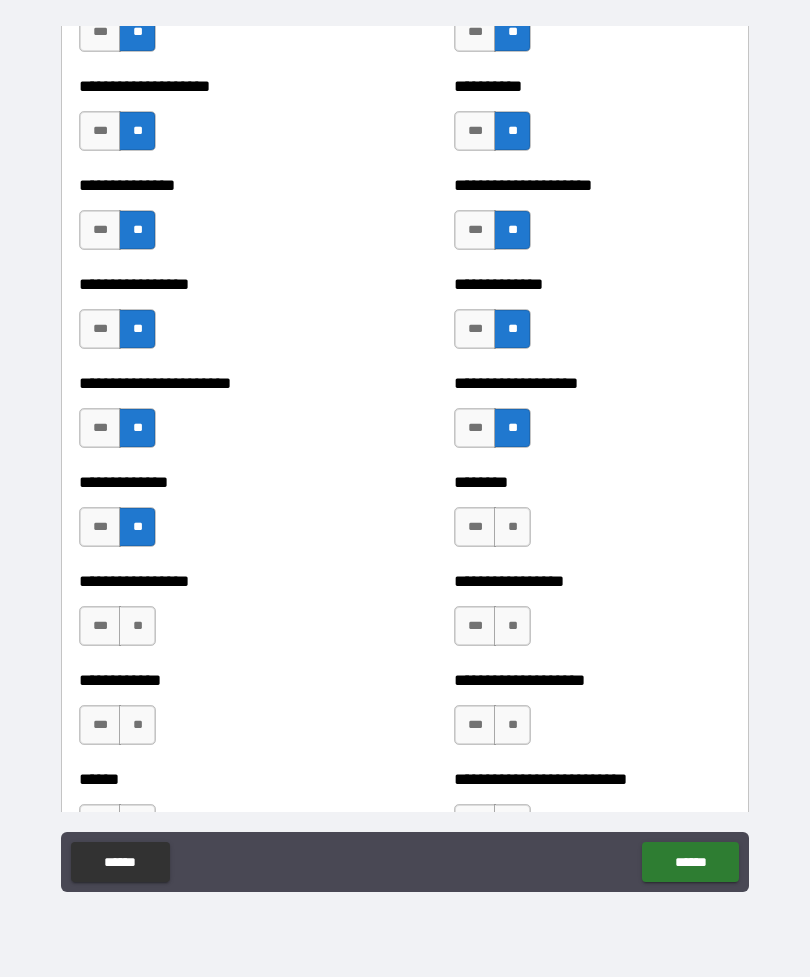 scroll, scrollTop: 3434, scrollLeft: 0, axis: vertical 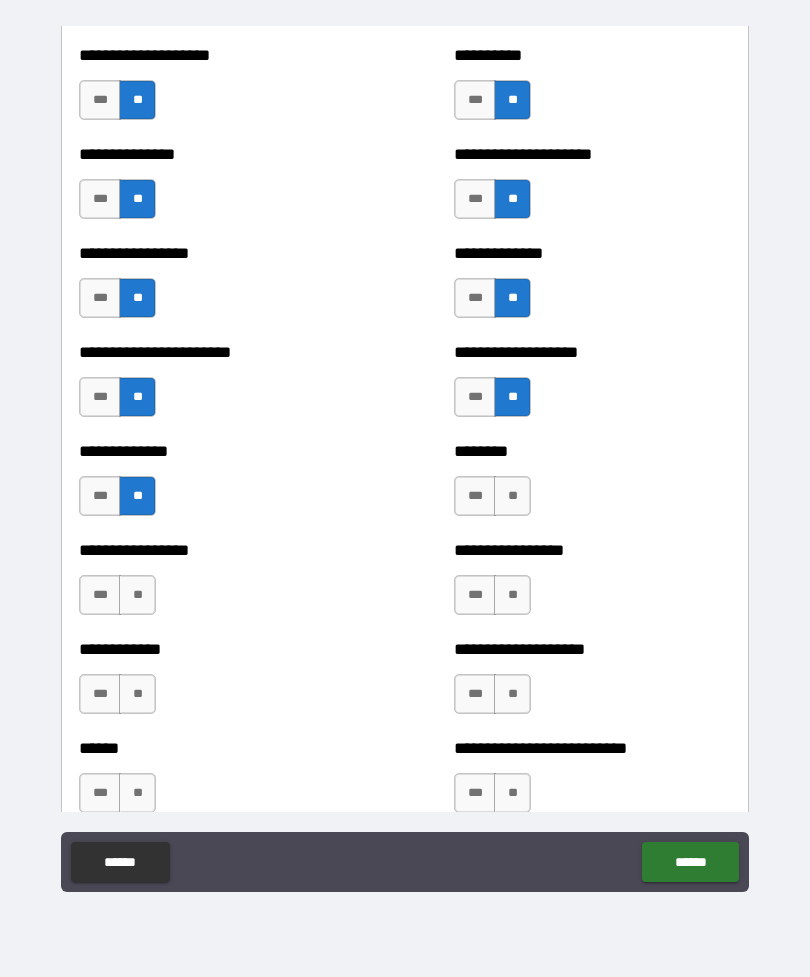 click on "**" at bounding box center (512, 595) 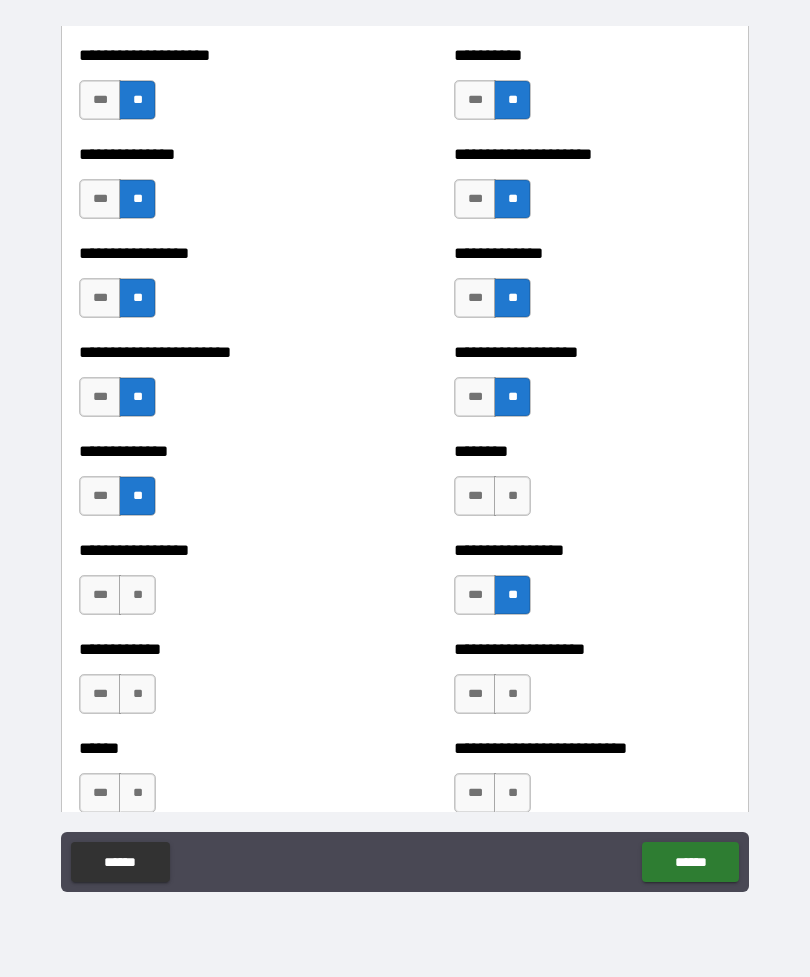 click on "**" at bounding box center [512, 694] 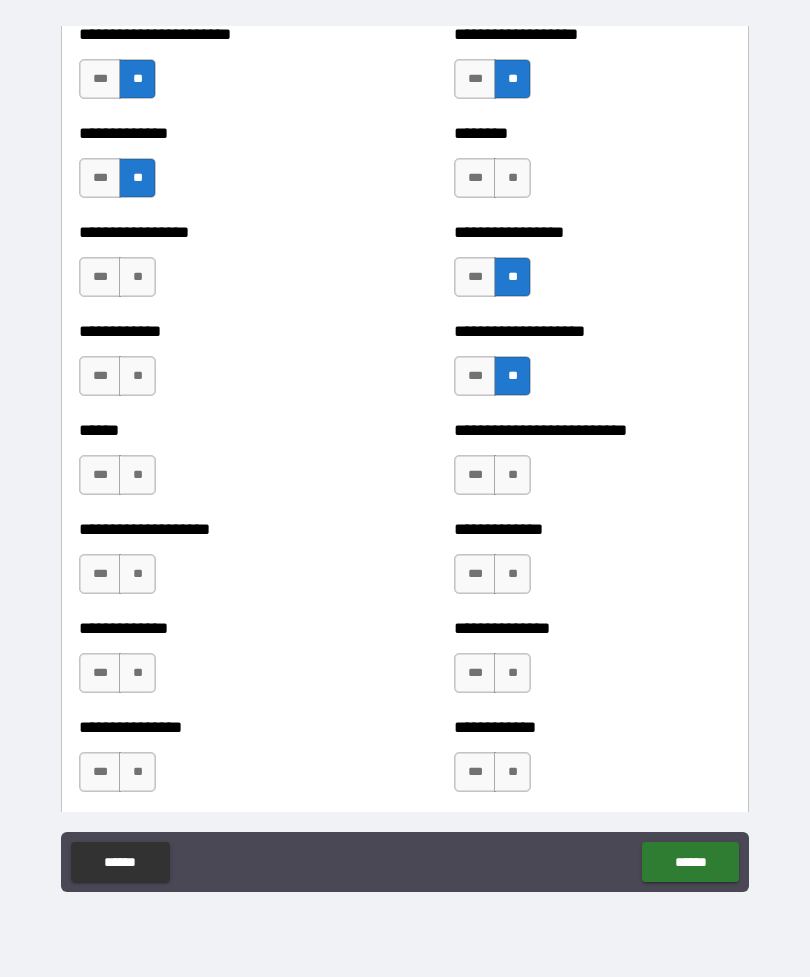 scroll, scrollTop: 3767, scrollLeft: 0, axis: vertical 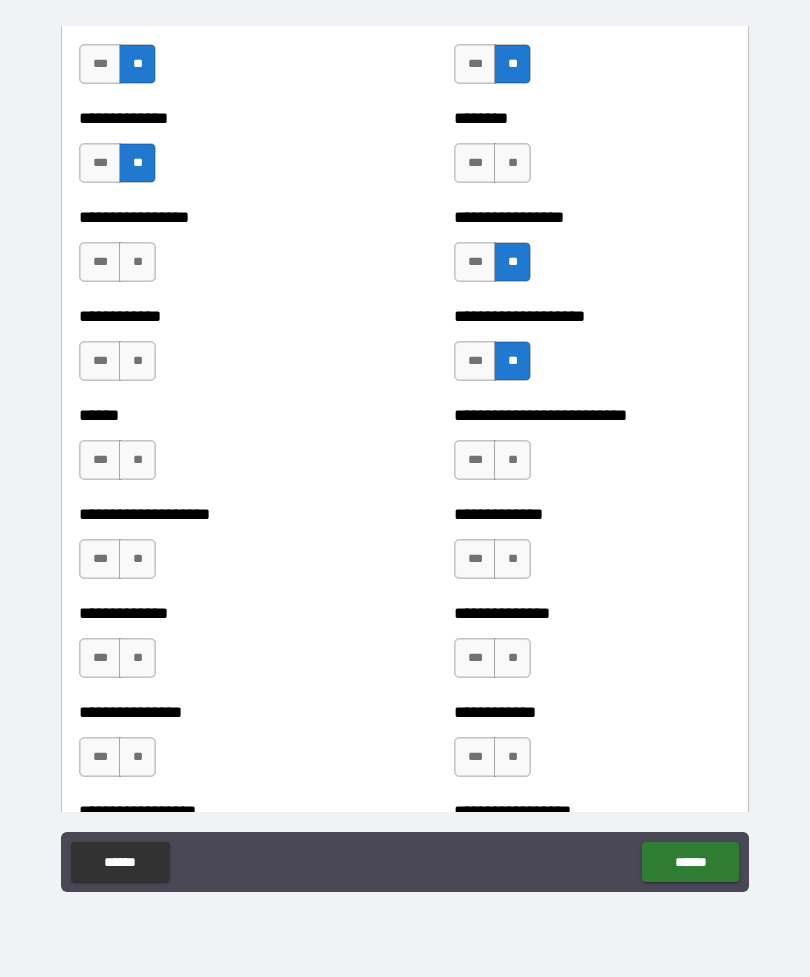 click on "**" at bounding box center [512, 460] 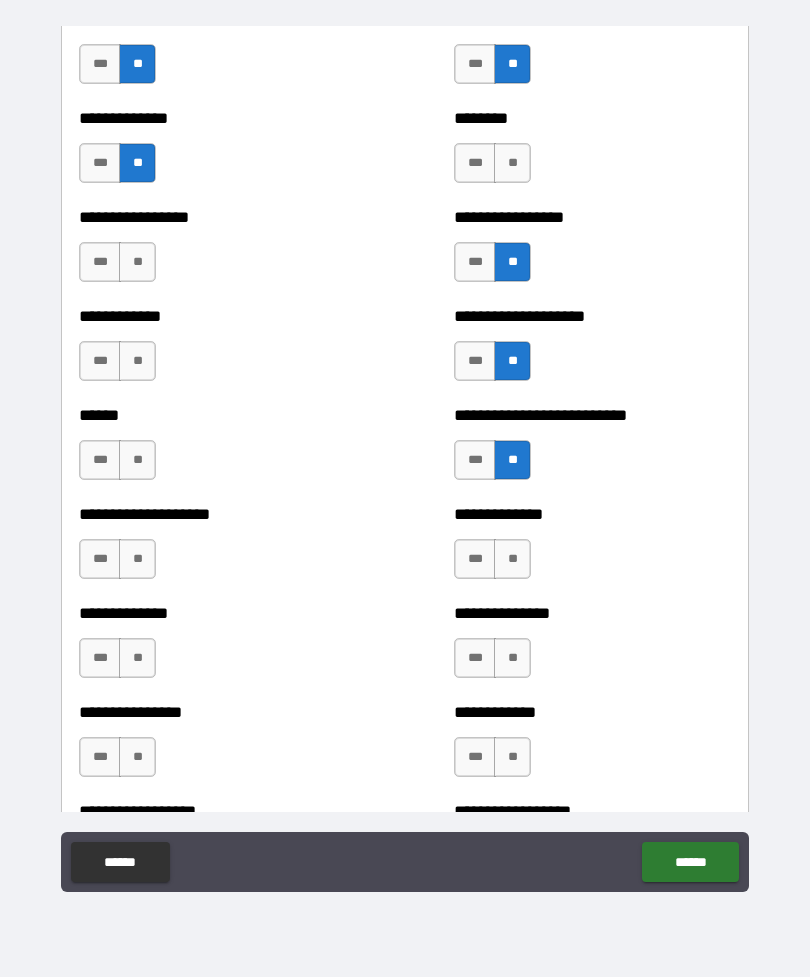 click on "**" at bounding box center (512, 559) 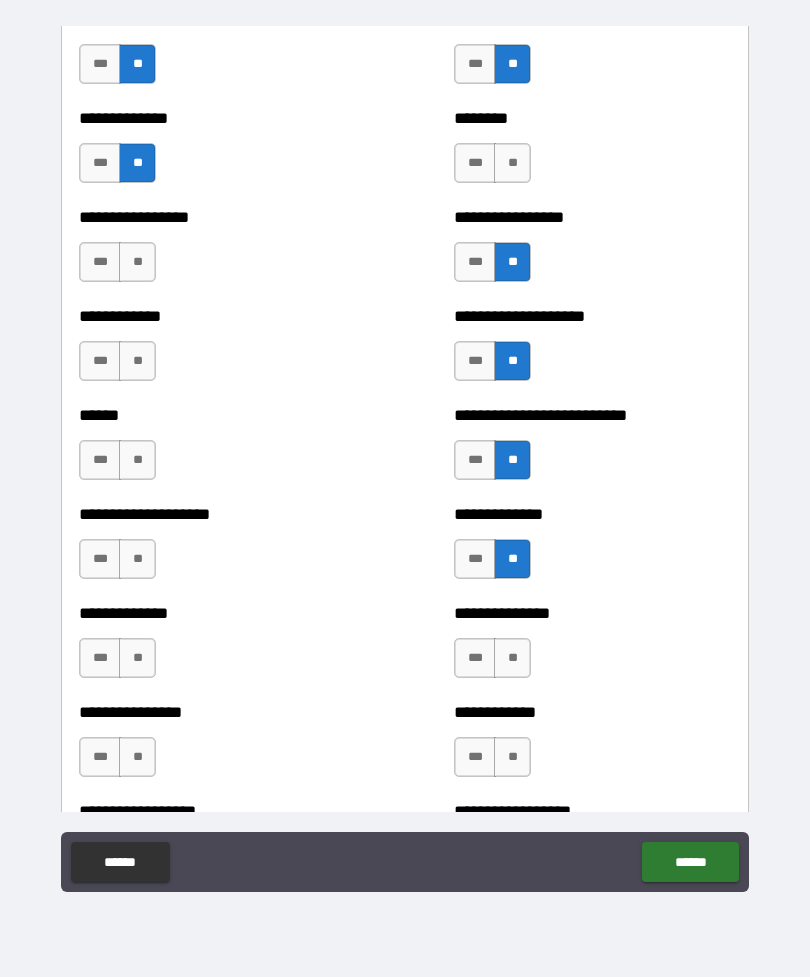 click on "**" at bounding box center [512, 658] 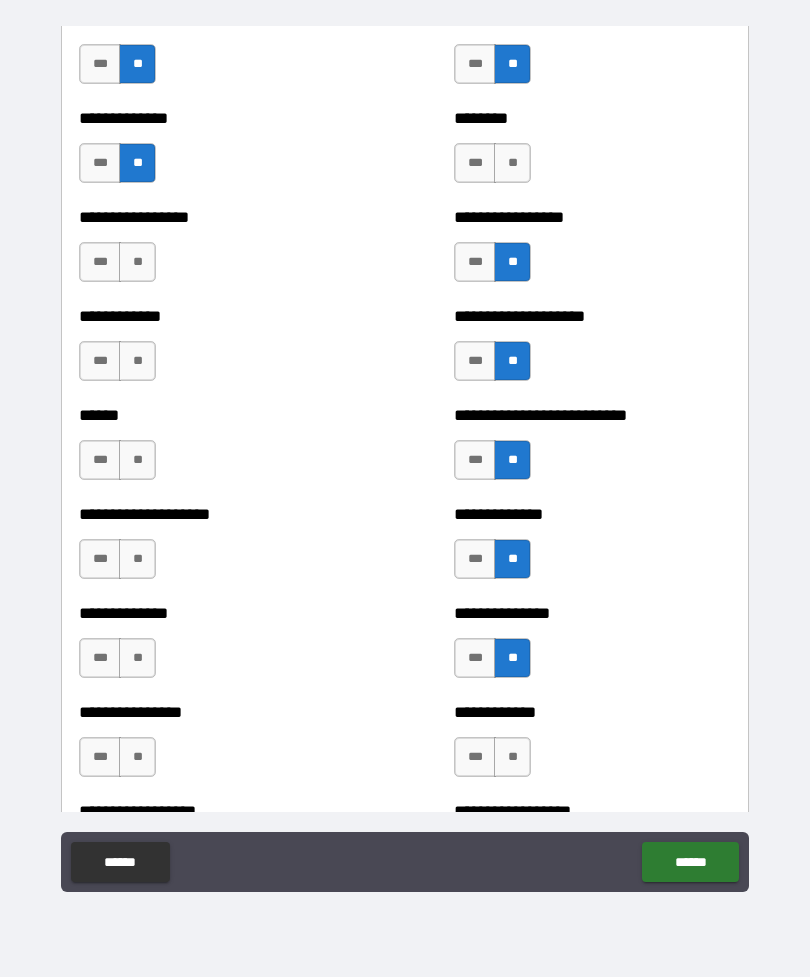 click on "**" at bounding box center [512, 757] 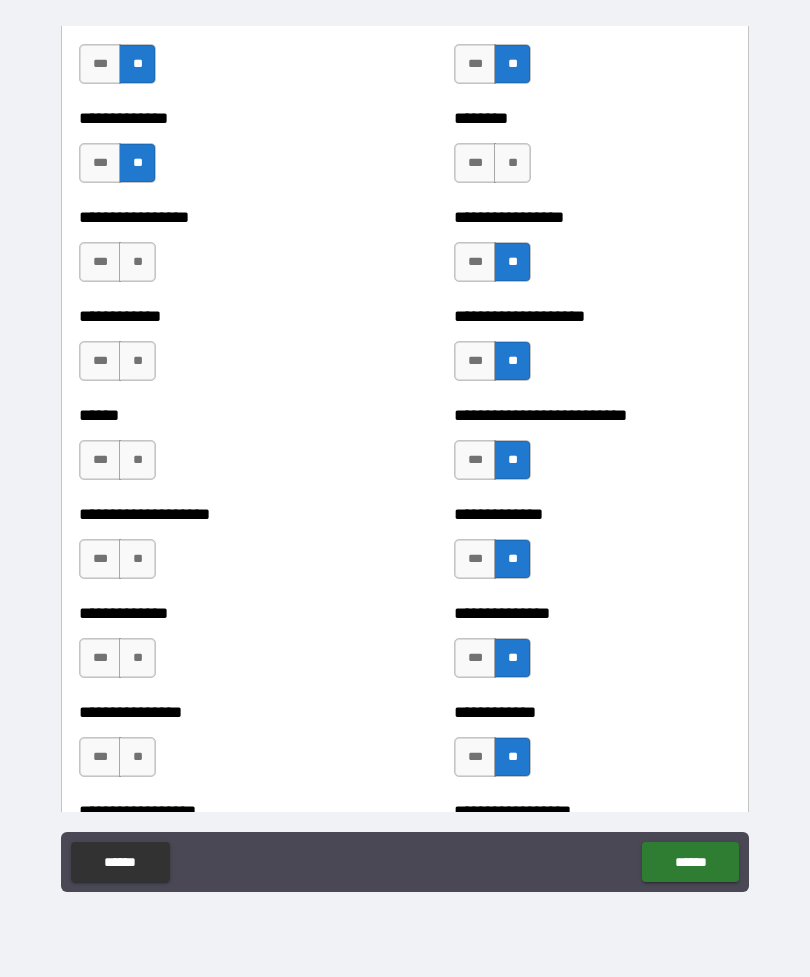 click on "**" at bounding box center [137, 757] 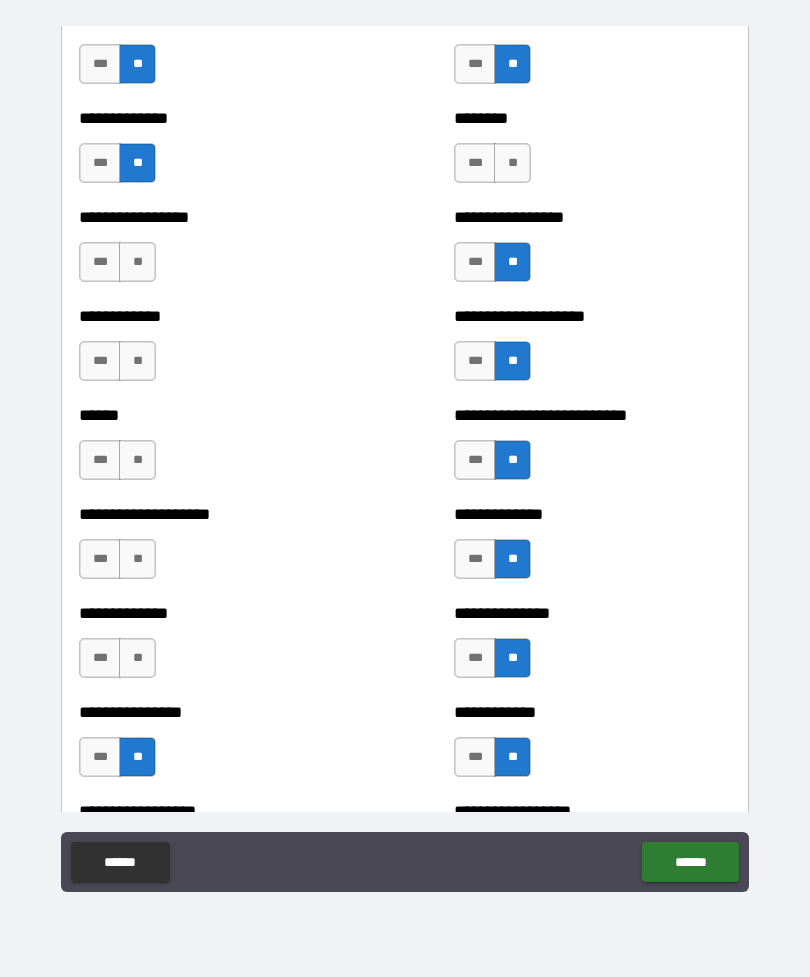 click on "**" at bounding box center [137, 658] 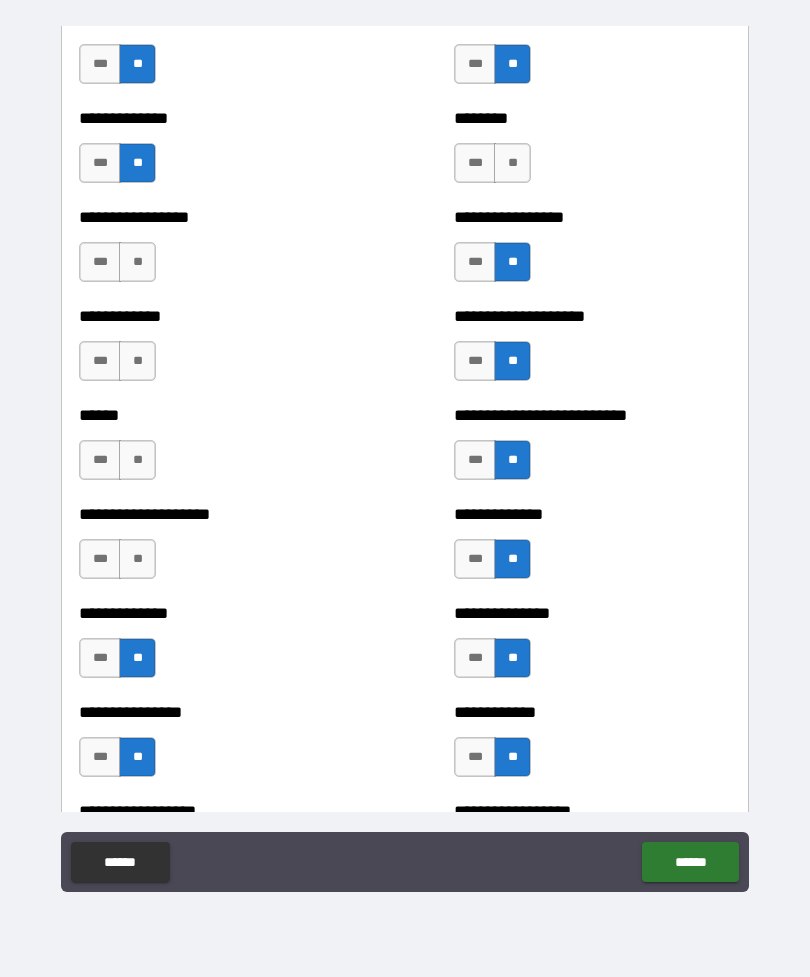 click on "**" at bounding box center (137, 559) 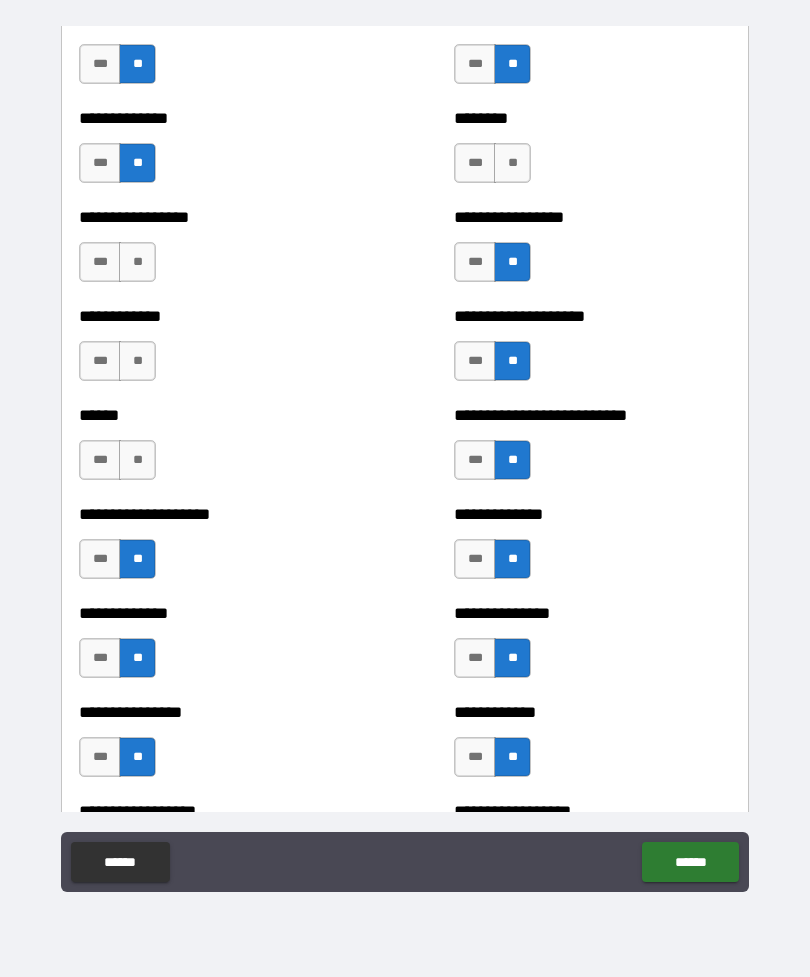 click on "**" at bounding box center [137, 460] 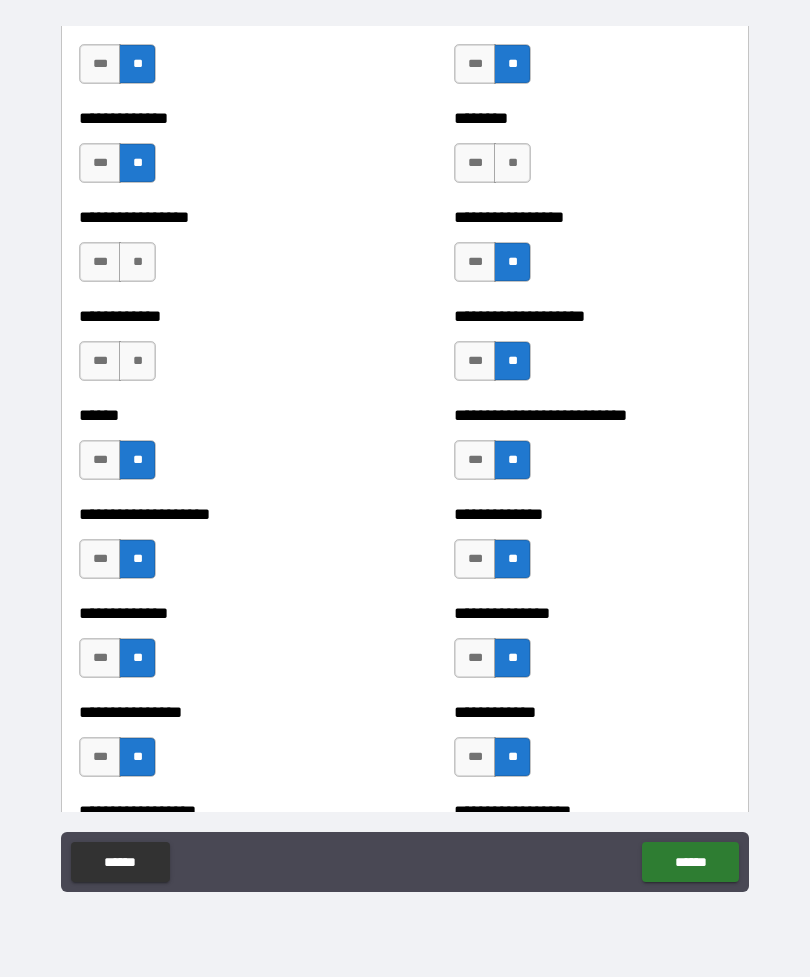 click on "**********" at bounding box center (217, 351) 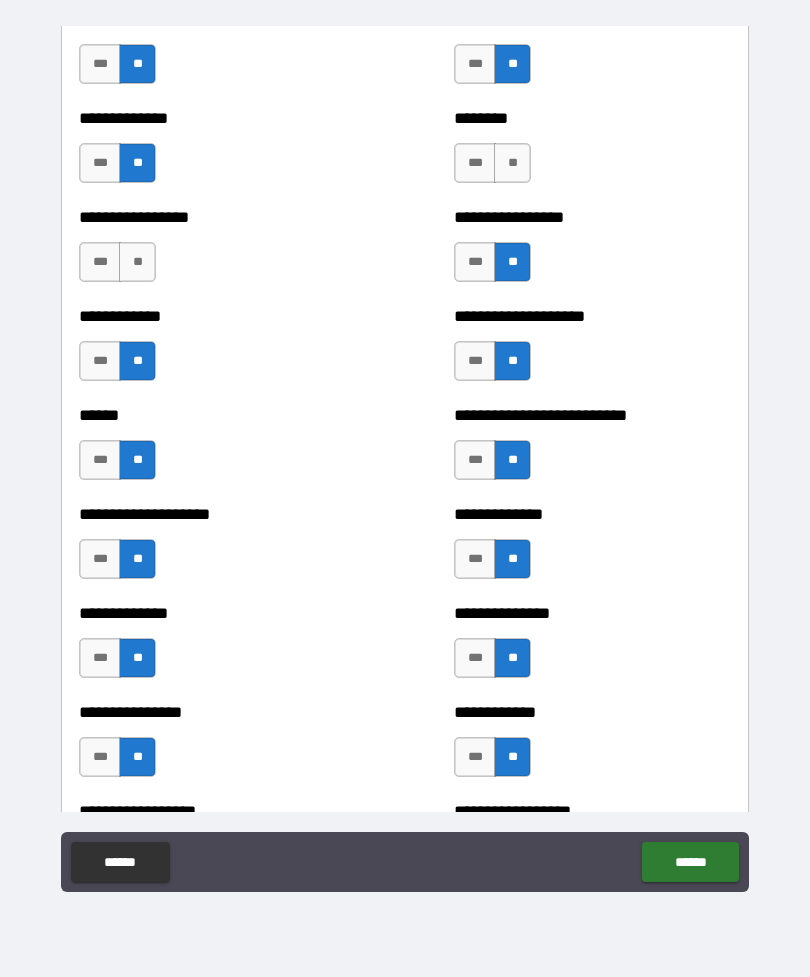 click on "**" at bounding box center [137, 262] 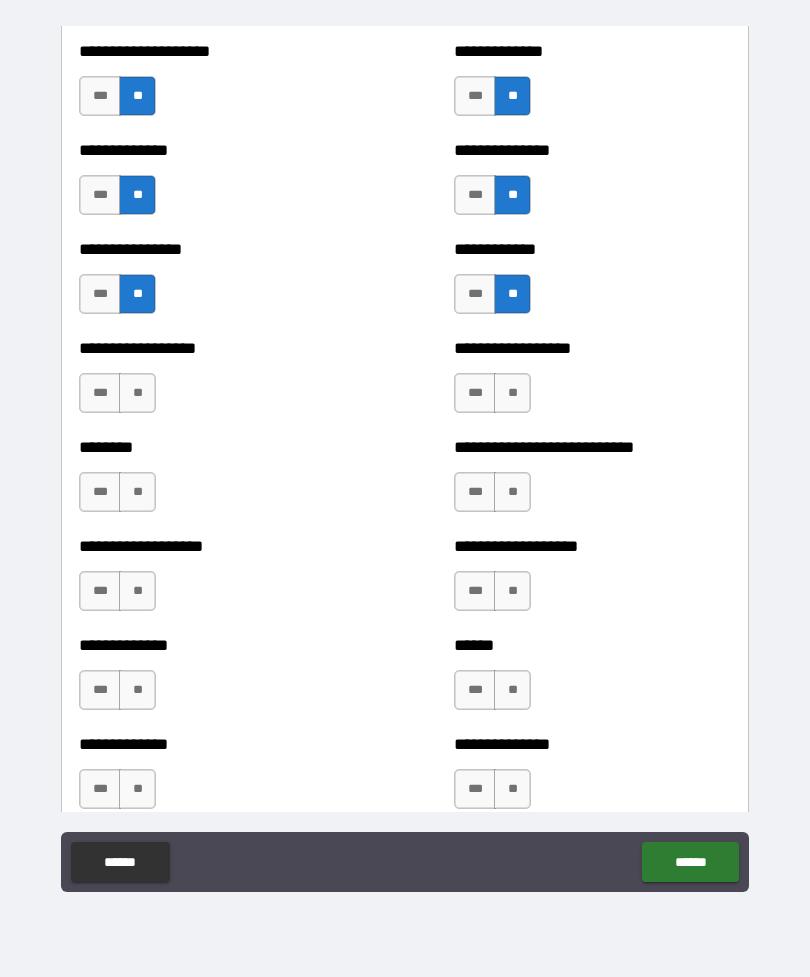 scroll, scrollTop: 4225, scrollLeft: 0, axis: vertical 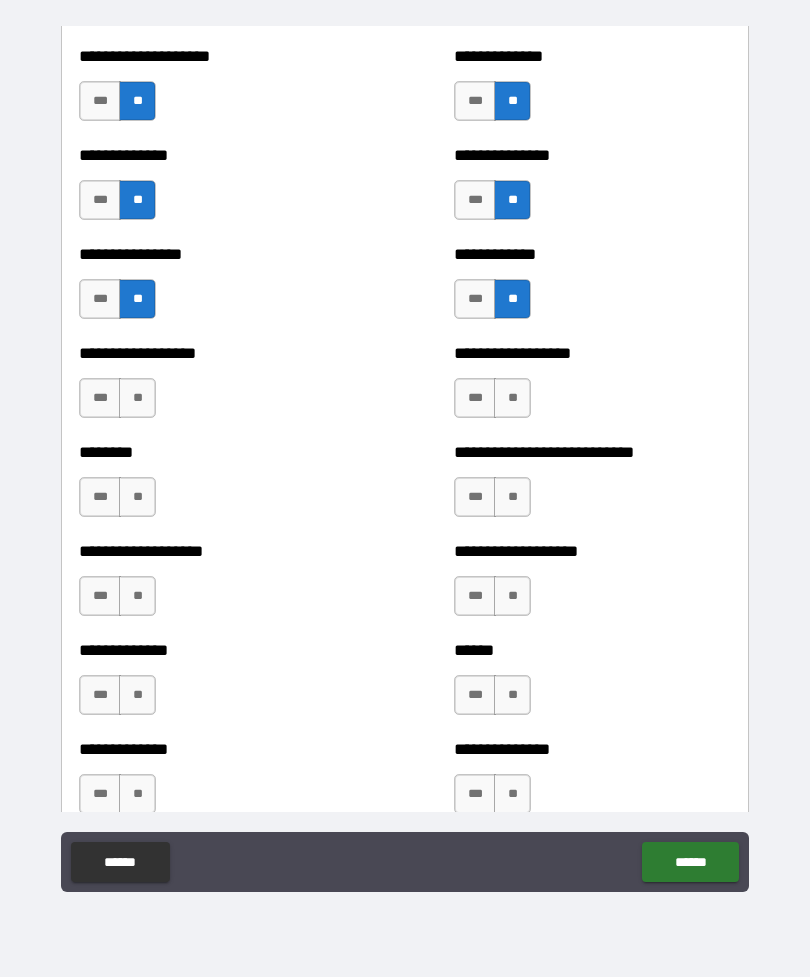 click on "**" at bounding box center (137, 398) 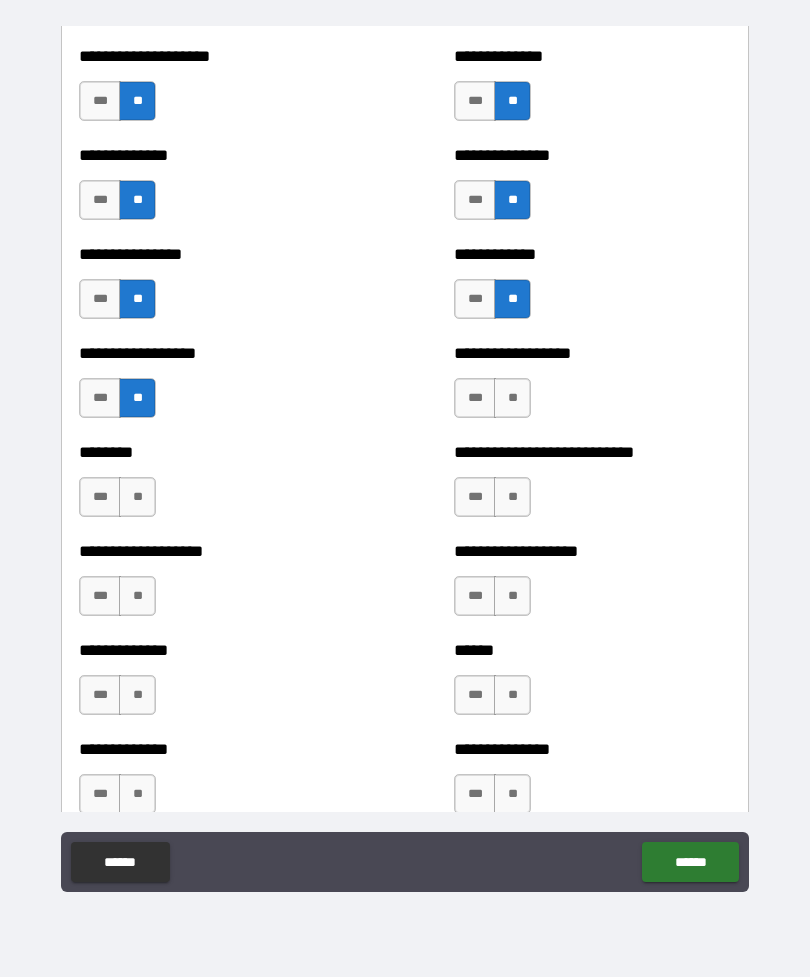 click on "**" at bounding box center [137, 497] 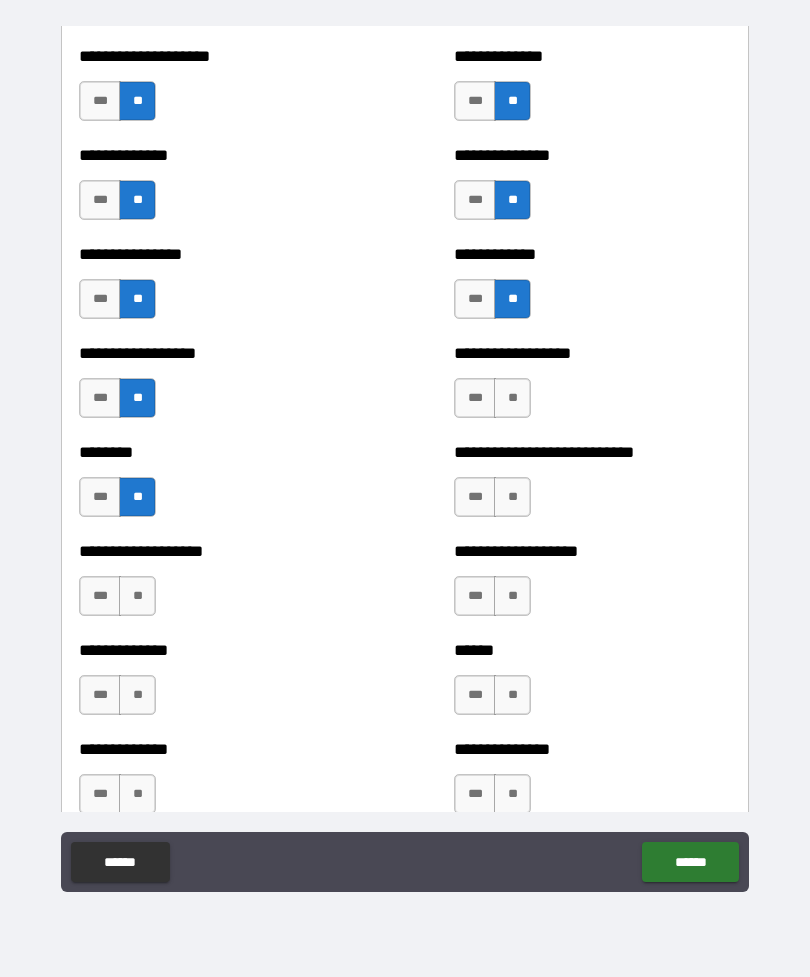 click on "**" at bounding box center (137, 596) 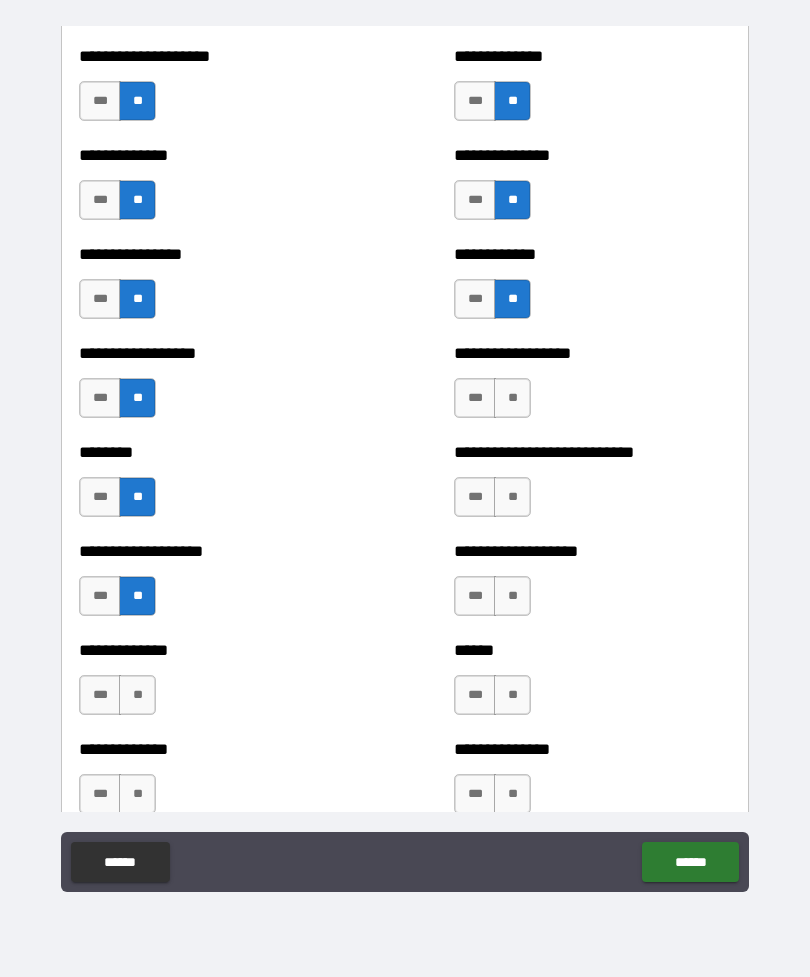 click on "**" at bounding box center (137, 695) 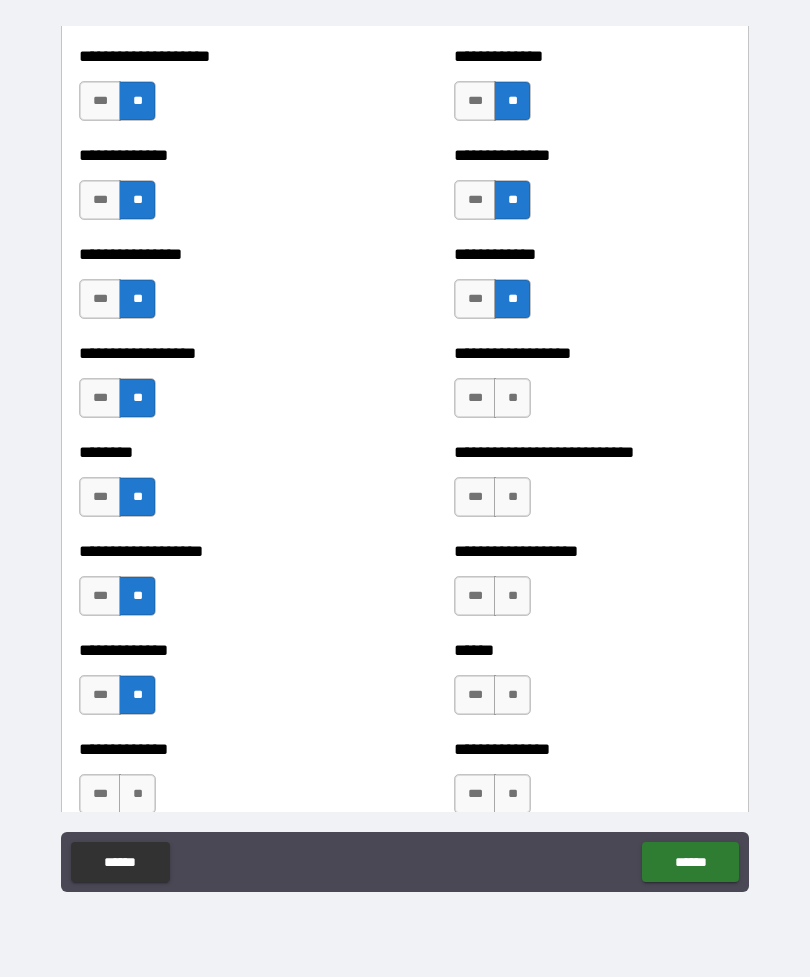 click on "**" at bounding box center [137, 794] 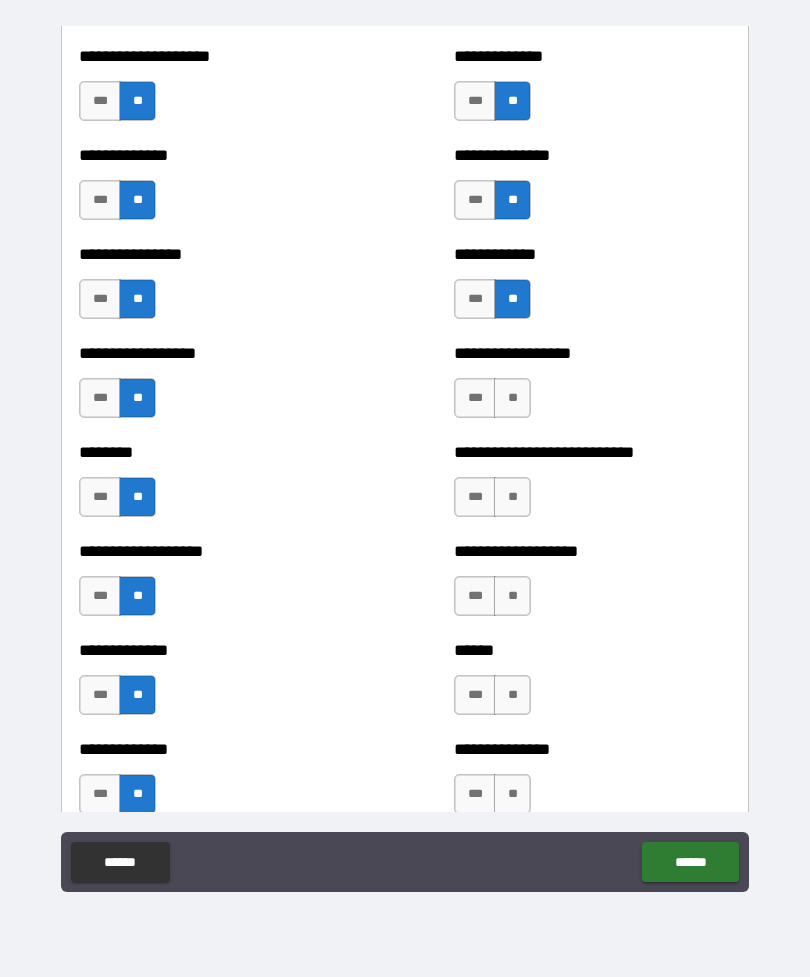 click on "**" at bounding box center [512, 794] 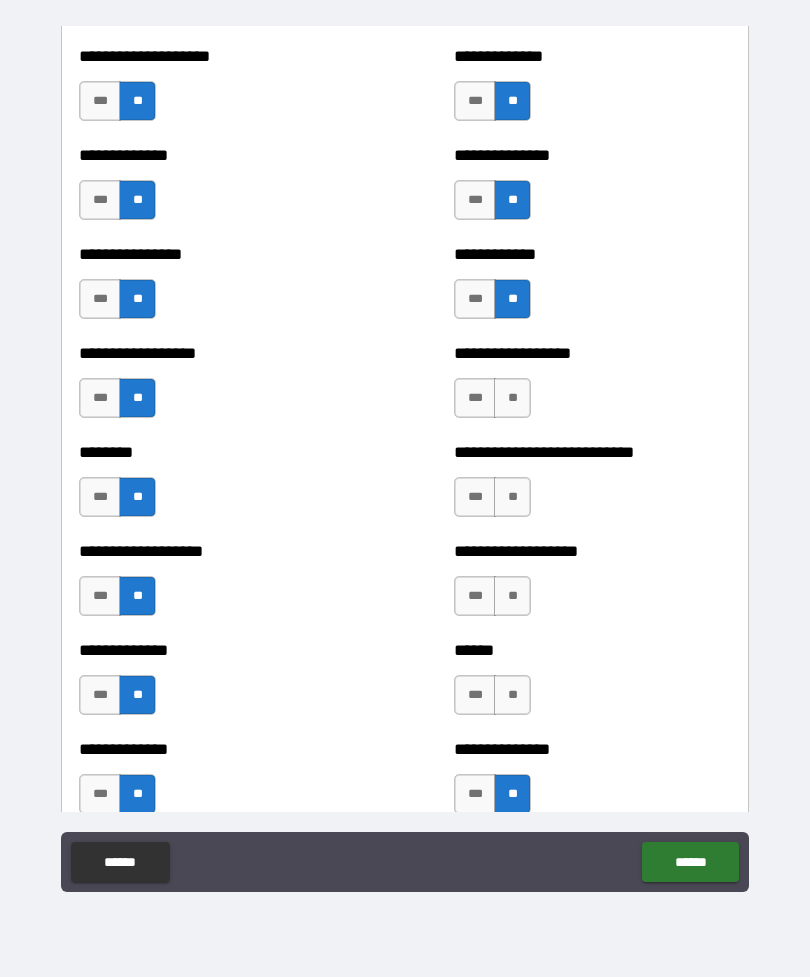 click on "**" at bounding box center [512, 695] 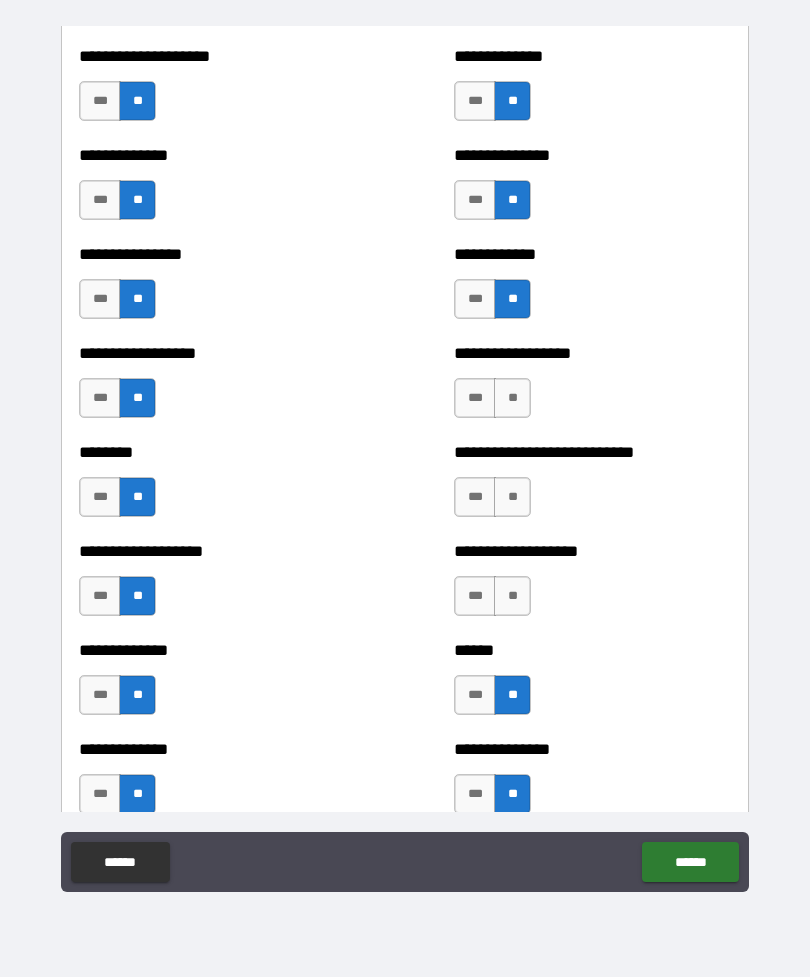click on "**" at bounding box center [512, 596] 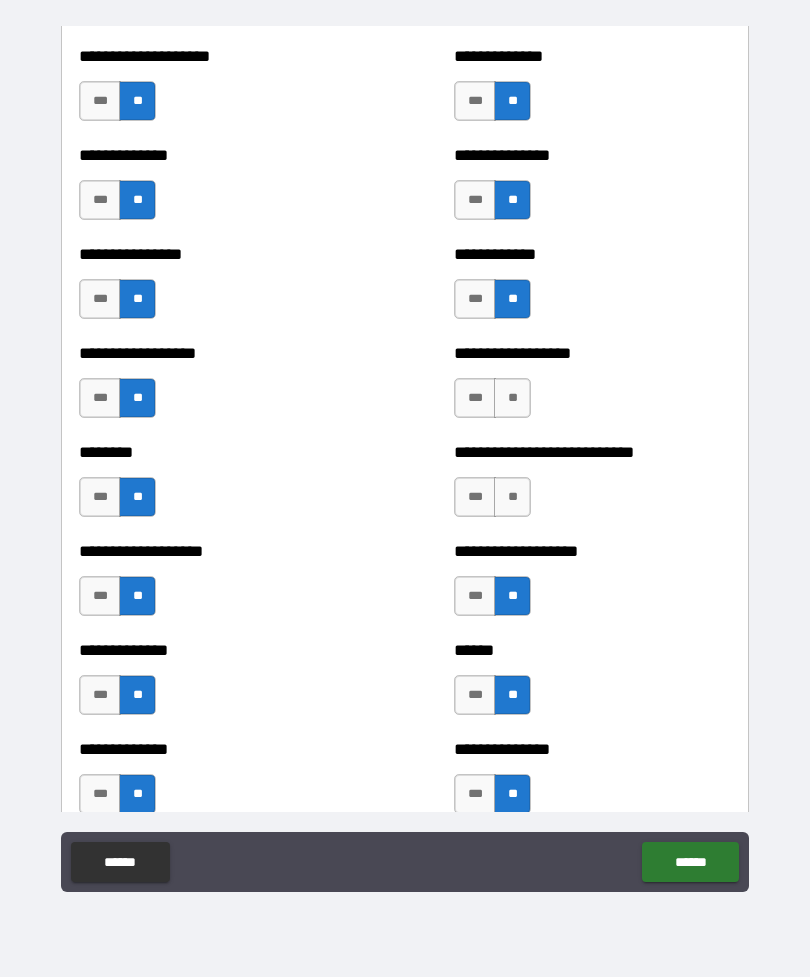 click on "**" at bounding box center [512, 497] 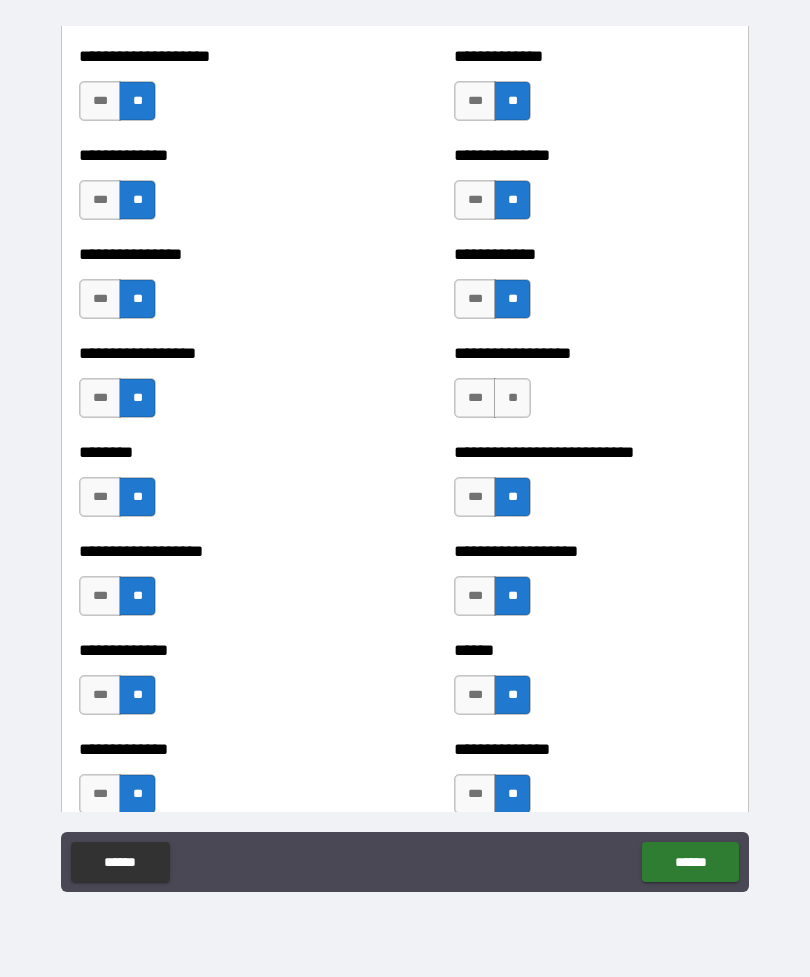 click on "**" at bounding box center (512, 398) 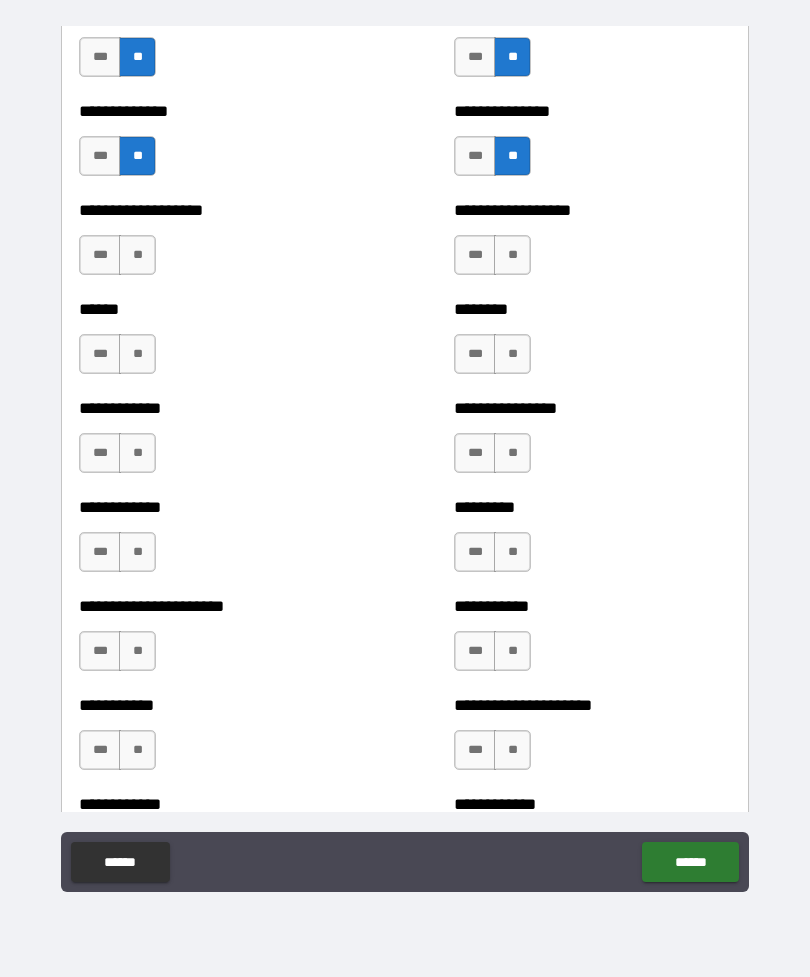 scroll, scrollTop: 4873, scrollLeft: 0, axis: vertical 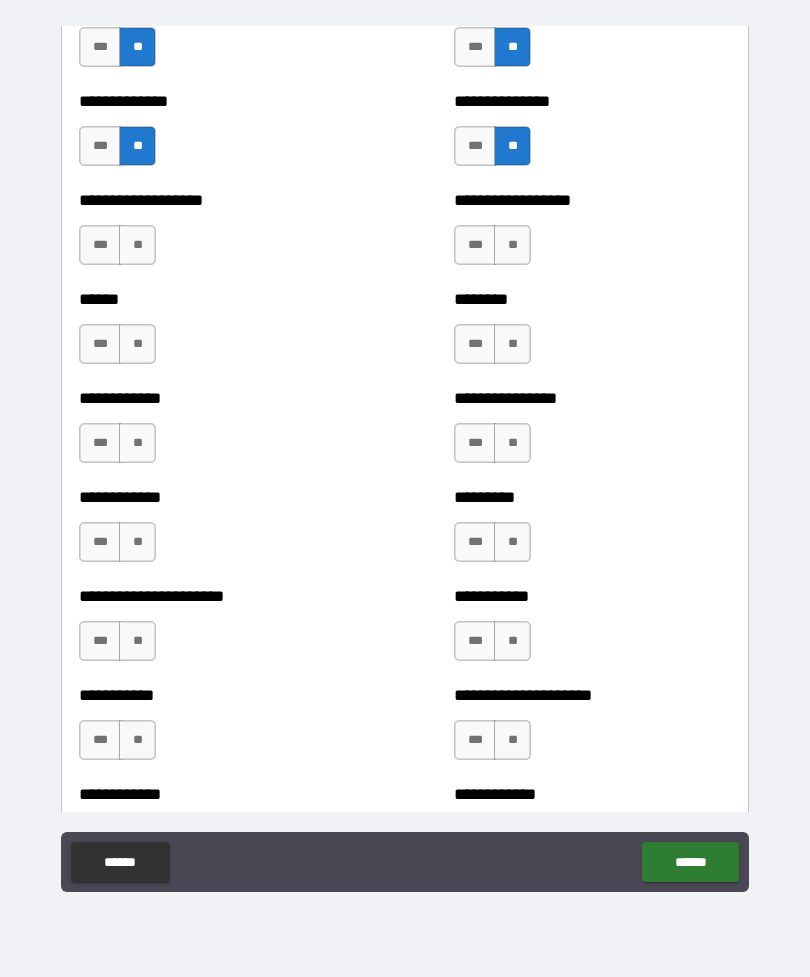 click on "**" at bounding box center (512, 245) 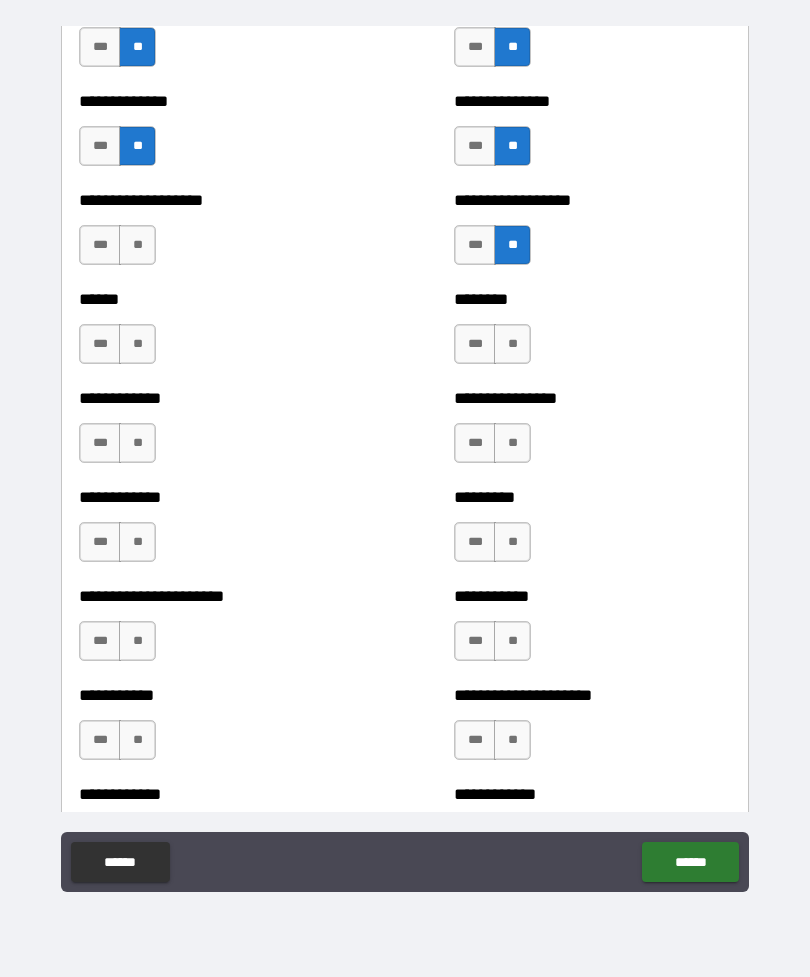 click on "**" at bounding box center [512, 344] 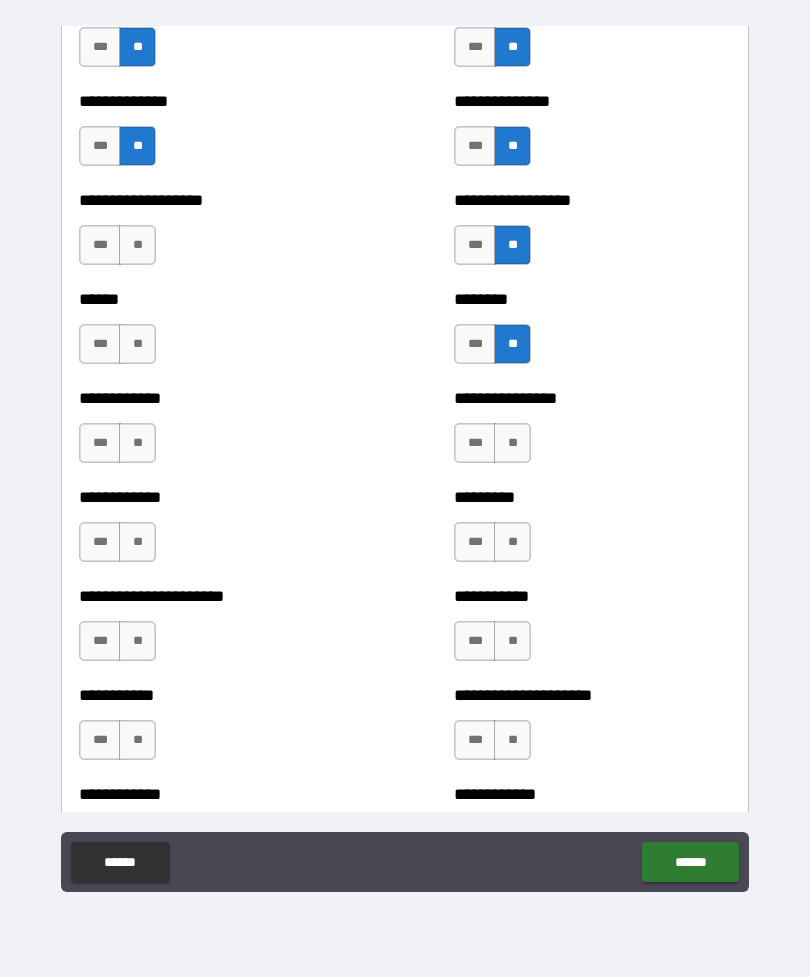 click on "**" at bounding box center [512, 443] 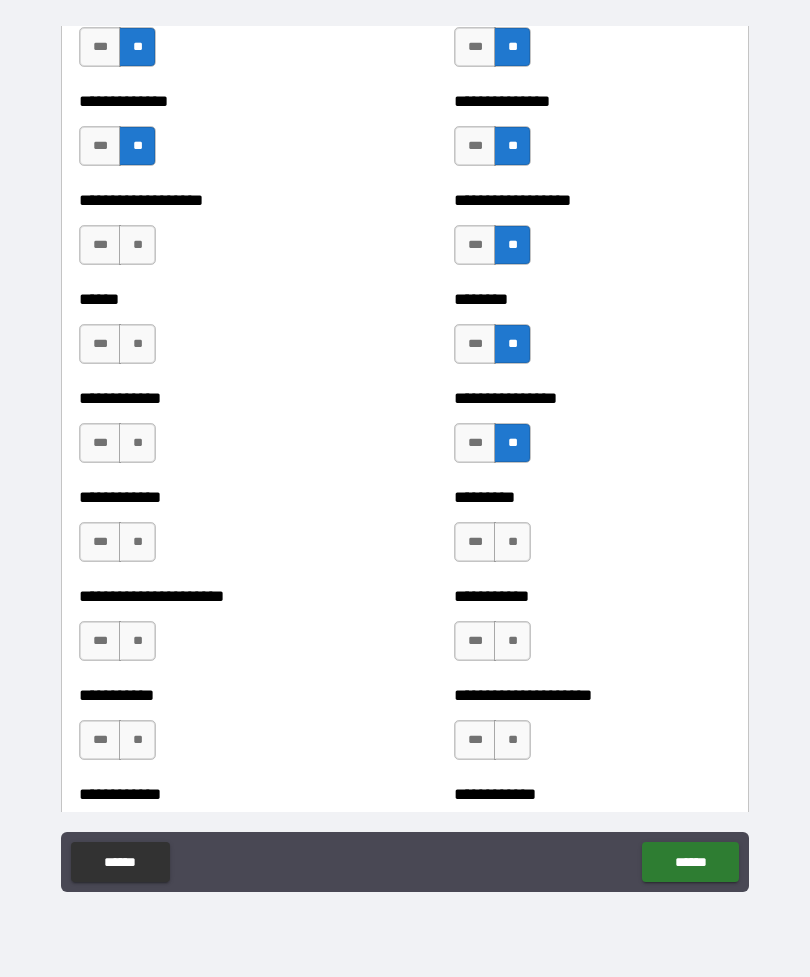 click on "**" at bounding box center [512, 542] 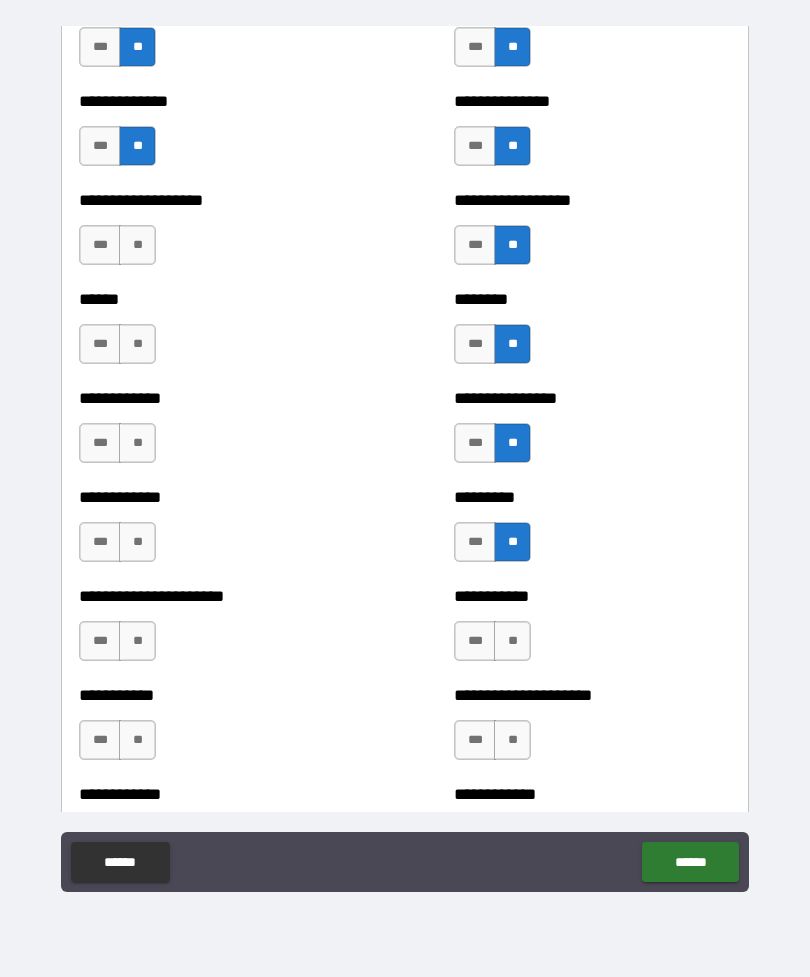 click on "**" at bounding box center [512, 641] 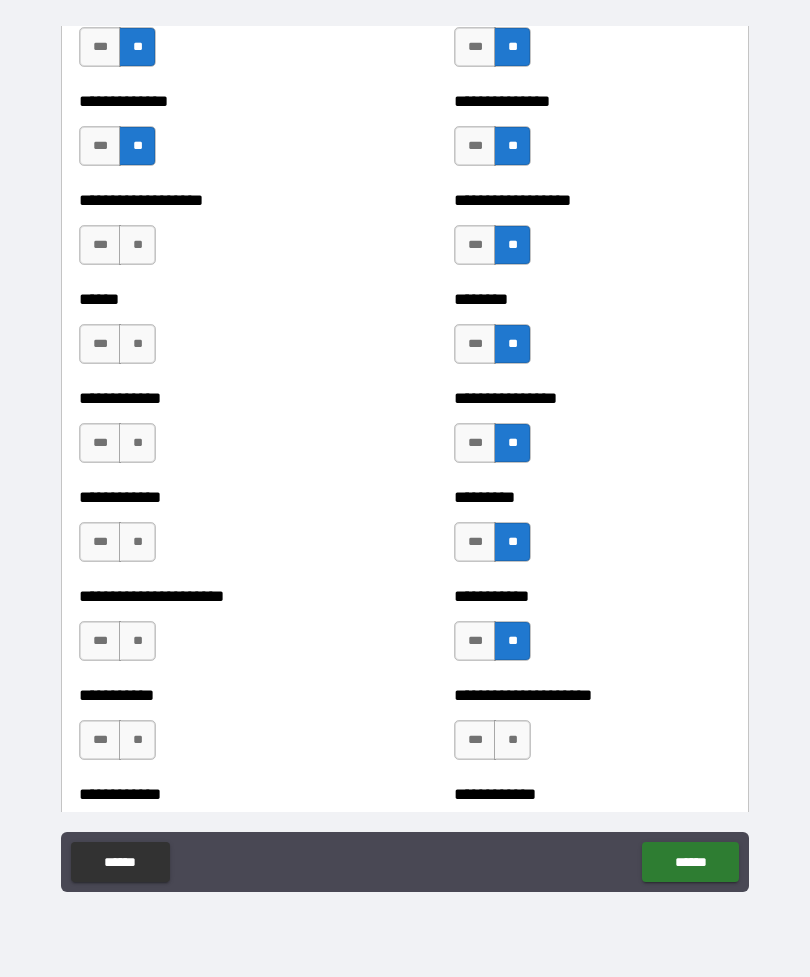 click on "**" at bounding box center (512, 740) 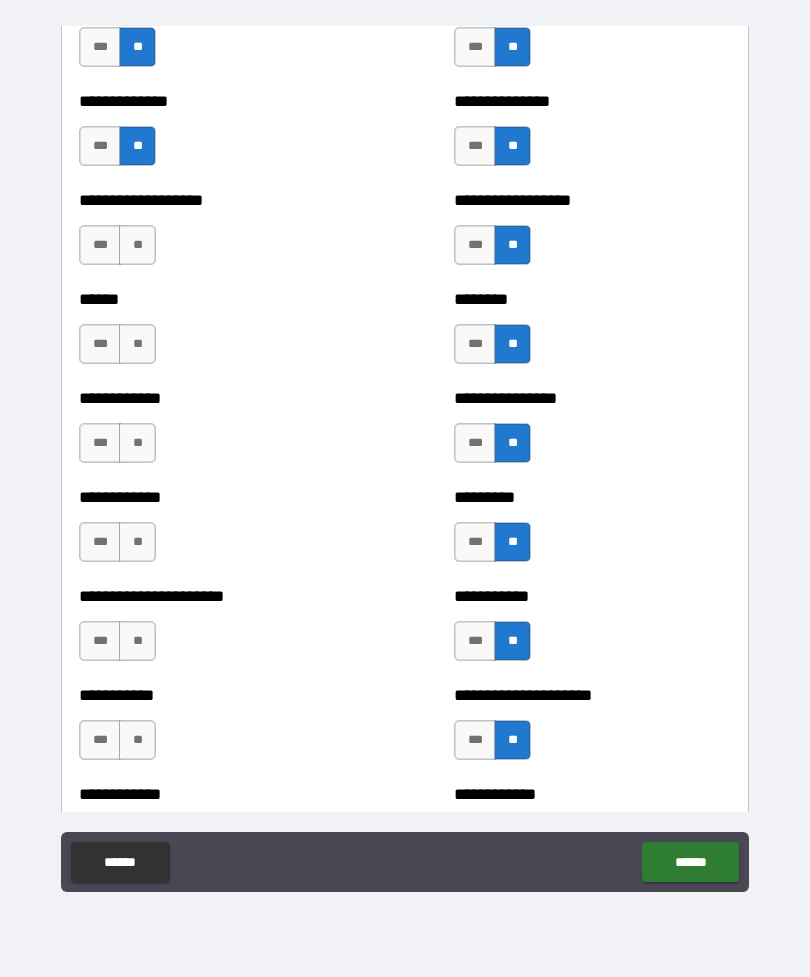 click on "**" at bounding box center [137, 740] 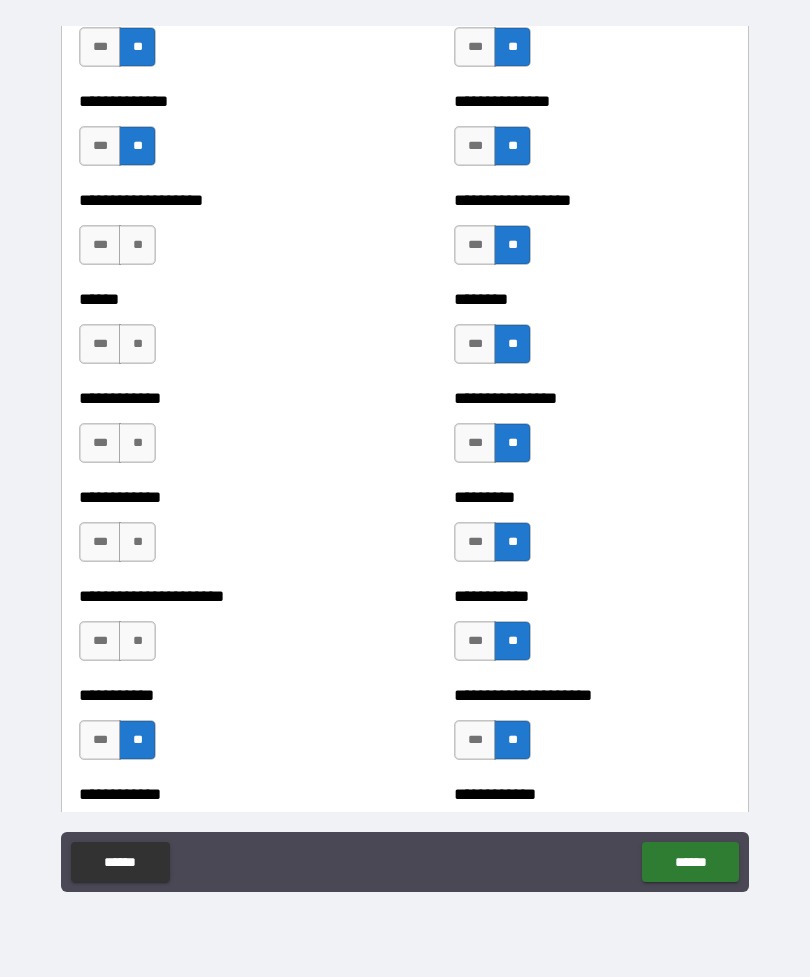 click on "**" at bounding box center [137, 641] 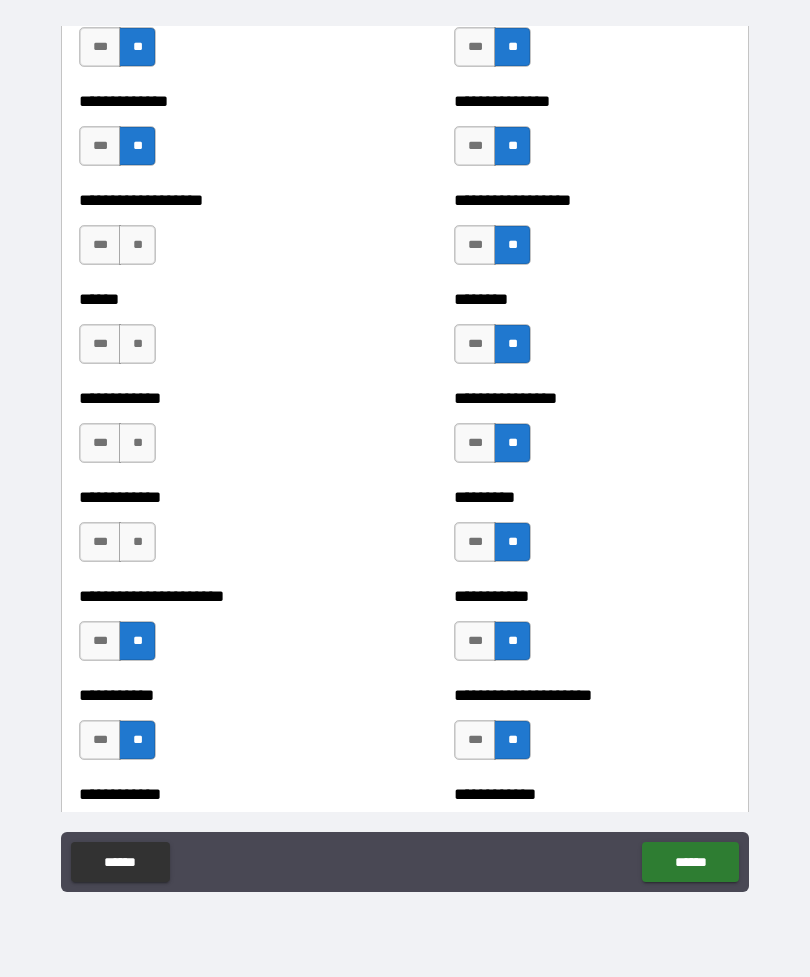 click on "**" at bounding box center (137, 542) 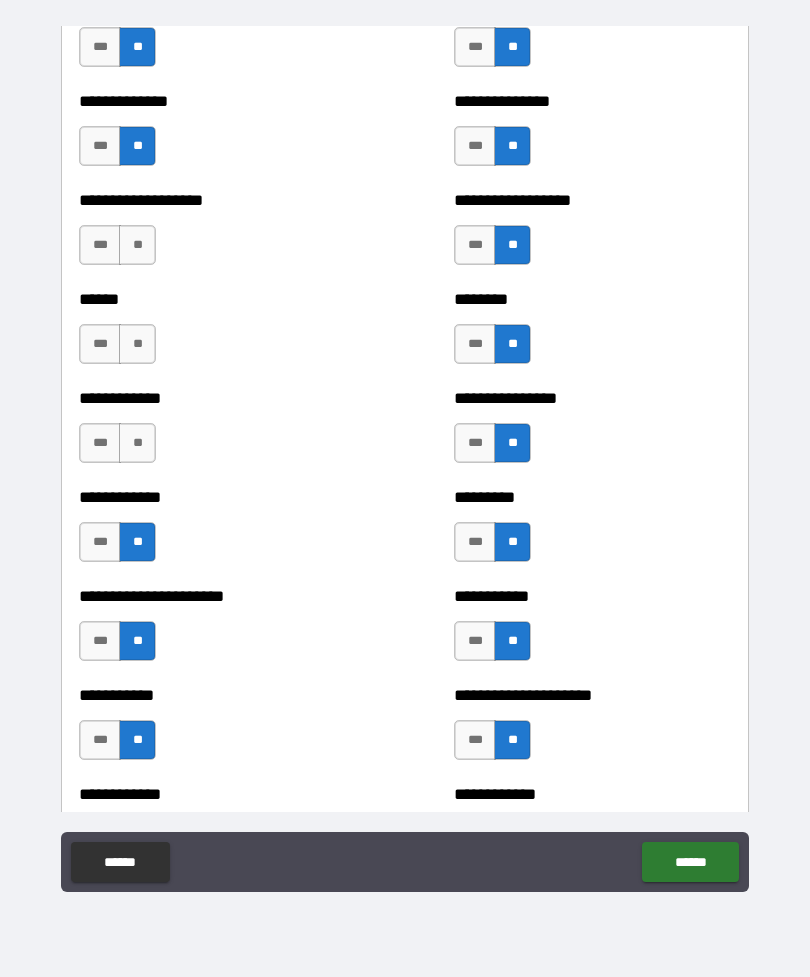 click on "**" at bounding box center (137, 443) 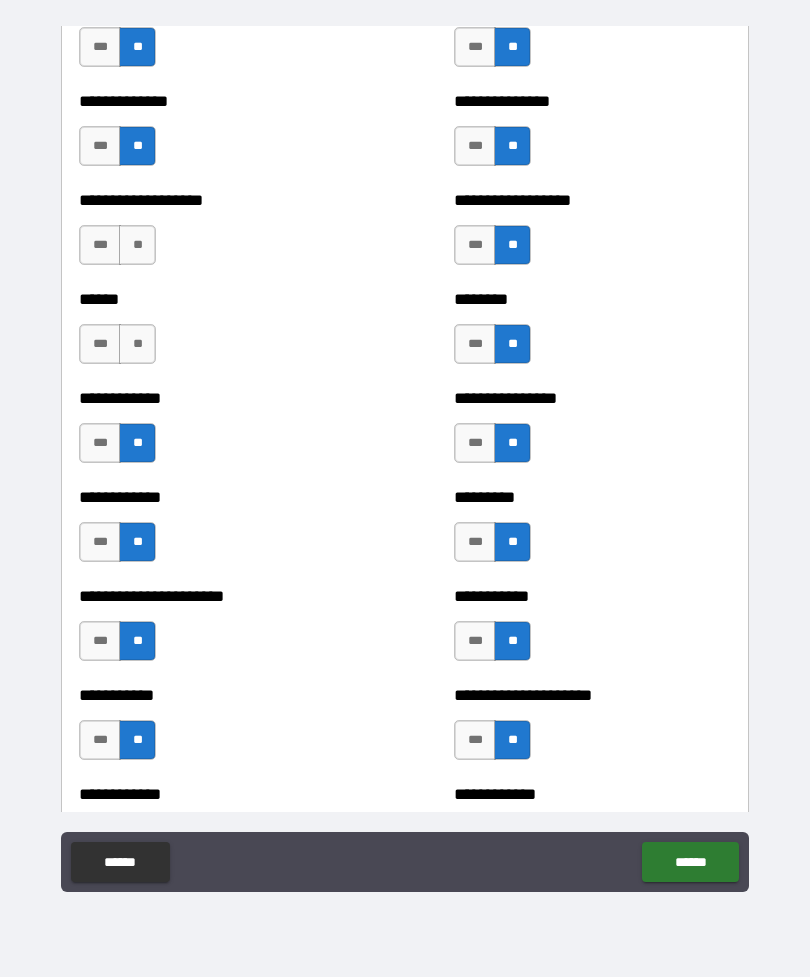 click on "**" at bounding box center (137, 344) 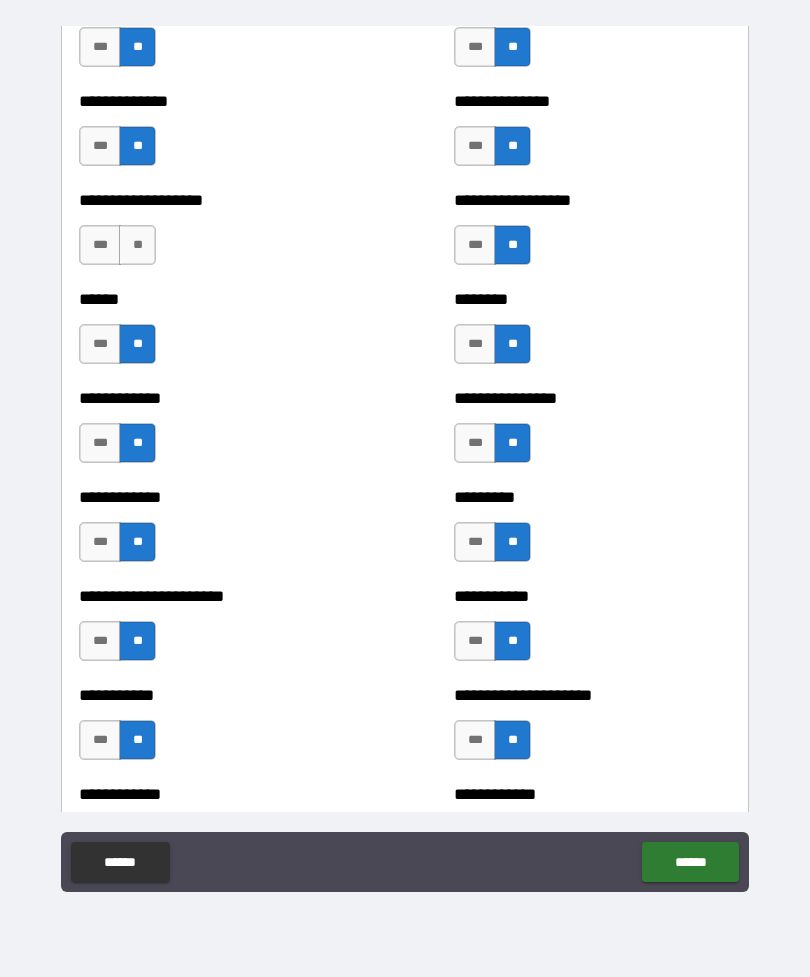 click on "**" at bounding box center (137, 245) 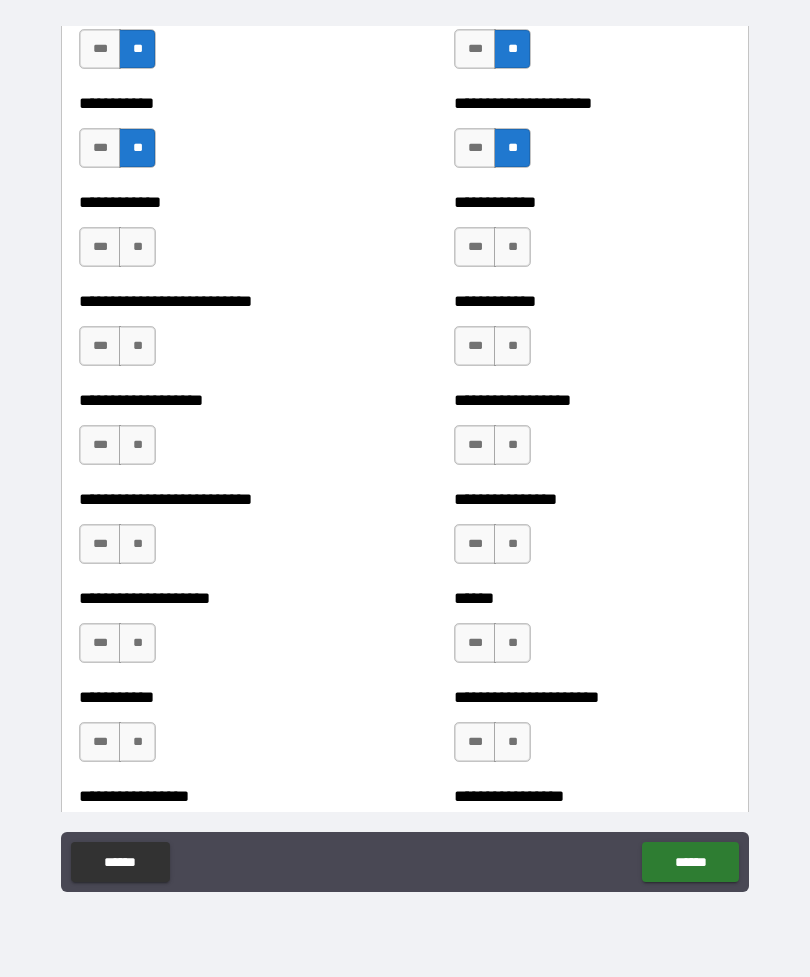 scroll, scrollTop: 5470, scrollLeft: 0, axis: vertical 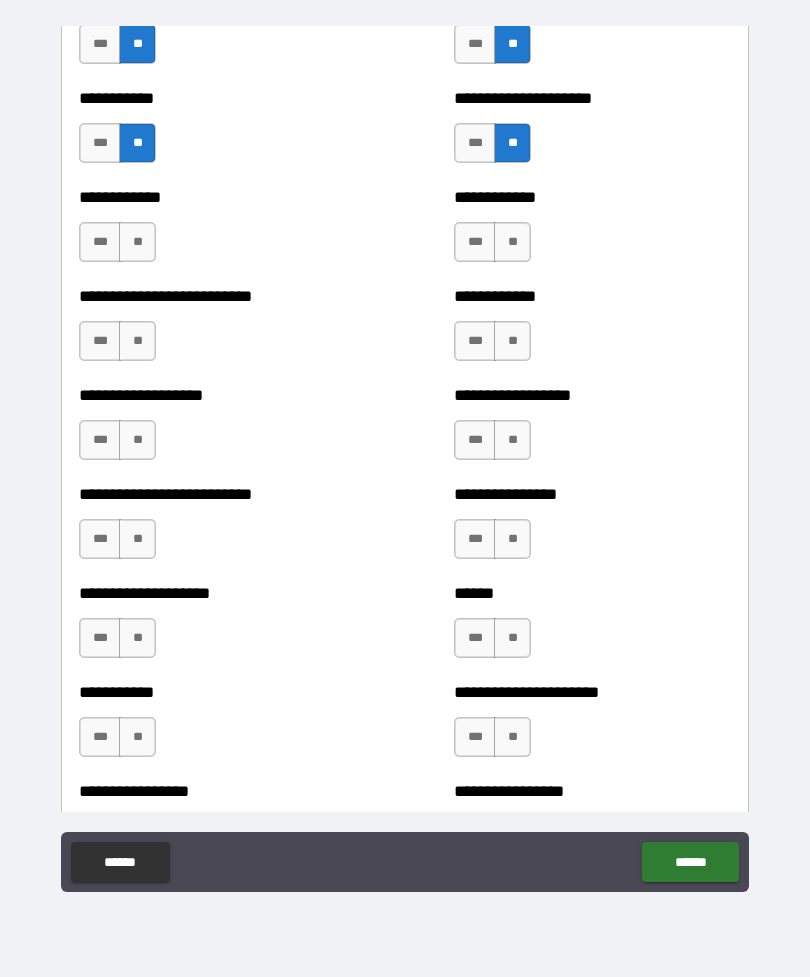 click on "**" at bounding box center (137, 242) 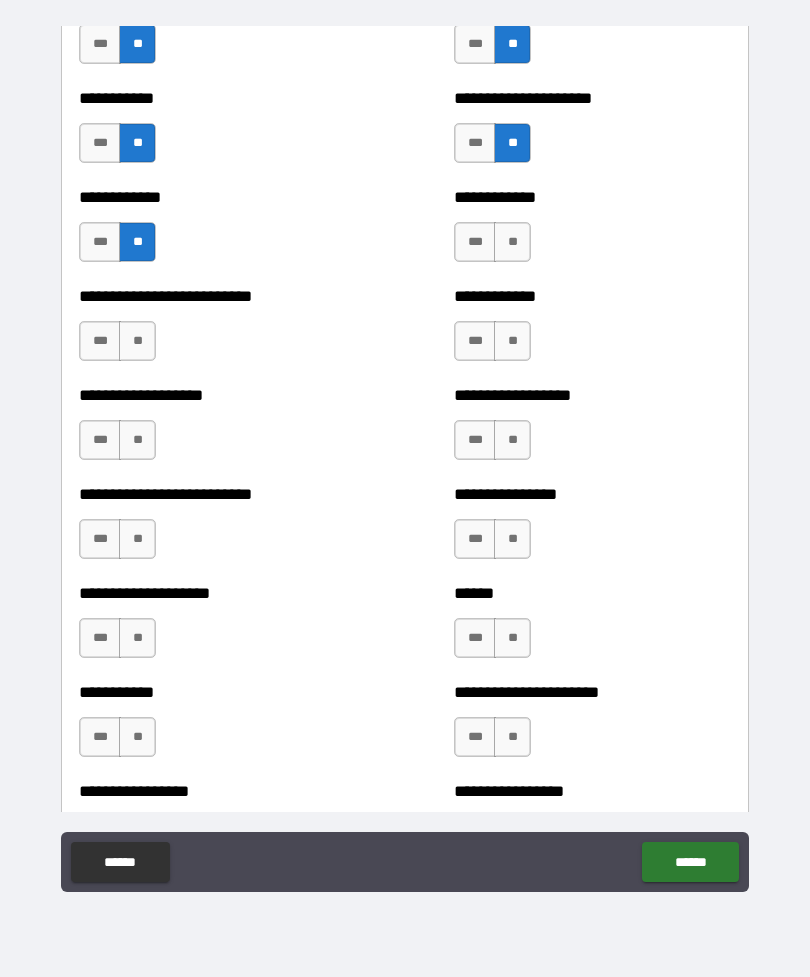 click on "**" at bounding box center (137, 341) 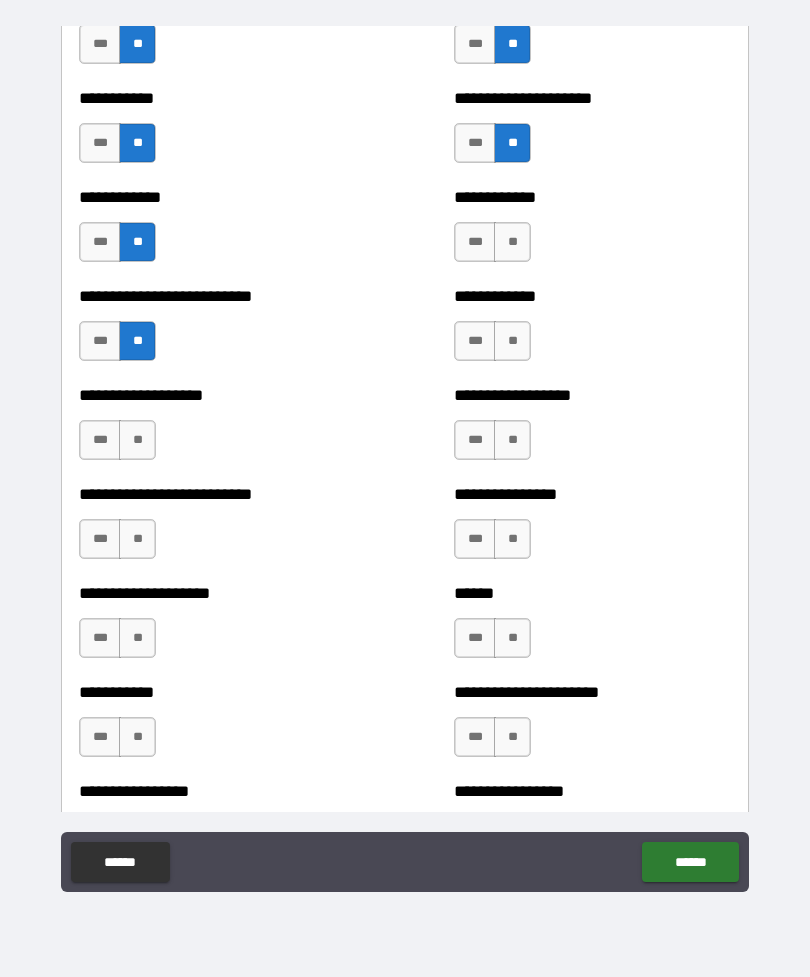 click on "**********" at bounding box center (217, 395) 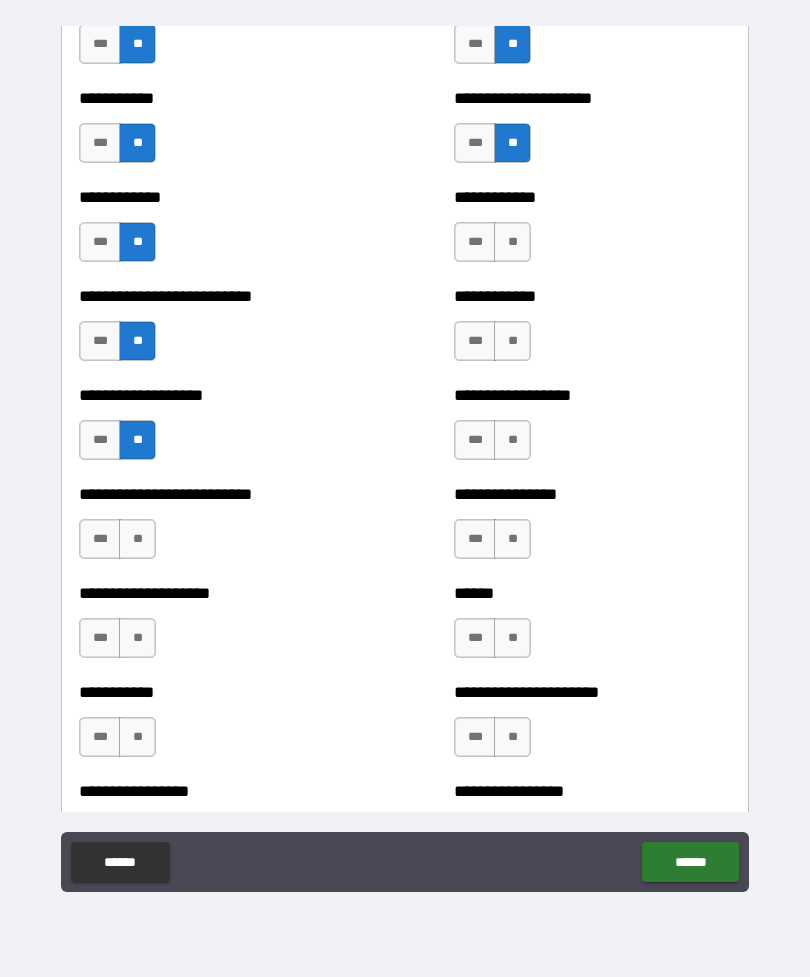 click on "**" at bounding box center [137, 539] 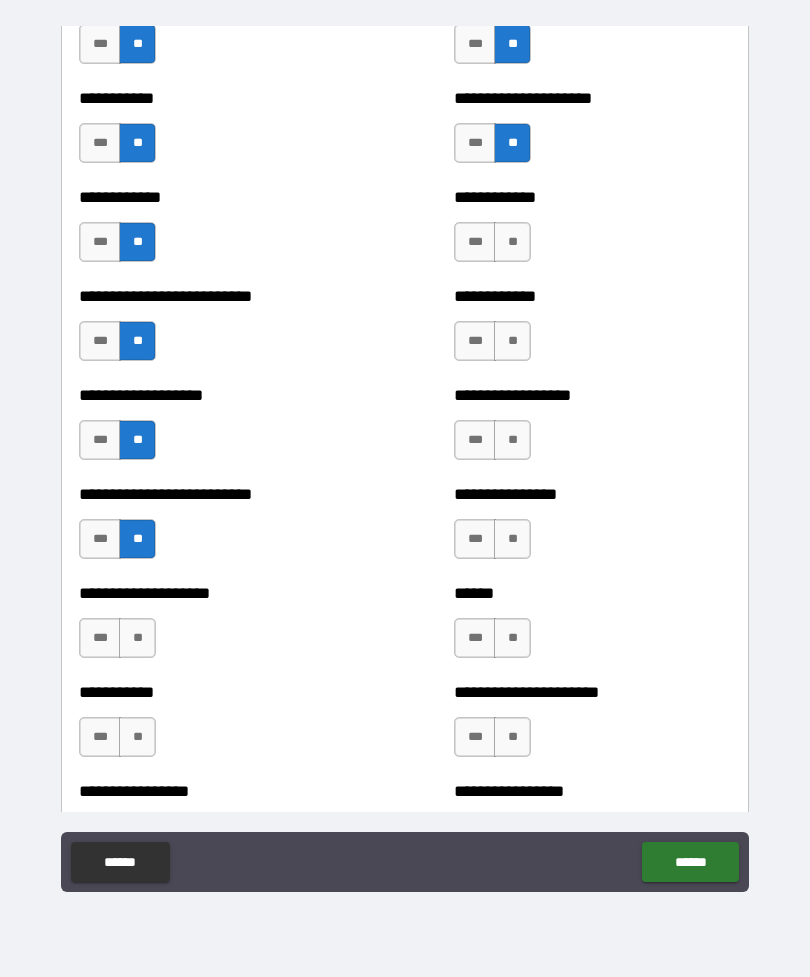 click on "**" at bounding box center [137, 638] 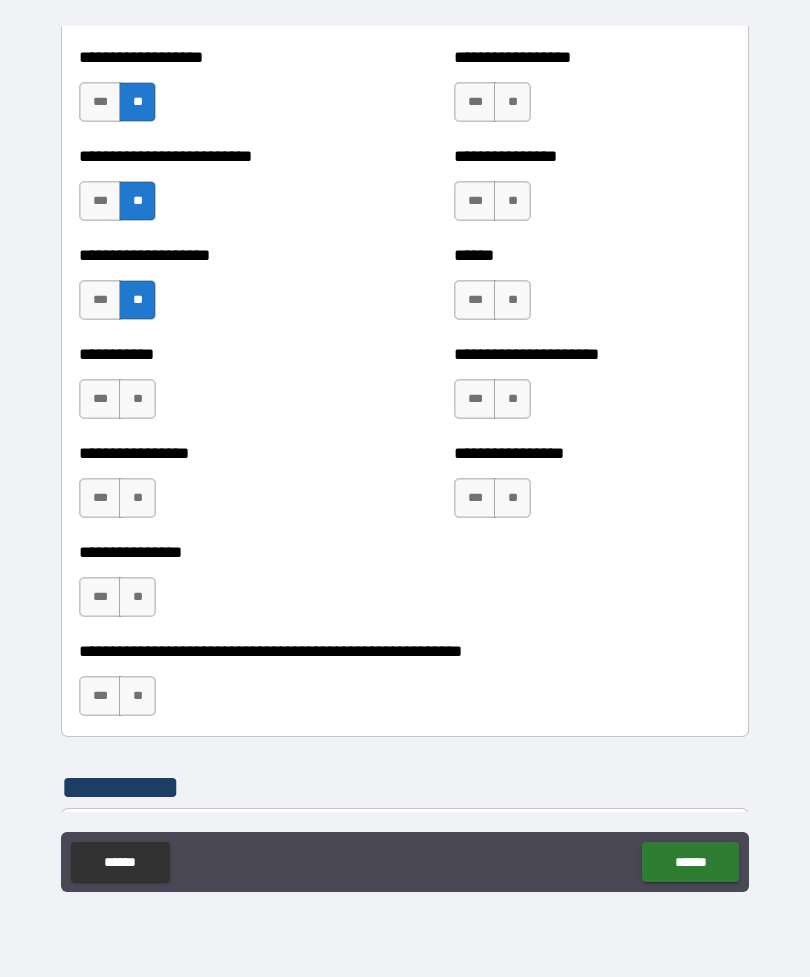 scroll, scrollTop: 5821, scrollLeft: 0, axis: vertical 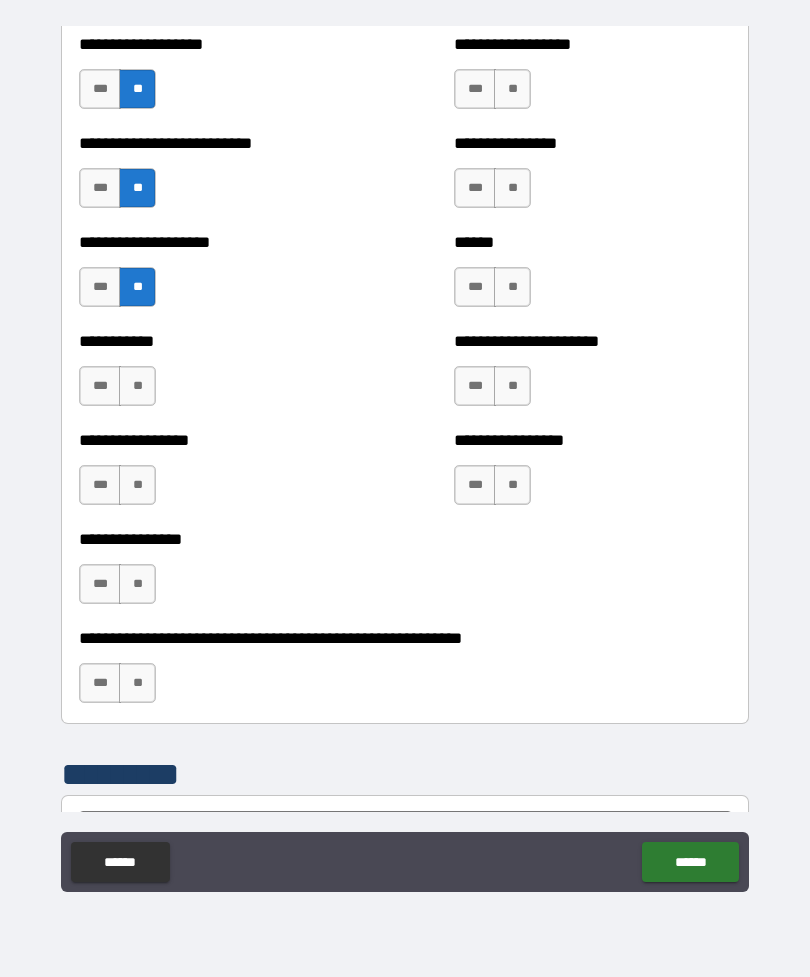 click on "**" at bounding box center [137, 386] 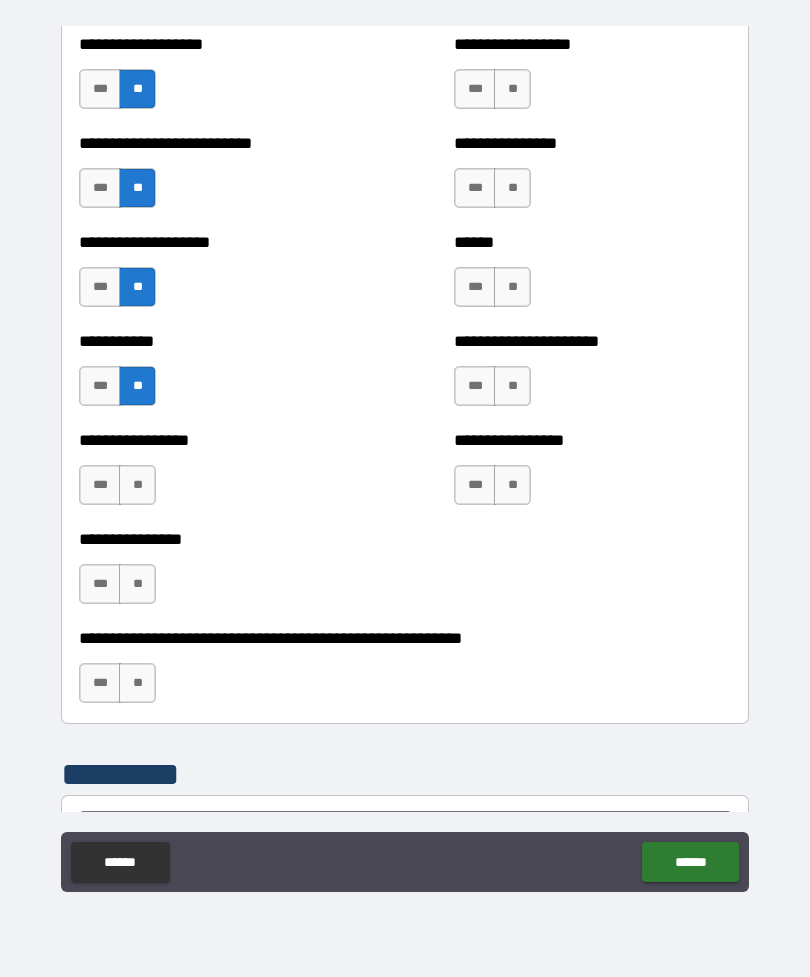 click on "**" at bounding box center (137, 485) 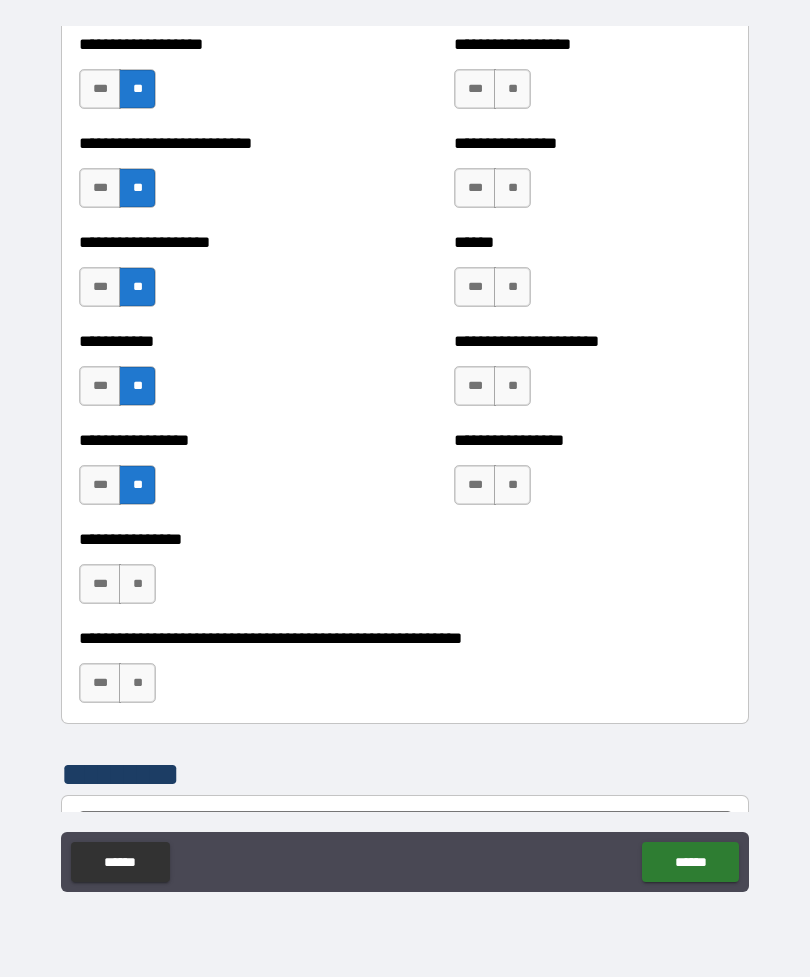 click on "**" at bounding box center (137, 584) 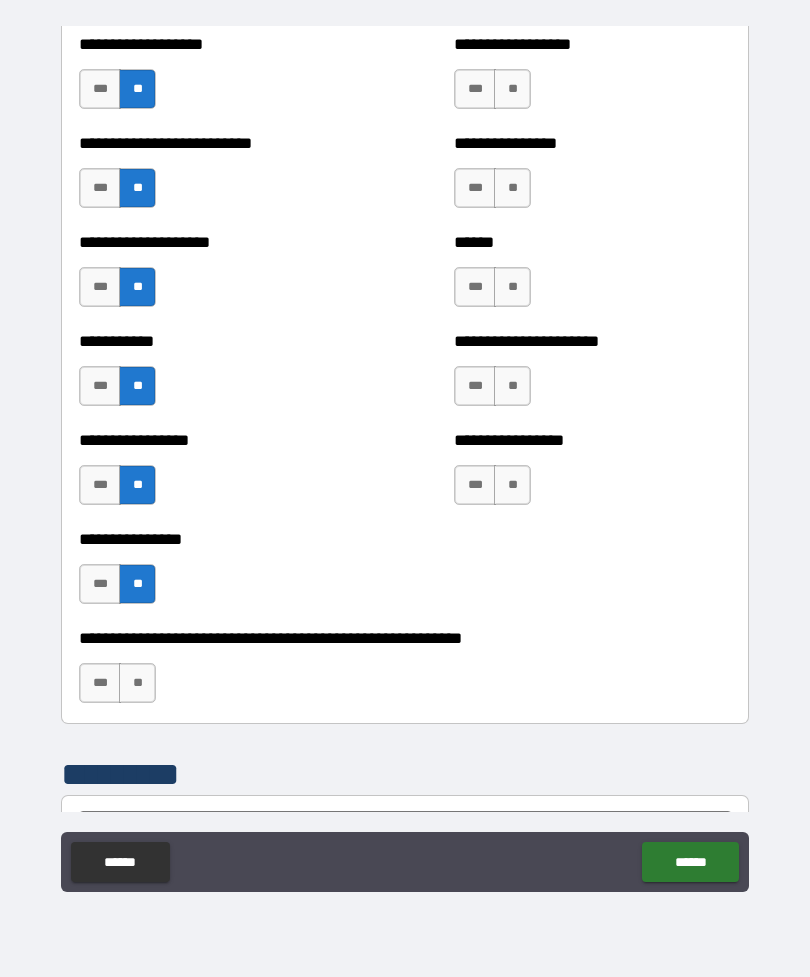 click on "**" at bounding box center (137, 683) 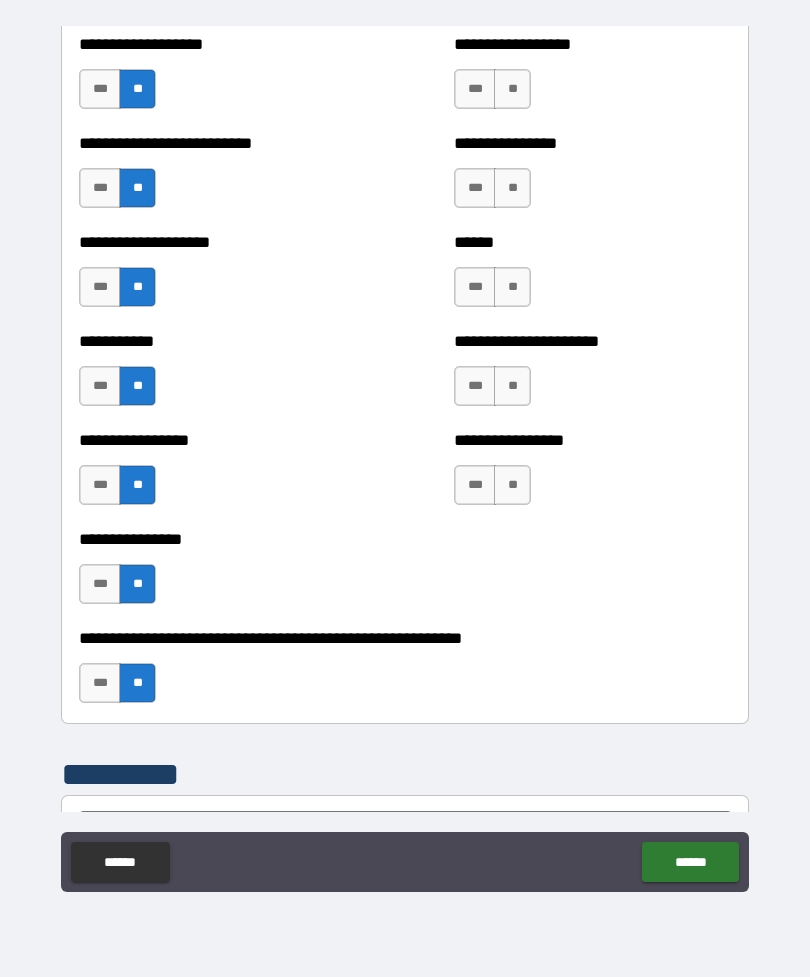 click on "**" at bounding box center (512, 485) 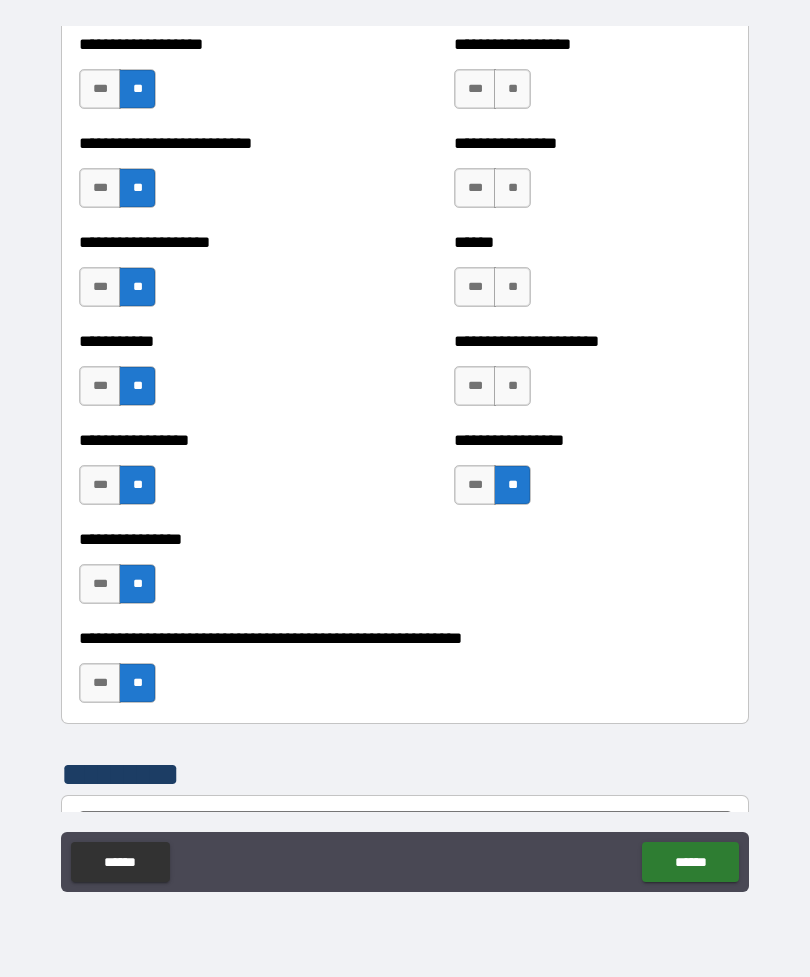 click on "**" at bounding box center [512, 386] 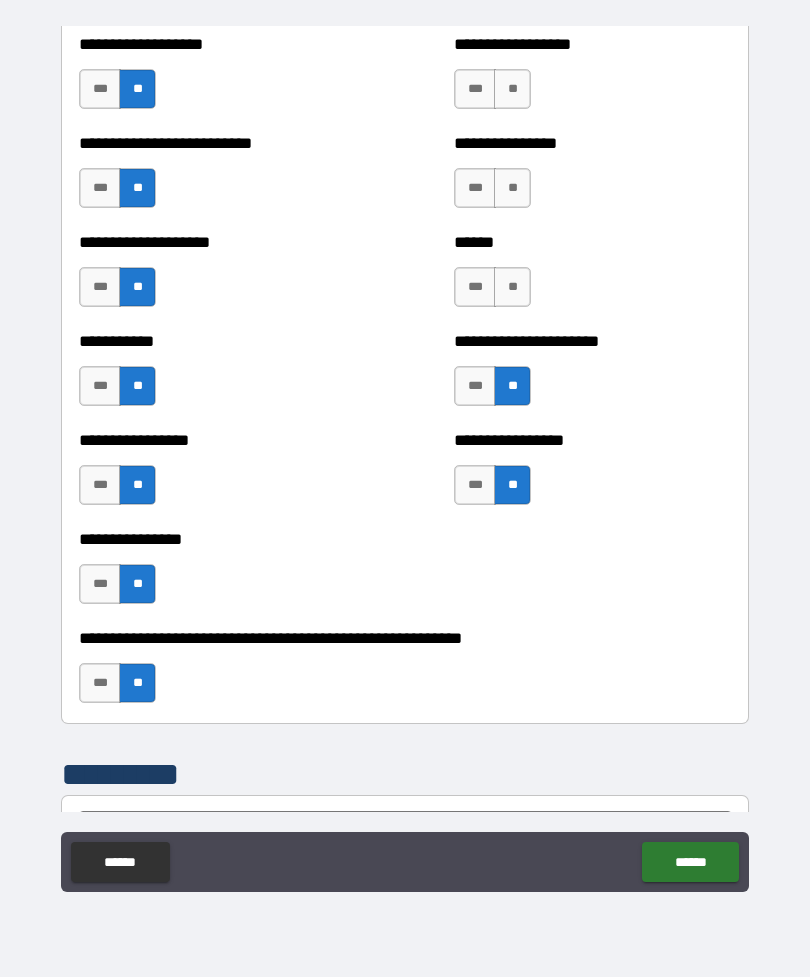 click on "****** *** **" at bounding box center [592, 277] 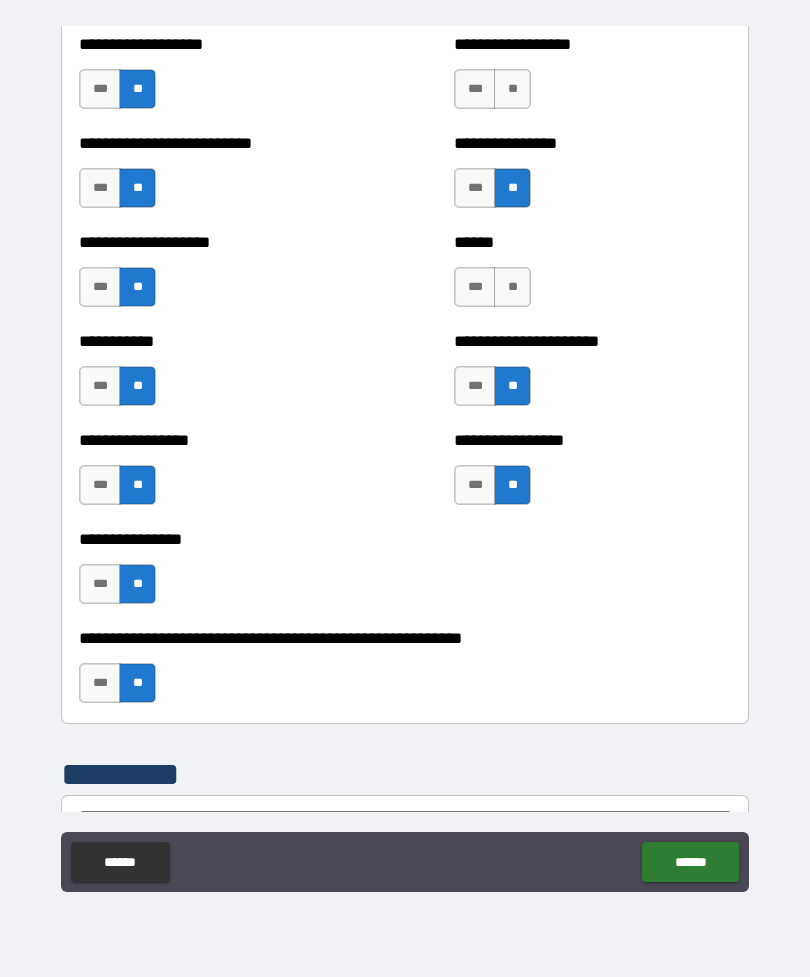click on "**" at bounding box center [512, 287] 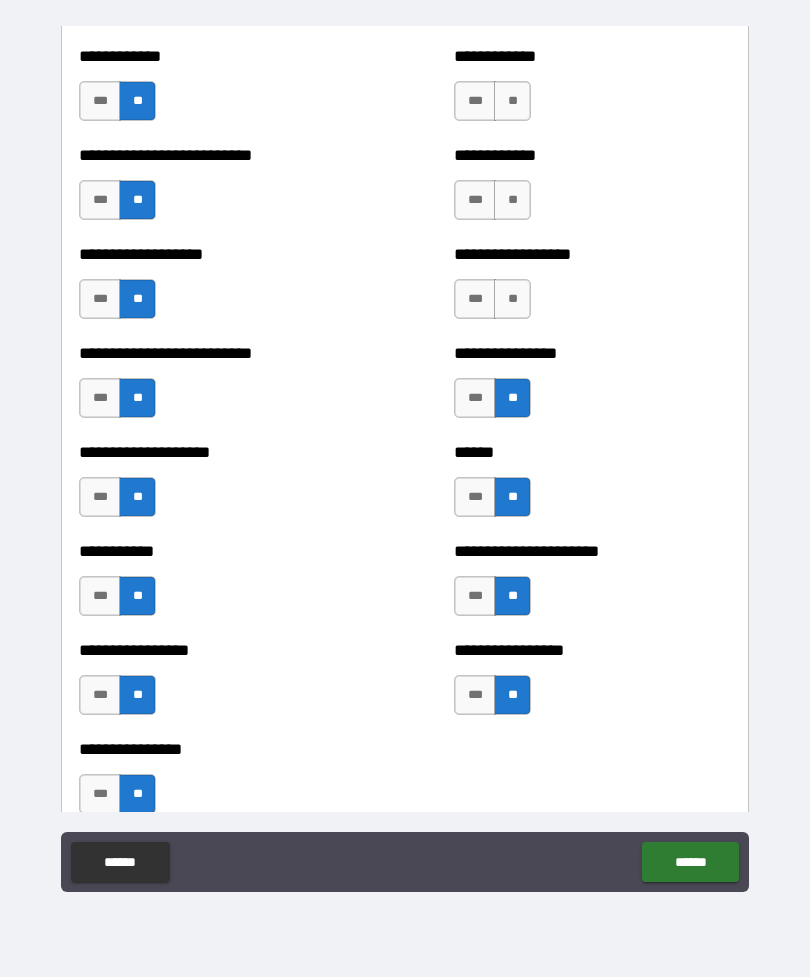 scroll, scrollTop: 5588, scrollLeft: 0, axis: vertical 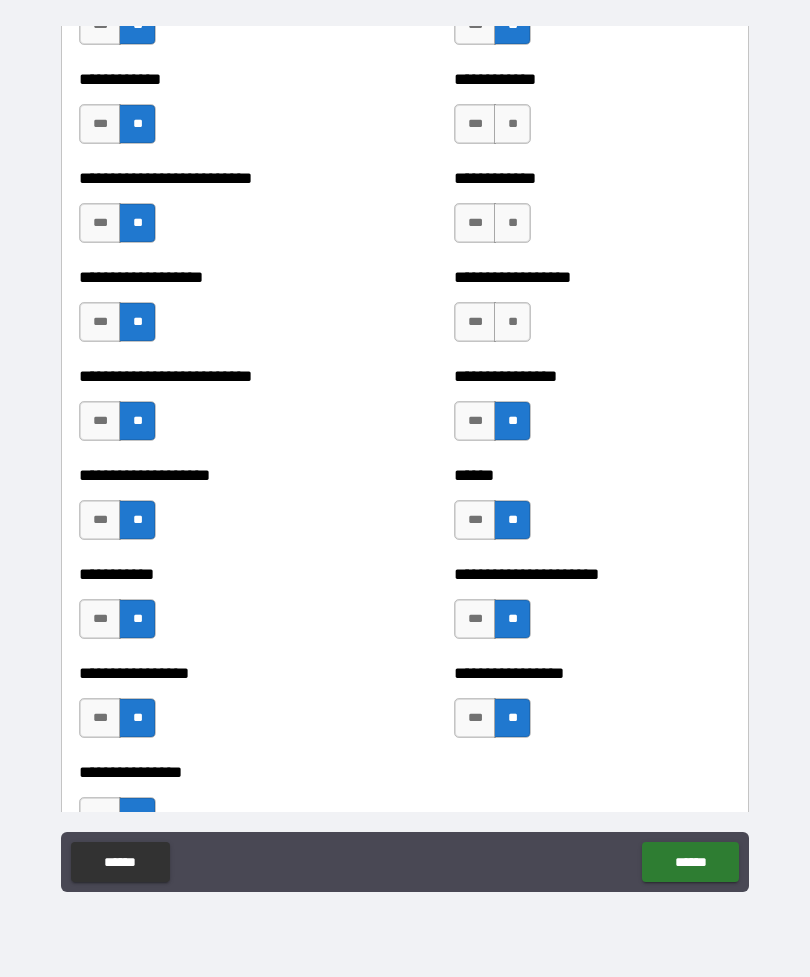 click on "**" at bounding box center (512, 322) 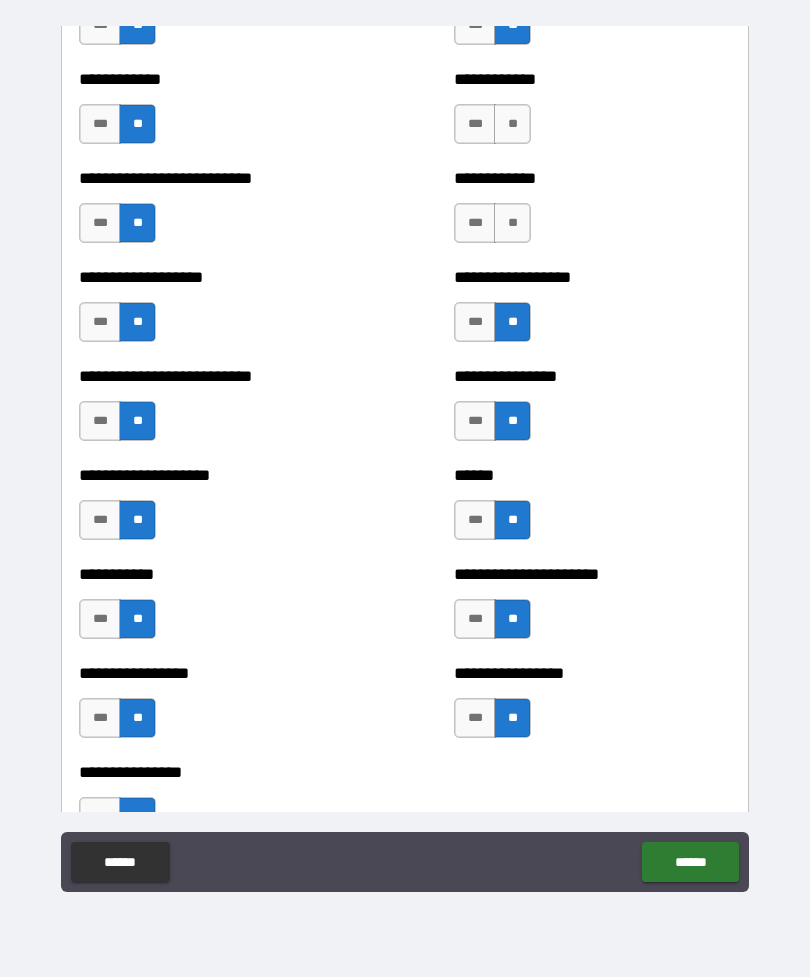 click on "**" at bounding box center (512, 223) 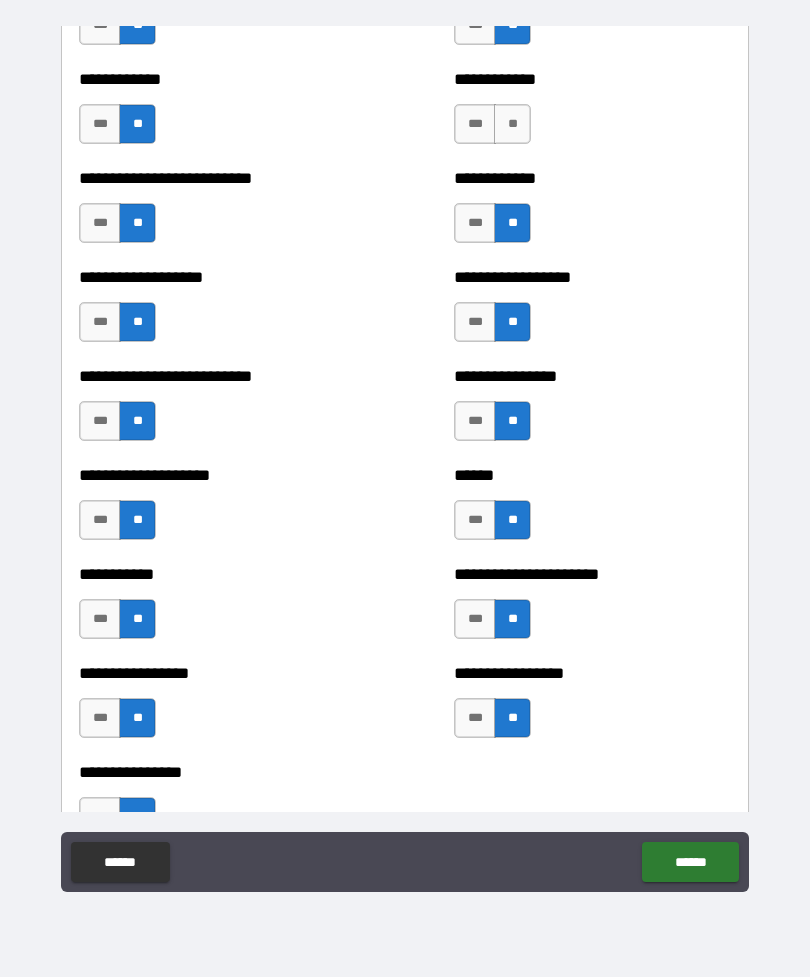click on "**" at bounding box center (512, 124) 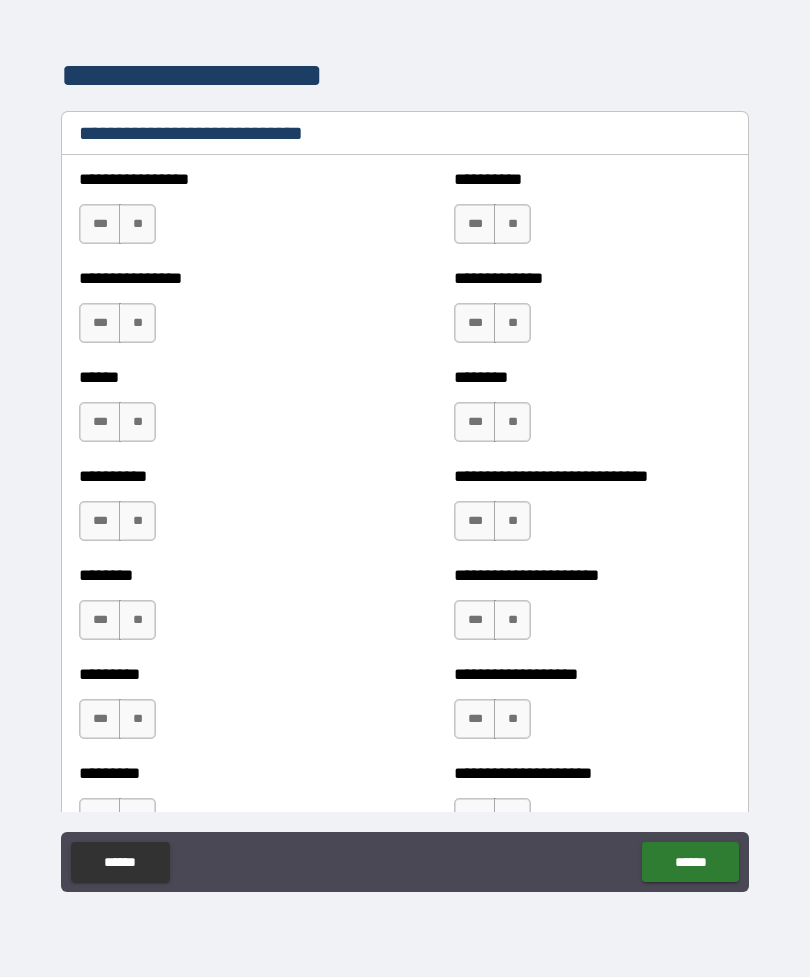 scroll, scrollTop: 6697, scrollLeft: 0, axis: vertical 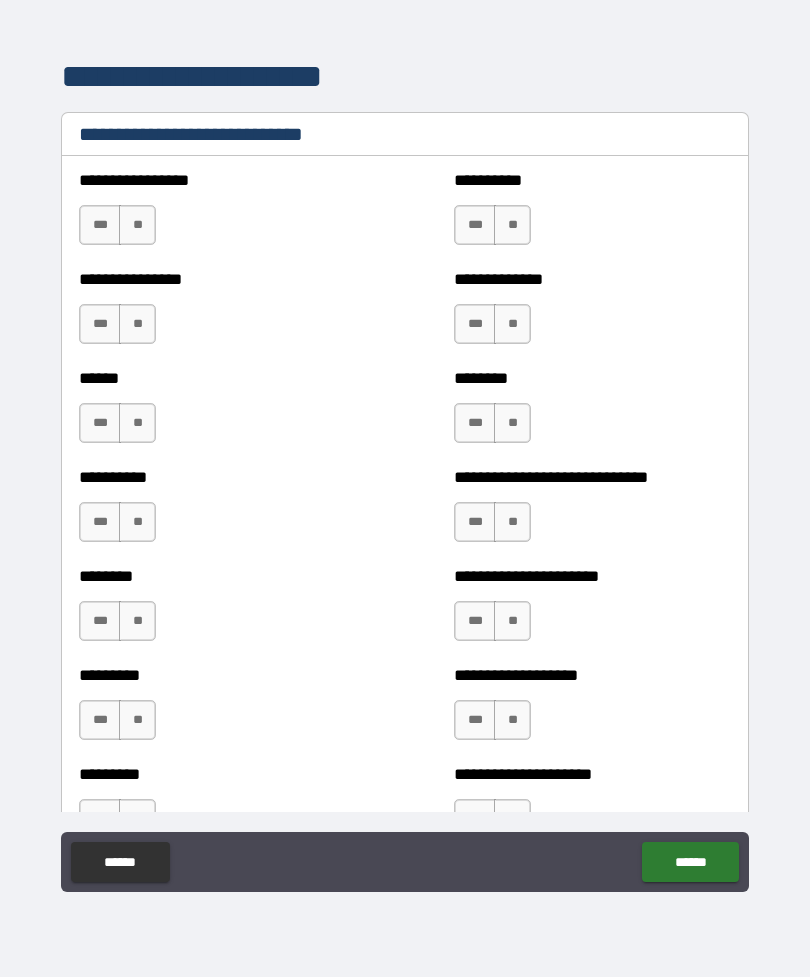 click on "**" at bounding box center (137, 225) 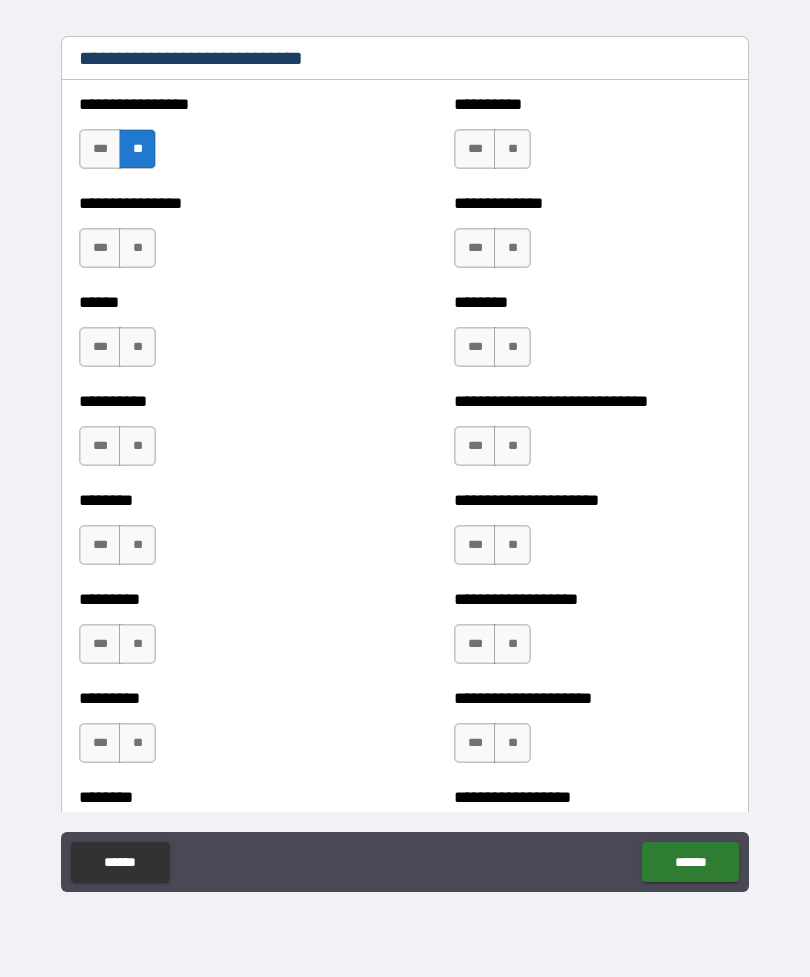 scroll, scrollTop: 6775, scrollLeft: 0, axis: vertical 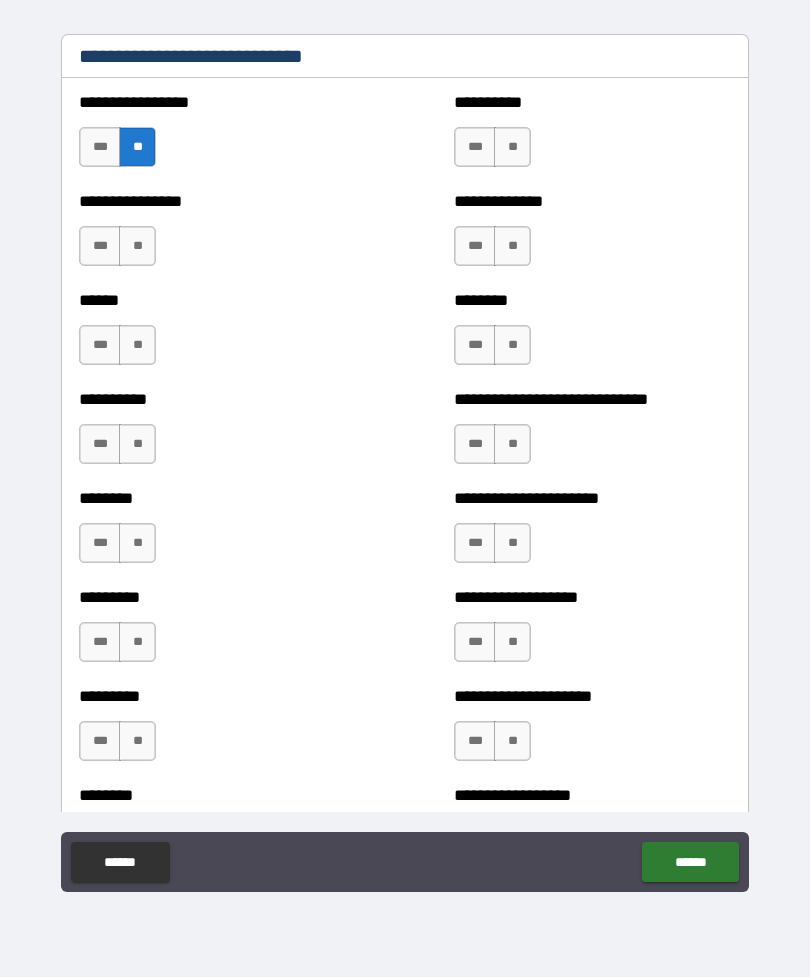 click on "**" at bounding box center [137, 246] 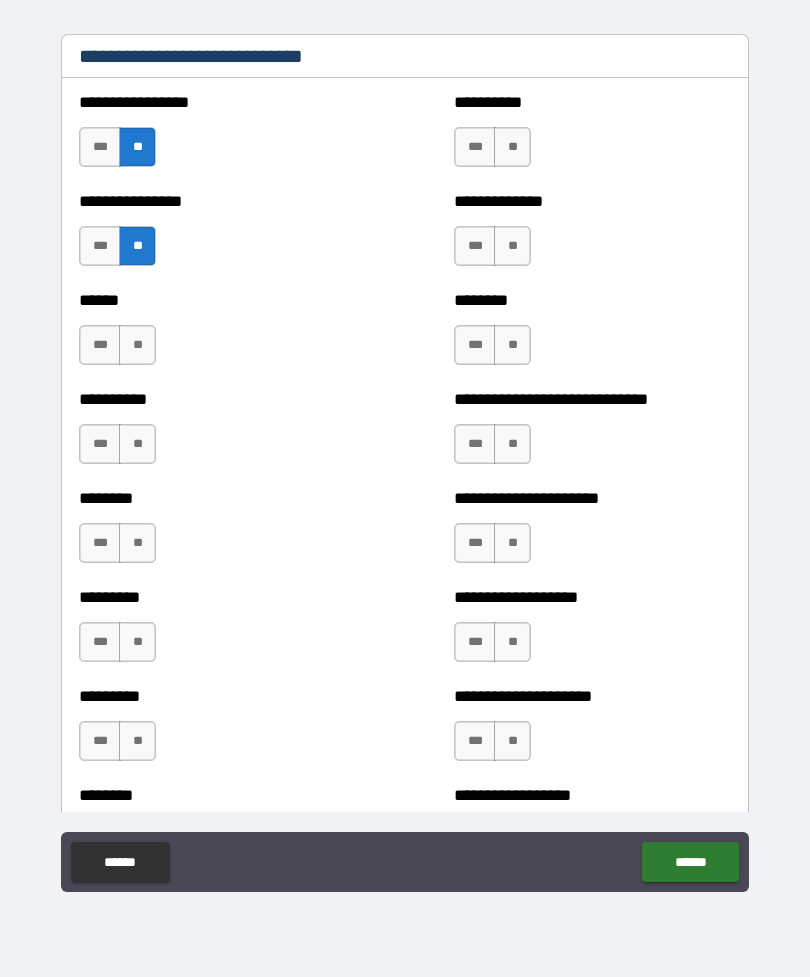 click on "**" at bounding box center (137, 345) 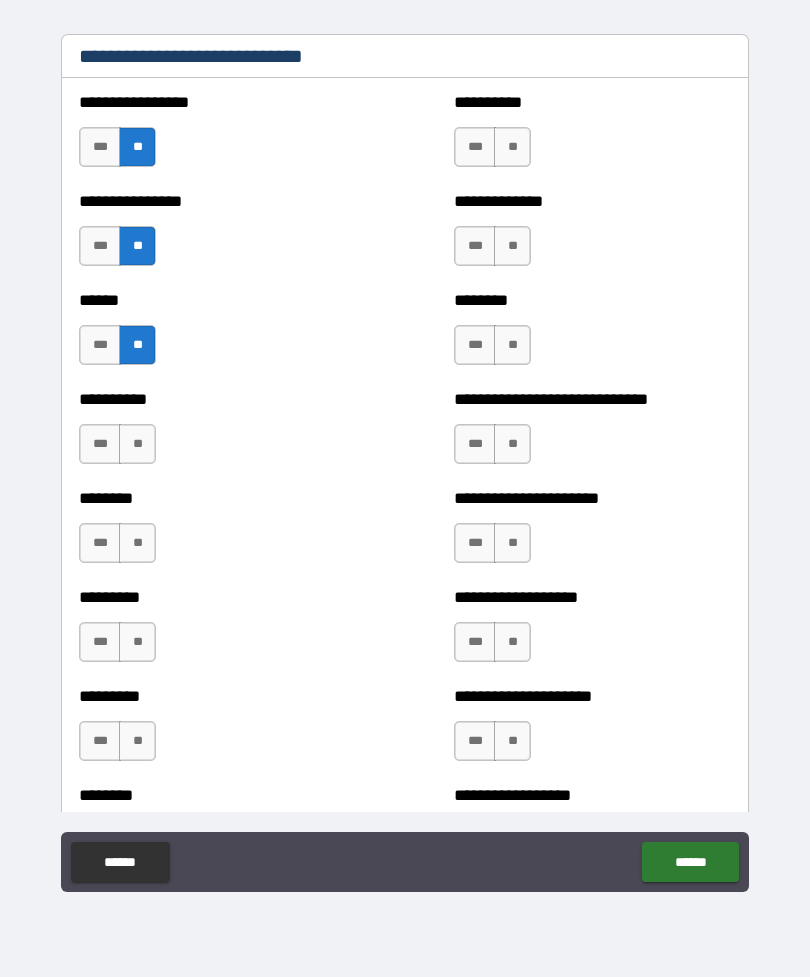 click on "**" at bounding box center (137, 444) 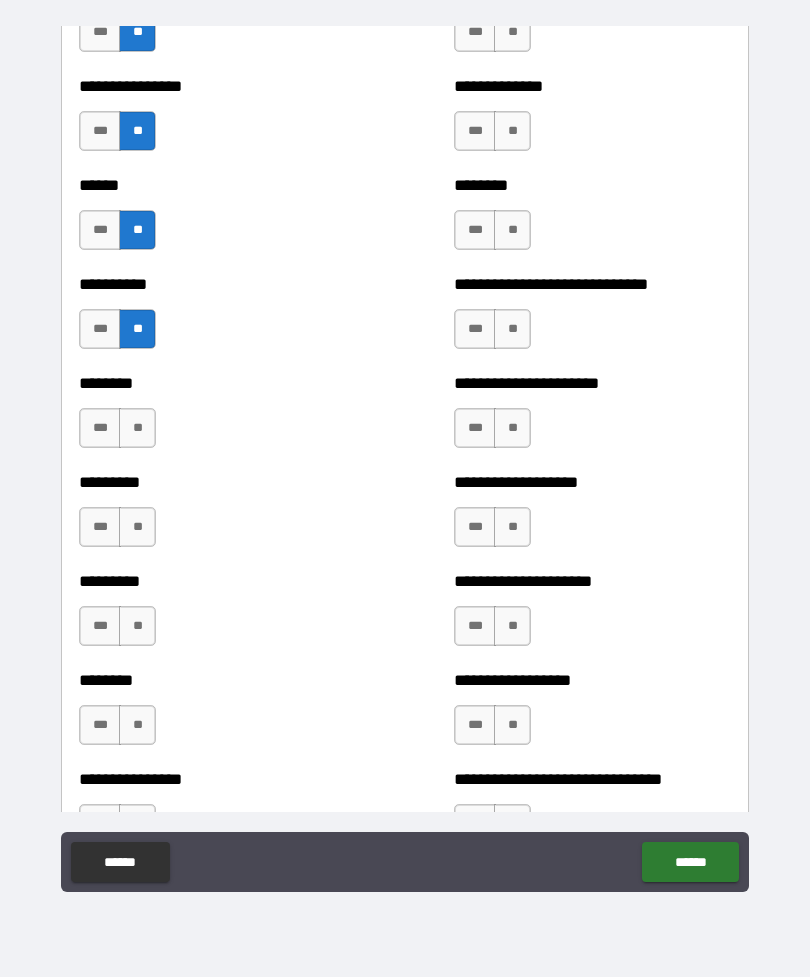 scroll, scrollTop: 6901, scrollLeft: 0, axis: vertical 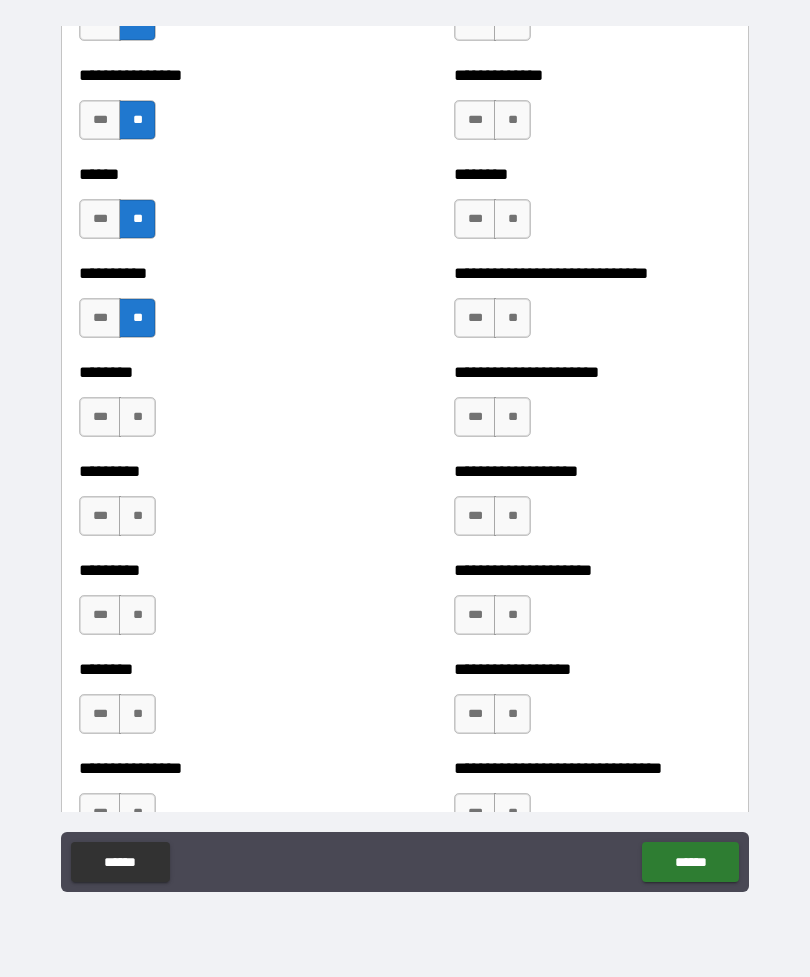 click on "**" at bounding box center (137, 417) 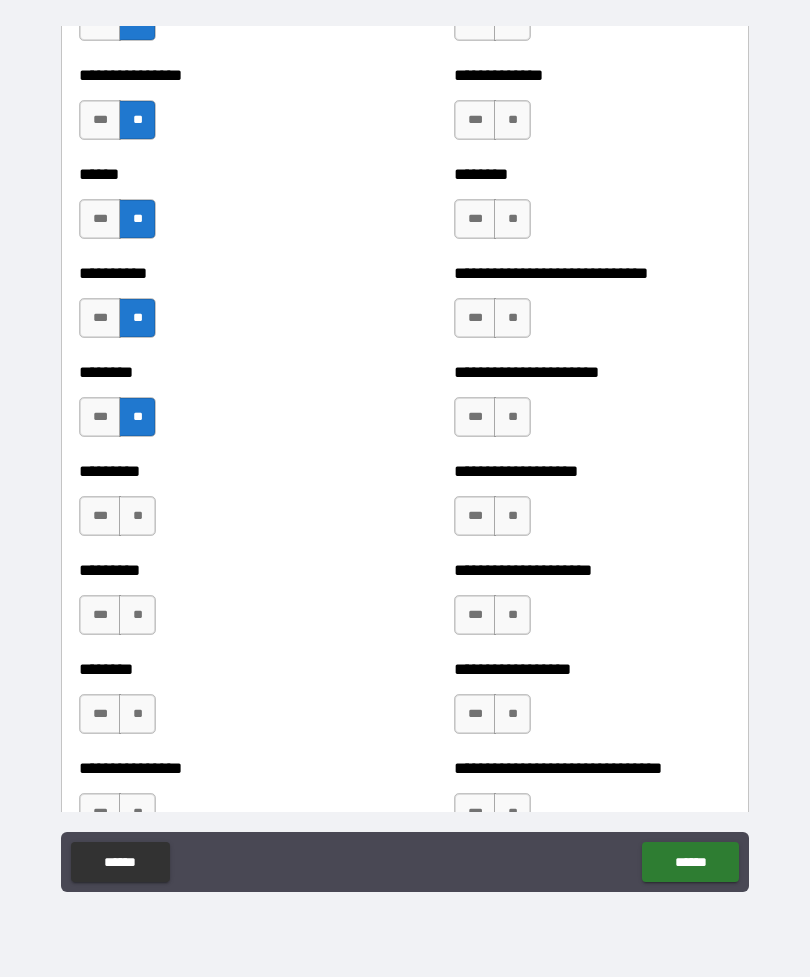 click on "**" at bounding box center (137, 516) 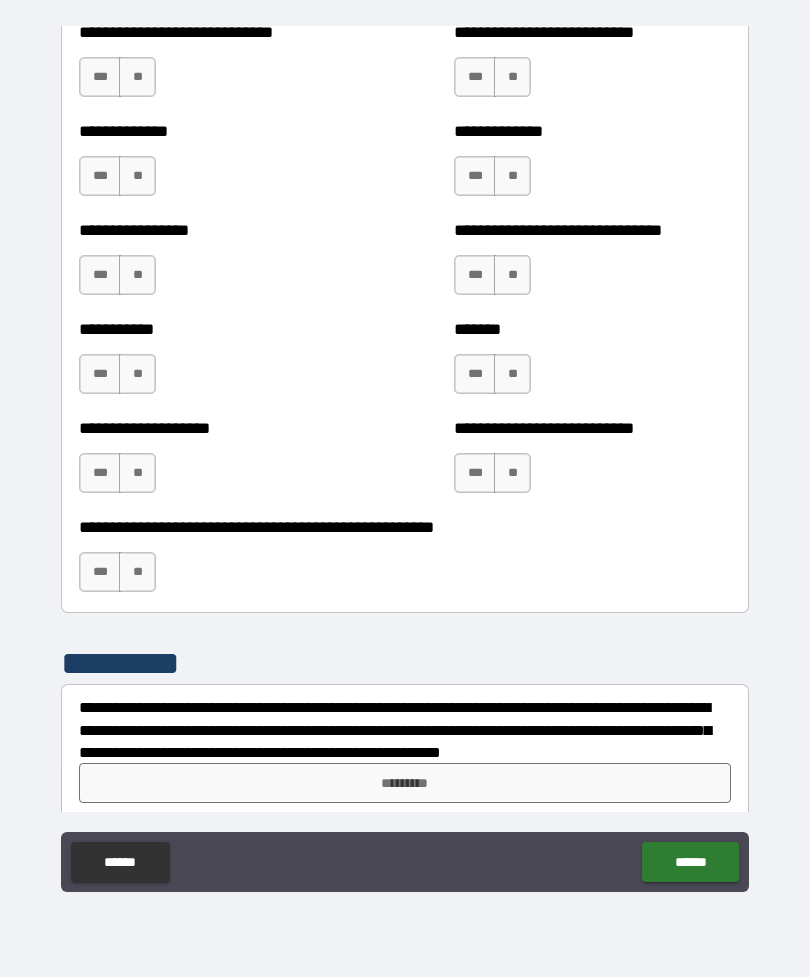 scroll, scrollTop: 7833, scrollLeft: 0, axis: vertical 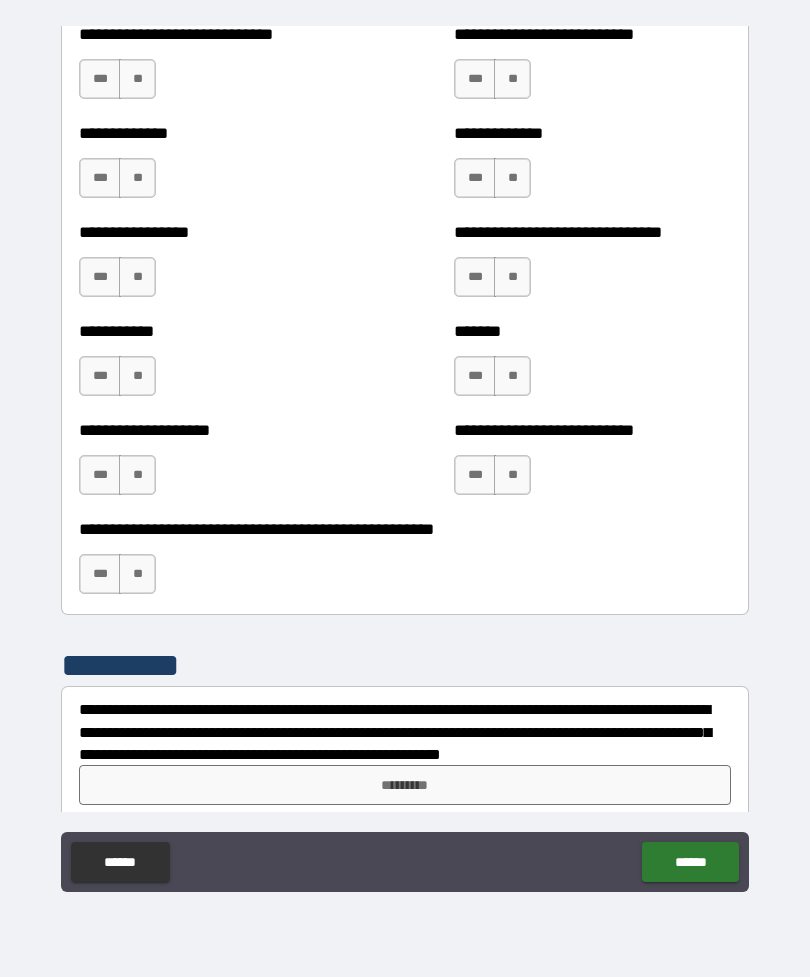 click on "**" at bounding box center [137, 574] 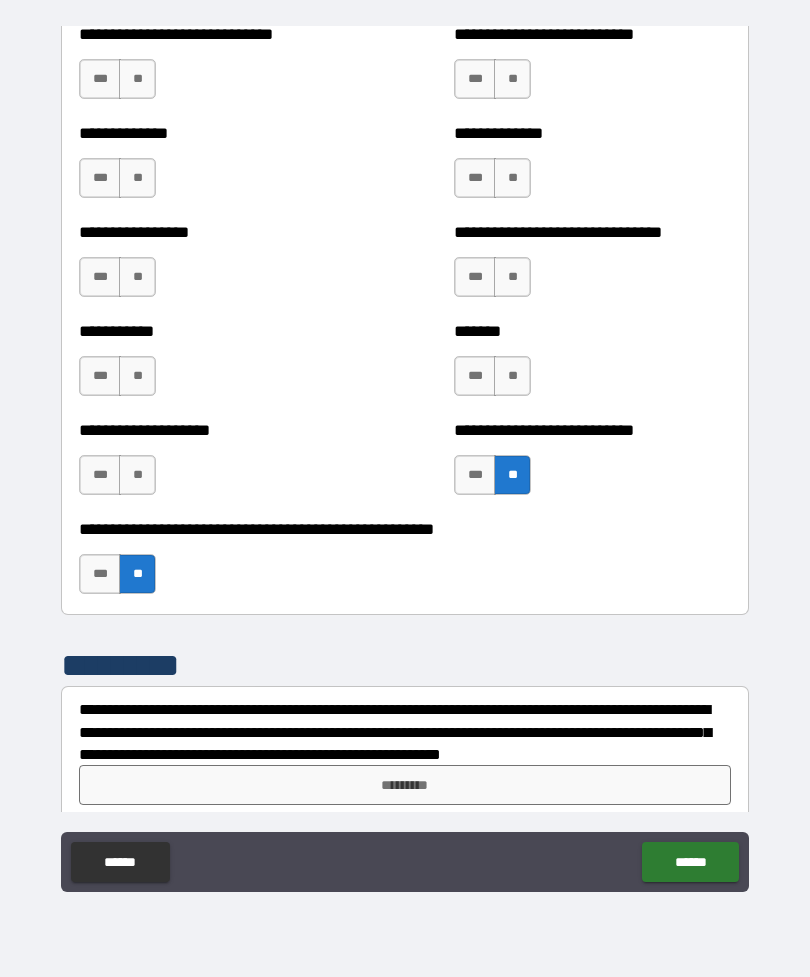 click on "**" at bounding box center (137, 475) 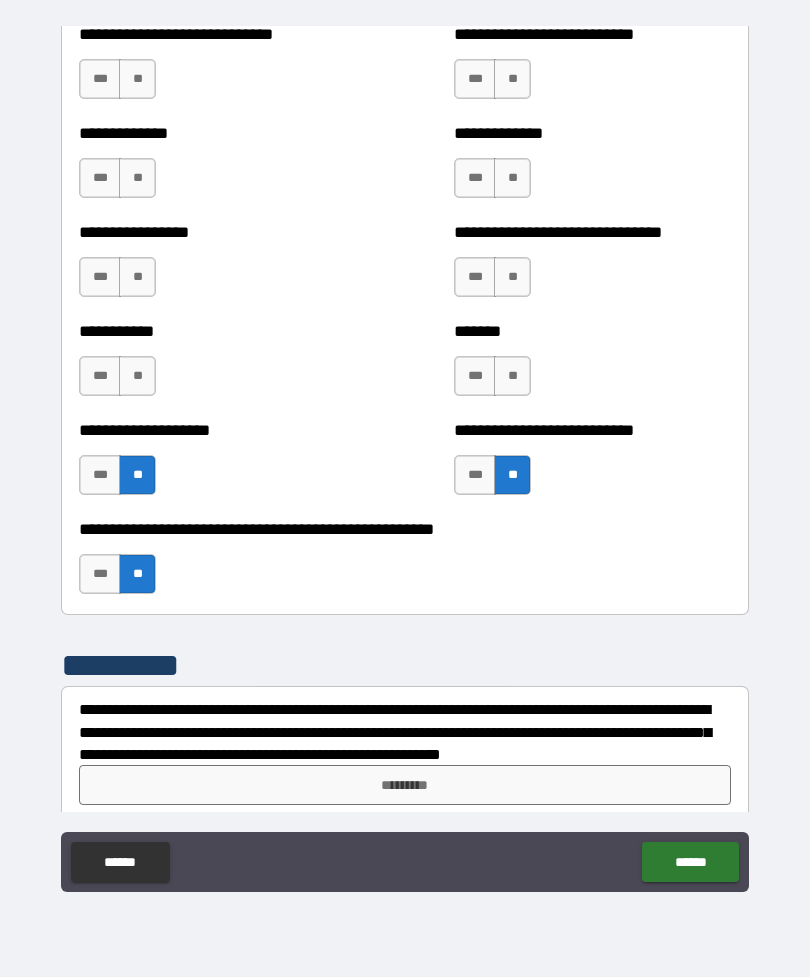 click on "**" at bounding box center (512, 376) 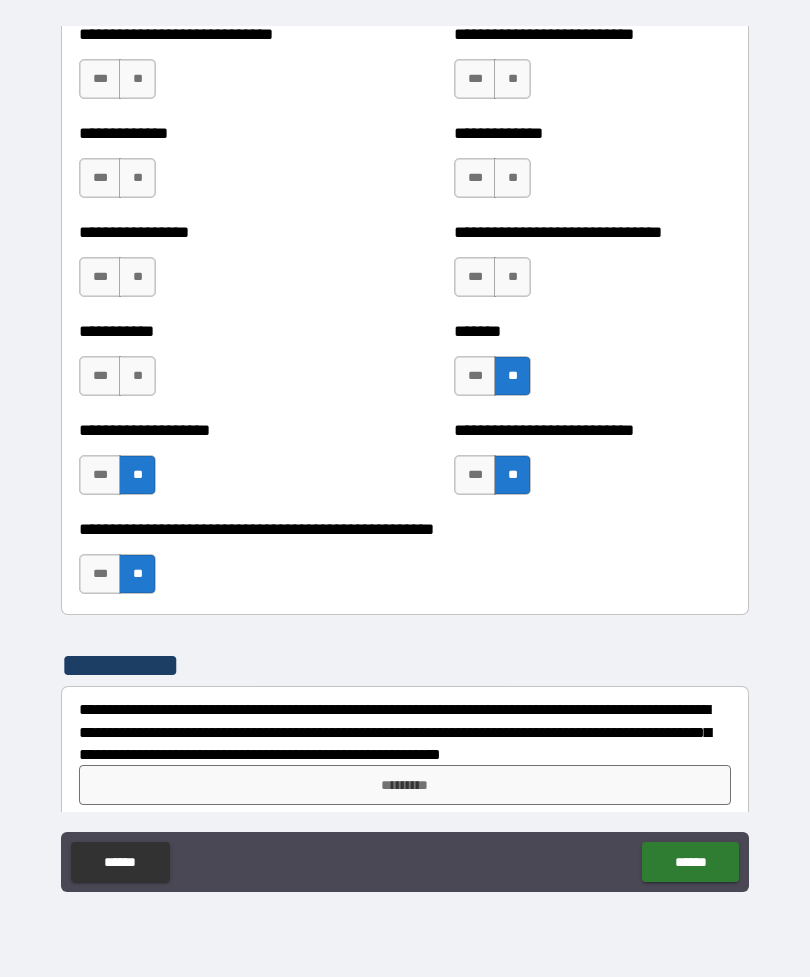 click on "**" at bounding box center (512, 277) 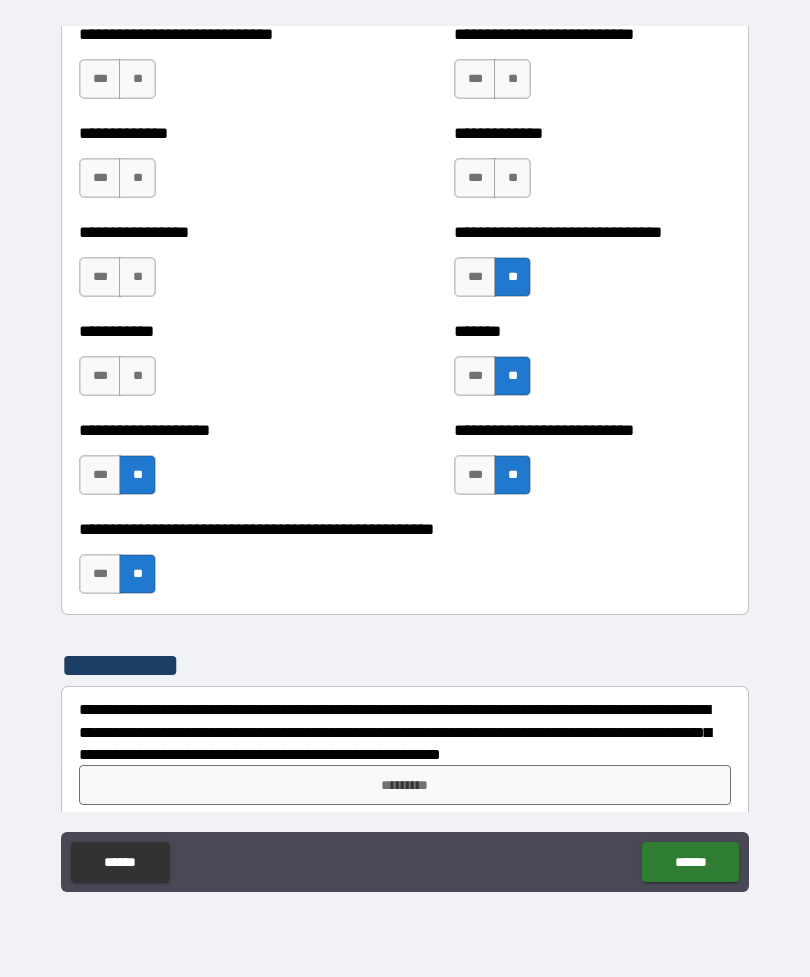click on "**" at bounding box center [137, 277] 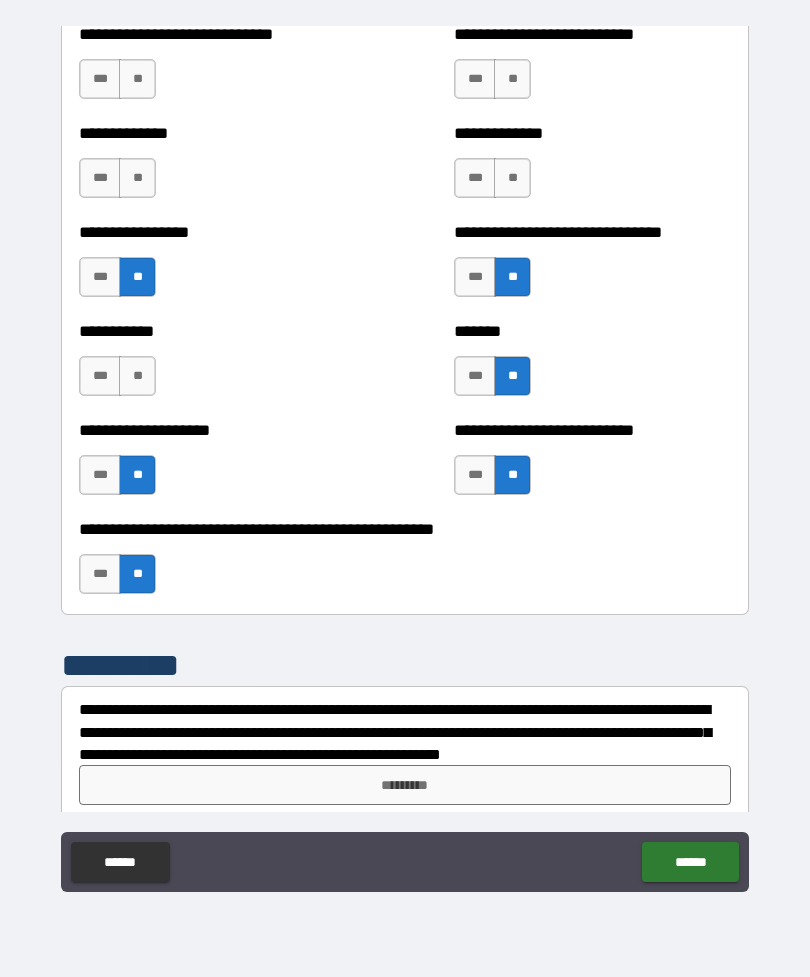click on "**" at bounding box center [512, 178] 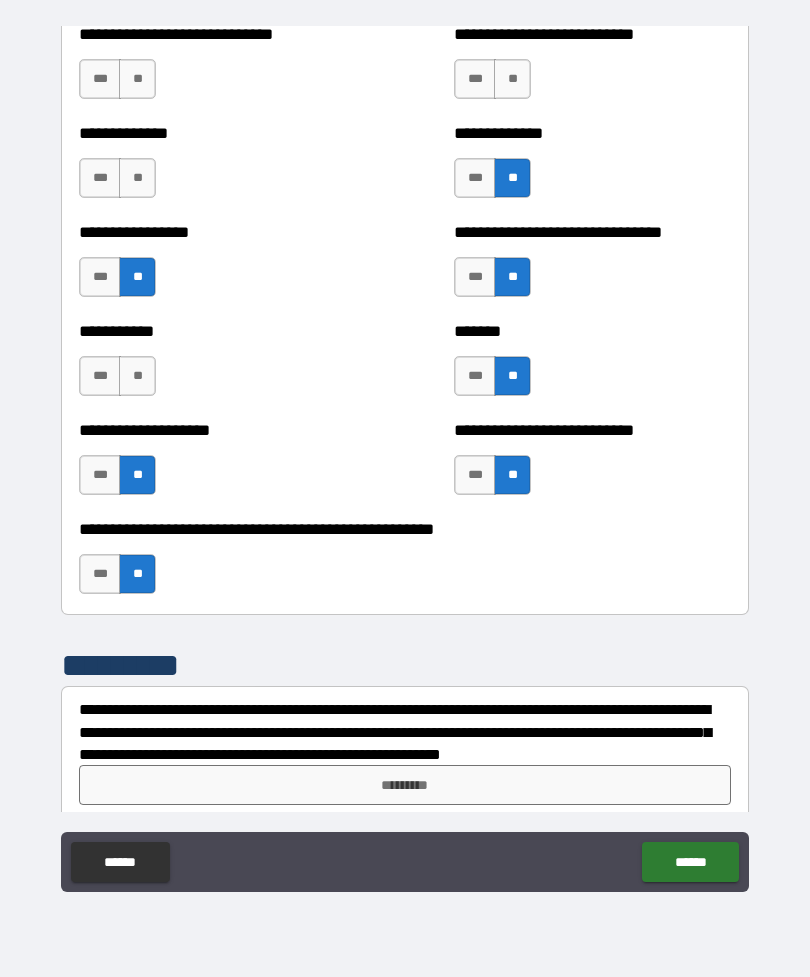 click on "**" at bounding box center (137, 376) 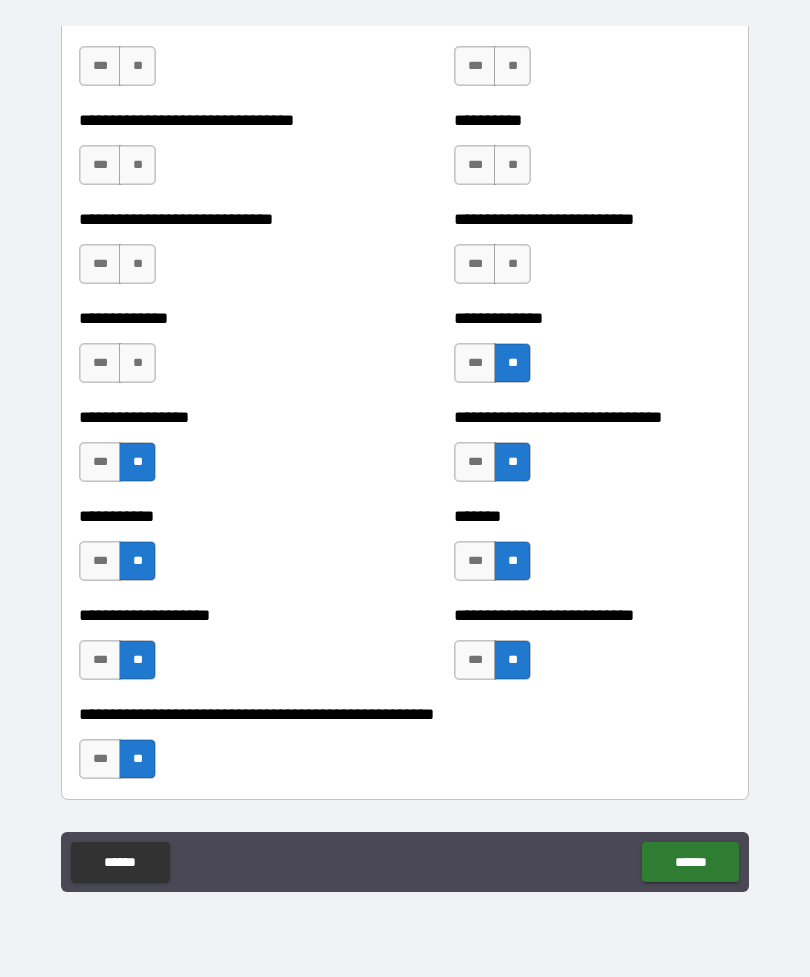 scroll, scrollTop: 7631, scrollLeft: 0, axis: vertical 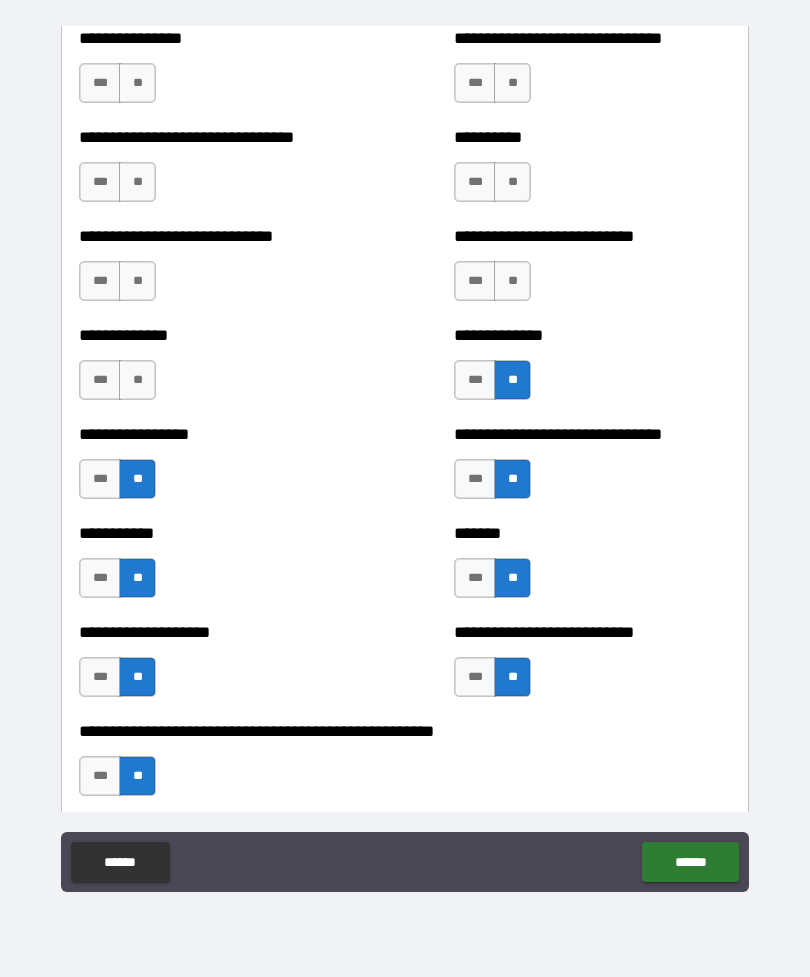 click on "**" at bounding box center [512, 281] 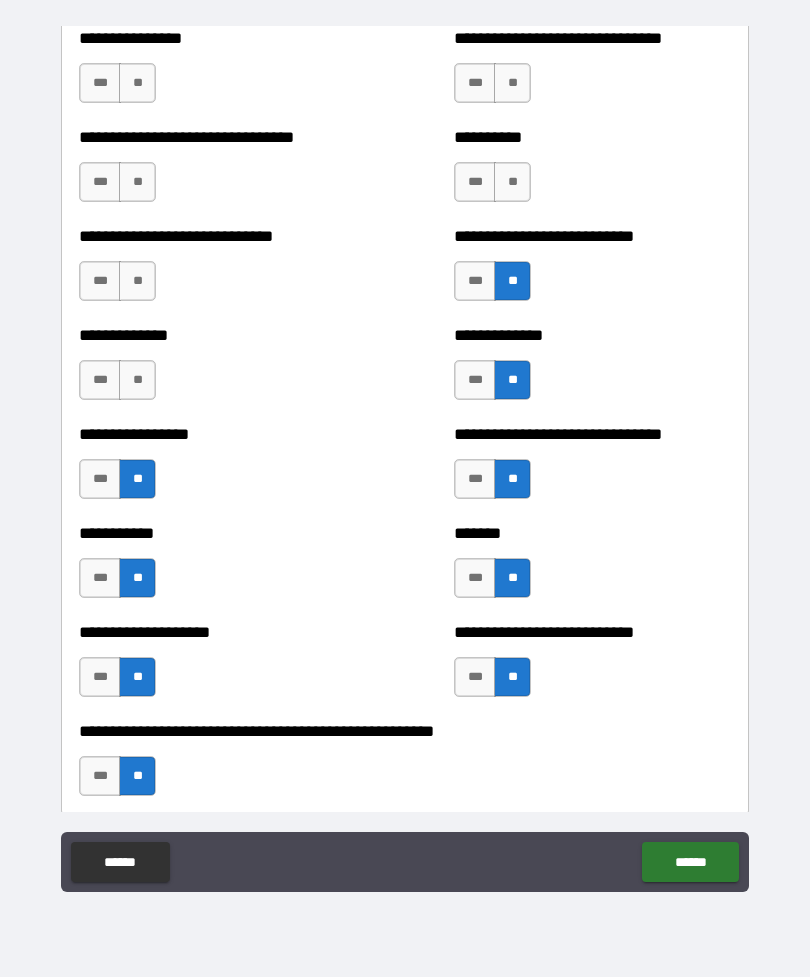 click on "**" at bounding box center [137, 380] 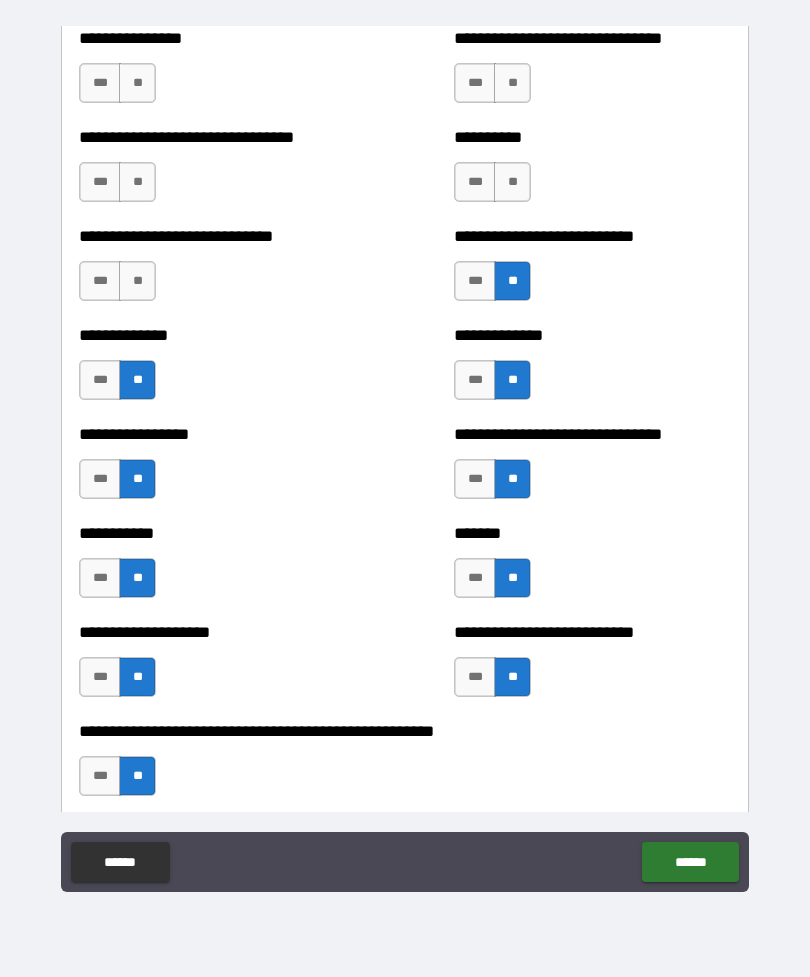 click on "**" at bounding box center [512, 182] 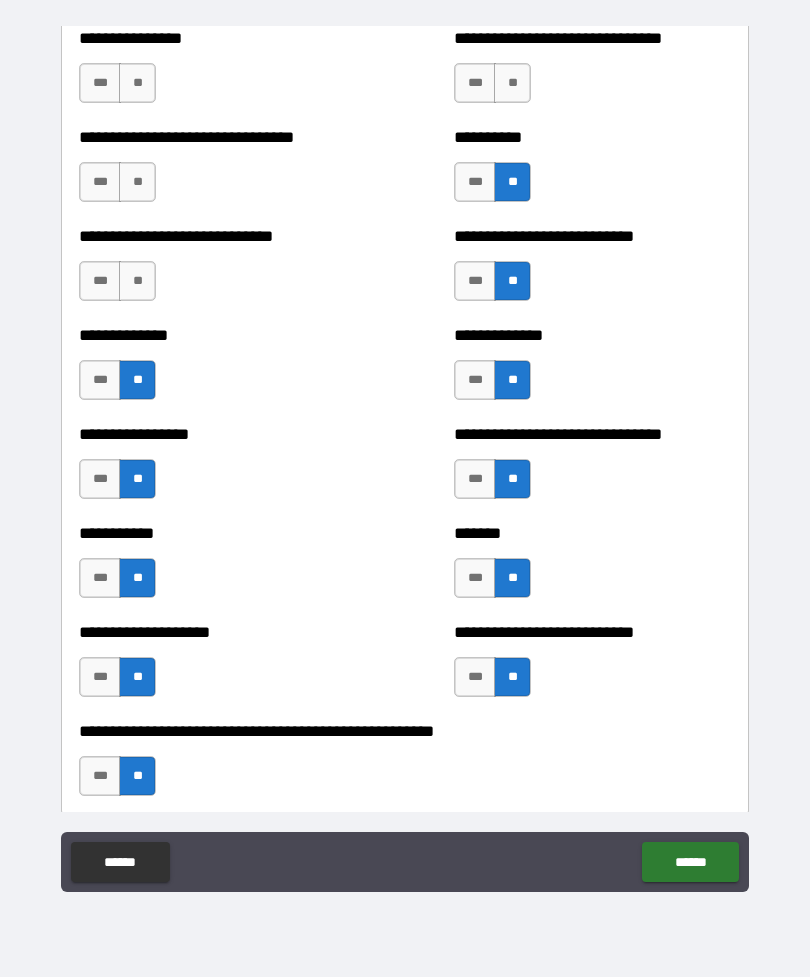 click on "**" at bounding box center (137, 281) 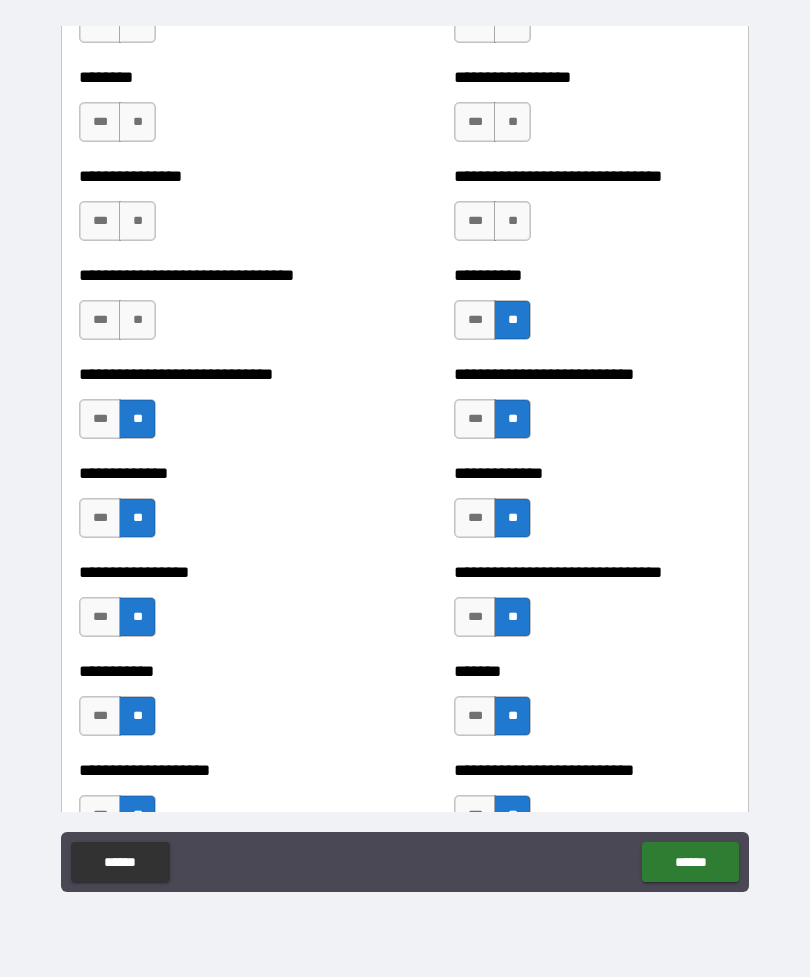 click on "**" at bounding box center [512, 221] 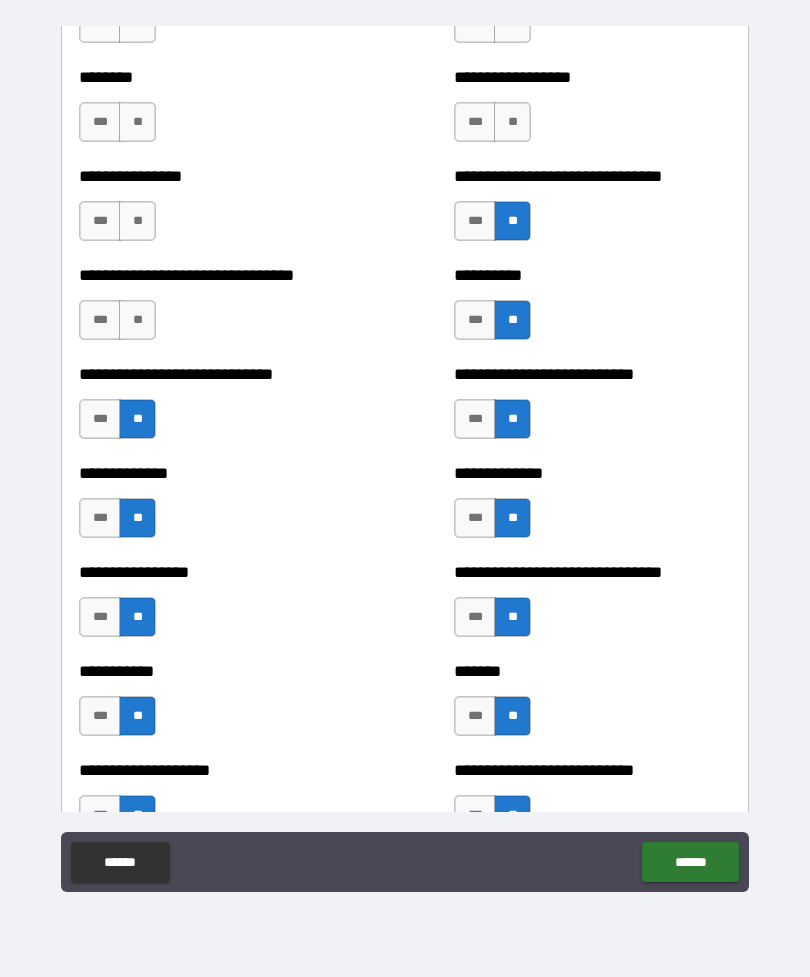 click on "**" at bounding box center [137, 320] 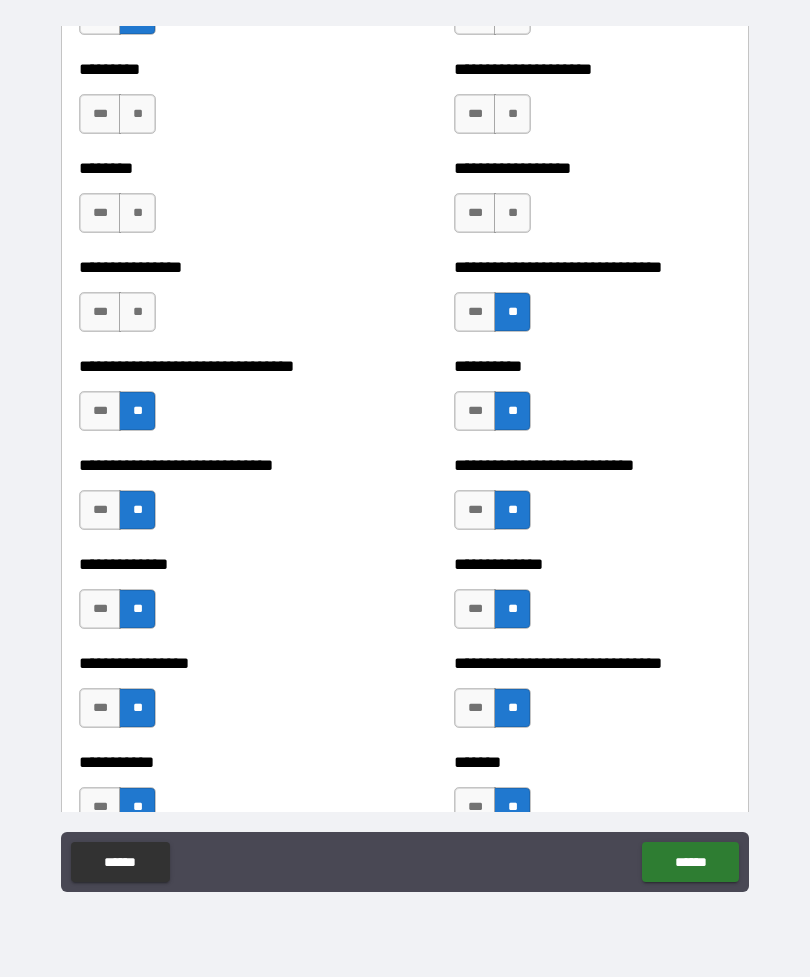 scroll, scrollTop: 7334, scrollLeft: 0, axis: vertical 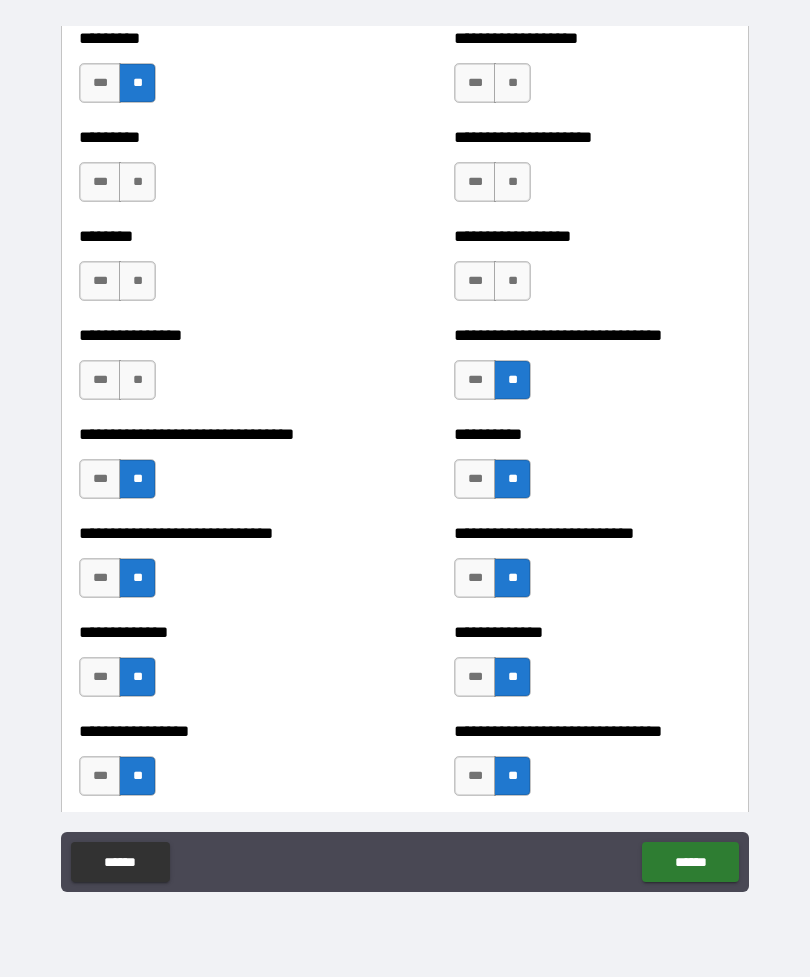 click on "**" at bounding box center (512, 281) 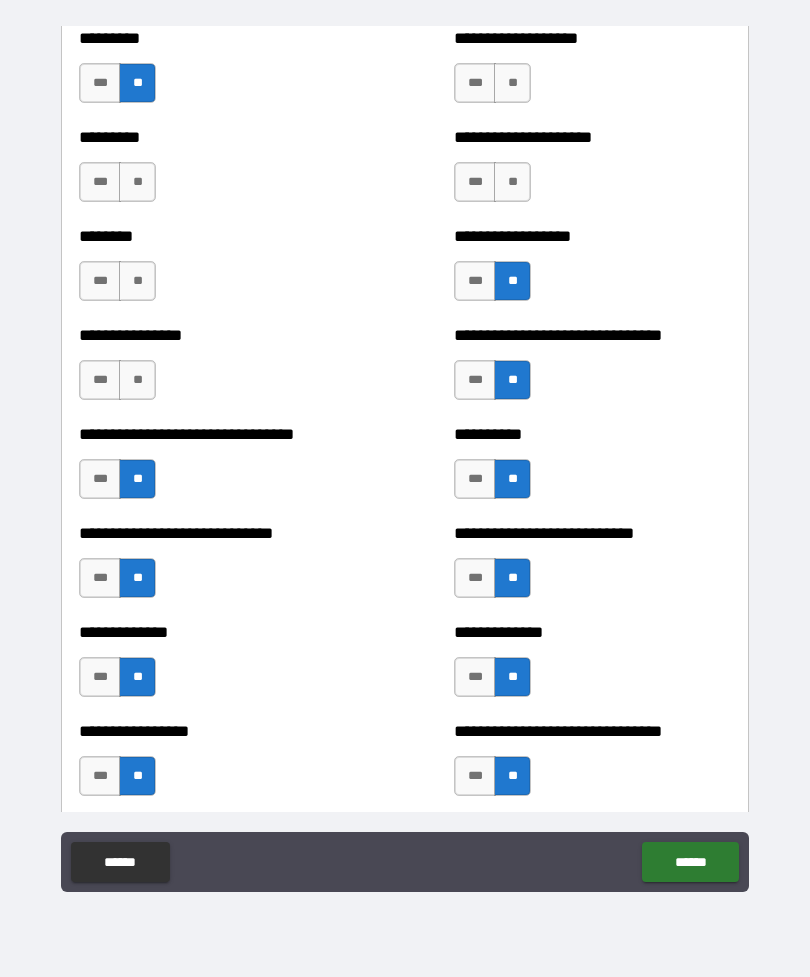click on "**********" at bounding box center (217, 370) 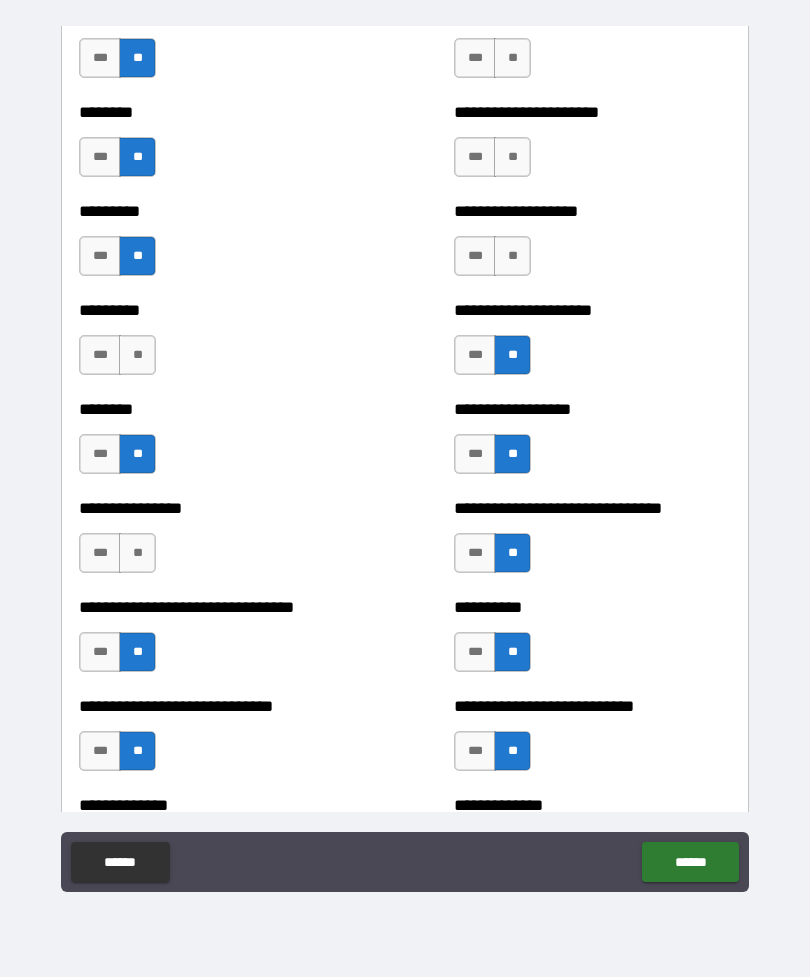 scroll, scrollTop: 7160, scrollLeft: 0, axis: vertical 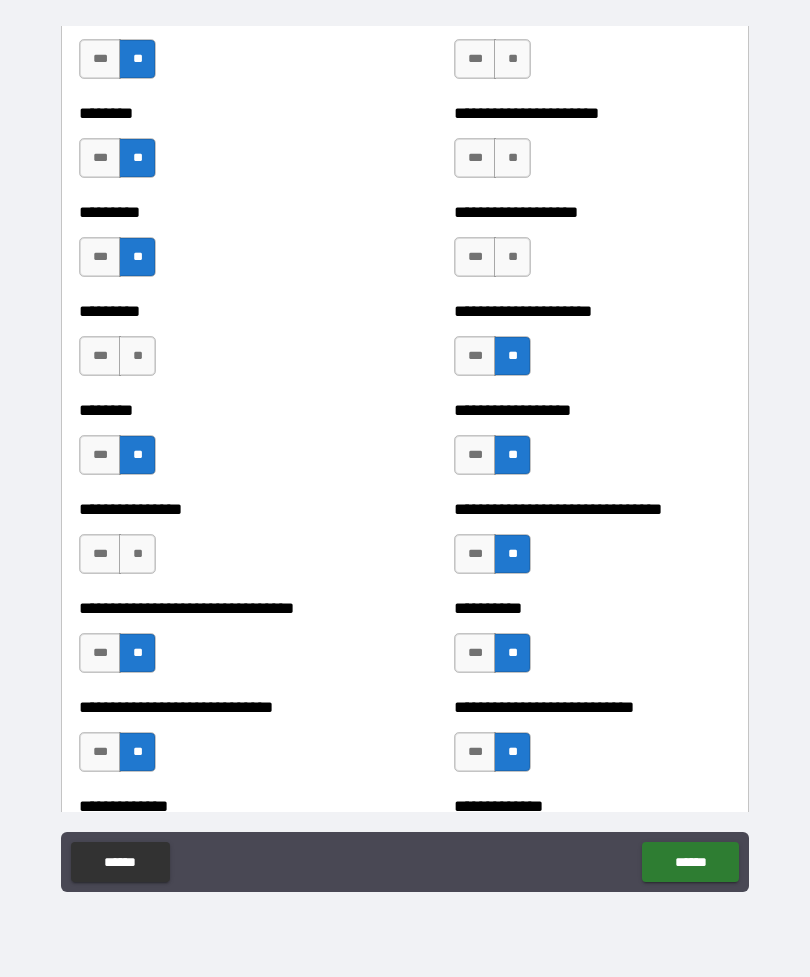 click on "**" at bounding box center (512, 257) 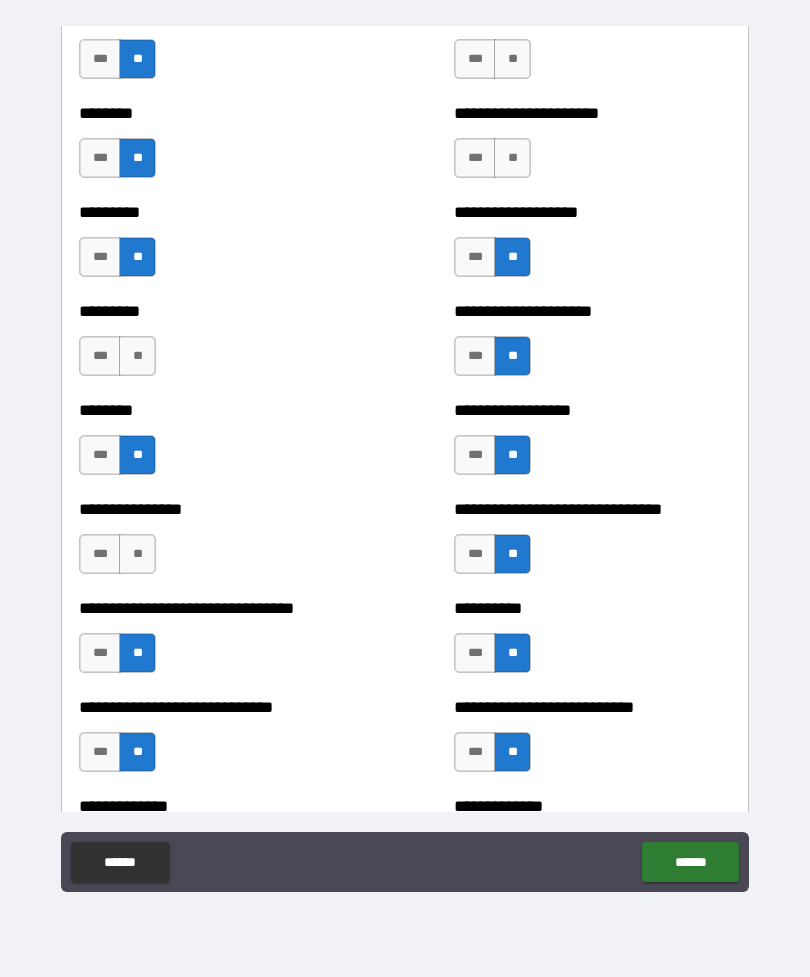 click on "**" at bounding box center (137, 356) 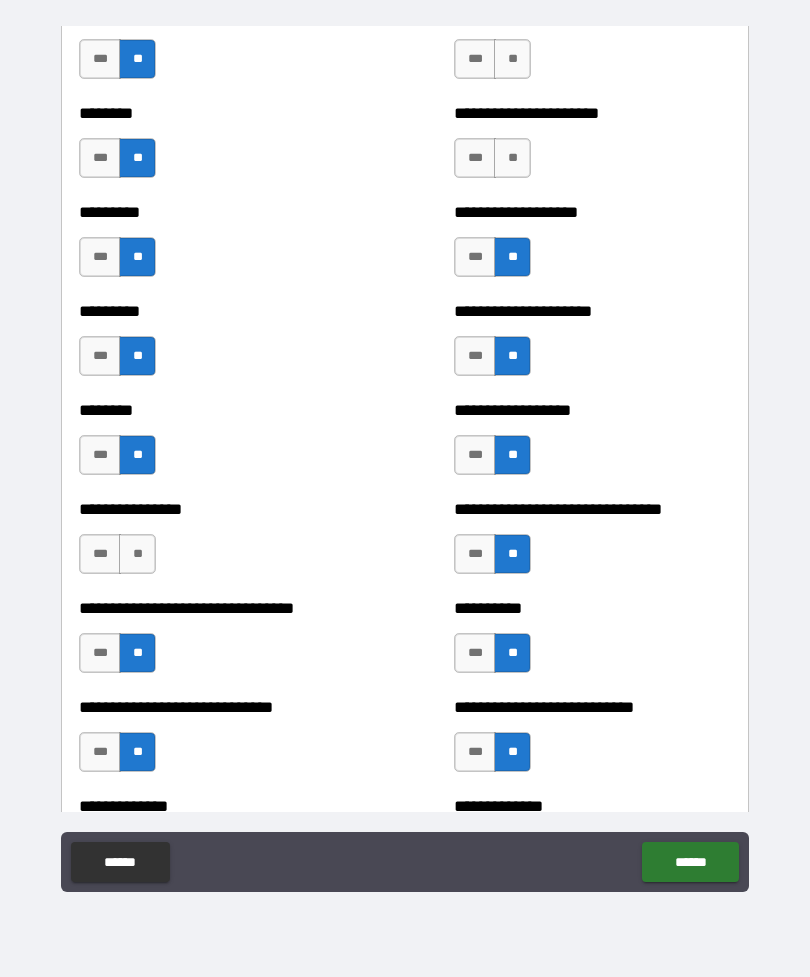 click on "**" at bounding box center [512, 158] 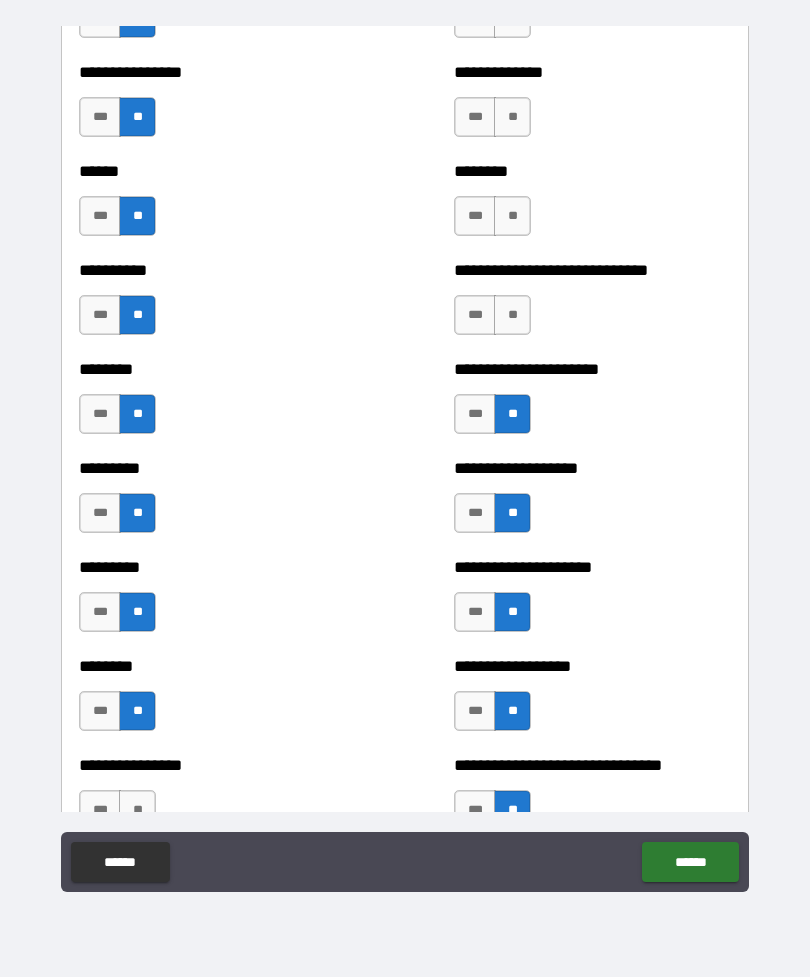 scroll, scrollTop: 6902, scrollLeft: 0, axis: vertical 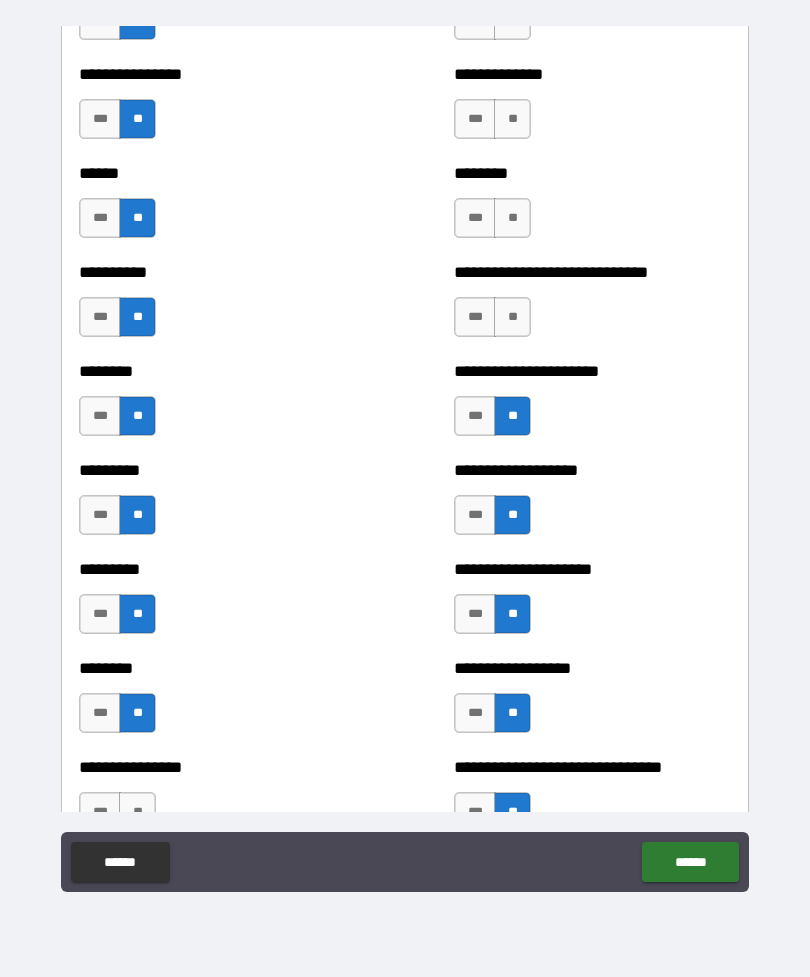 click on "**" at bounding box center [512, 317] 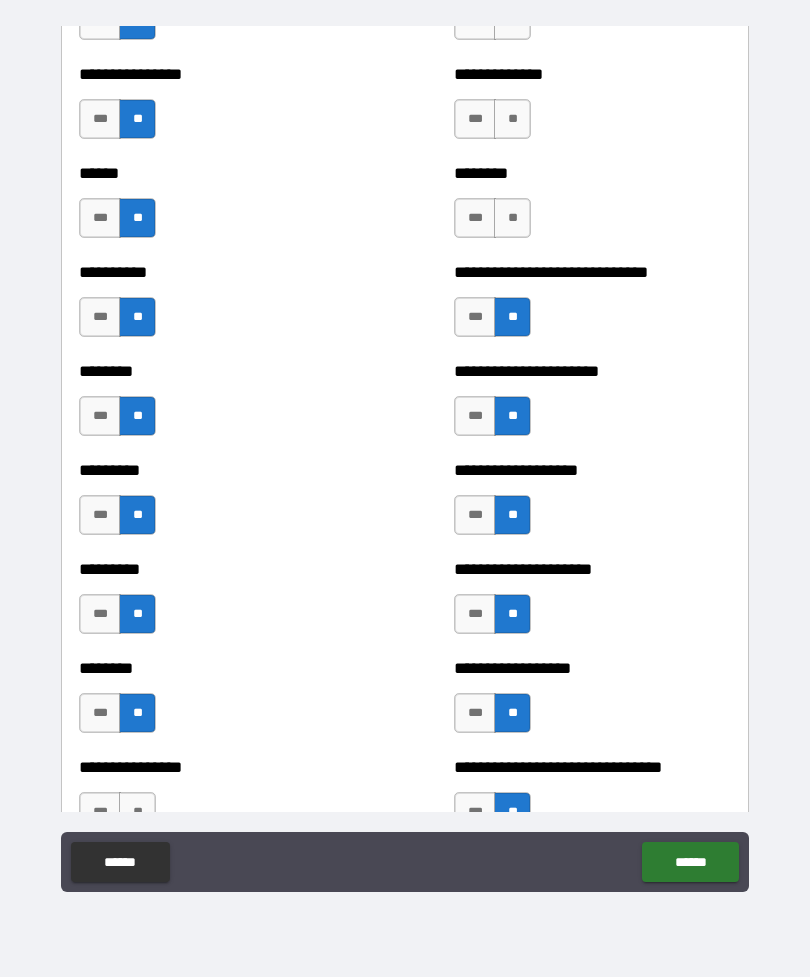 click on "**" at bounding box center (512, 218) 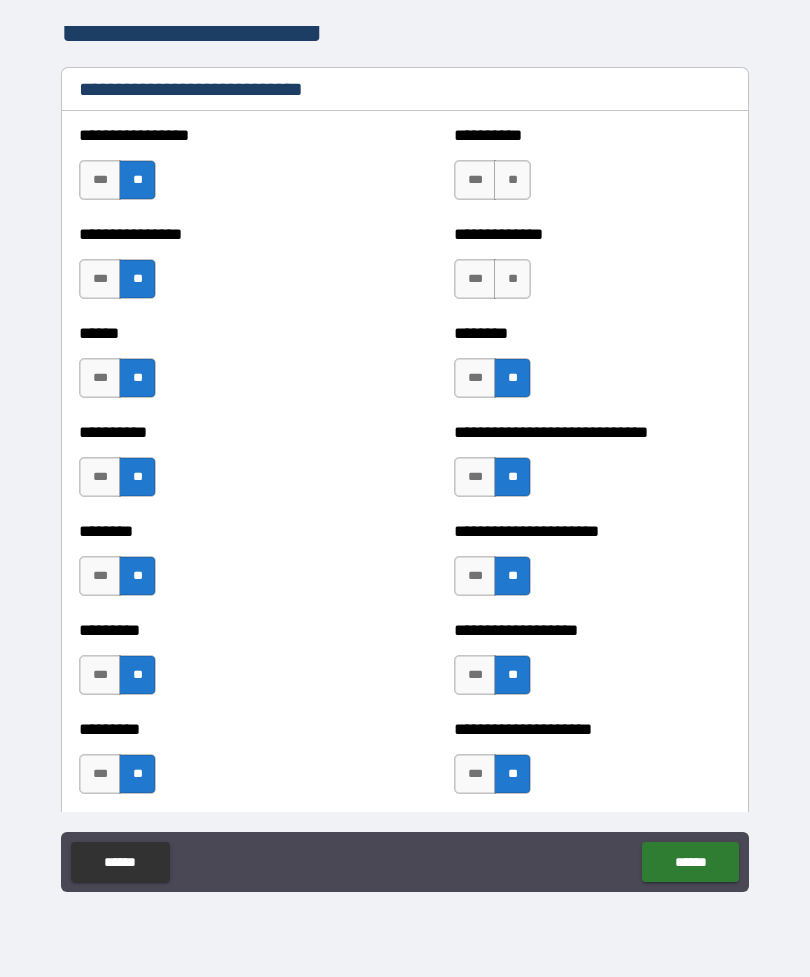 scroll, scrollTop: 6706, scrollLeft: 0, axis: vertical 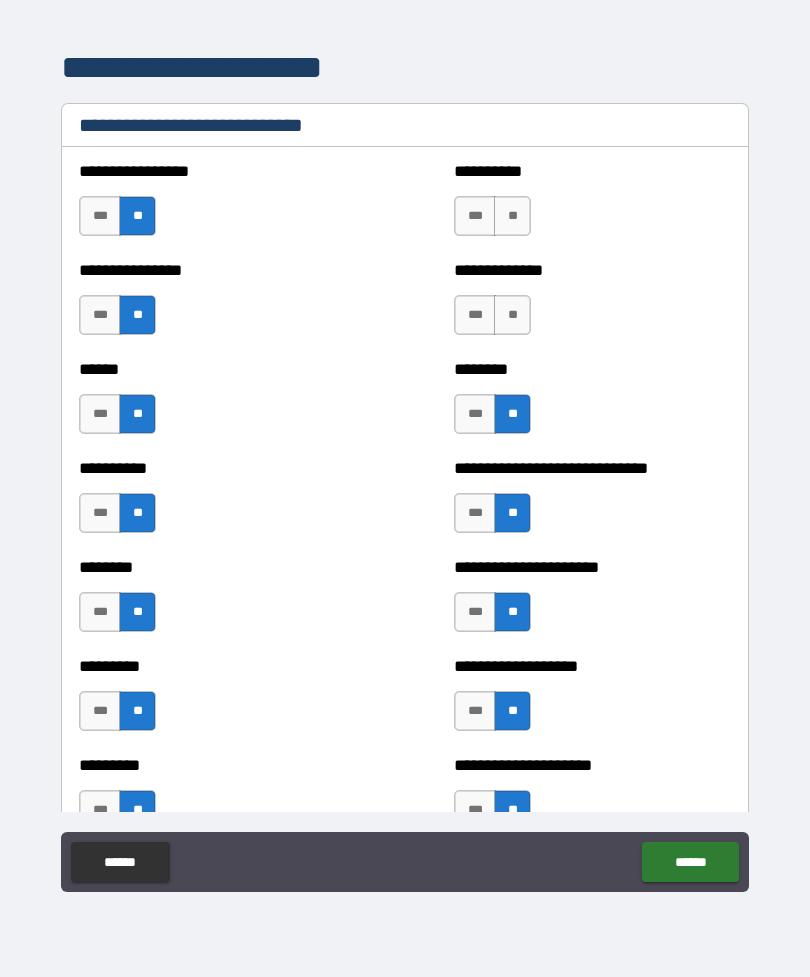 click on "**********" at bounding box center [592, 305] 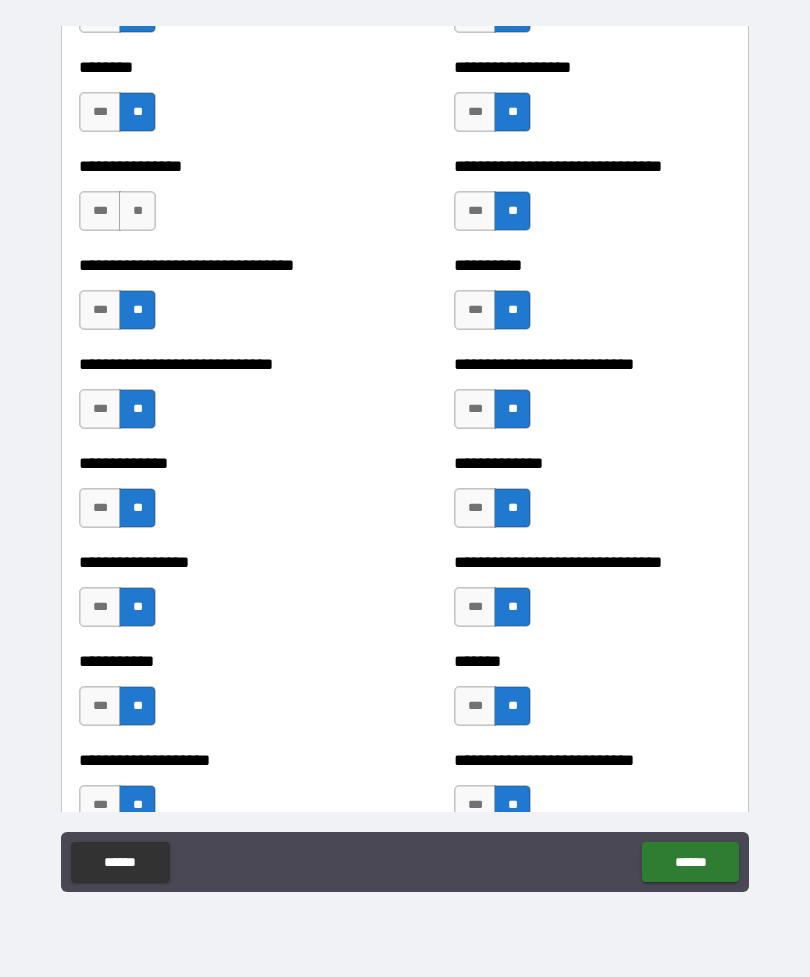 scroll, scrollTop: 7521, scrollLeft: 0, axis: vertical 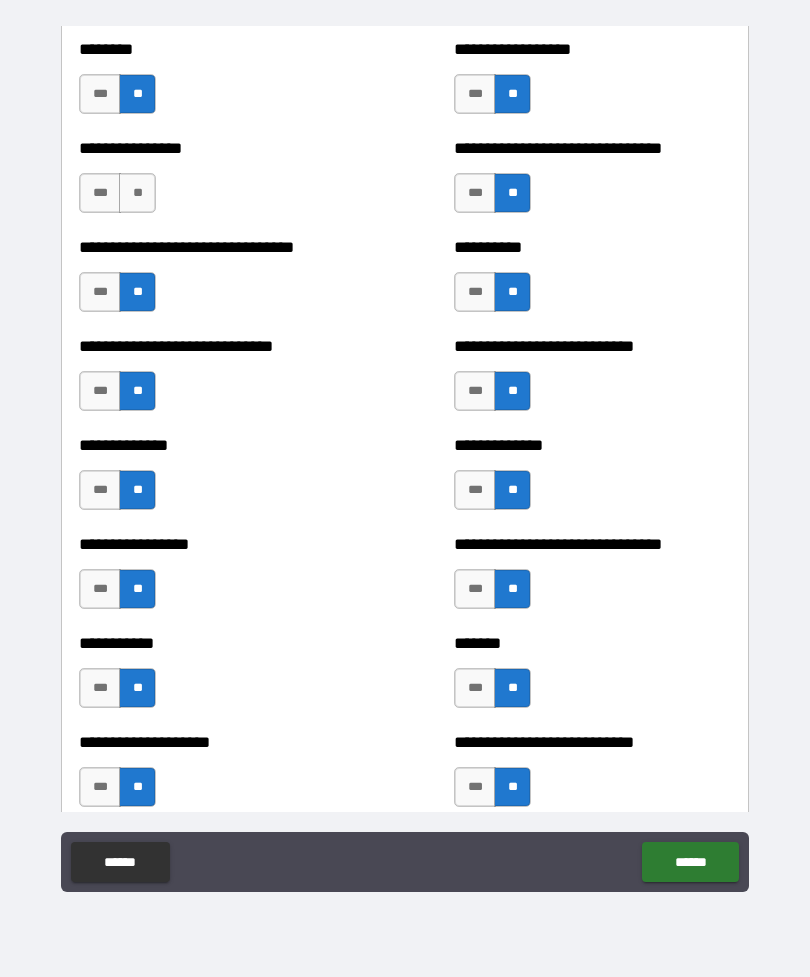 click on "***" at bounding box center (475, 490) 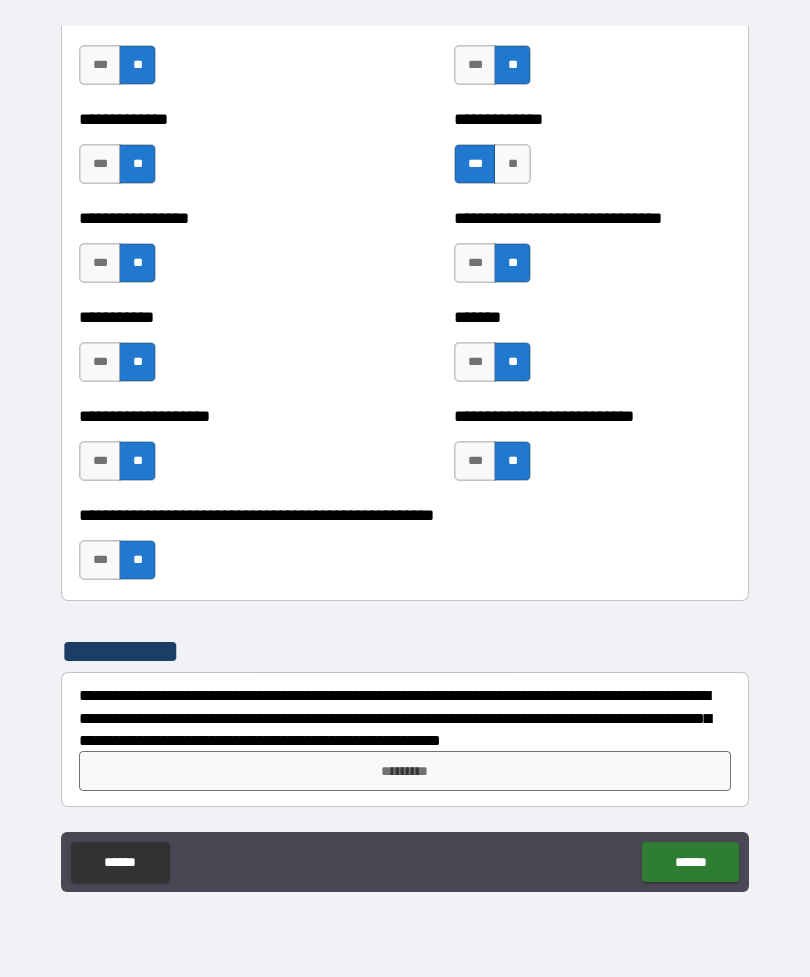 scroll, scrollTop: 7847, scrollLeft: 0, axis: vertical 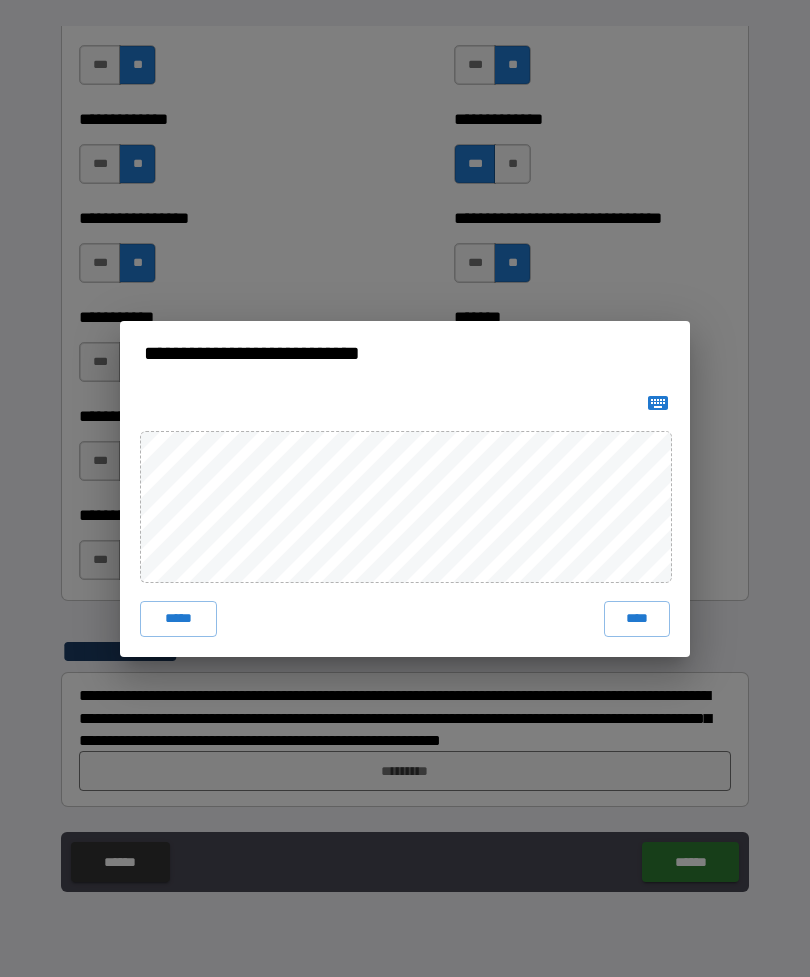 click on "****" at bounding box center (637, 619) 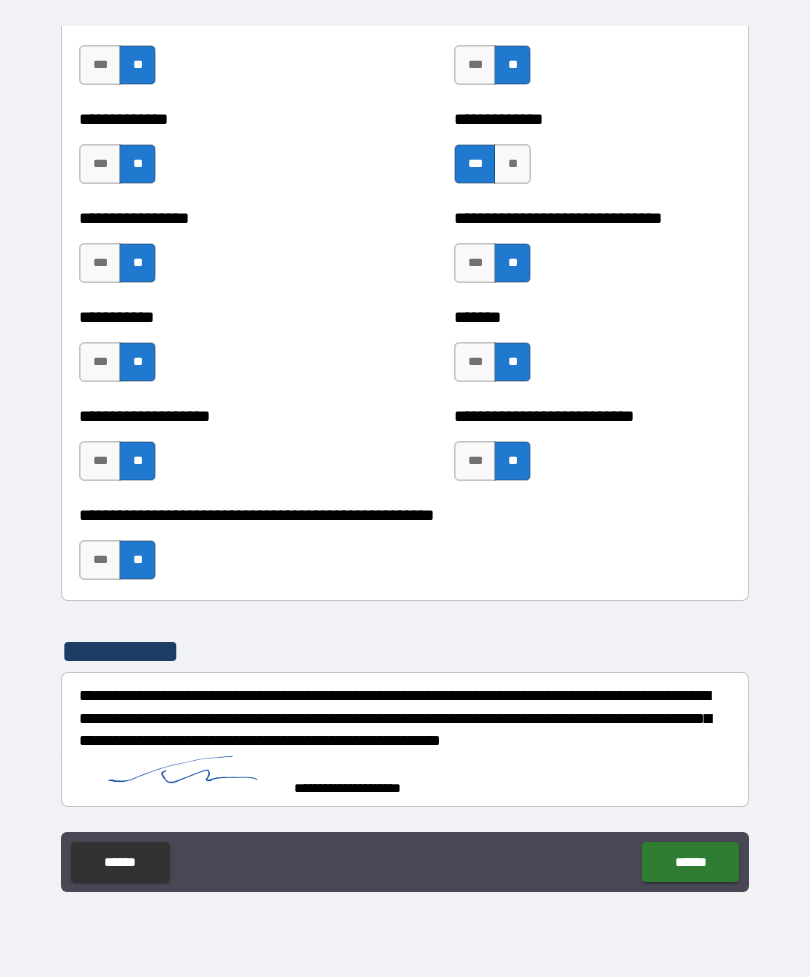 scroll, scrollTop: 7837, scrollLeft: 0, axis: vertical 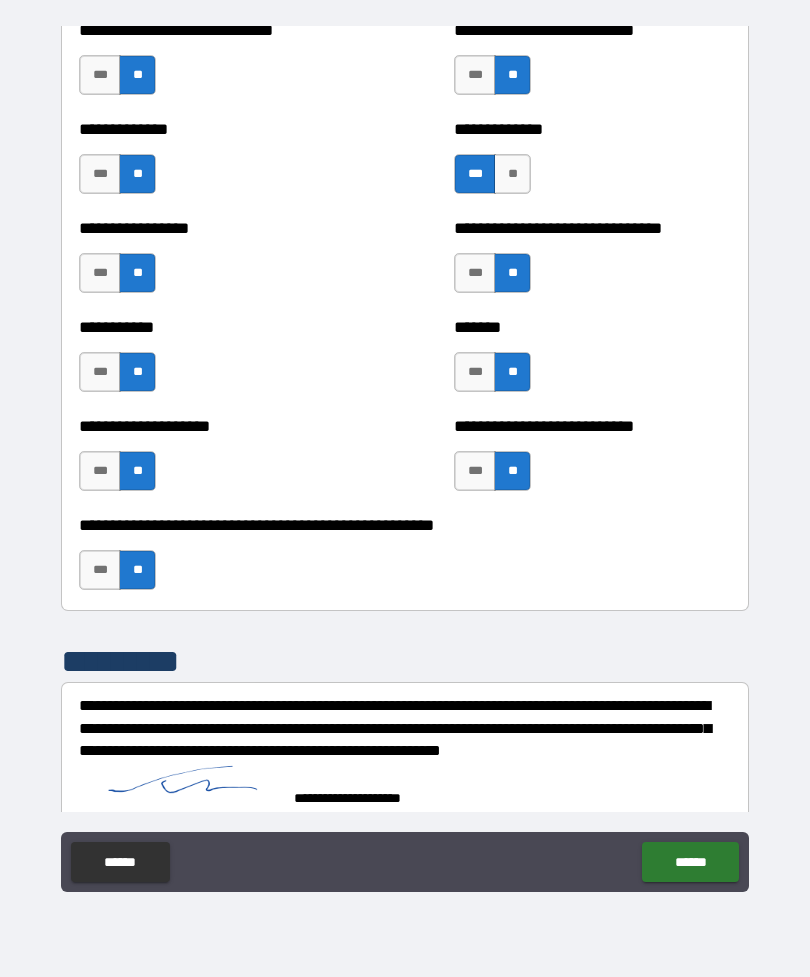 click on "******" at bounding box center [690, 862] 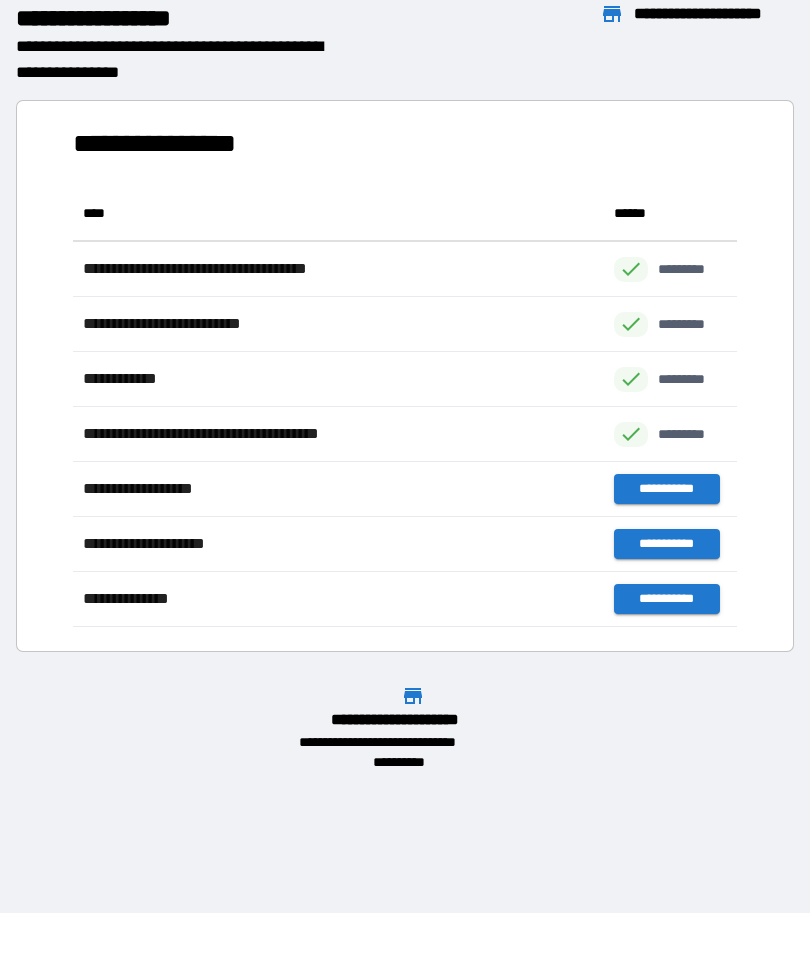 scroll, scrollTop: 1, scrollLeft: 1, axis: both 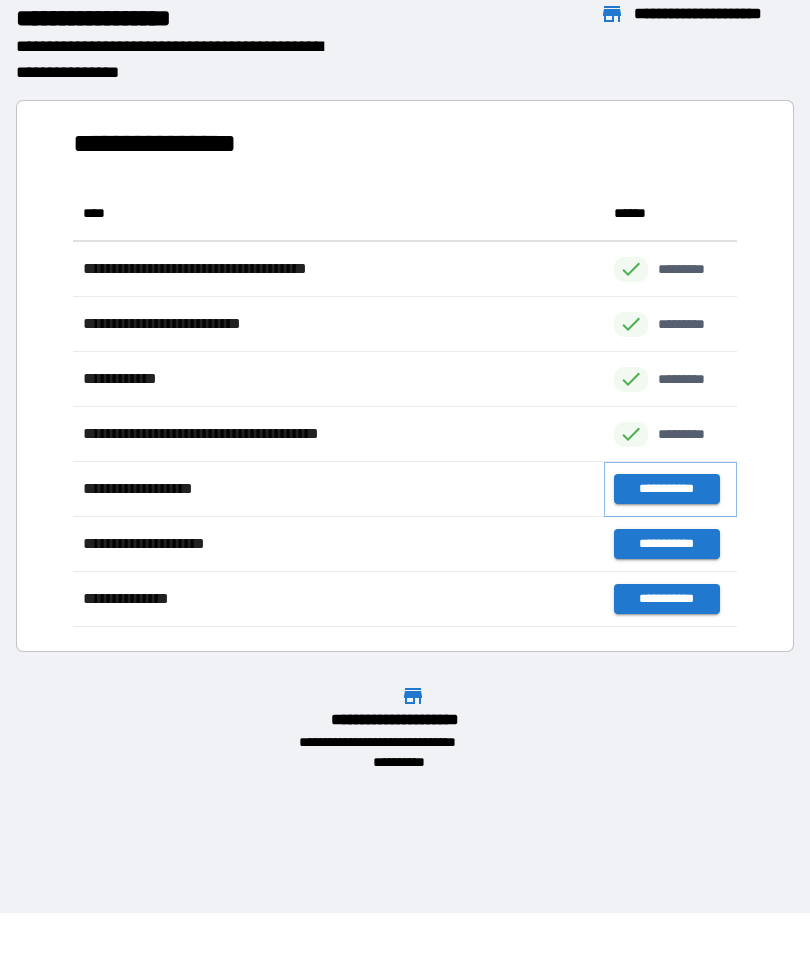 click on "**********" at bounding box center [666, 489] 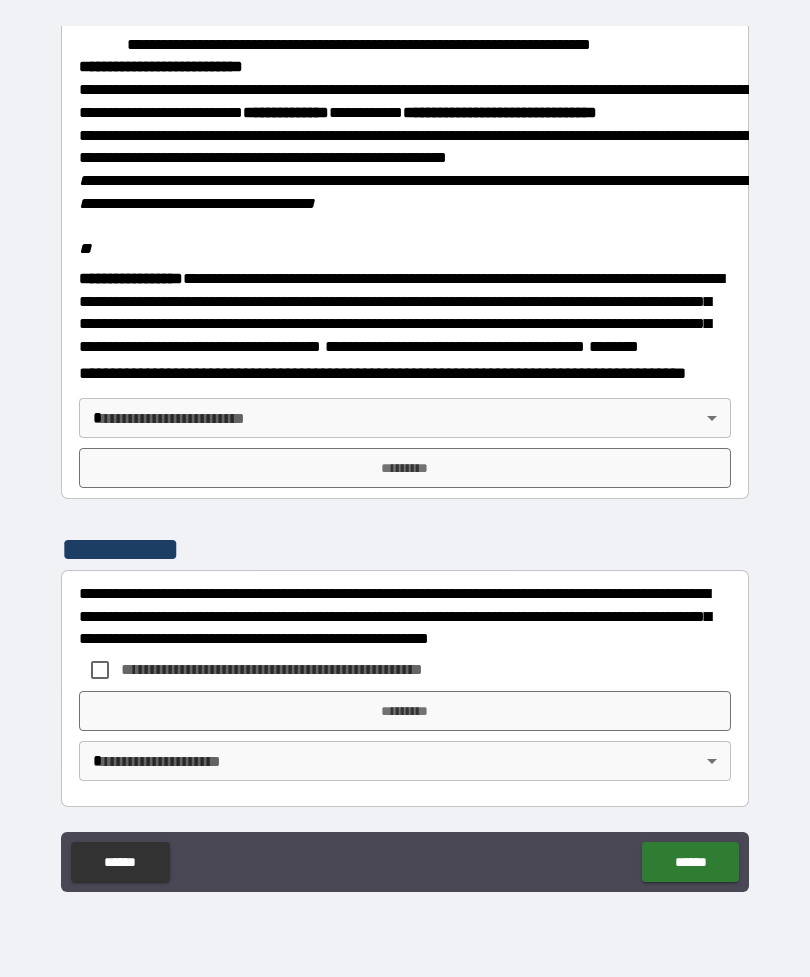 scroll, scrollTop: 2323, scrollLeft: 0, axis: vertical 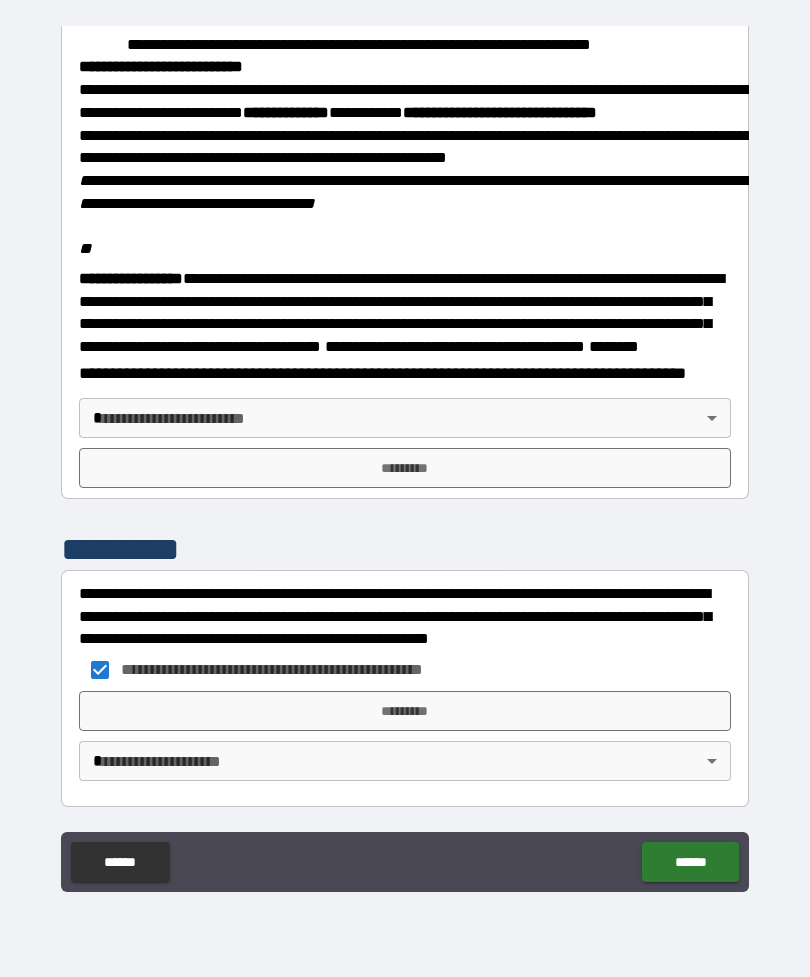 click on "*********" at bounding box center [405, 711] 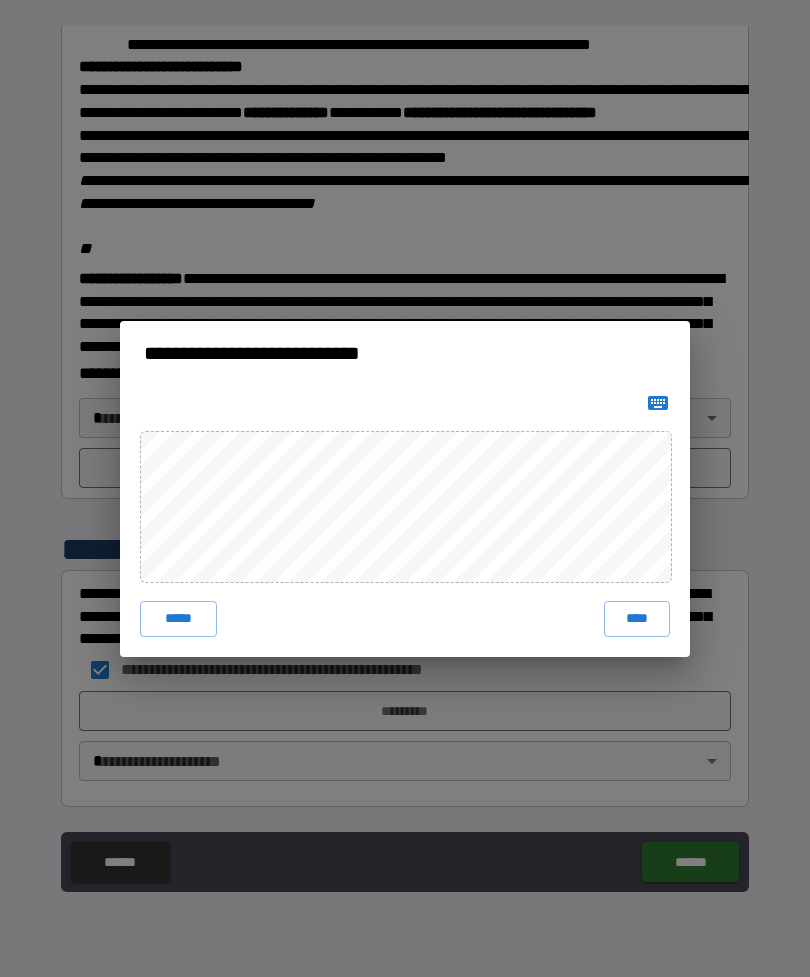 click on "*****" at bounding box center [178, 619] 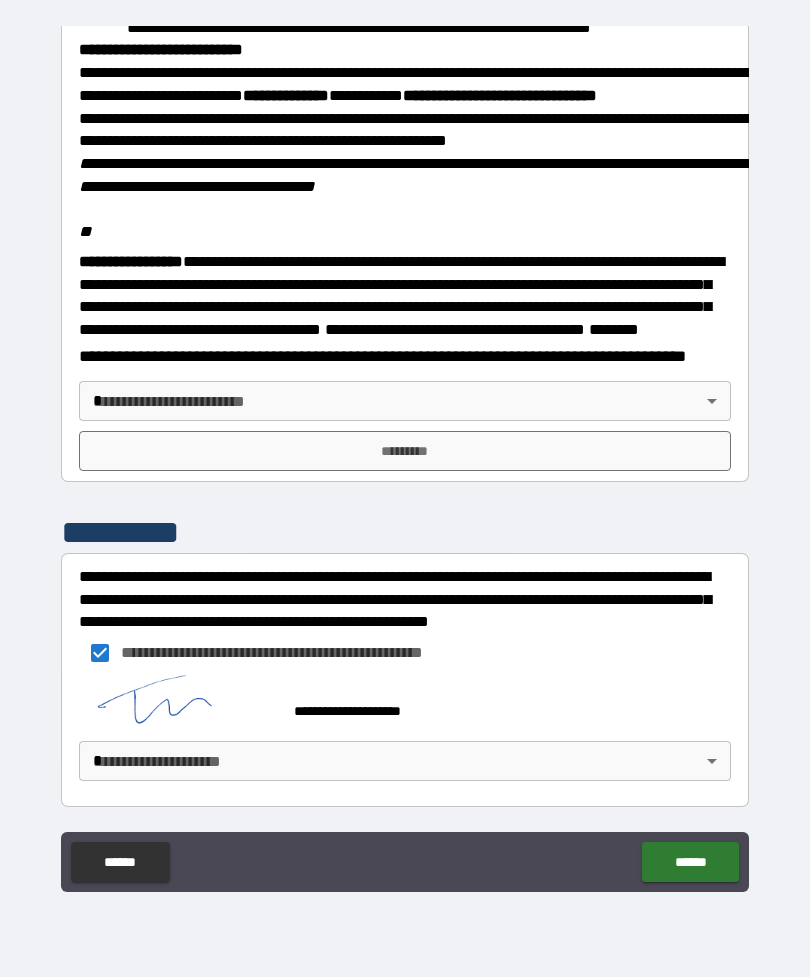 click on "**********" at bounding box center (405, 456) 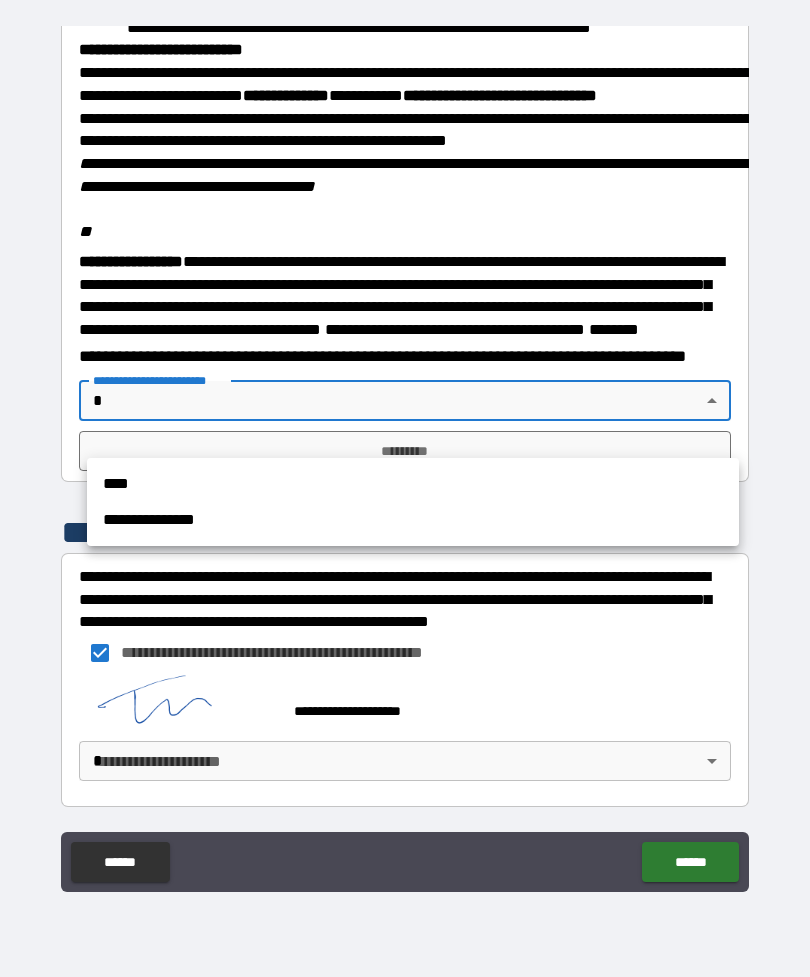 click on "**********" at bounding box center (413, 520) 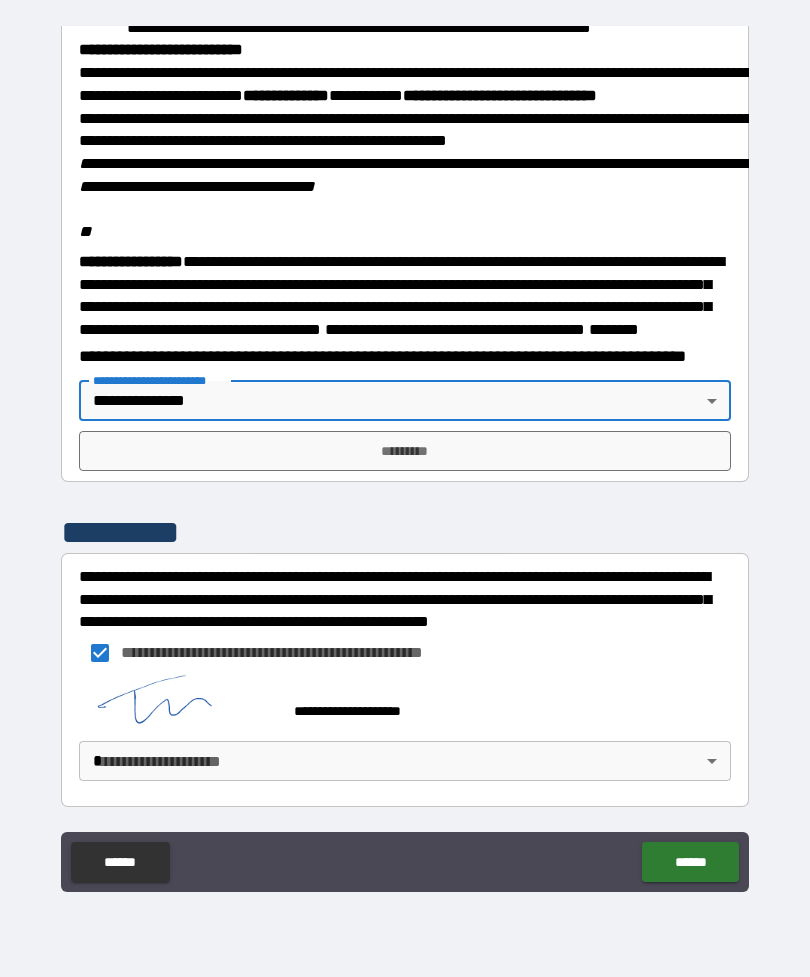 click on "*********" at bounding box center (405, 451) 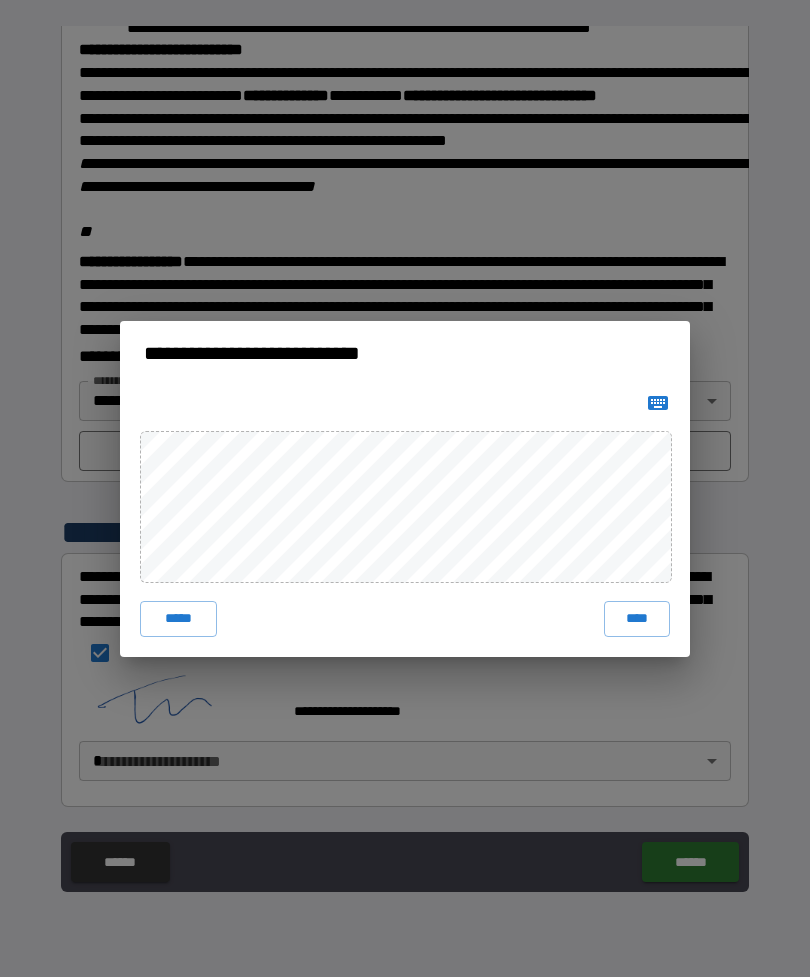 click on "****" at bounding box center [637, 619] 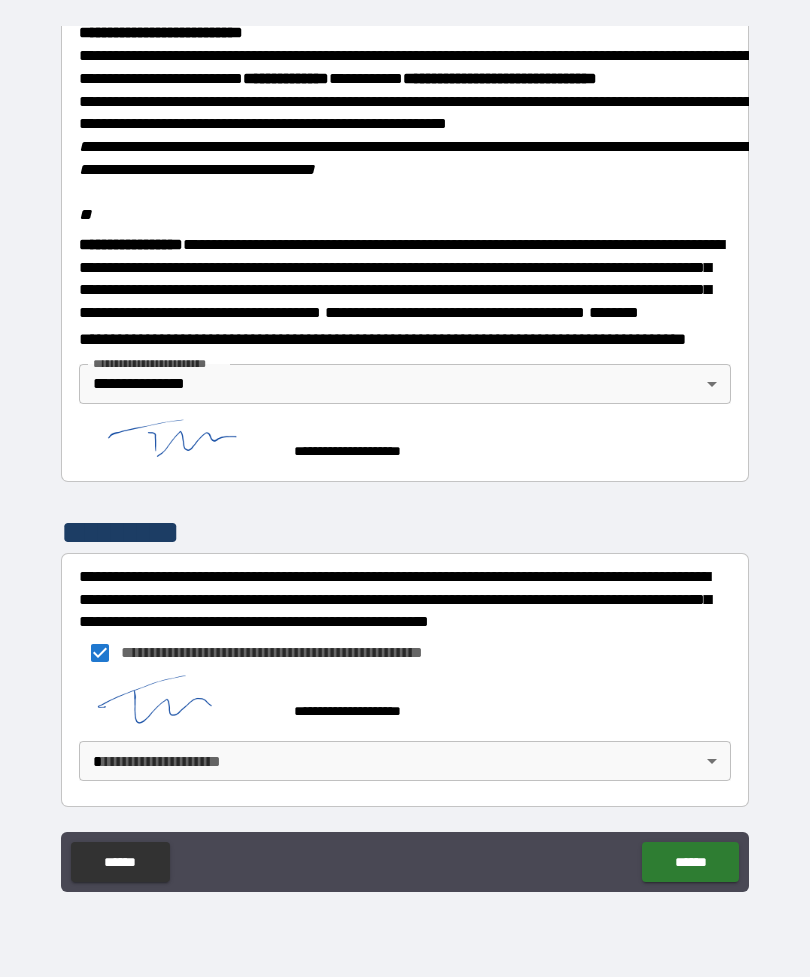 click on "**********" at bounding box center [405, 456] 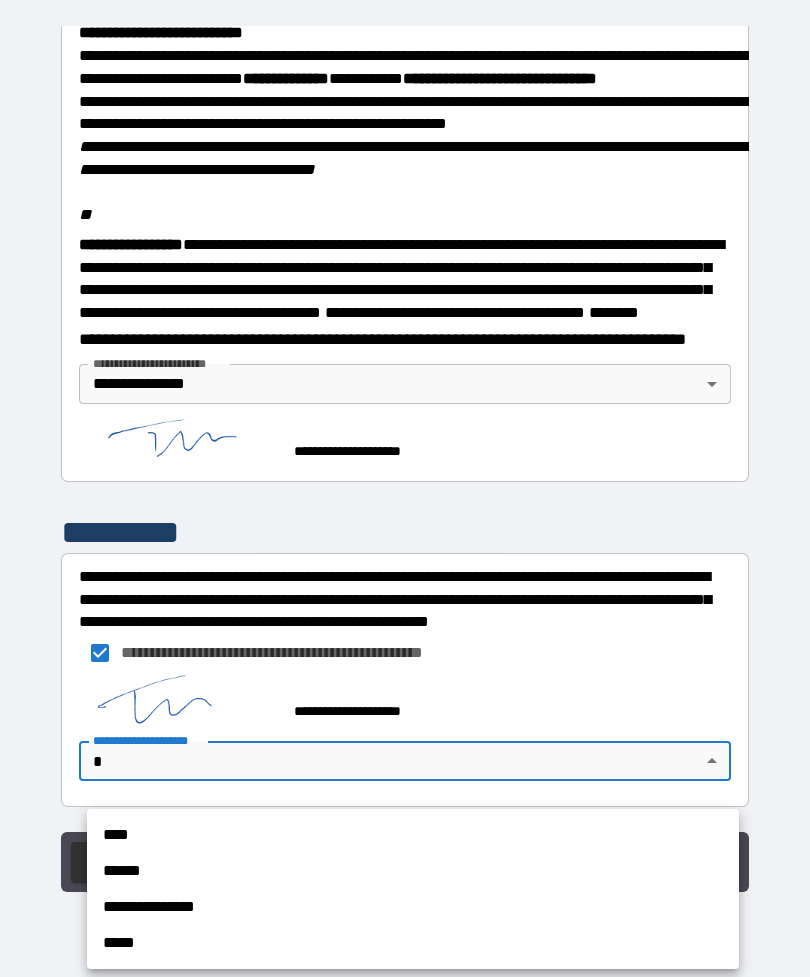 click on "**********" at bounding box center [413, 907] 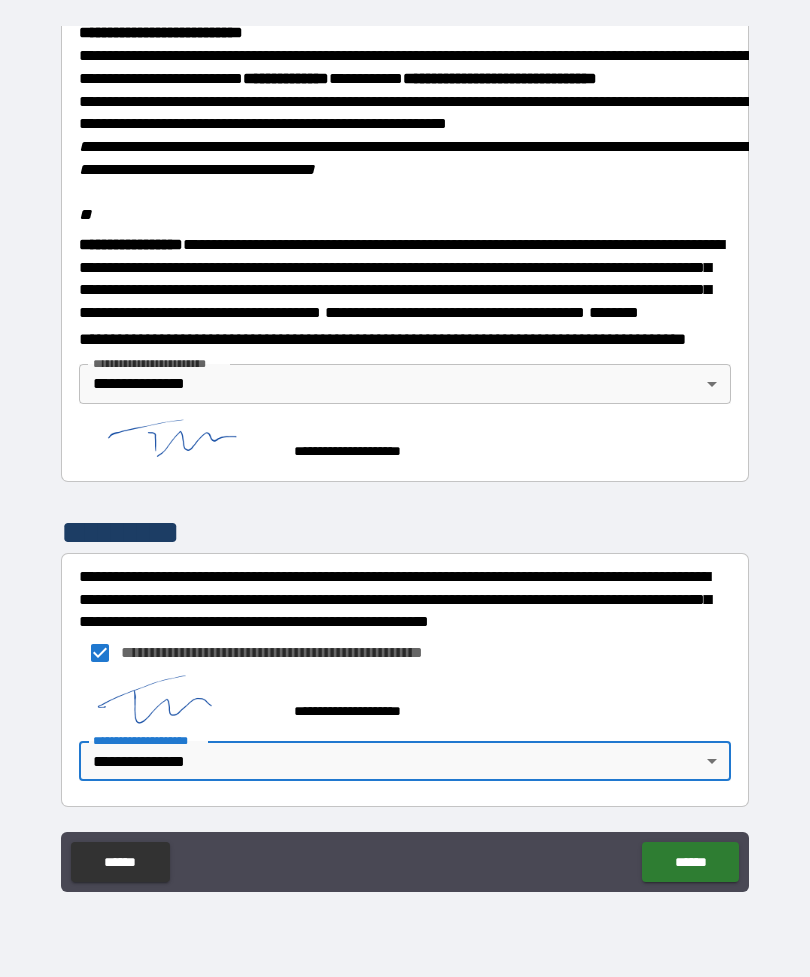 scroll, scrollTop: 2326, scrollLeft: 0, axis: vertical 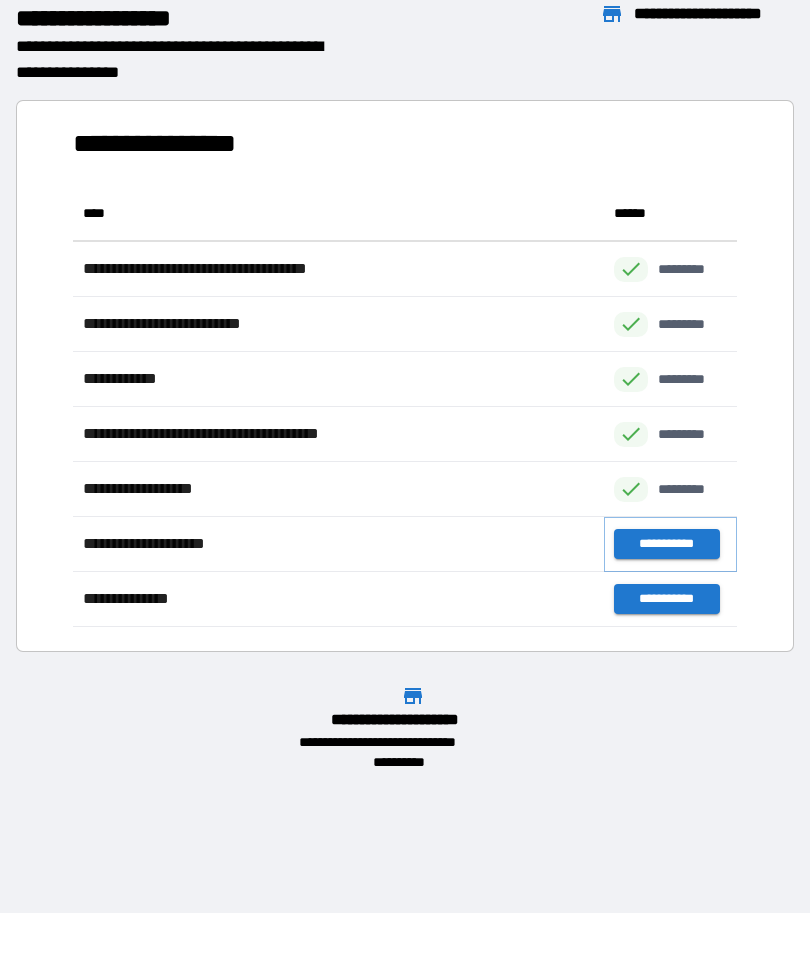 click on "**********" at bounding box center (666, 544) 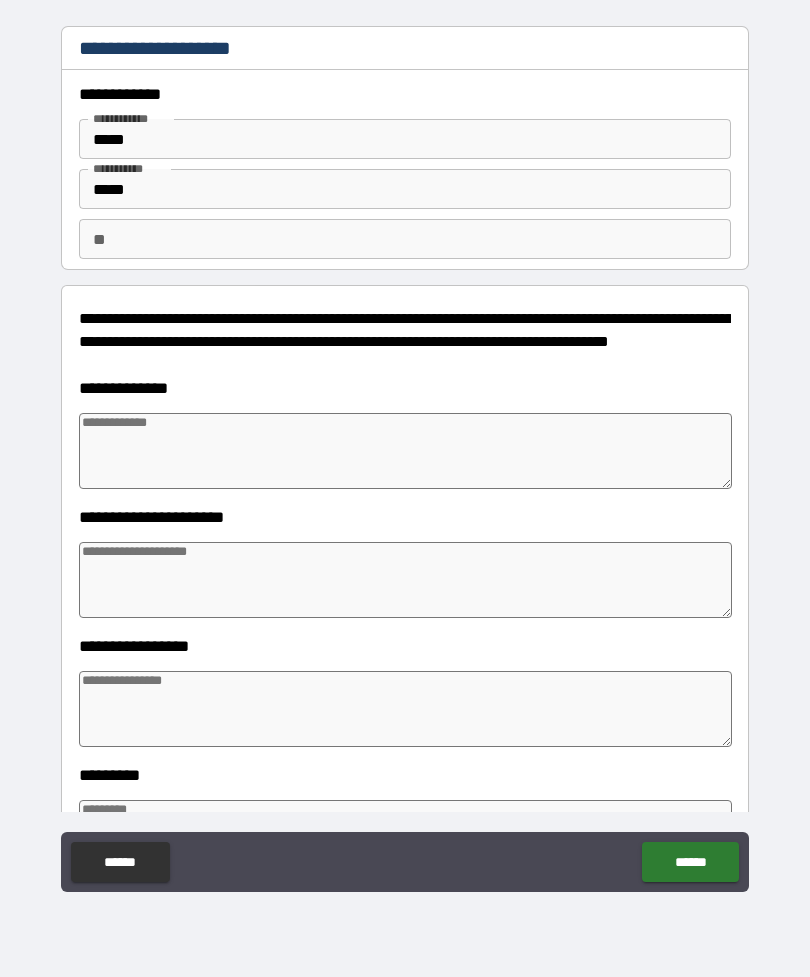 click at bounding box center [405, 451] 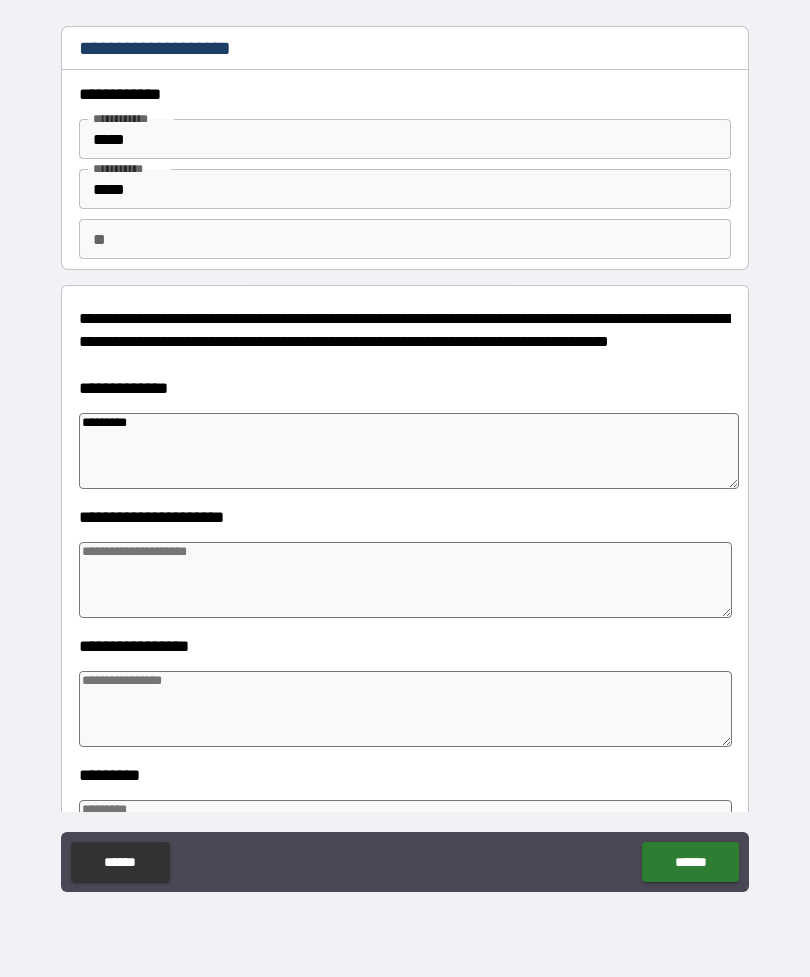 click at bounding box center (405, 580) 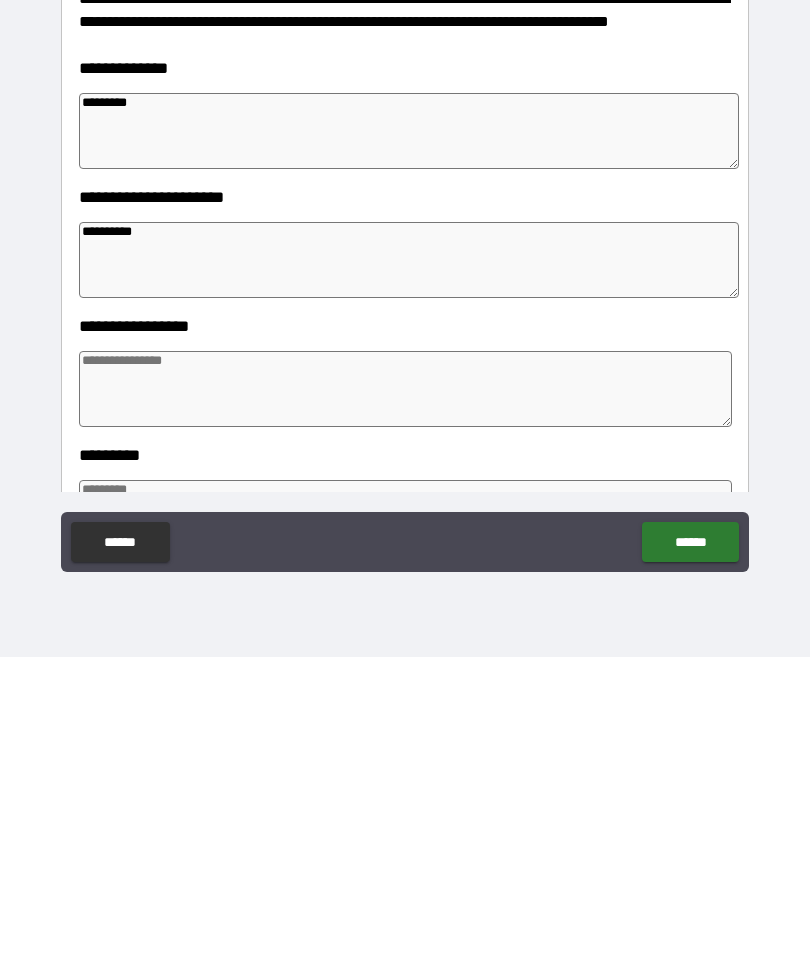 click at bounding box center (405, 709) 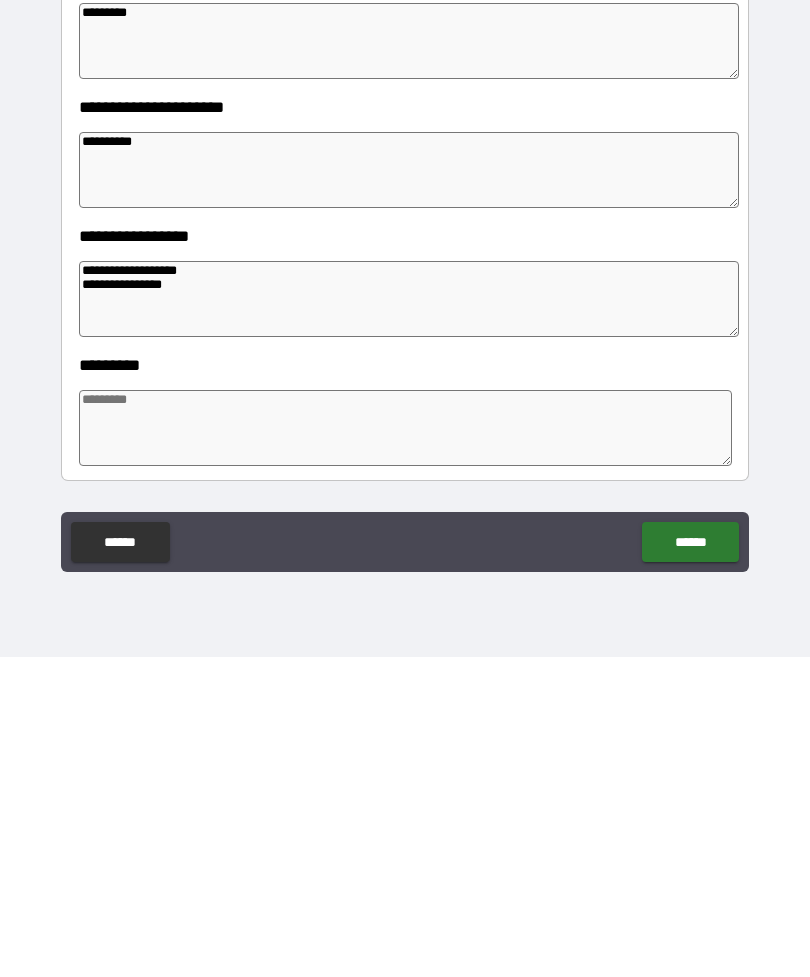 scroll, scrollTop: 97, scrollLeft: 0, axis: vertical 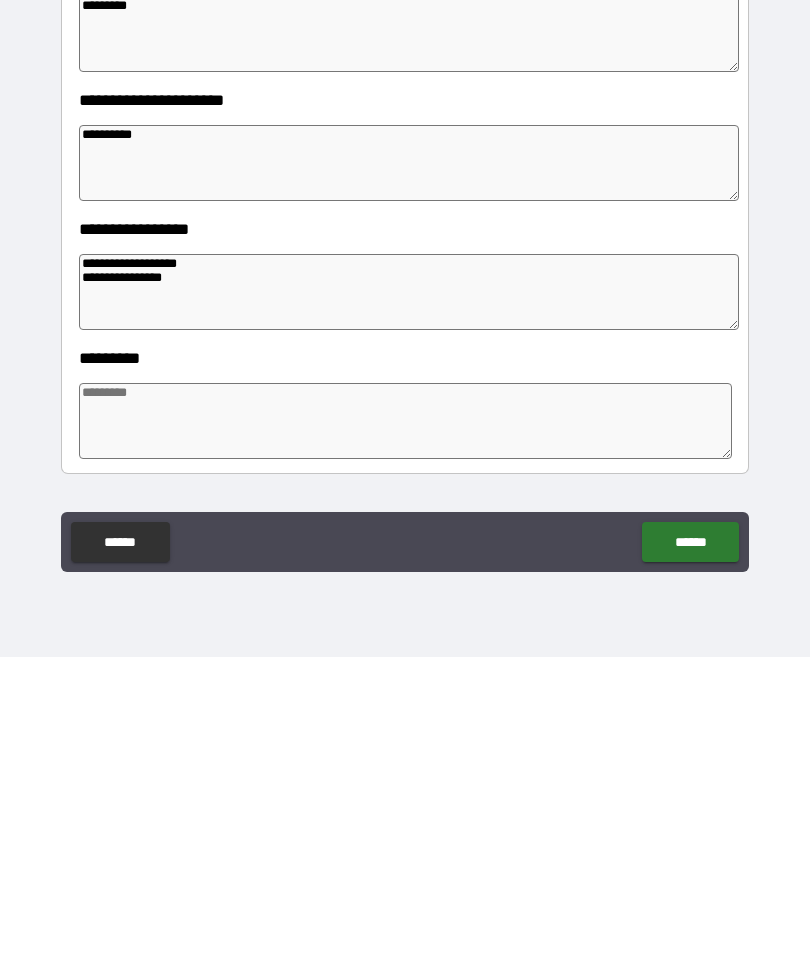 click at bounding box center (405, 741) 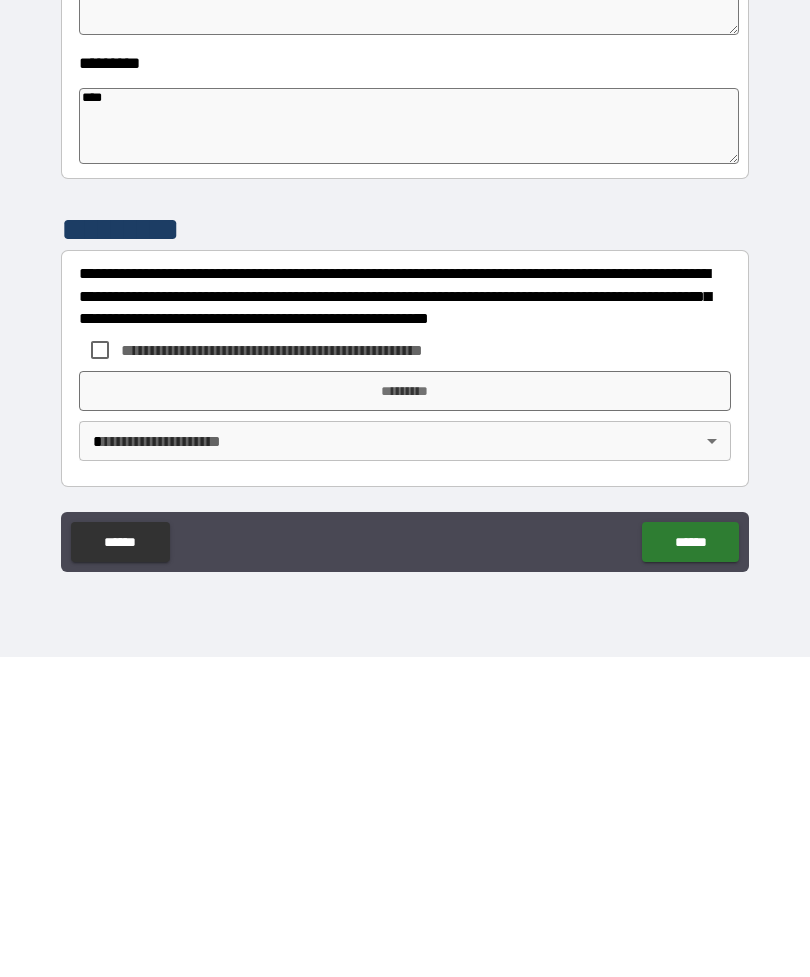scroll, scrollTop: 392, scrollLeft: 0, axis: vertical 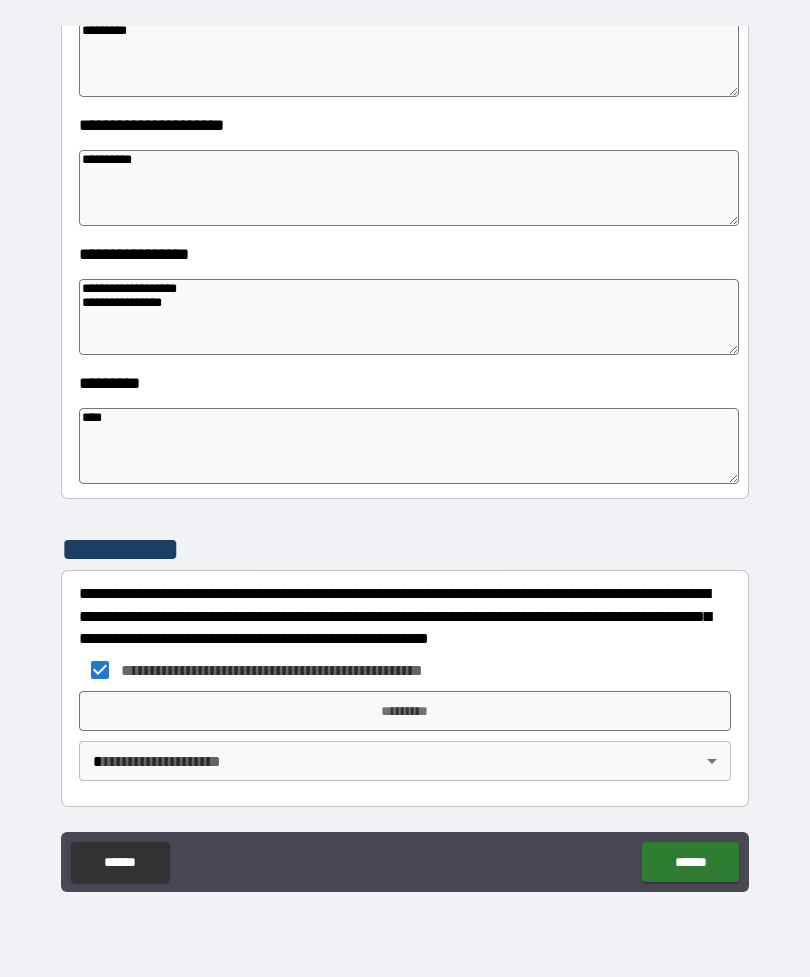 click on "*********" at bounding box center (405, 711) 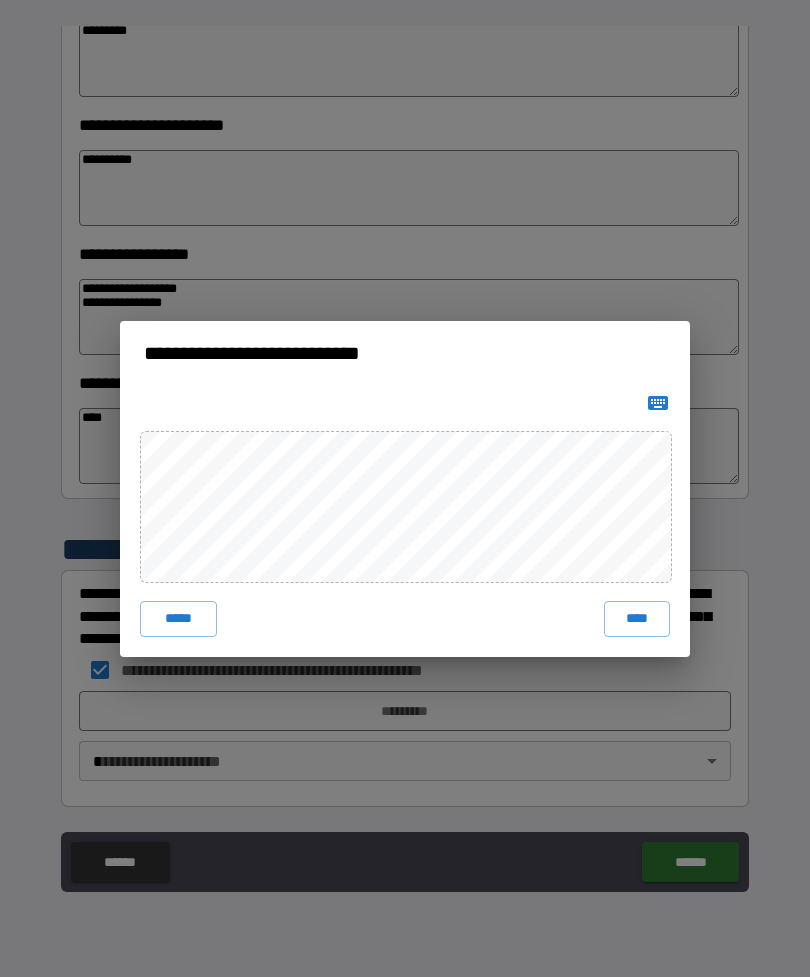 click on "****" at bounding box center (637, 619) 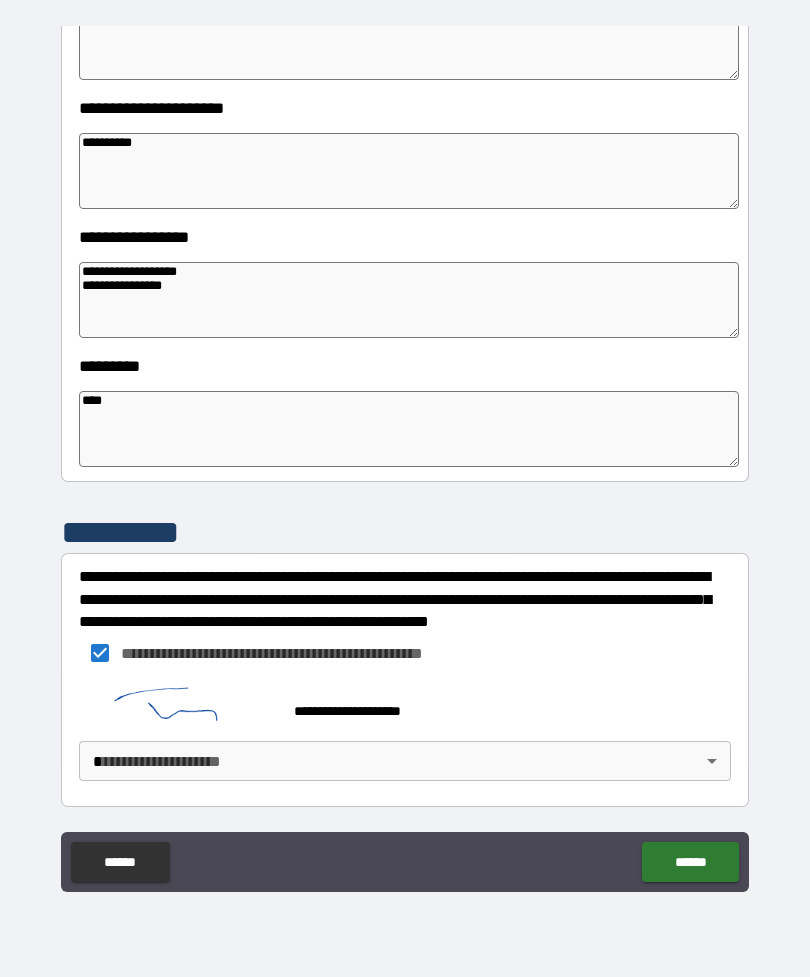 scroll, scrollTop: 409, scrollLeft: 0, axis: vertical 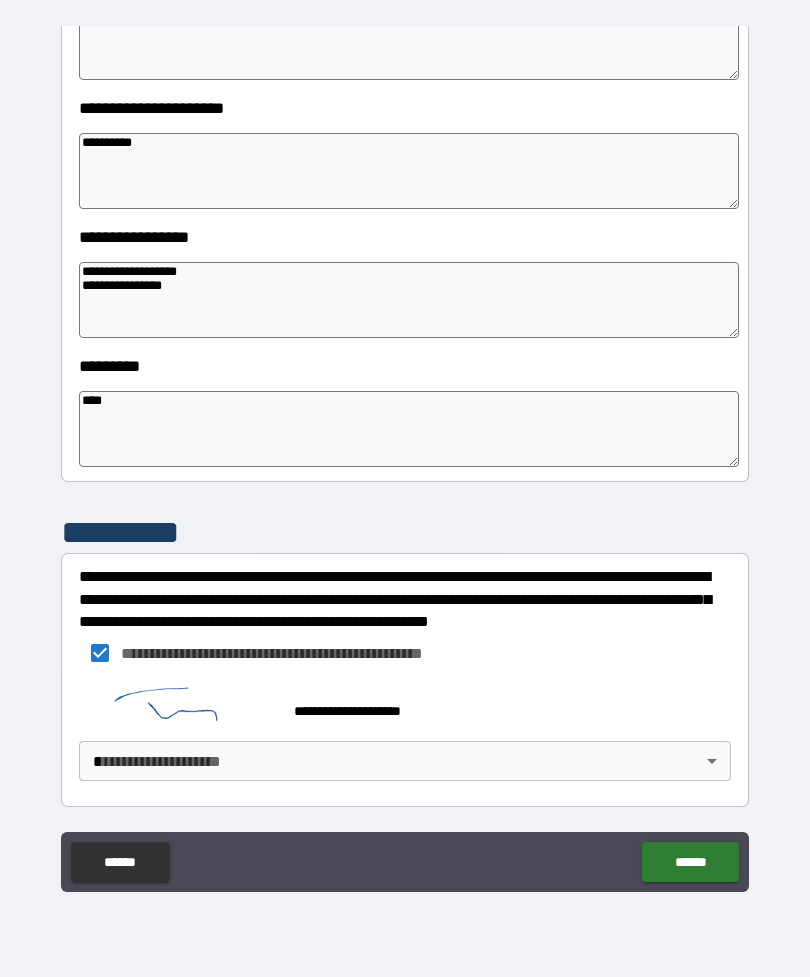 click on "**********" at bounding box center (405, 456) 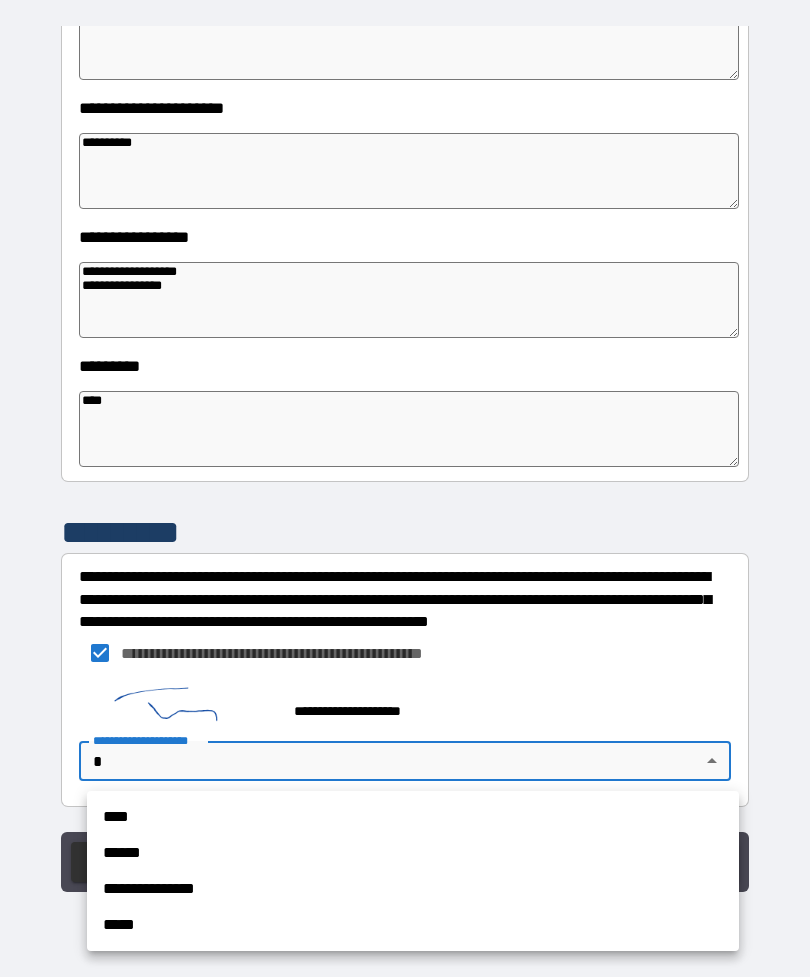 click on "**********" at bounding box center [413, 889] 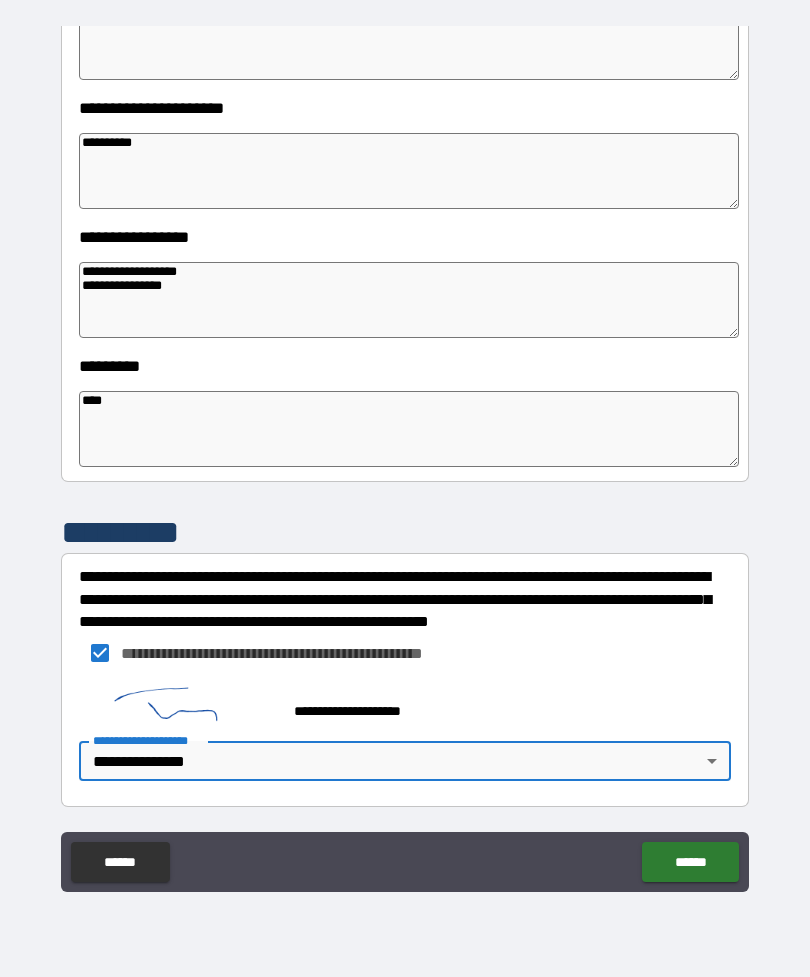 click on "******" at bounding box center (690, 862) 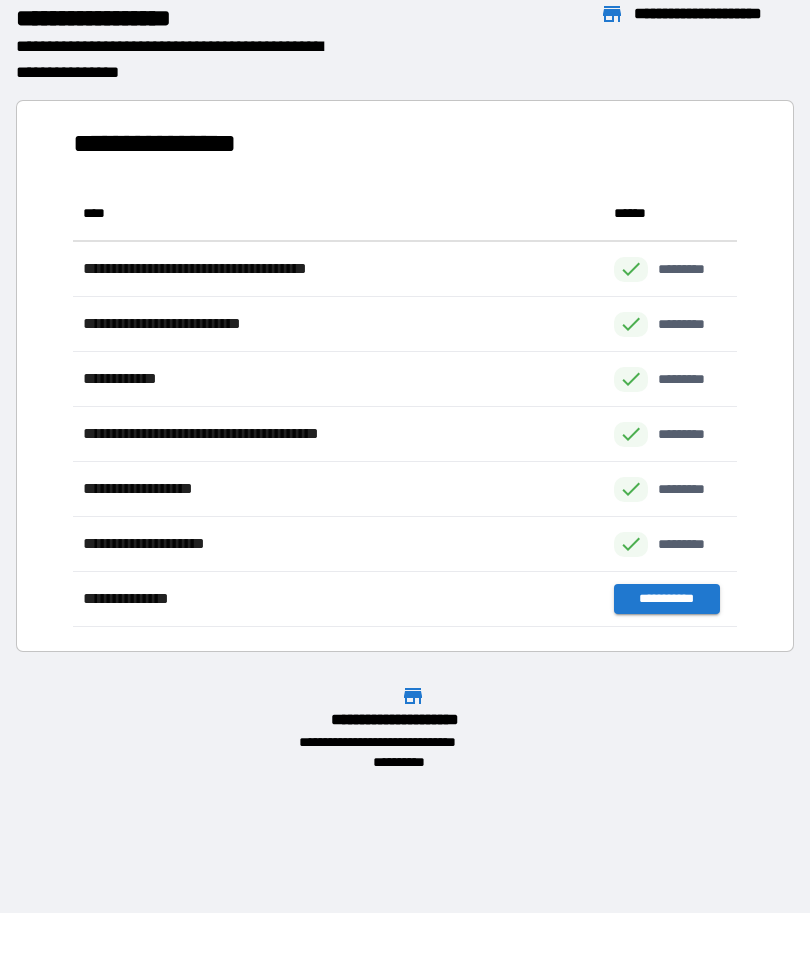 scroll, scrollTop: 1, scrollLeft: 1, axis: both 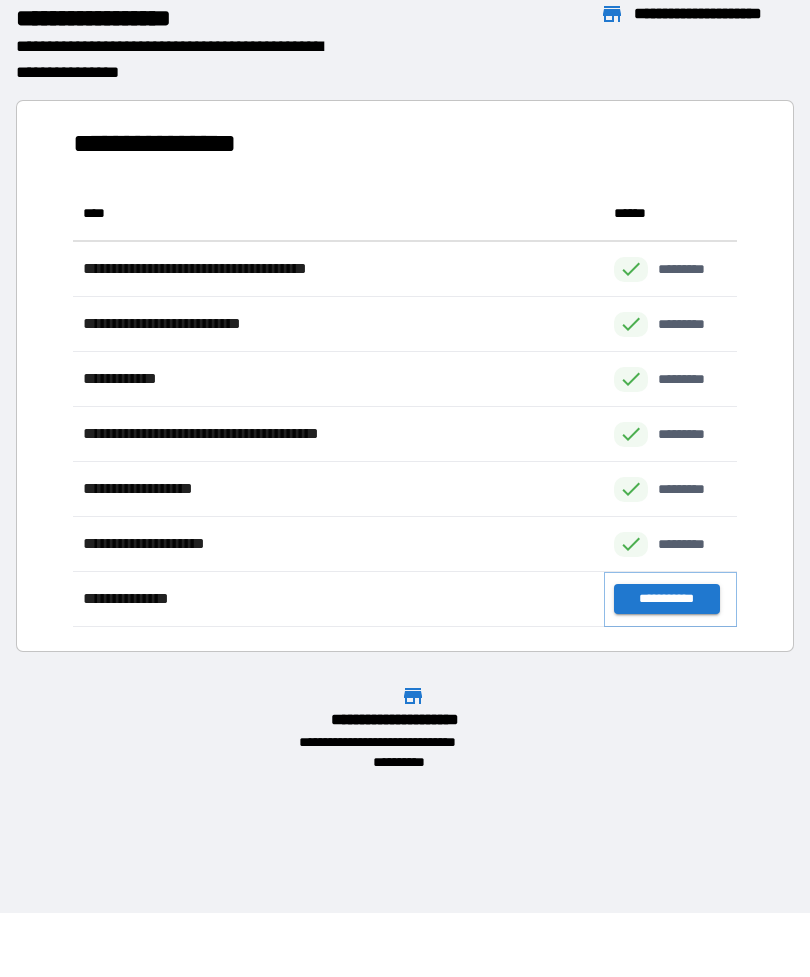 click on "**********" at bounding box center (666, 599) 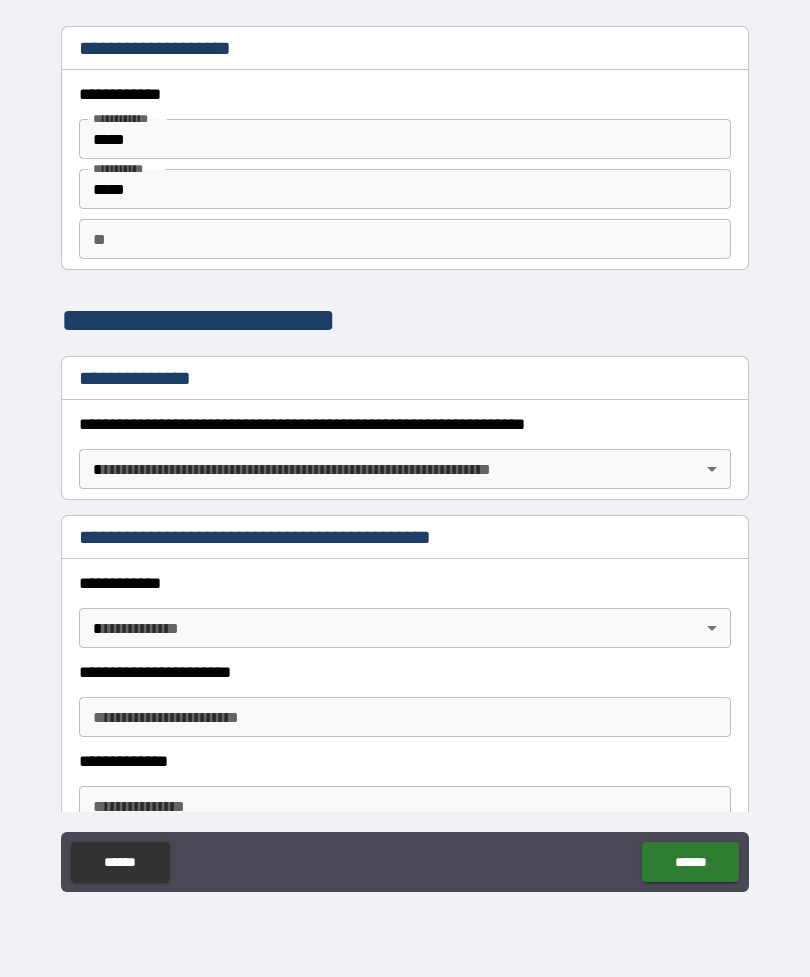 click on "**********" at bounding box center (405, 456) 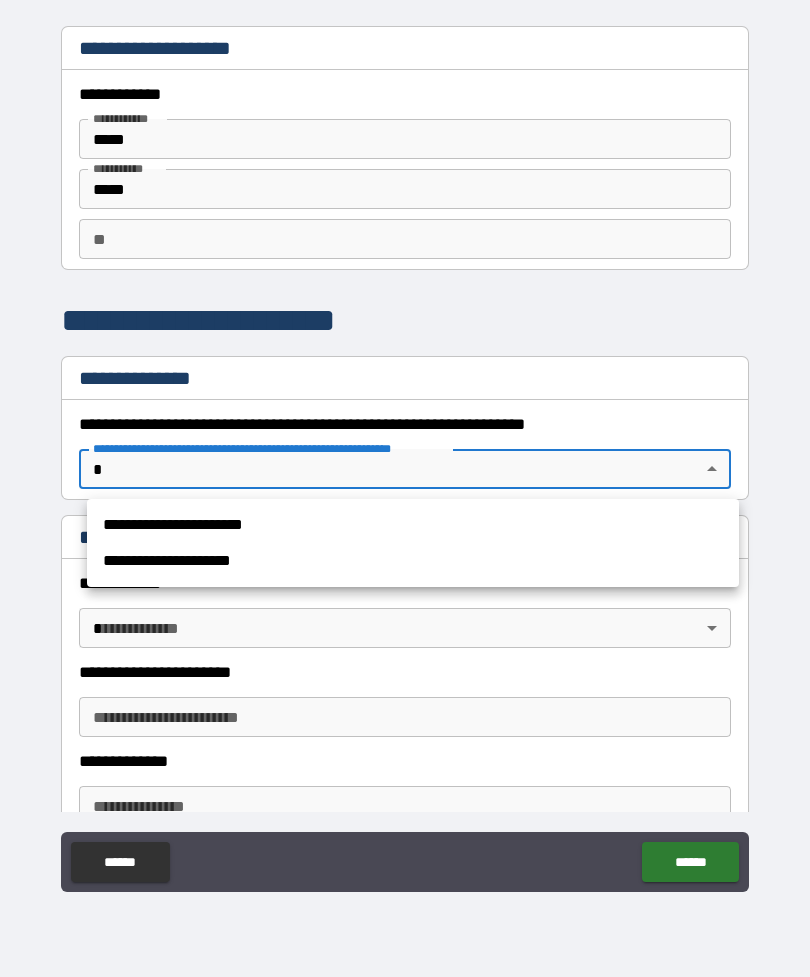 click on "**********" at bounding box center (413, 525) 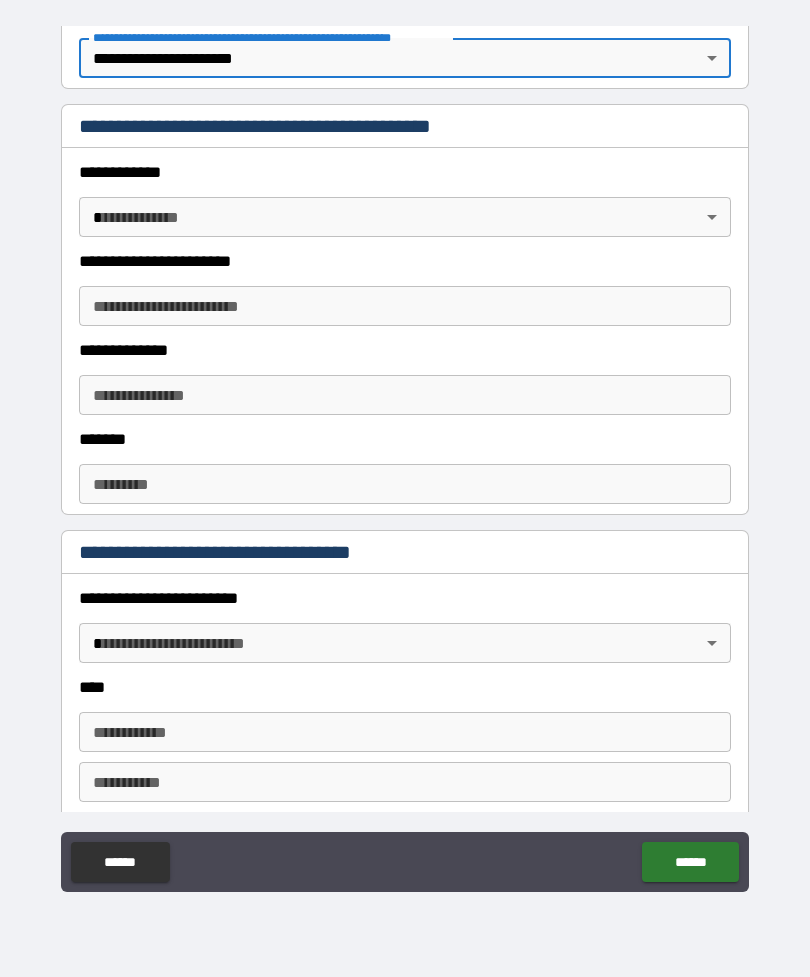 scroll, scrollTop: 409, scrollLeft: 0, axis: vertical 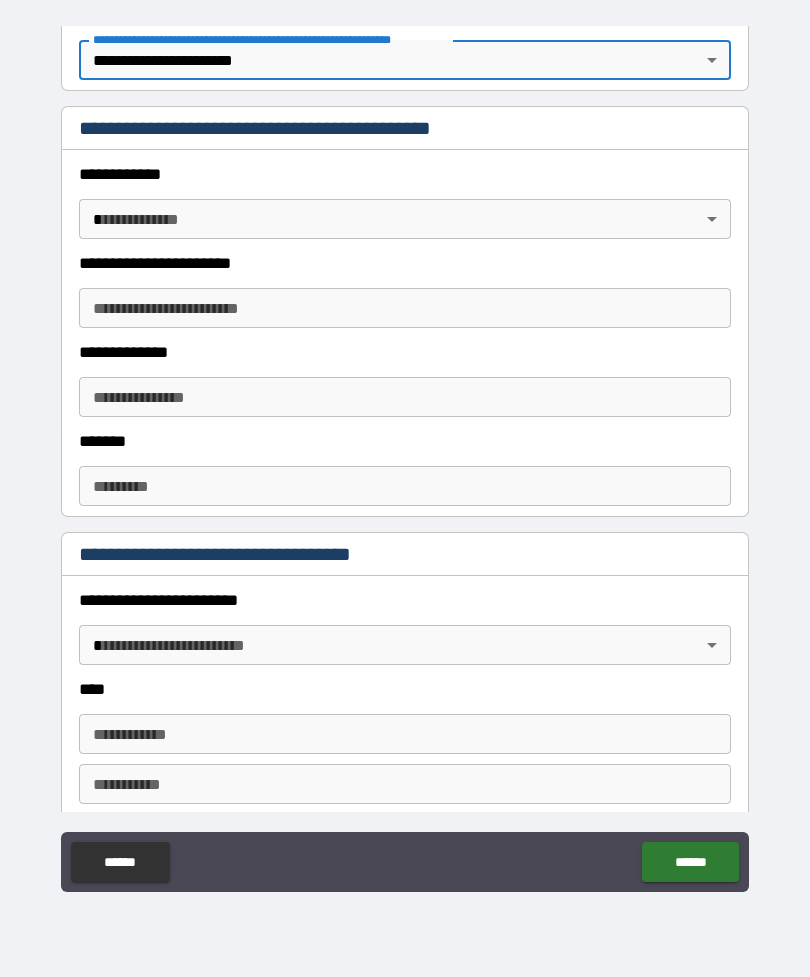 click on "**********" at bounding box center (405, 456) 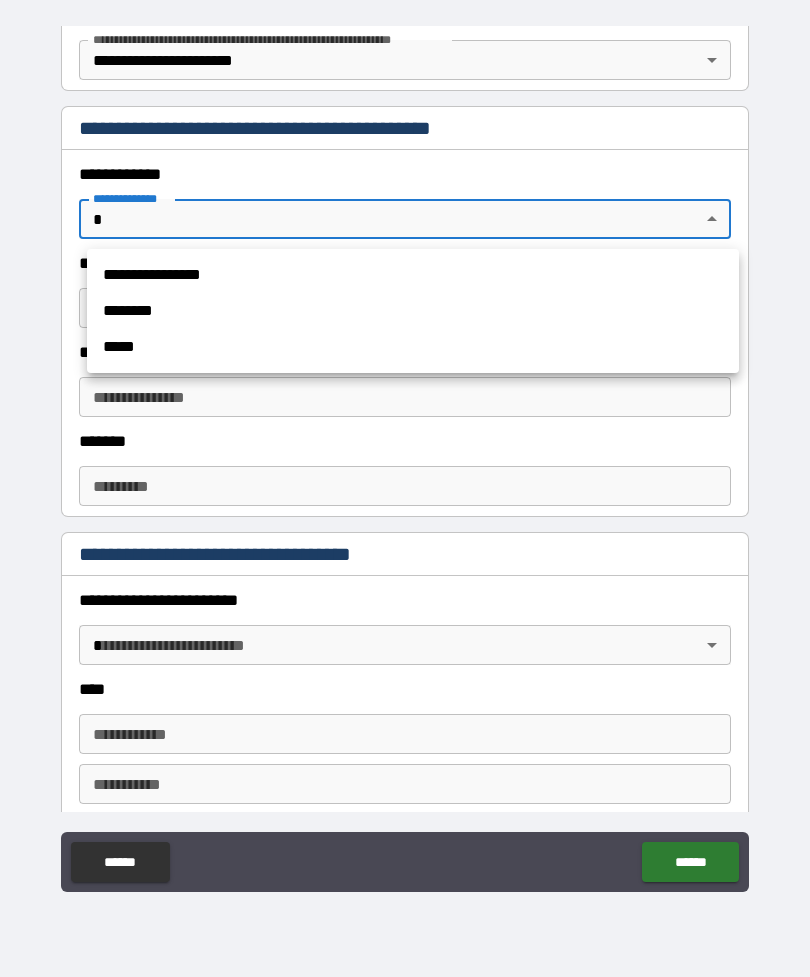 click at bounding box center [405, 488] 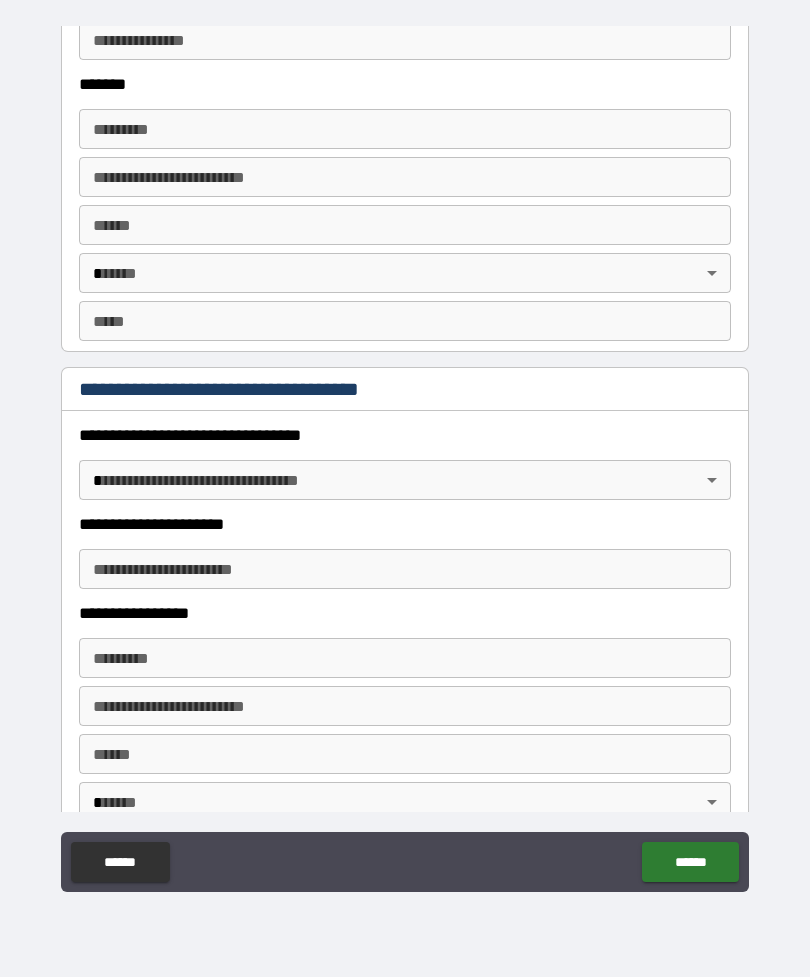 click on "**********" at bounding box center (405, 459) 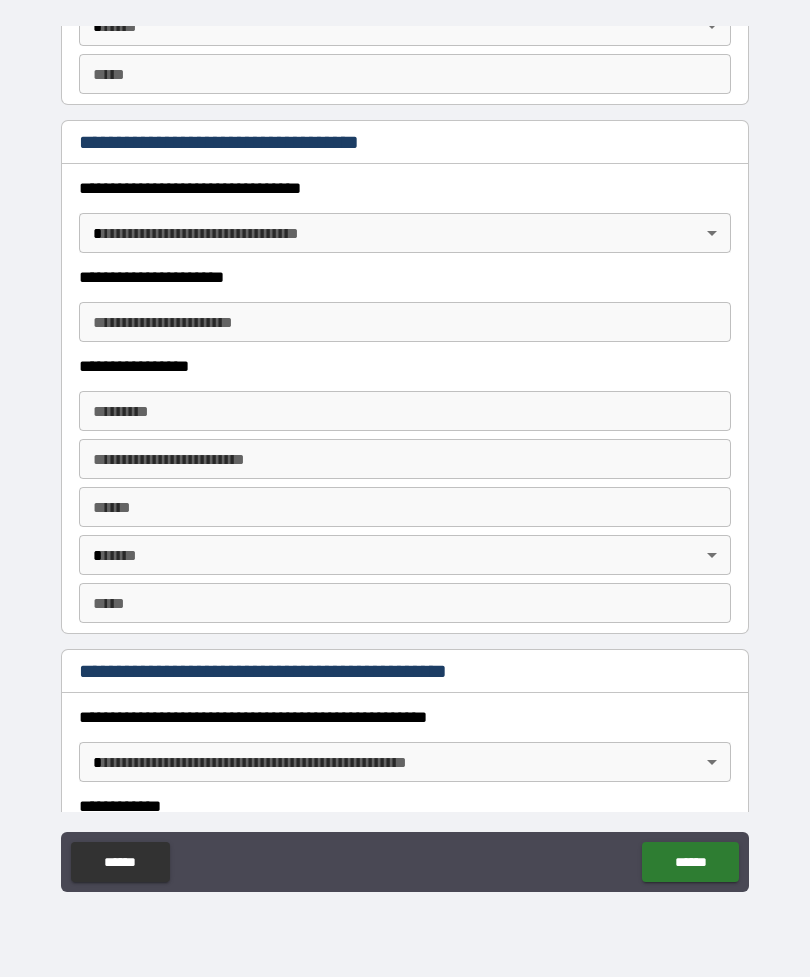 scroll, scrollTop: 1594, scrollLeft: 0, axis: vertical 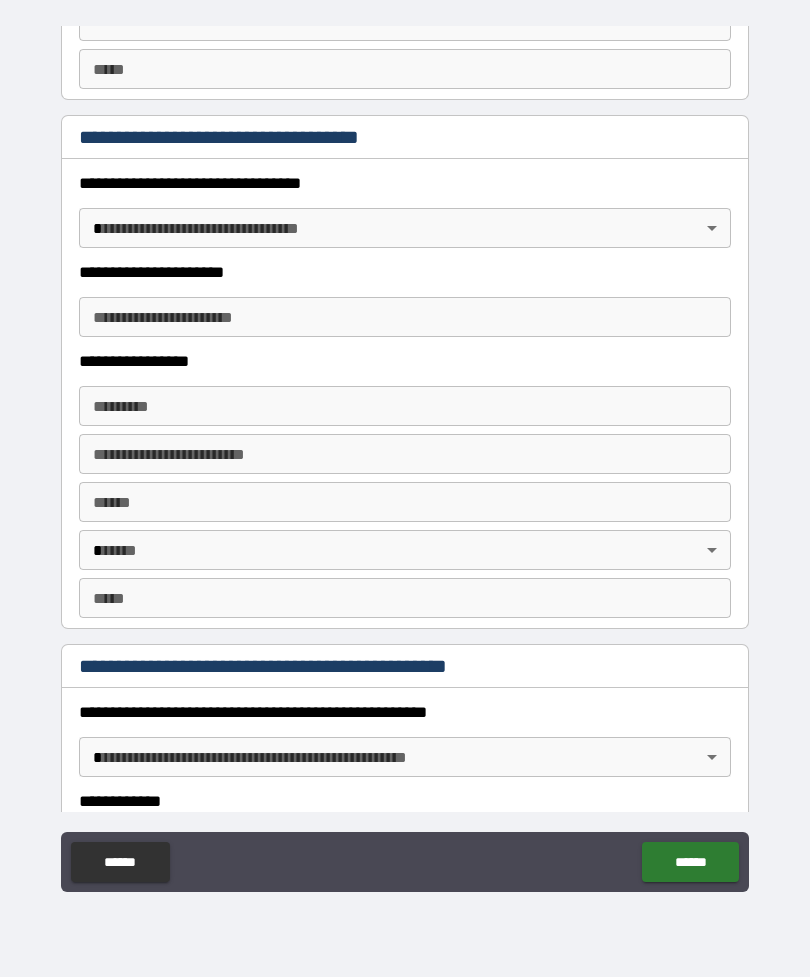 click on "**********" at bounding box center (405, 317) 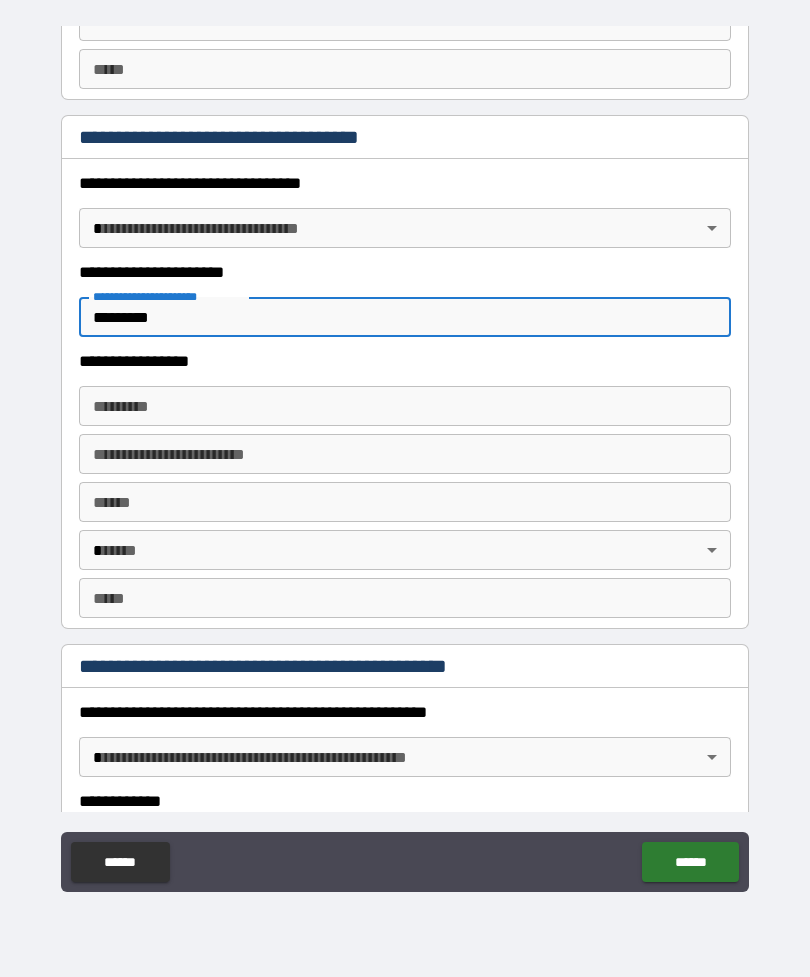 click on "*******   * *******   *" at bounding box center (405, 406) 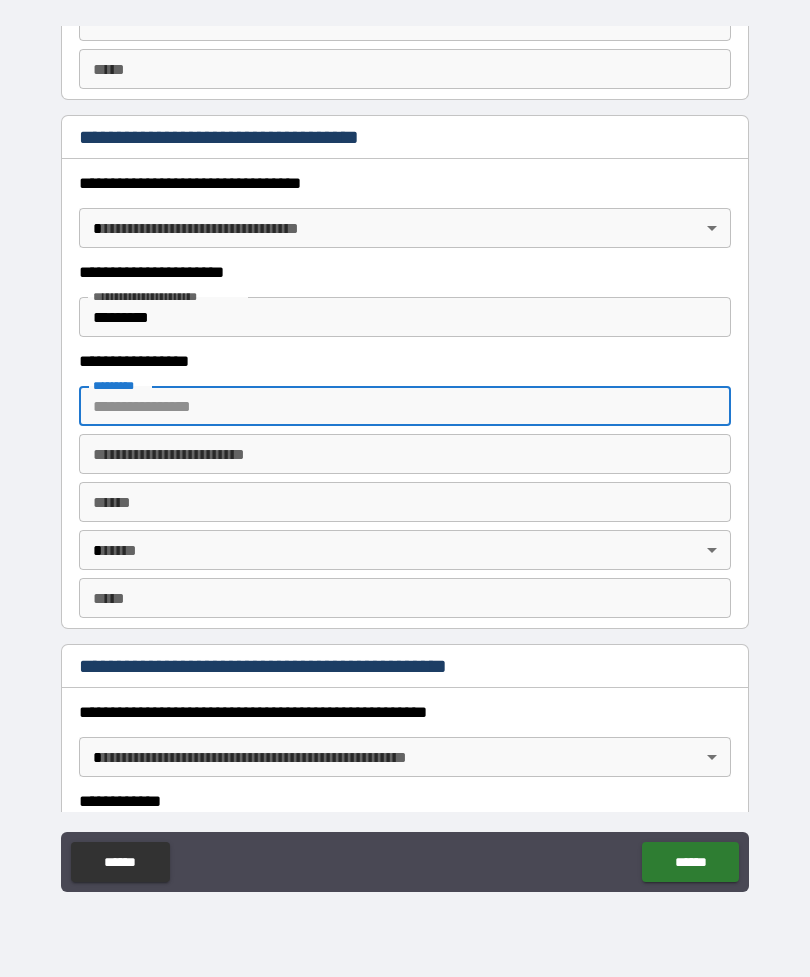 click on "*******   *" at bounding box center (405, 406) 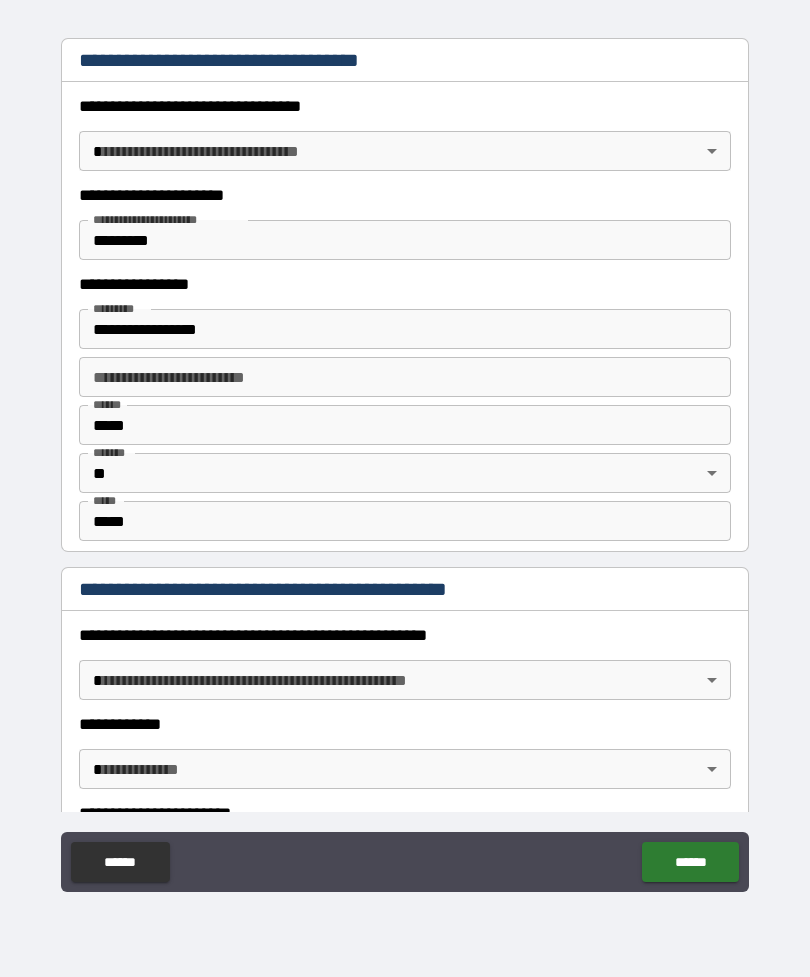 scroll, scrollTop: 1727, scrollLeft: 0, axis: vertical 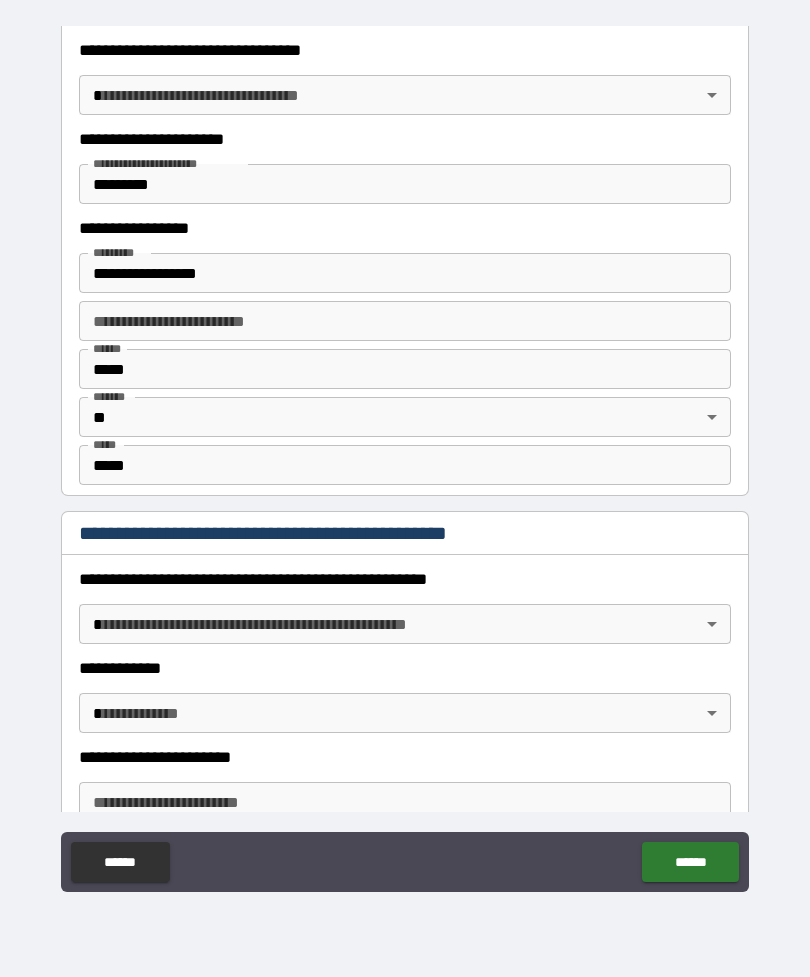 click on "**********" at bounding box center [405, 456] 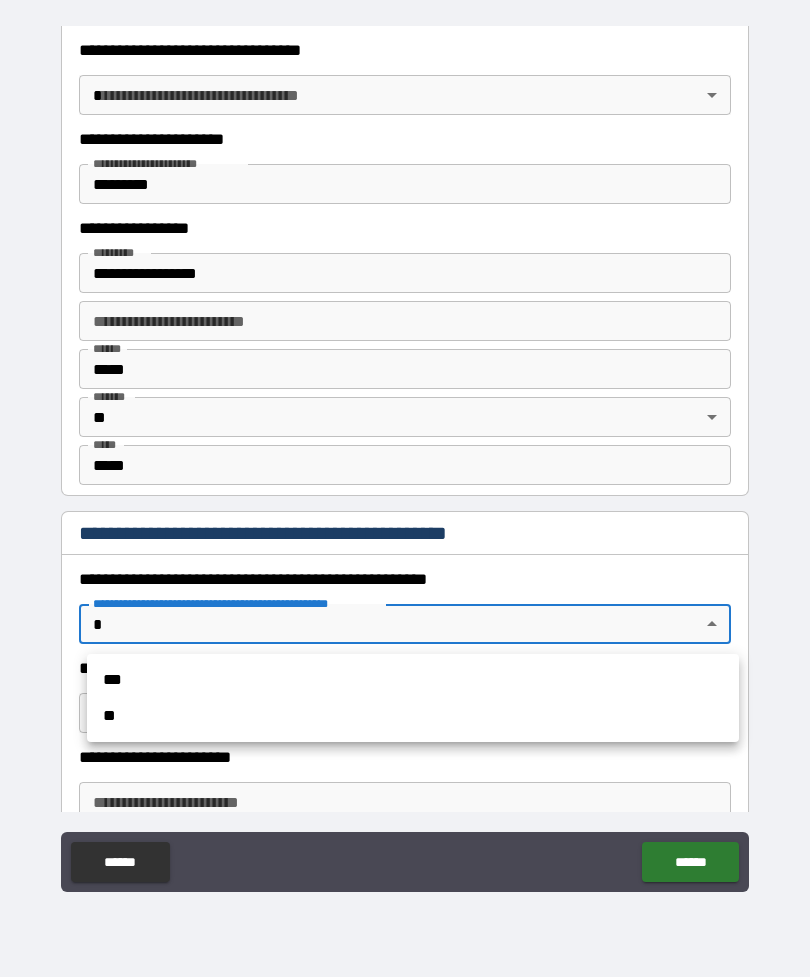click on "**" at bounding box center (413, 716) 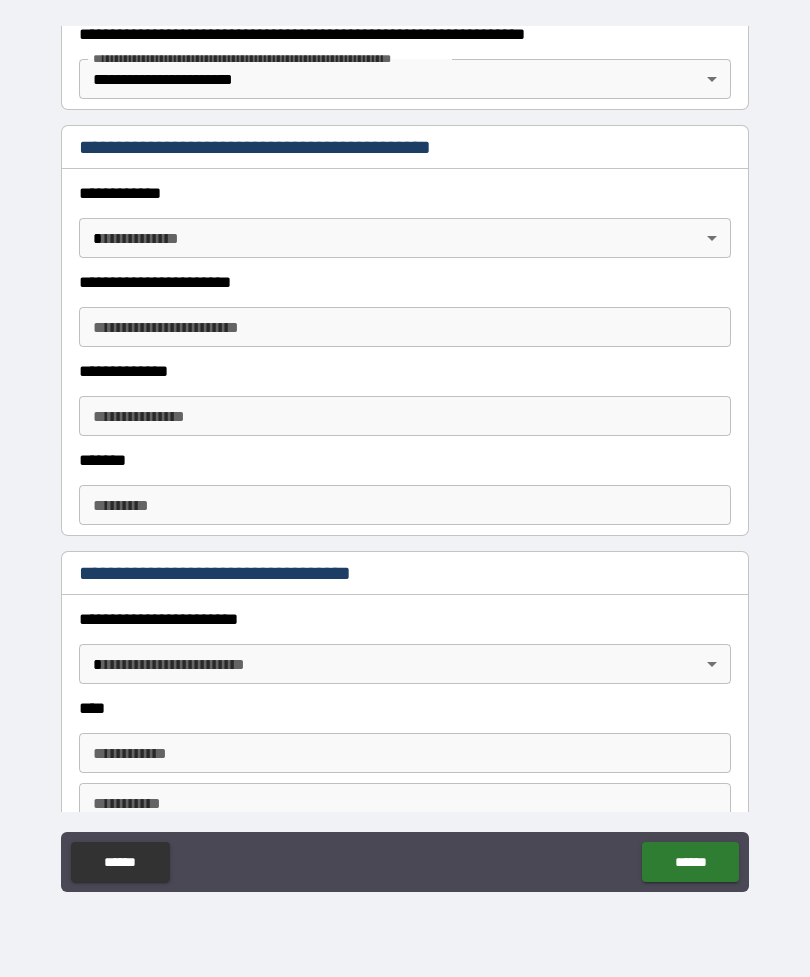 scroll, scrollTop: 388, scrollLeft: 0, axis: vertical 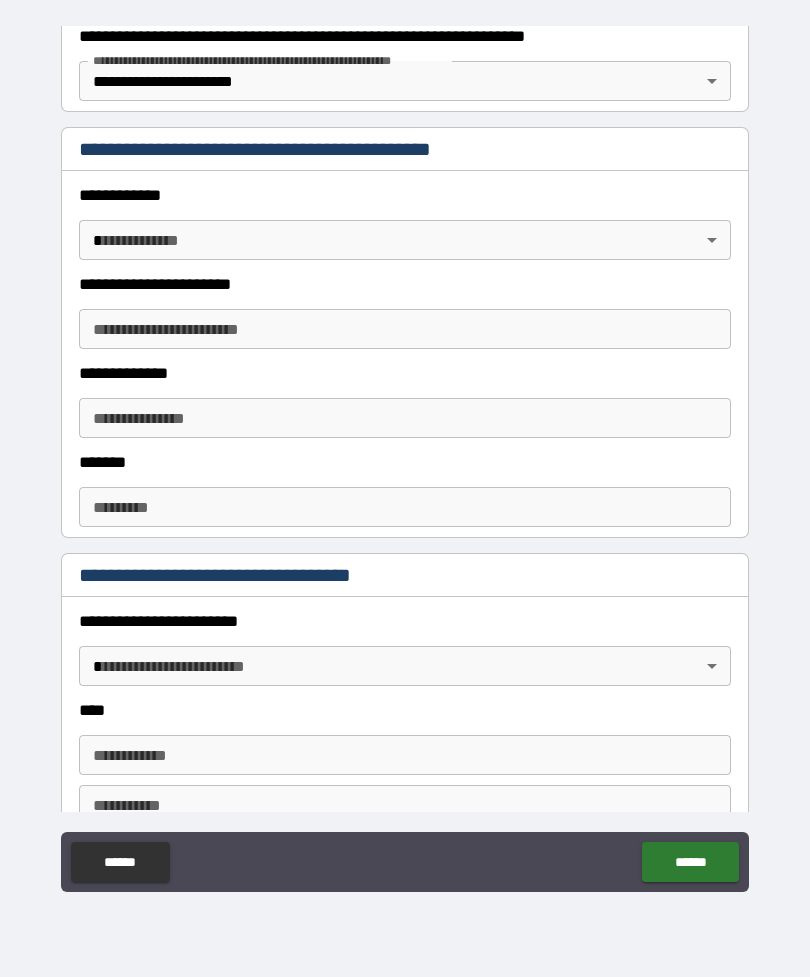 click on "**********" at bounding box center [405, 456] 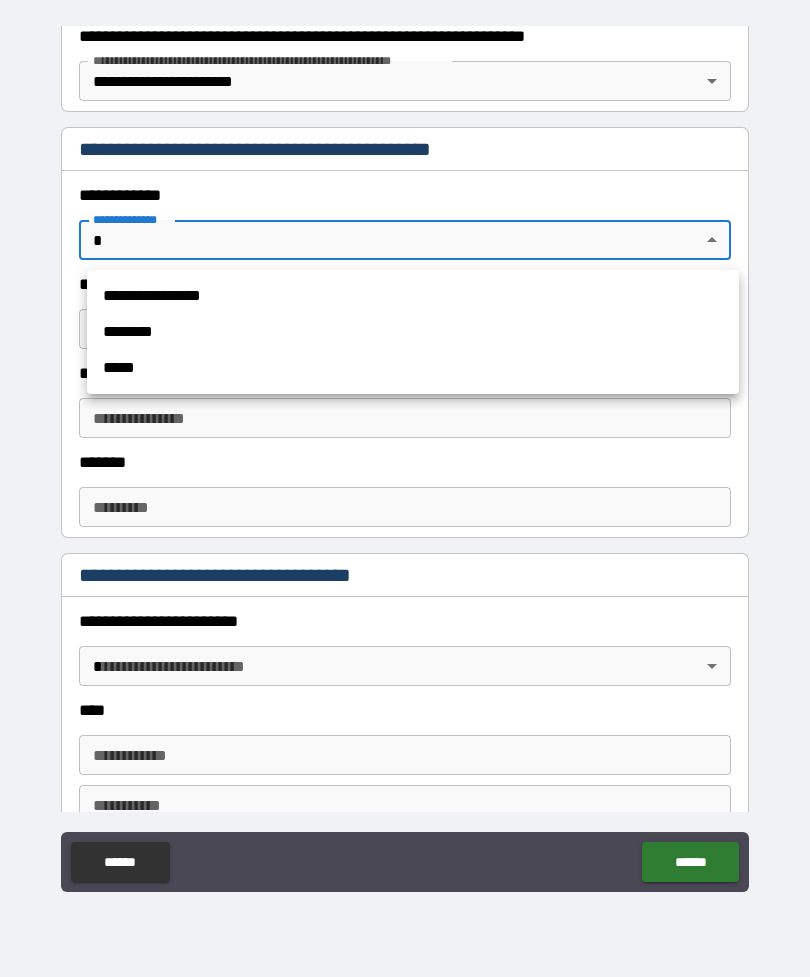 click on "**********" at bounding box center (413, 296) 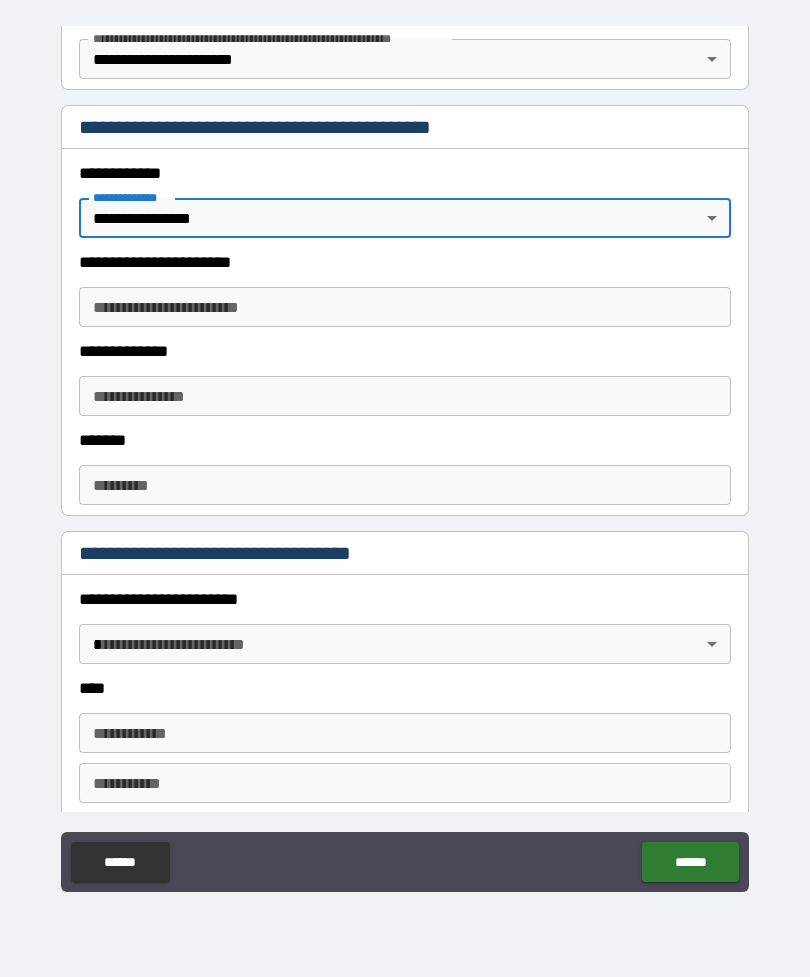 scroll, scrollTop: 412, scrollLeft: 0, axis: vertical 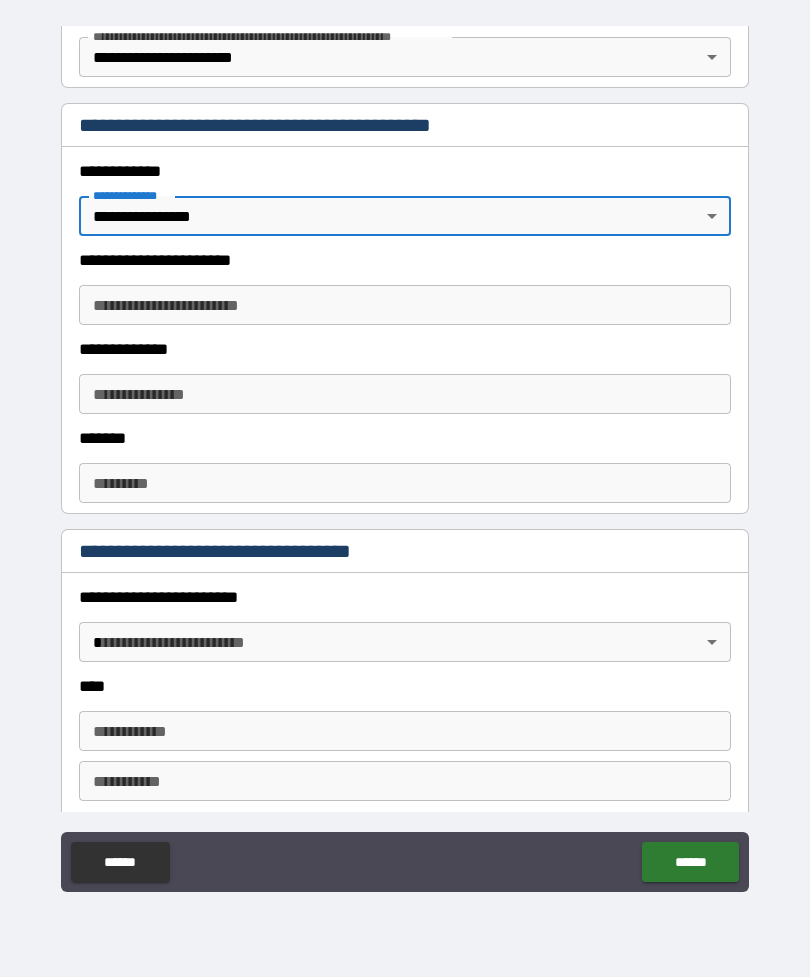 click on "**********" at bounding box center [405, 305] 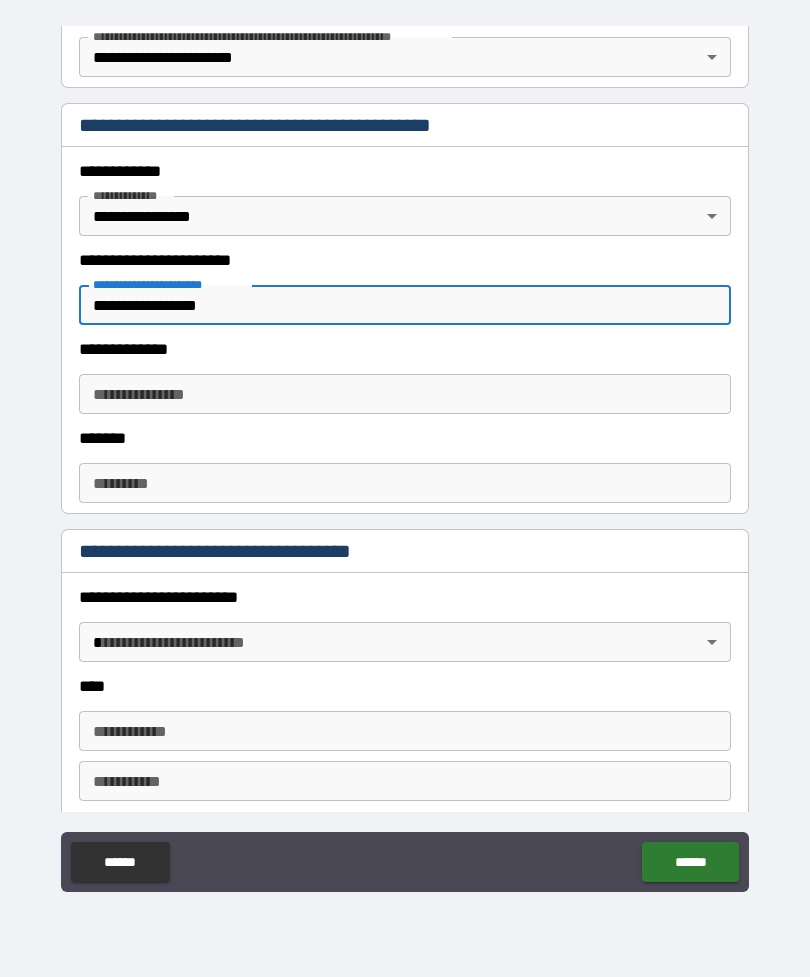 click on "**********" at bounding box center [405, 394] 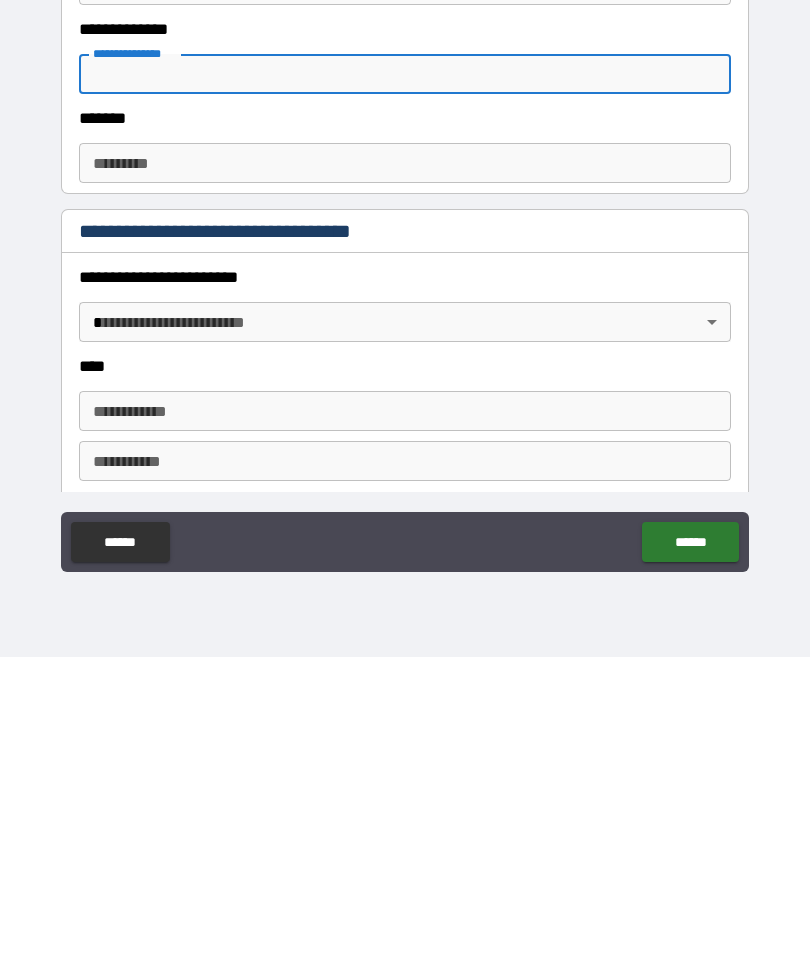 click on "**********" at bounding box center [405, 456] 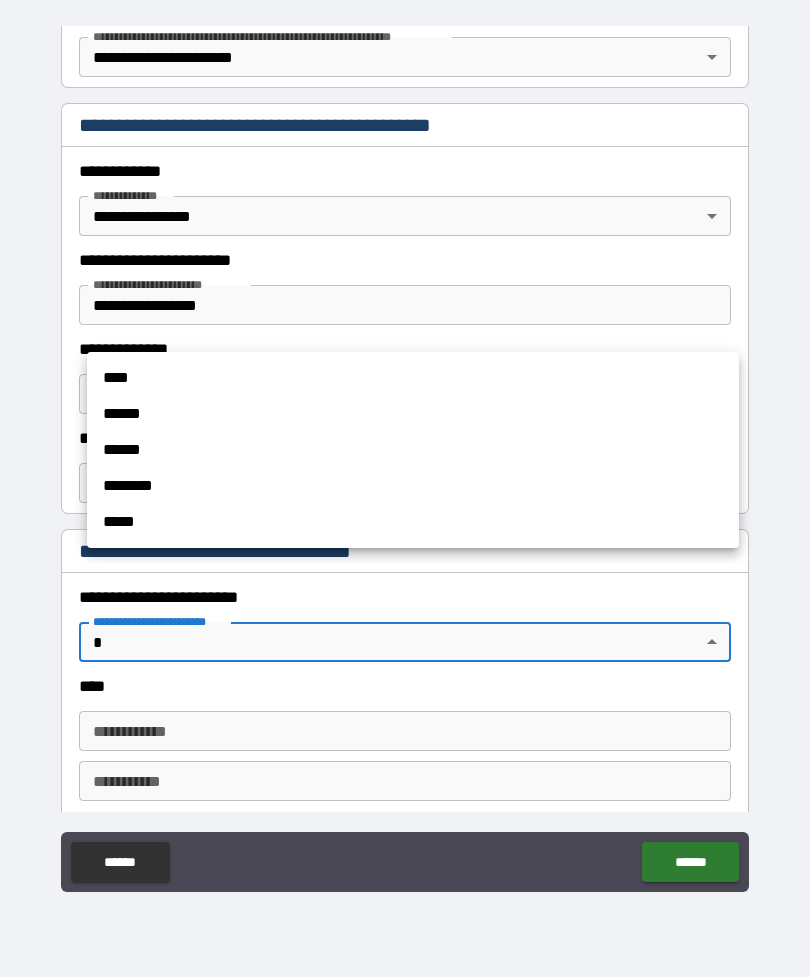 click on "******" at bounding box center (413, 414) 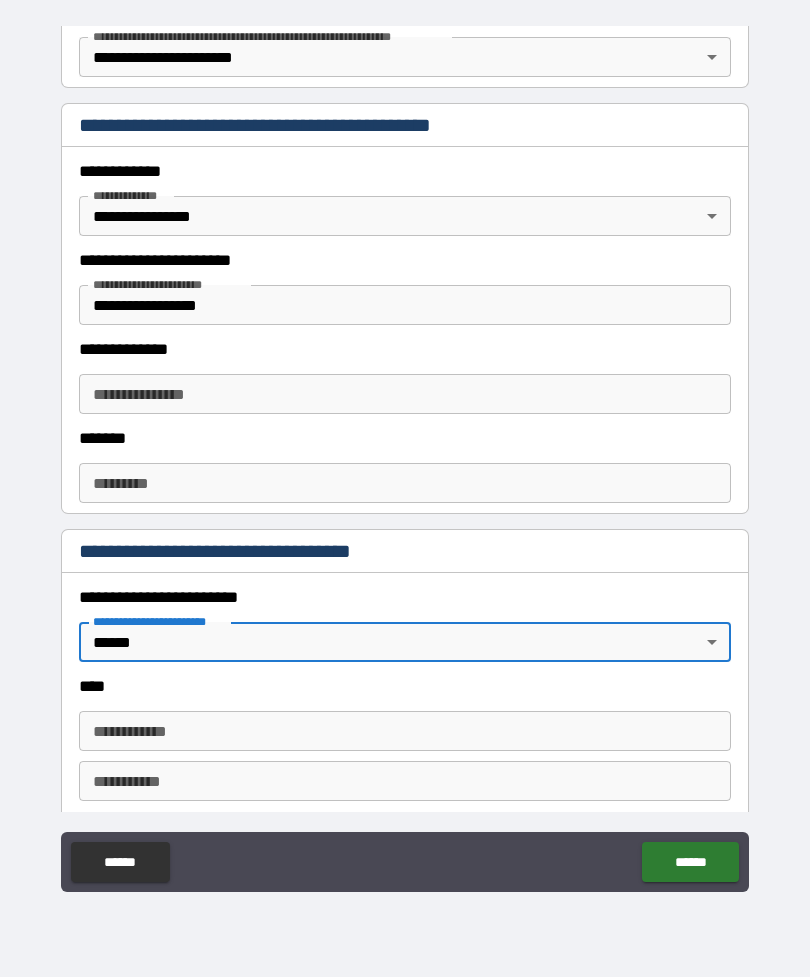click on "**********" at bounding box center (405, 731) 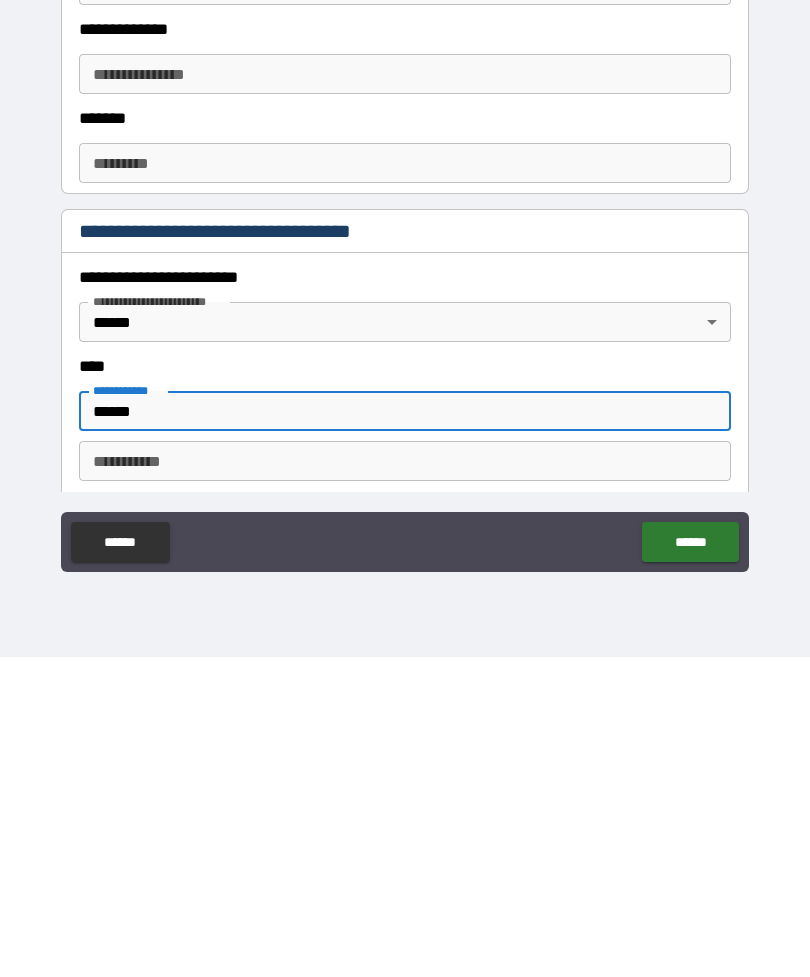 click on "*********   *" at bounding box center (405, 781) 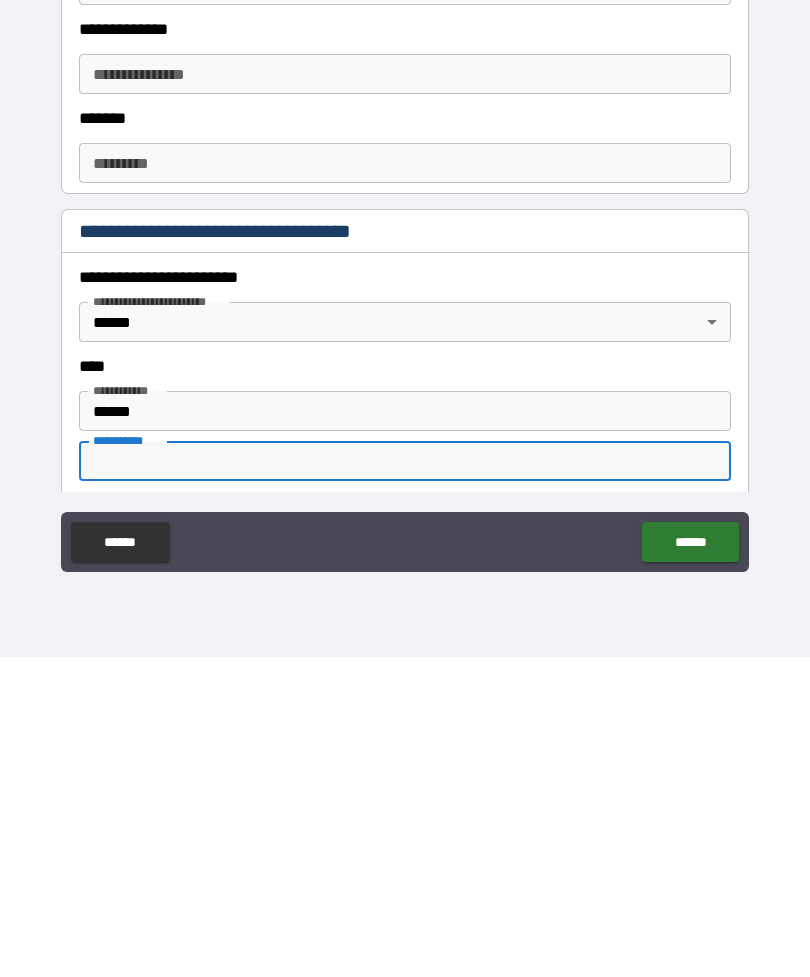 click on "******" at bounding box center (405, 731) 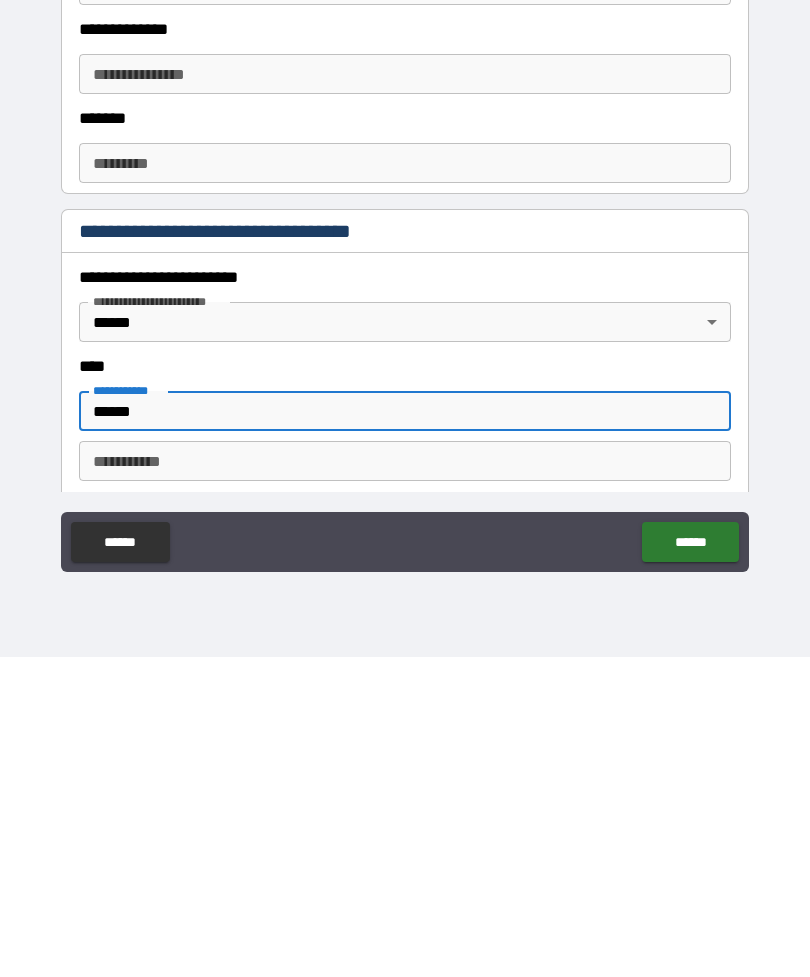 click on "*********   *" at bounding box center (405, 781) 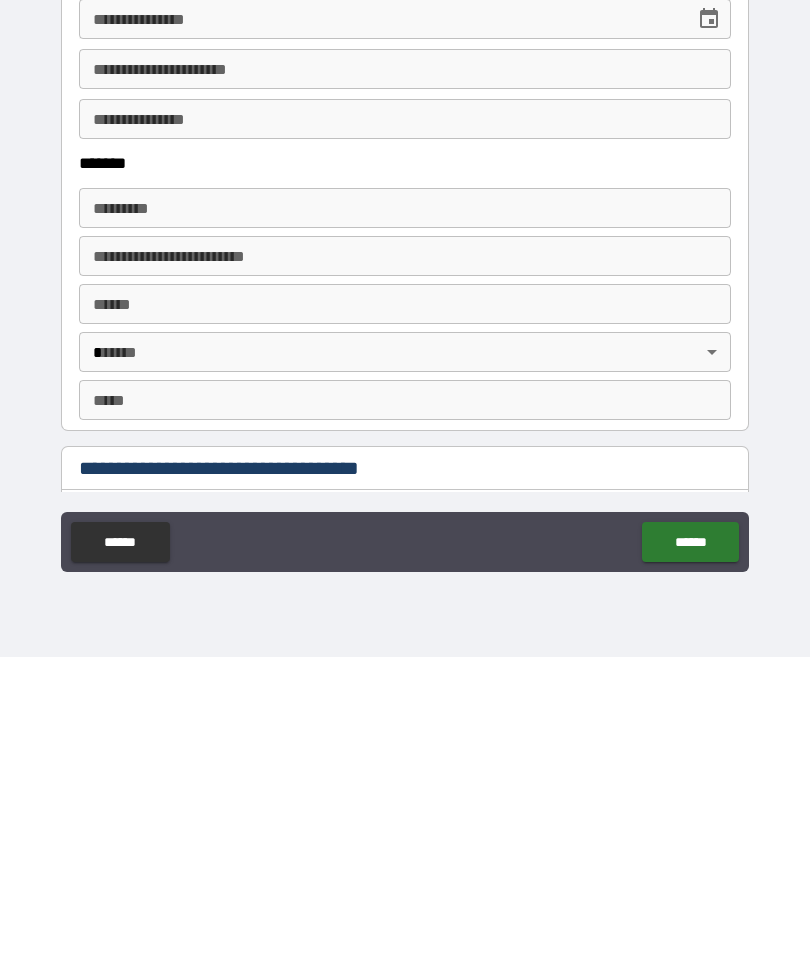 scroll, scrollTop: 944, scrollLeft: 0, axis: vertical 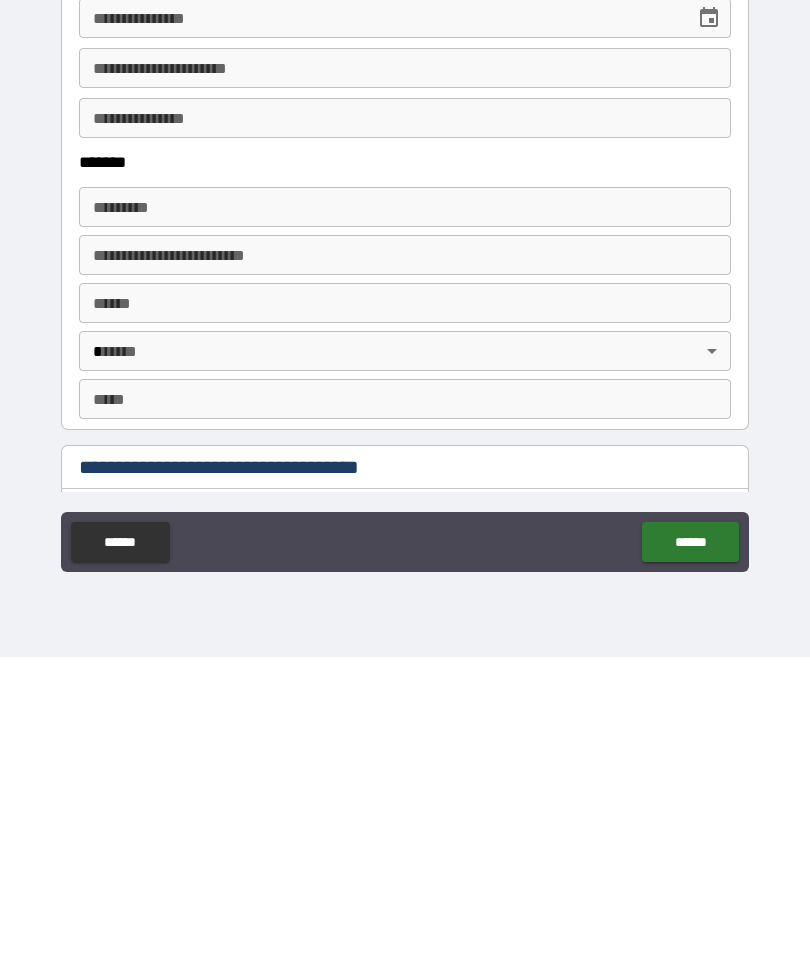 click on "*******   *" at bounding box center (405, 527) 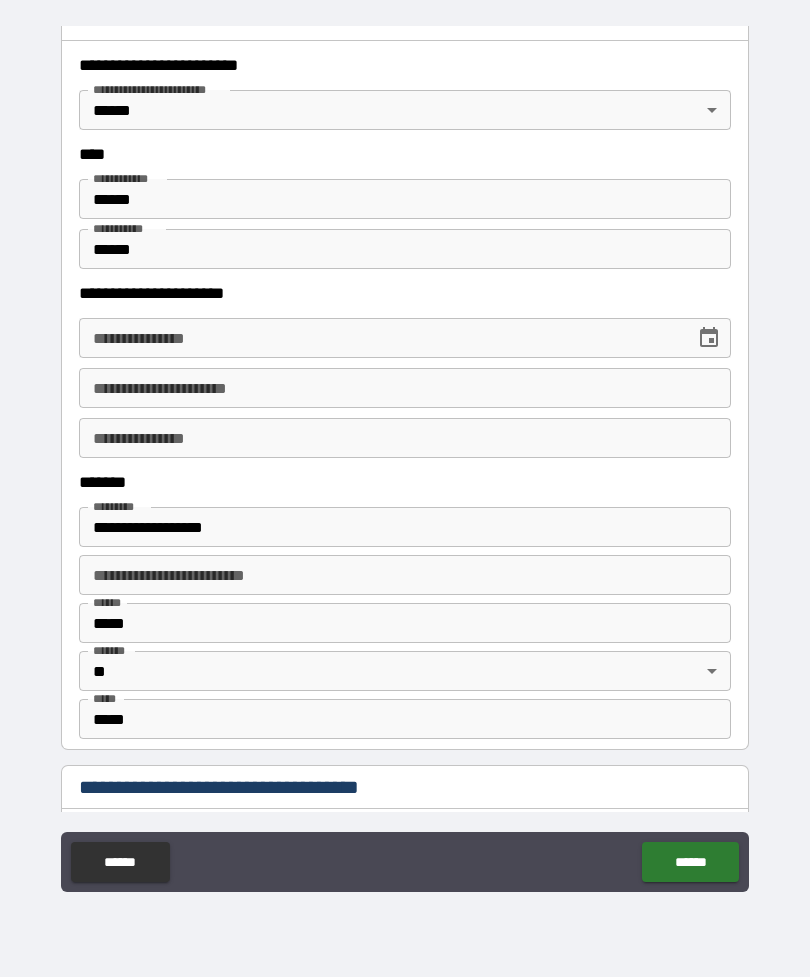 click 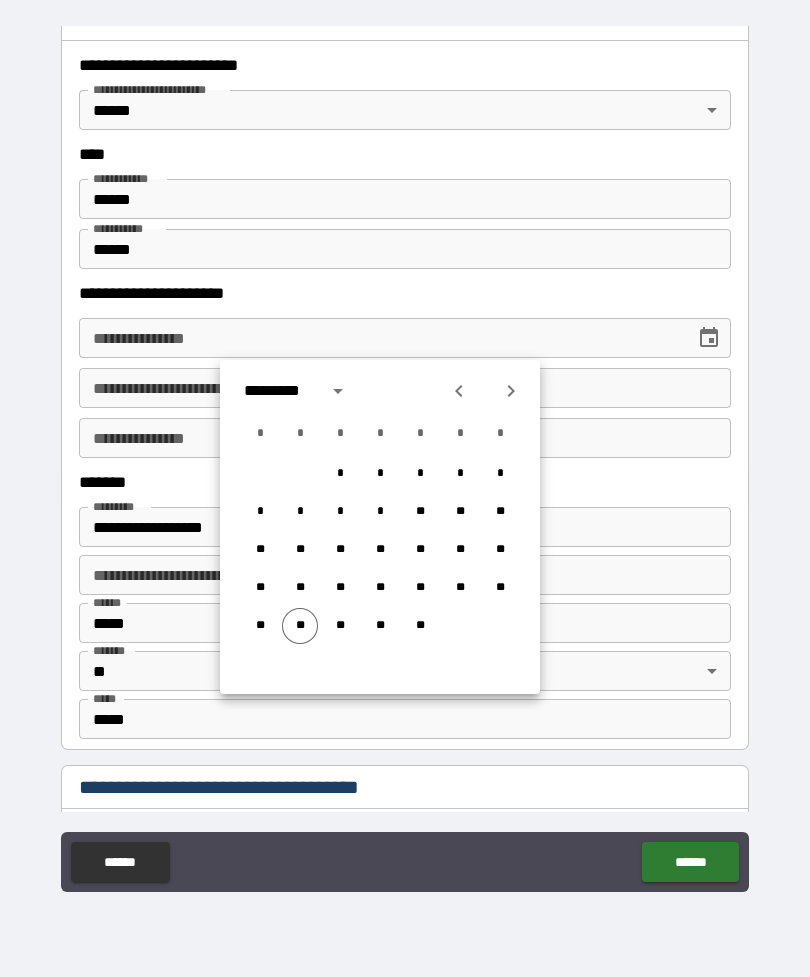 click 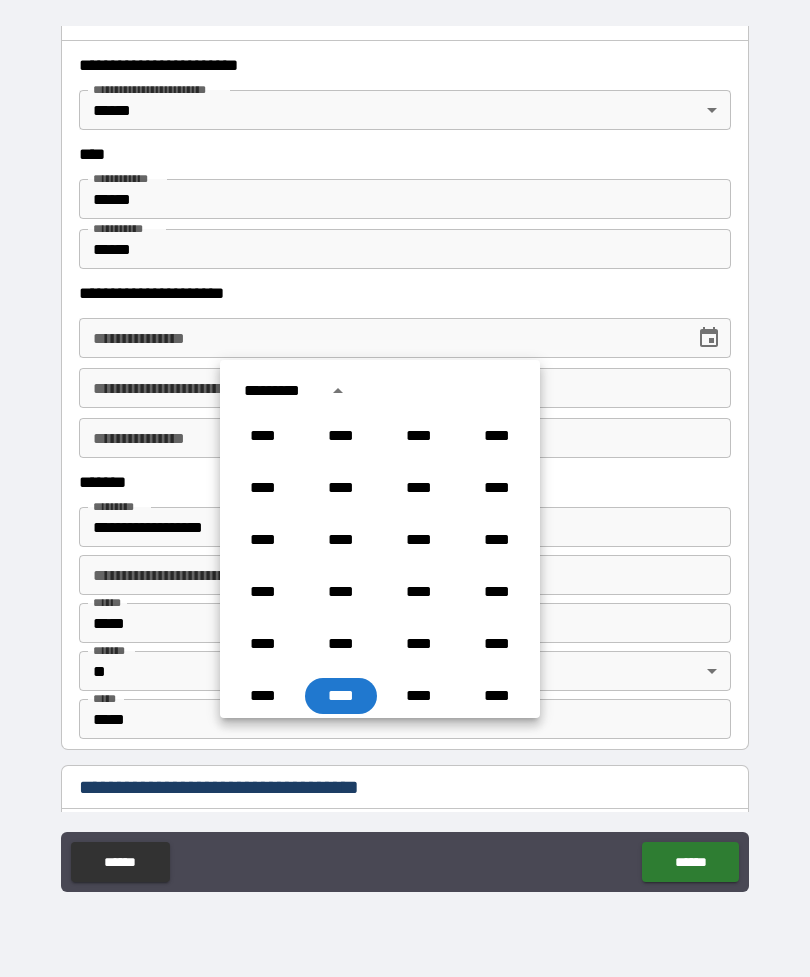 scroll, scrollTop: 1354, scrollLeft: 0, axis: vertical 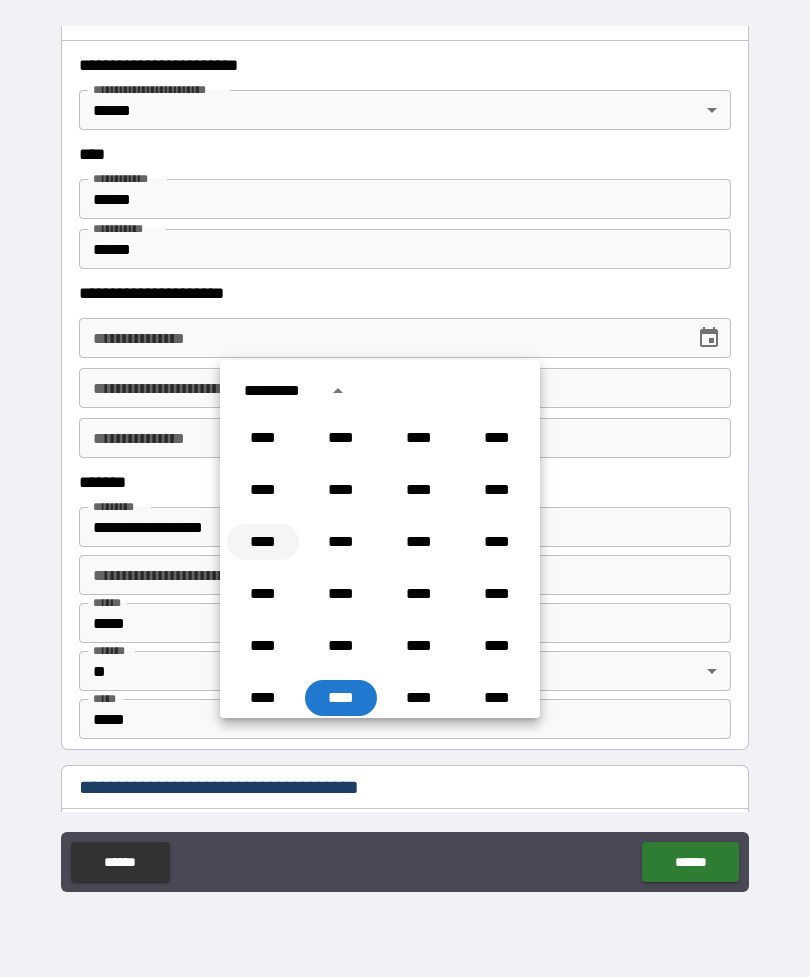 click on "****" at bounding box center (263, 542) 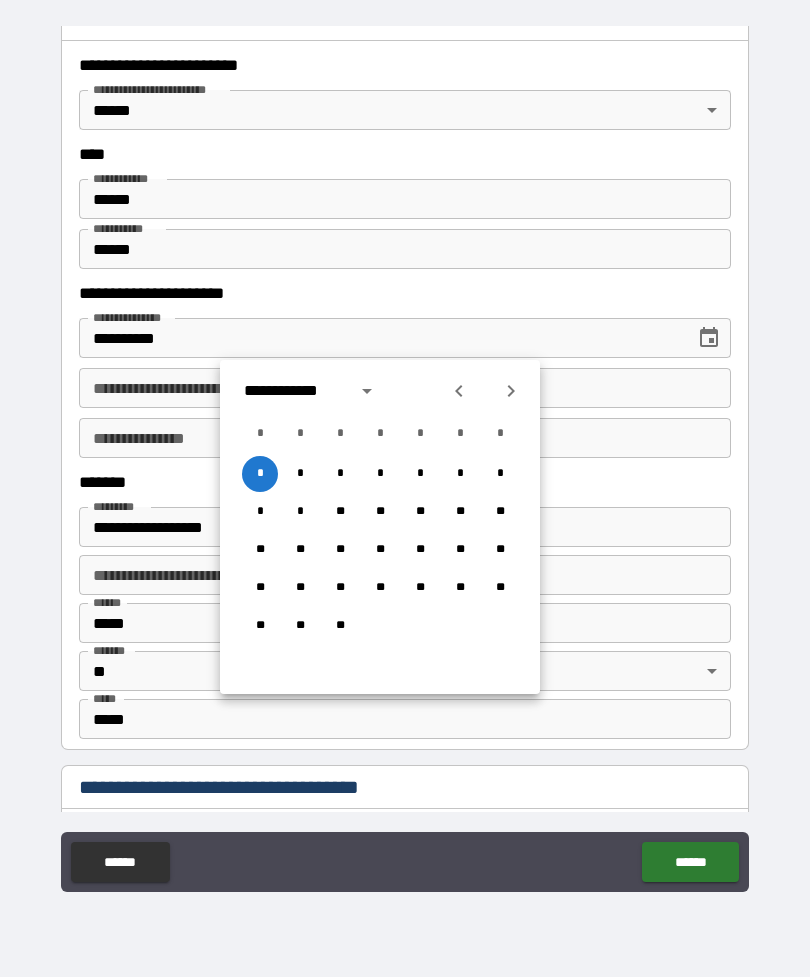 click 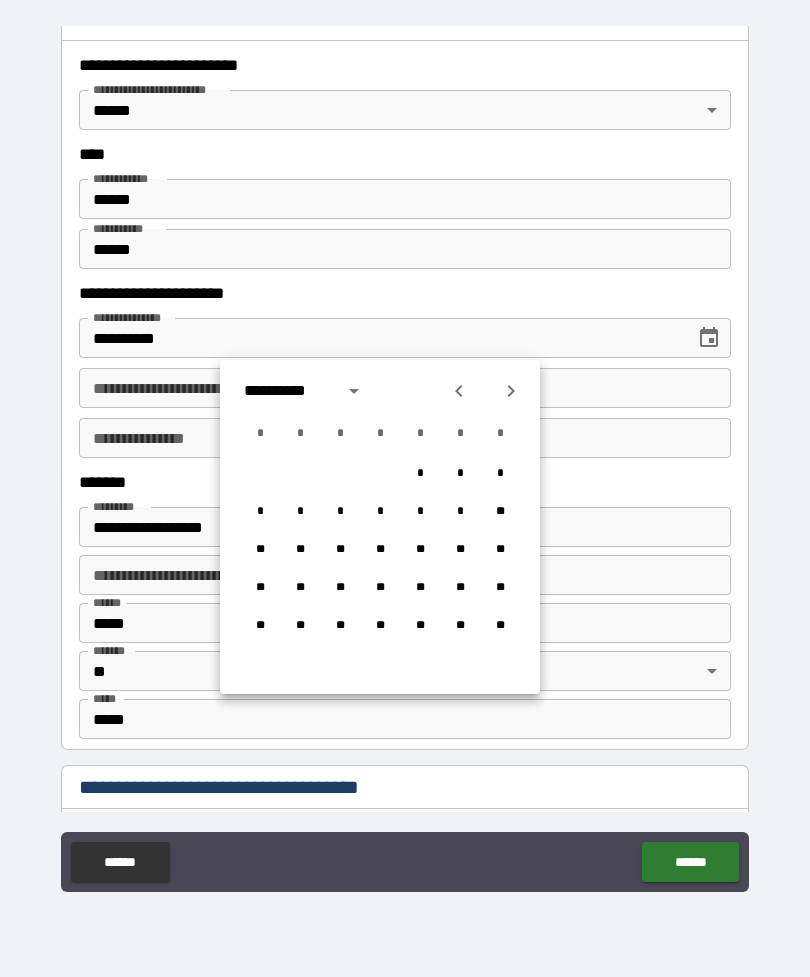click 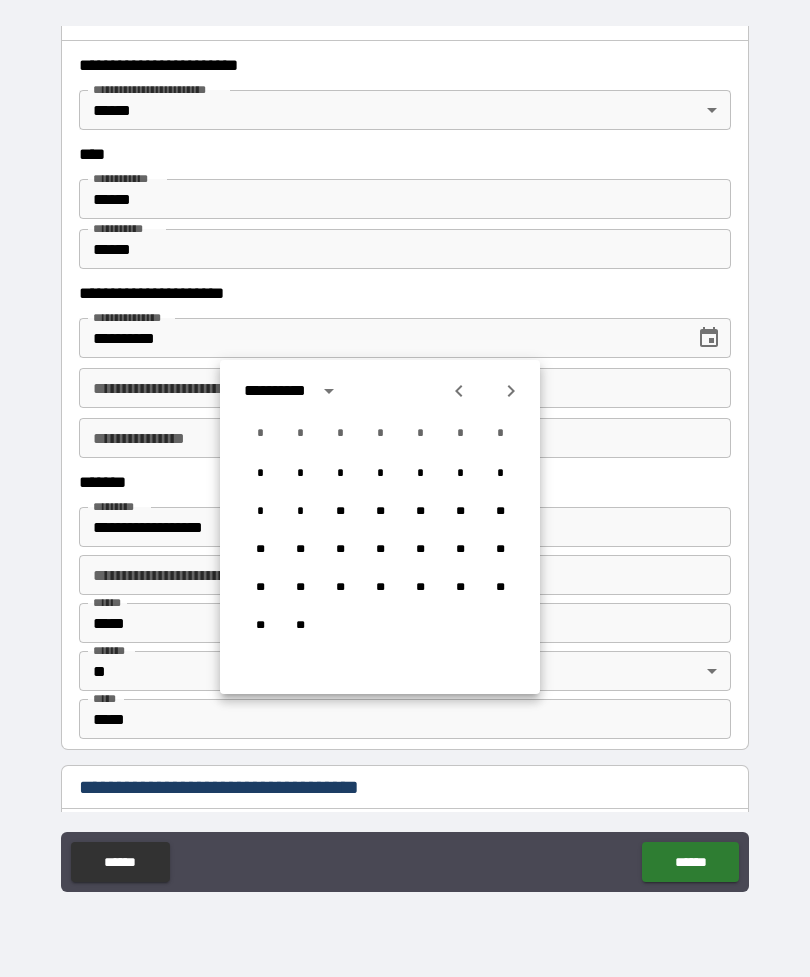 click 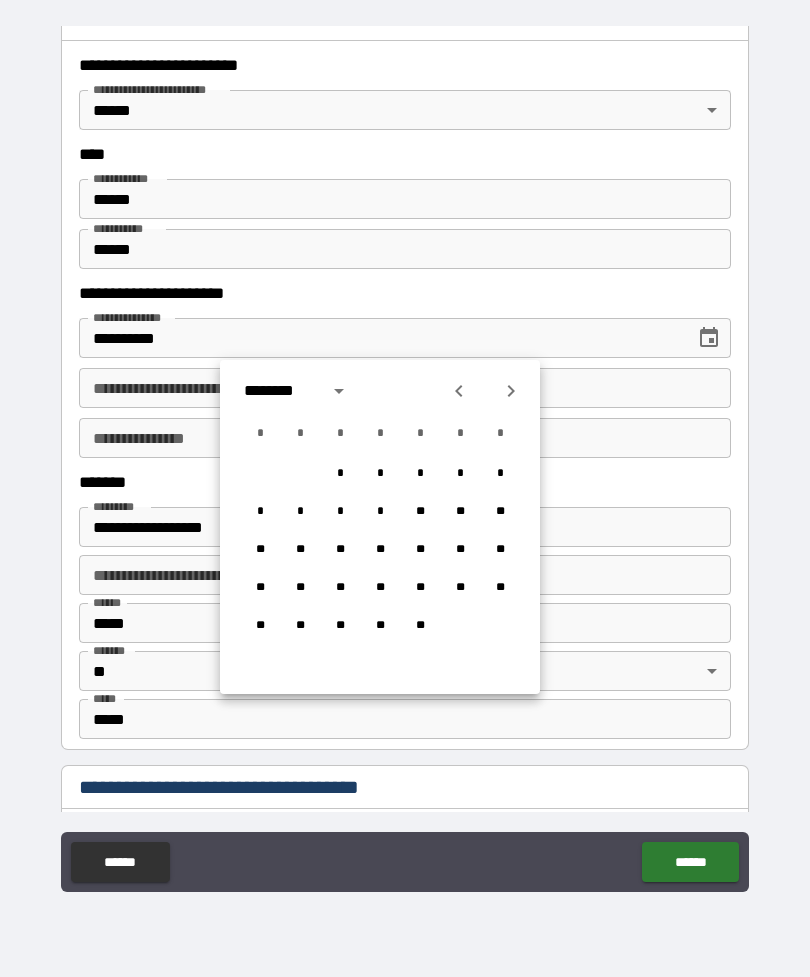 click 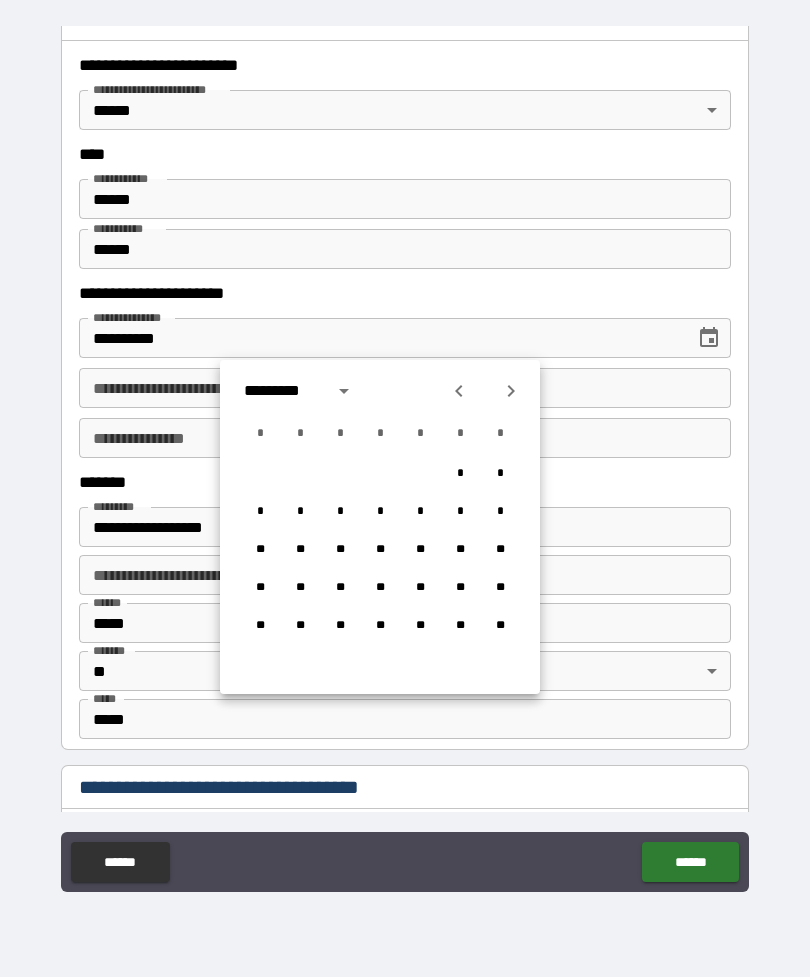 click 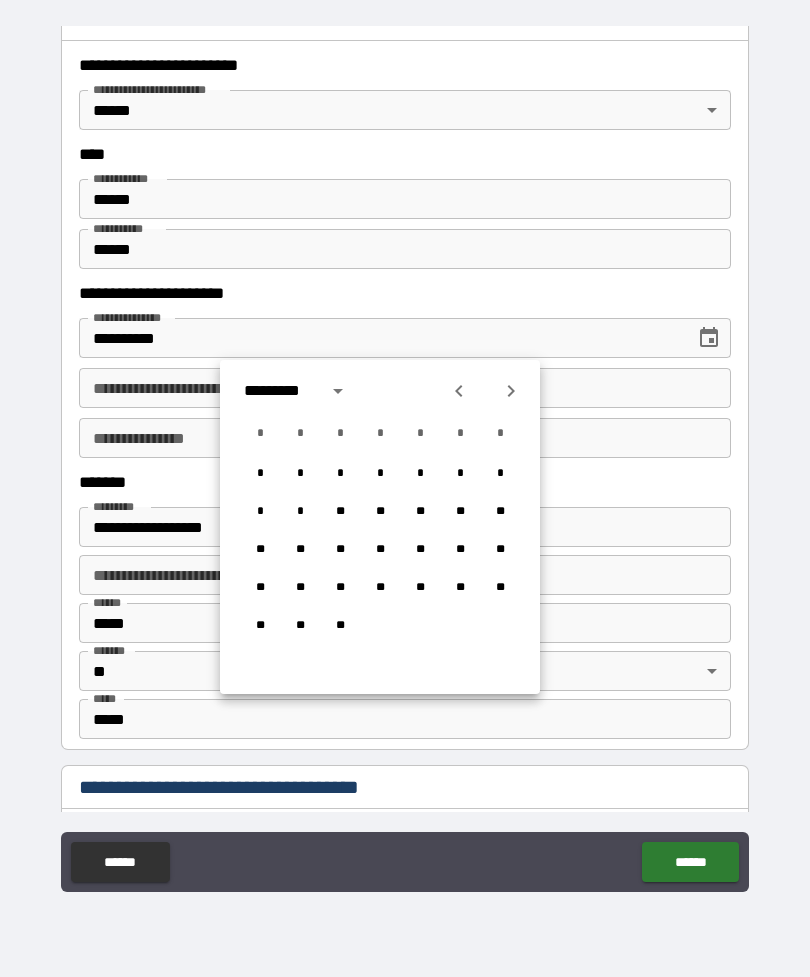 click 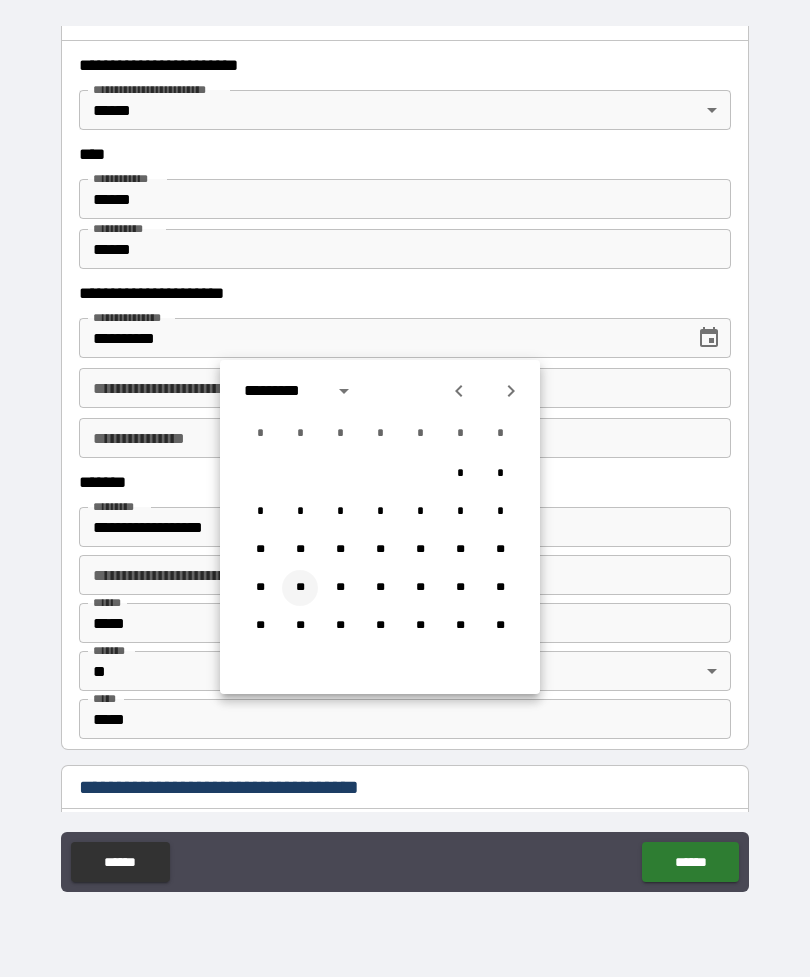click on "**" at bounding box center (300, 588) 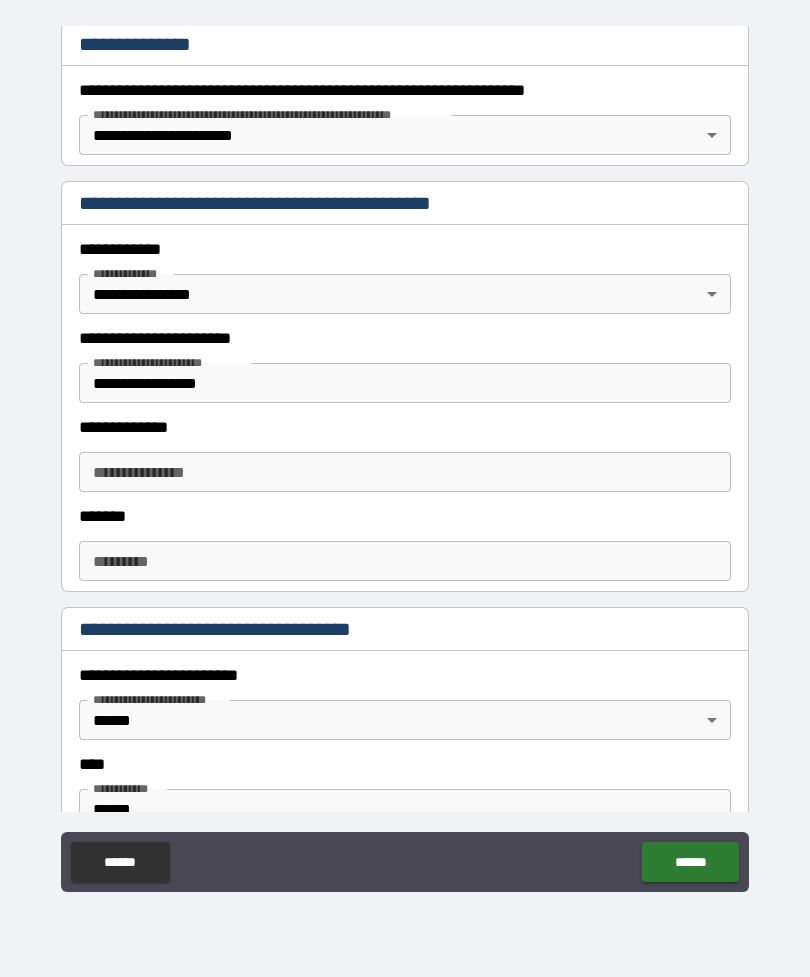 scroll, scrollTop: 320, scrollLeft: 0, axis: vertical 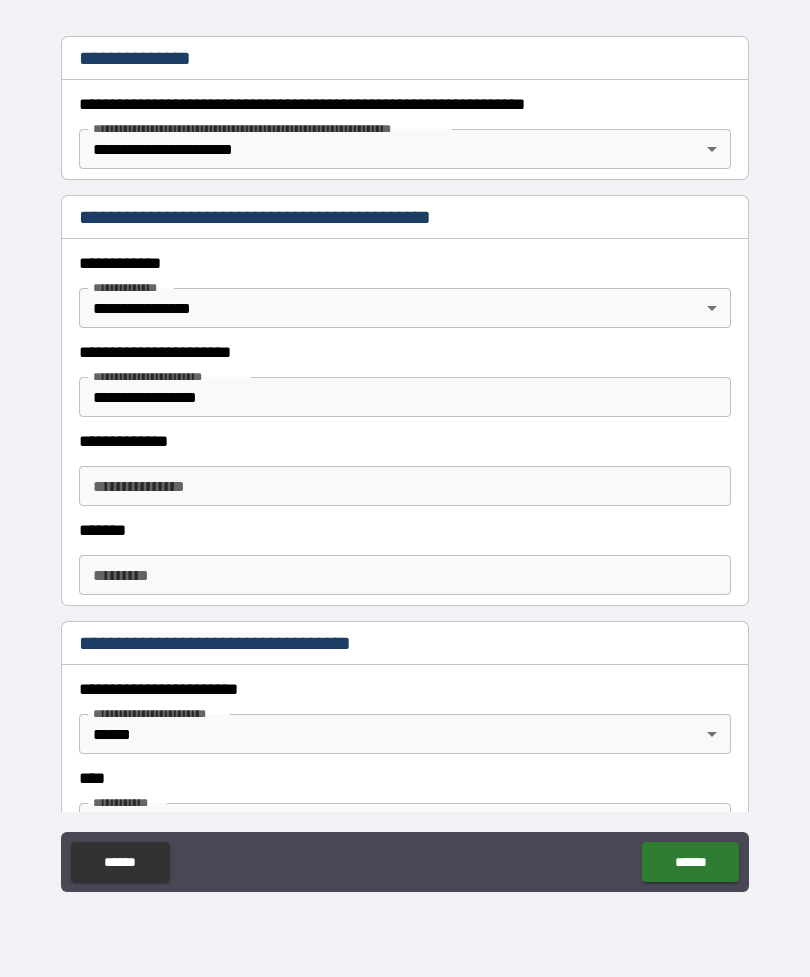 click on "**********" at bounding box center (405, 486) 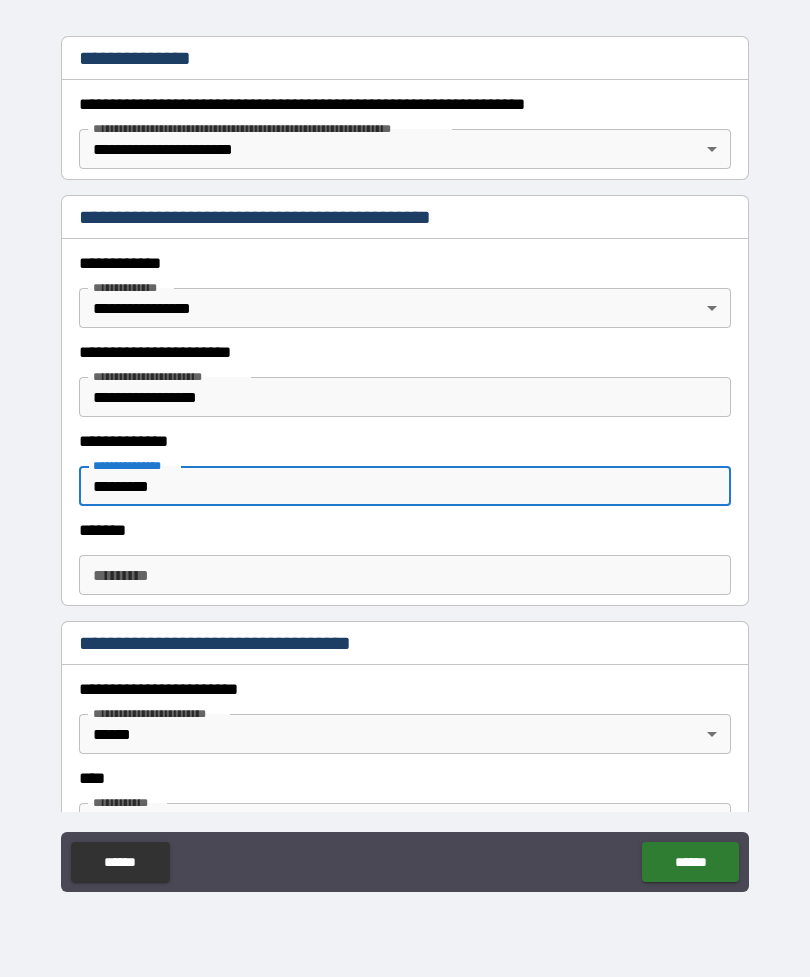 click on "*******   *" at bounding box center (405, 575) 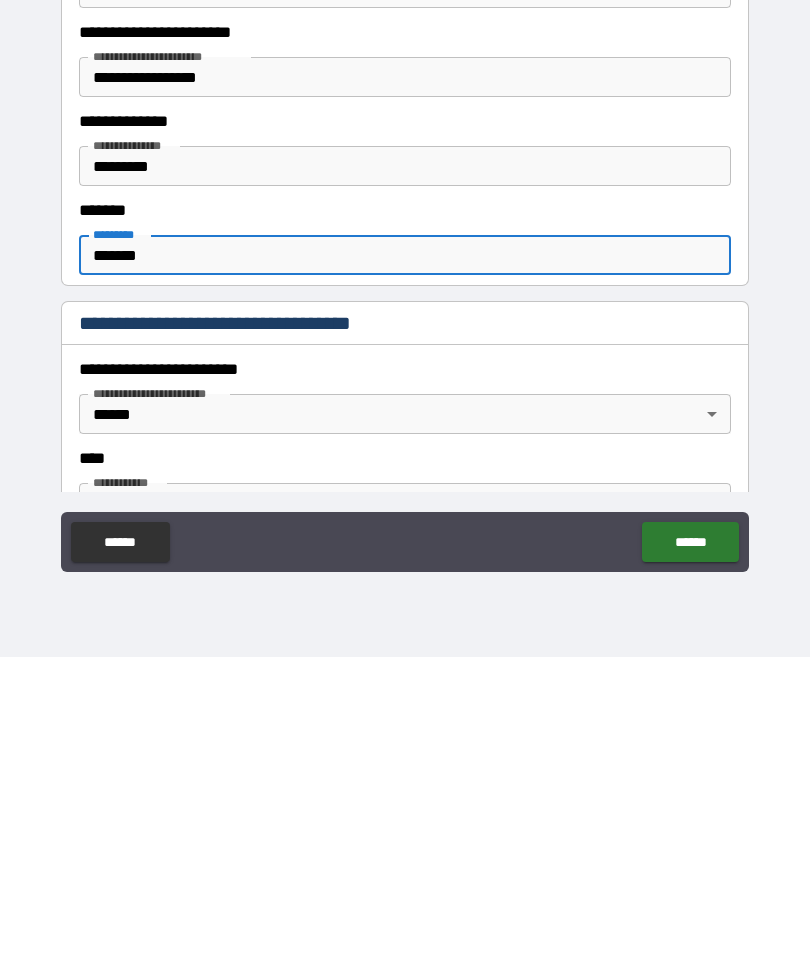 click on "******" at bounding box center [690, 862] 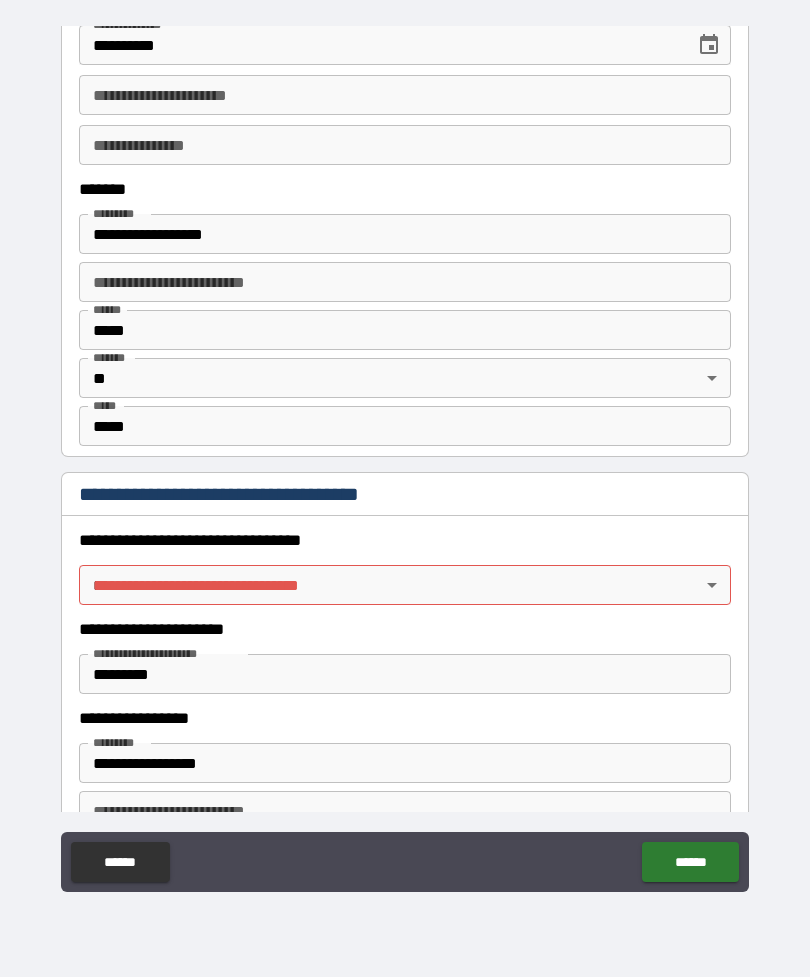 scroll, scrollTop: 1260, scrollLeft: 0, axis: vertical 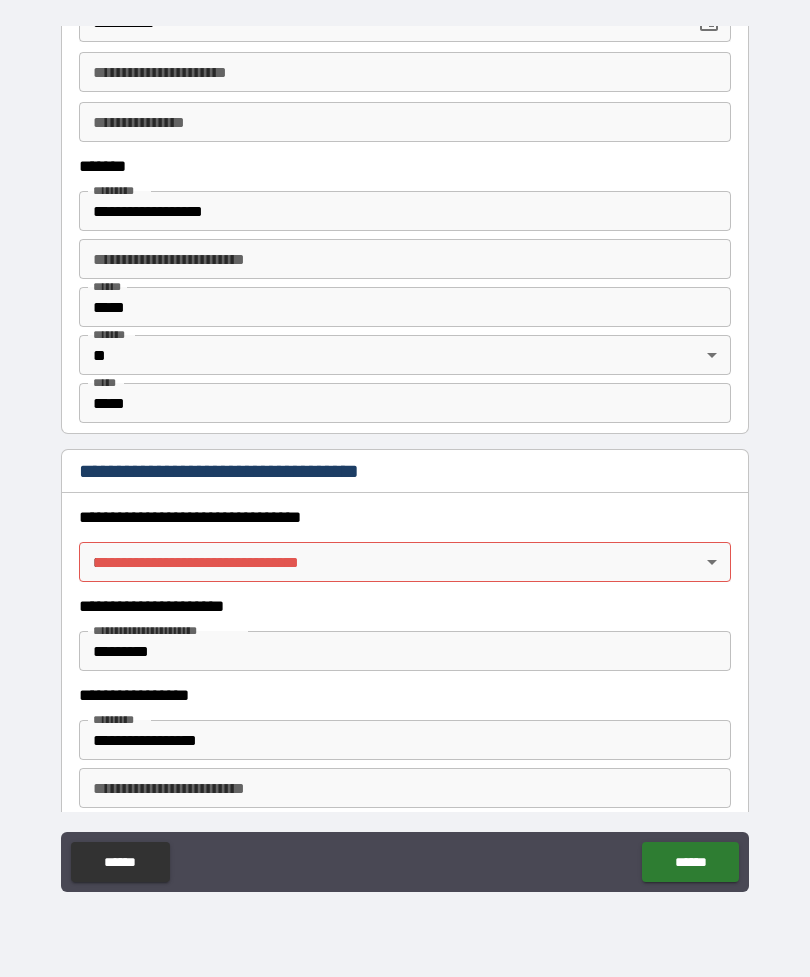 click on "**********" at bounding box center (405, 456) 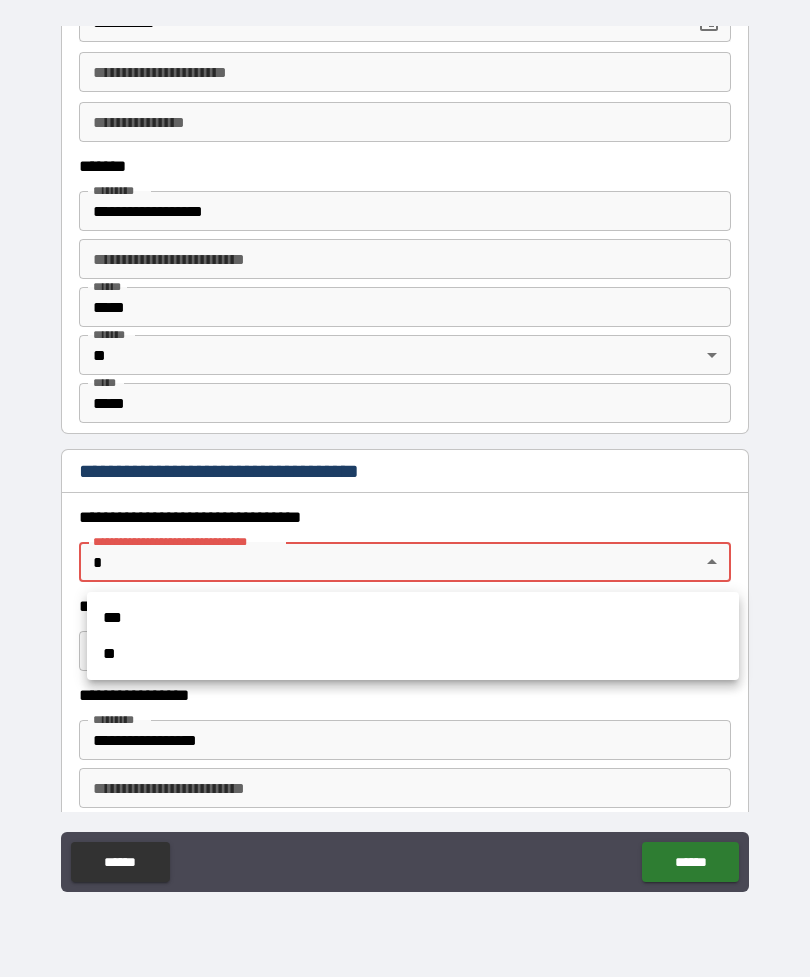 click on "***" at bounding box center [413, 618] 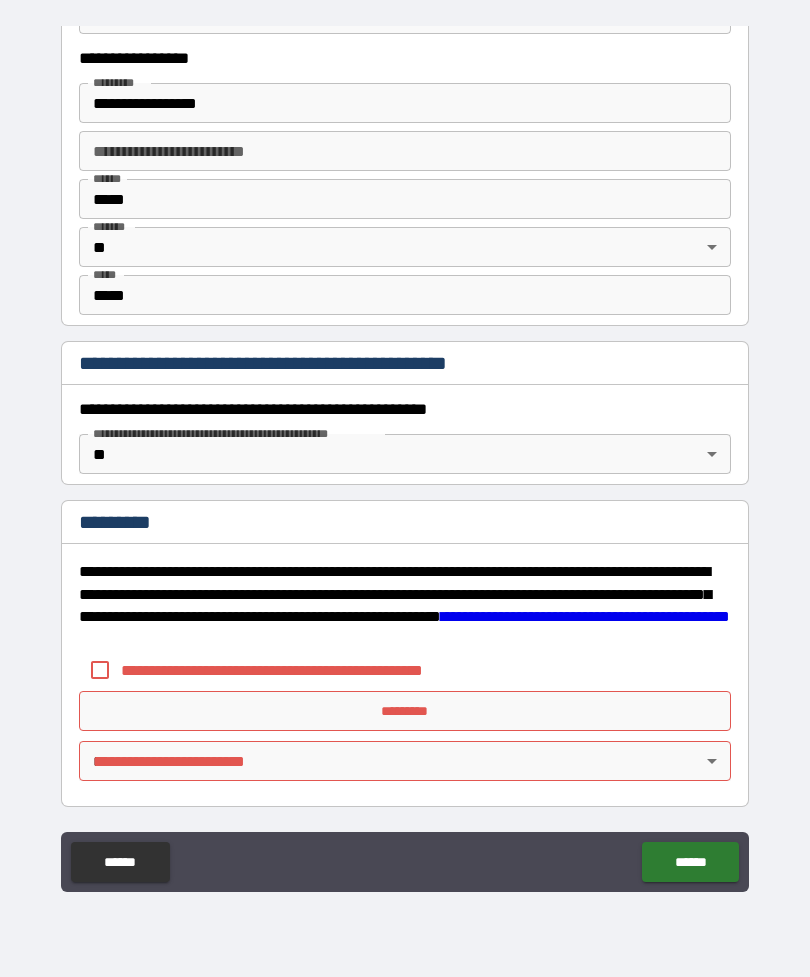 scroll, scrollTop: 1897, scrollLeft: 0, axis: vertical 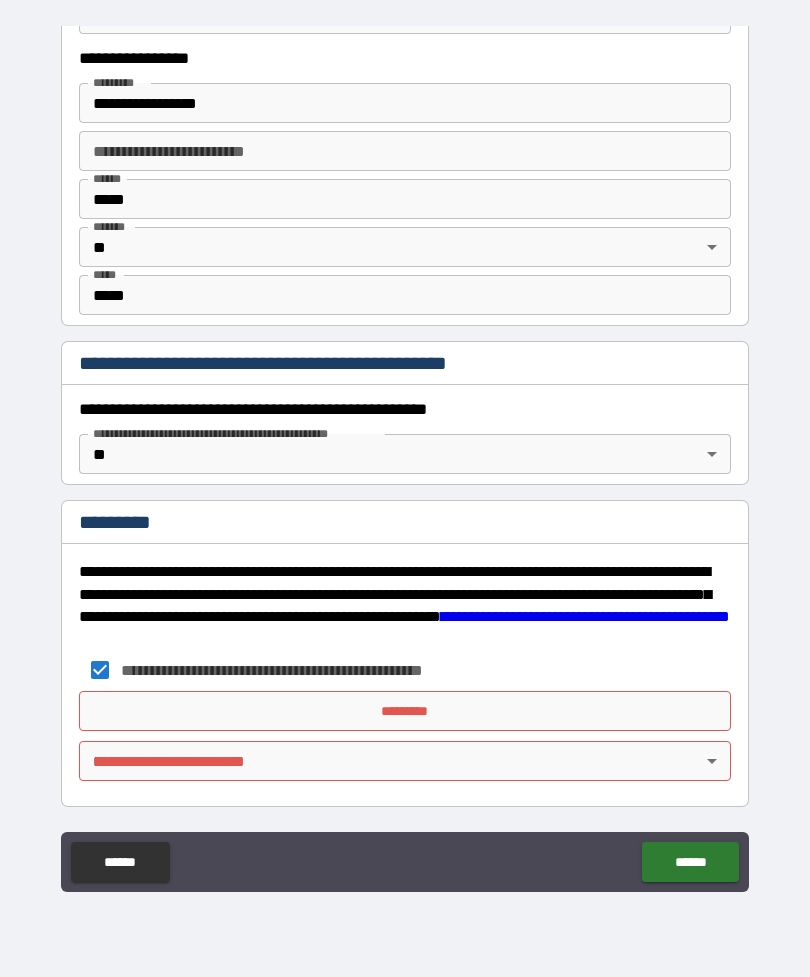 click on "*********" at bounding box center [405, 711] 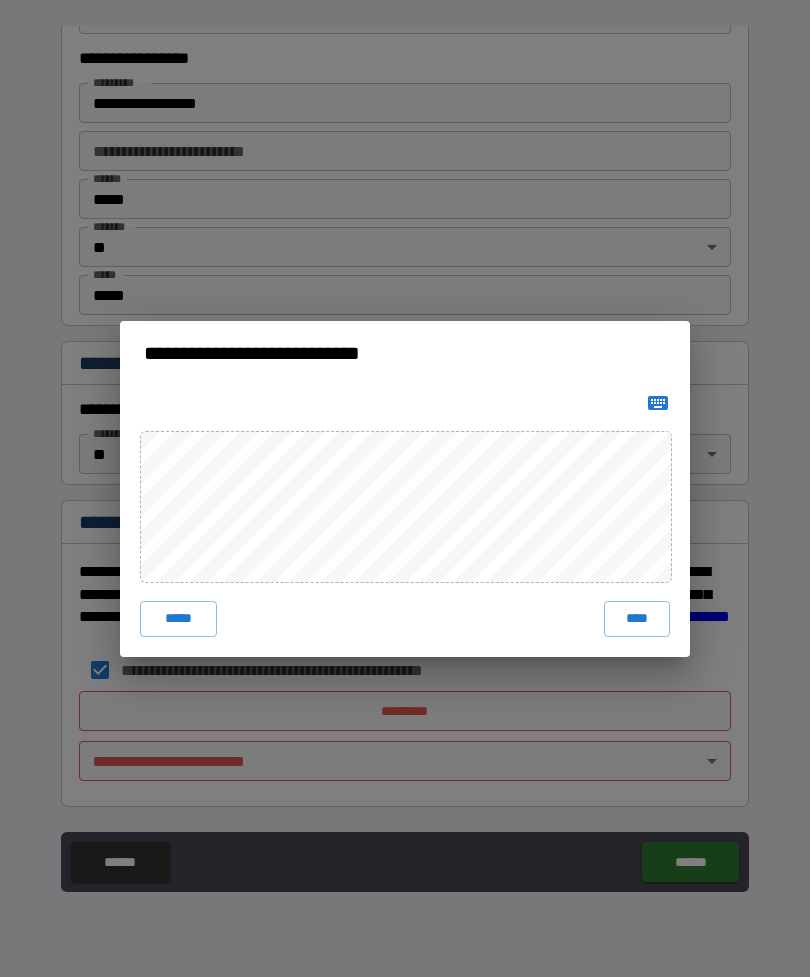 click on "*****" at bounding box center [178, 619] 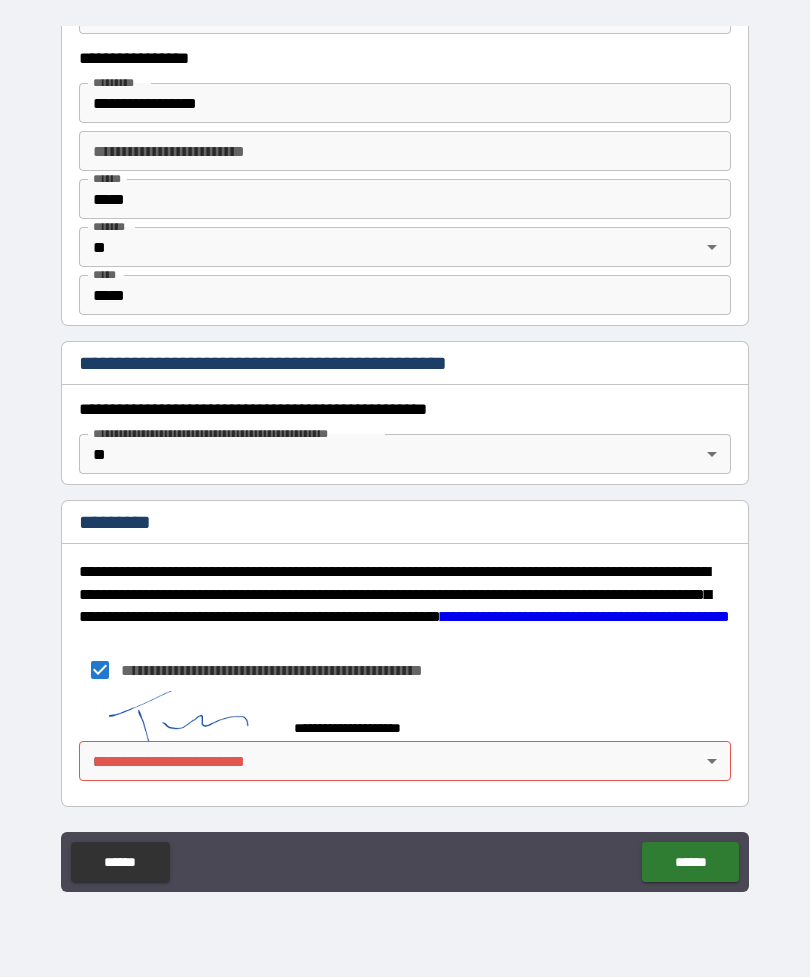 scroll, scrollTop: 1887, scrollLeft: 0, axis: vertical 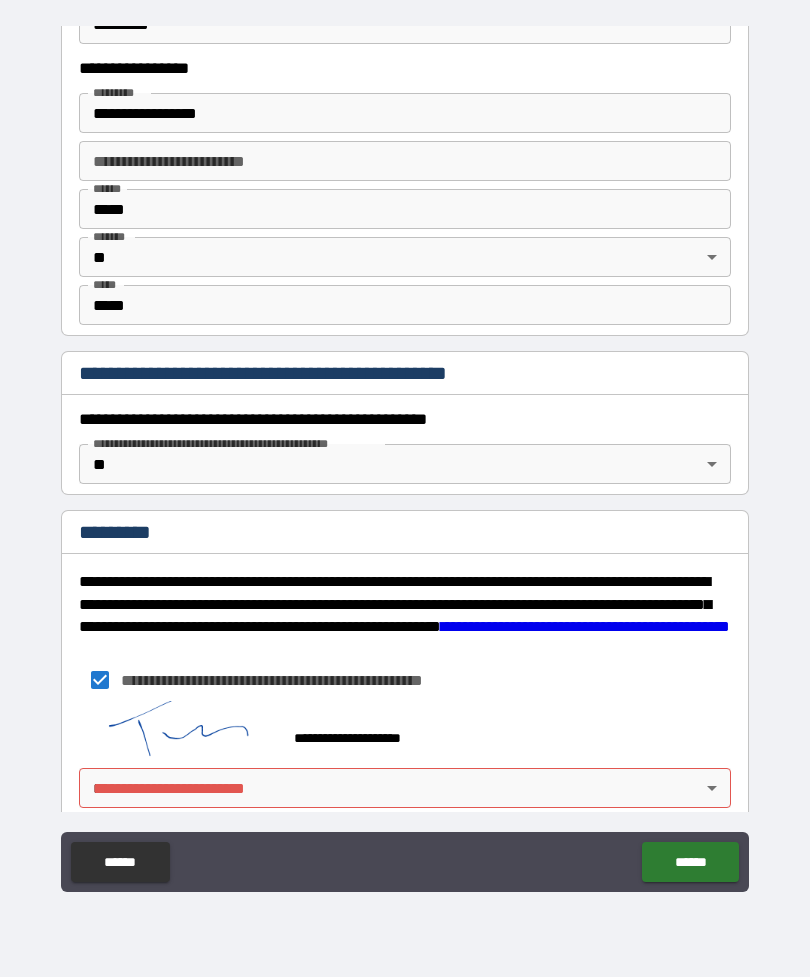 click on "**********" at bounding box center [405, 456] 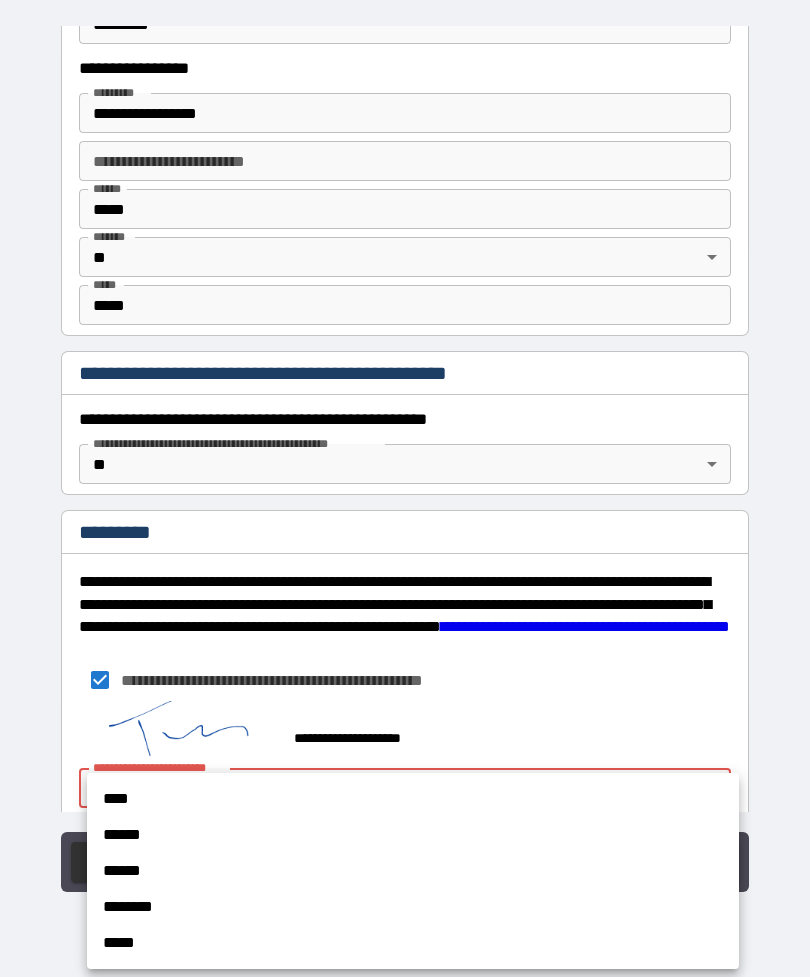 click on "******" at bounding box center [413, 835] 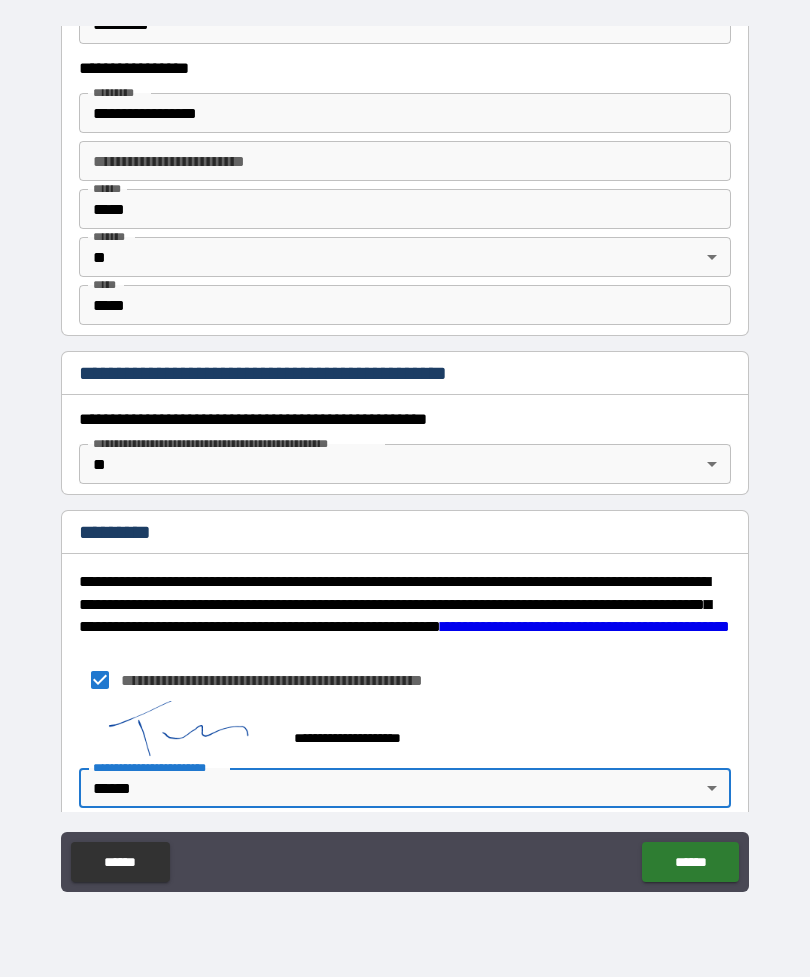click on "******" at bounding box center (690, 862) 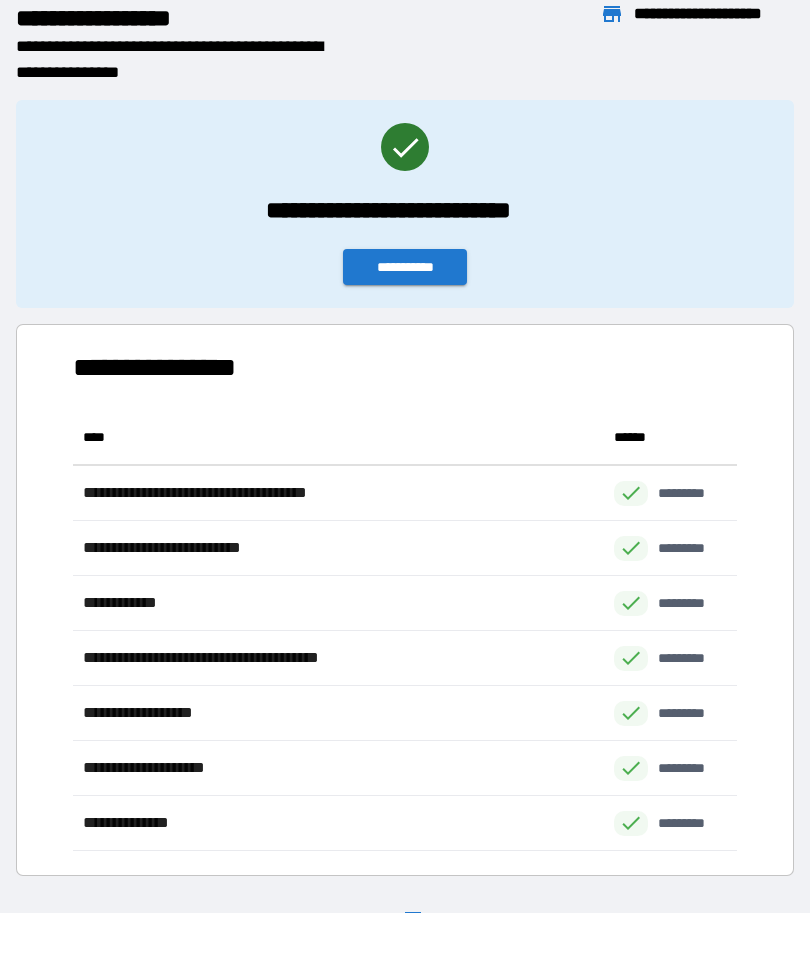 scroll, scrollTop: 441, scrollLeft: 664, axis: both 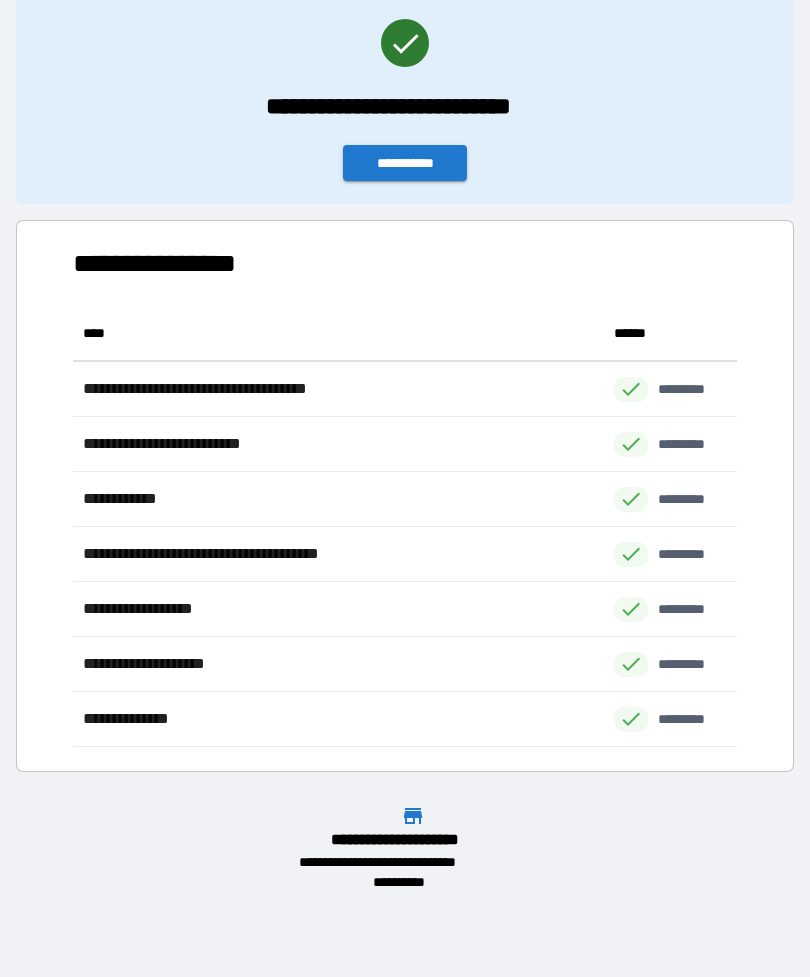 click on "**********" at bounding box center (405, 163) 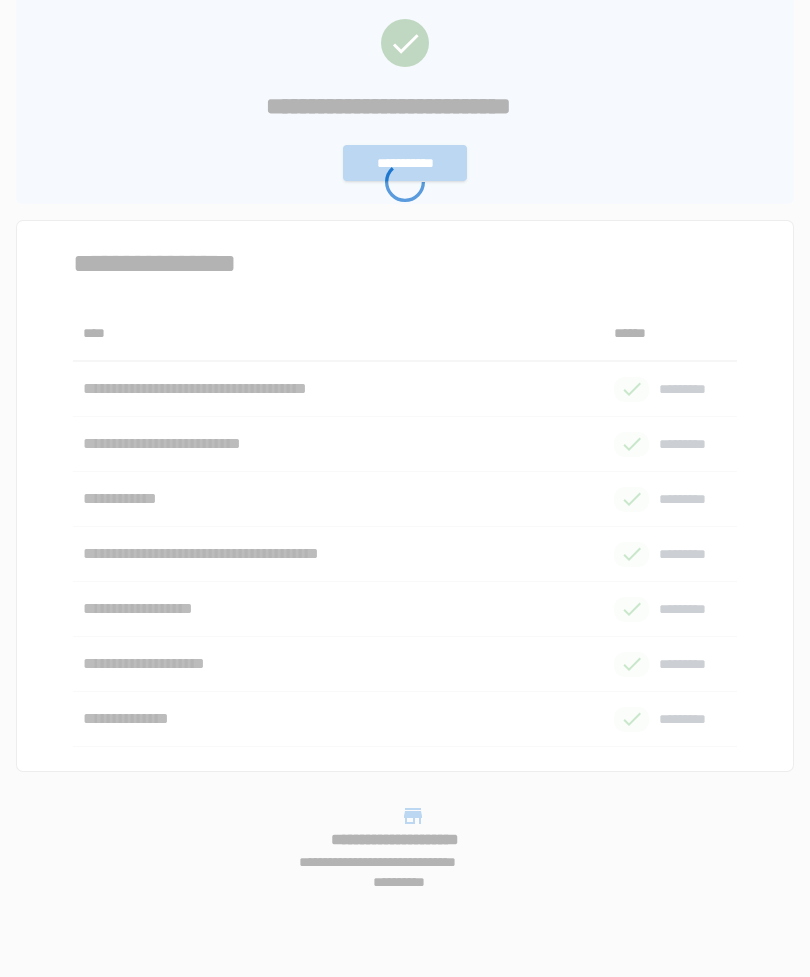 scroll, scrollTop: 0, scrollLeft: 0, axis: both 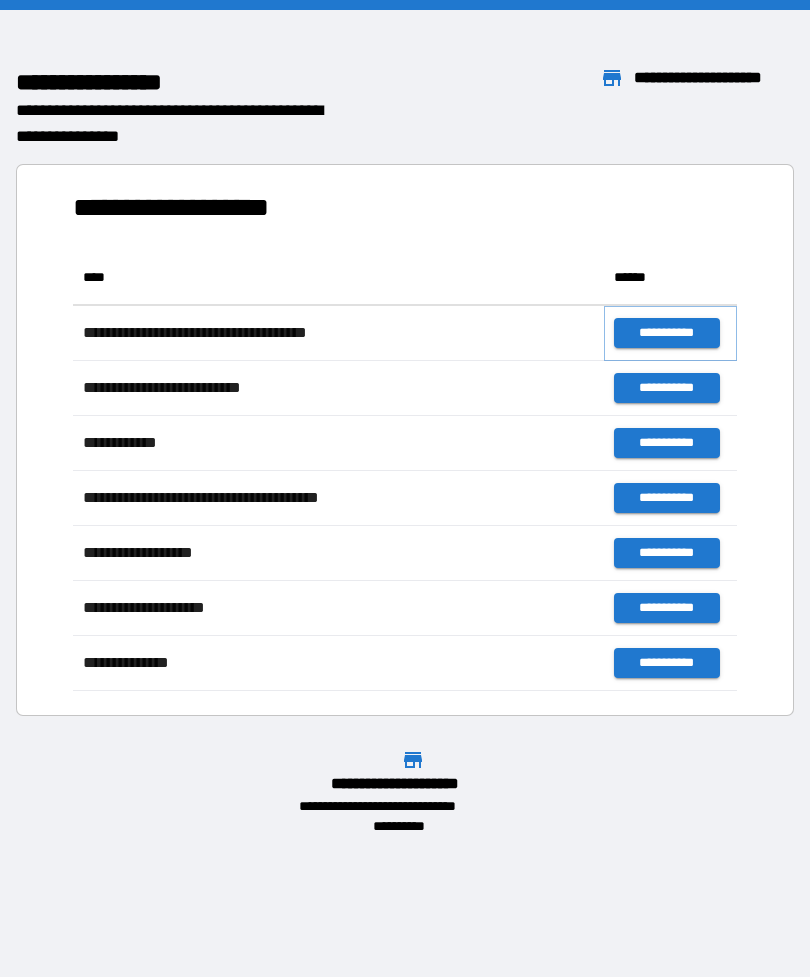 click on "**********" at bounding box center (666, 333) 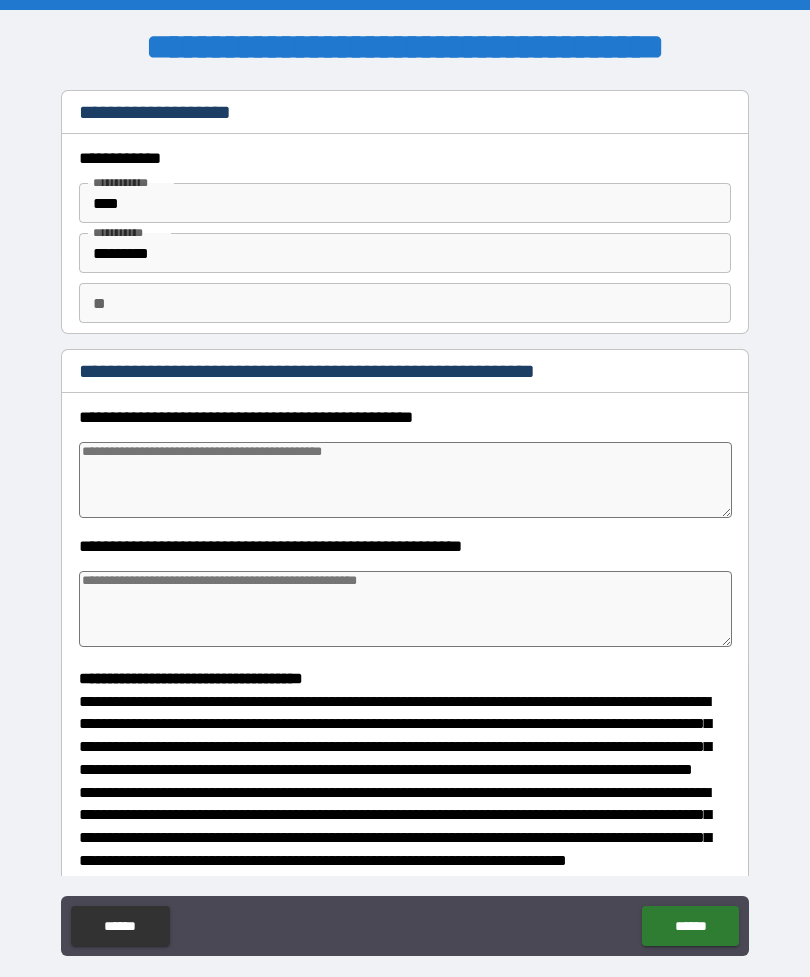 type on "*" 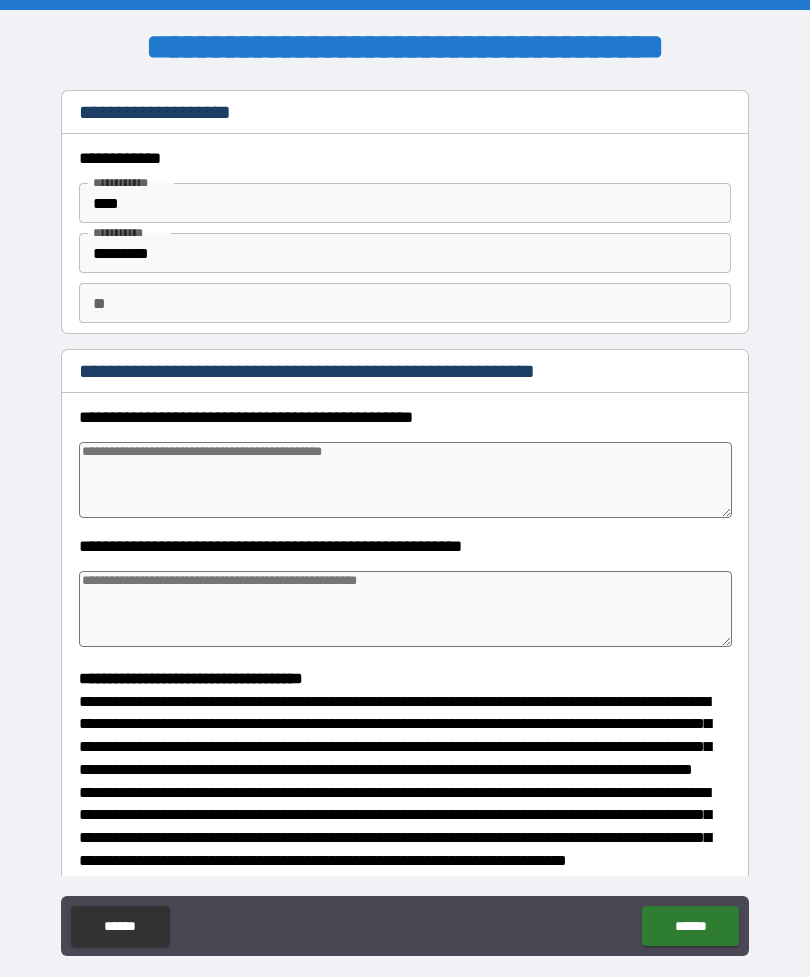 type on "*" 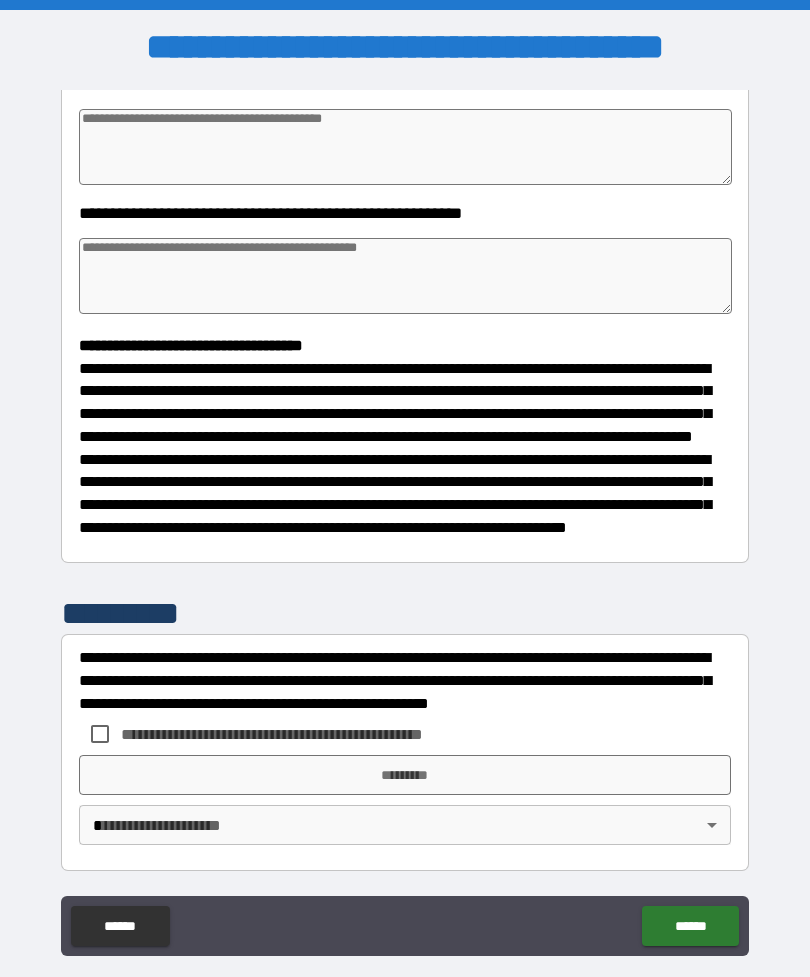 scroll, scrollTop: 370, scrollLeft: 0, axis: vertical 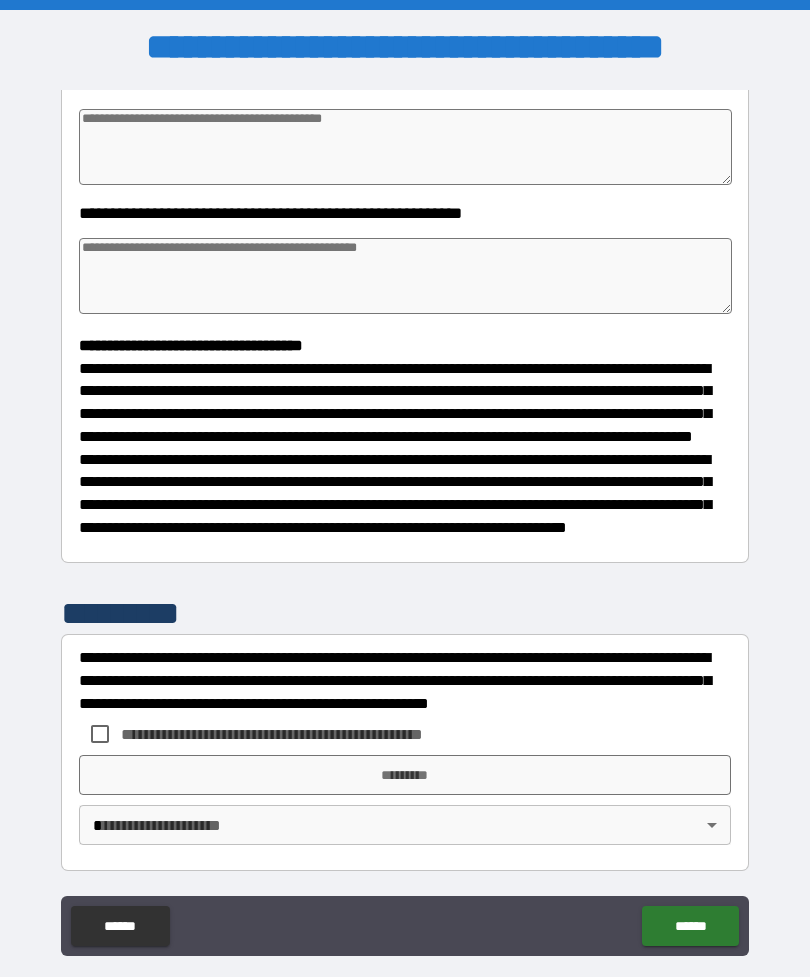 type on "*" 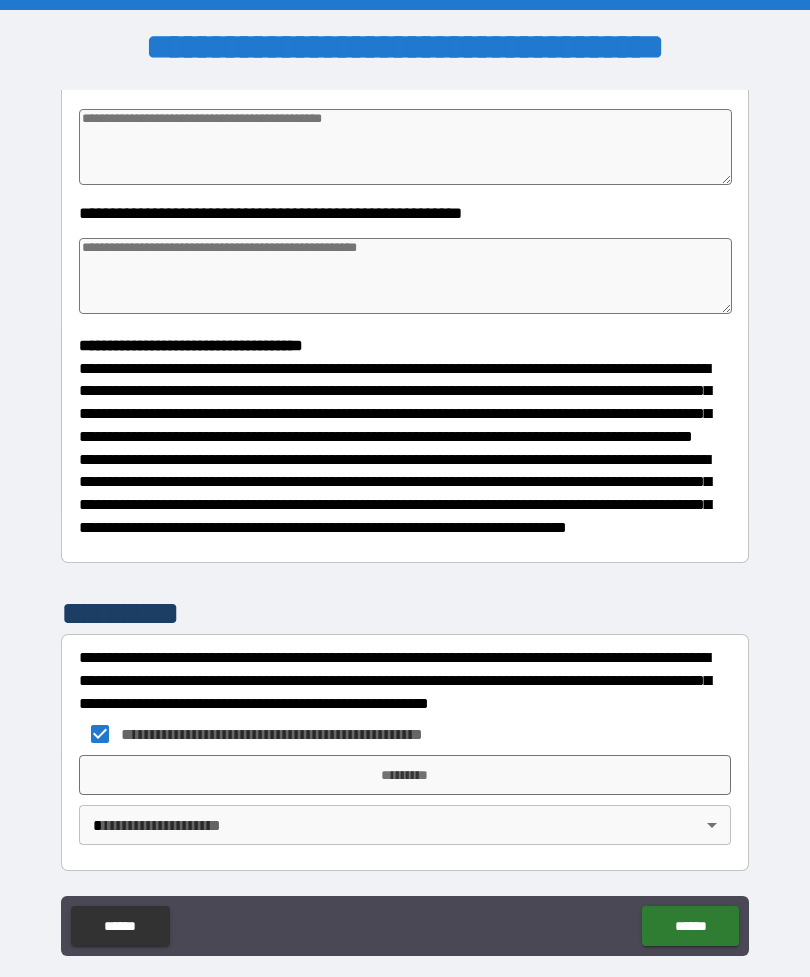 type on "*" 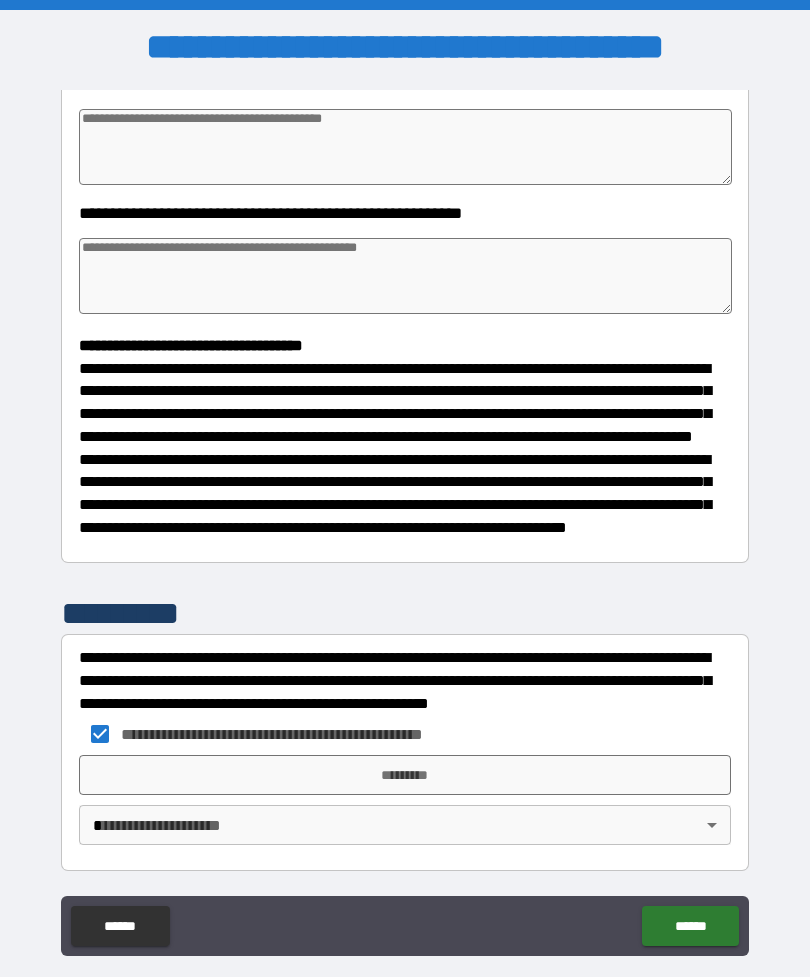 type on "*" 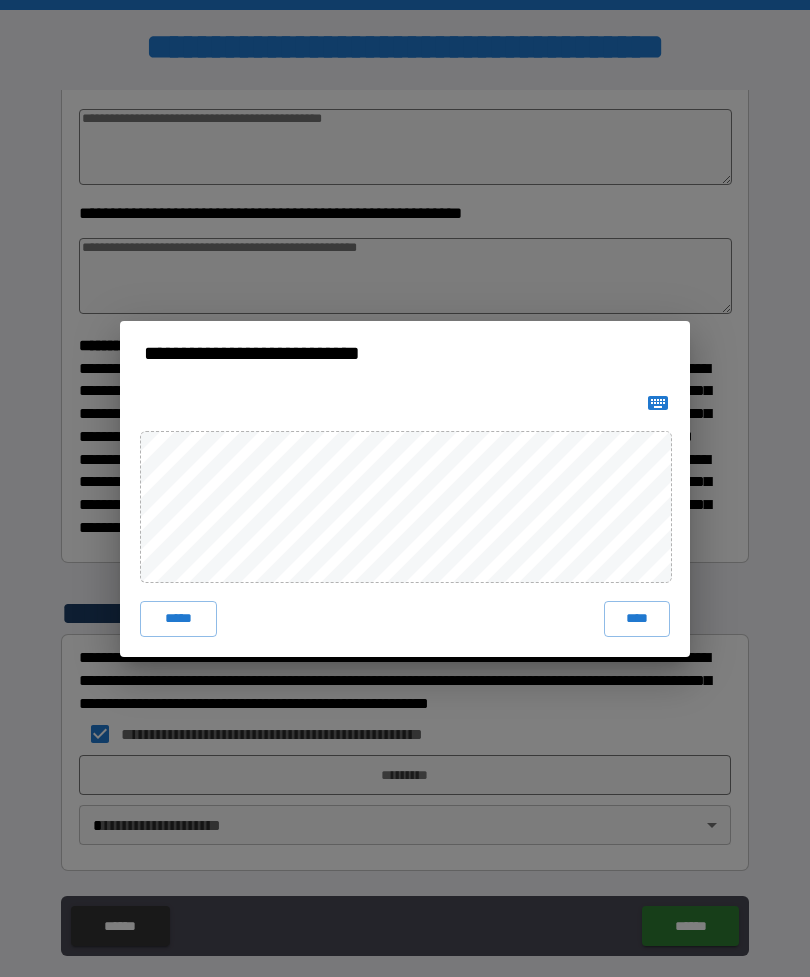 click on "****" at bounding box center (637, 619) 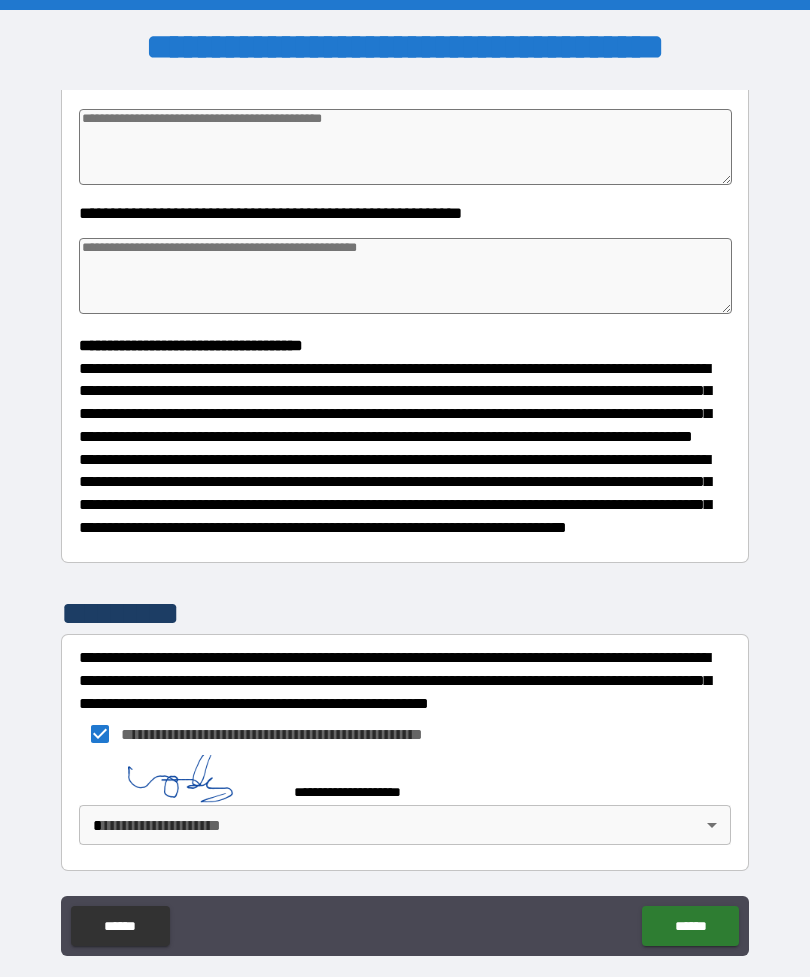 scroll, scrollTop: 360, scrollLeft: 0, axis: vertical 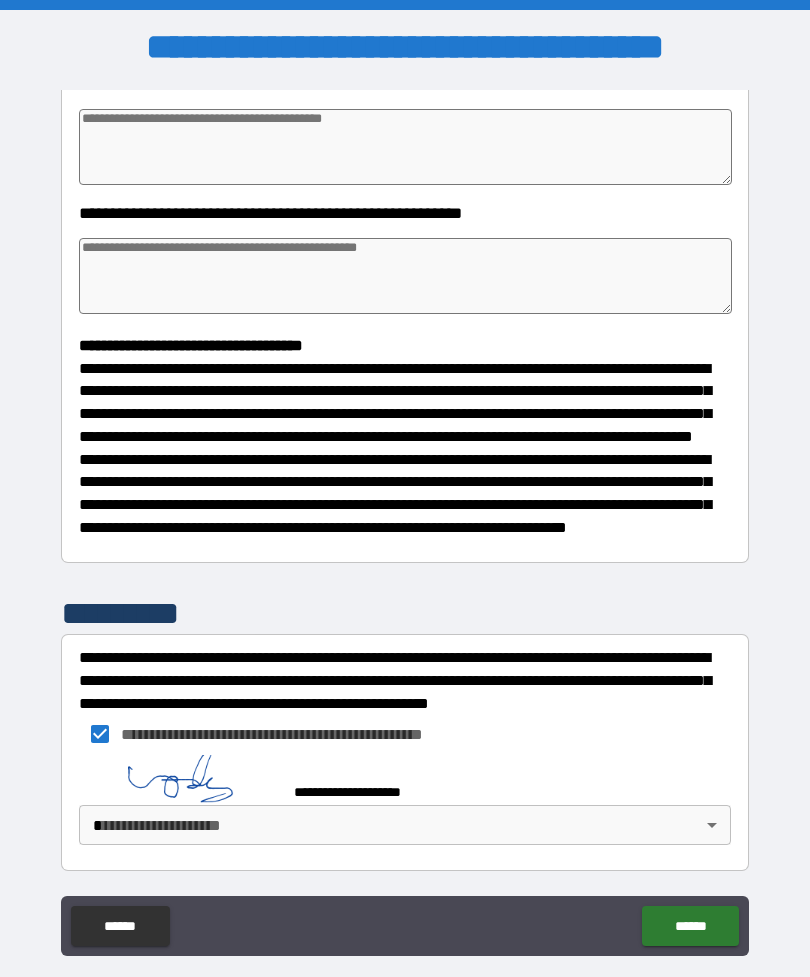 type on "*" 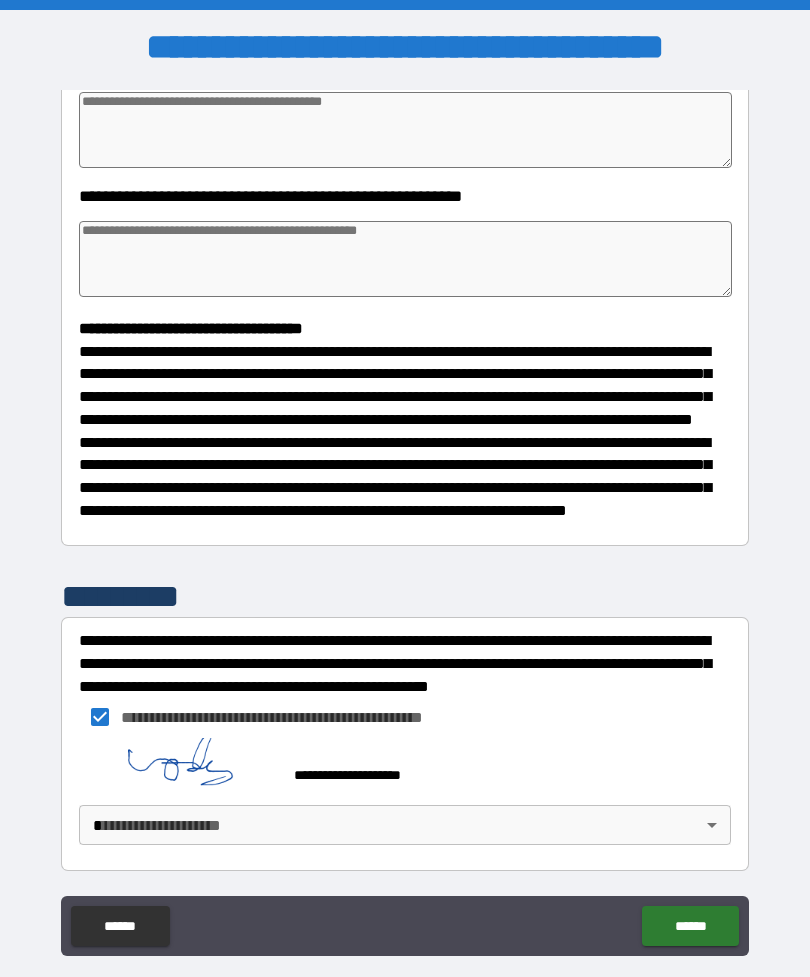click on "******" at bounding box center [690, 926] 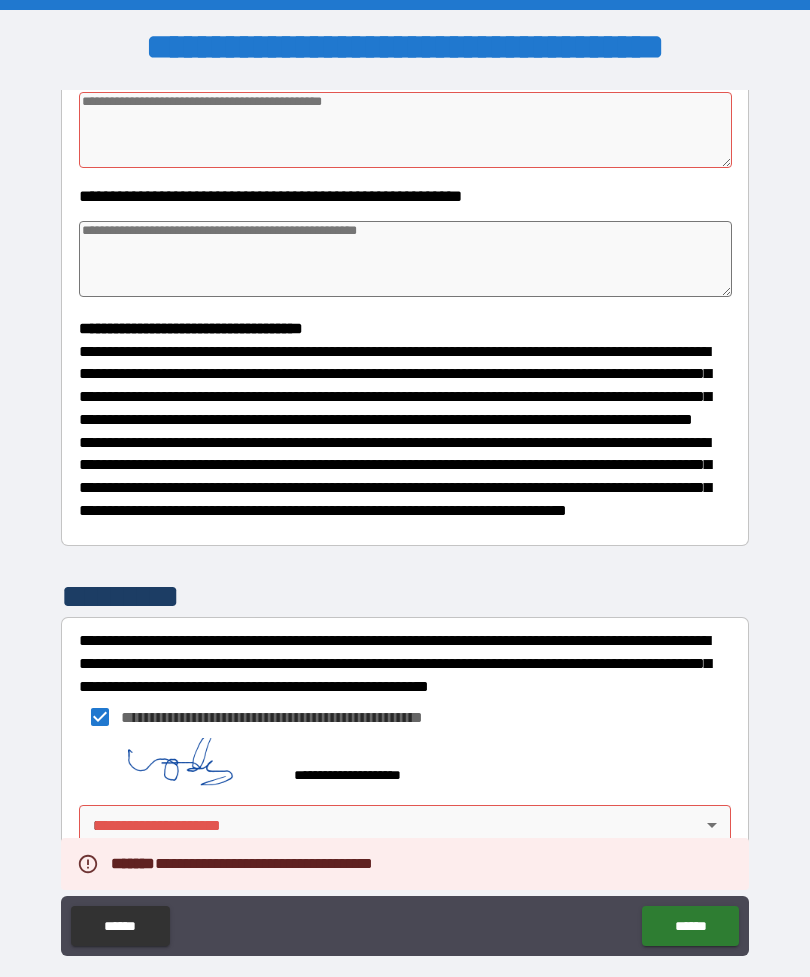 type on "*" 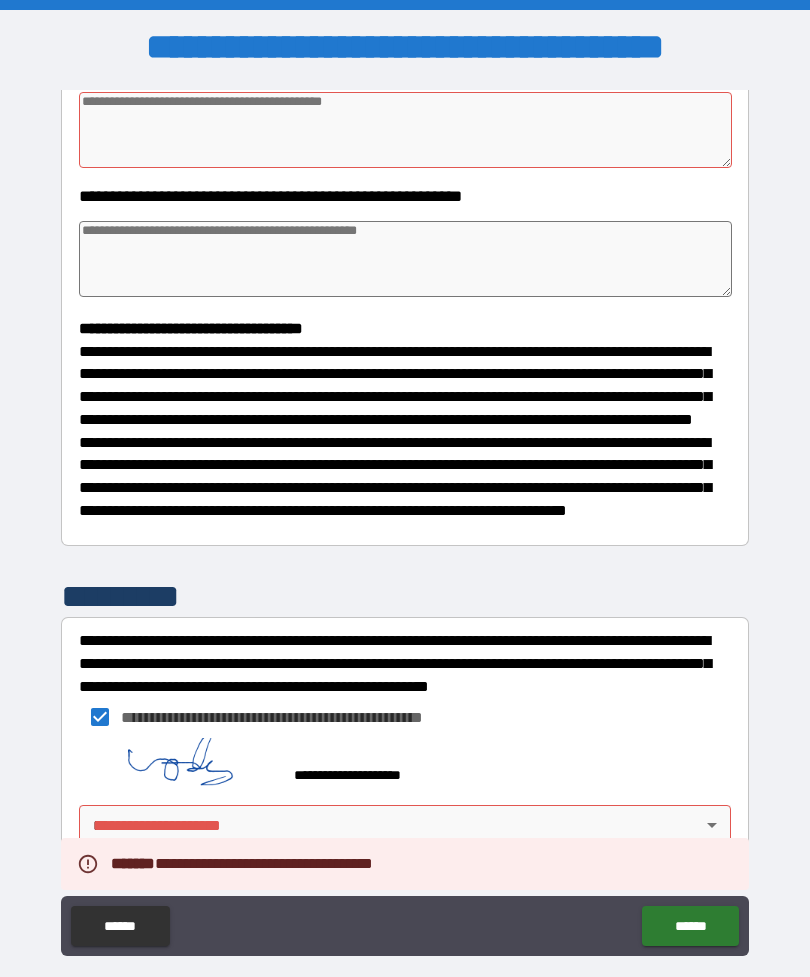 type on "*" 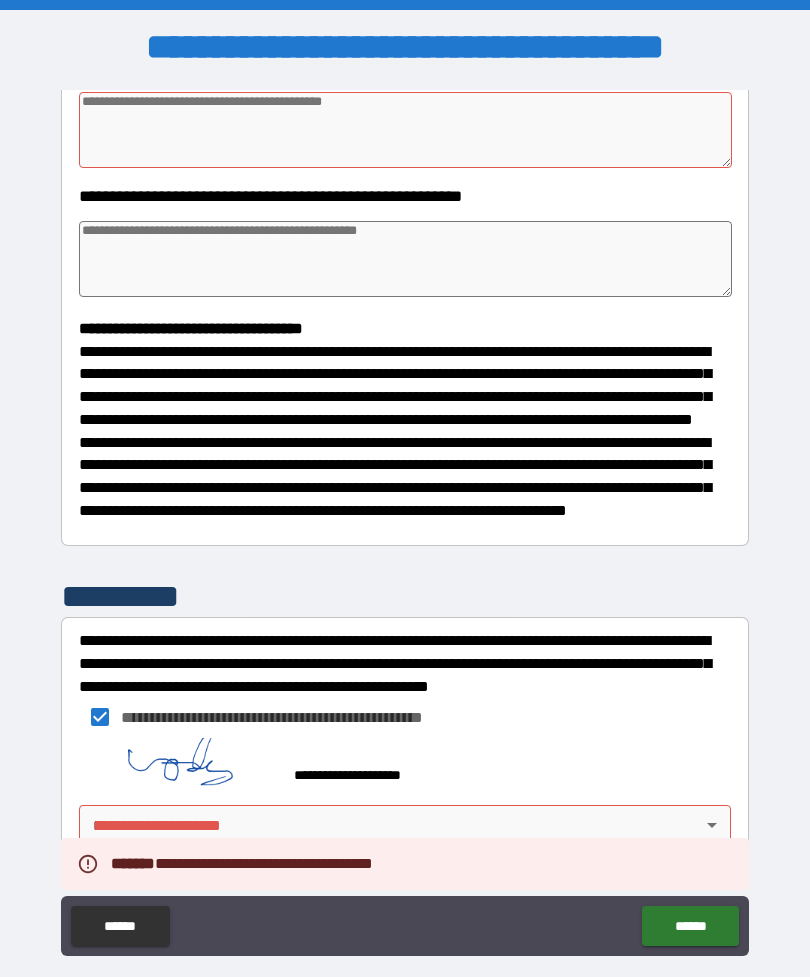 scroll, scrollTop: 387, scrollLeft: 0, axis: vertical 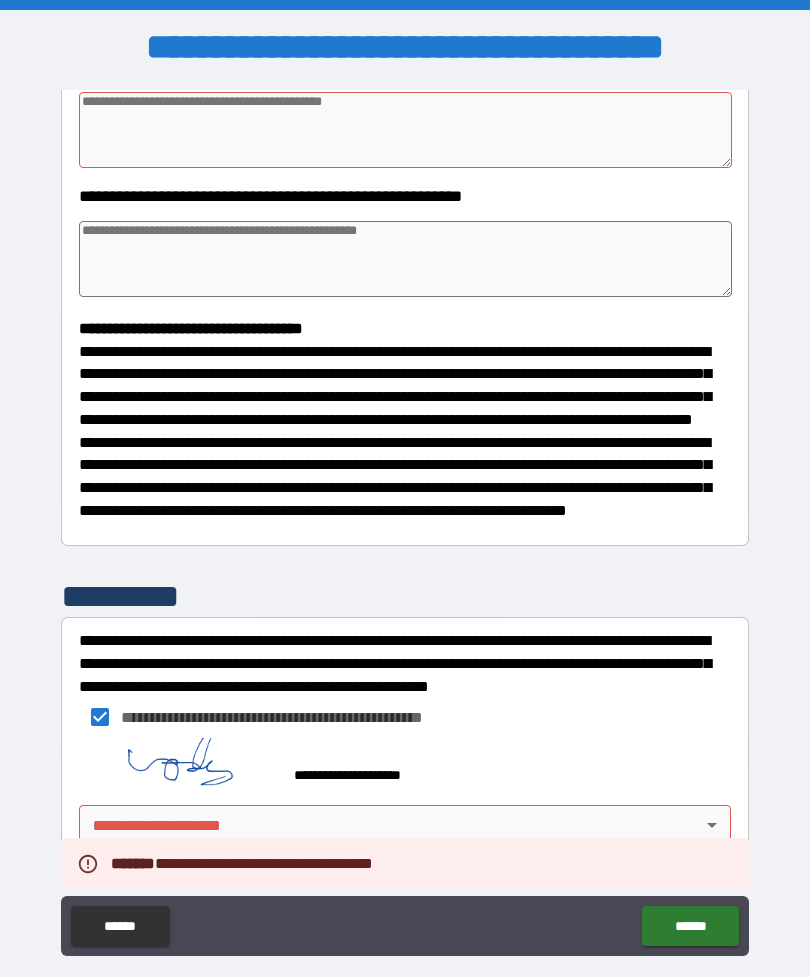 click on "**********" at bounding box center (405, 520) 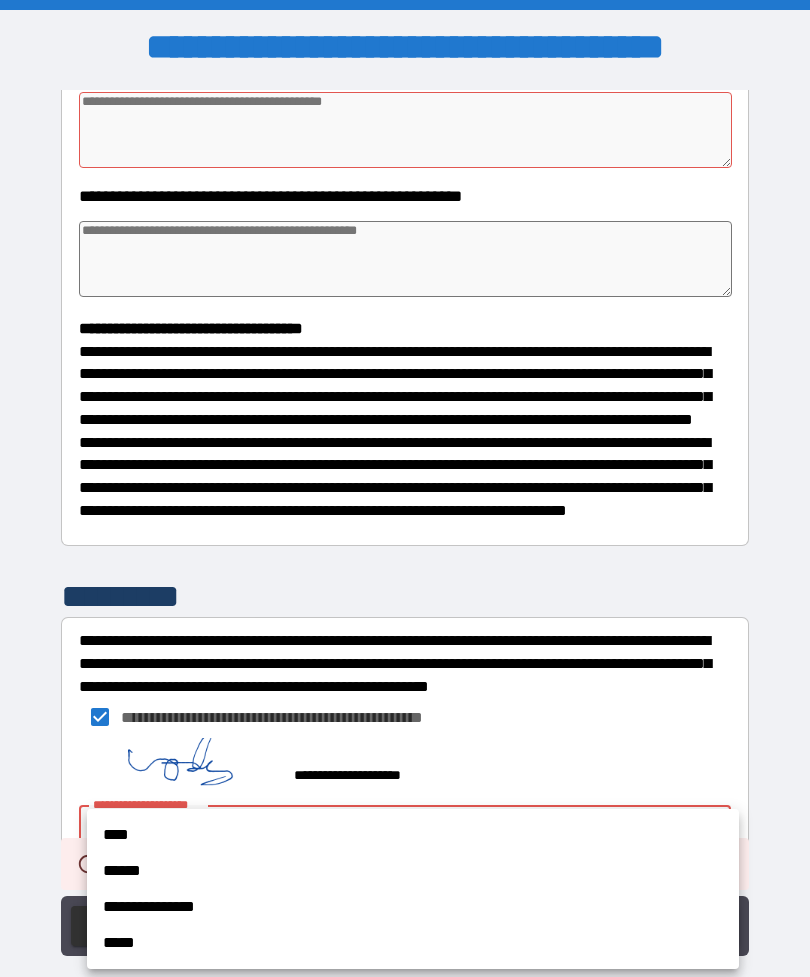 click on "*****" at bounding box center [413, 943] 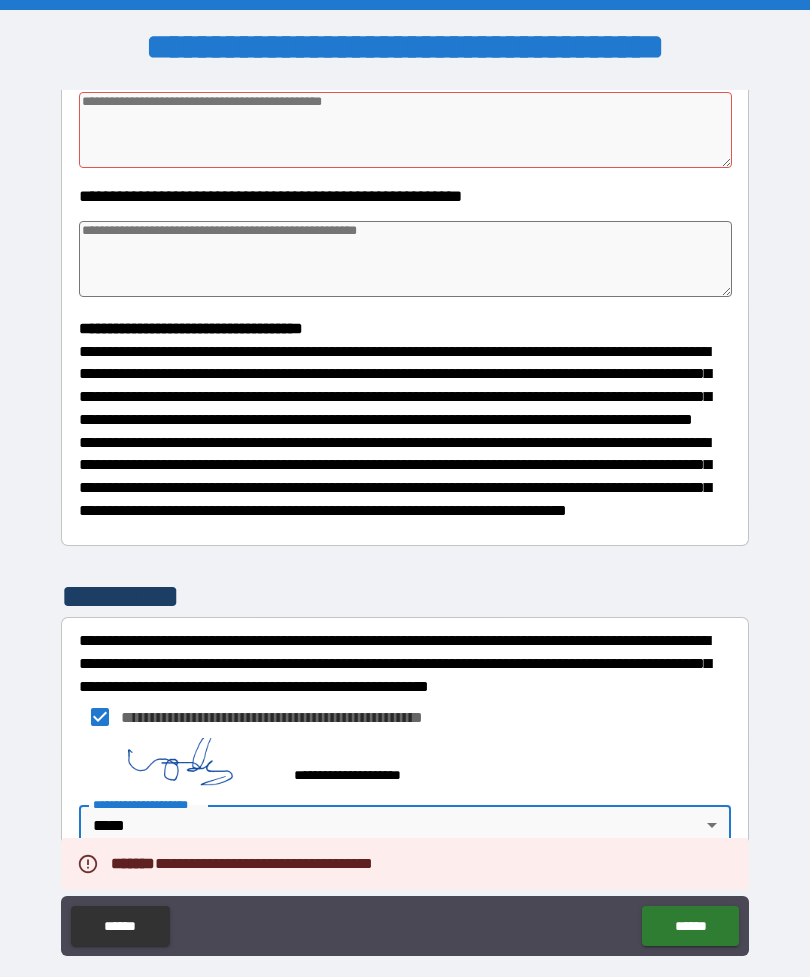 type on "*" 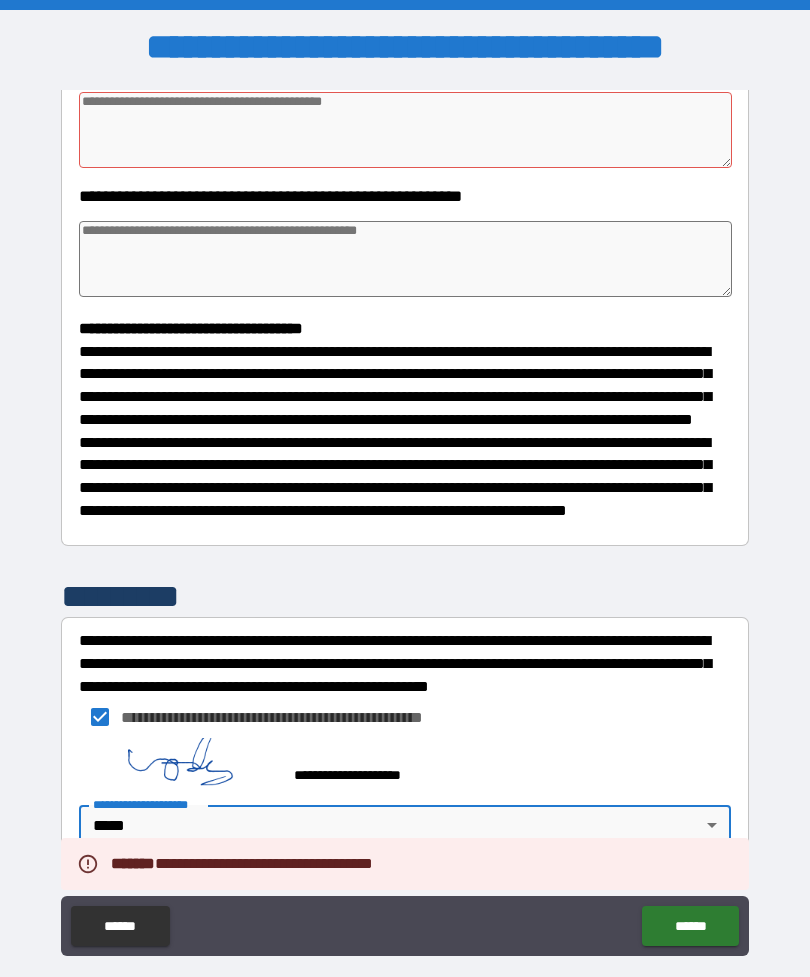 type on "*" 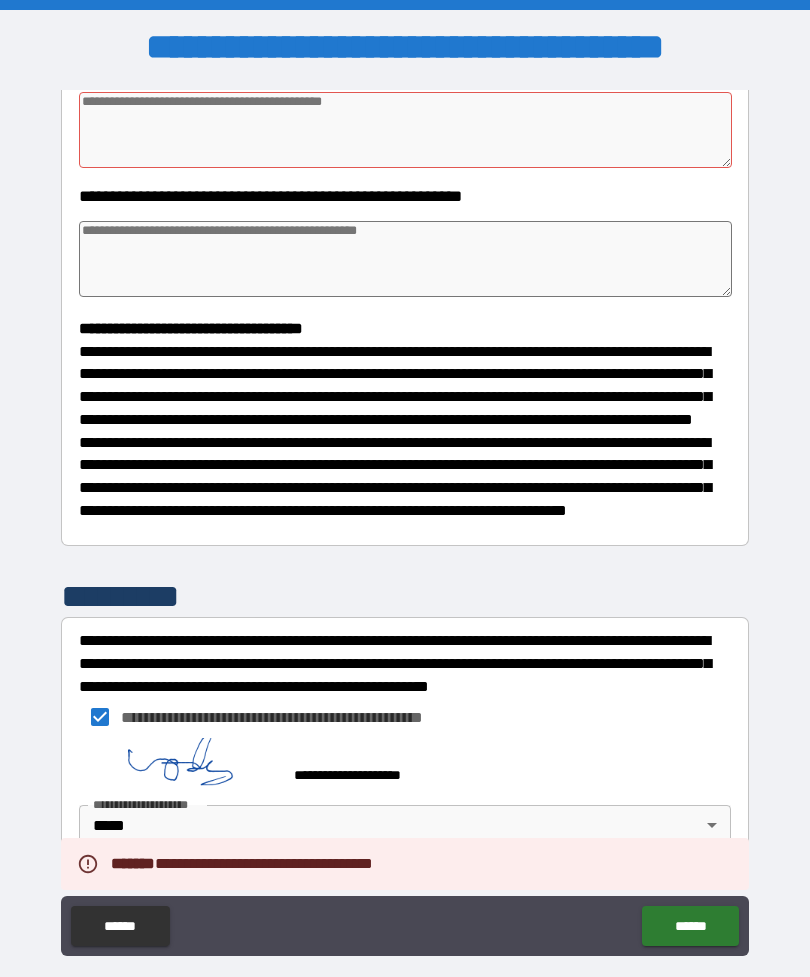 type on "*" 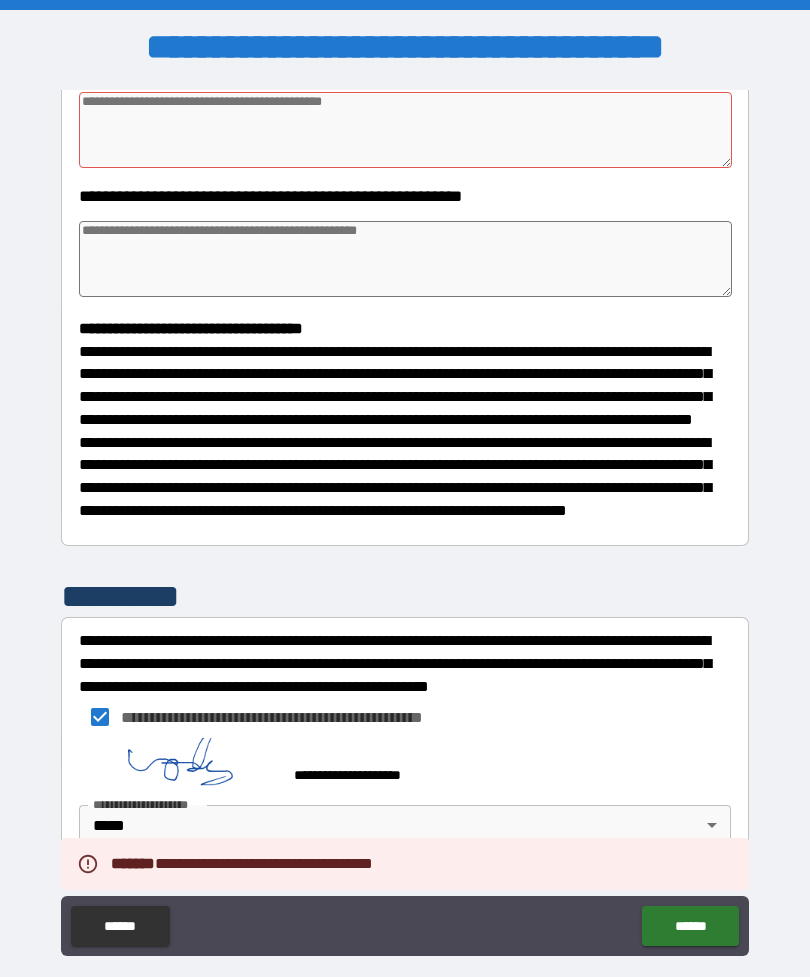 type on "*" 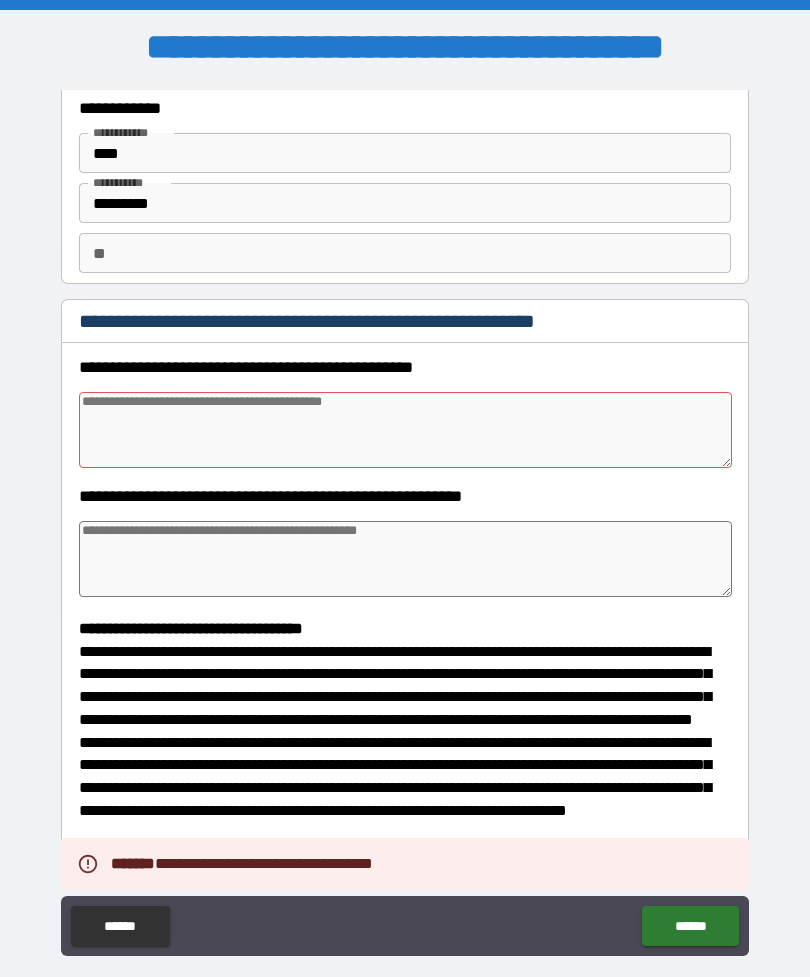 scroll, scrollTop: 46, scrollLeft: 0, axis: vertical 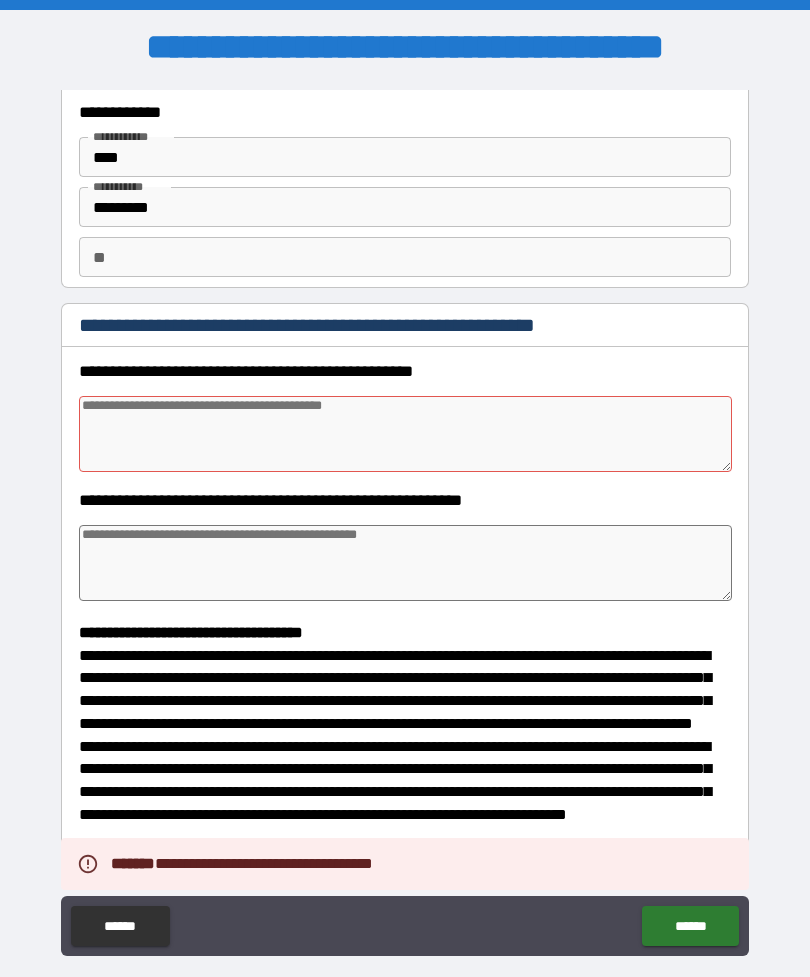 click at bounding box center [405, 434] 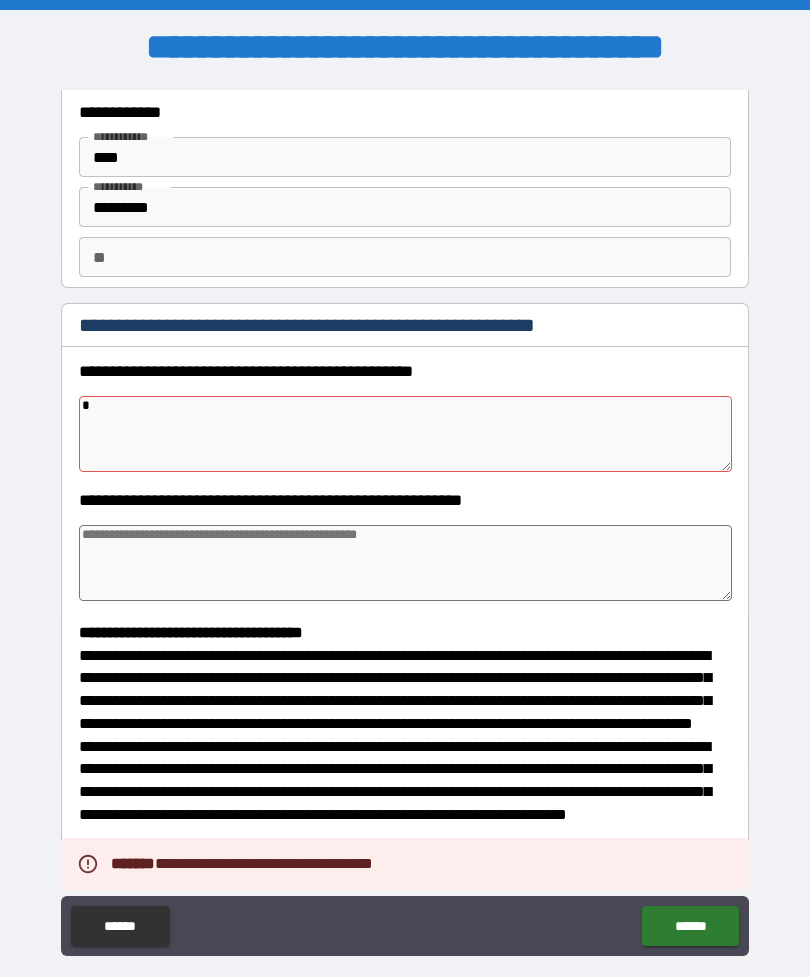 type on "**" 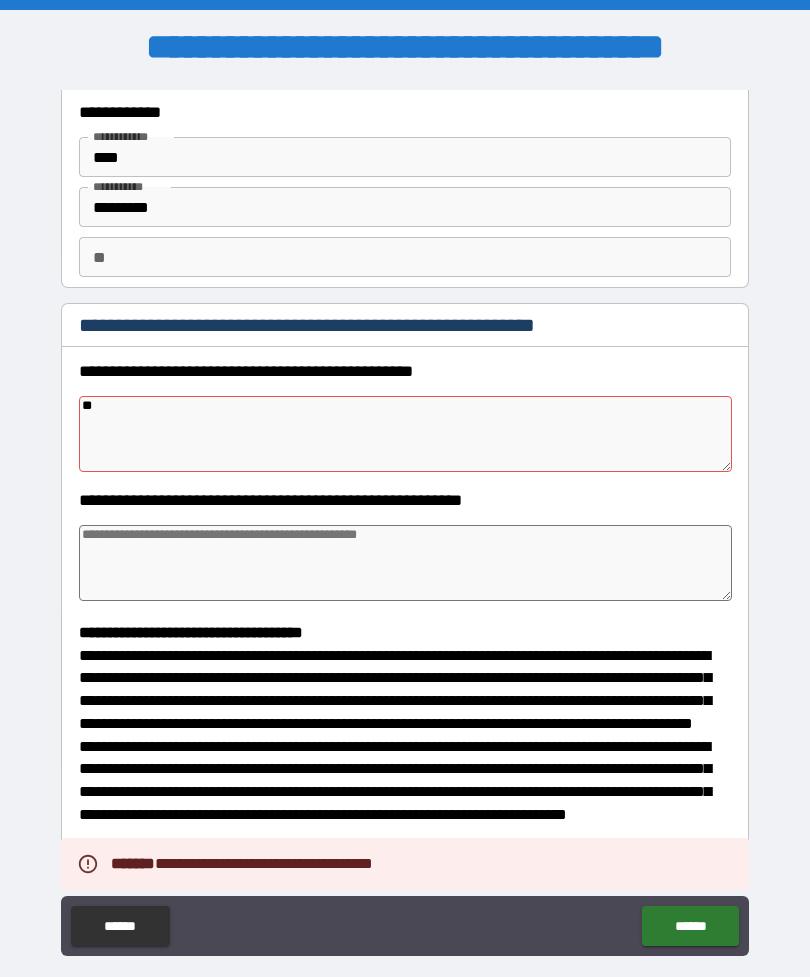 type on "***" 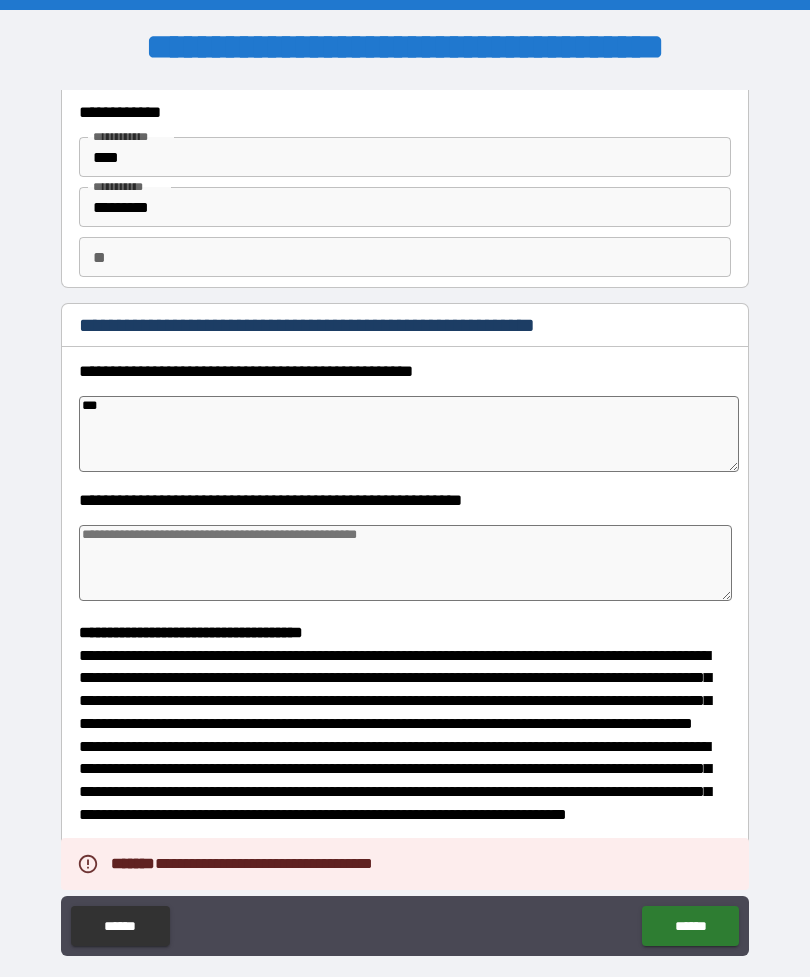 type on "****" 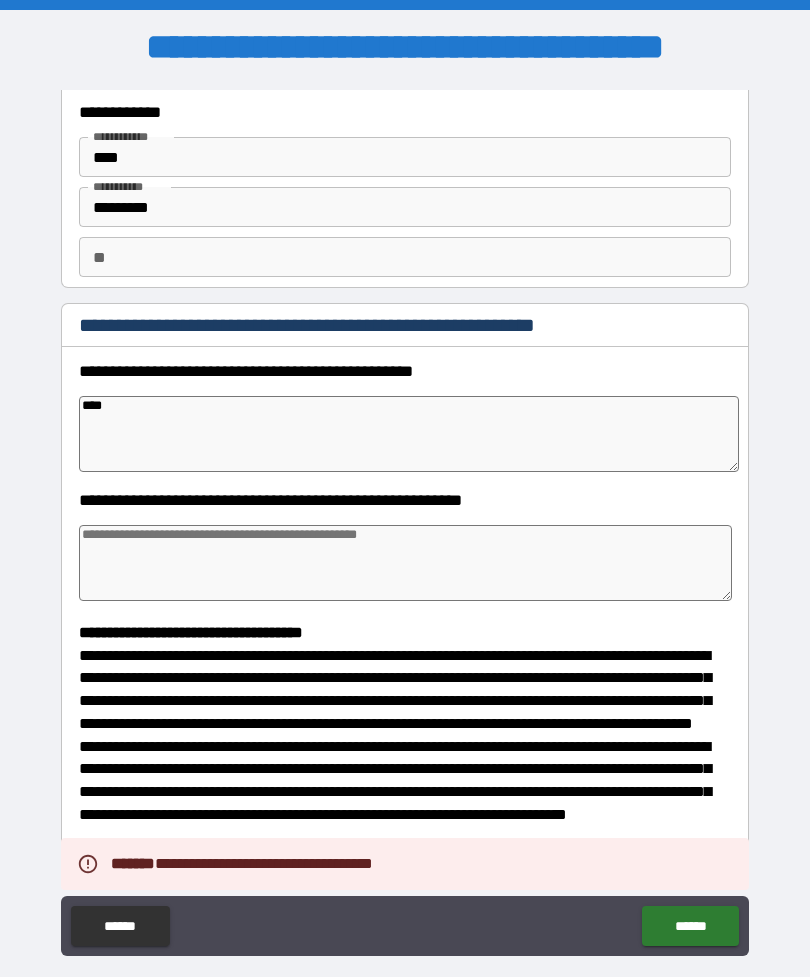 type on "*****" 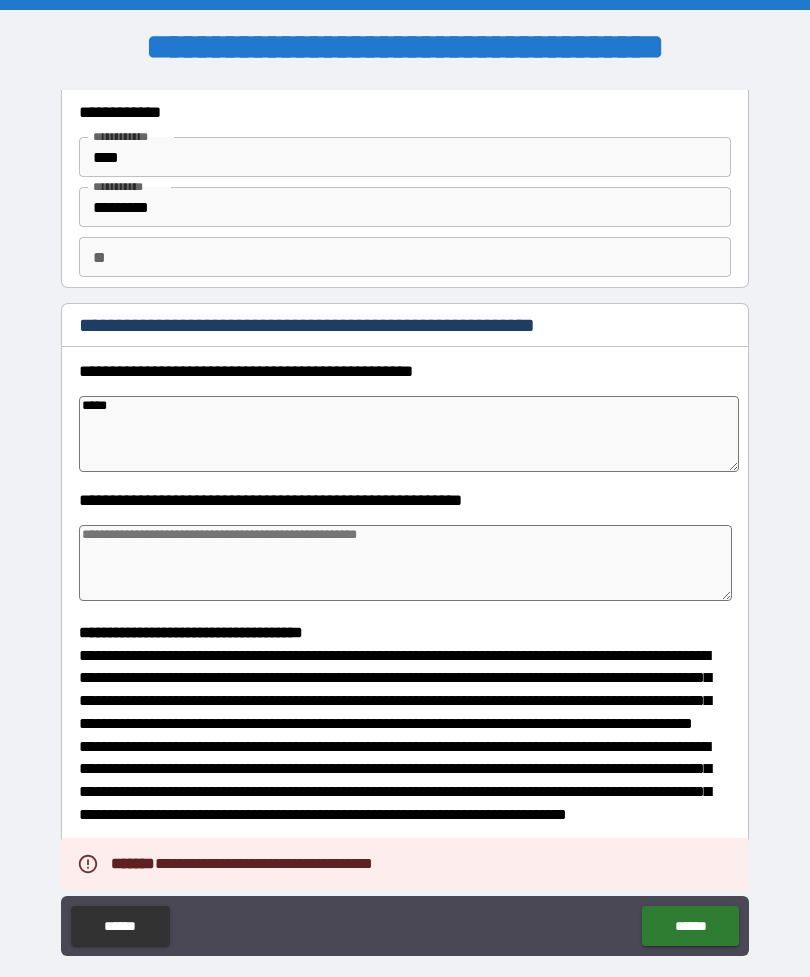 type on "******" 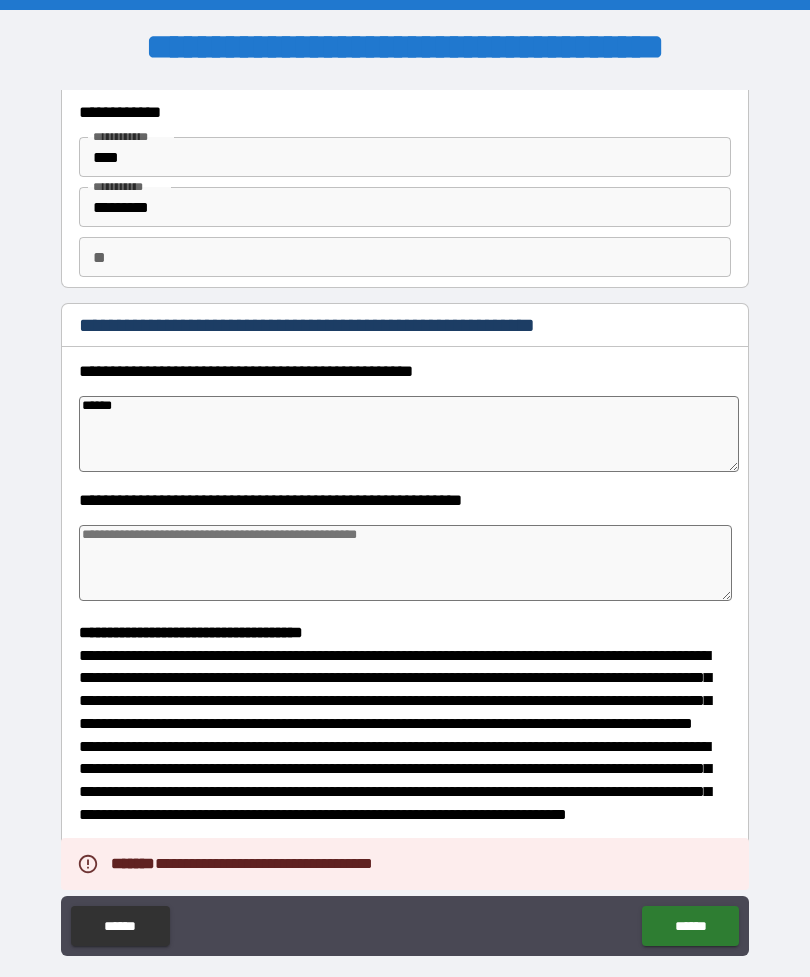 type on "*" 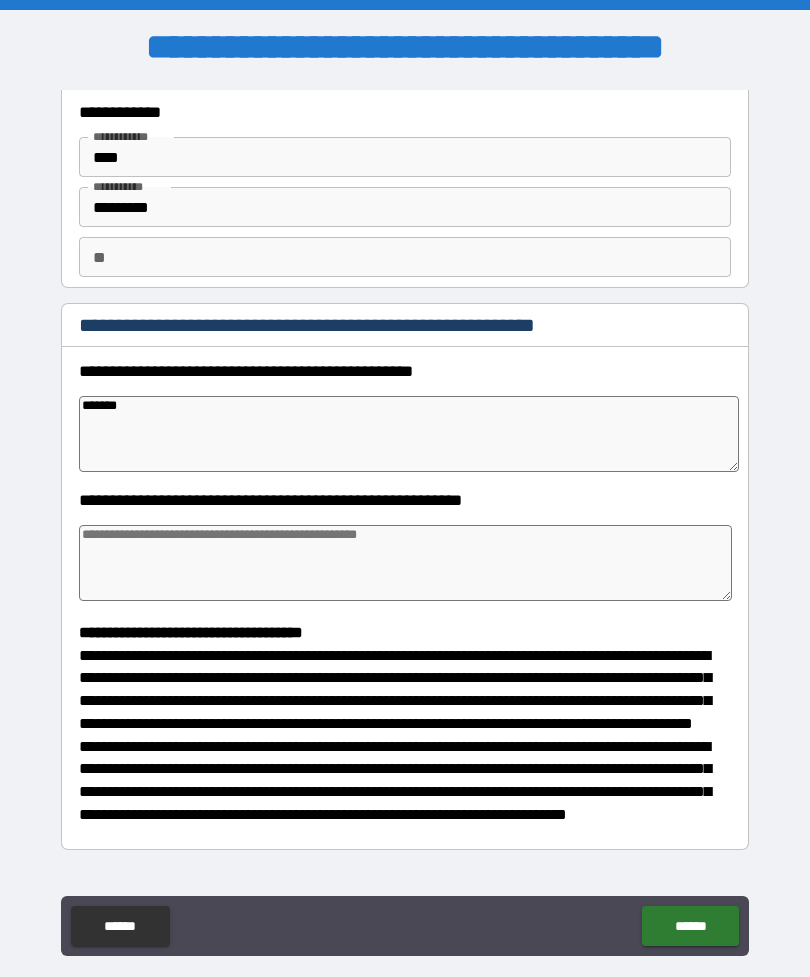 type on "*" 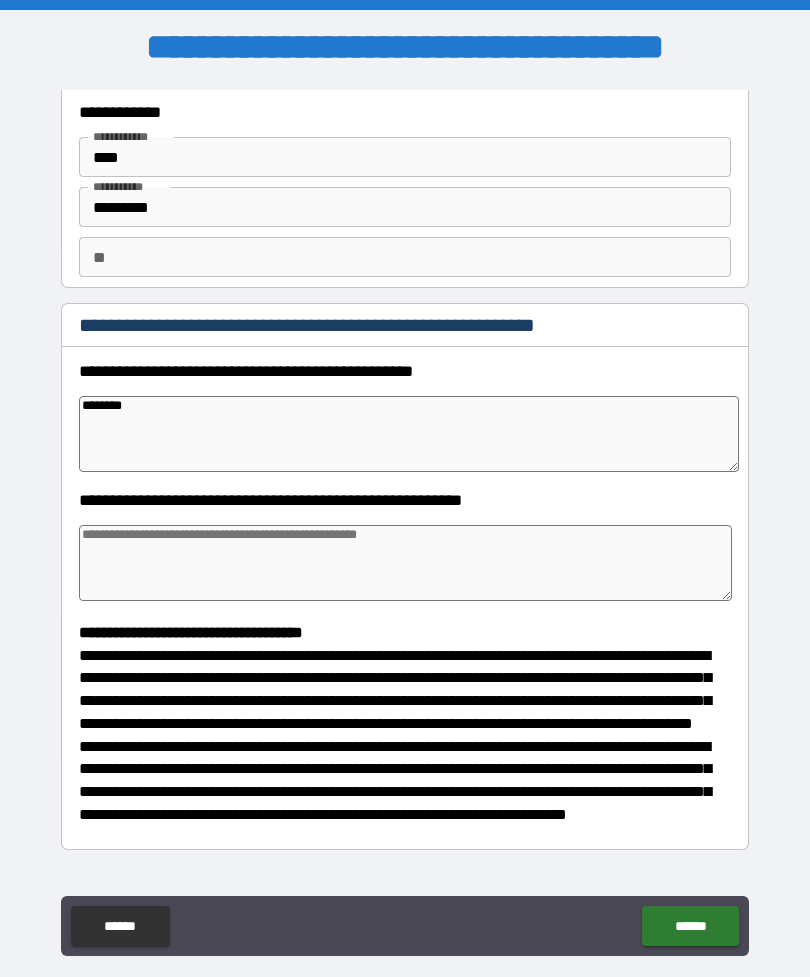 type on "*" 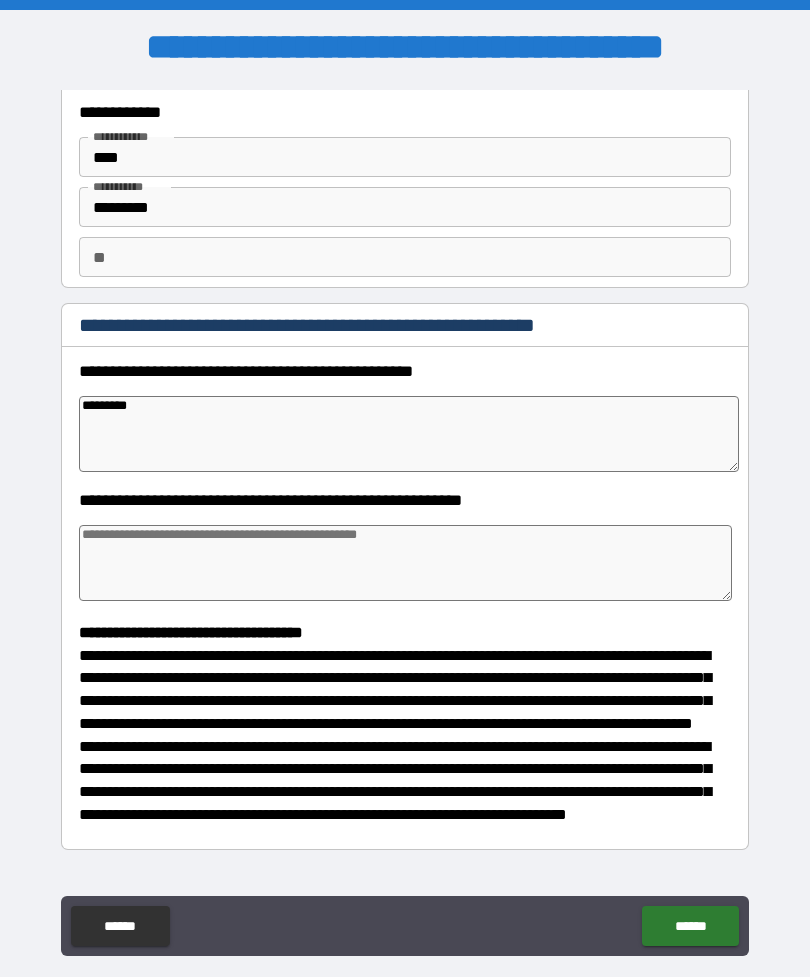 type on "*" 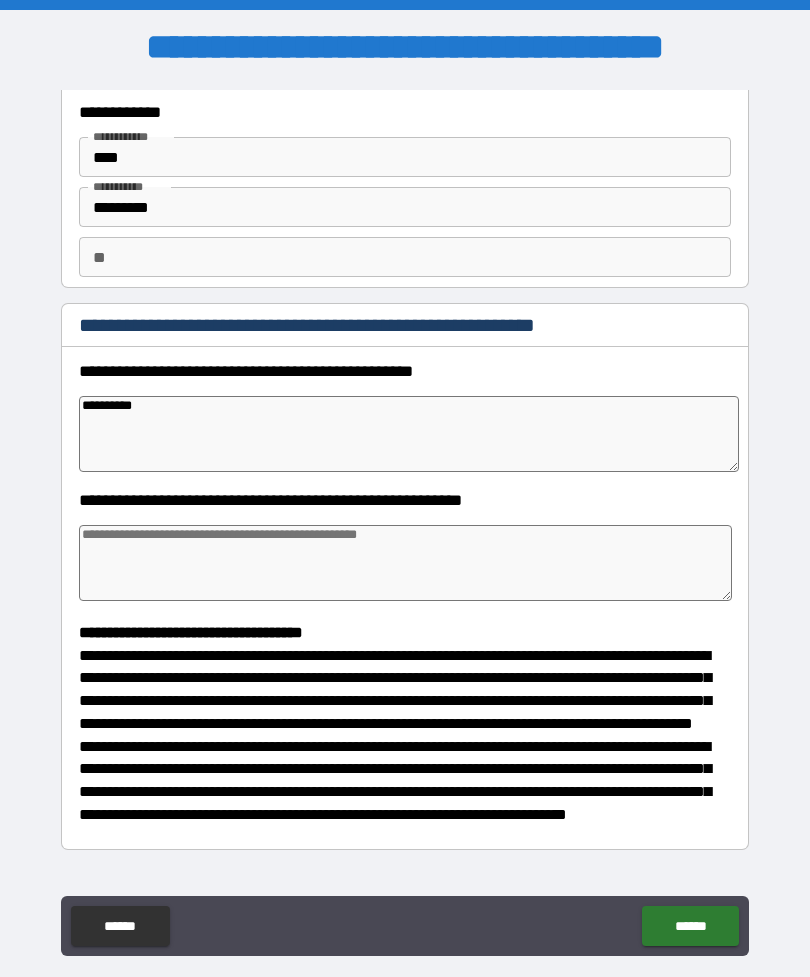type on "*" 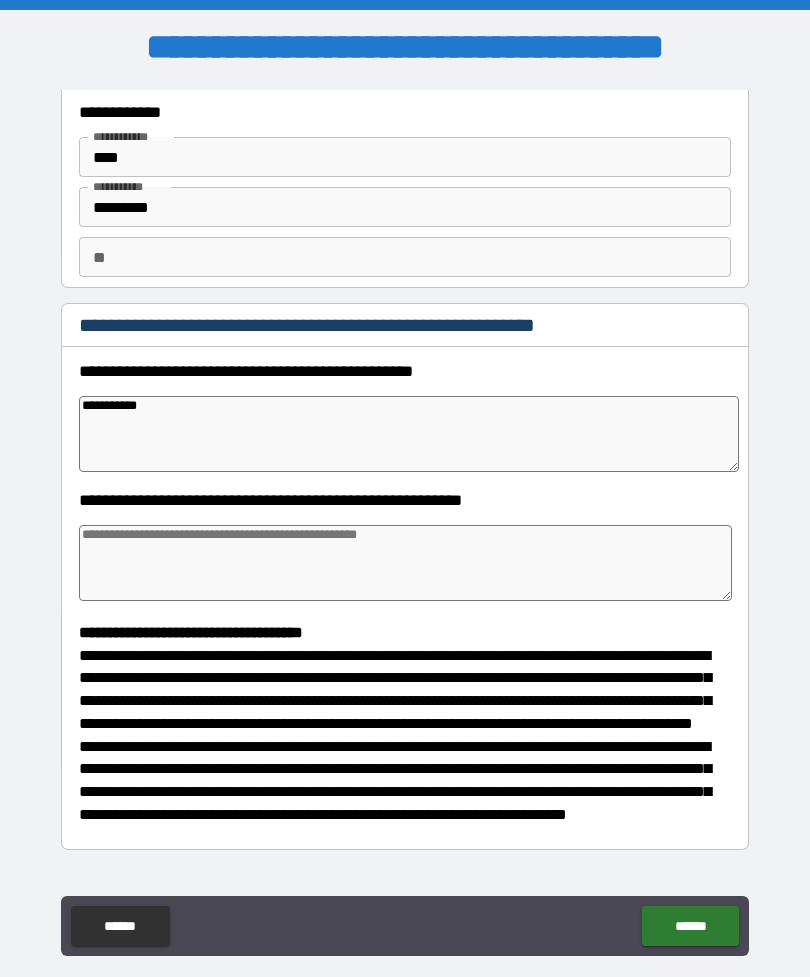 type on "**********" 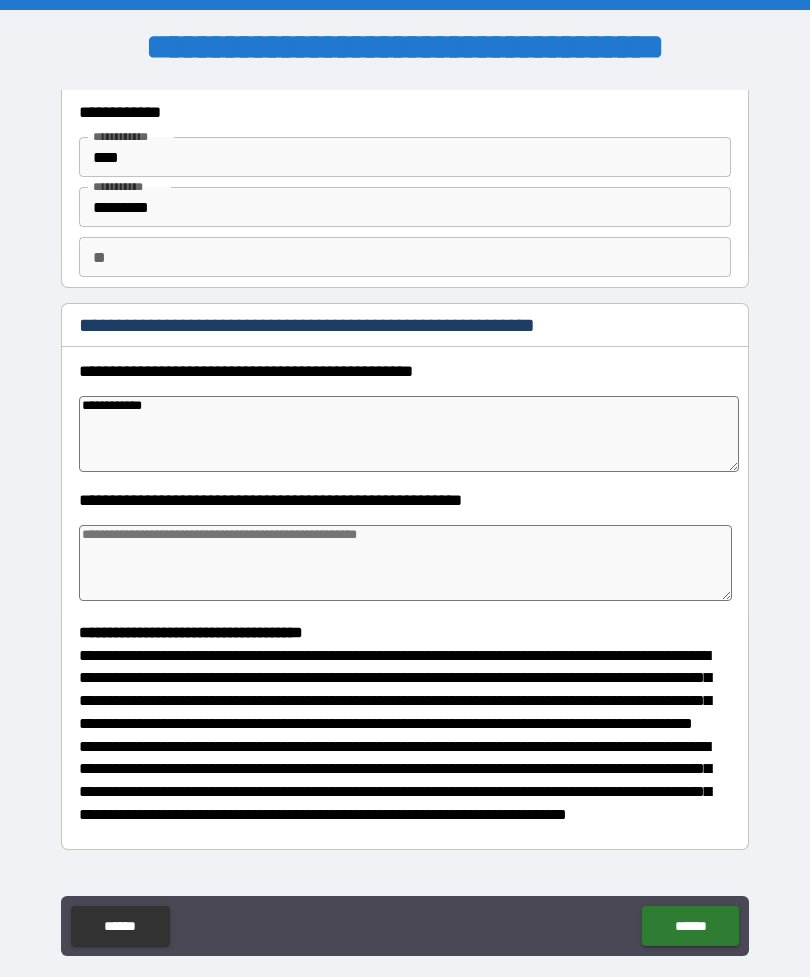 type on "*" 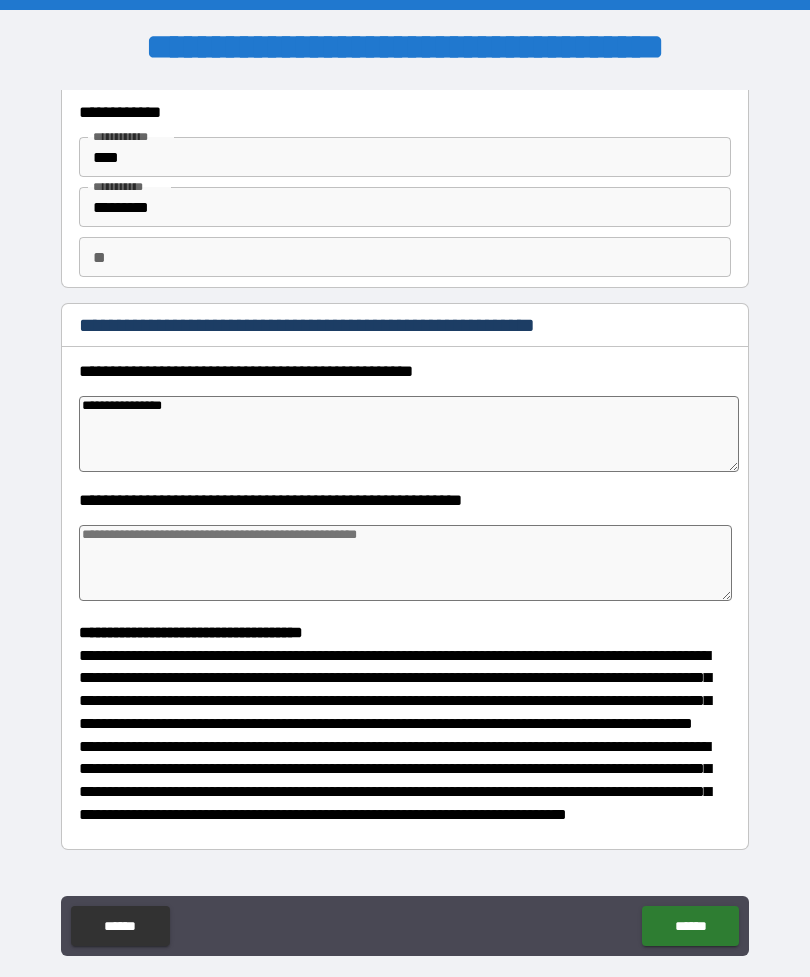 type on "**********" 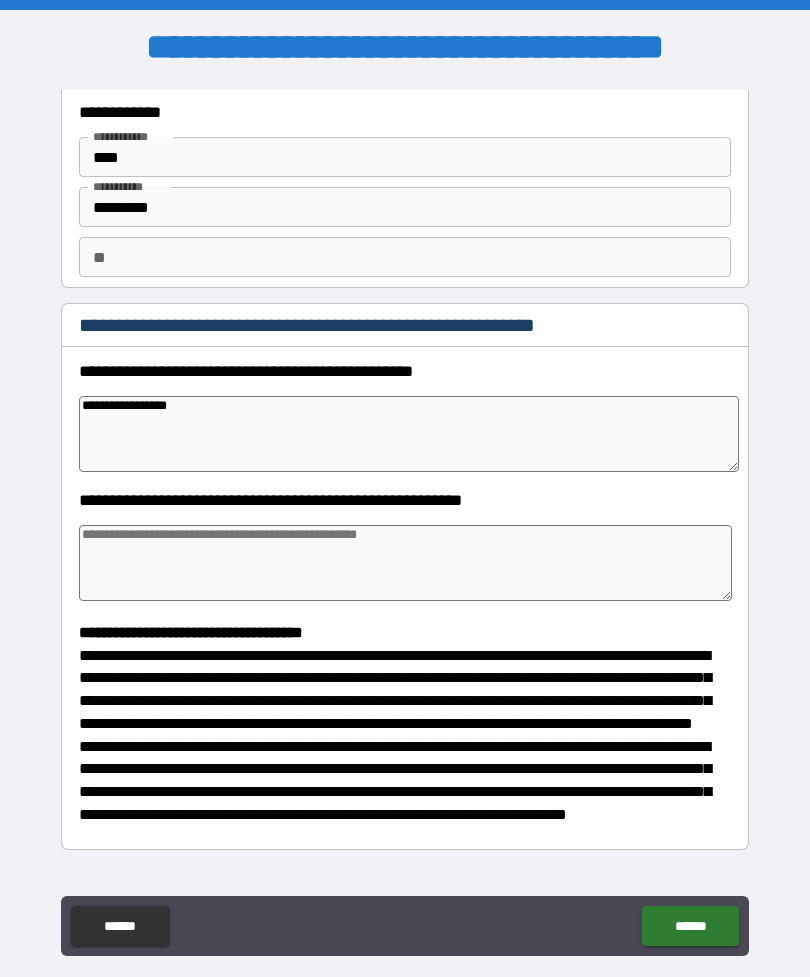 type on "*" 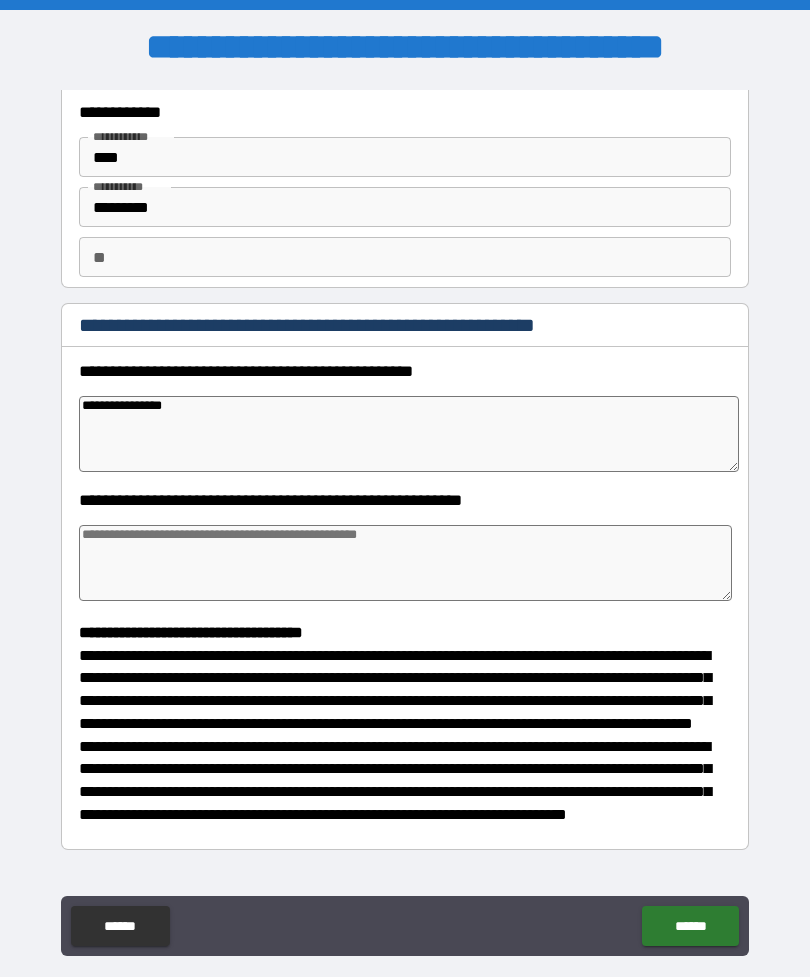 type on "*" 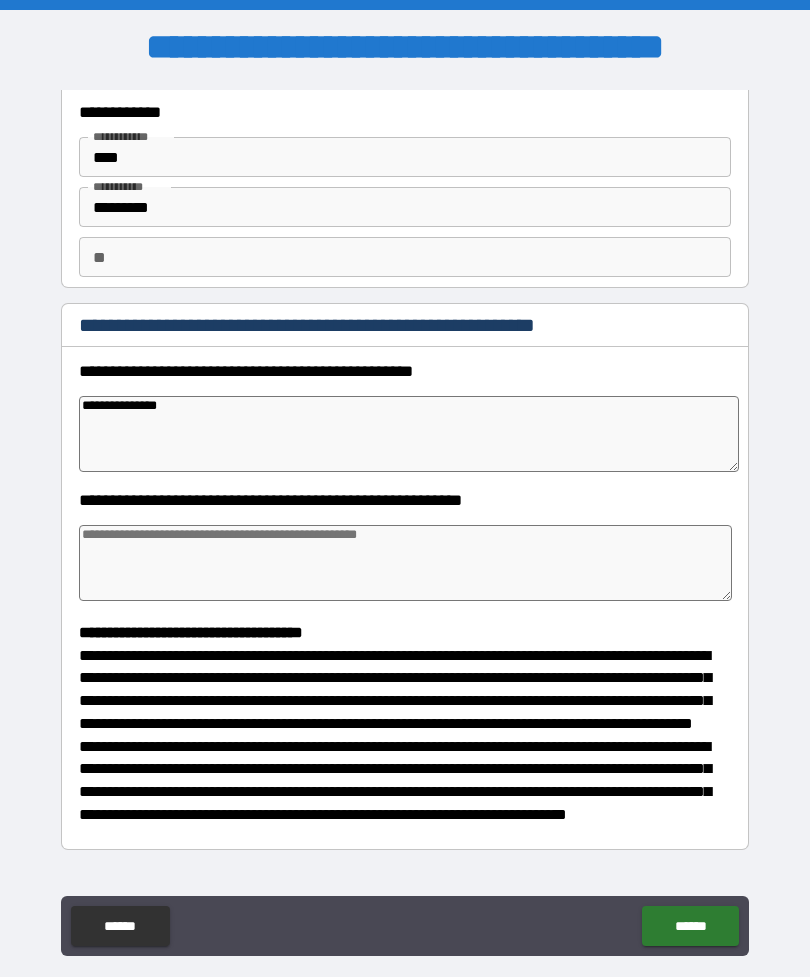 type on "*" 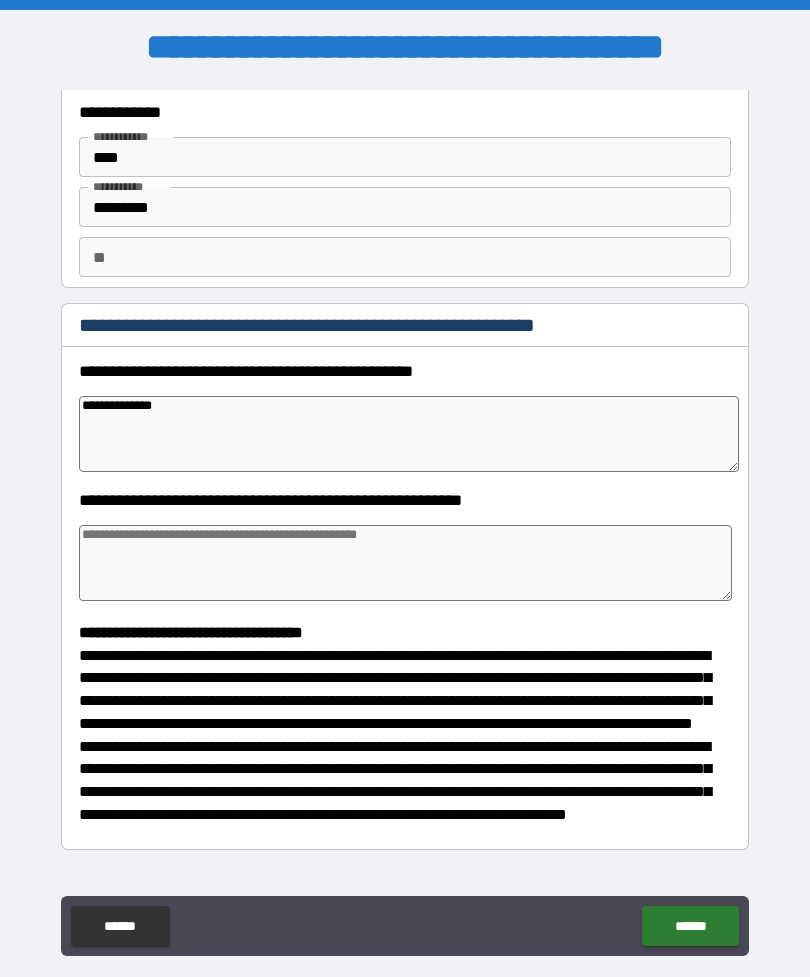 type on "**********" 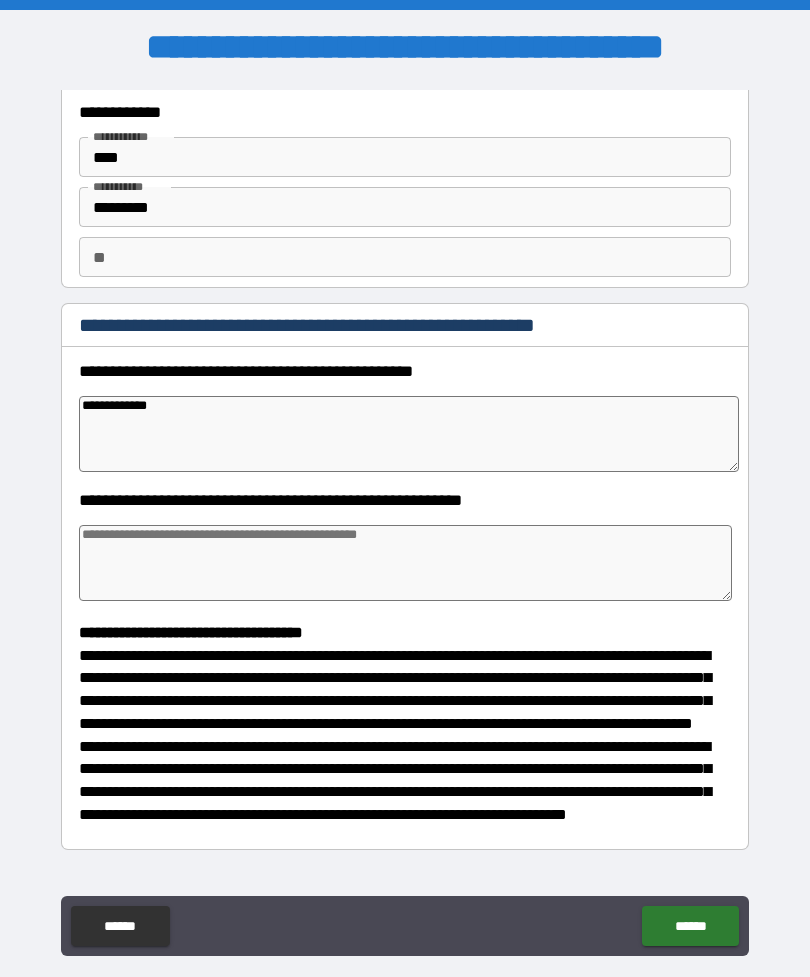 type on "**********" 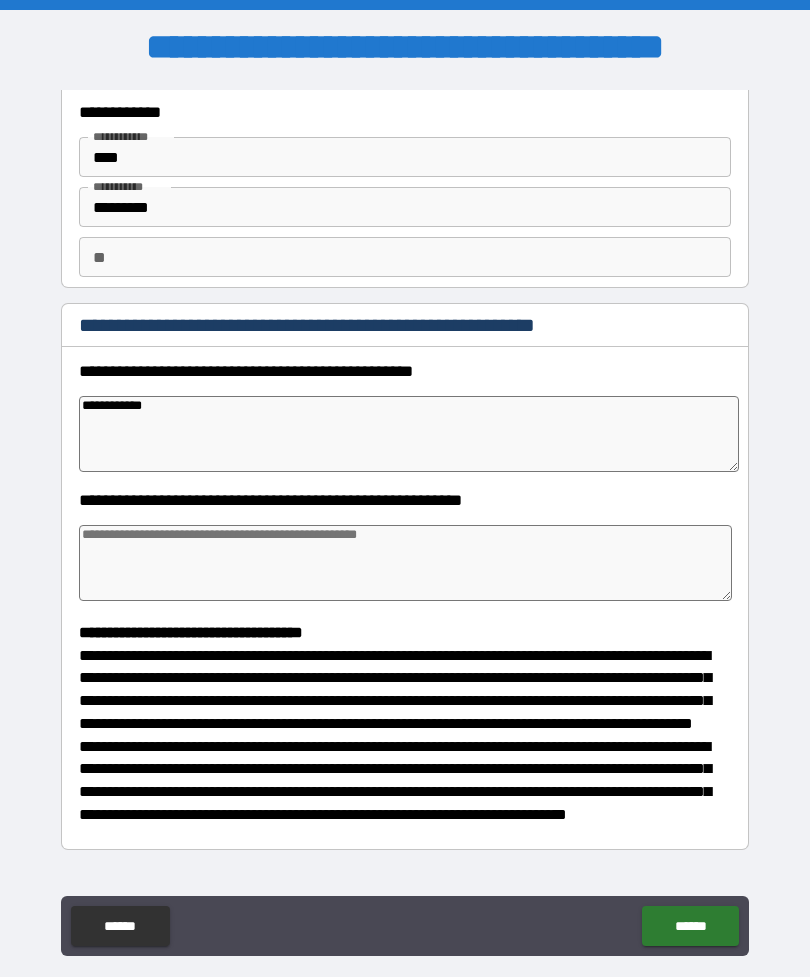 type on "**********" 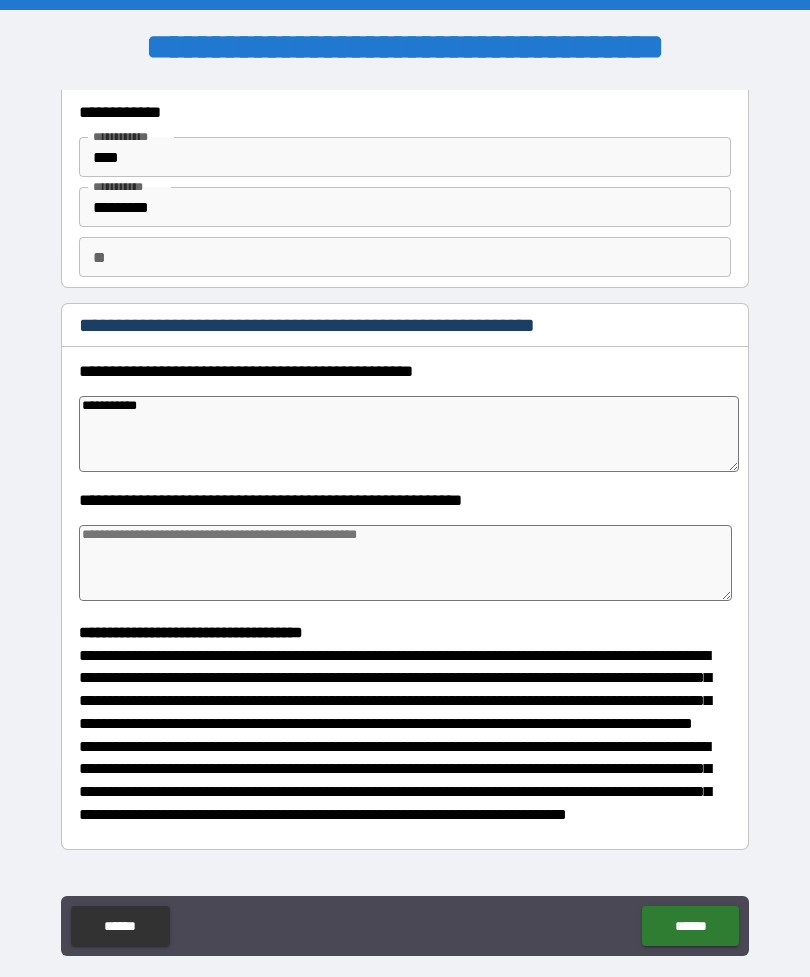 type on "*" 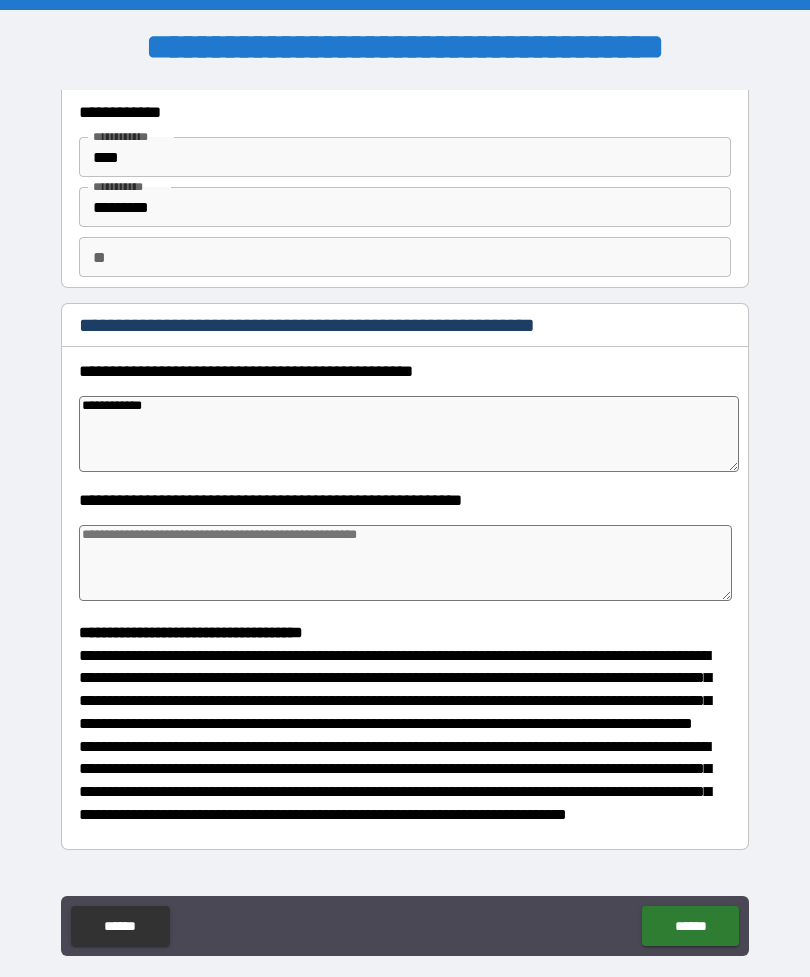 type on "*" 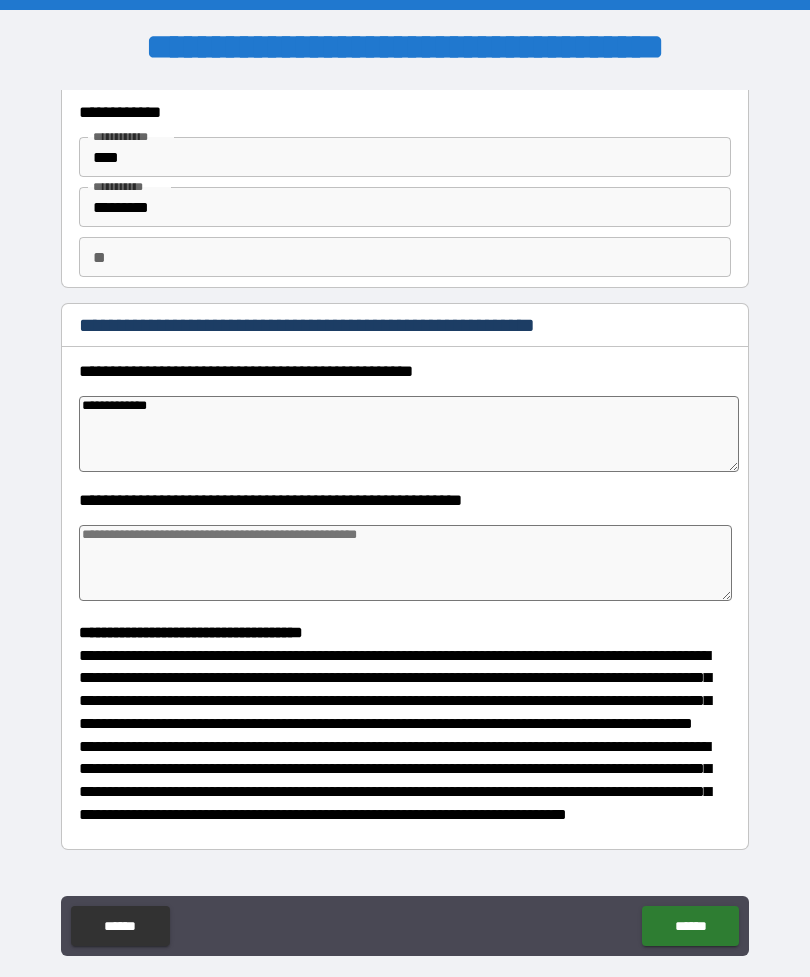 type on "**********" 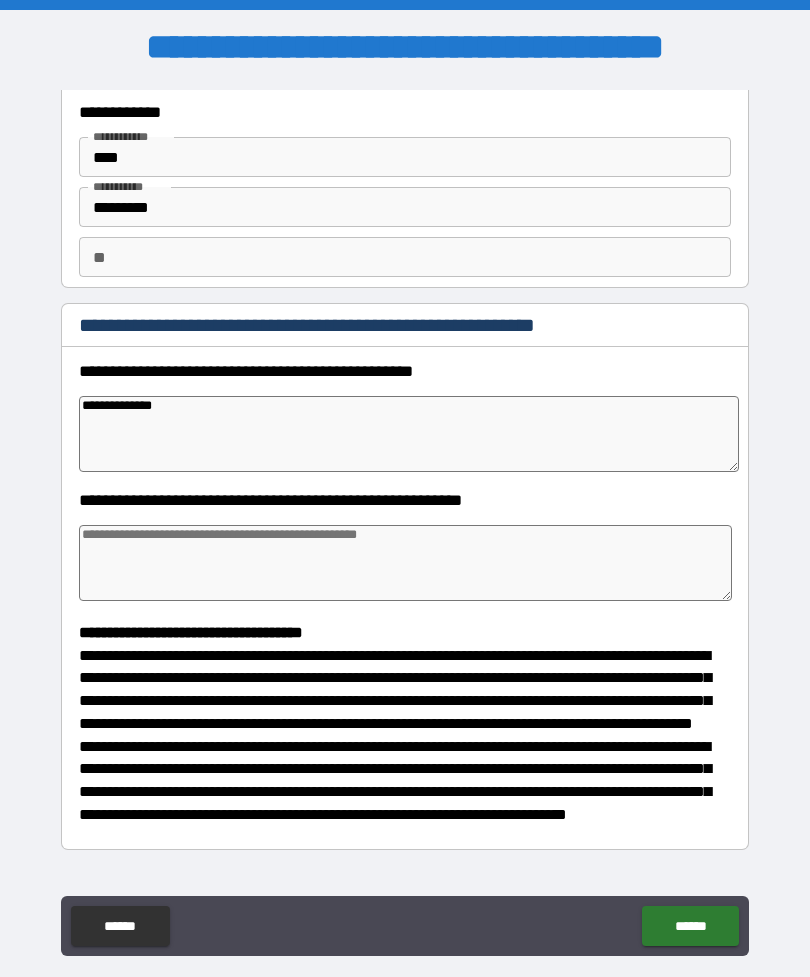 type on "**********" 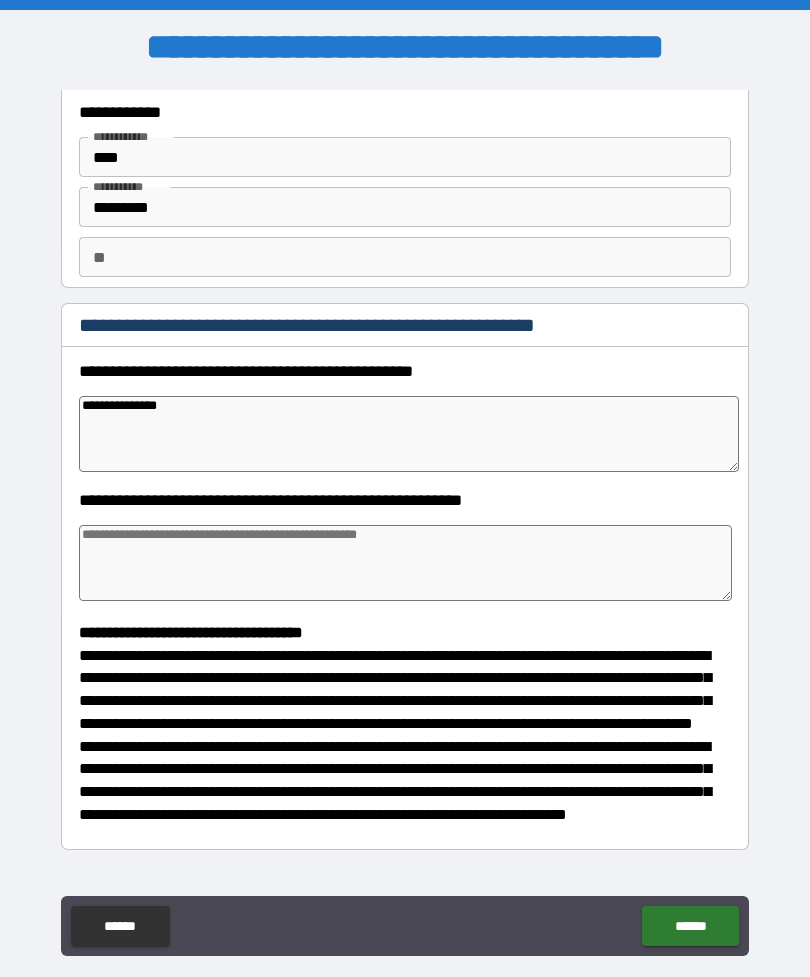 type on "*" 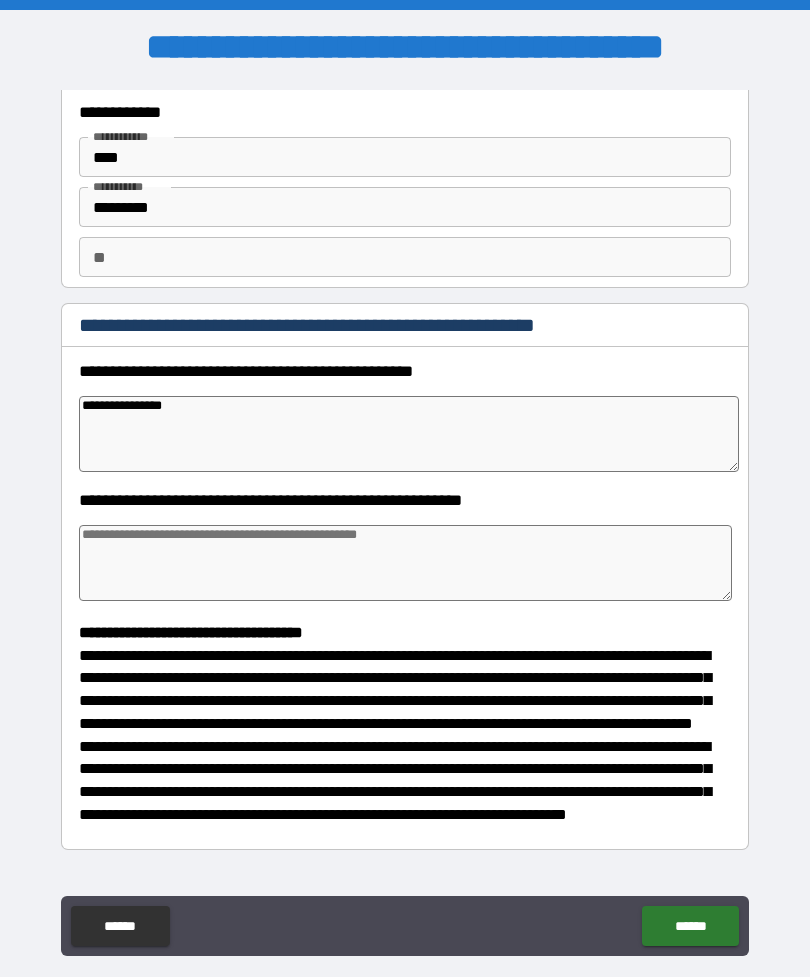type on "*" 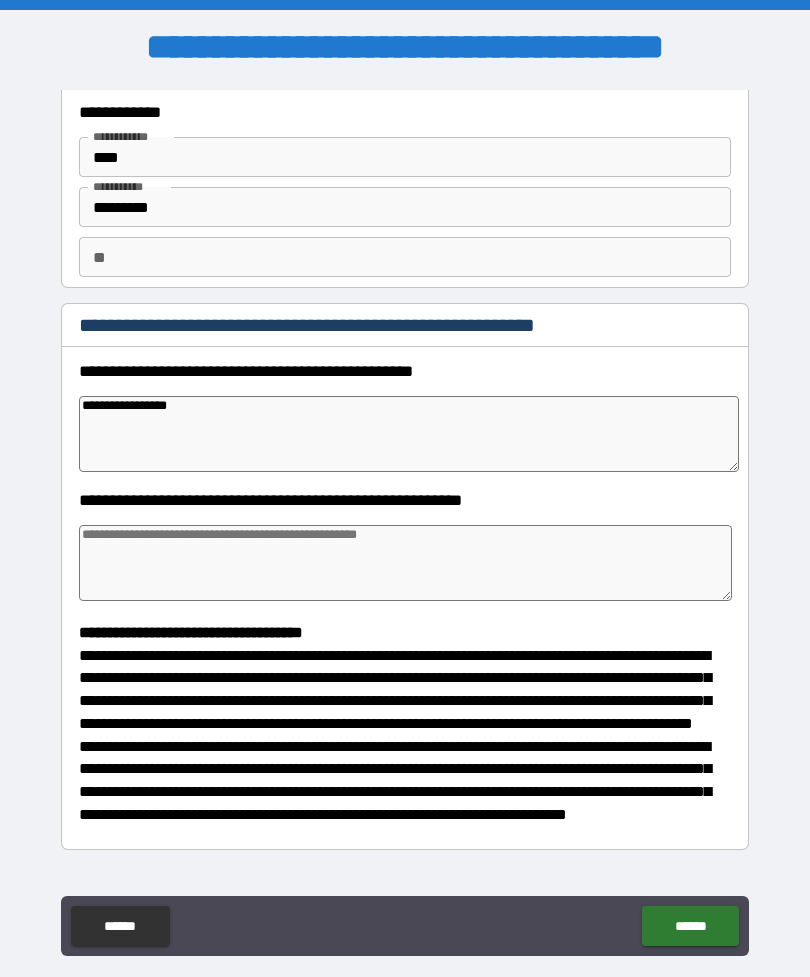 type on "*" 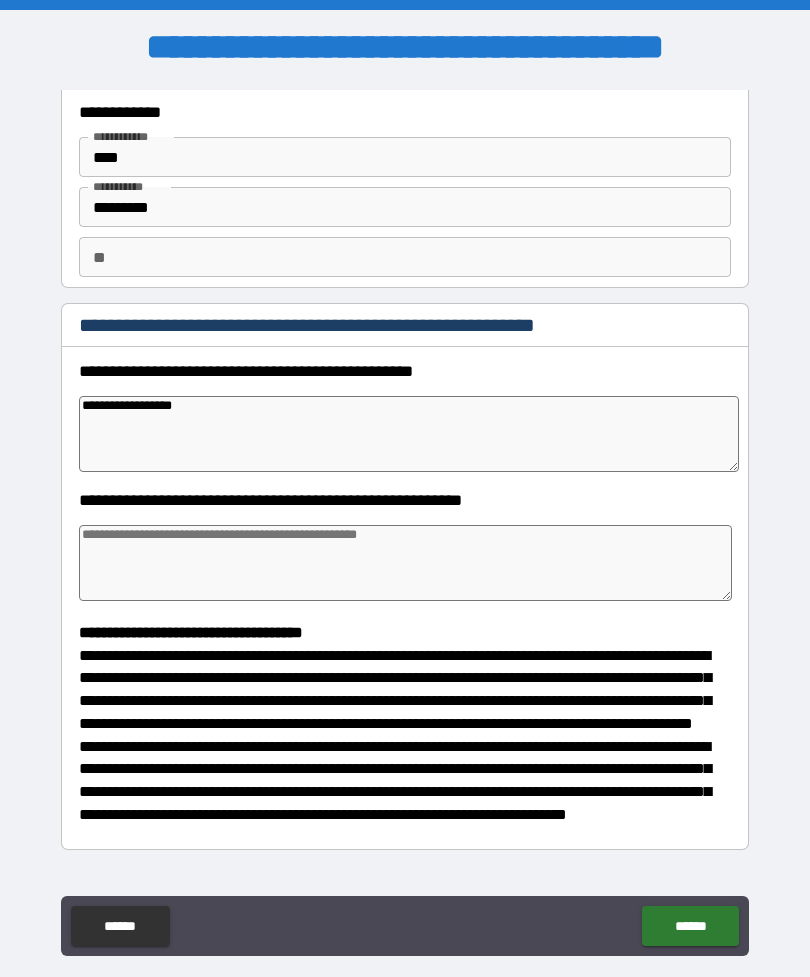 type on "*" 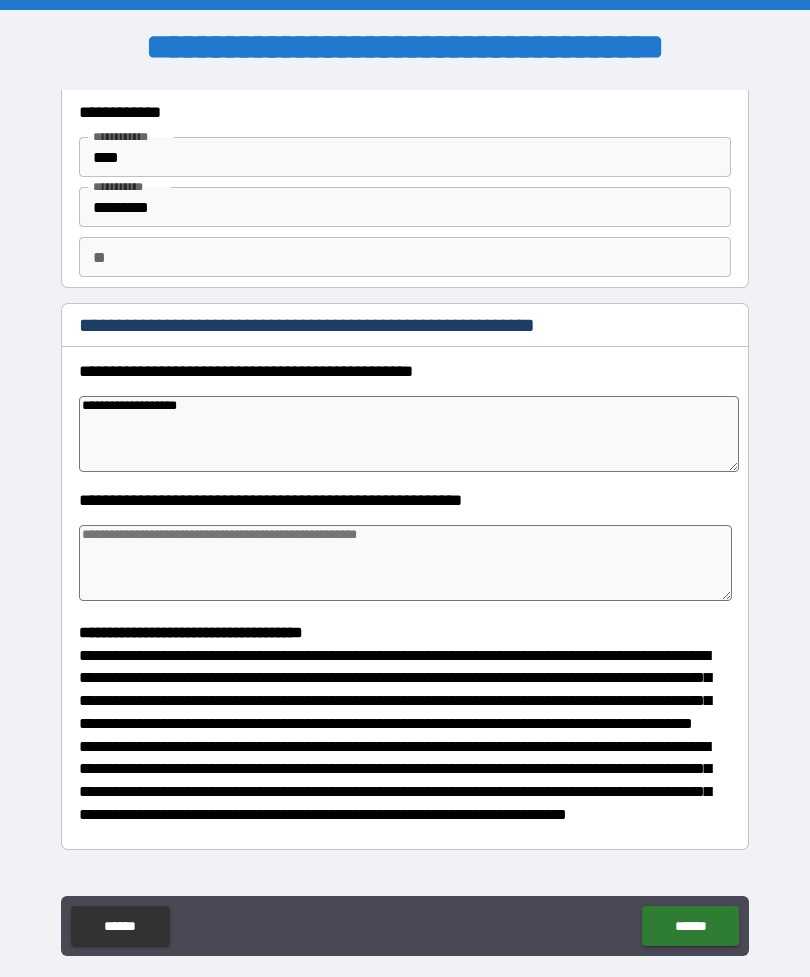 type on "**********" 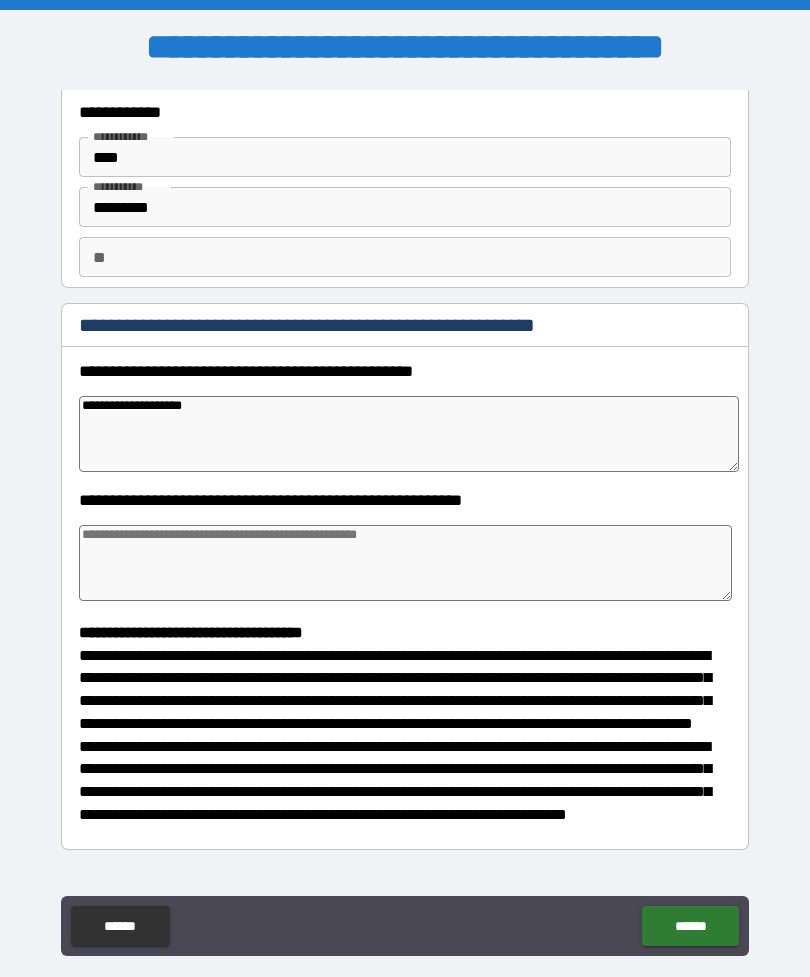 type on "*" 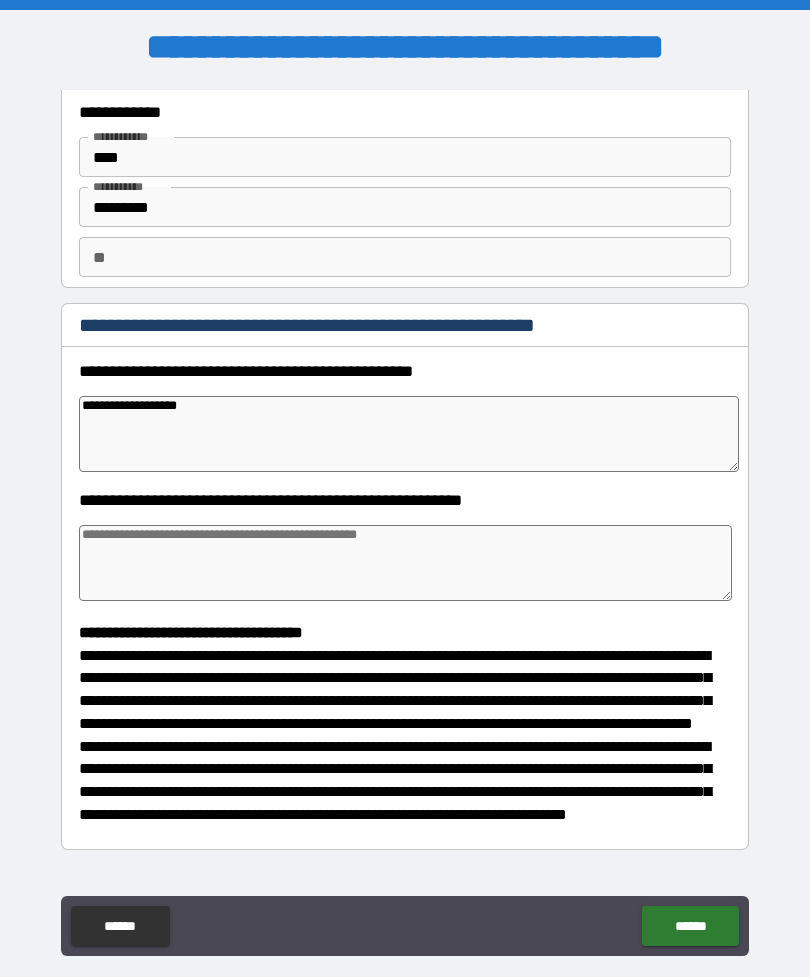 type on "**********" 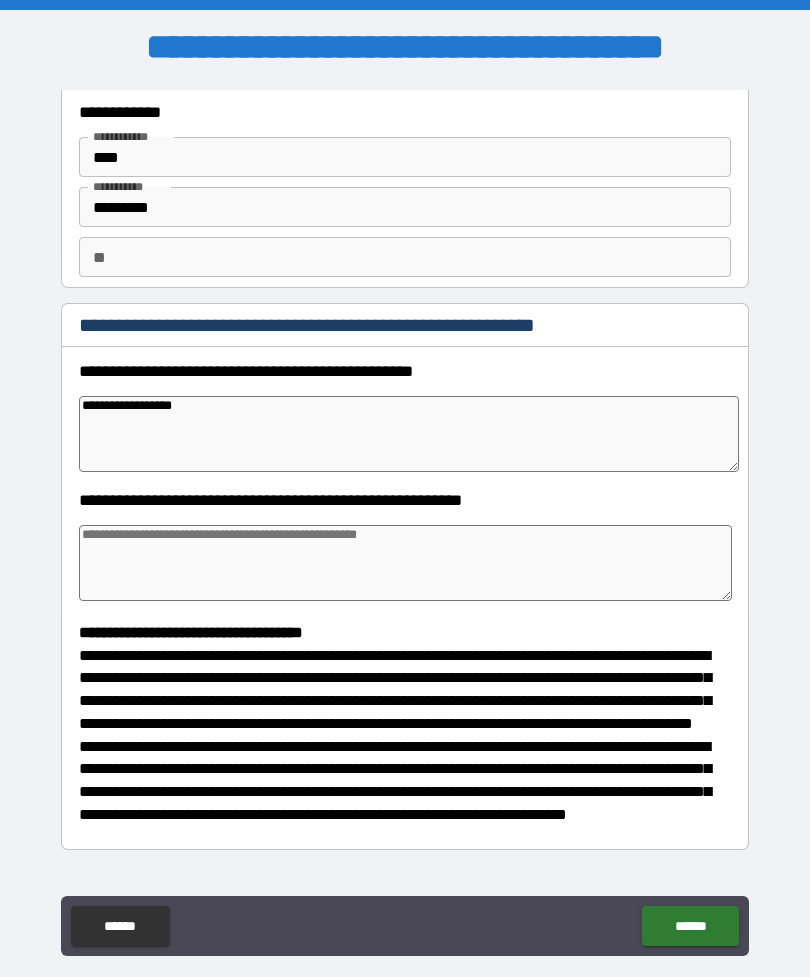 type on "*" 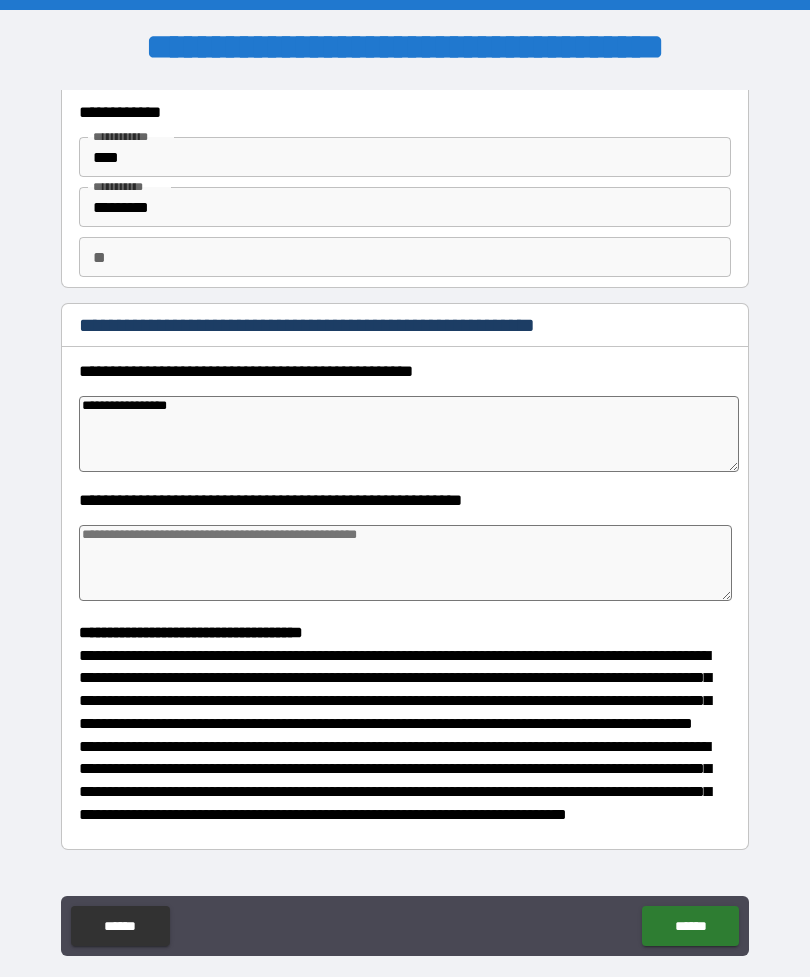 type on "*" 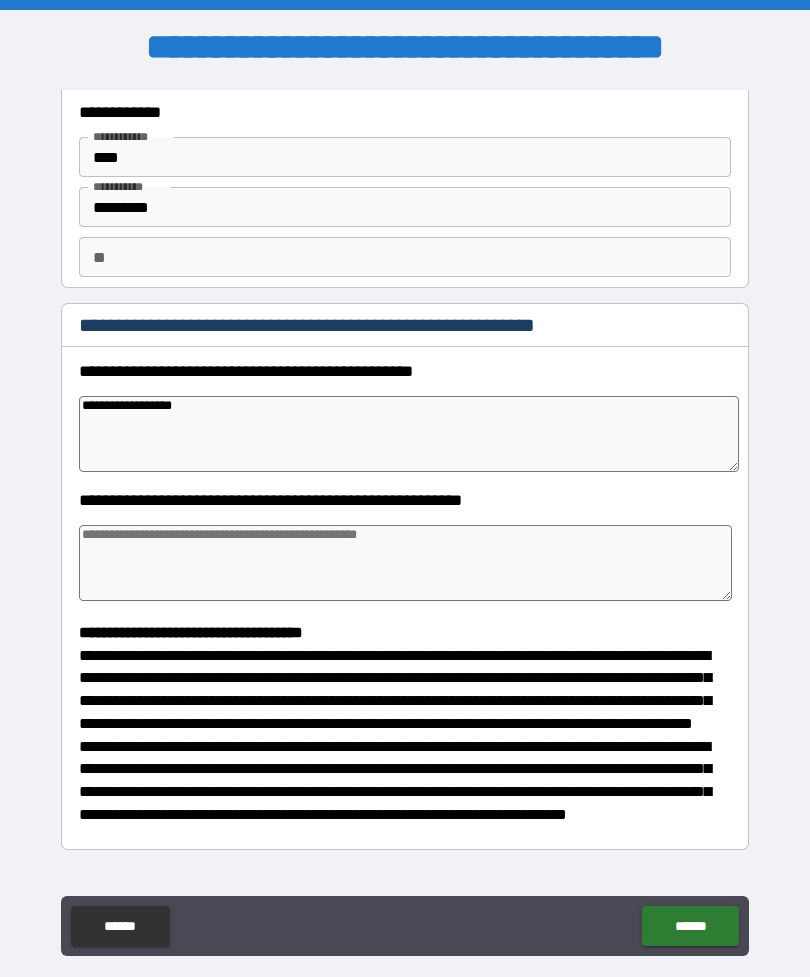 type on "*" 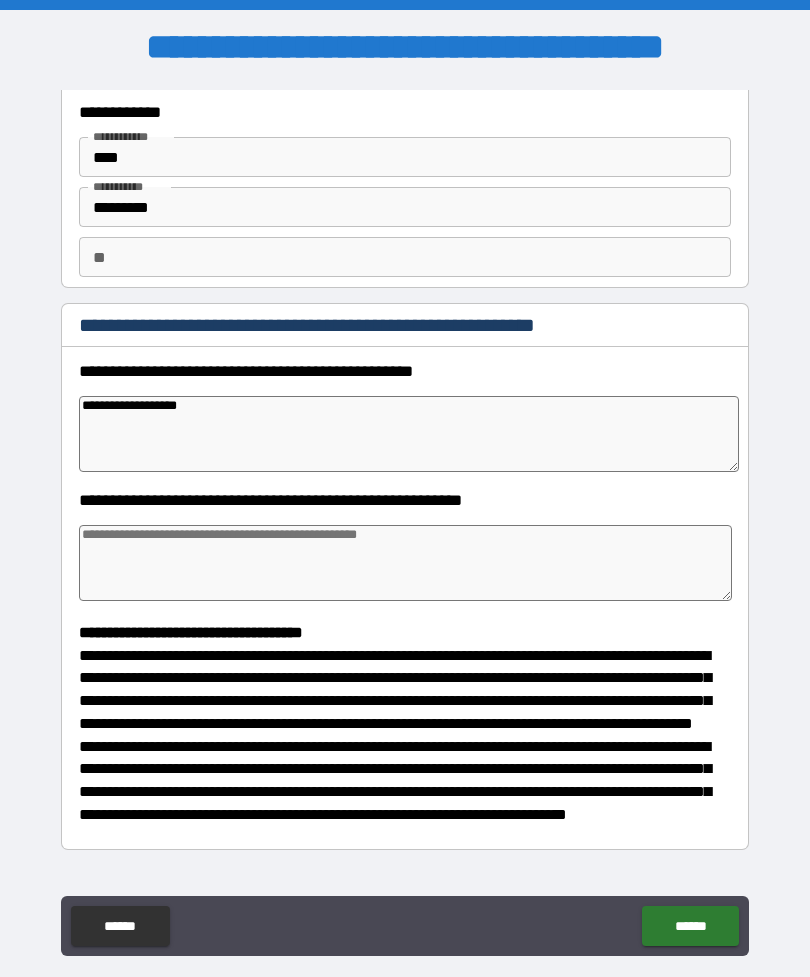 type on "*" 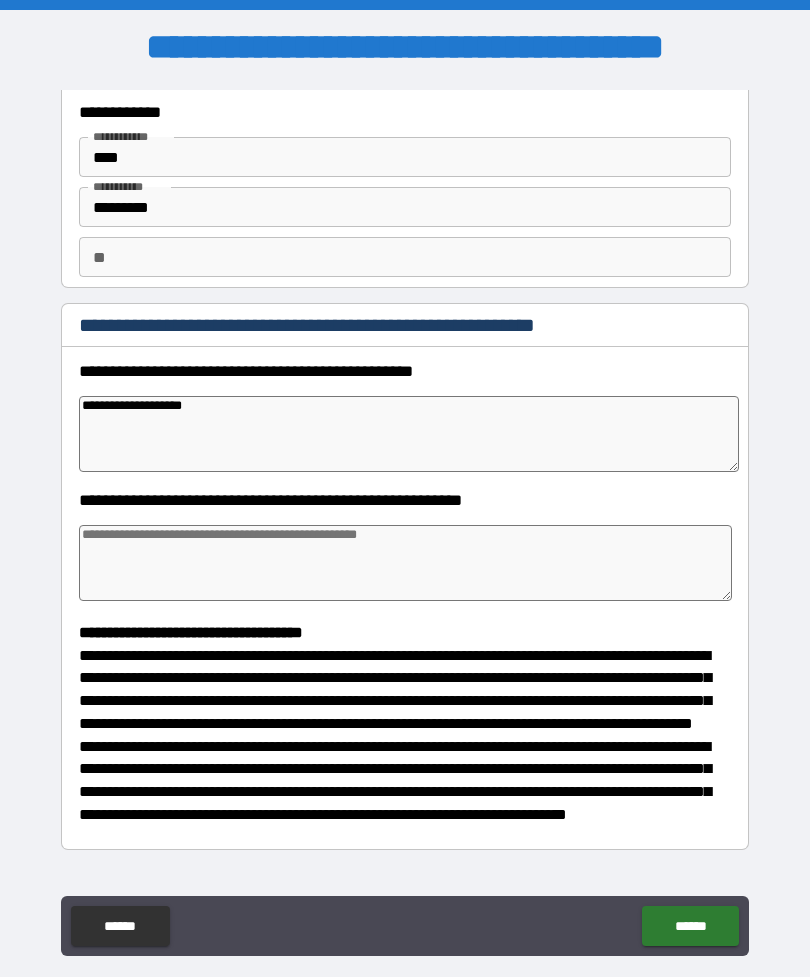 type on "*" 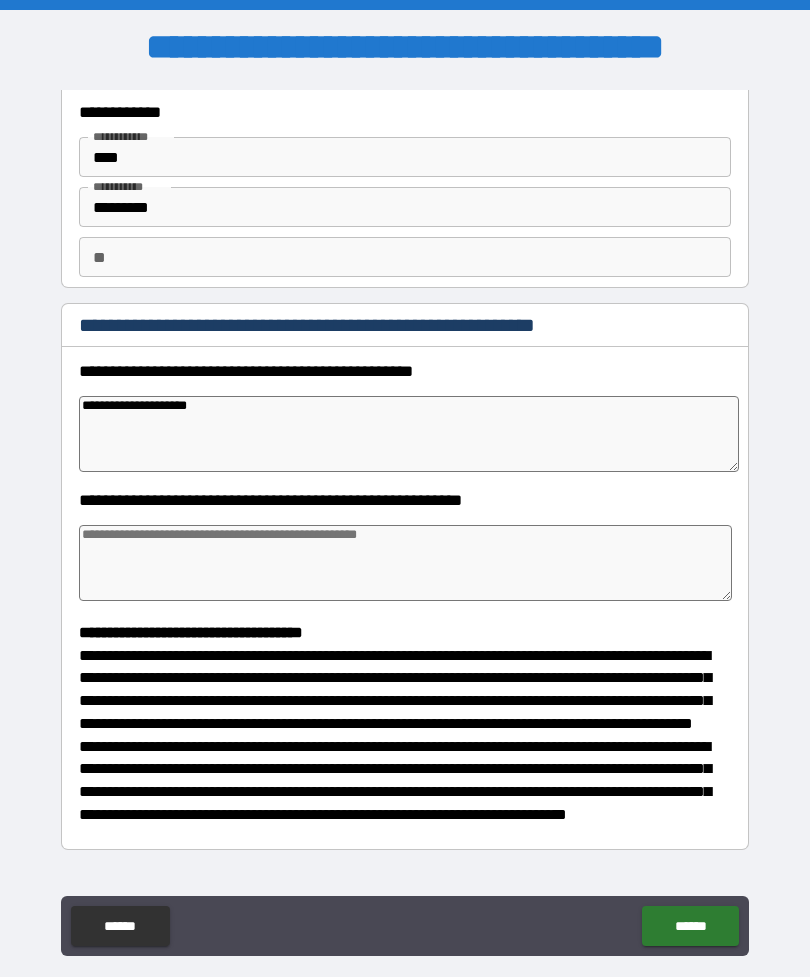 type on "*" 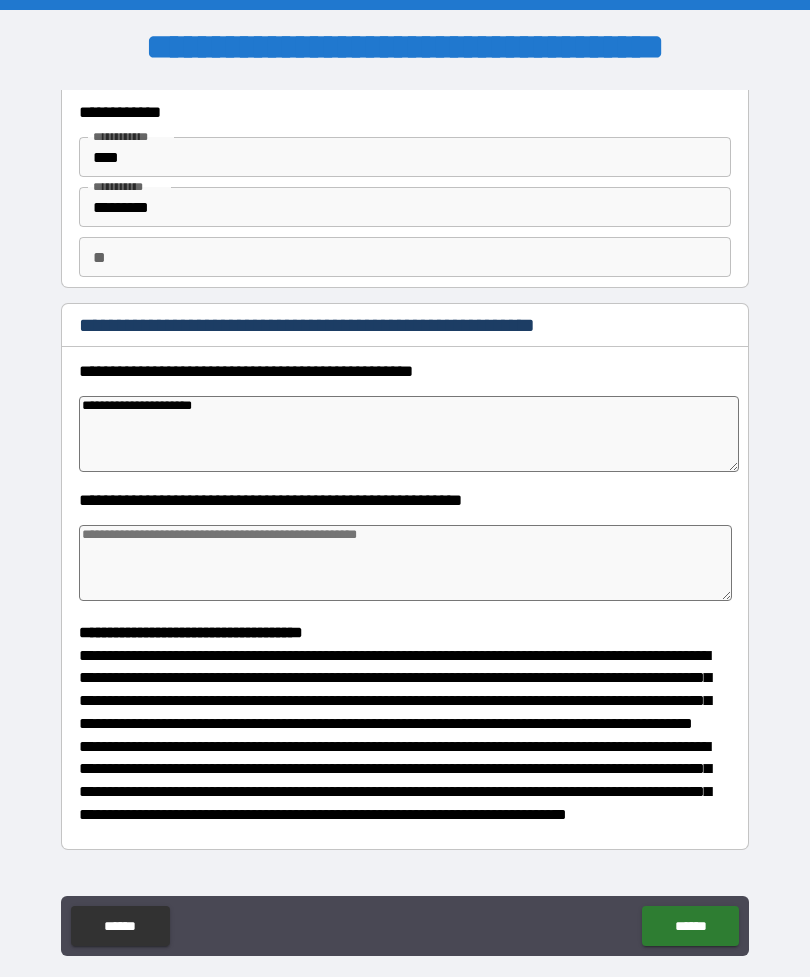 type on "*" 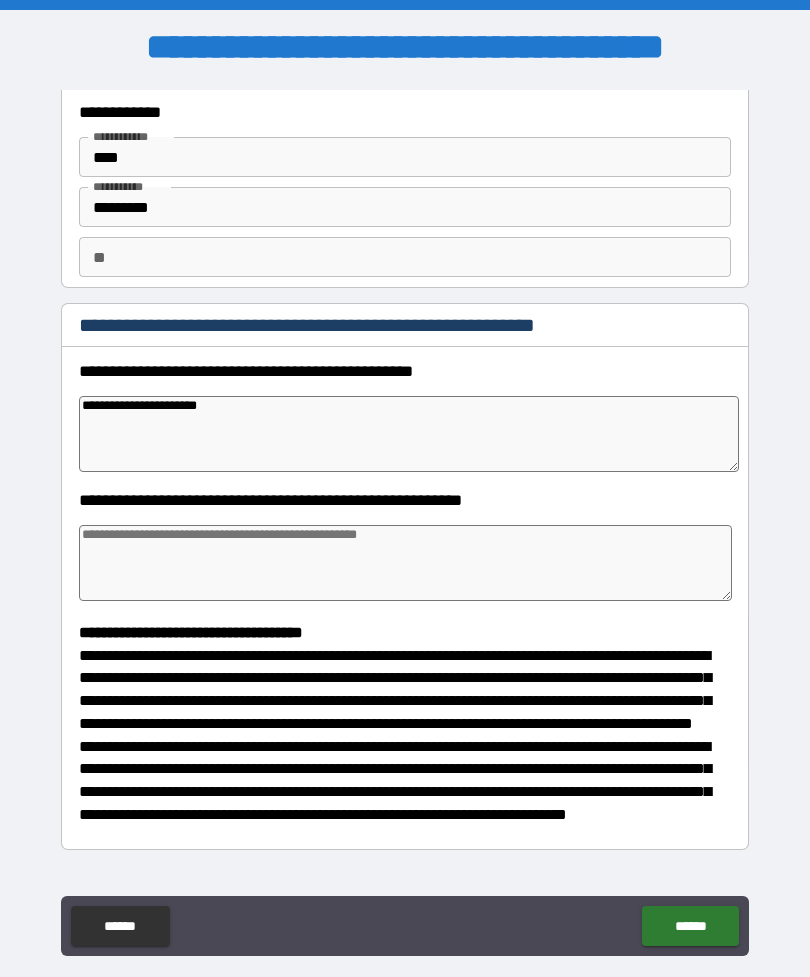 type on "*" 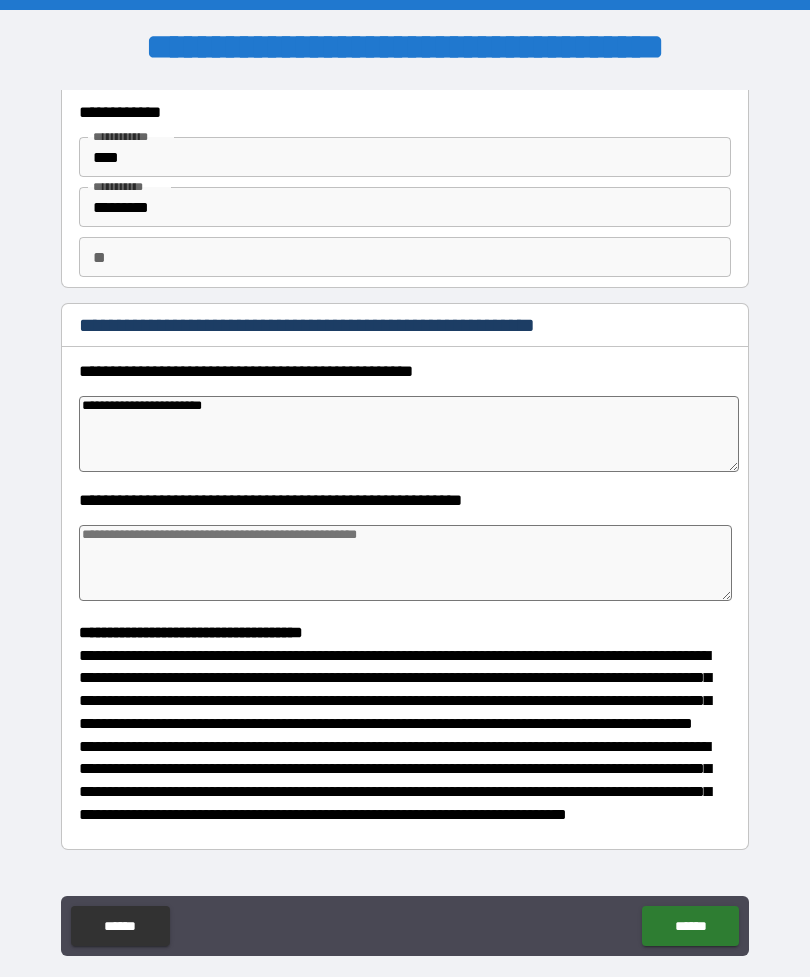 type on "*" 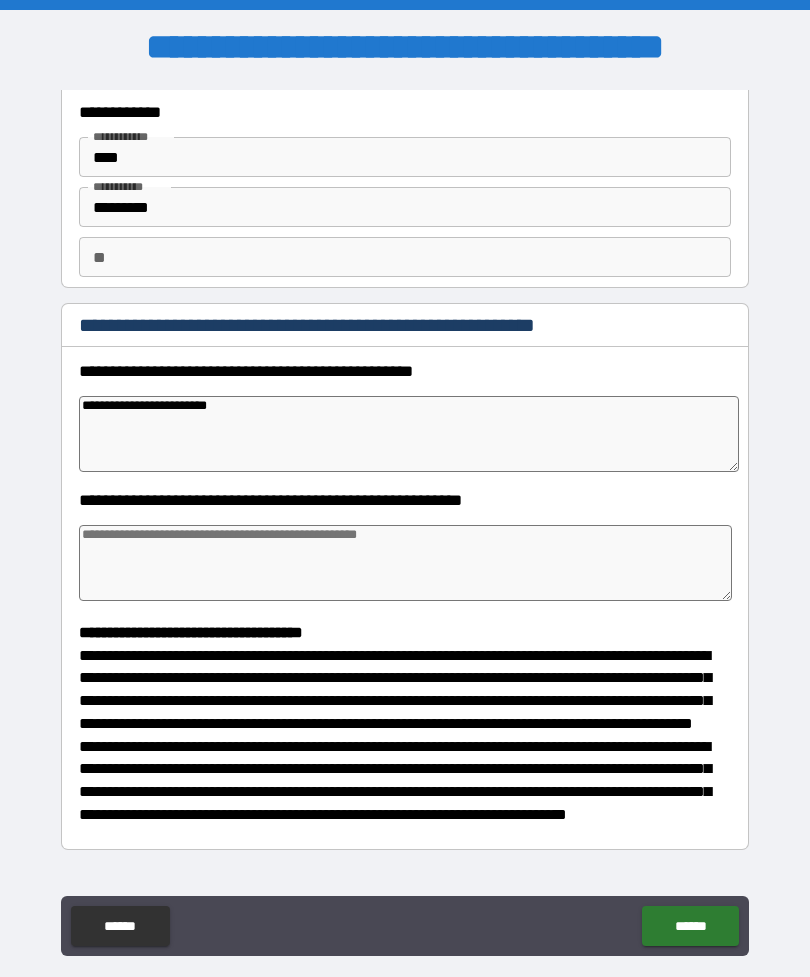 type on "*" 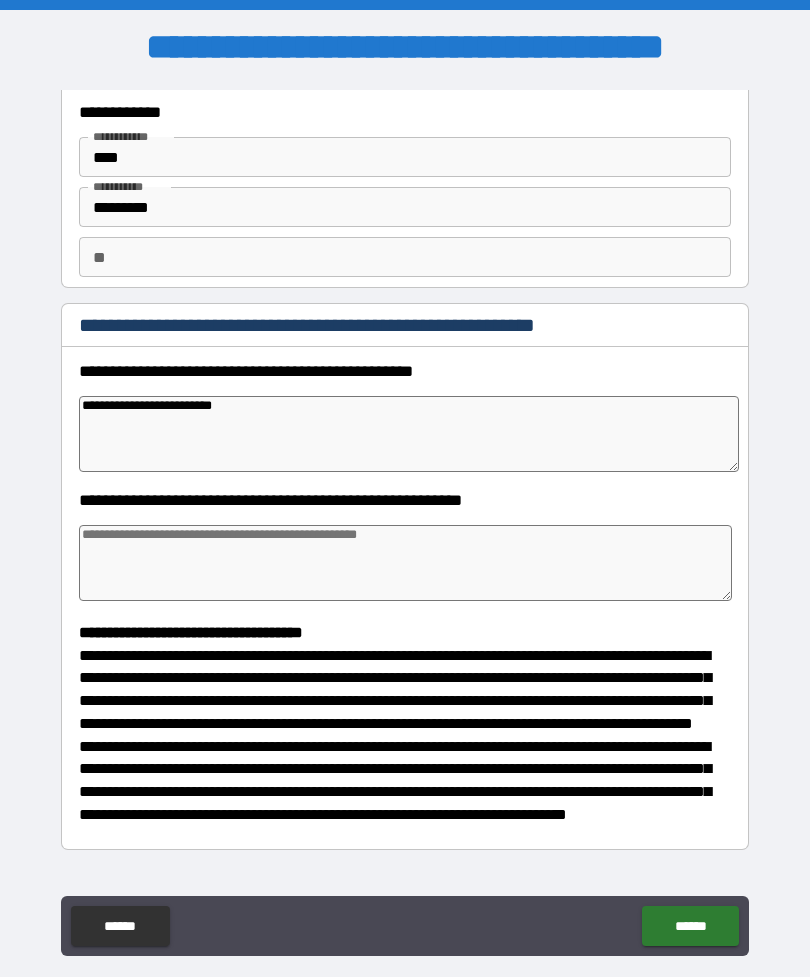 type on "*" 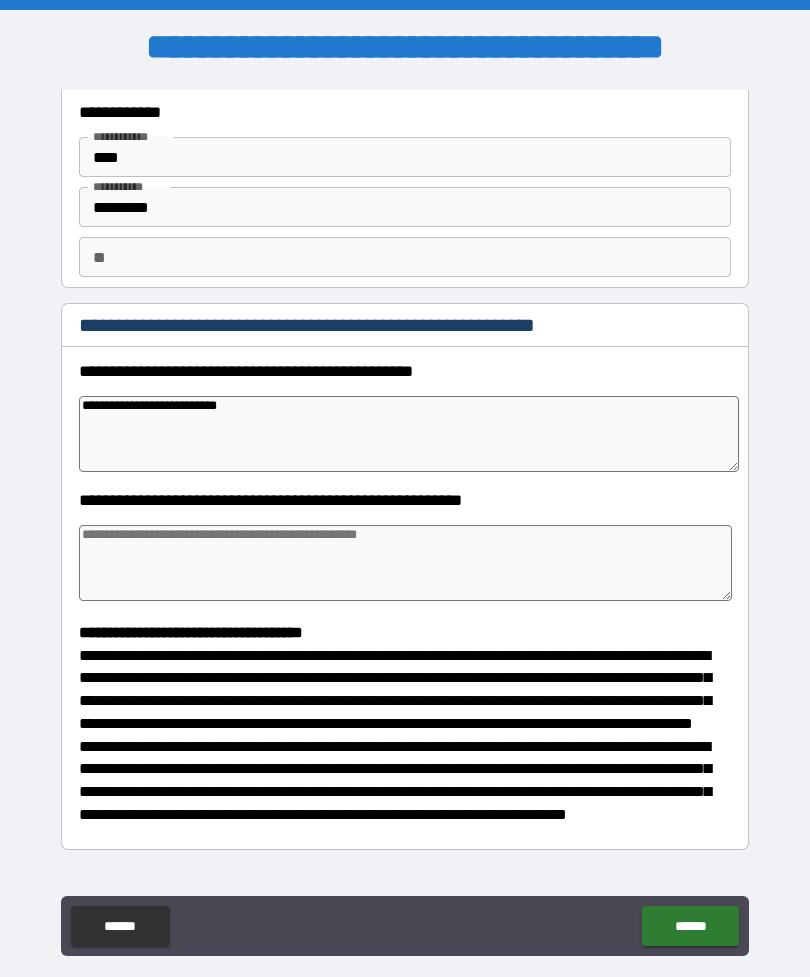 type on "*" 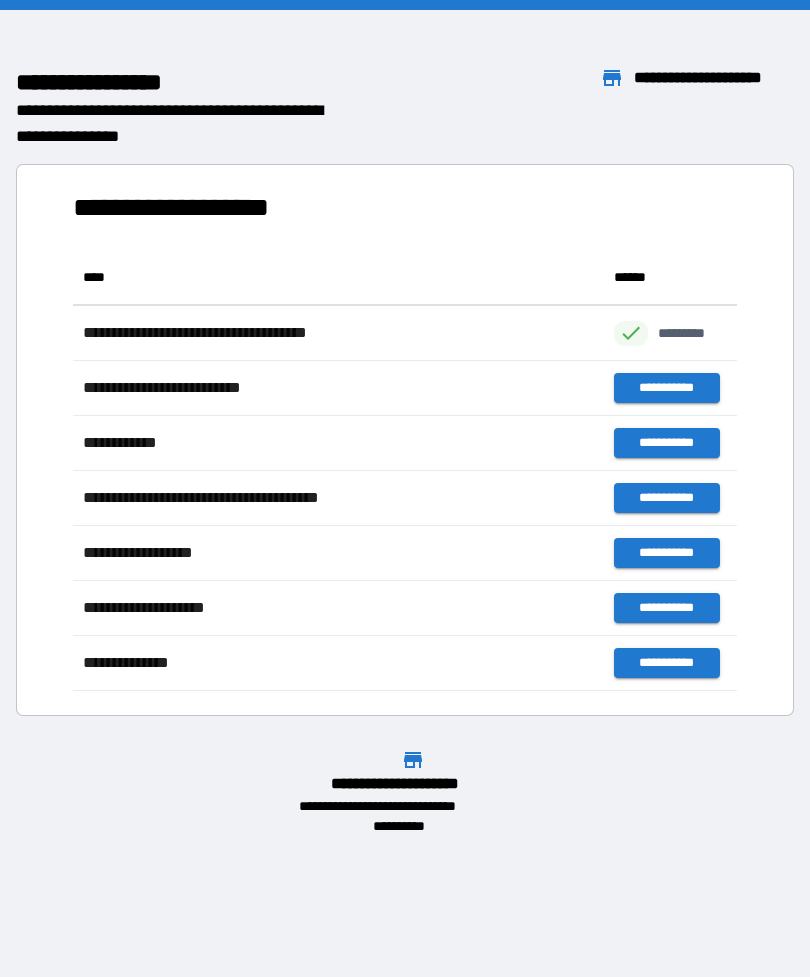 scroll, scrollTop: 1, scrollLeft: 1, axis: both 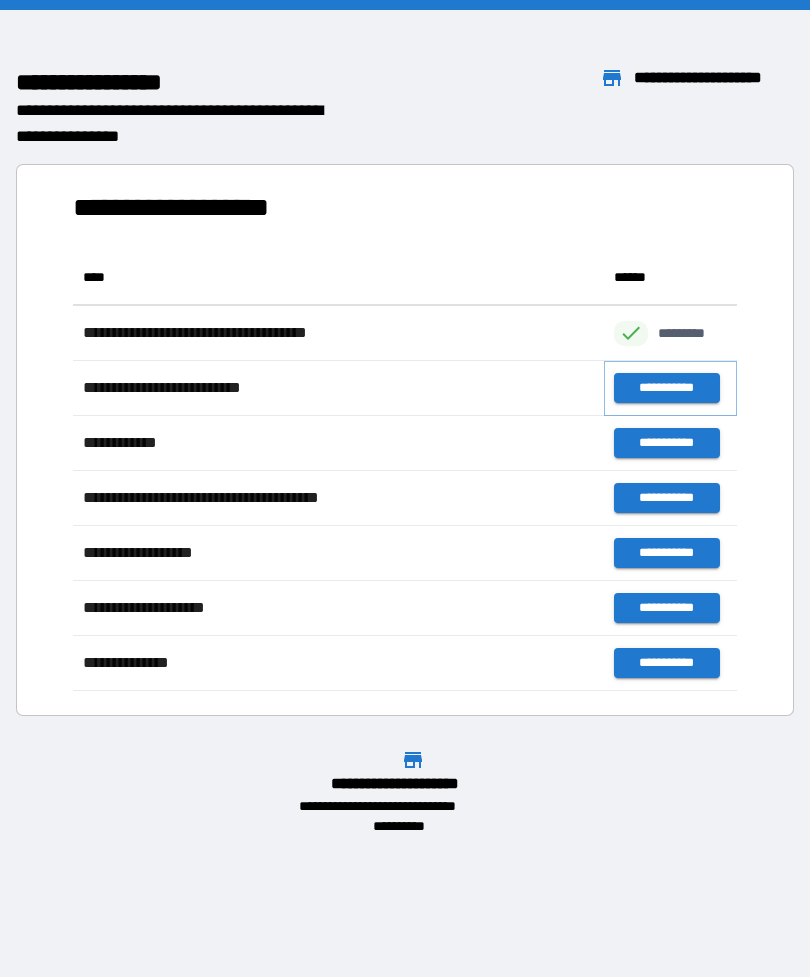 click on "**********" at bounding box center (666, 388) 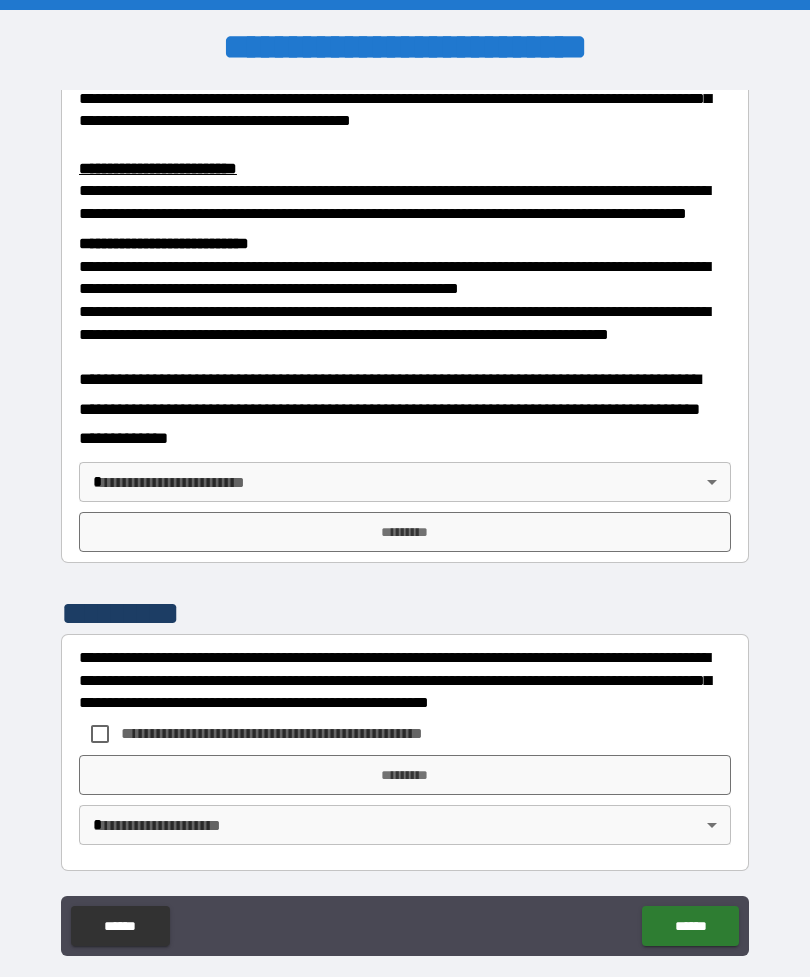 scroll, scrollTop: 660, scrollLeft: 0, axis: vertical 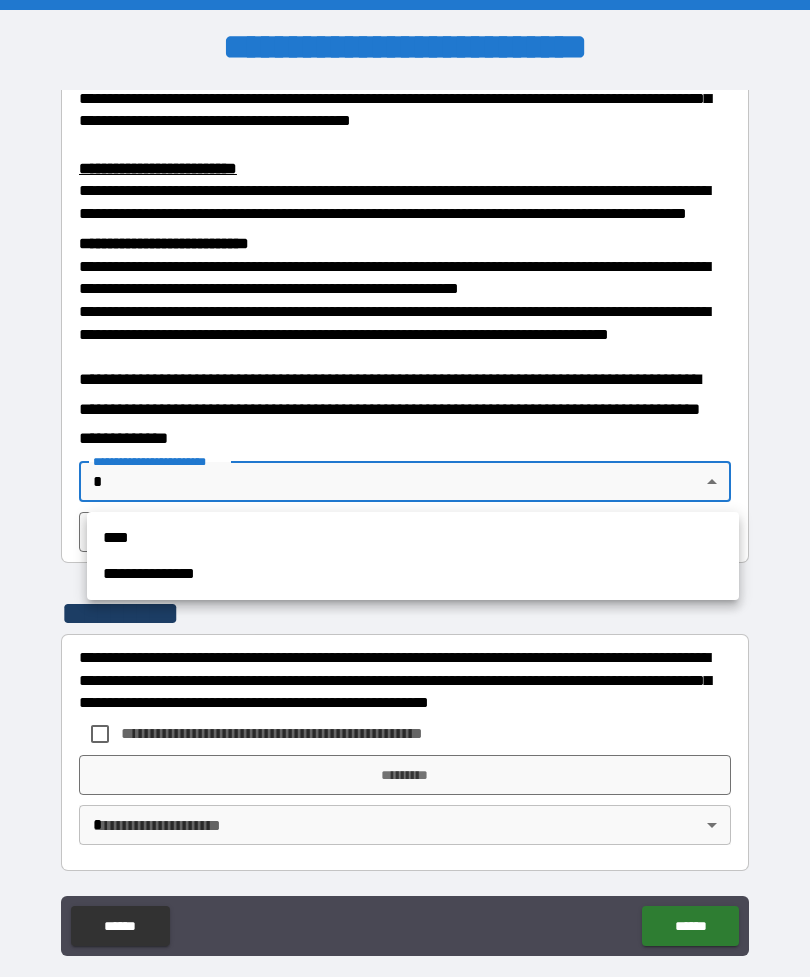 click on "****" at bounding box center (413, 538) 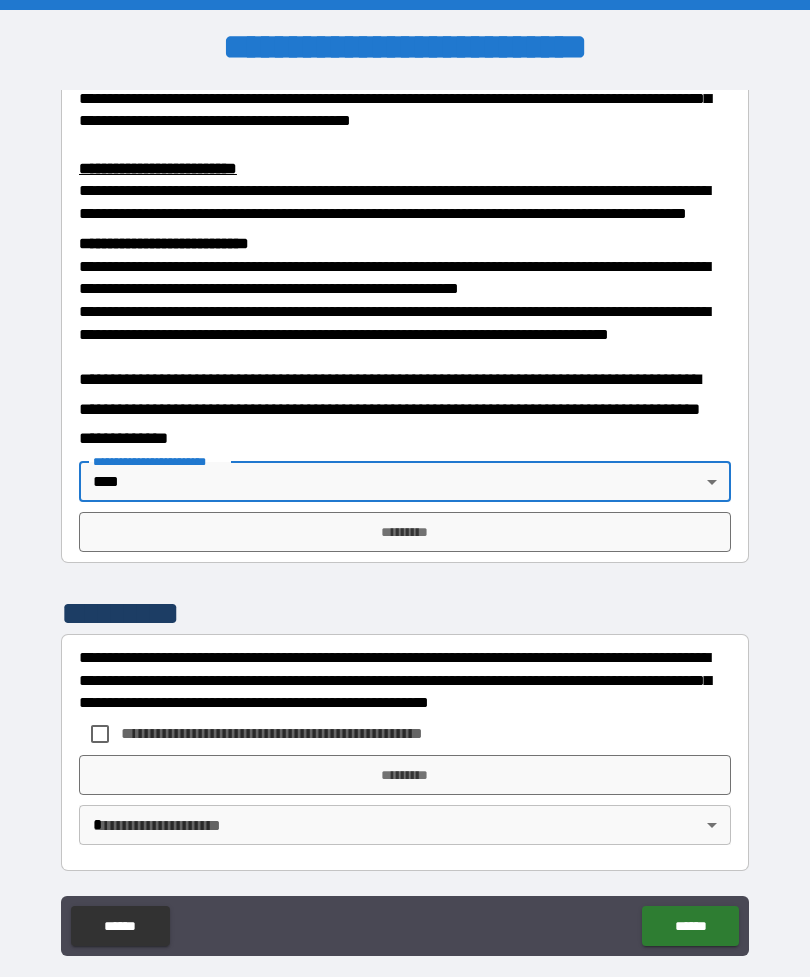 type on "****" 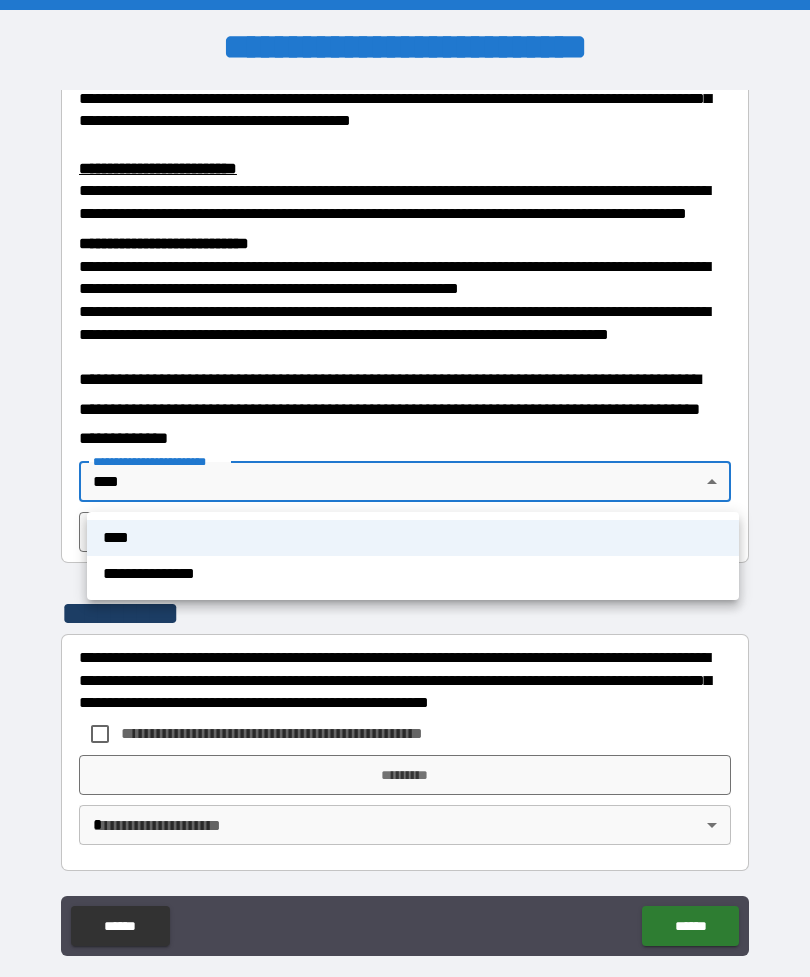 click on "****" at bounding box center [413, 538] 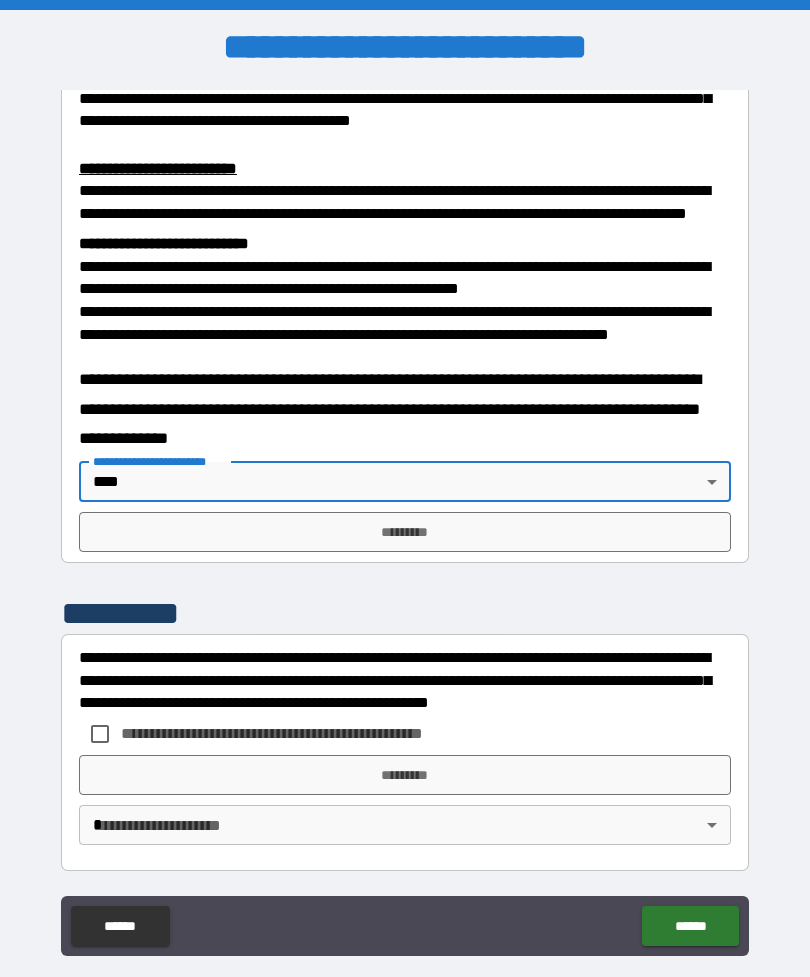 click on "*********" at bounding box center [405, 532] 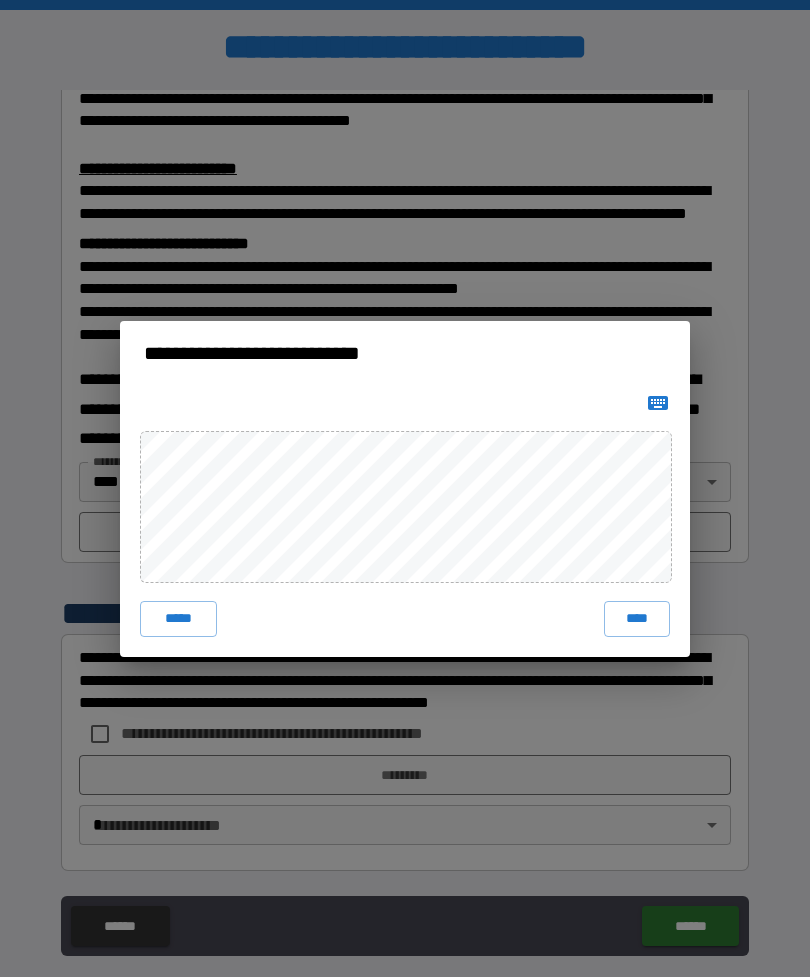 click on "****" at bounding box center (637, 619) 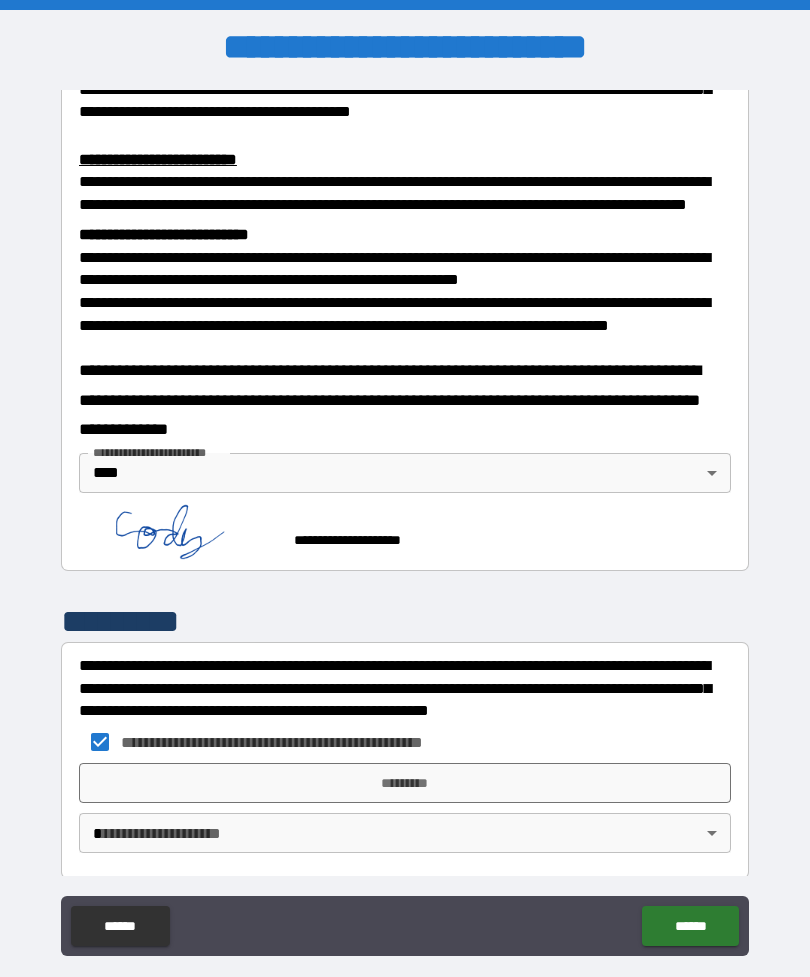 click on "*********" at bounding box center (405, 783) 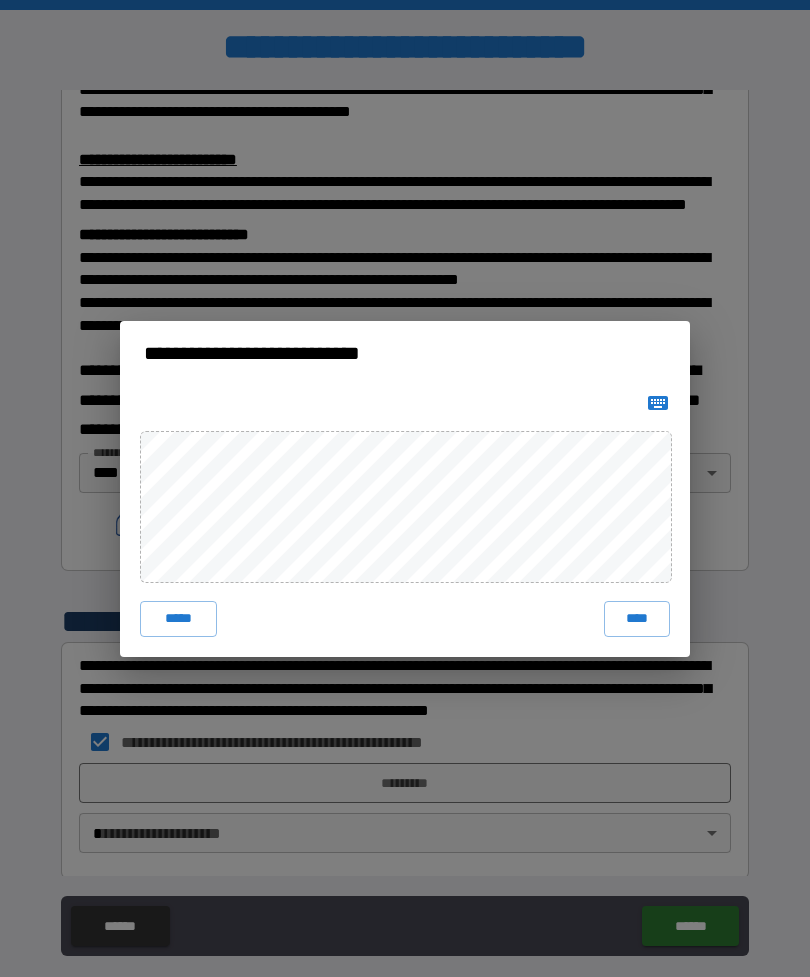 click on "****" at bounding box center [637, 619] 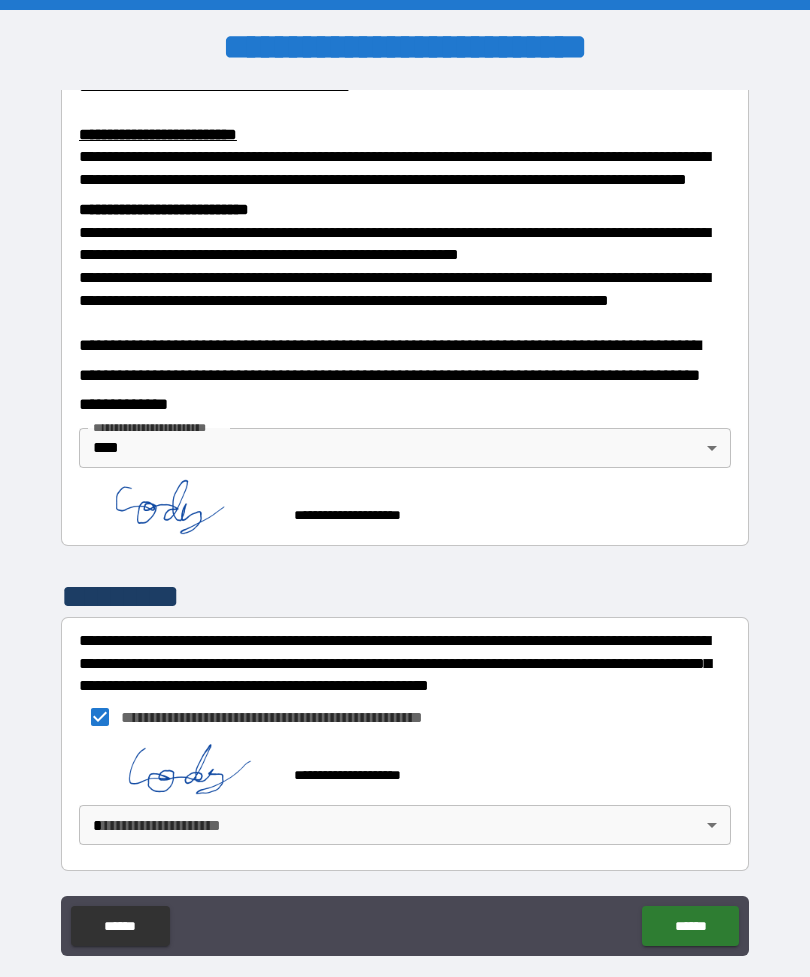 scroll, scrollTop: 694, scrollLeft: 0, axis: vertical 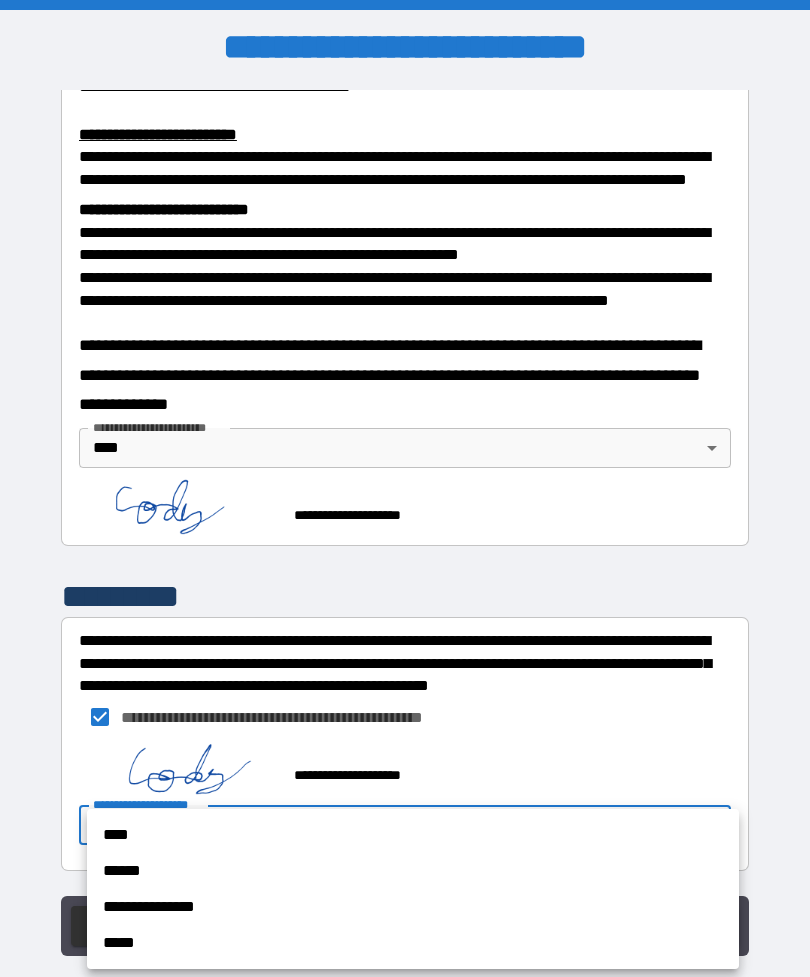 click on "****" at bounding box center (413, 835) 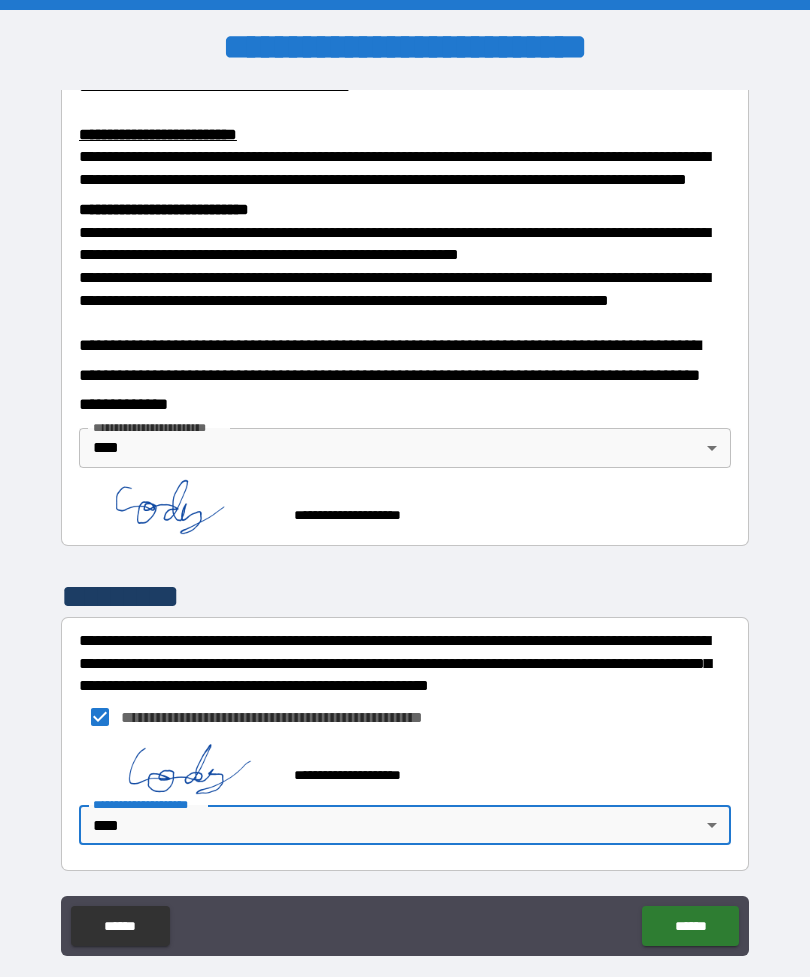 type on "****" 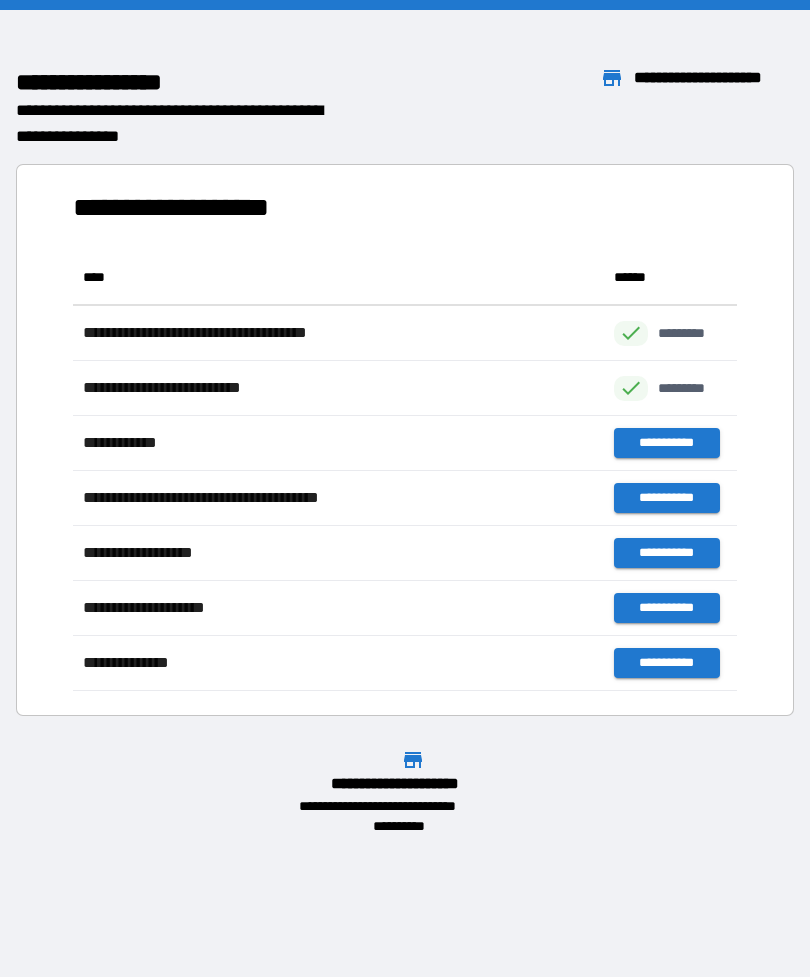 scroll, scrollTop: 1, scrollLeft: 1, axis: both 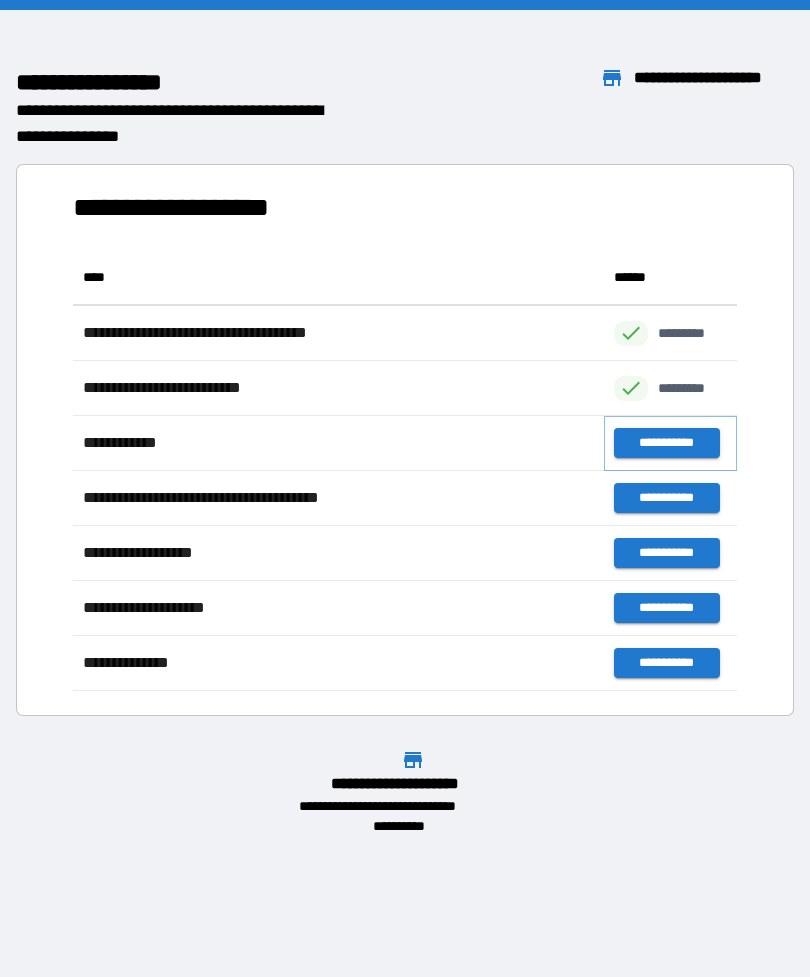 click on "**********" at bounding box center [666, 443] 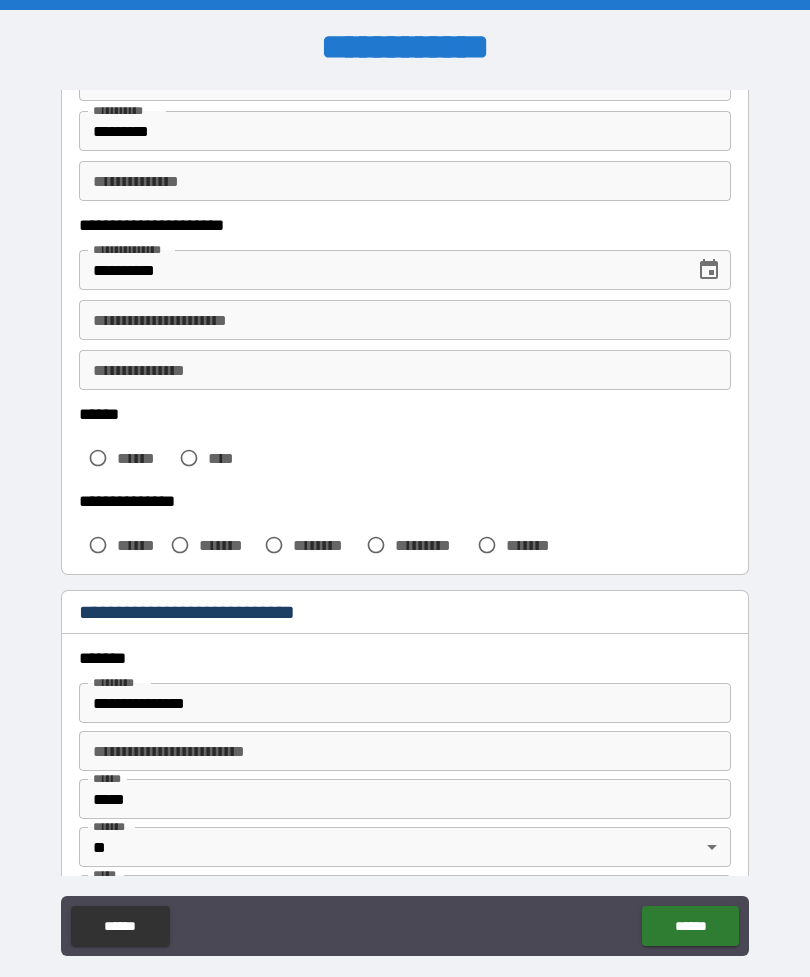 scroll, scrollTop: 232, scrollLeft: 0, axis: vertical 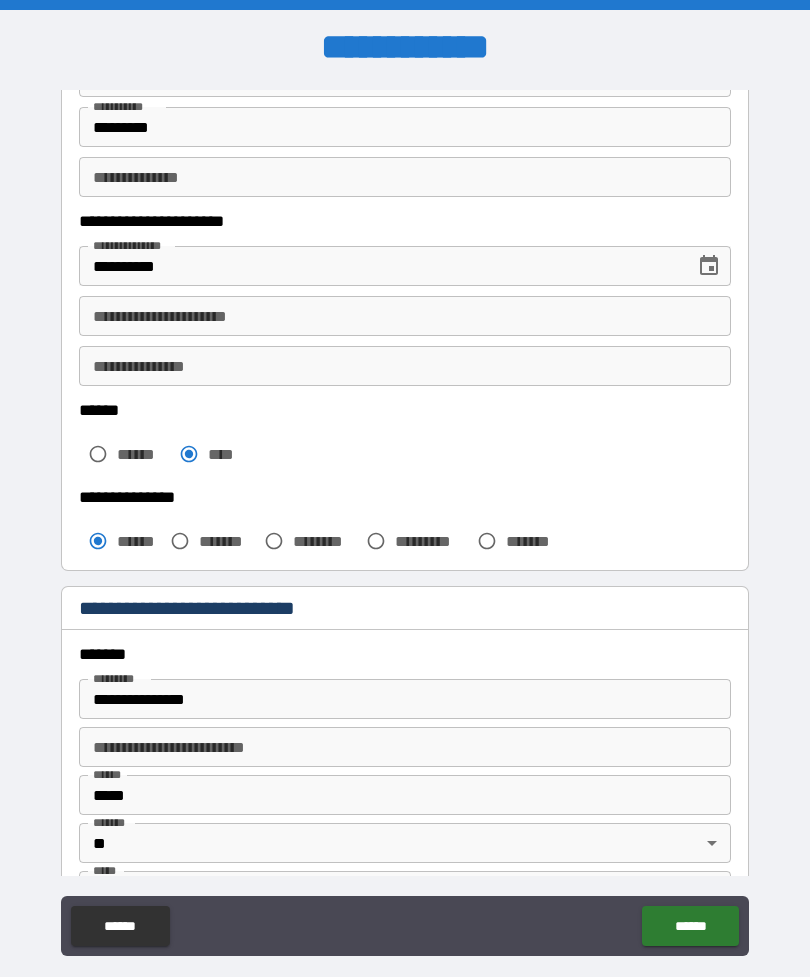 click on "**********" at bounding box center [405, 316] 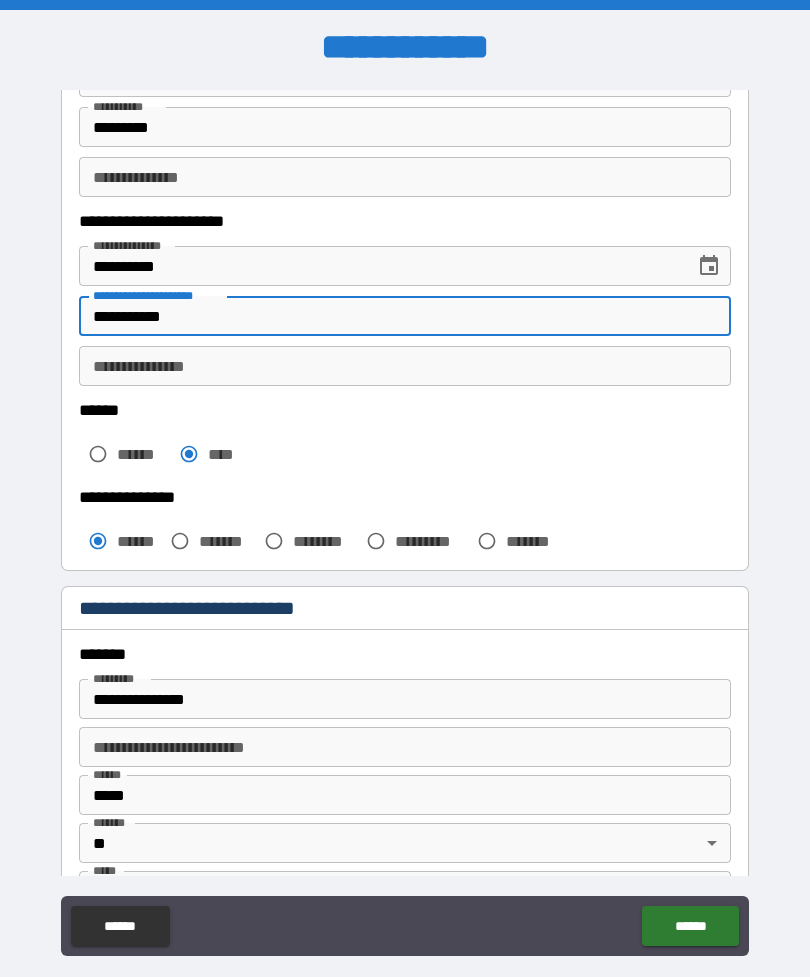 type 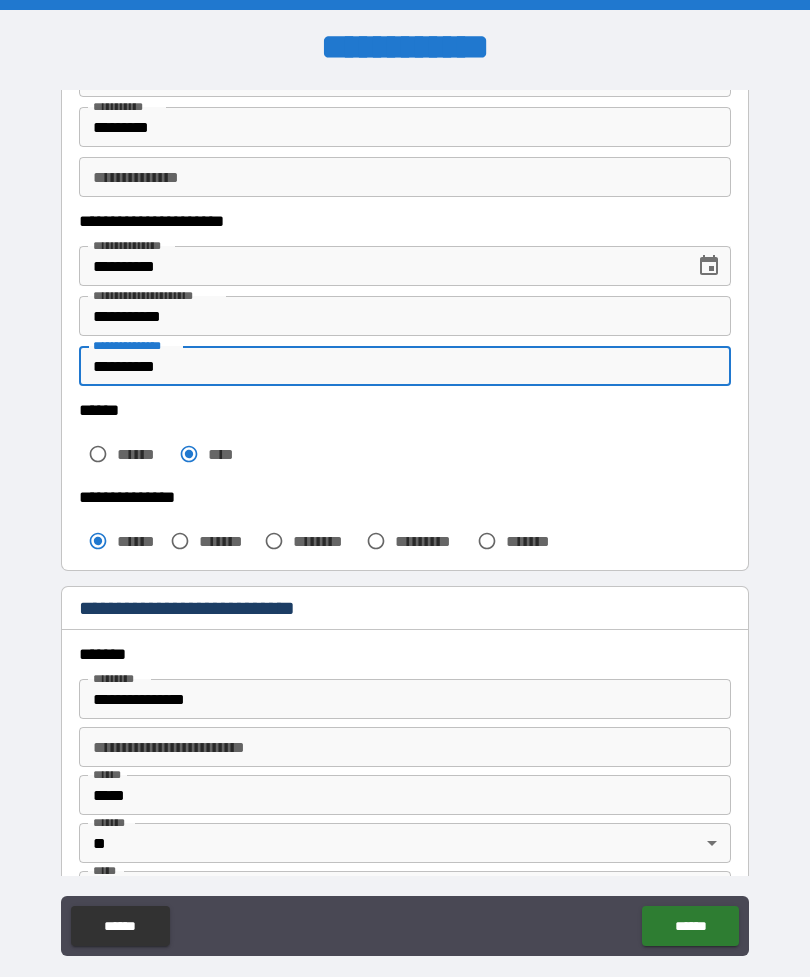 click on "**********" at bounding box center (405, 523) 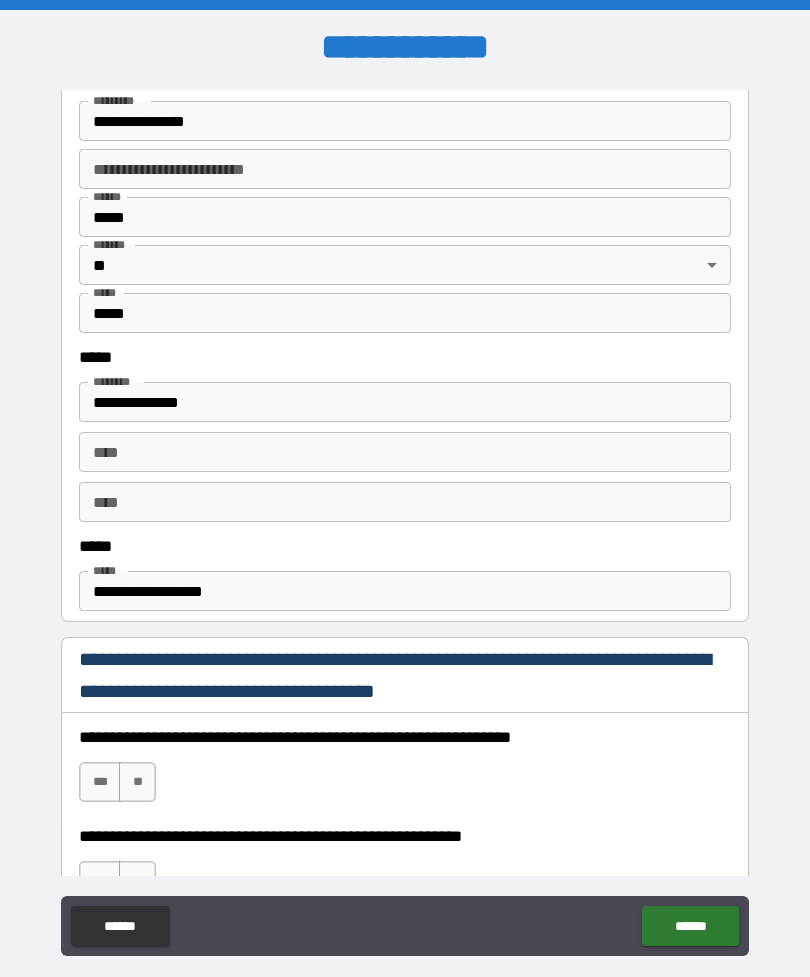 scroll, scrollTop: 812, scrollLeft: 0, axis: vertical 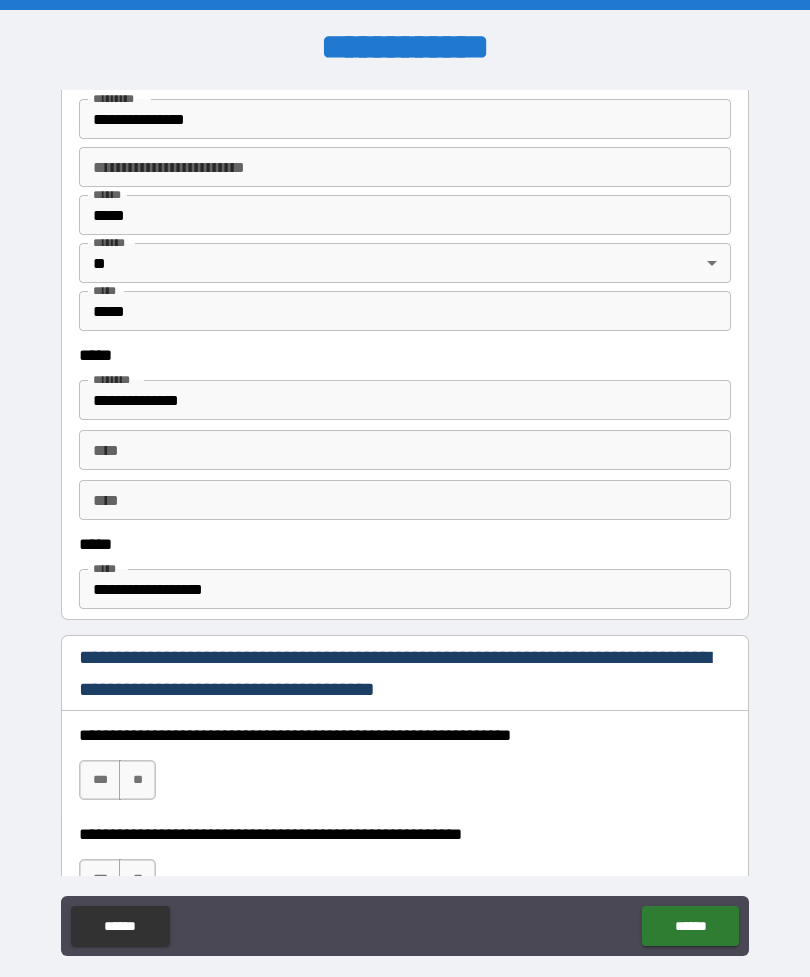 click on "**********" at bounding box center [405, 400] 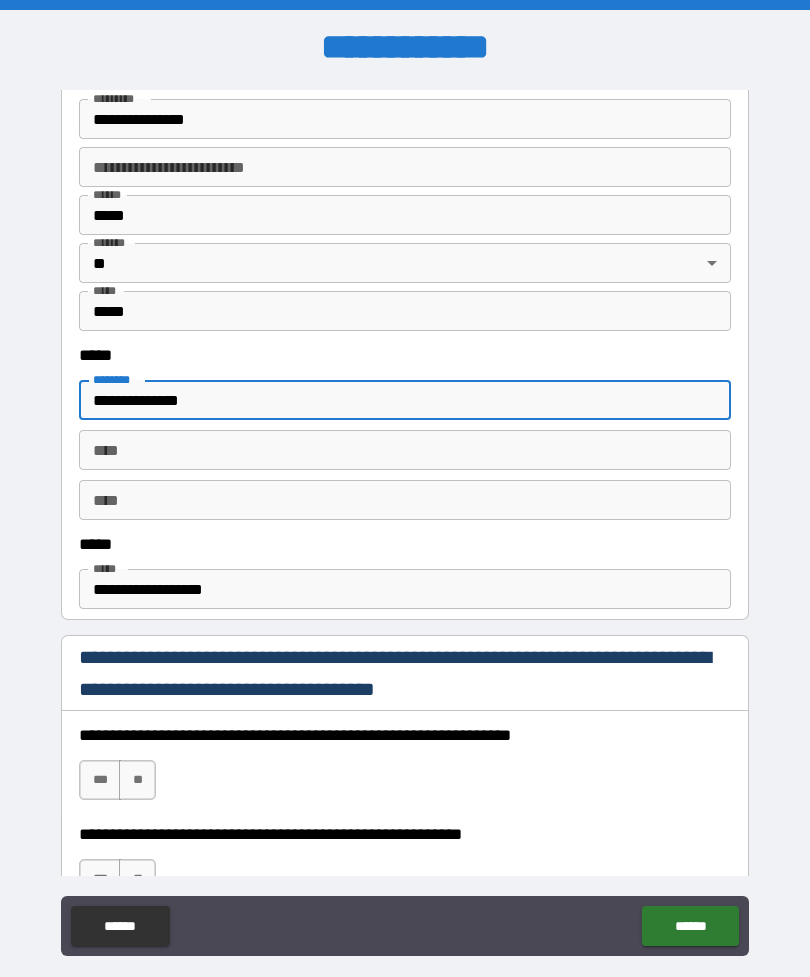 click on "**********" at bounding box center (405, 523) 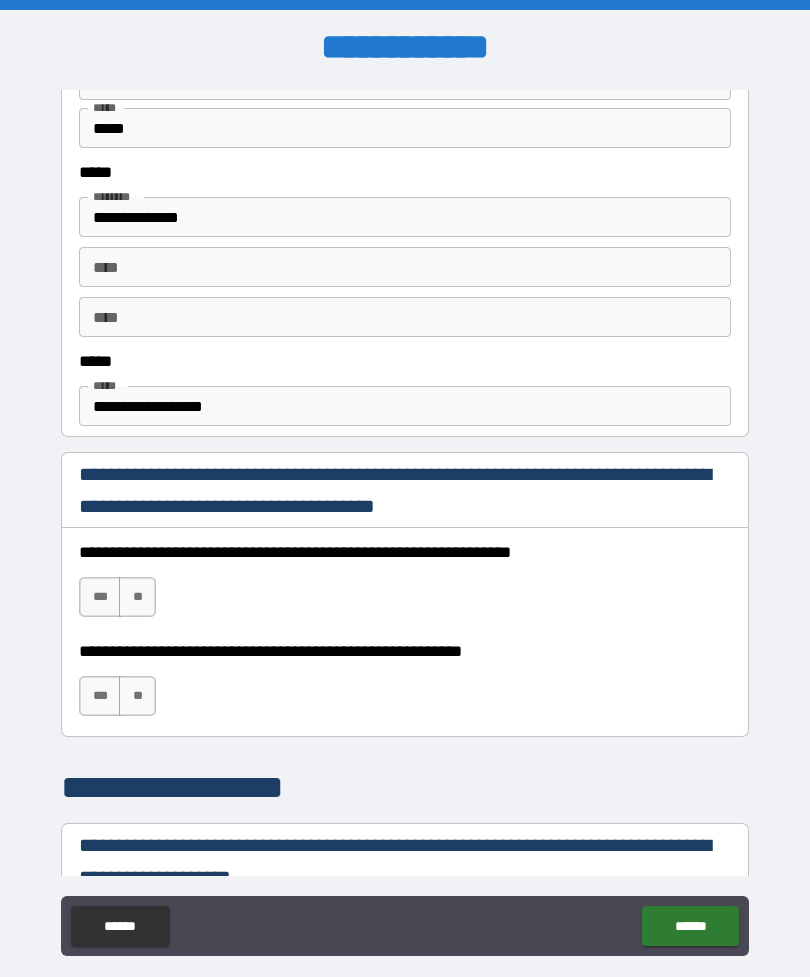 scroll, scrollTop: 998, scrollLeft: 0, axis: vertical 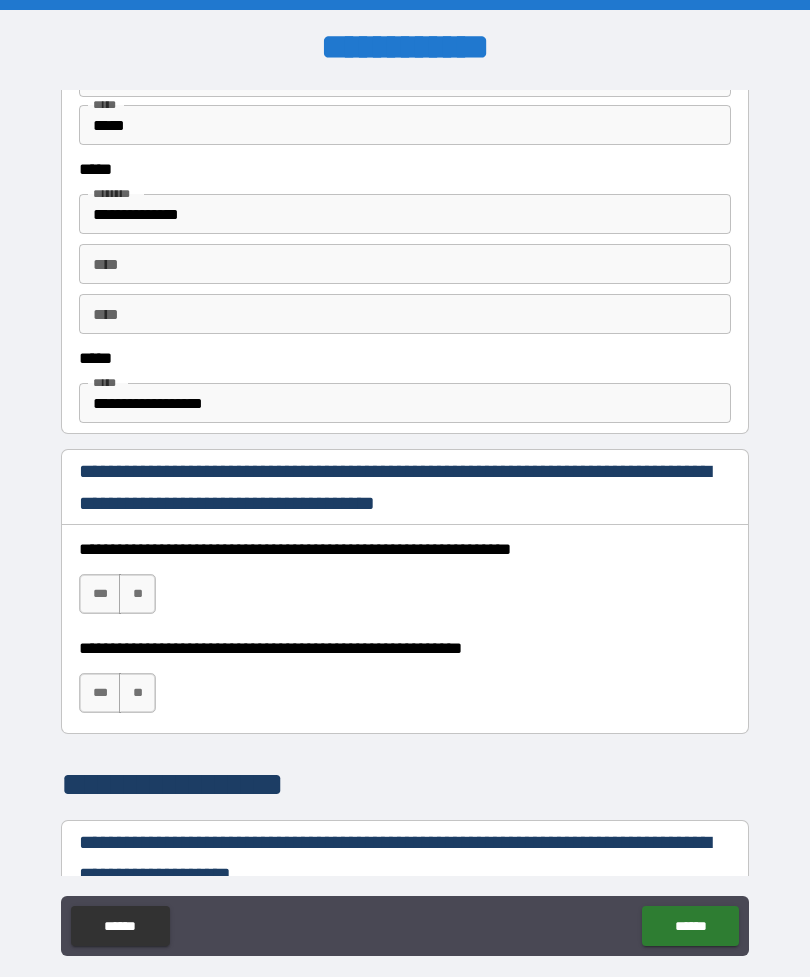 click on "***" at bounding box center (100, 594) 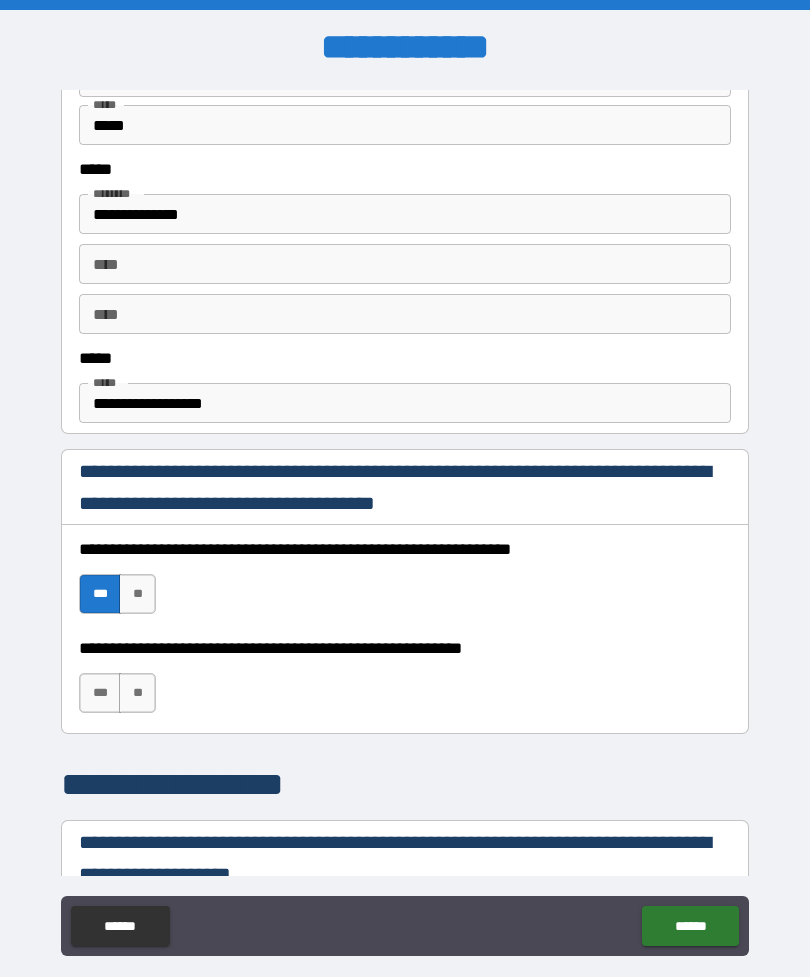 click on "***" at bounding box center (100, 693) 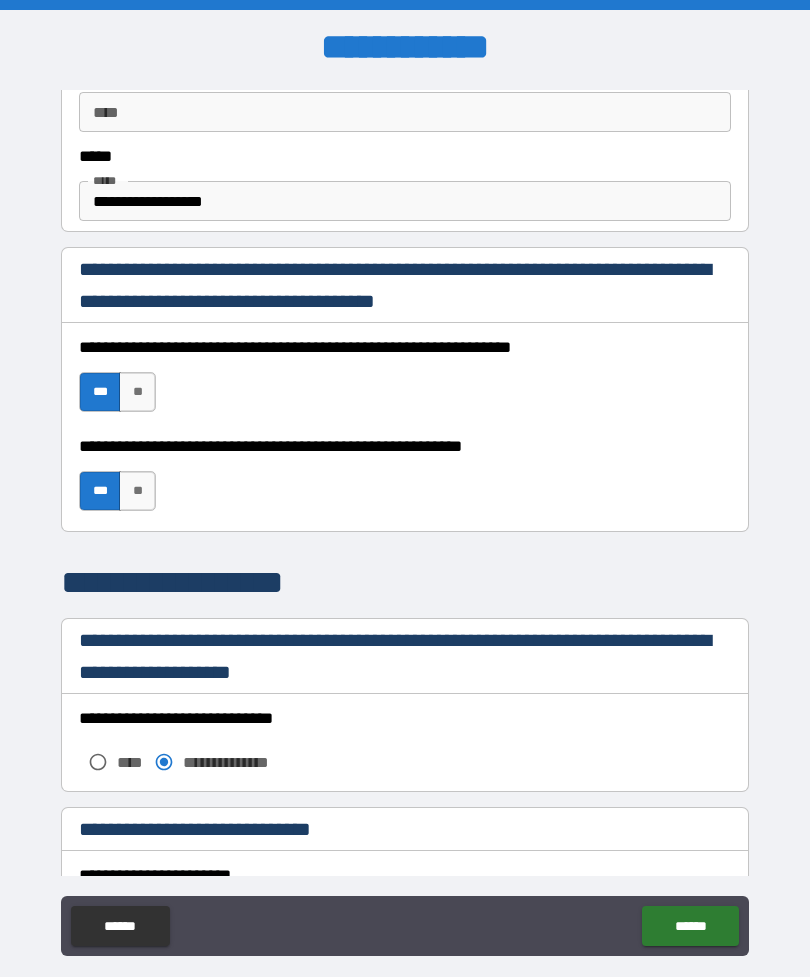 scroll, scrollTop: 1201, scrollLeft: 0, axis: vertical 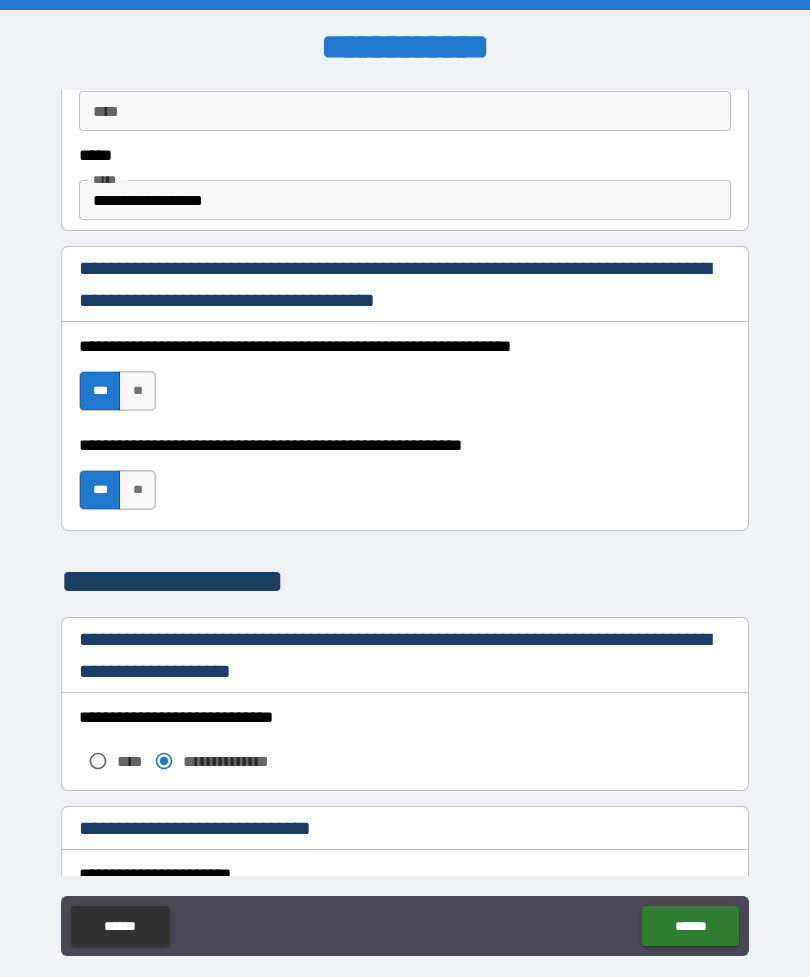 click on "**" at bounding box center [137, 490] 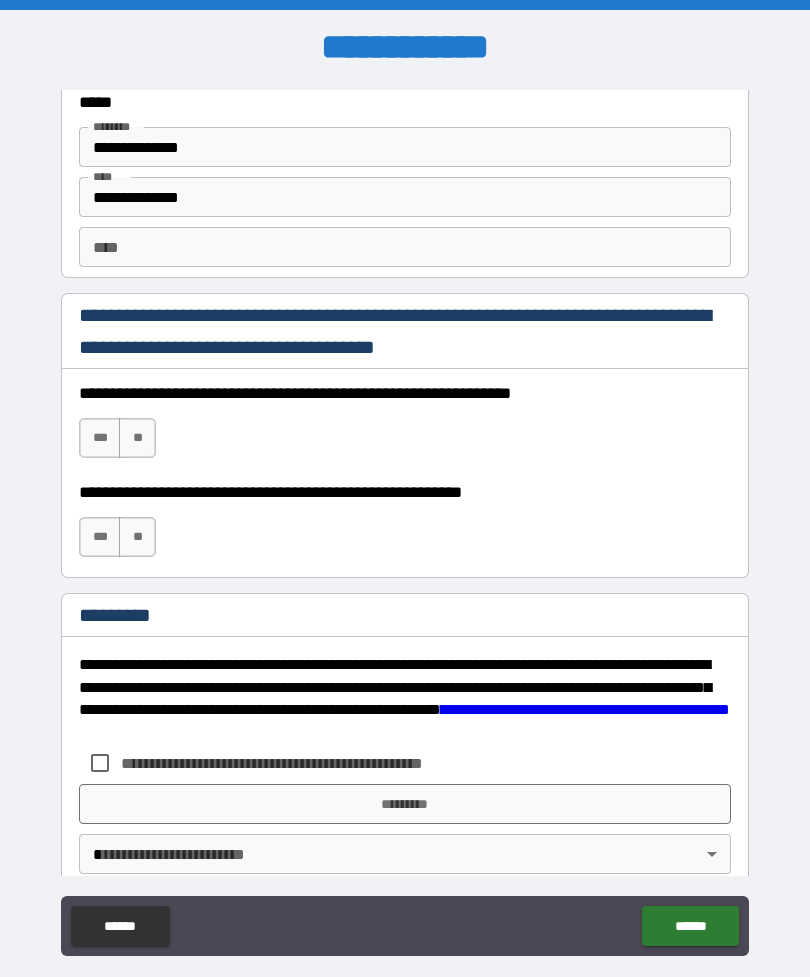 scroll, scrollTop: 2792, scrollLeft: 0, axis: vertical 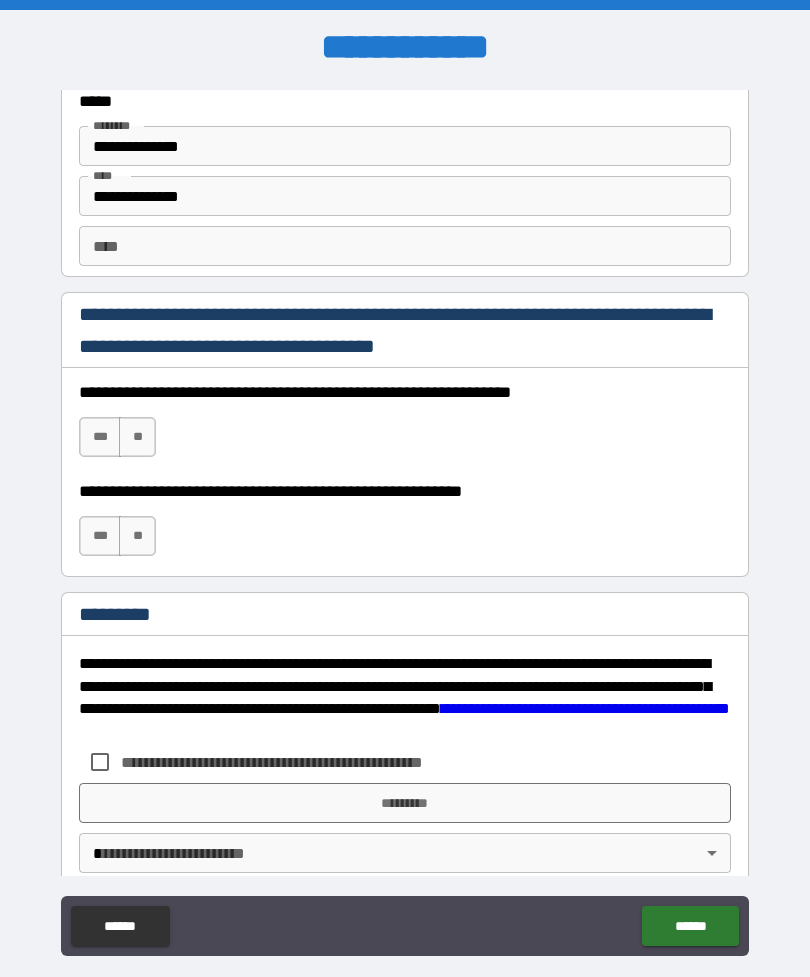 click on "***" at bounding box center (100, 437) 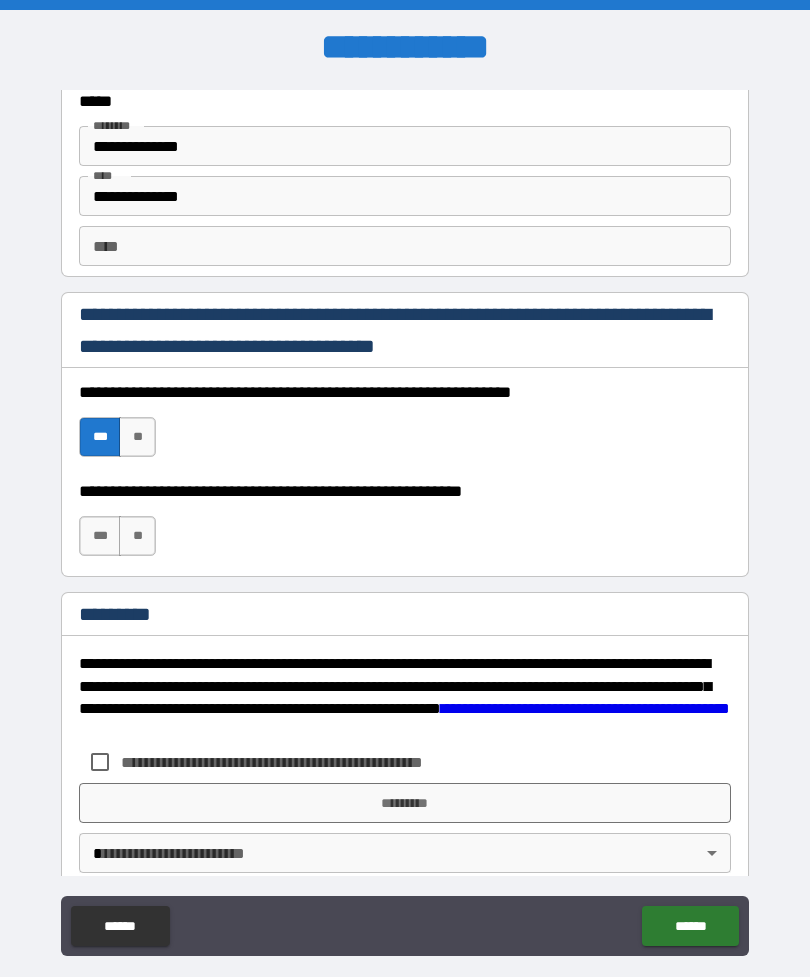 click on "**" at bounding box center (137, 536) 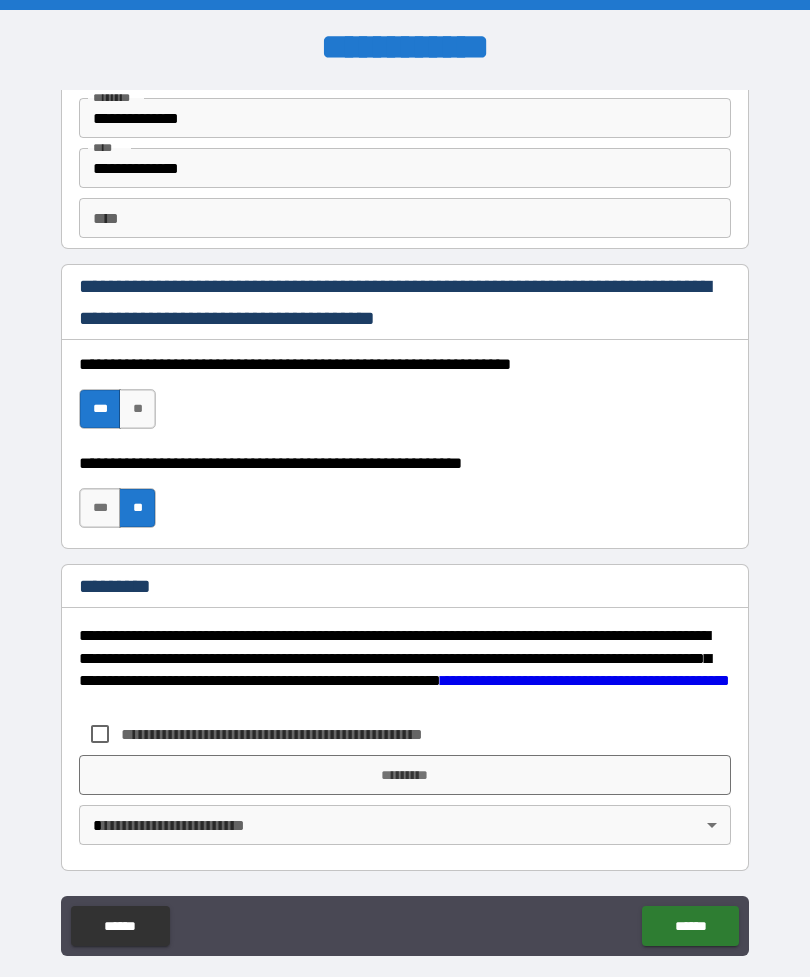 scroll, scrollTop: 2820, scrollLeft: 0, axis: vertical 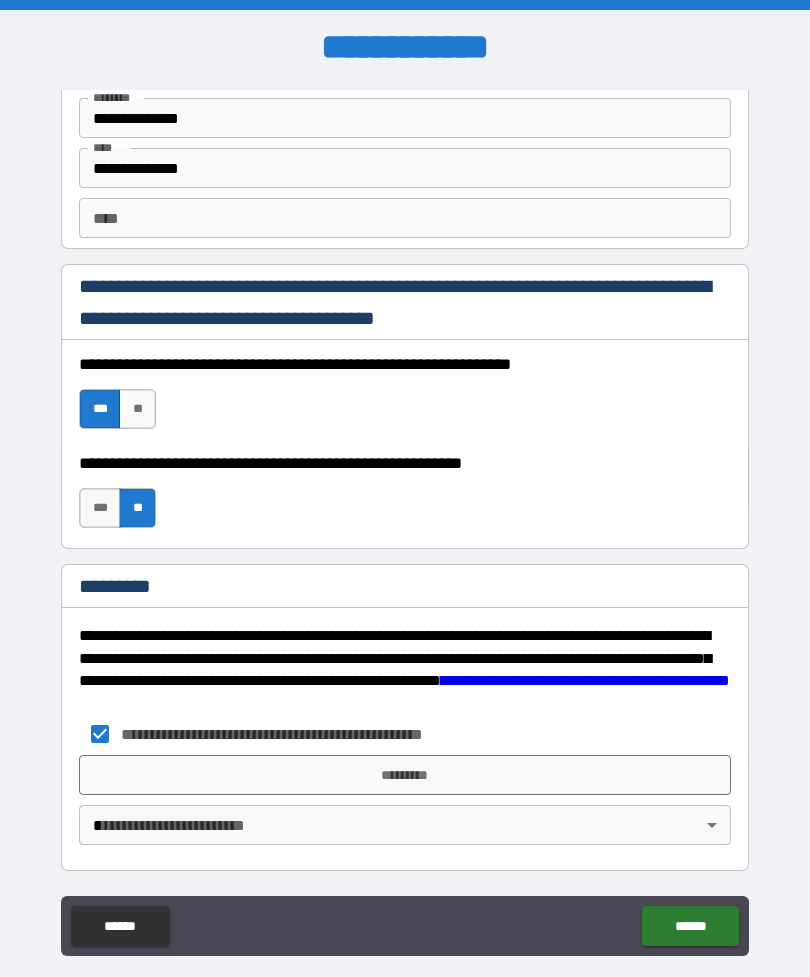 click on "*********" at bounding box center [405, 775] 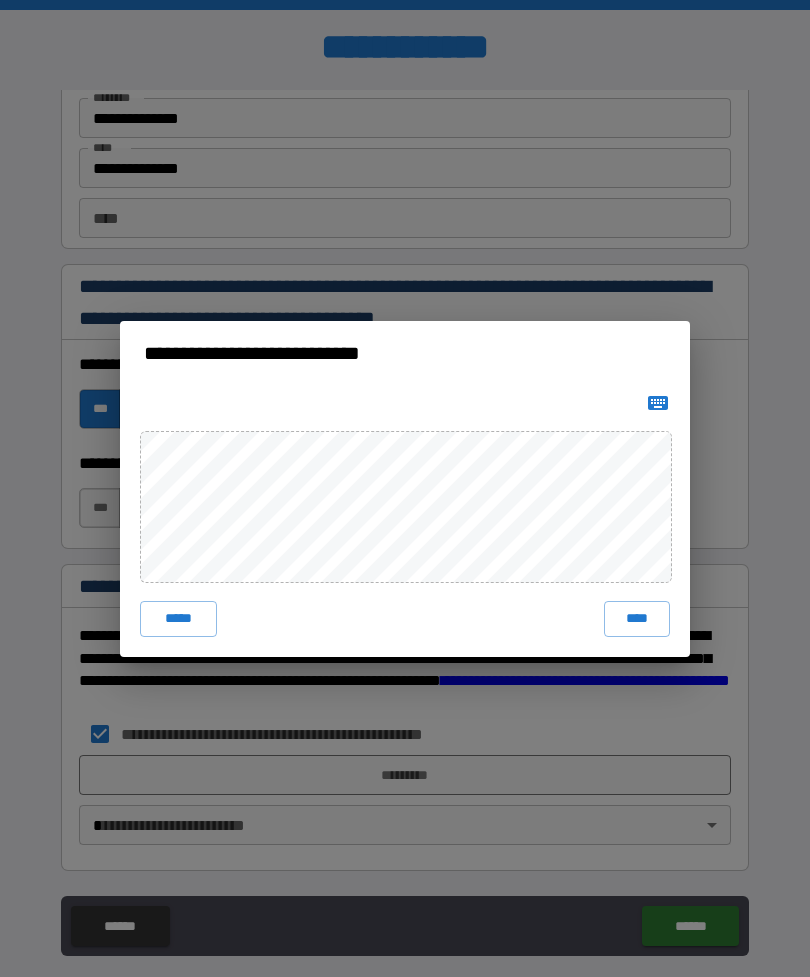 click on "****" at bounding box center (637, 619) 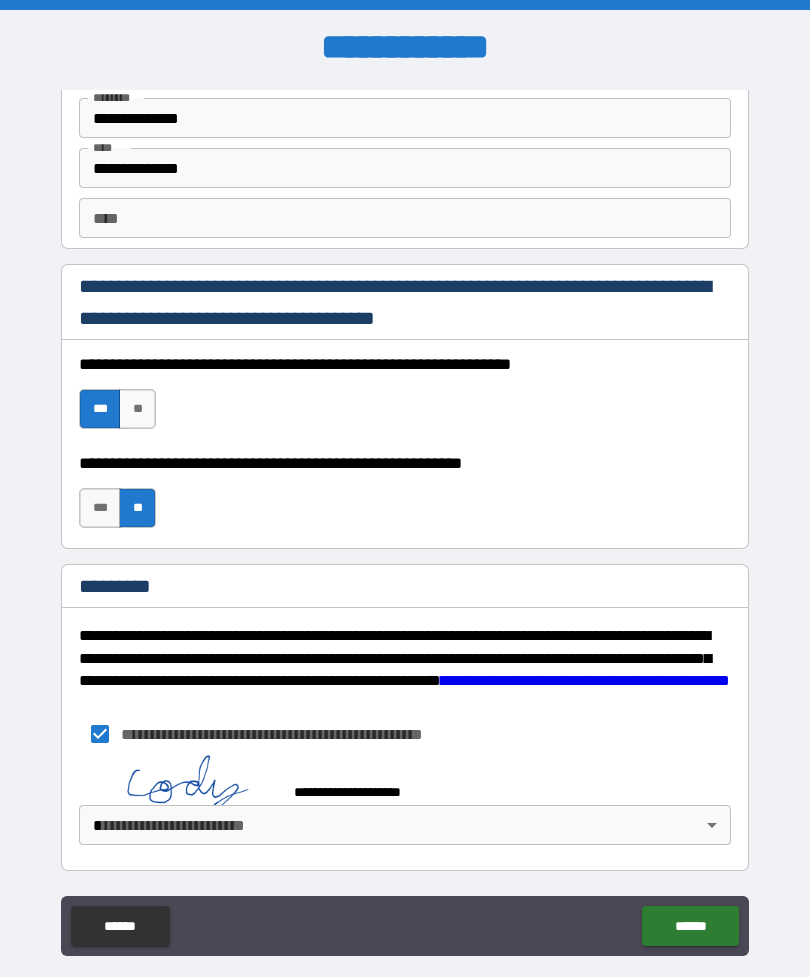 scroll, scrollTop: 2810, scrollLeft: 0, axis: vertical 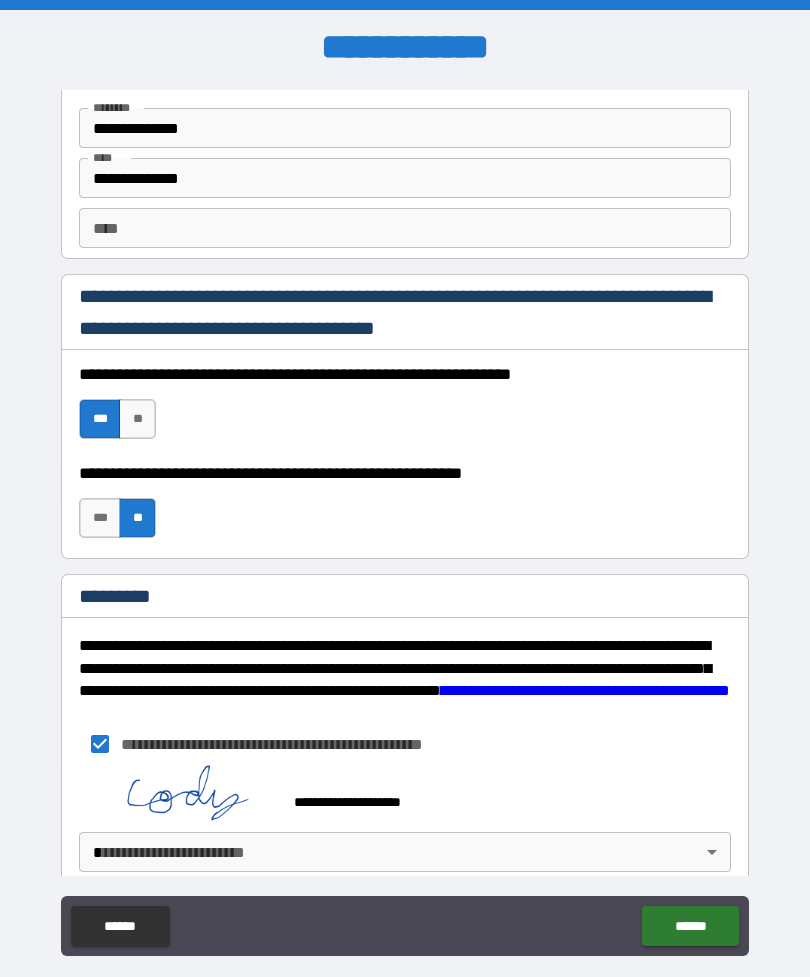 click on "**********" at bounding box center [405, 520] 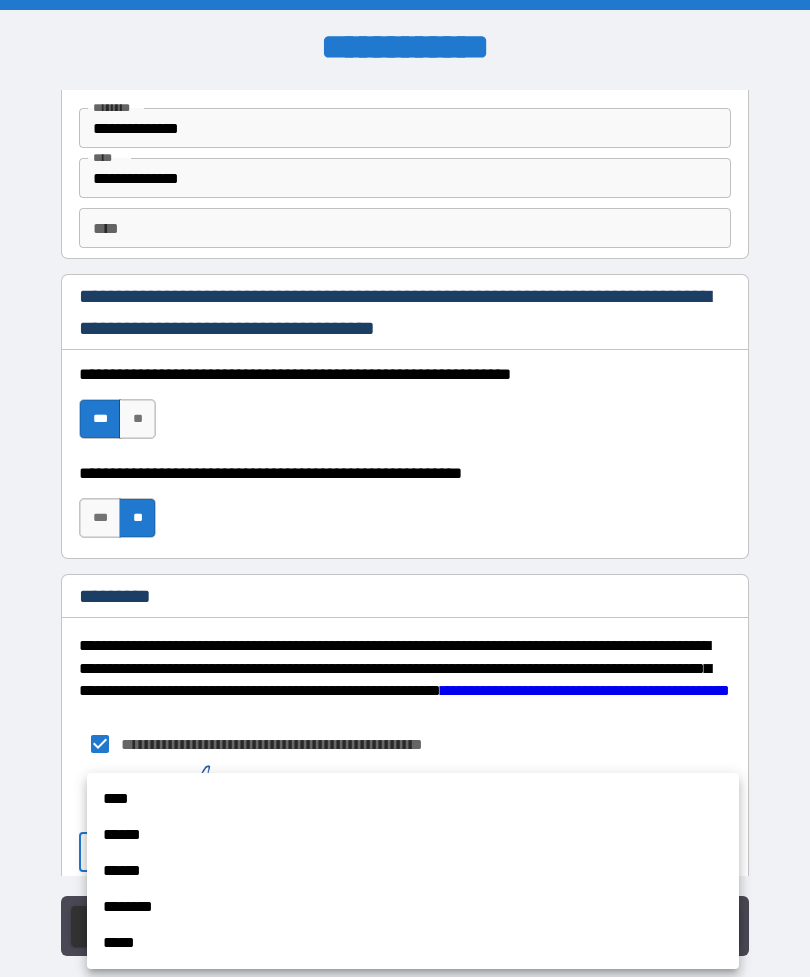 click on "****" at bounding box center [413, 799] 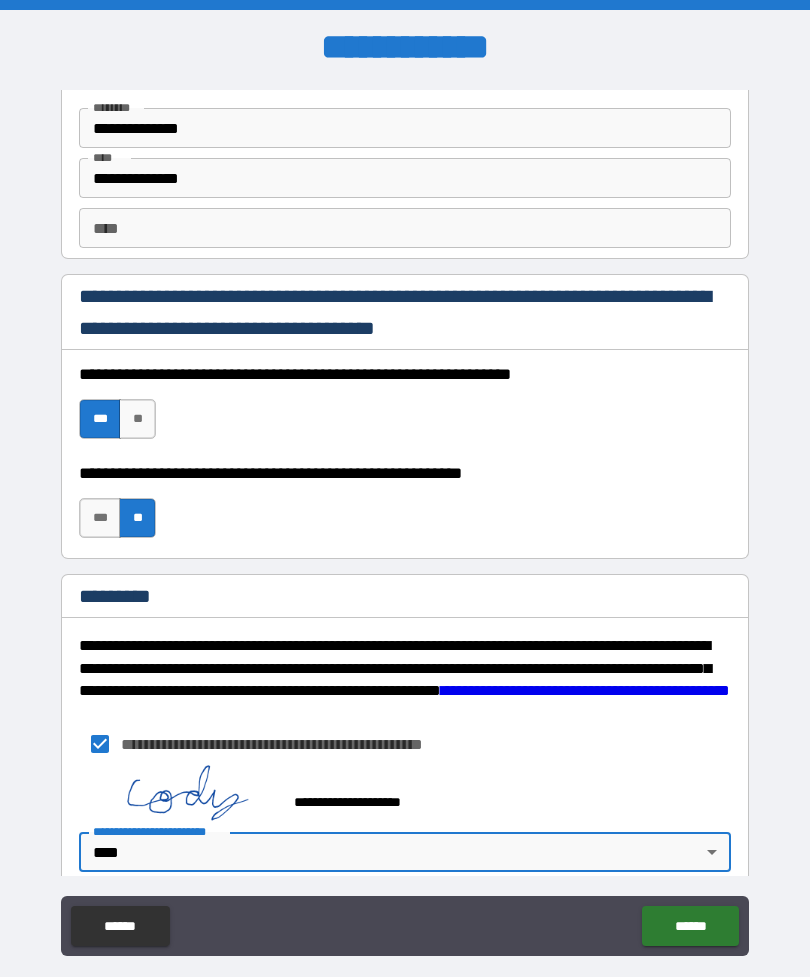 click on "******" at bounding box center (690, 926) 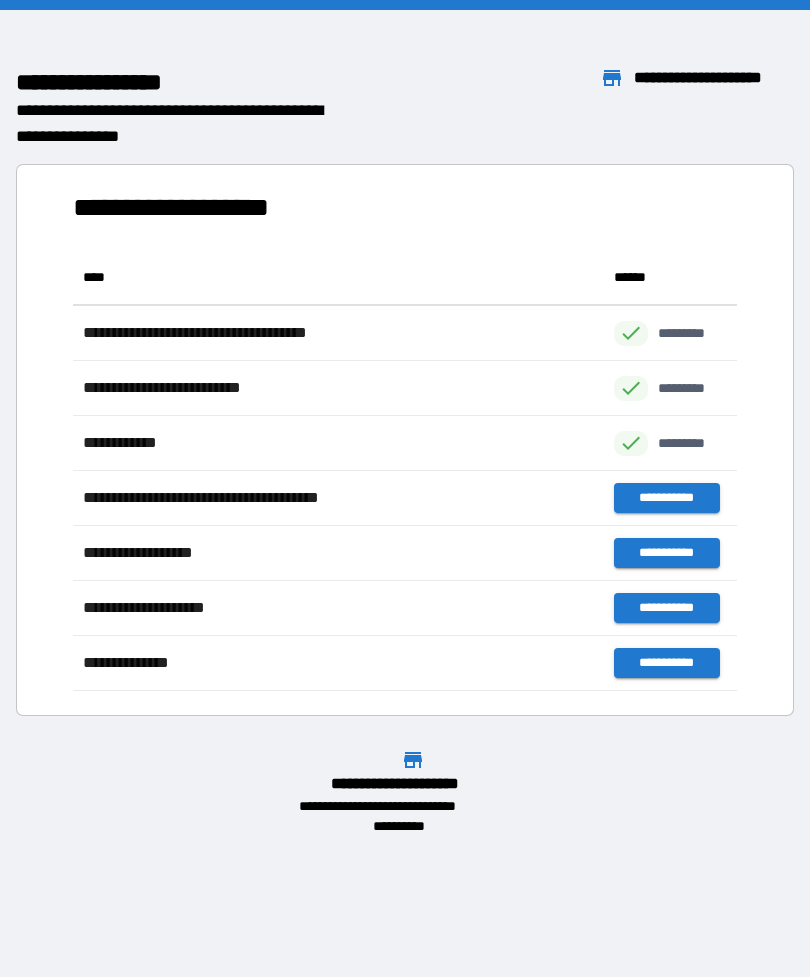 scroll, scrollTop: 1, scrollLeft: 1, axis: both 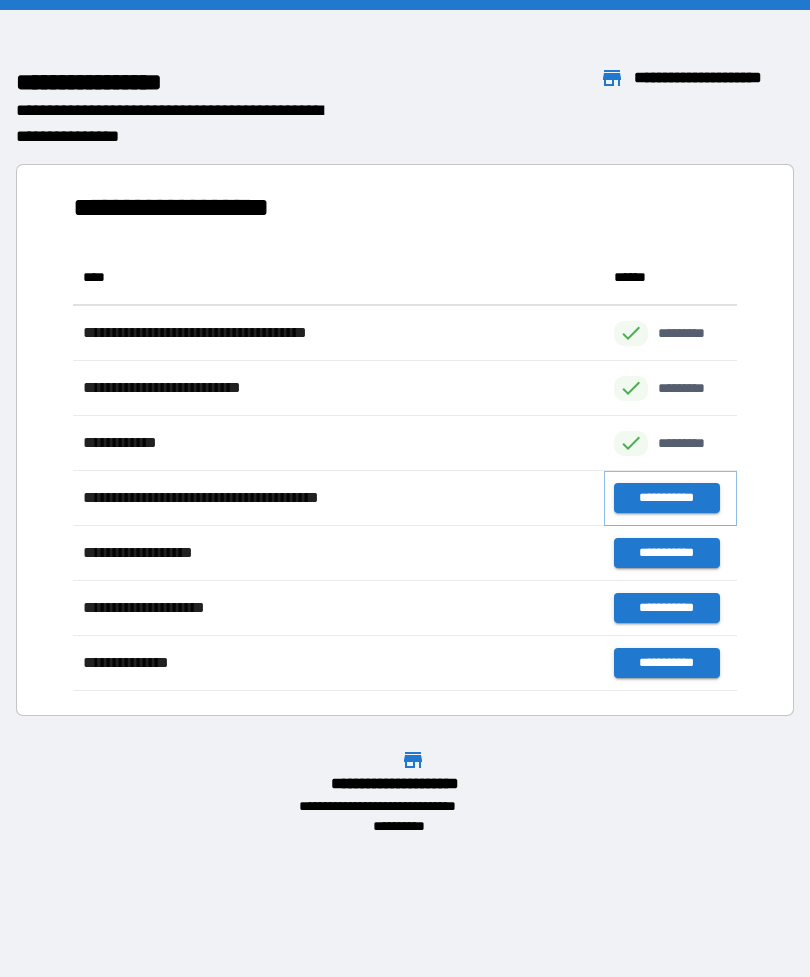 click on "**********" at bounding box center (666, 498) 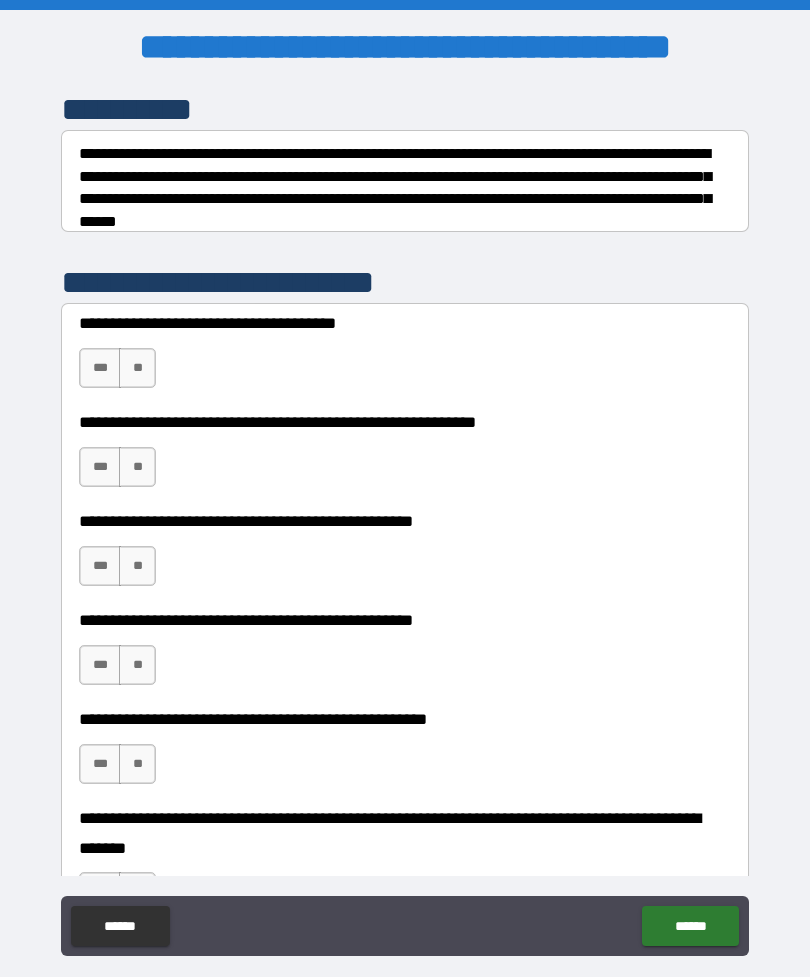 scroll, scrollTop: 329, scrollLeft: 0, axis: vertical 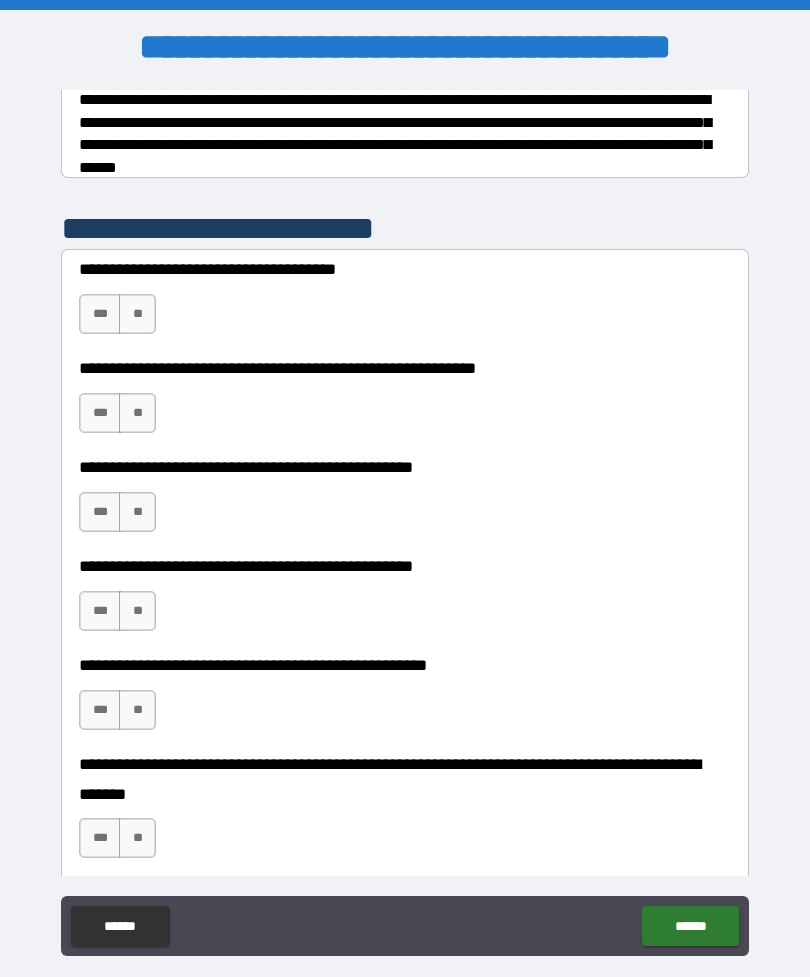 click on "**" at bounding box center [137, 314] 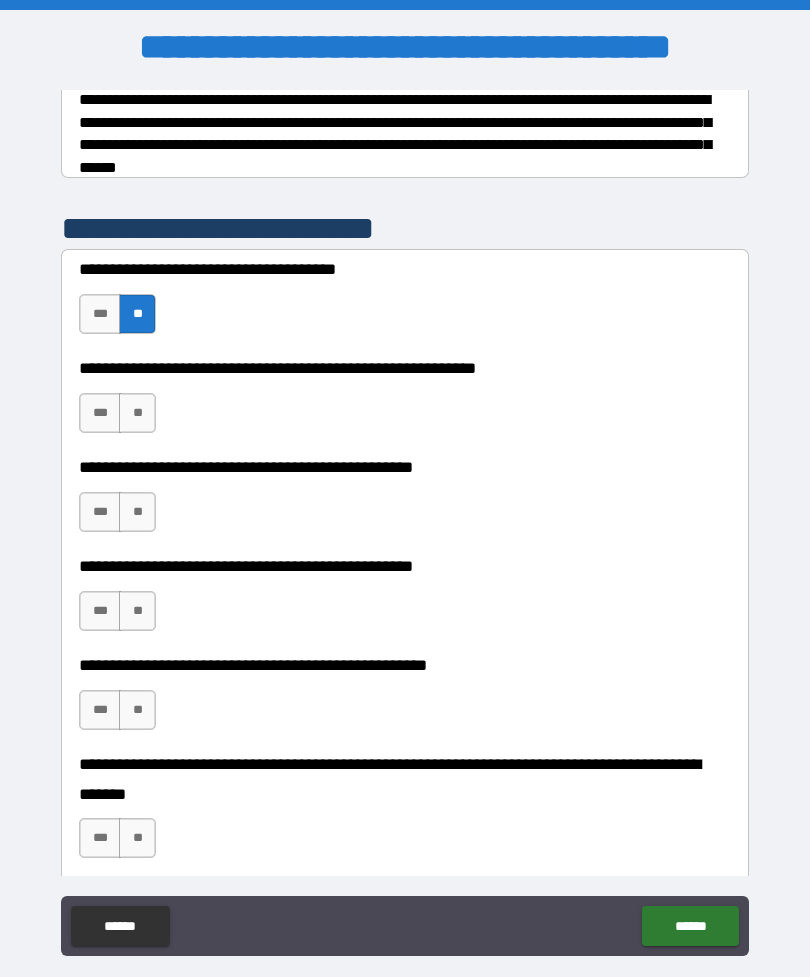 click on "**" at bounding box center (137, 413) 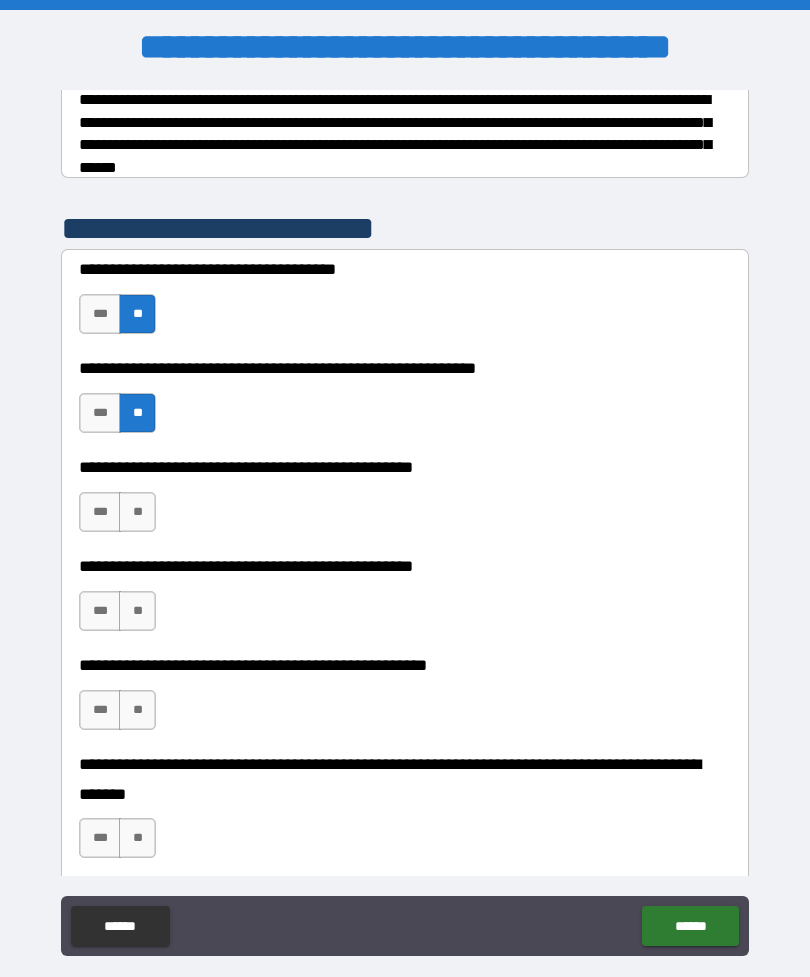 click on "**" at bounding box center [137, 512] 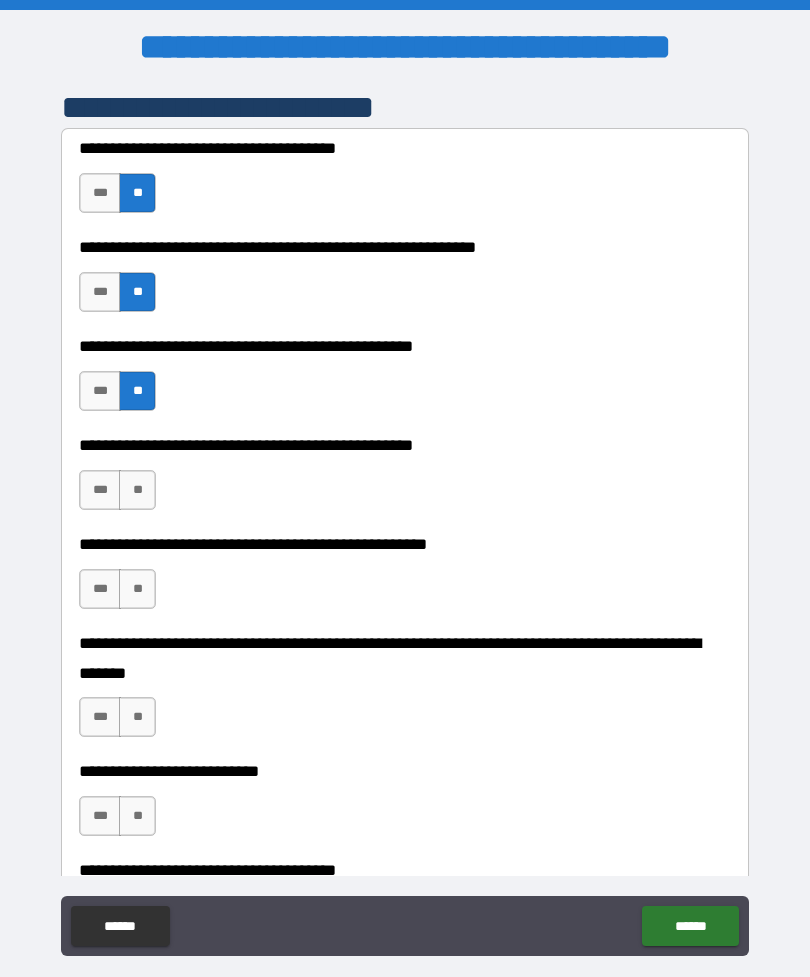 scroll, scrollTop: 453, scrollLeft: 0, axis: vertical 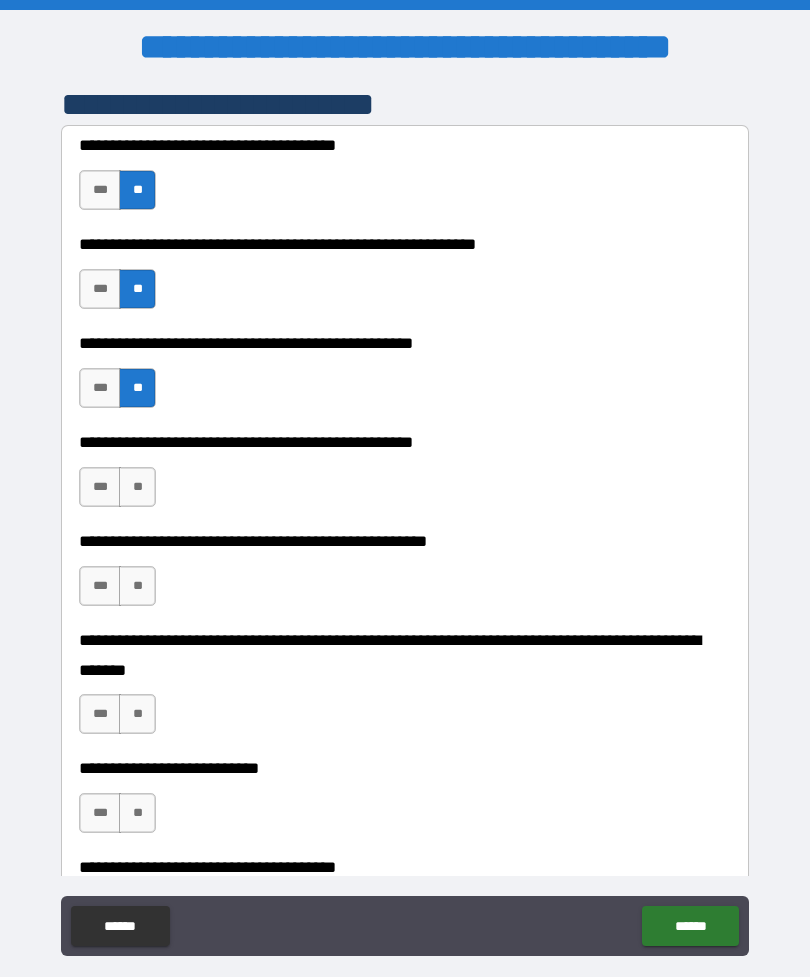 click on "**" at bounding box center [137, 487] 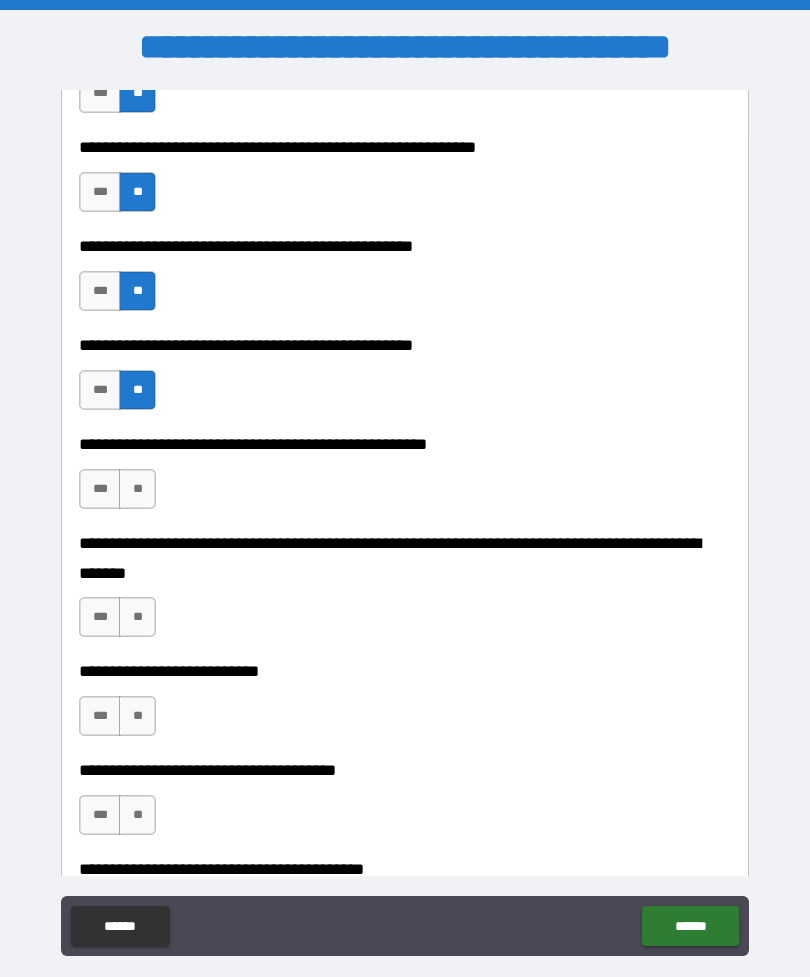 scroll, scrollTop: 551, scrollLeft: 0, axis: vertical 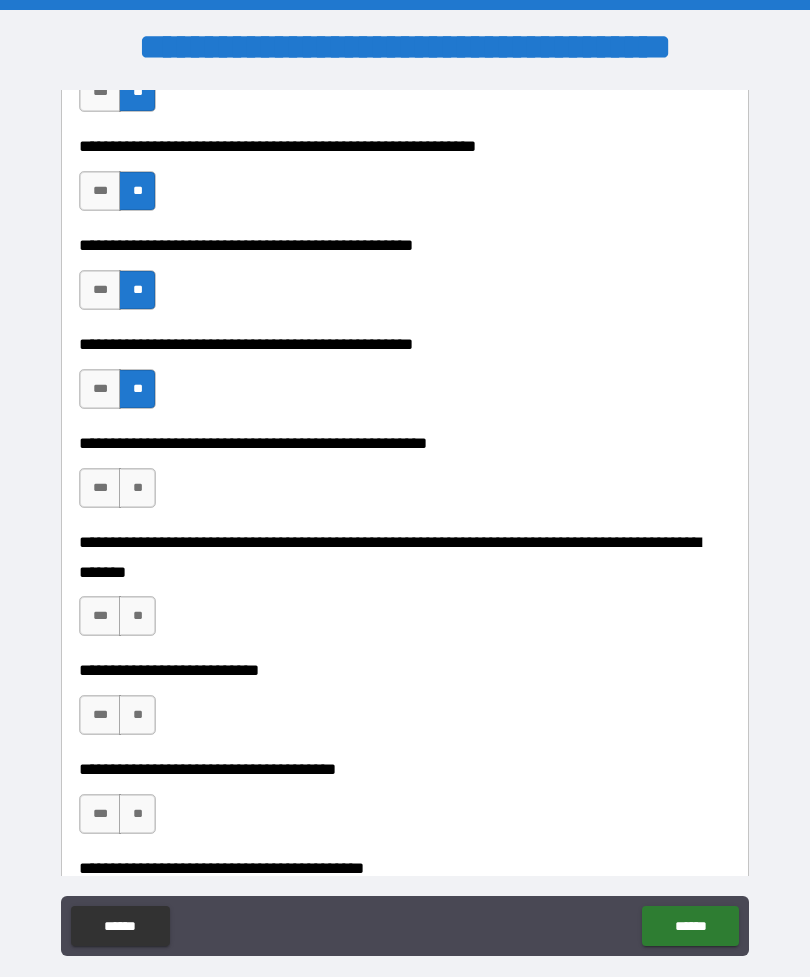 click on "**" at bounding box center (137, 488) 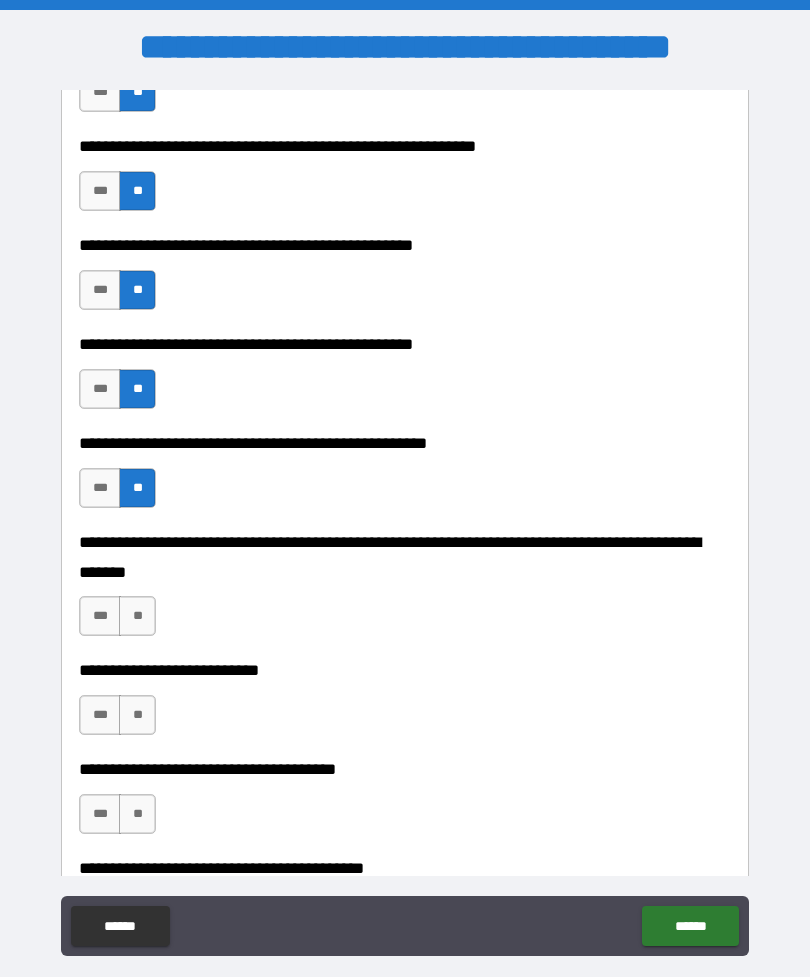 click on "**" at bounding box center (137, 616) 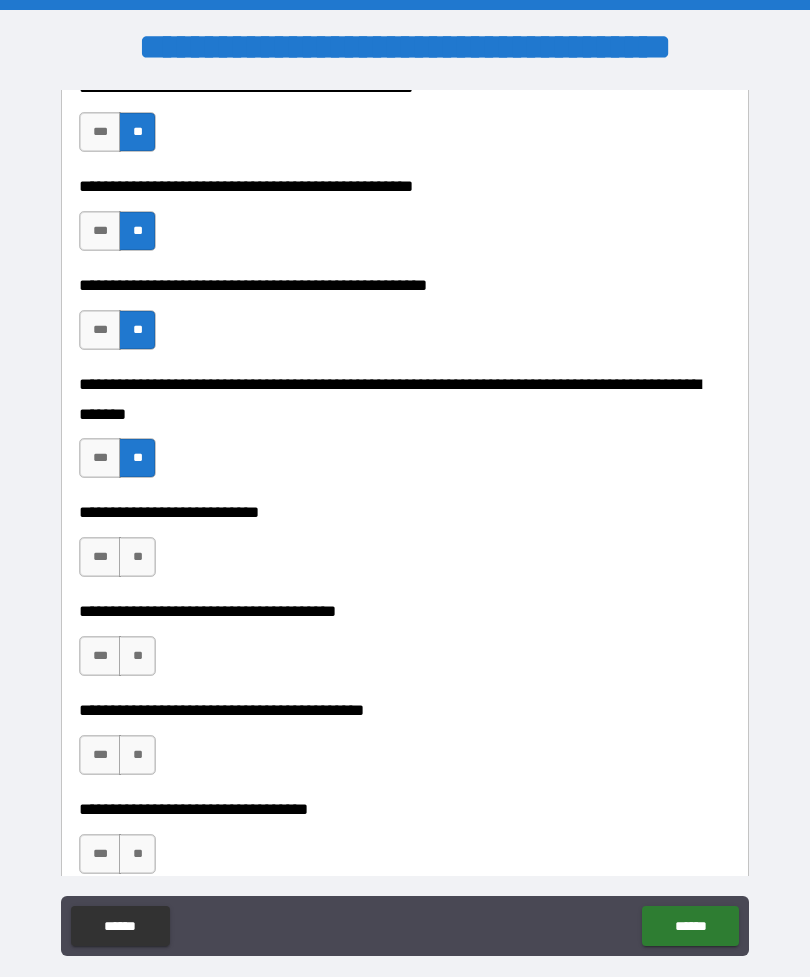 scroll, scrollTop: 765, scrollLeft: 0, axis: vertical 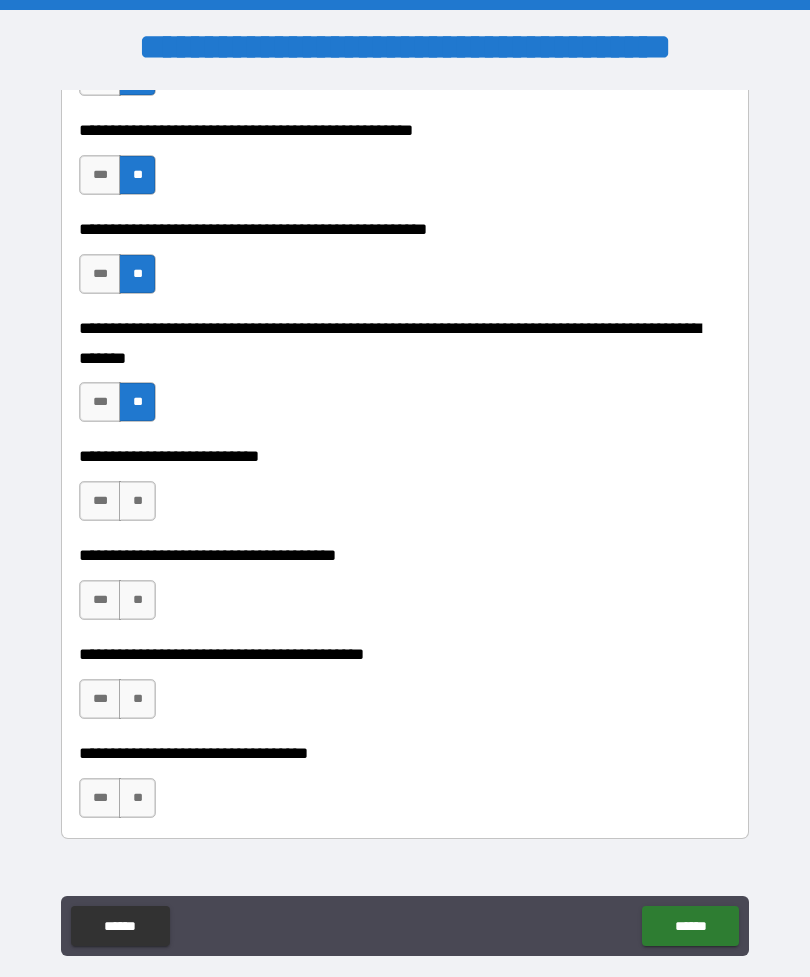 click on "**" at bounding box center [137, 501] 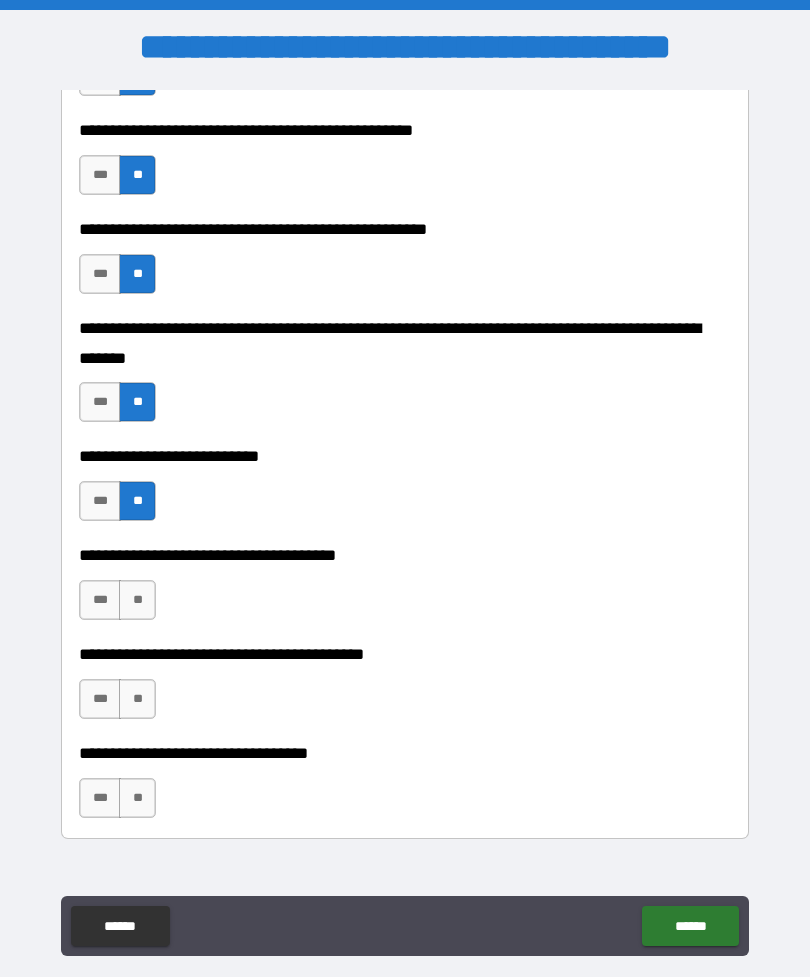 click on "**" at bounding box center (137, 600) 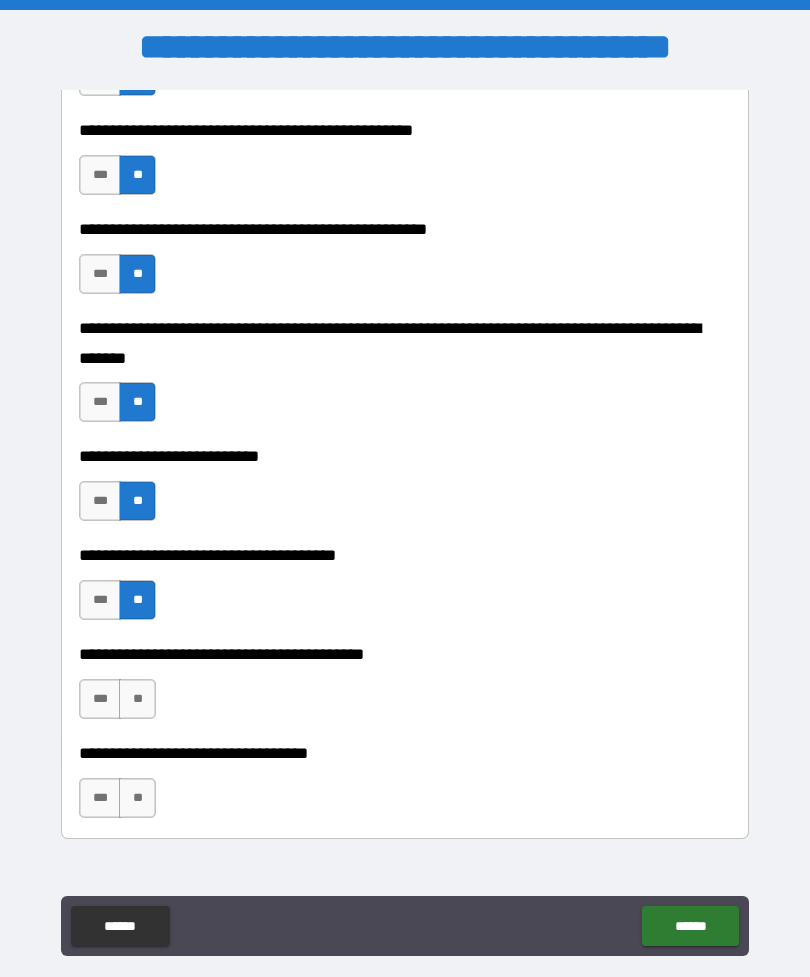 click on "***" at bounding box center (100, 699) 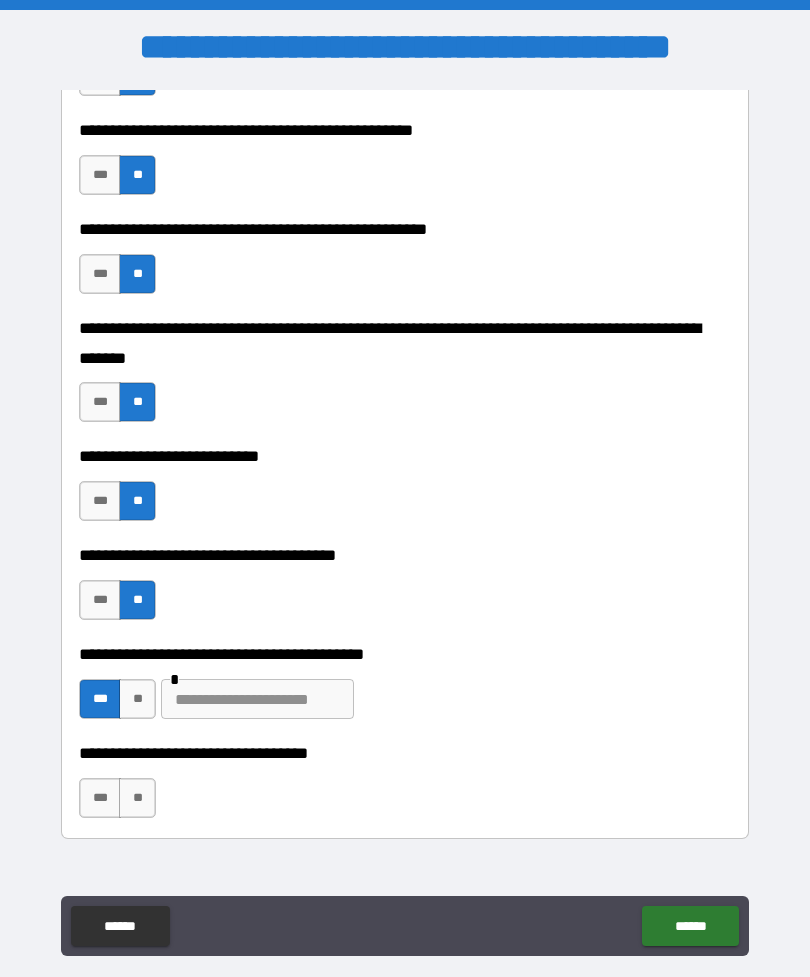 click at bounding box center [257, 699] 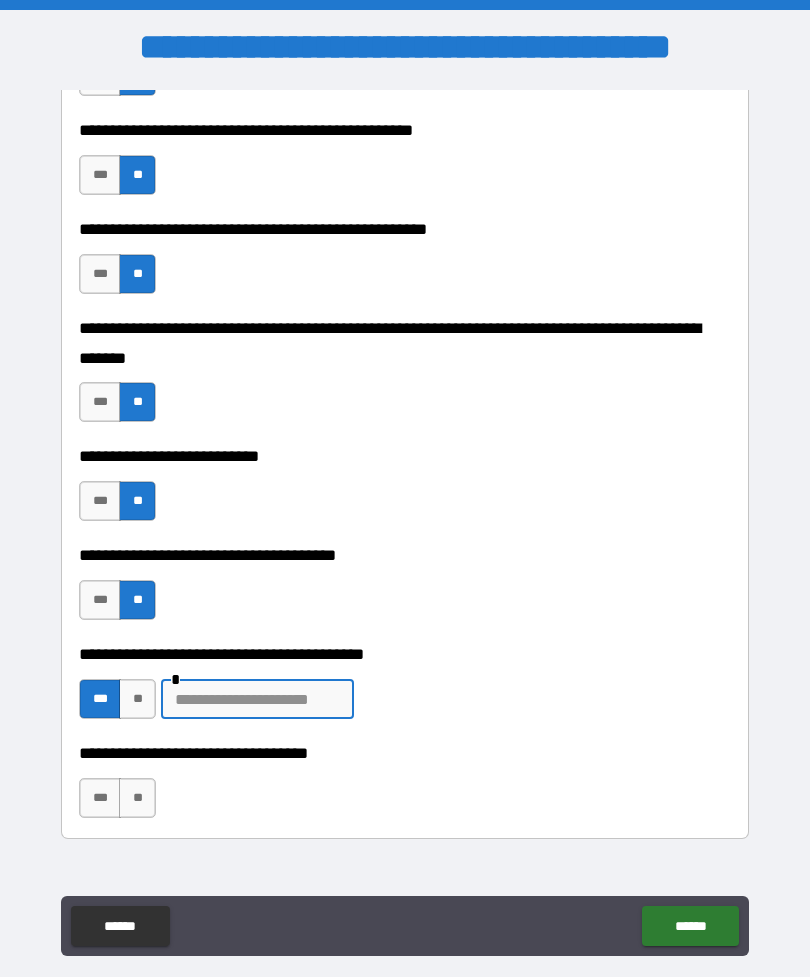 scroll, scrollTop: 52, scrollLeft: 0, axis: vertical 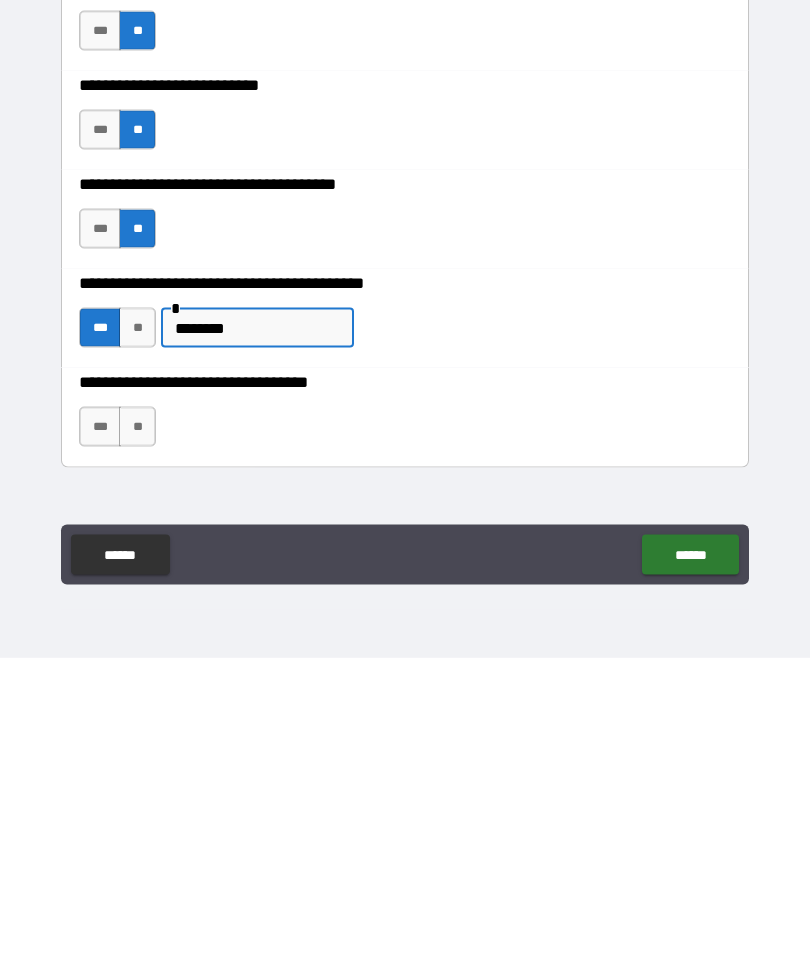 click on "**" at bounding box center [137, 746] 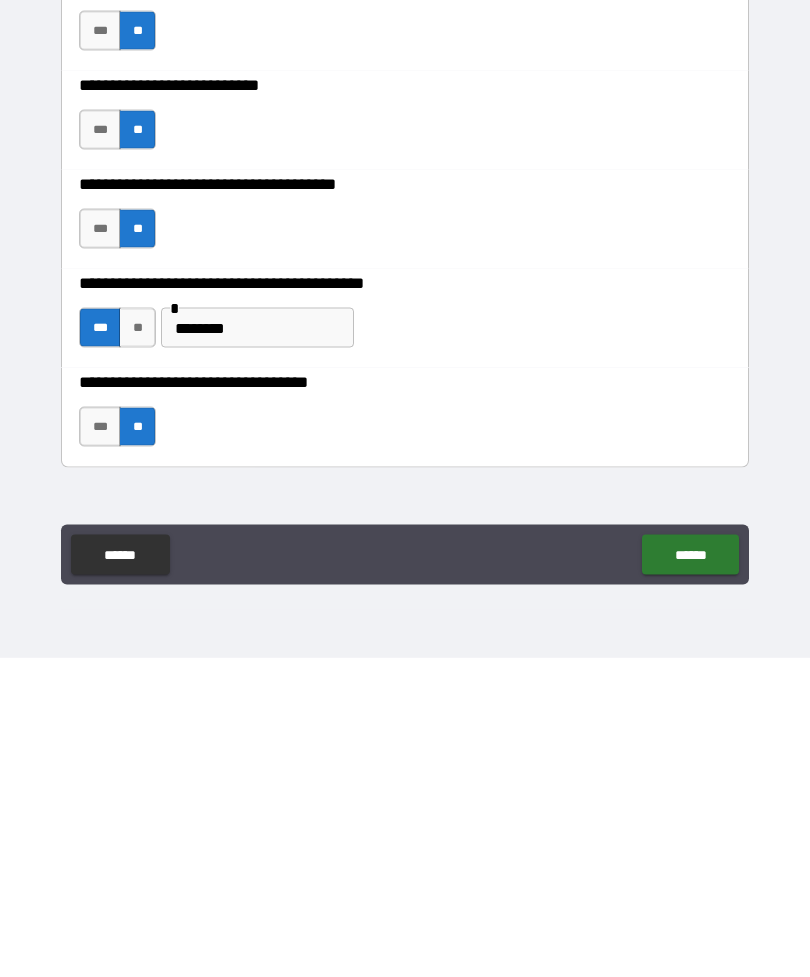 scroll, scrollTop: 64, scrollLeft: 0, axis: vertical 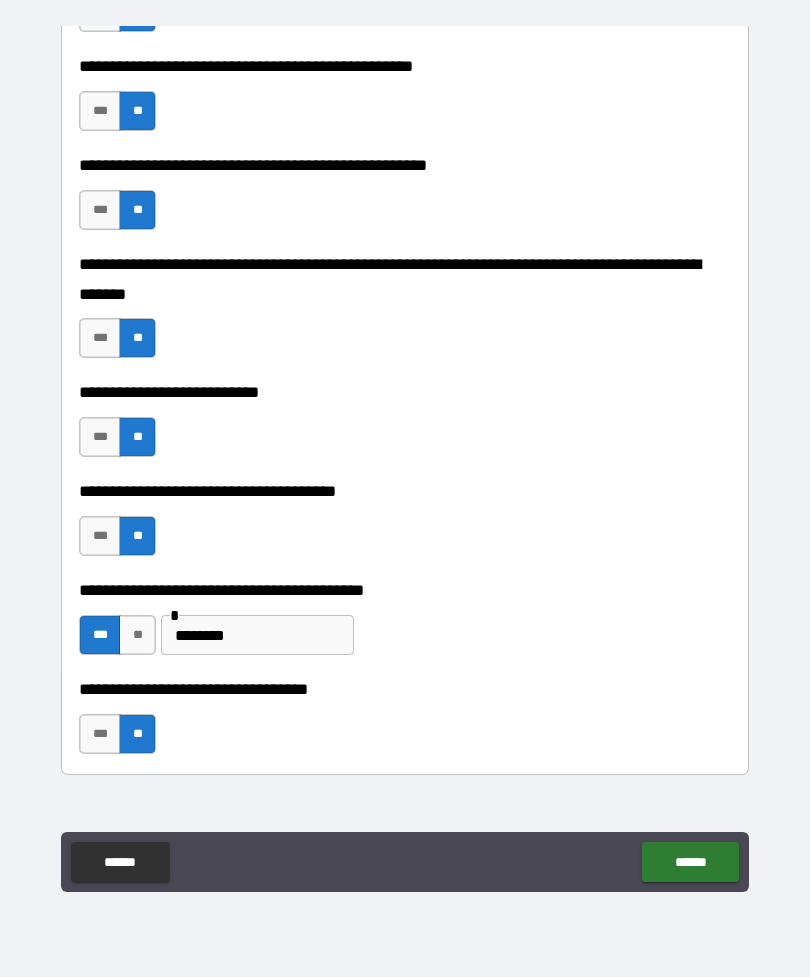 click on "******" at bounding box center [690, 862] 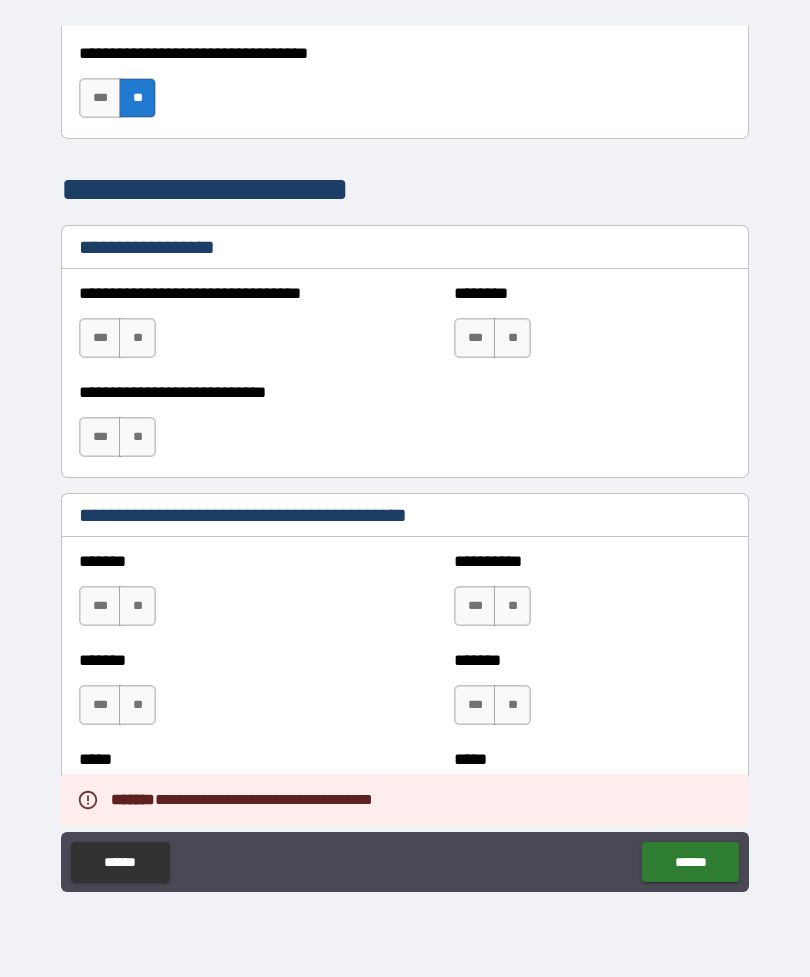 scroll, scrollTop: 1407, scrollLeft: 0, axis: vertical 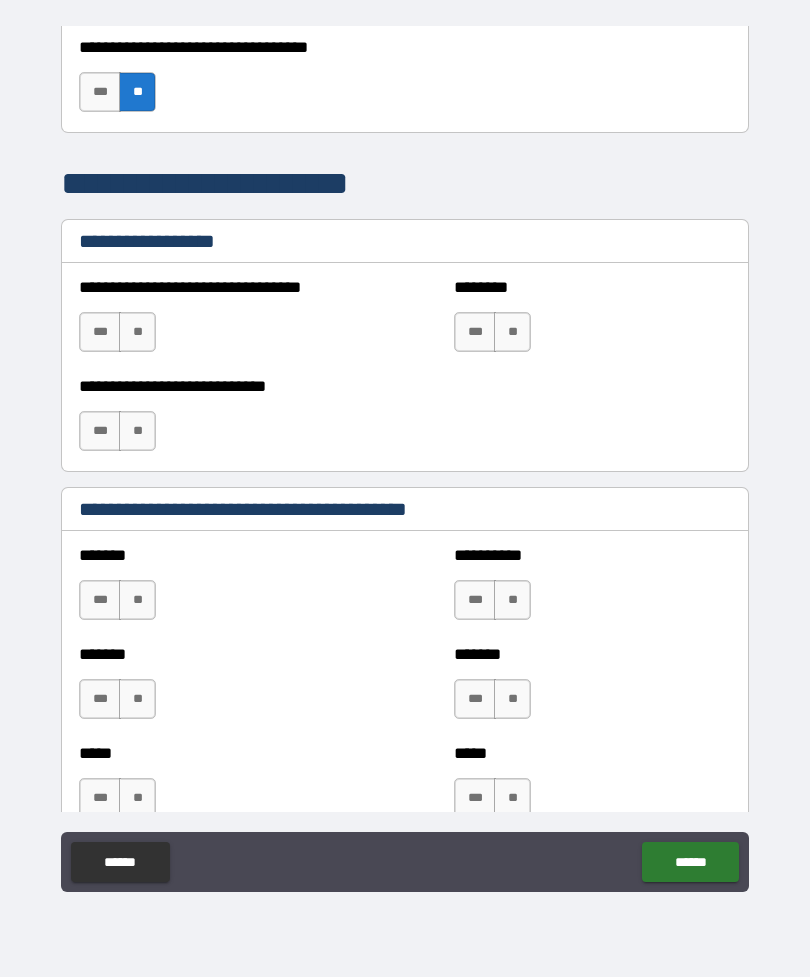 click on "**" at bounding box center (137, 332) 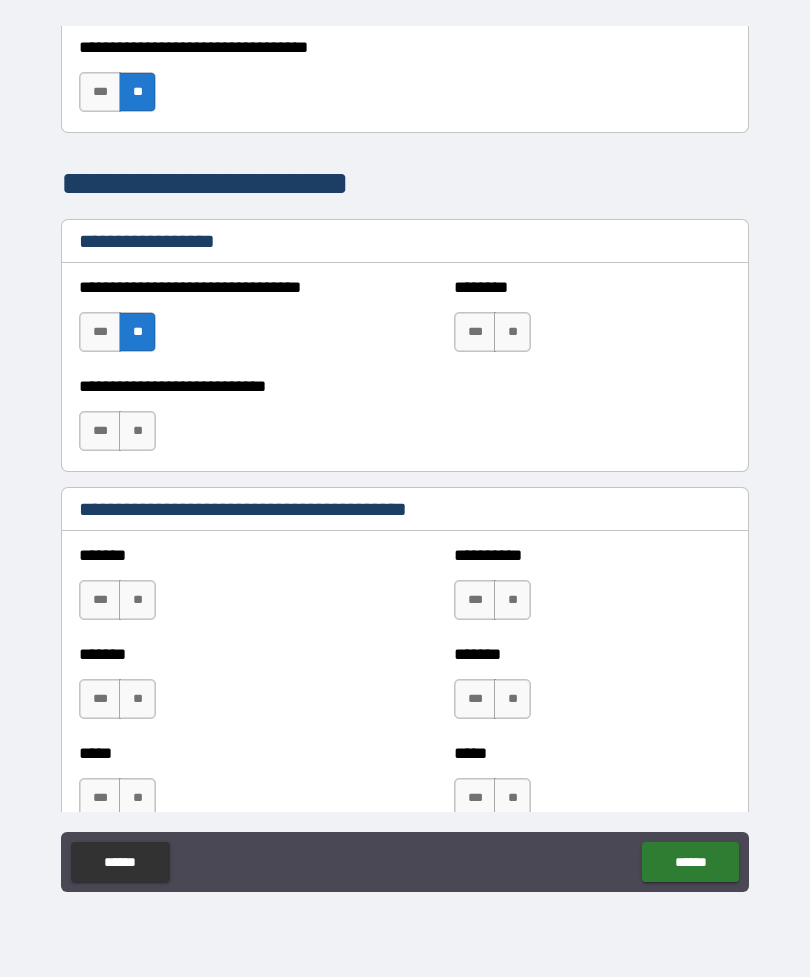 click on "**" at bounding box center [137, 431] 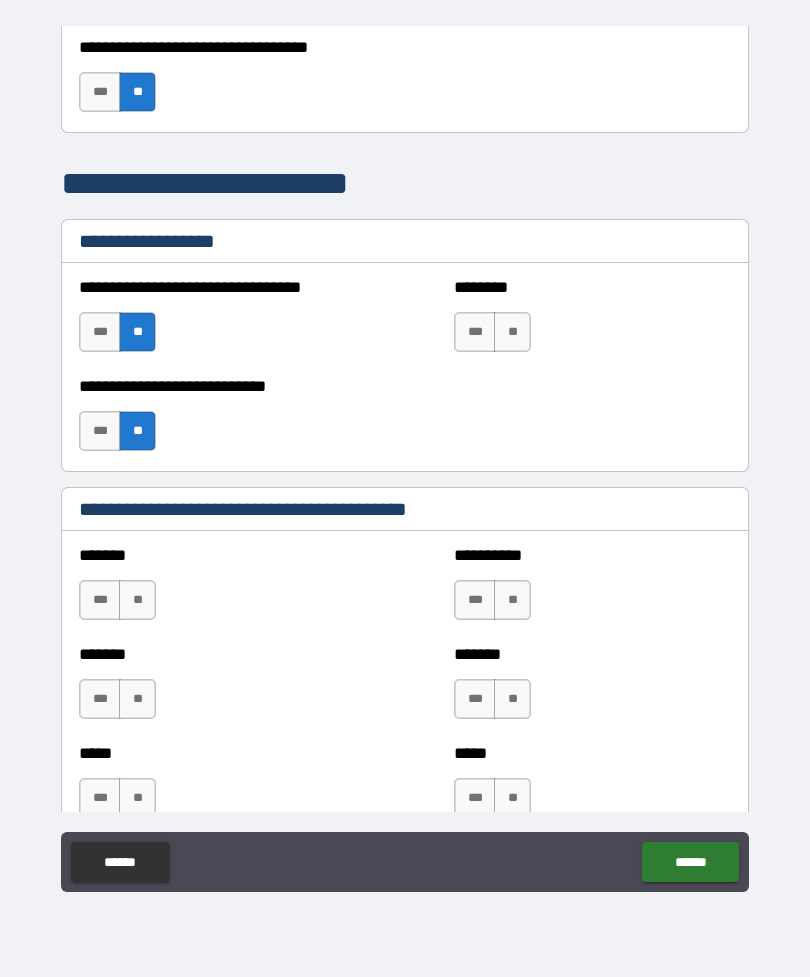 click on "**" at bounding box center (512, 332) 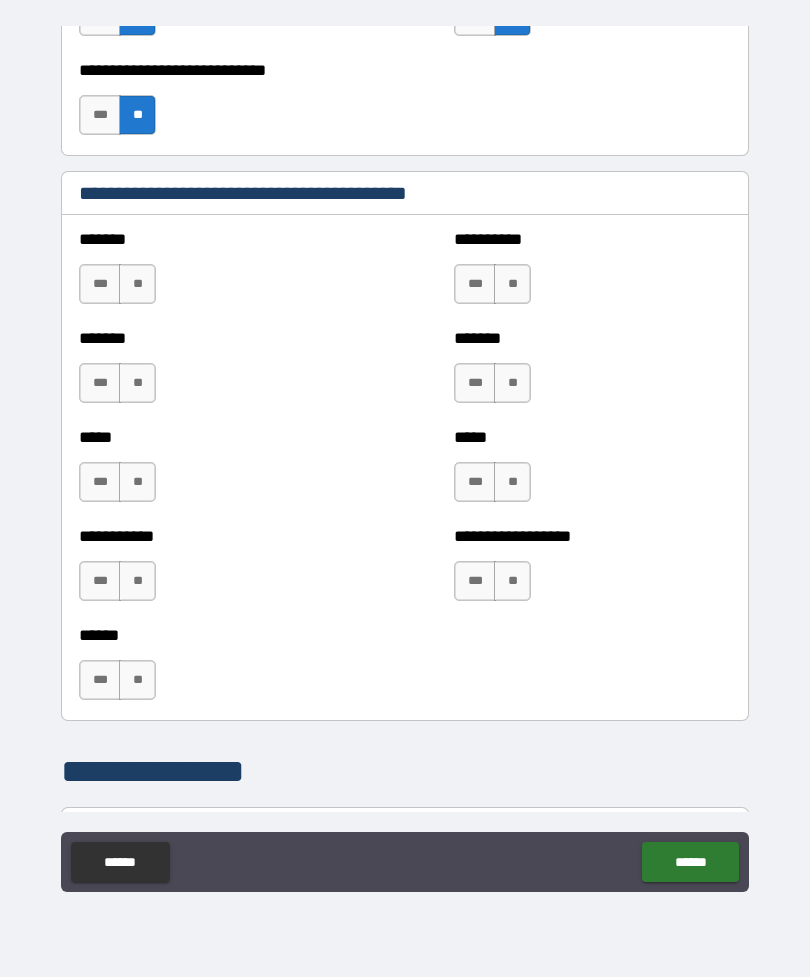 scroll, scrollTop: 1725, scrollLeft: 0, axis: vertical 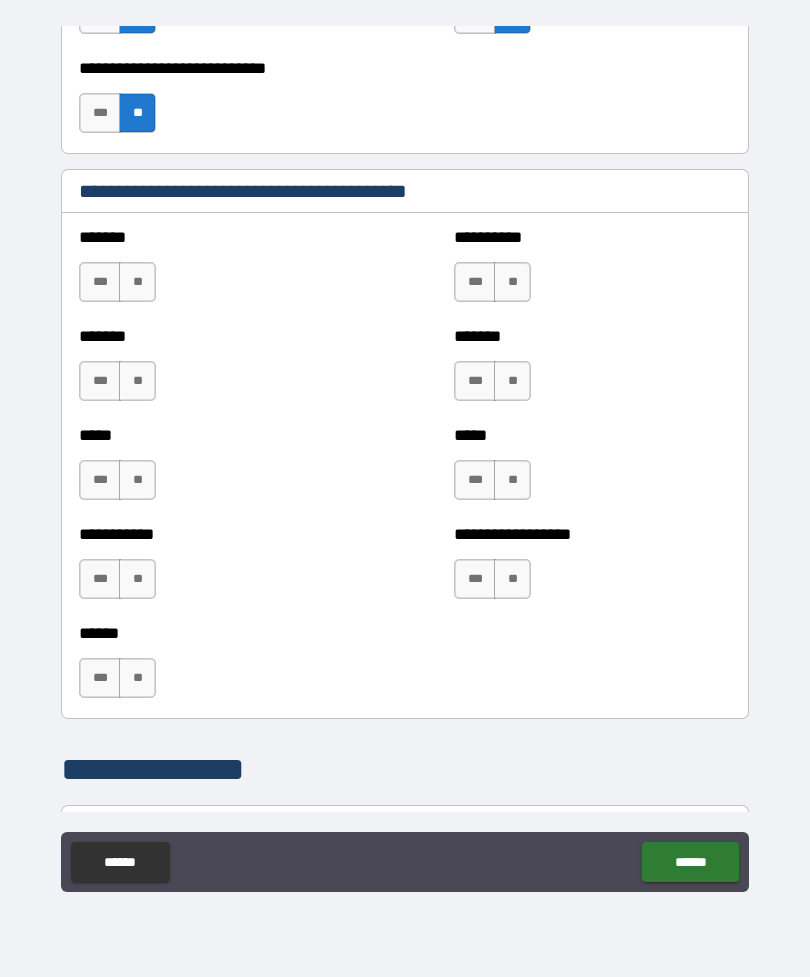 click on "**" at bounding box center (137, 282) 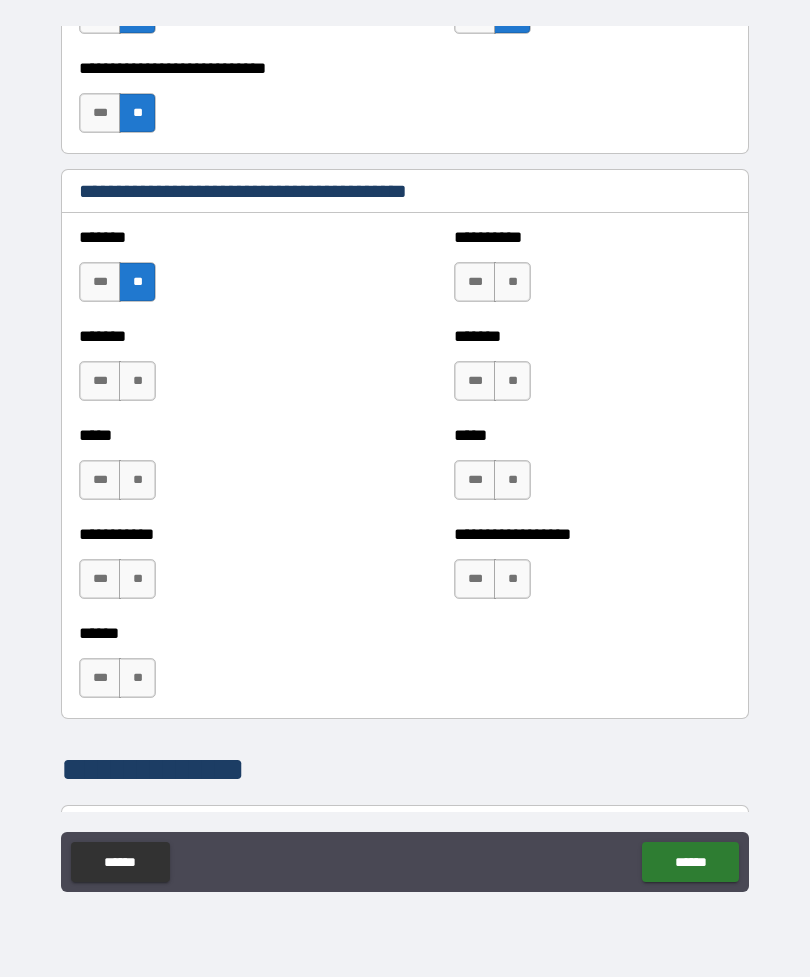 click on "**" at bounding box center (137, 381) 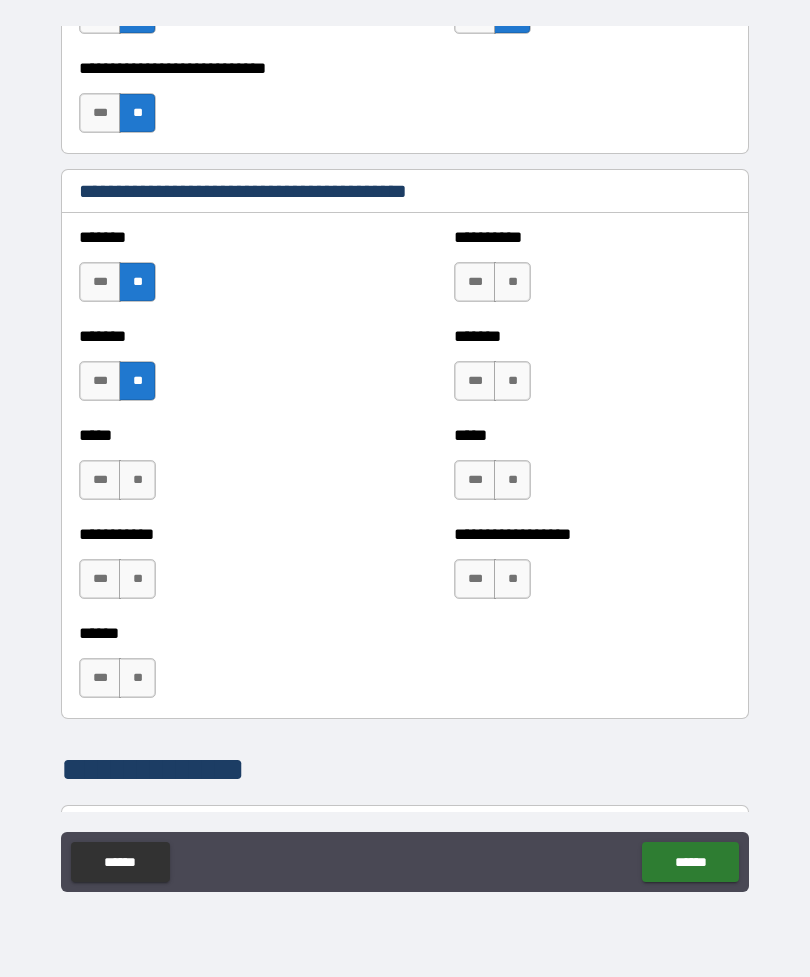 click on "**" at bounding box center (137, 480) 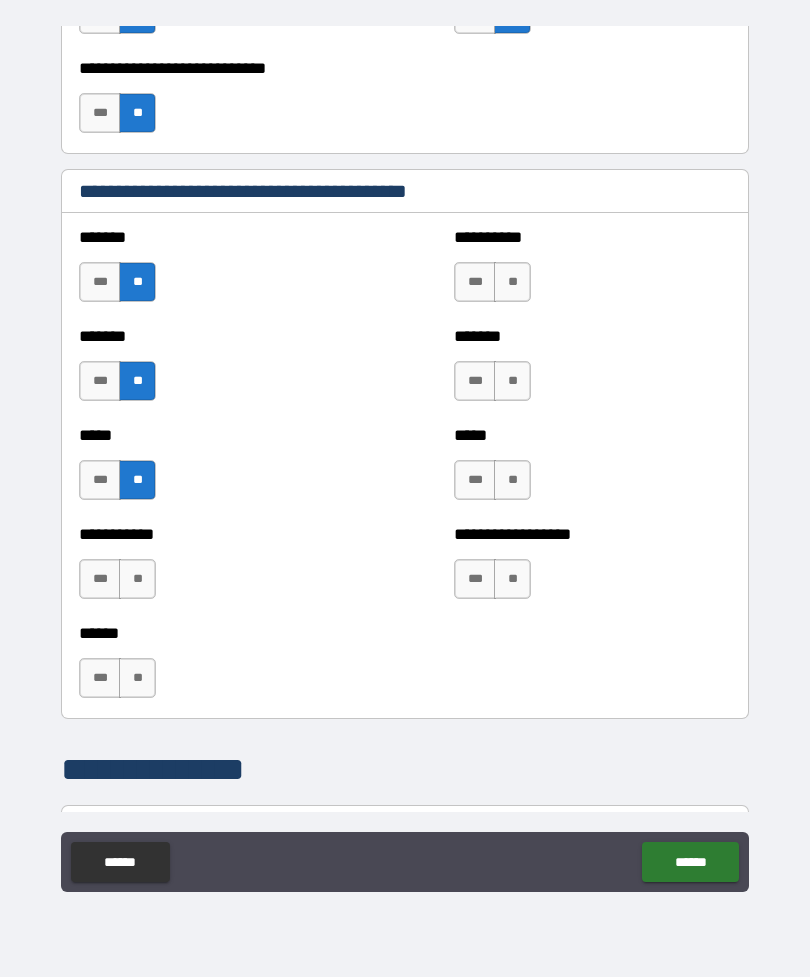 click on "**" at bounding box center (137, 579) 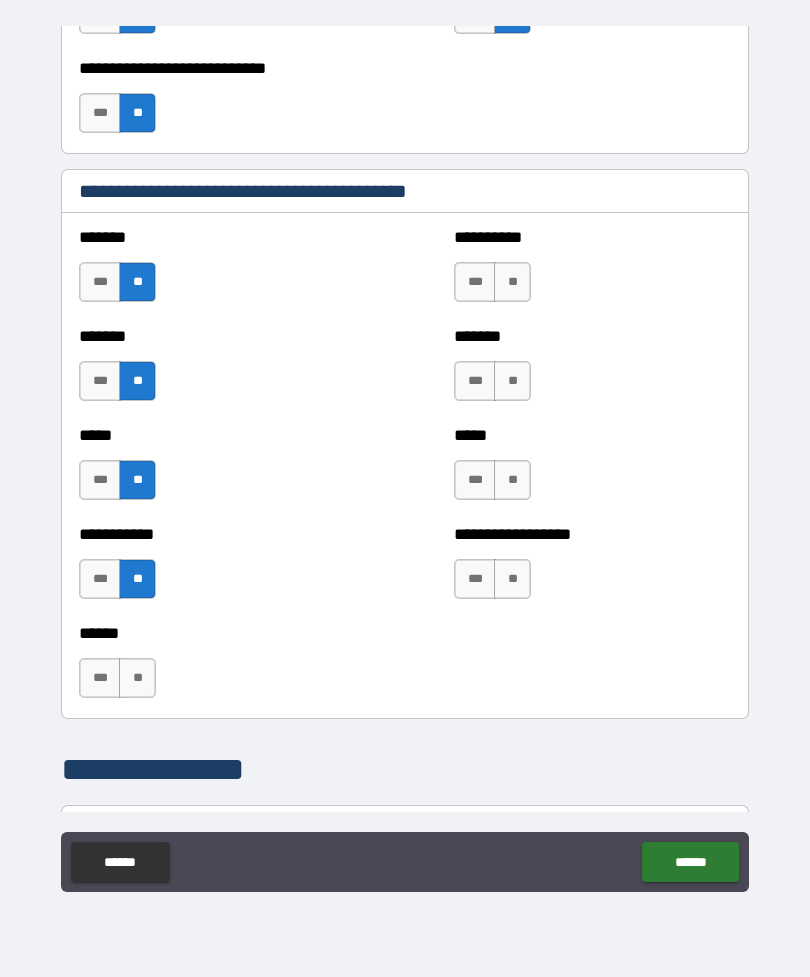 click on "**" at bounding box center [137, 678] 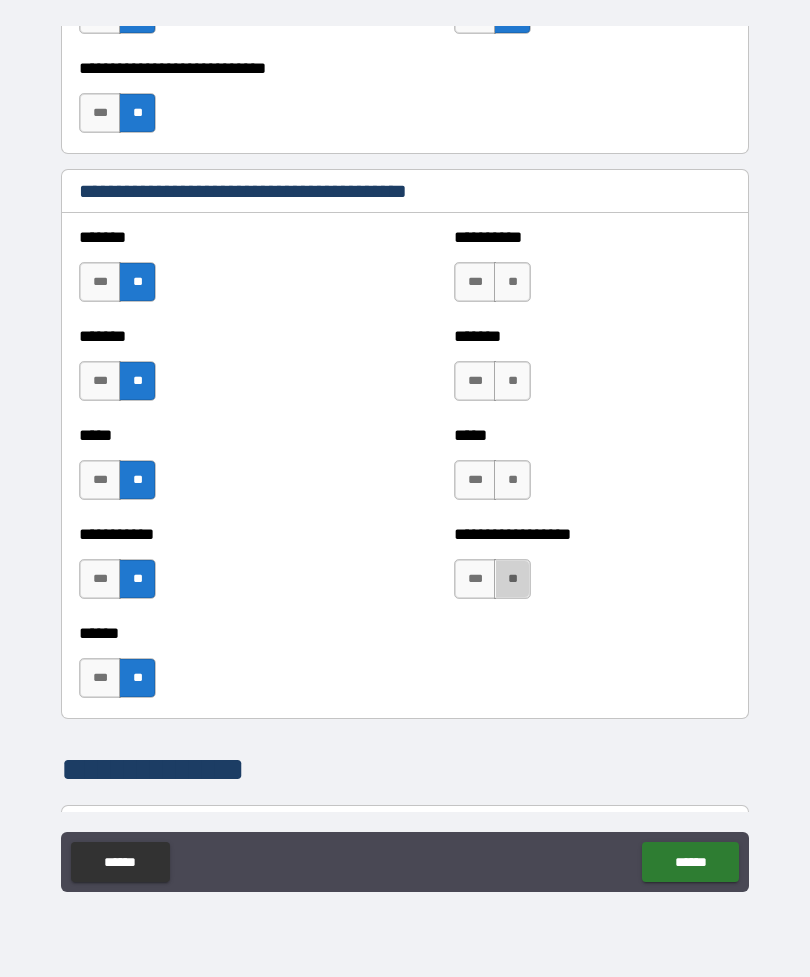 click on "**" at bounding box center [512, 579] 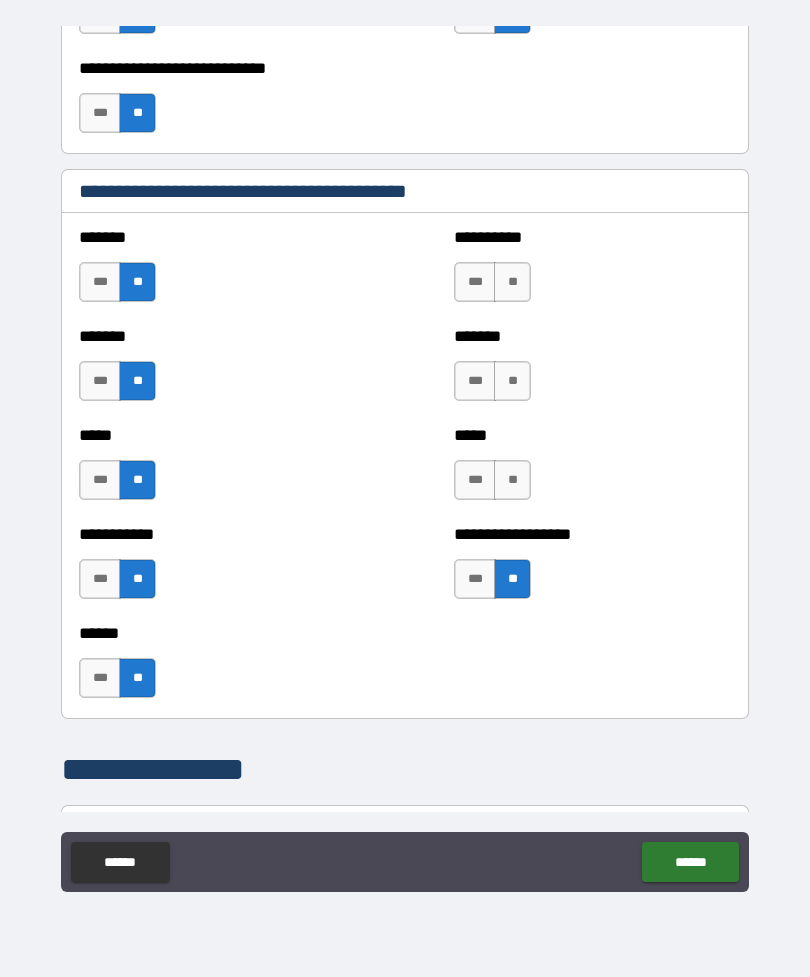 click on "**" at bounding box center [512, 480] 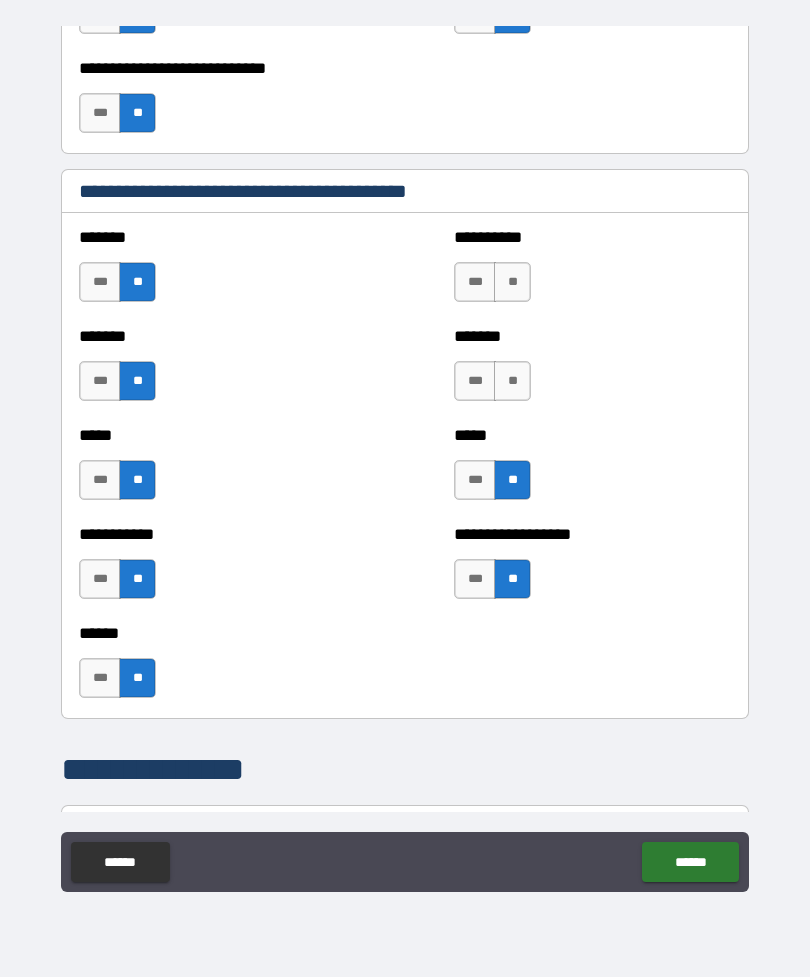 click on "**" at bounding box center [512, 381] 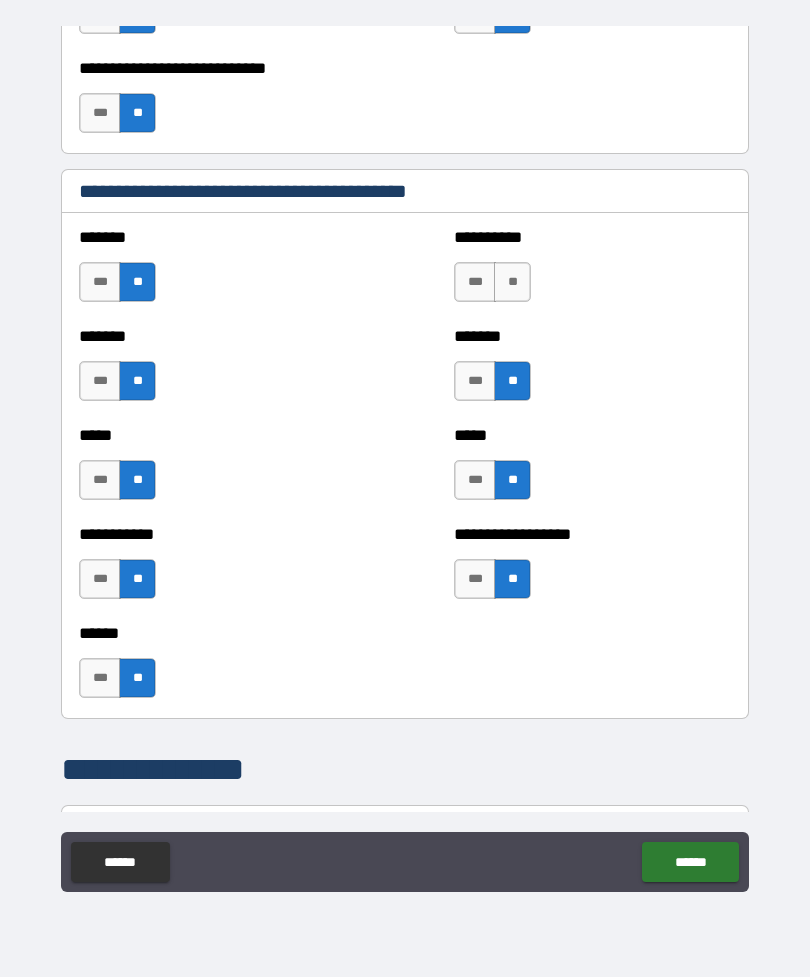 click on "**" at bounding box center (512, 282) 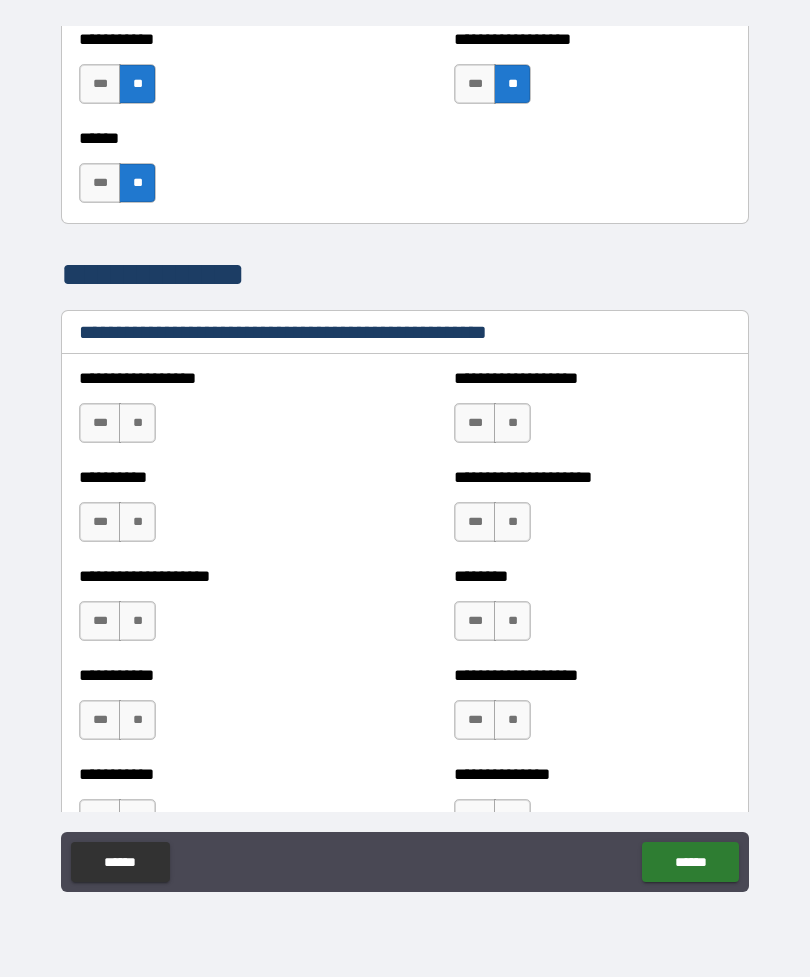 scroll, scrollTop: 2257, scrollLeft: 0, axis: vertical 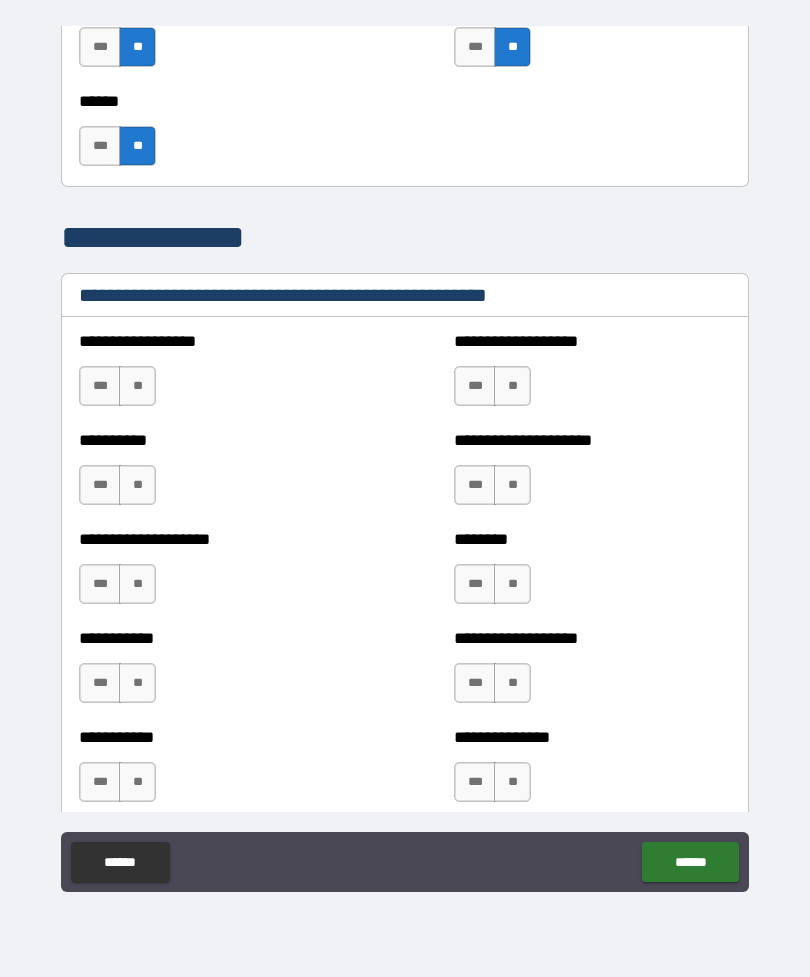 click on "**" at bounding box center [137, 386] 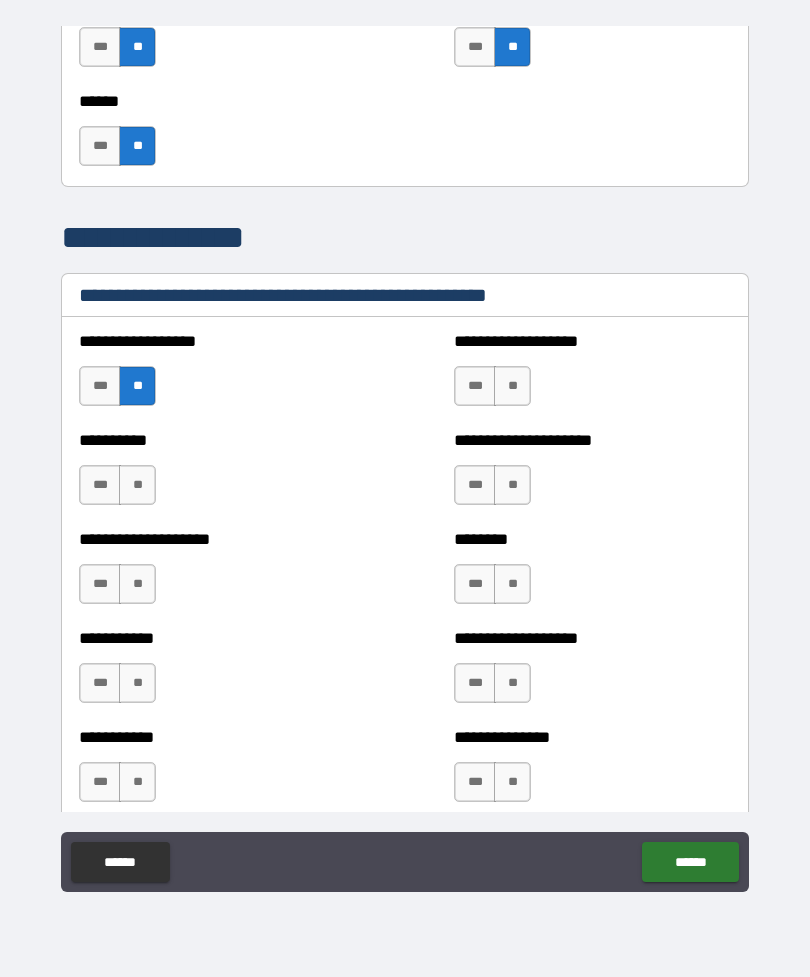 click on "**" at bounding box center (137, 485) 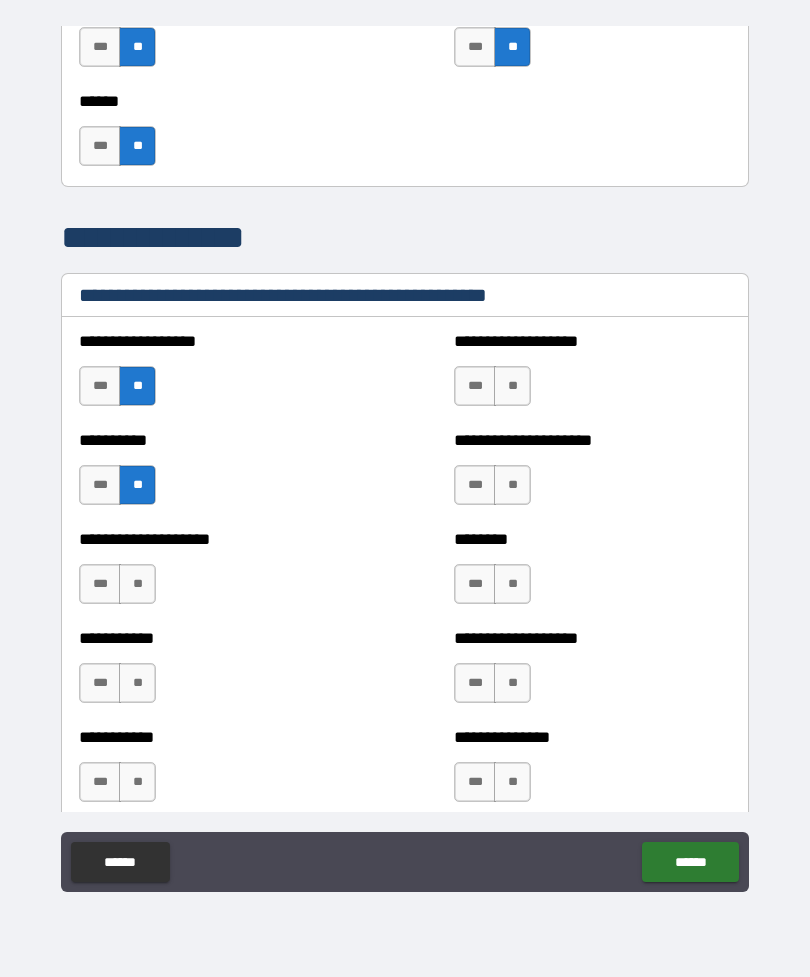 click on "**" at bounding box center [137, 584] 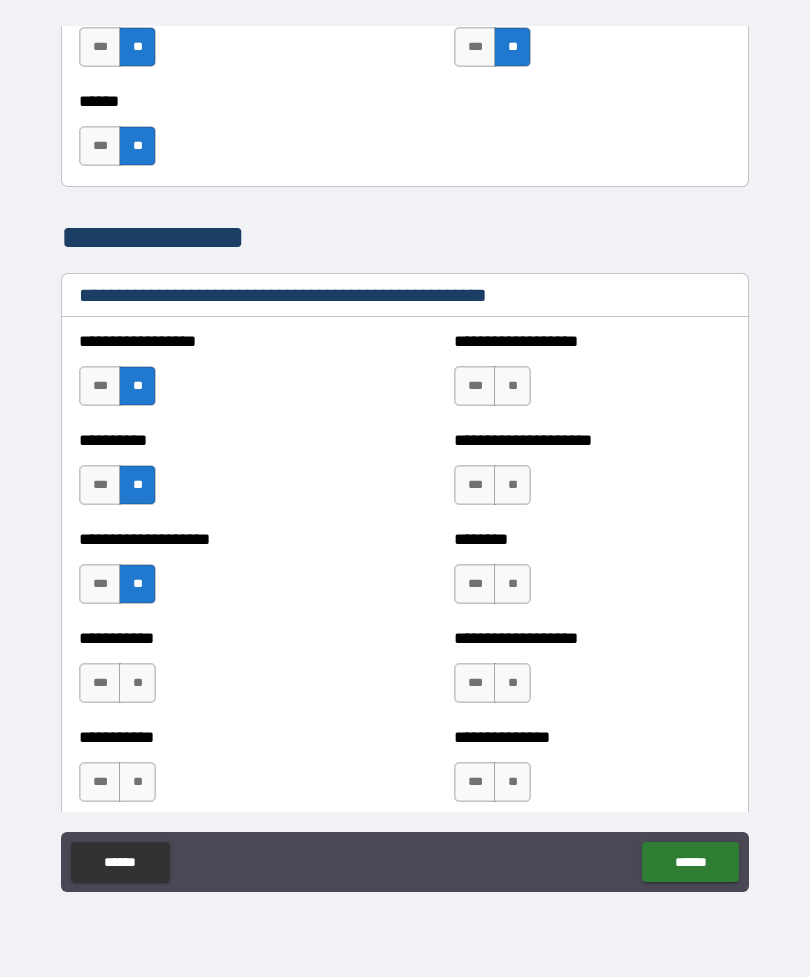 click on "**" at bounding box center (137, 683) 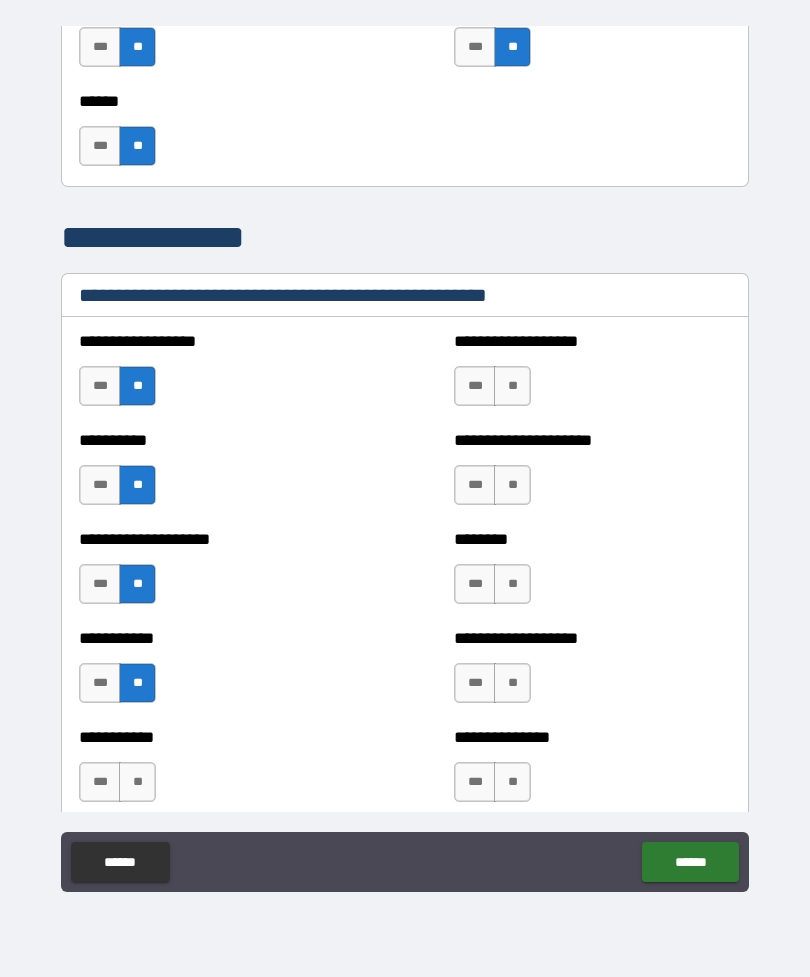 click on "**" at bounding box center (137, 782) 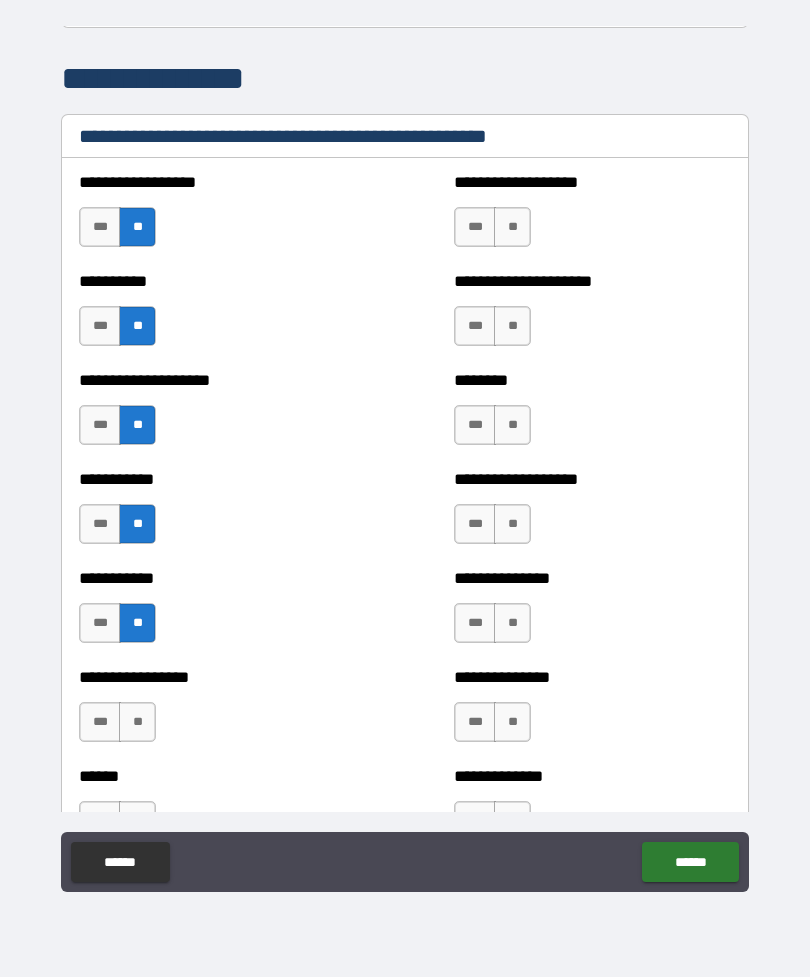scroll, scrollTop: 2418, scrollLeft: 0, axis: vertical 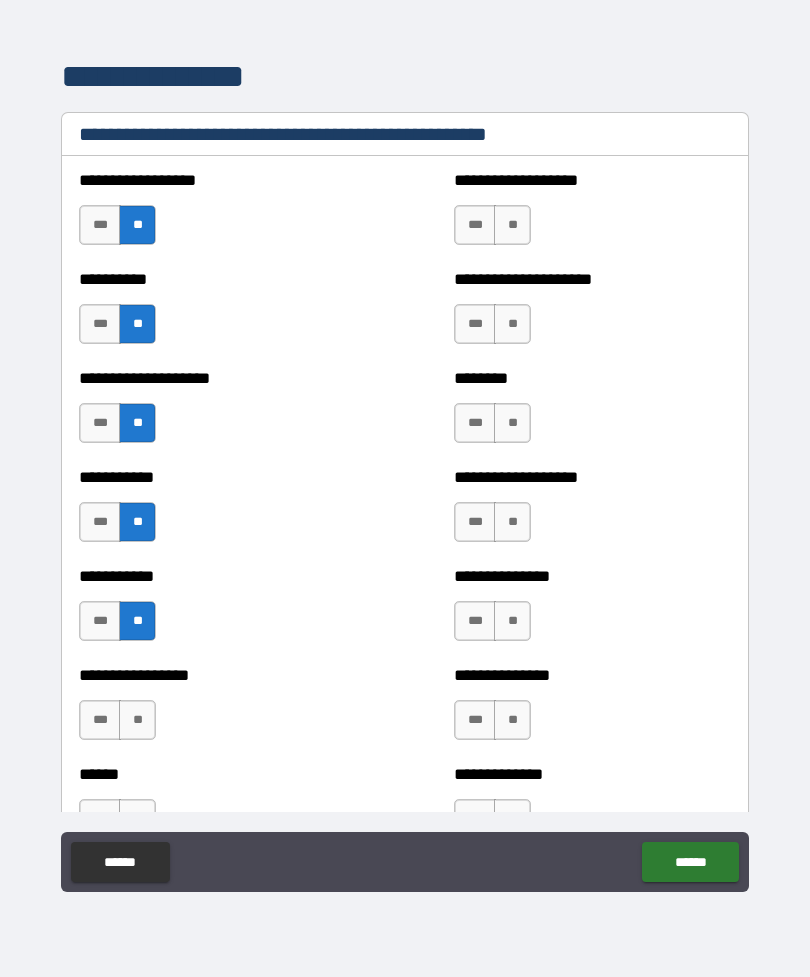 click on "**" at bounding box center (137, 720) 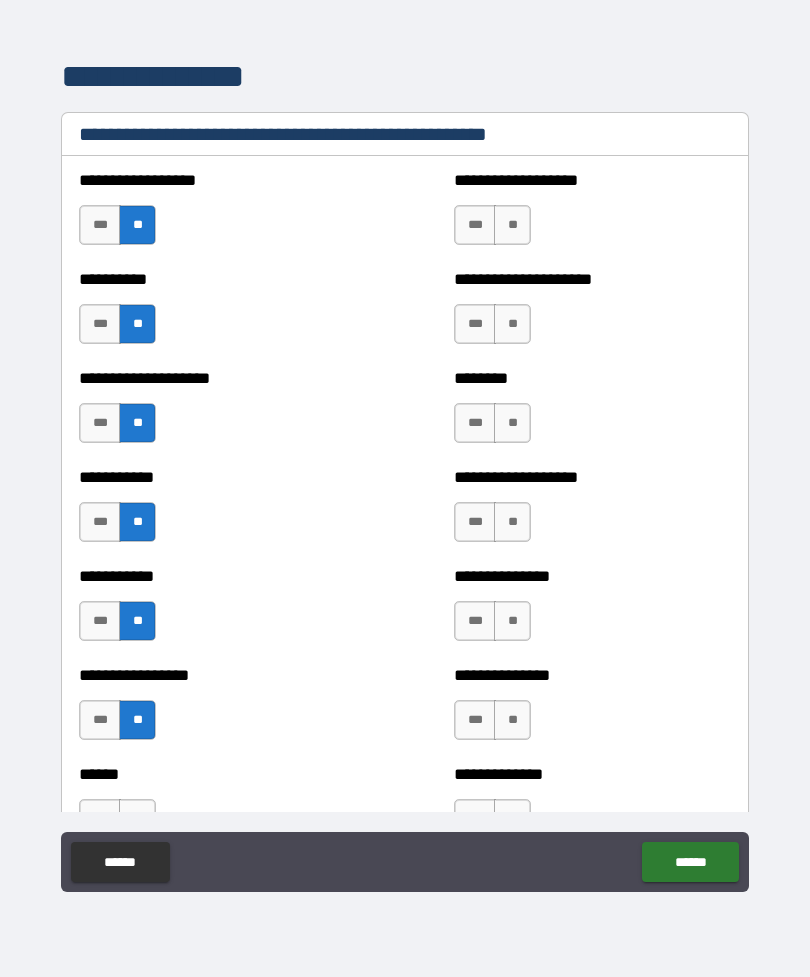 click on "**" at bounding box center [512, 225] 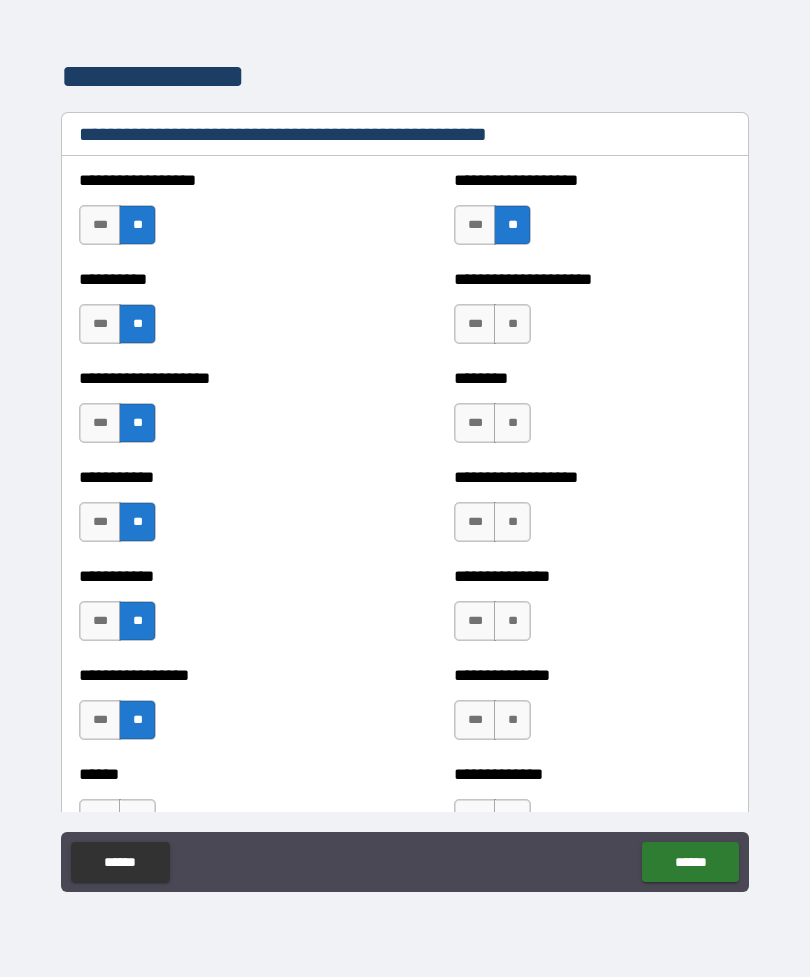 click on "**" at bounding box center (512, 324) 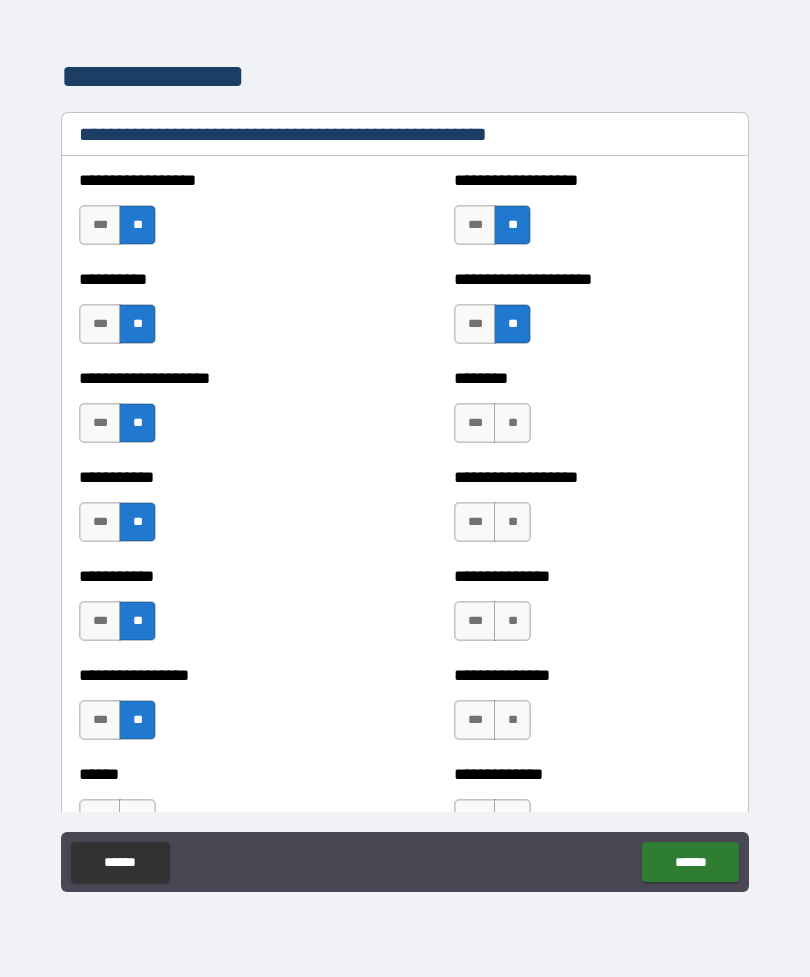 click on "**" at bounding box center (512, 423) 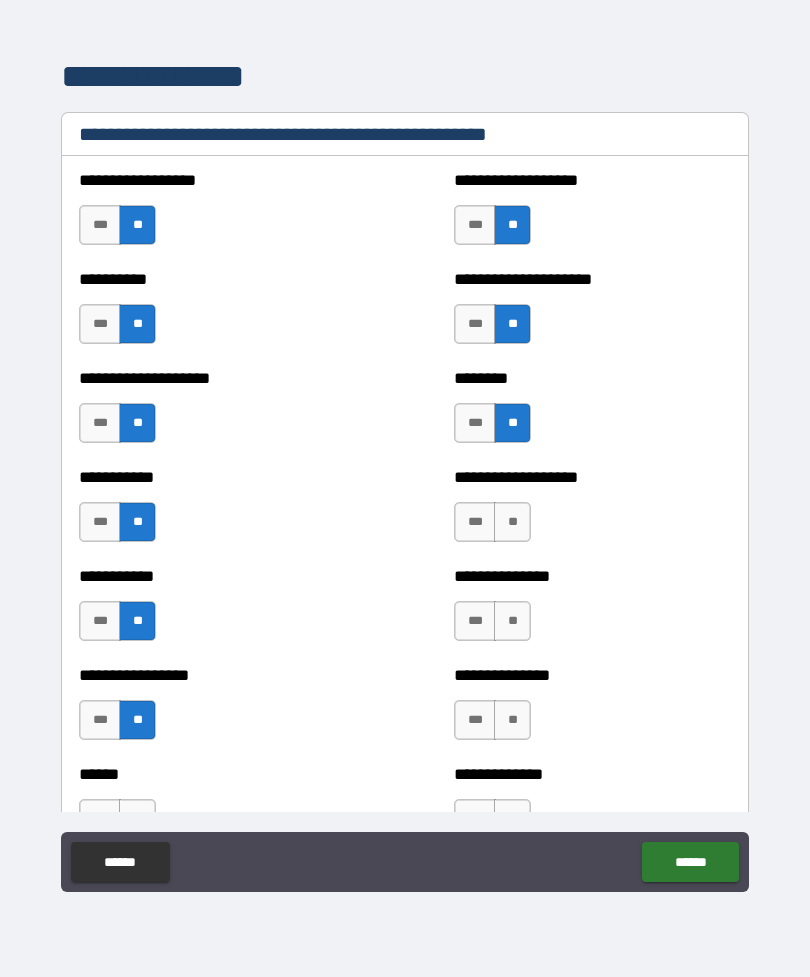 click on "**" at bounding box center [512, 522] 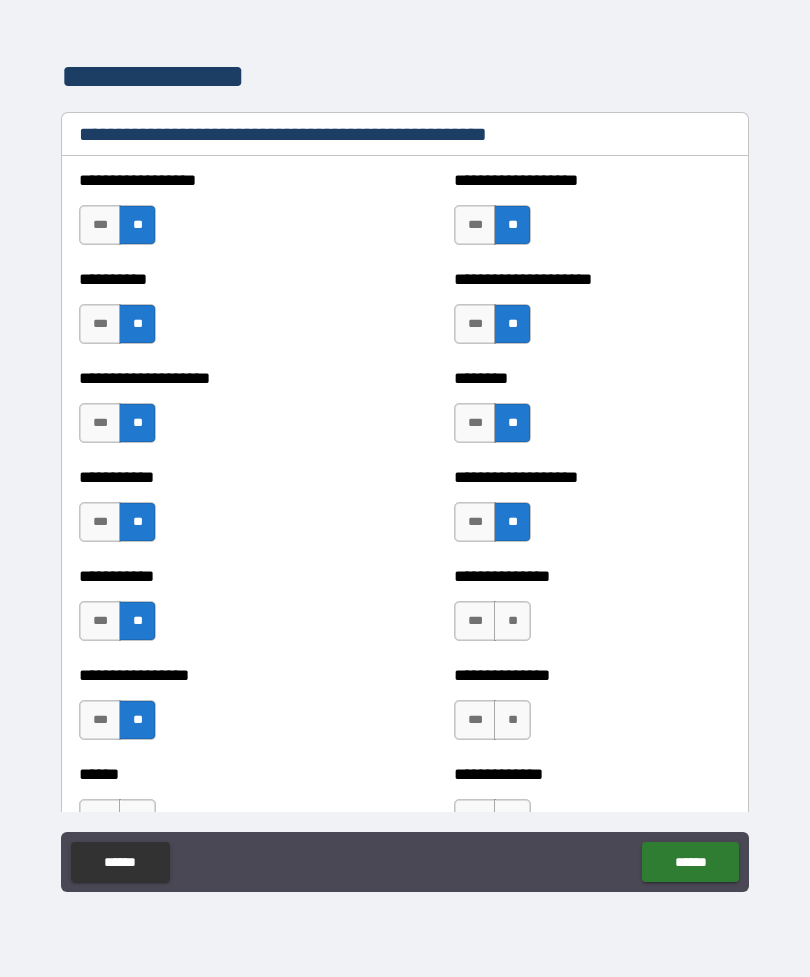 click on "**" at bounding box center [512, 621] 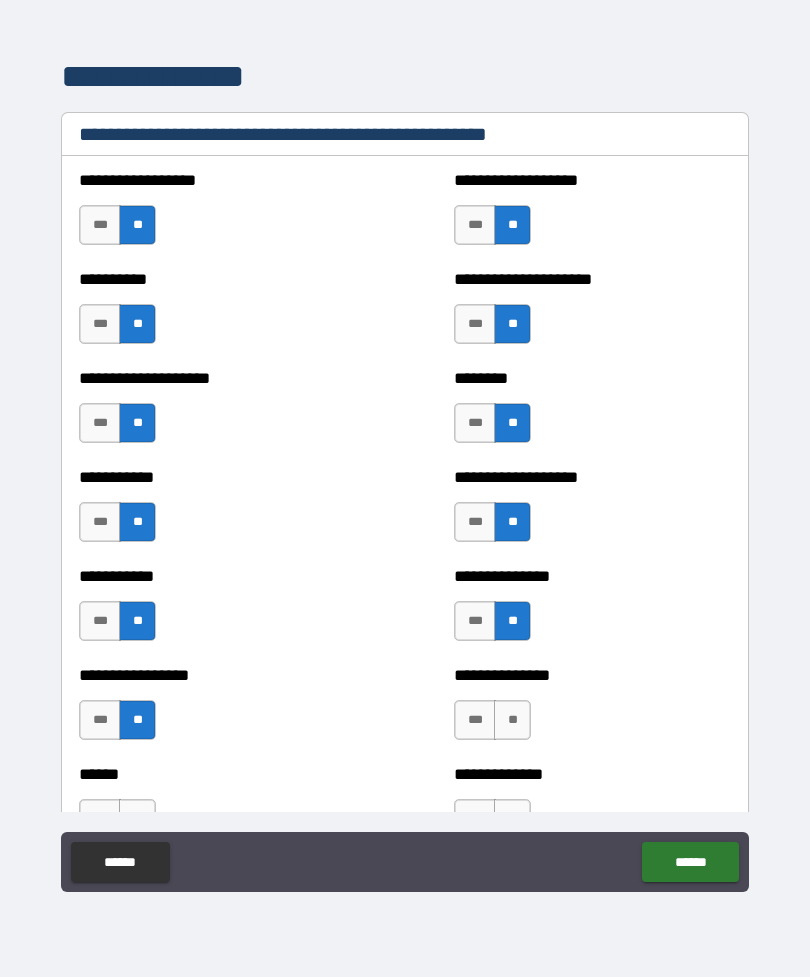 click on "**" at bounding box center (512, 720) 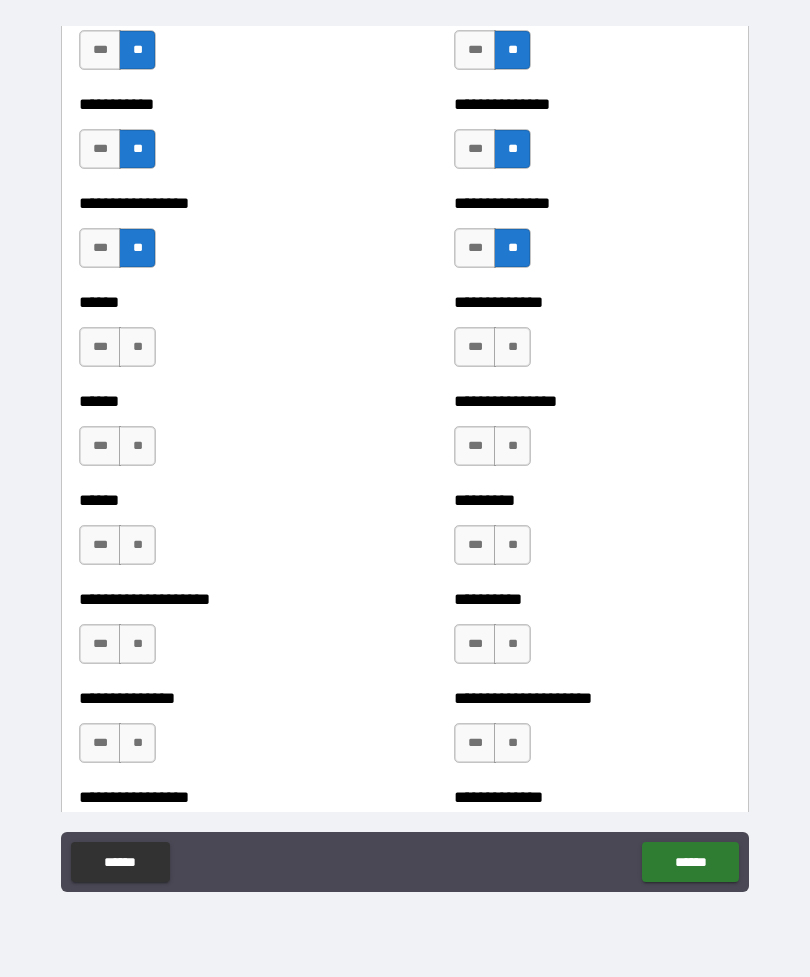 scroll, scrollTop: 2887, scrollLeft: 0, axis: vertical 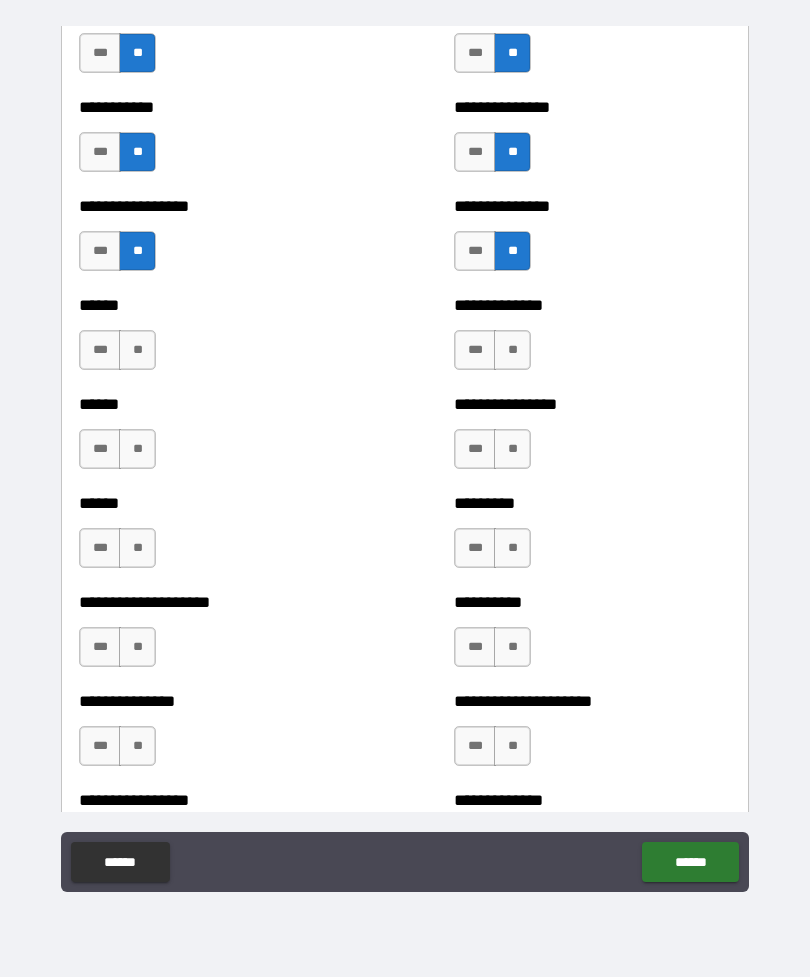 click on "**" at bounding box center [512, 350] 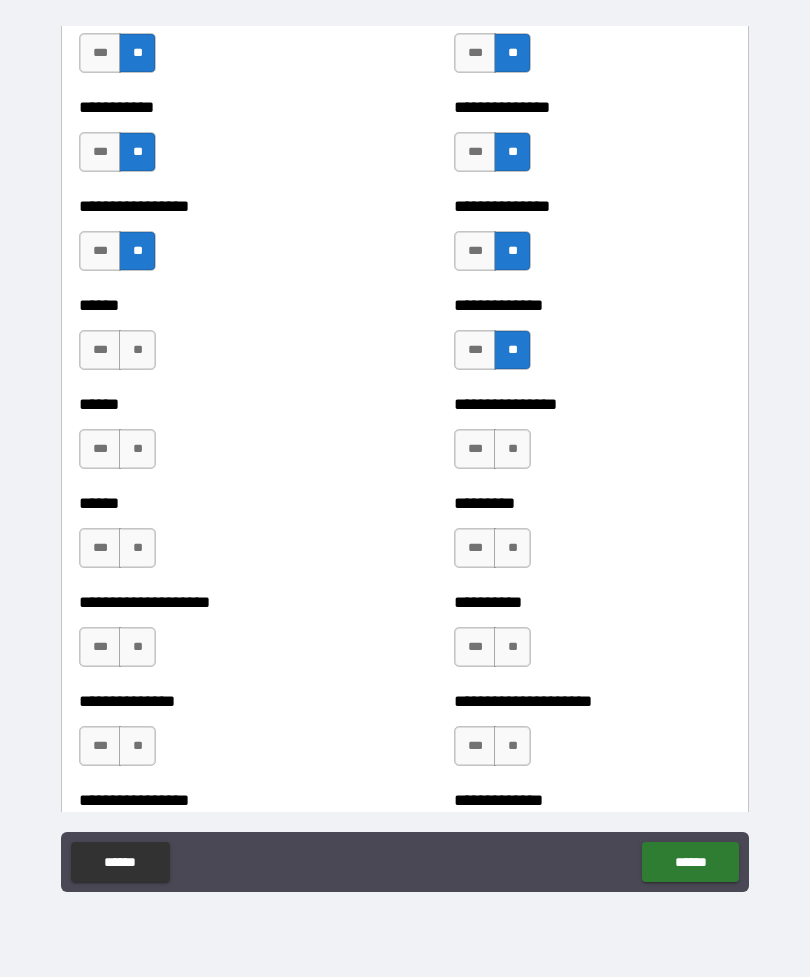 click on "**" at bounding box center [512, 449] 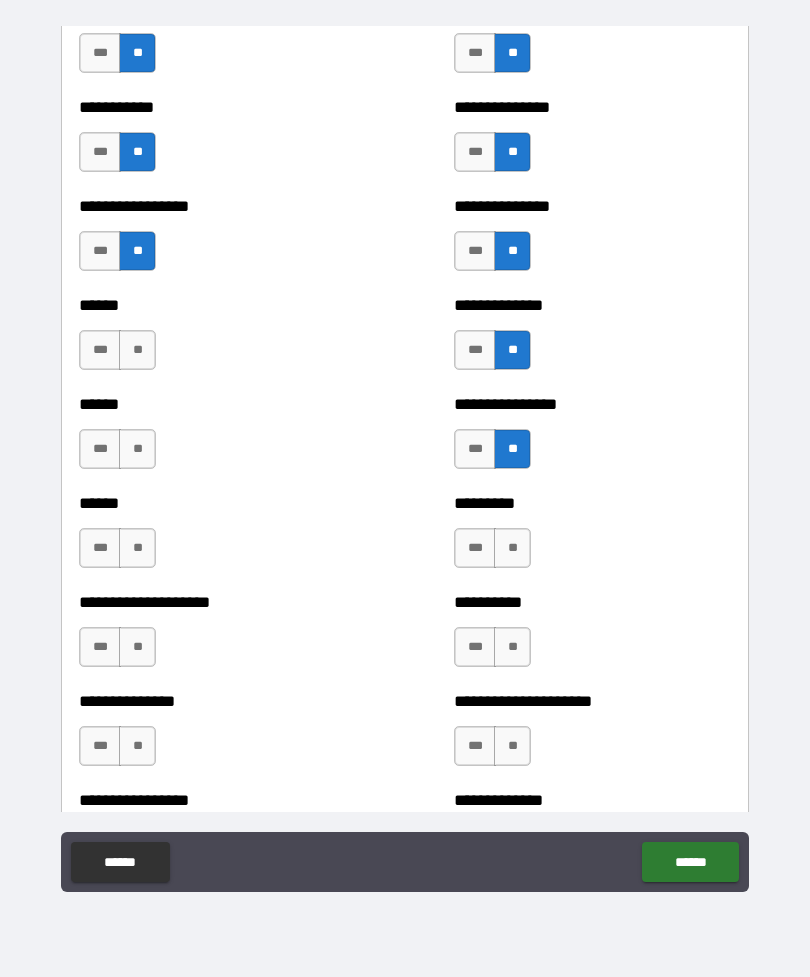 click on "**" at bounding box center [512, 548] 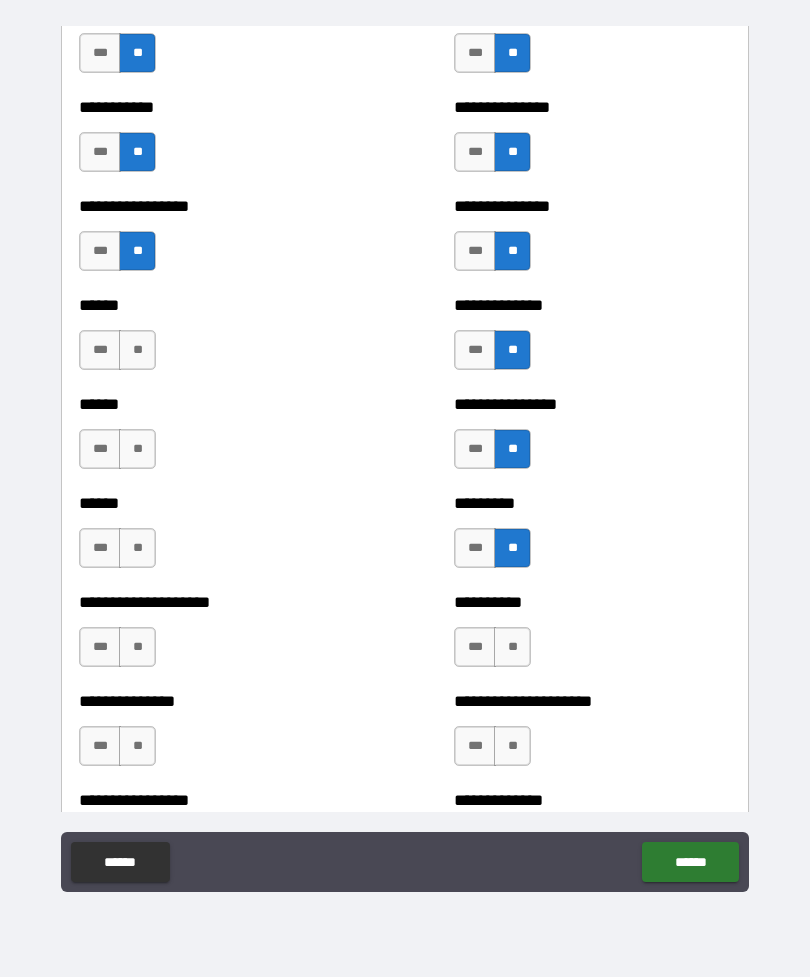 click on "**" at bounding box center [512, 647] 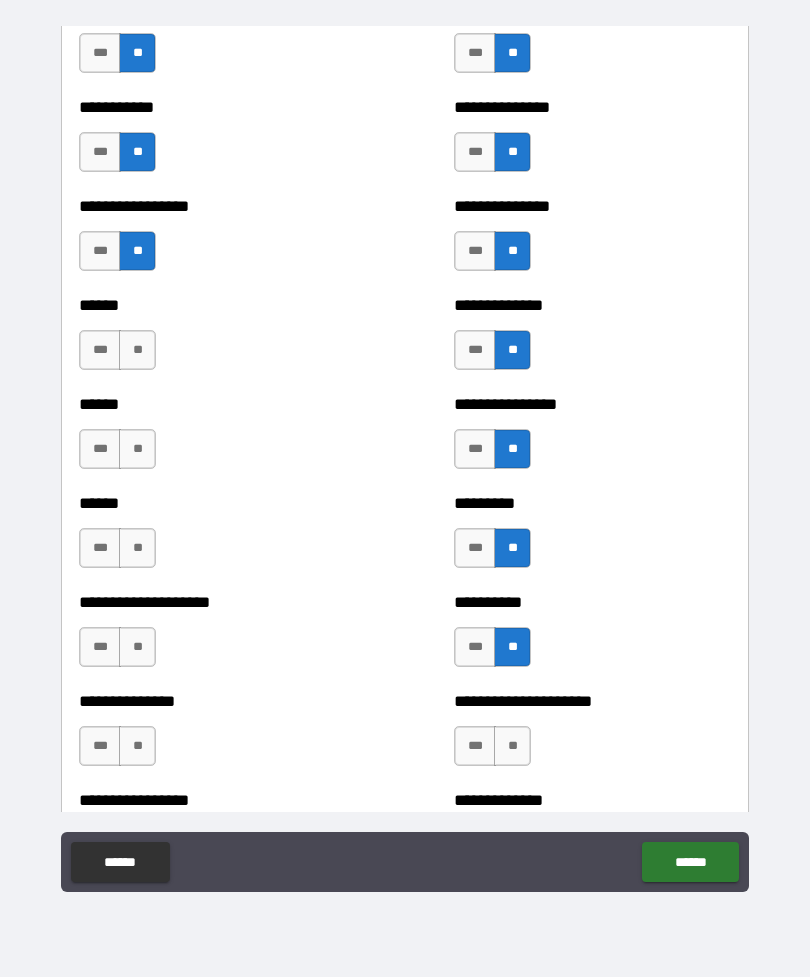 click on "**" at bounding box center (512, 746) 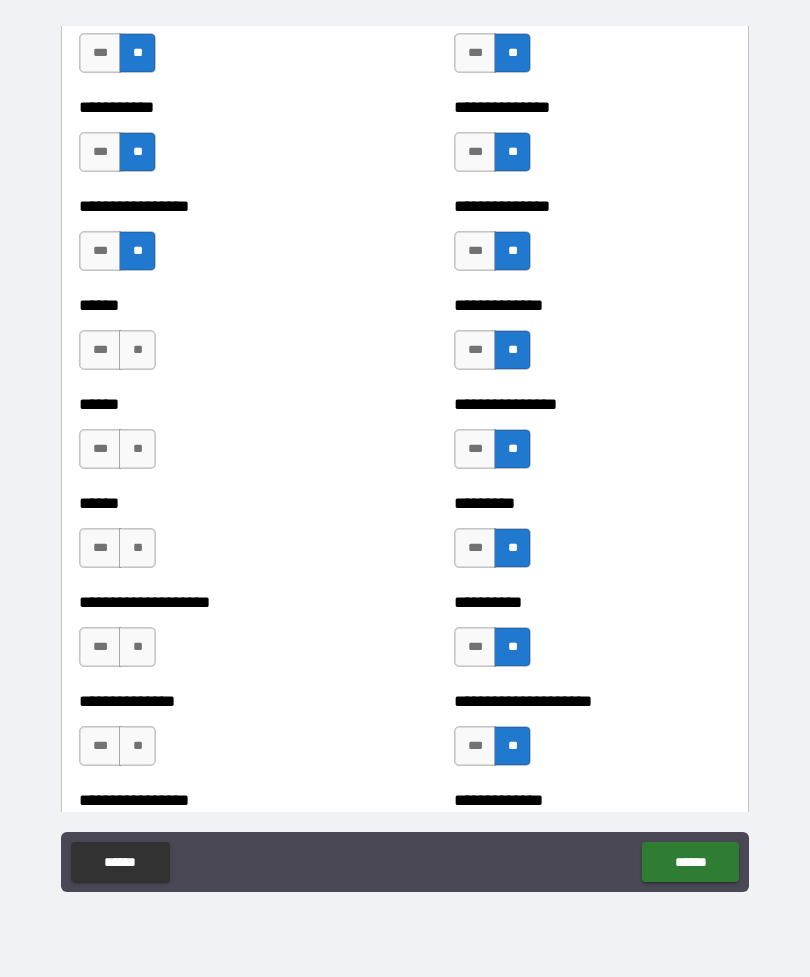 click on "**" at bounding box center [137, 350] 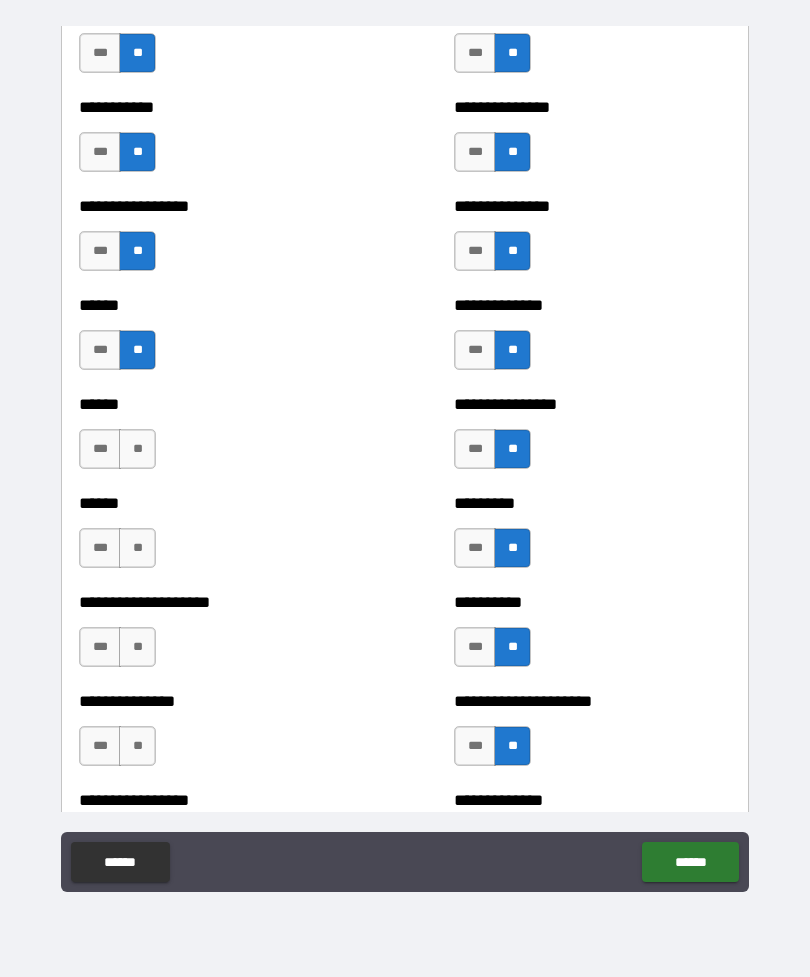 click on "**" at bounding box center [137, 449] 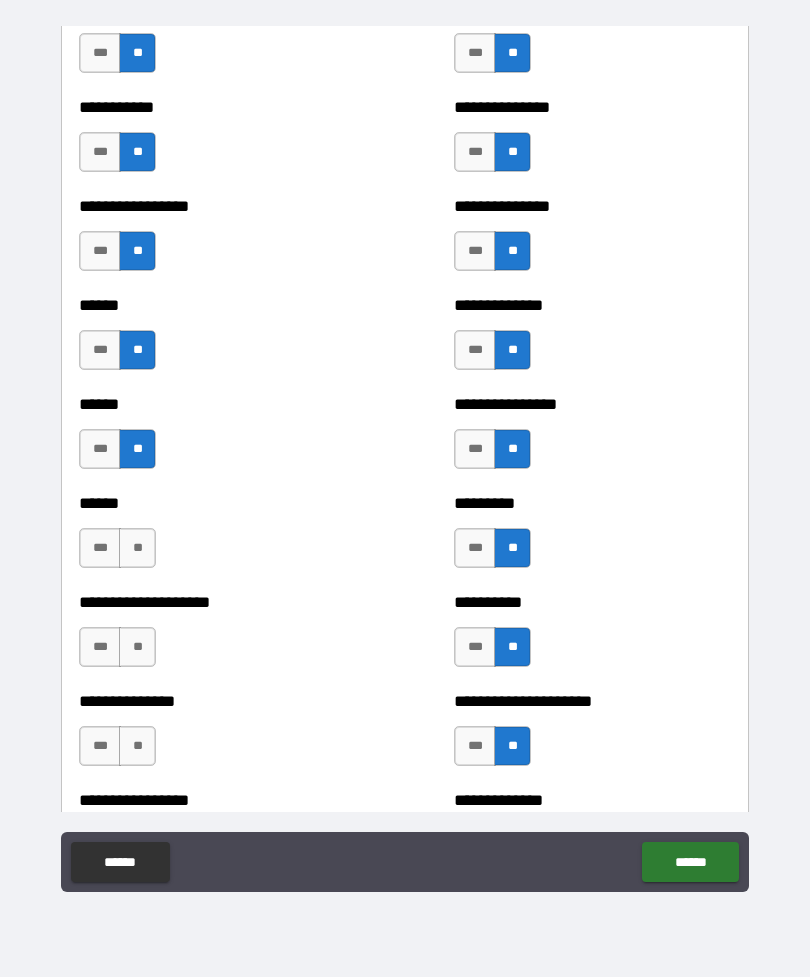 click on "**" at bounding box center [137, 548] 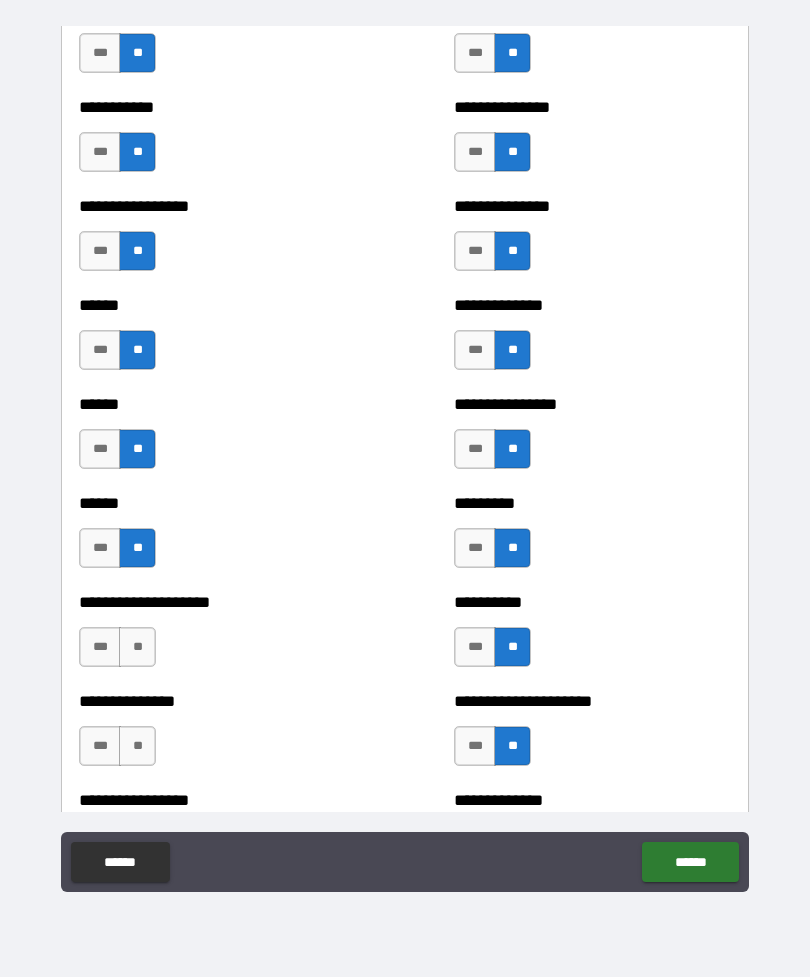click on "**" at bounding box center [137, 647] 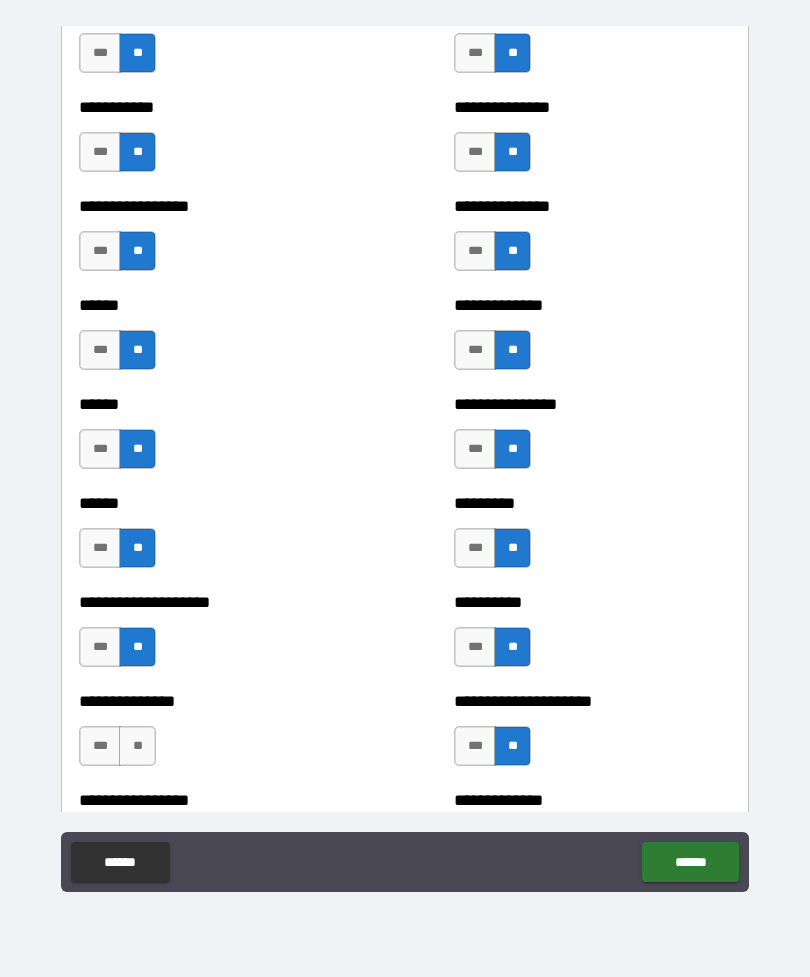 click on "**" at bounding box center (137, 746) 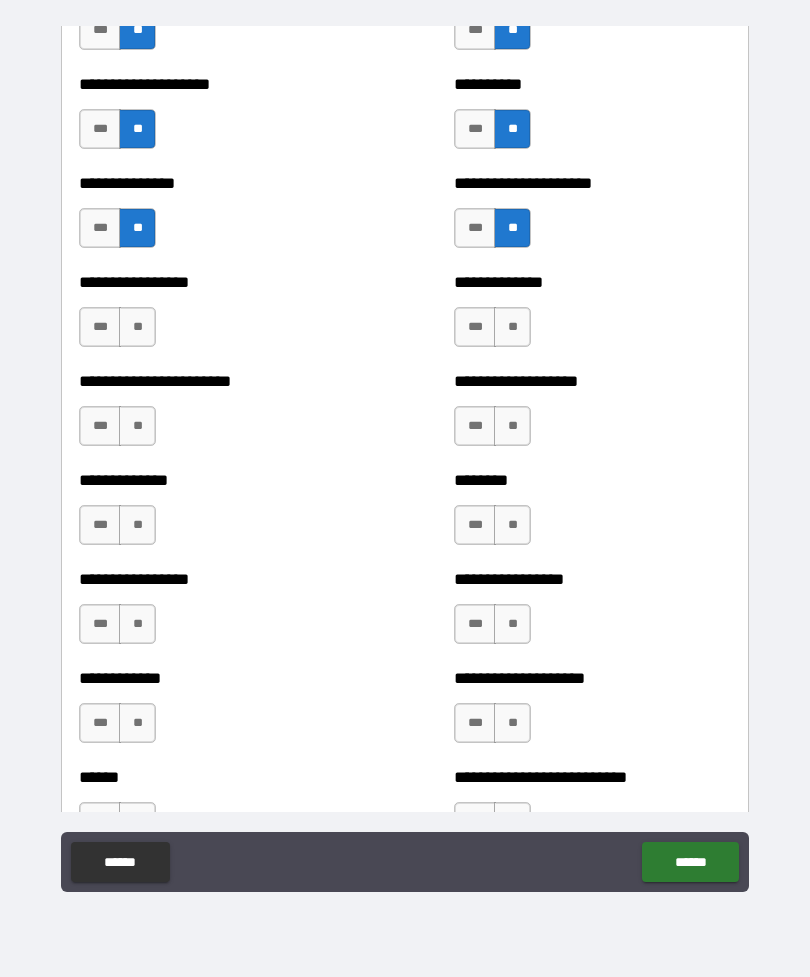 scroll, scrollTop: 3406, scrollLeft: 0, axis: vertical 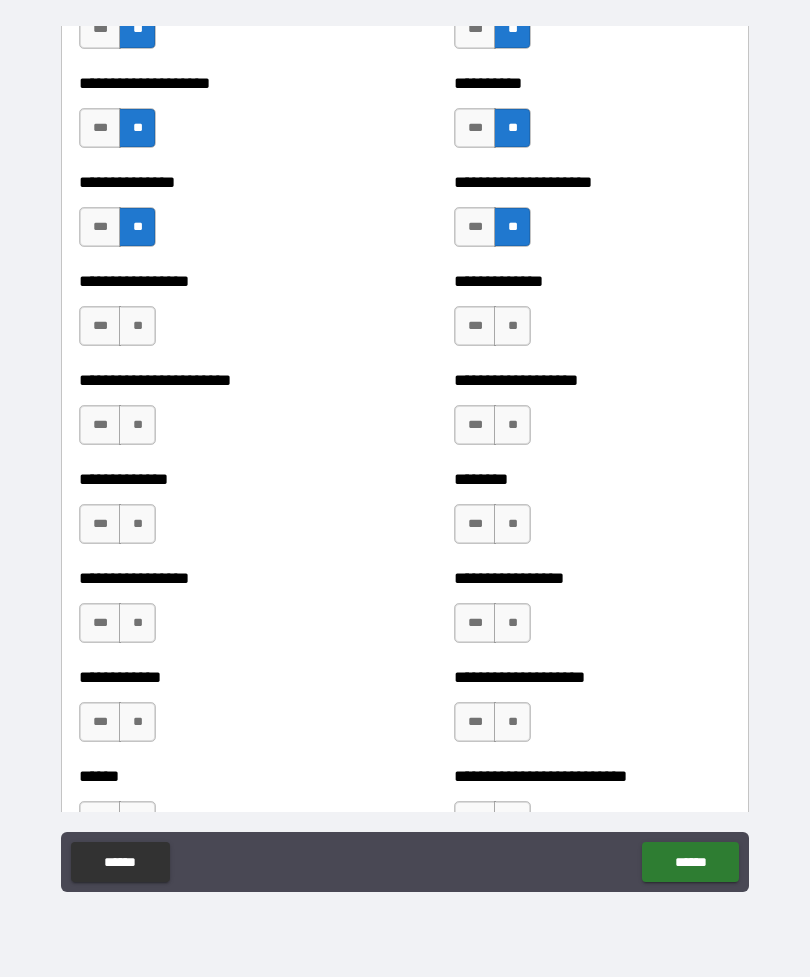 click on "**********" at bounding box center (592, 316) 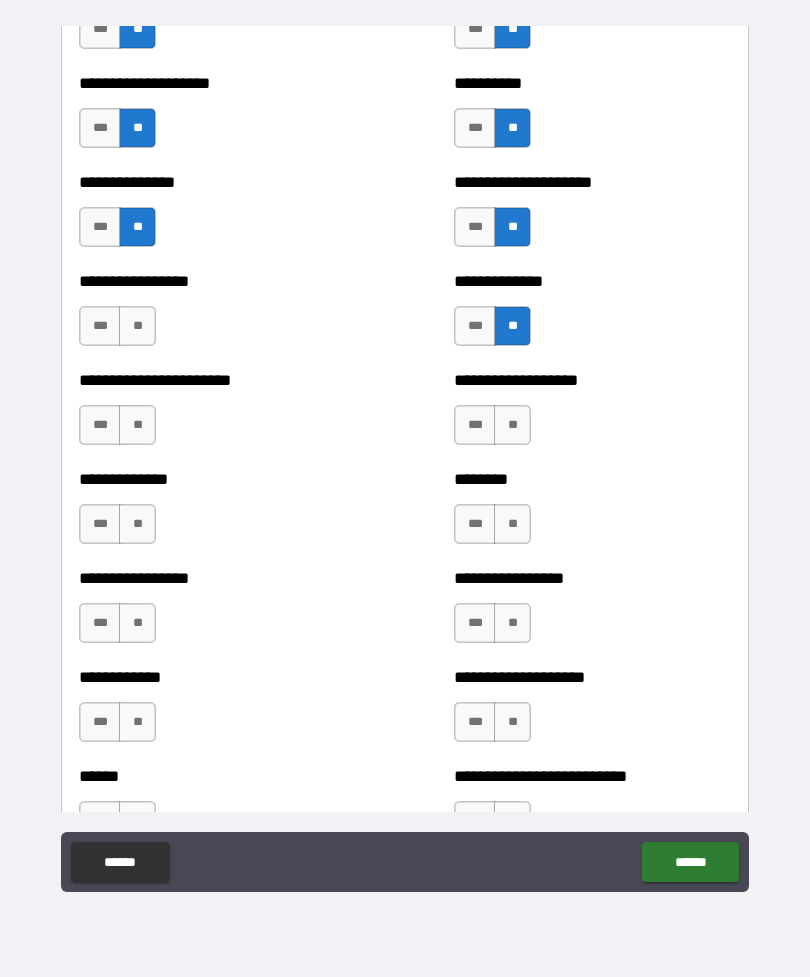 click on "**" at bounding box center [512, 425] 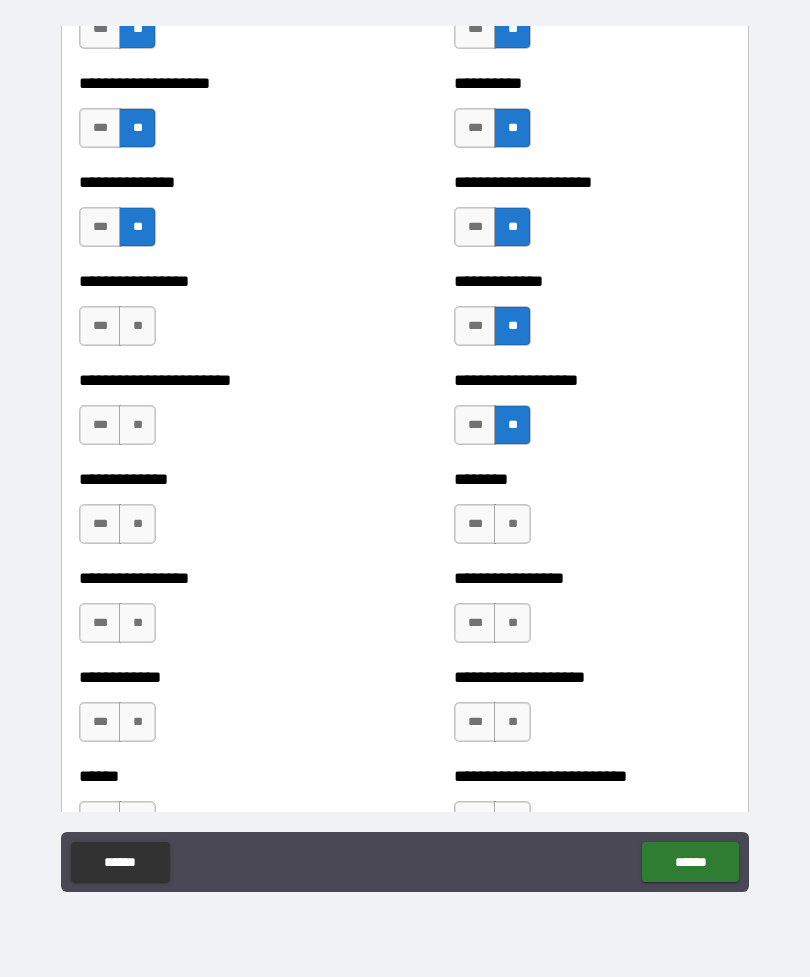 click on "**" at bounding box center [512, 524] 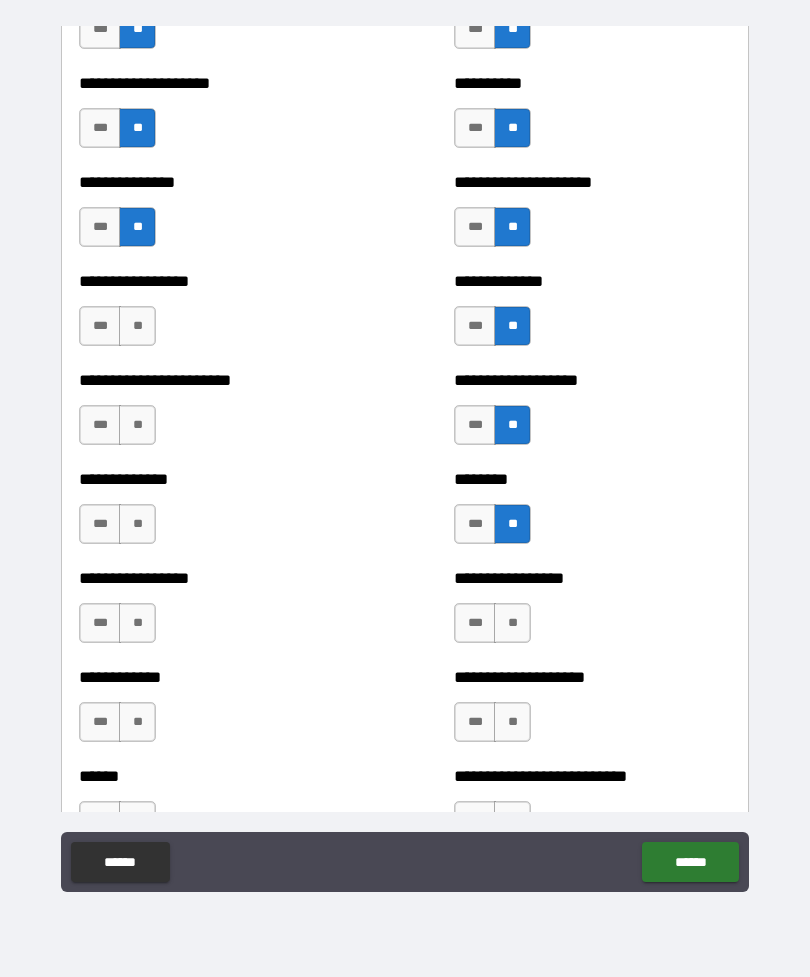 click on "**" at bounding box center [512, 623] 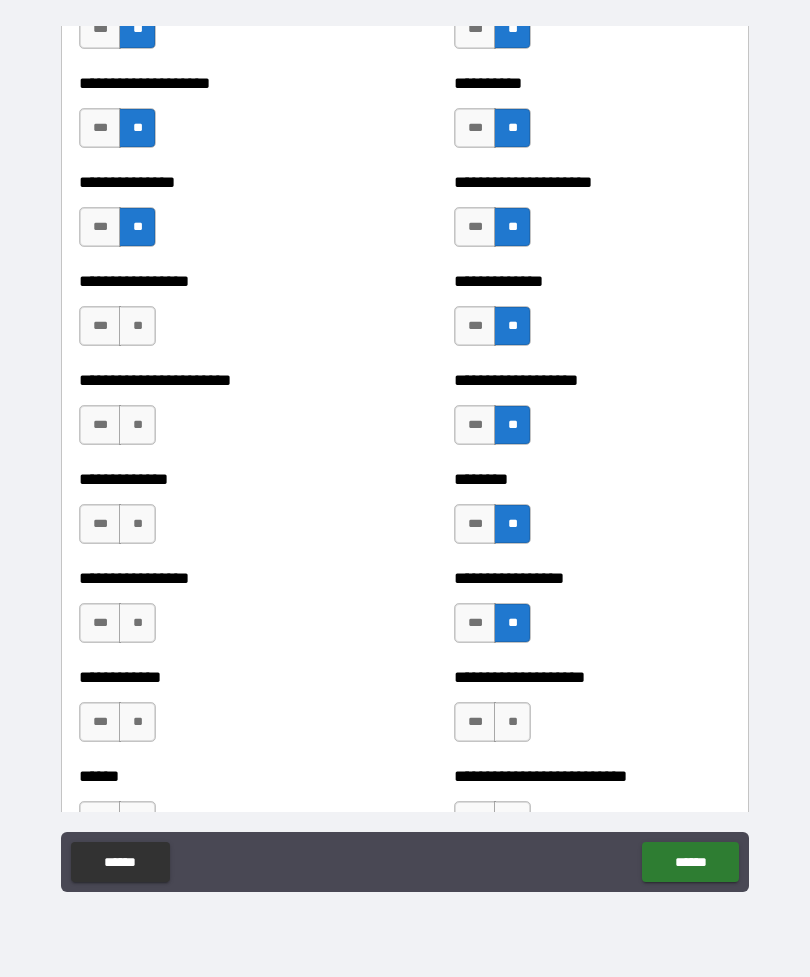 click on "**" at bounding box center (512, 722) 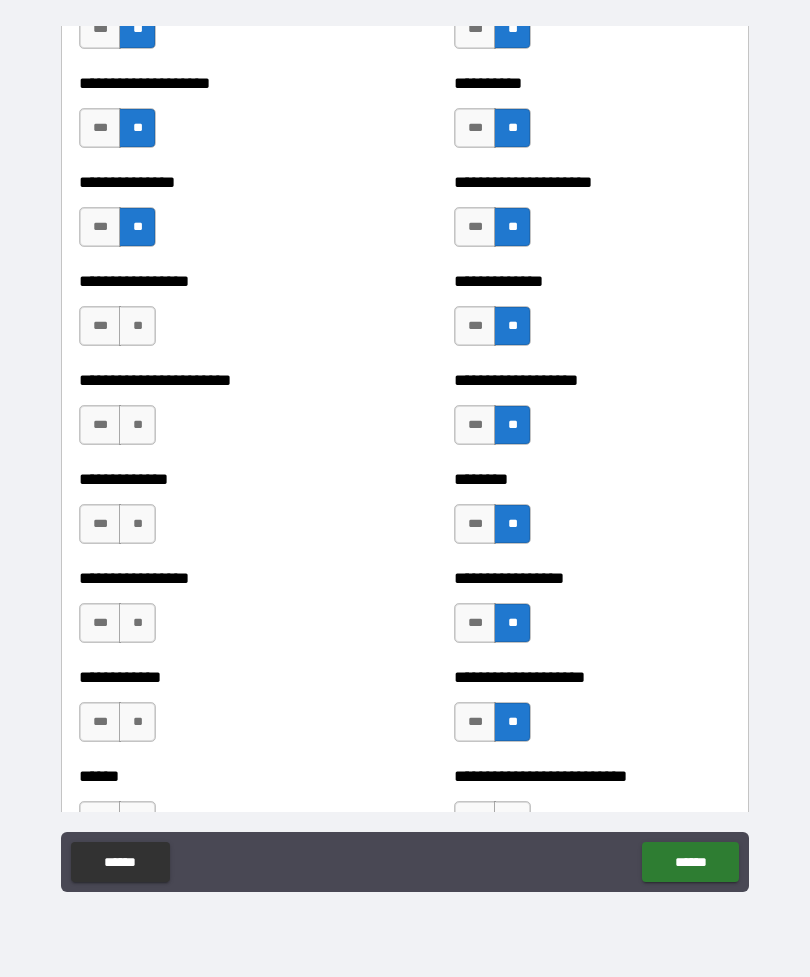 click on "**" at bounding box center (137, 326) 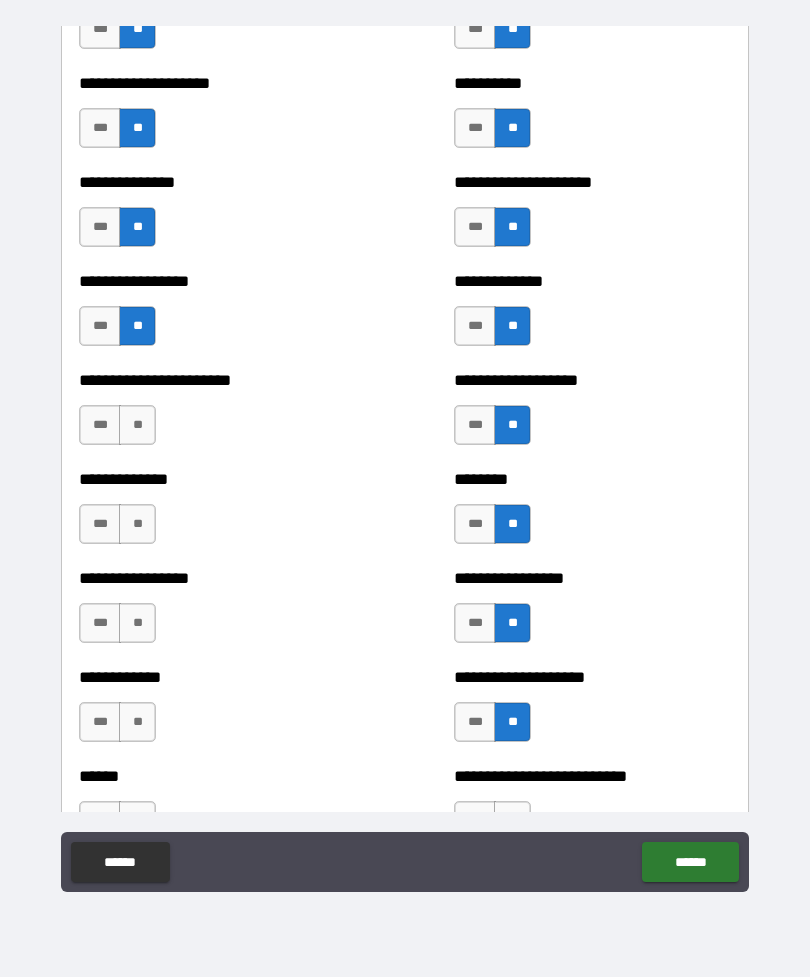 click on "**" at bounding box center [137, 425] 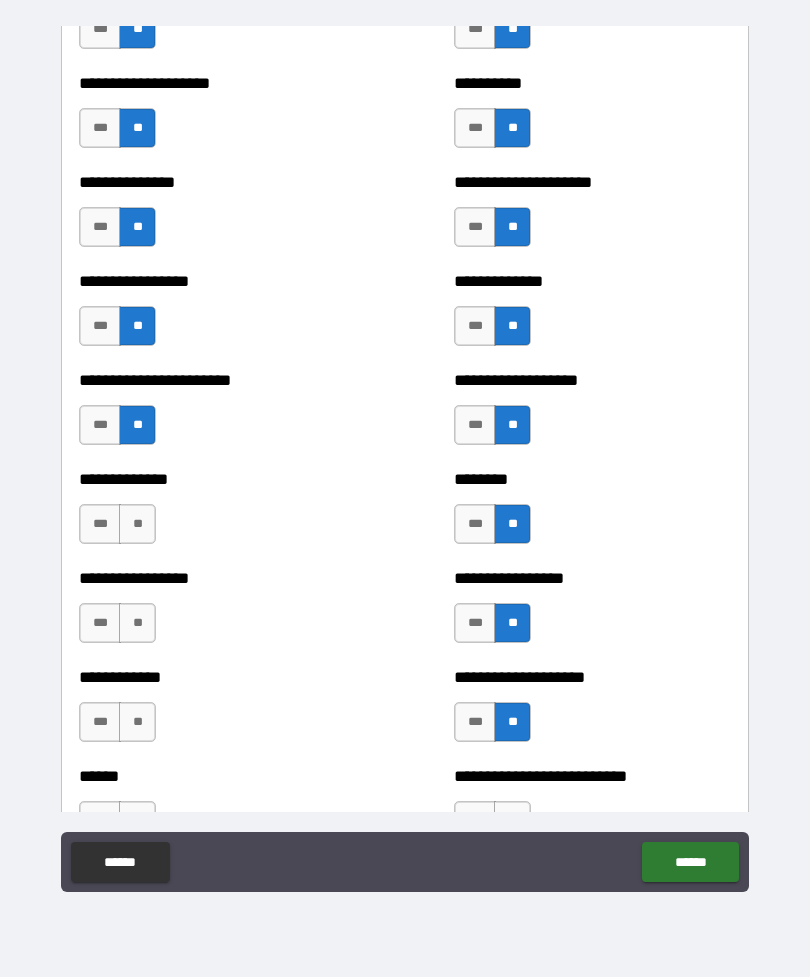 click on "**" at bounding box center (137, 524) 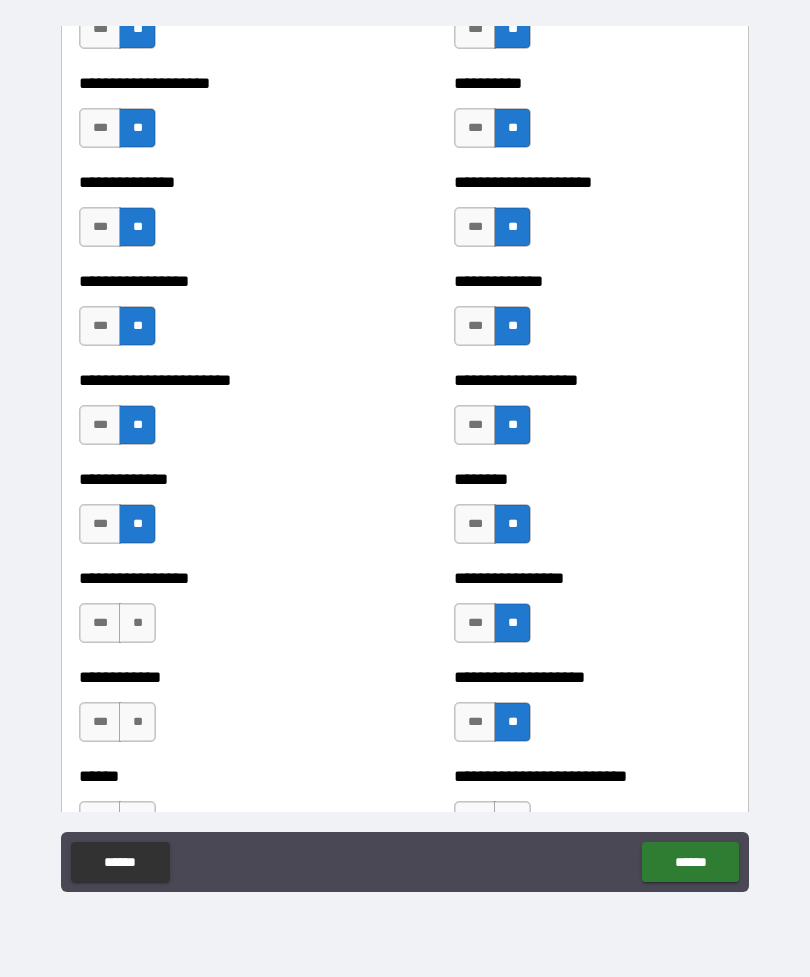 click on "**" at bounding box center (137, 623) 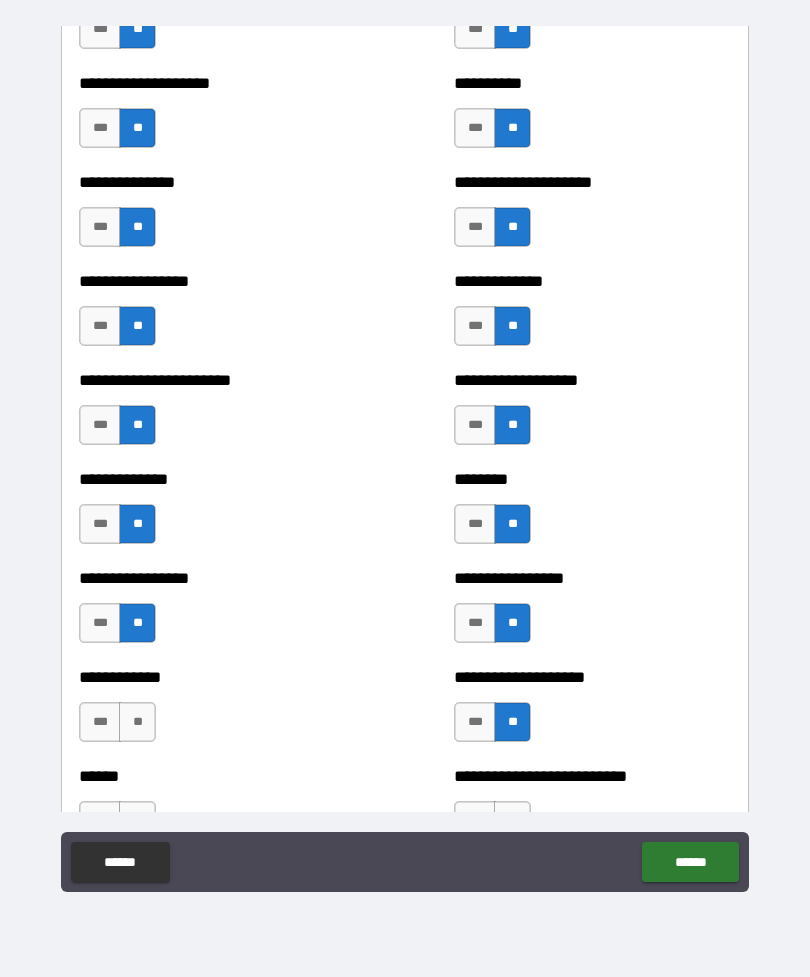 click on "**" at bounding box center (137, 722) 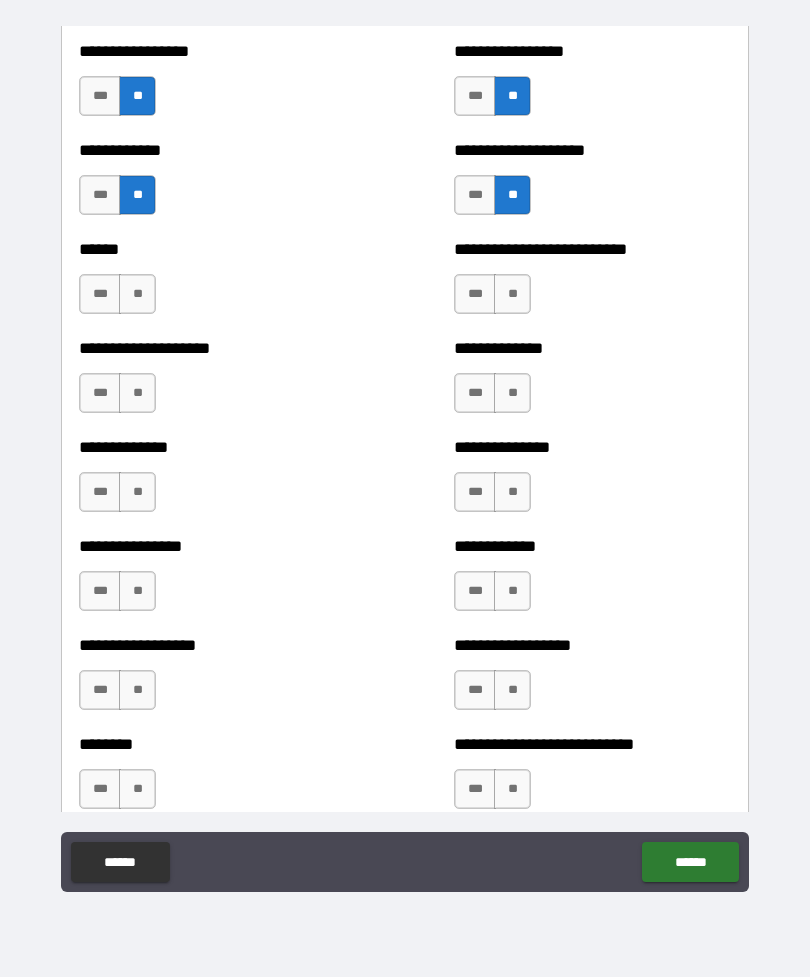 scroll, scrollTop: 3943, scrollLeft: 0, axis: vertical 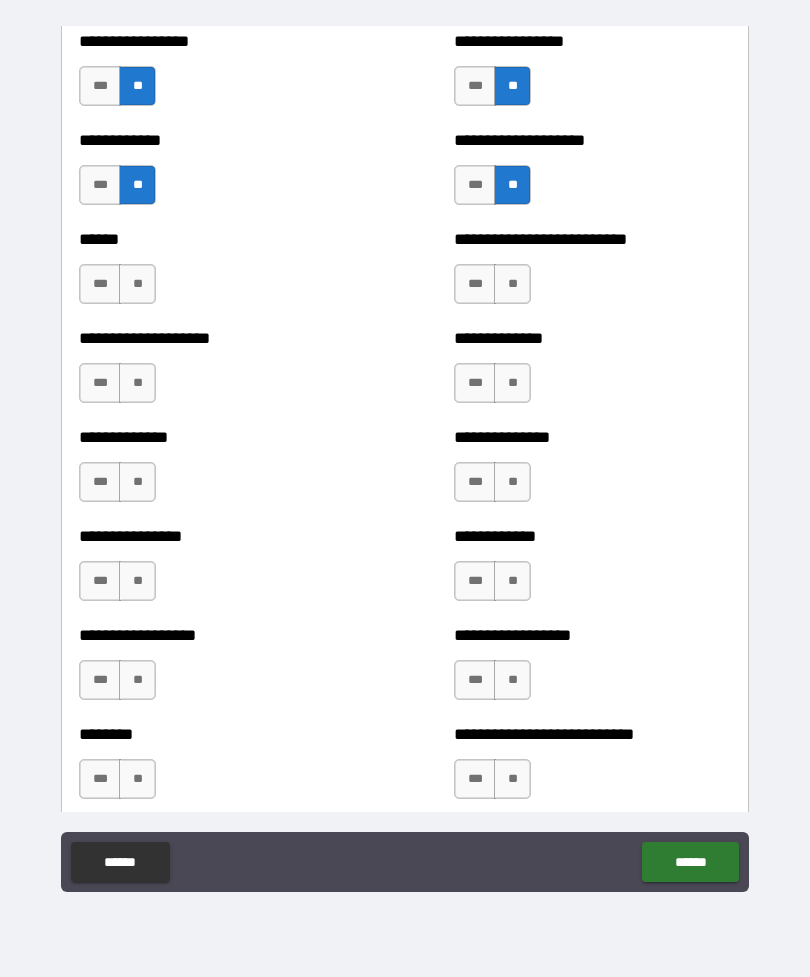 click on "**" at bounding box center (512, 284) 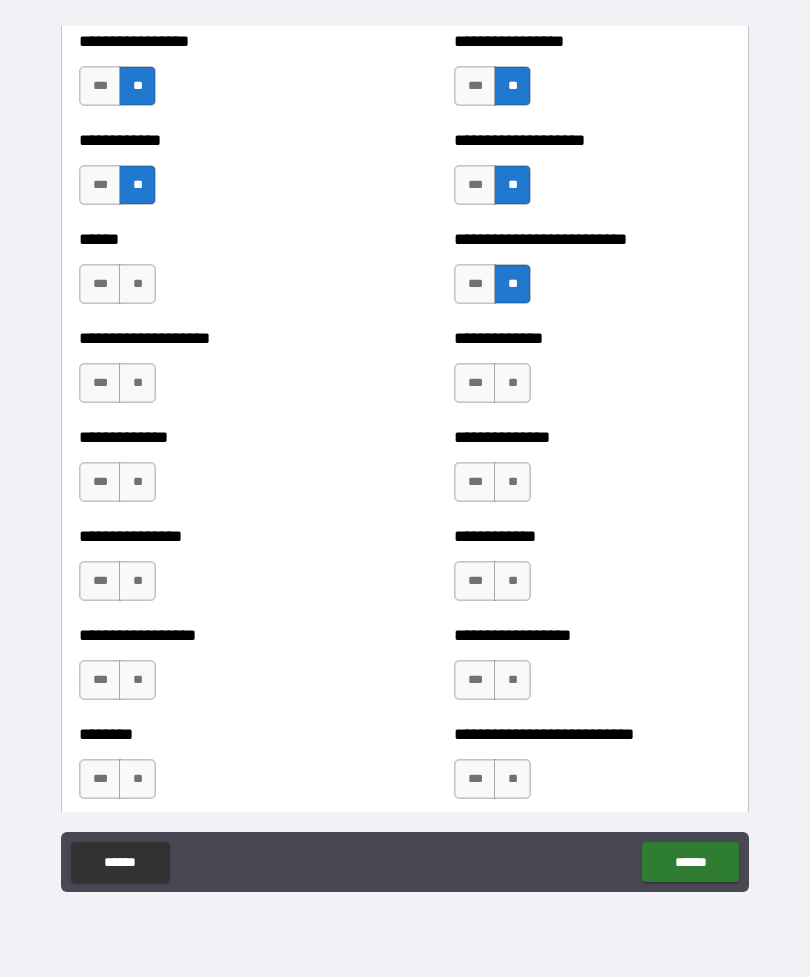 click on "**" at bounding box center [512, 383] 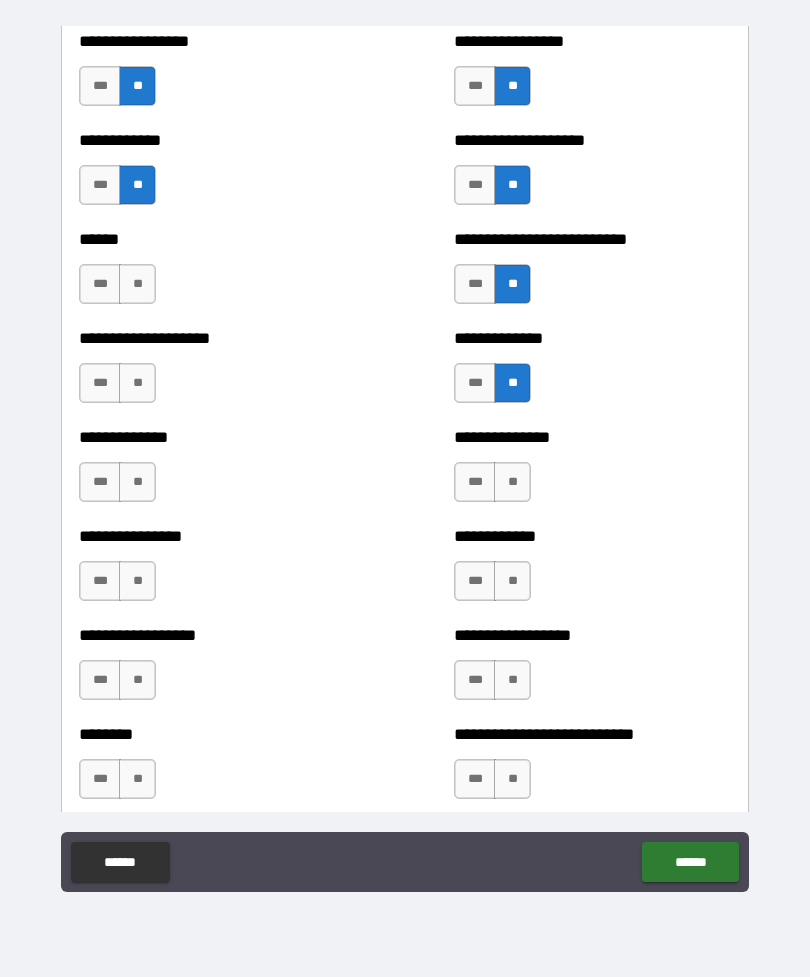 click on "**" at bounding box center (512, 482) 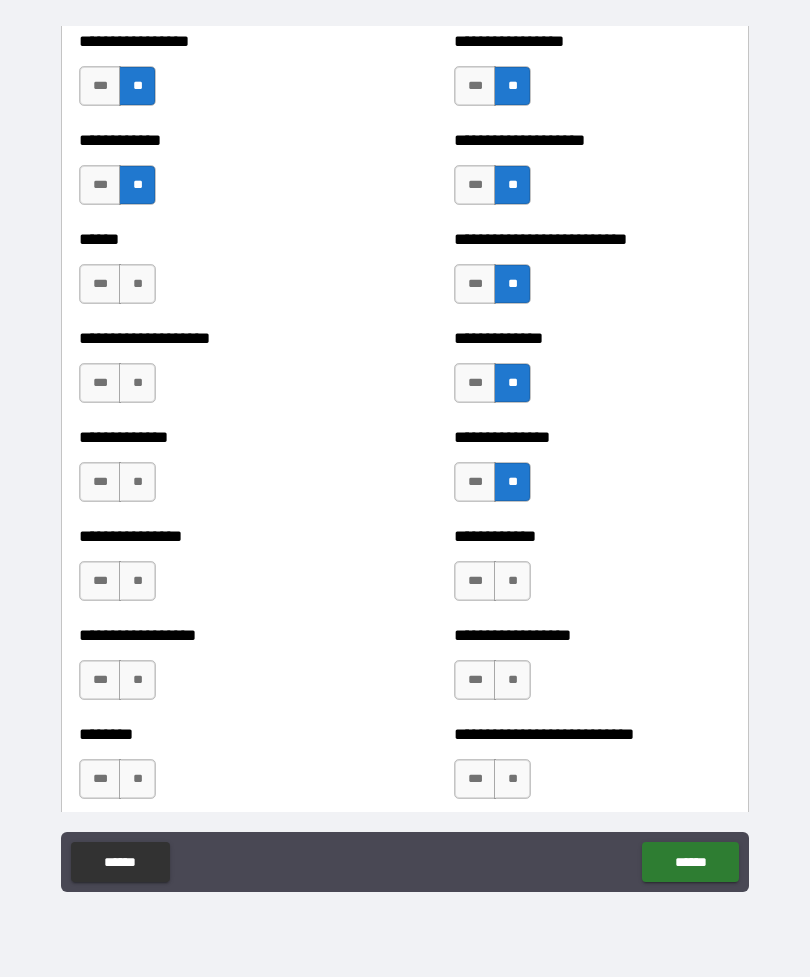 click on "**" at bounding box center [512, 581] 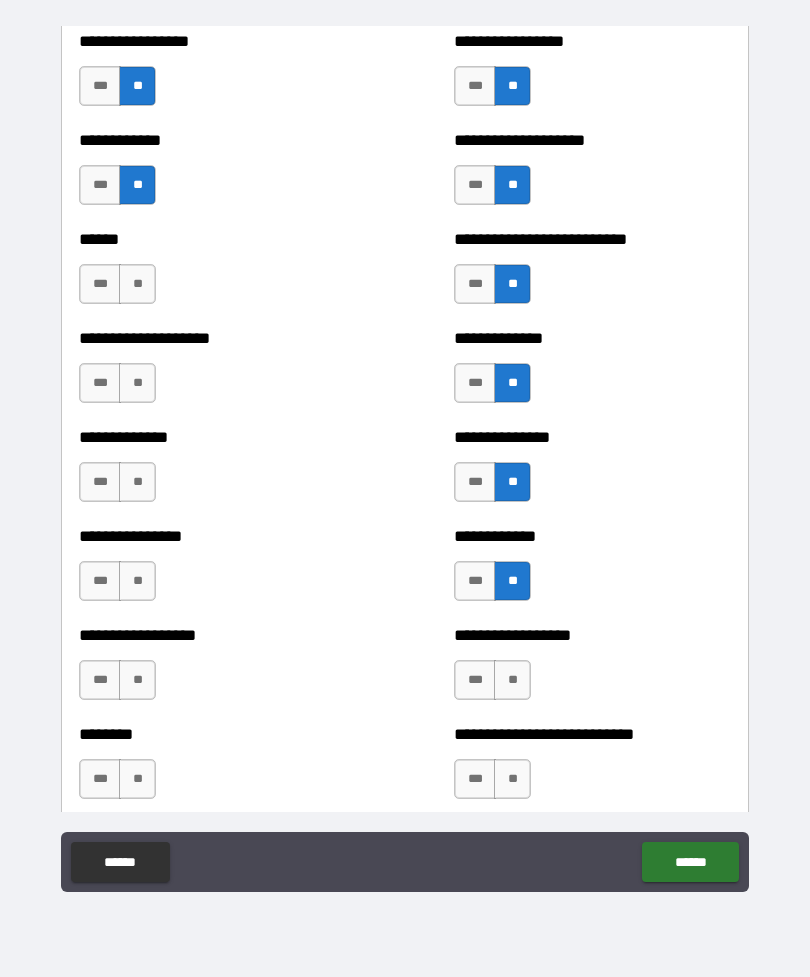 click on "**" at bounding box center [512, 680] 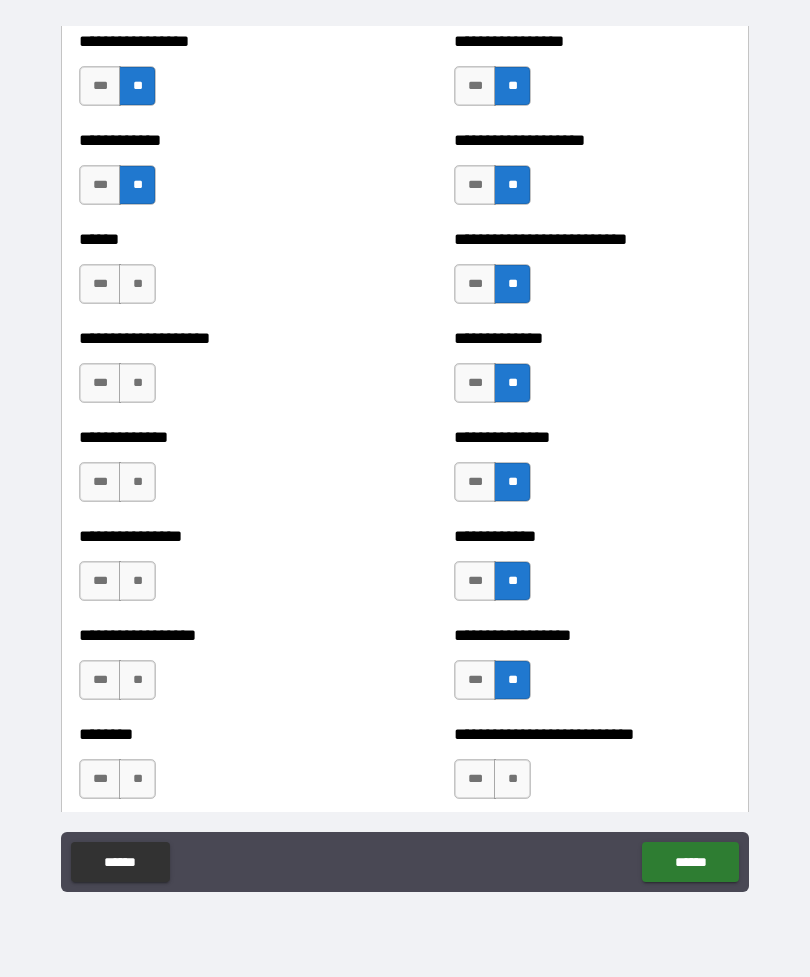 click on "**" at bounding box center (512, 779) 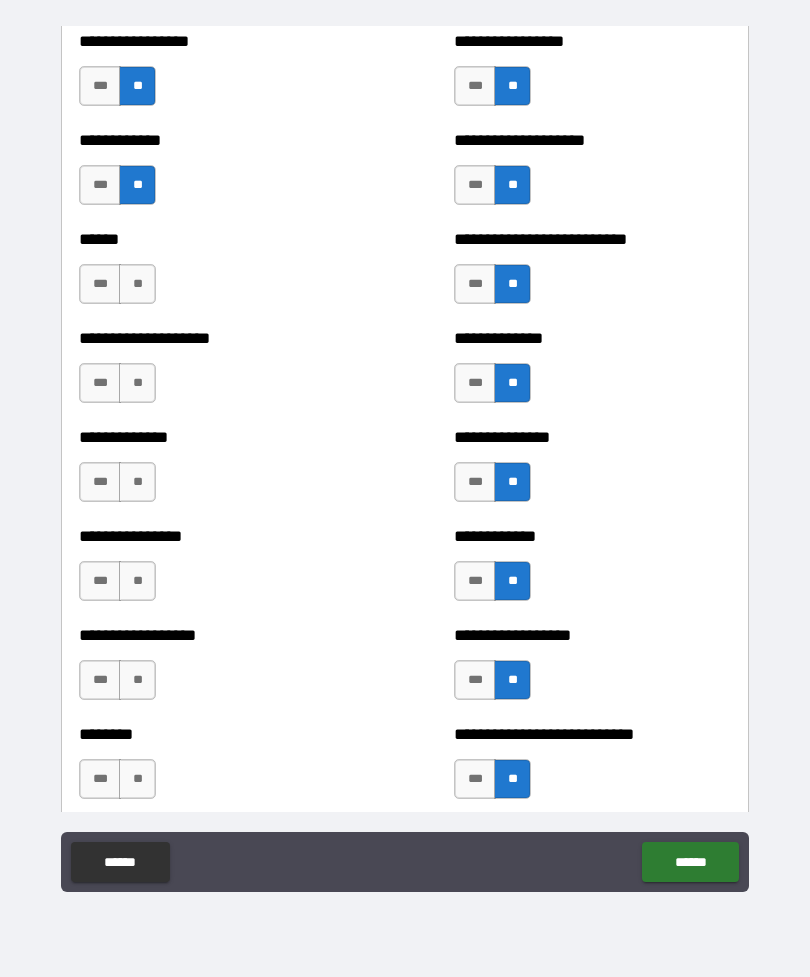 click on "**" at bounding box center (137, 779) 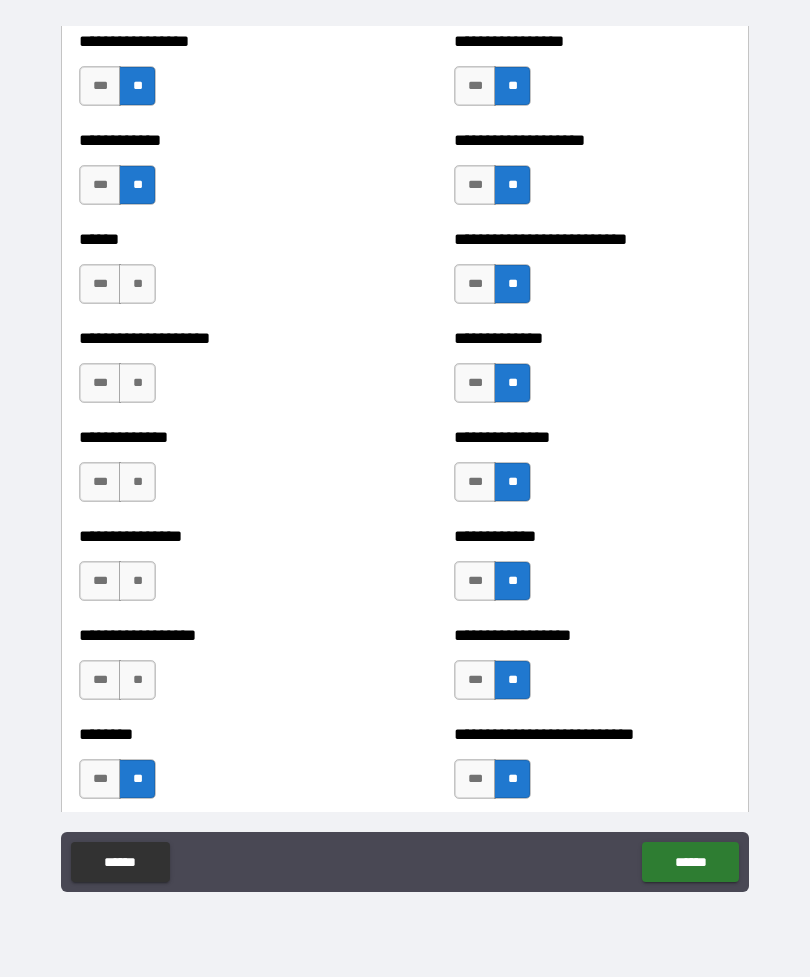 click on "**" at bounding box center (137, 680) 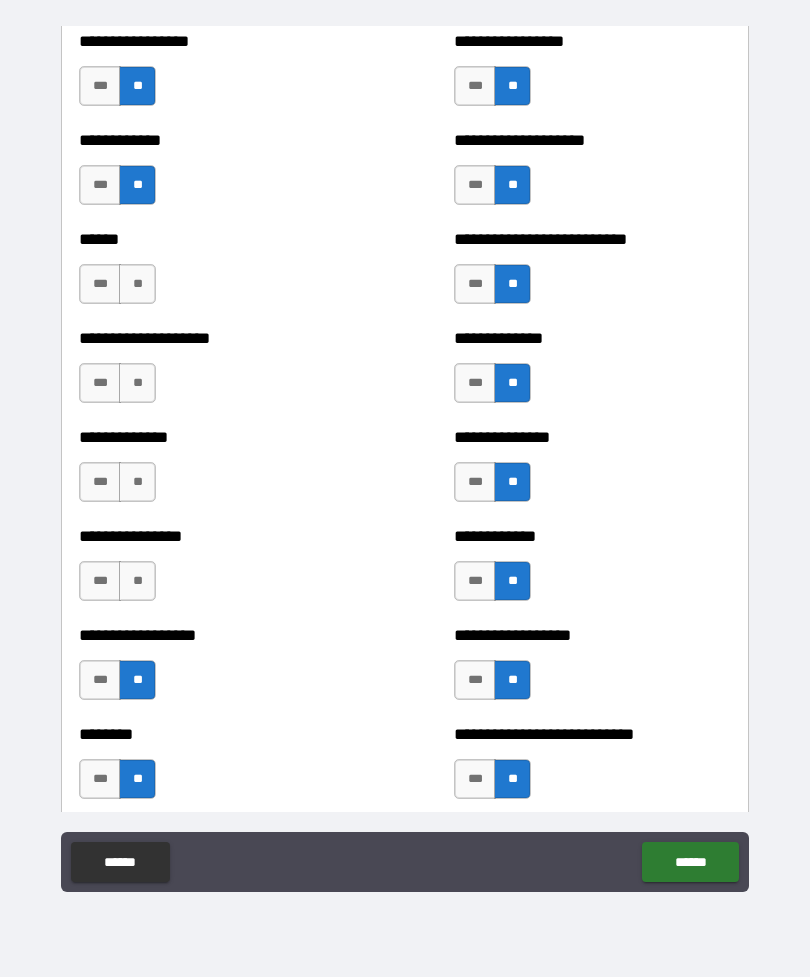 click on "**" at bounding box center (137, 581) 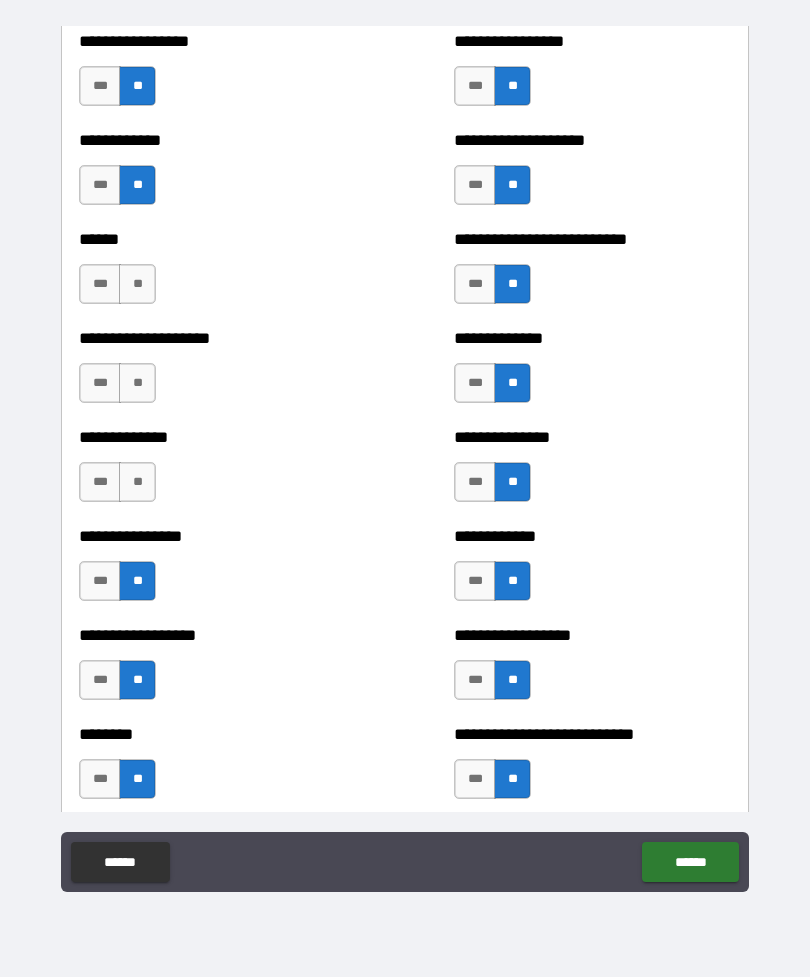 click on "**" at bounding box center (137, 482) 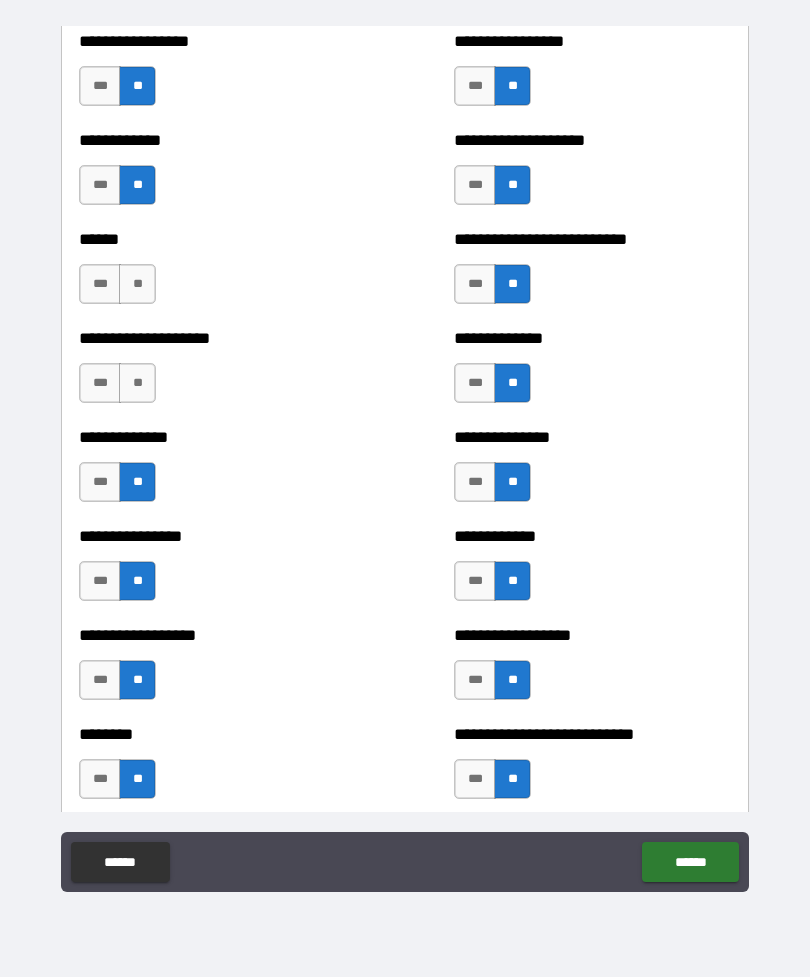 click on "**" at bounding box center (137, 383) 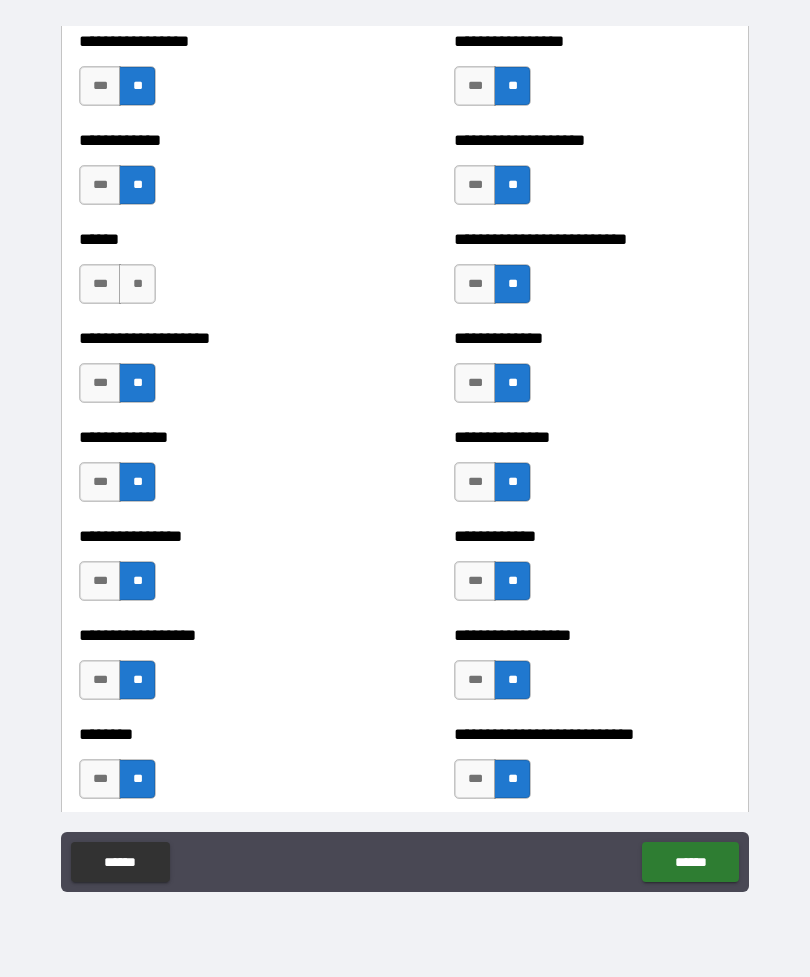 click on "**" at bounding box center [137, 284] 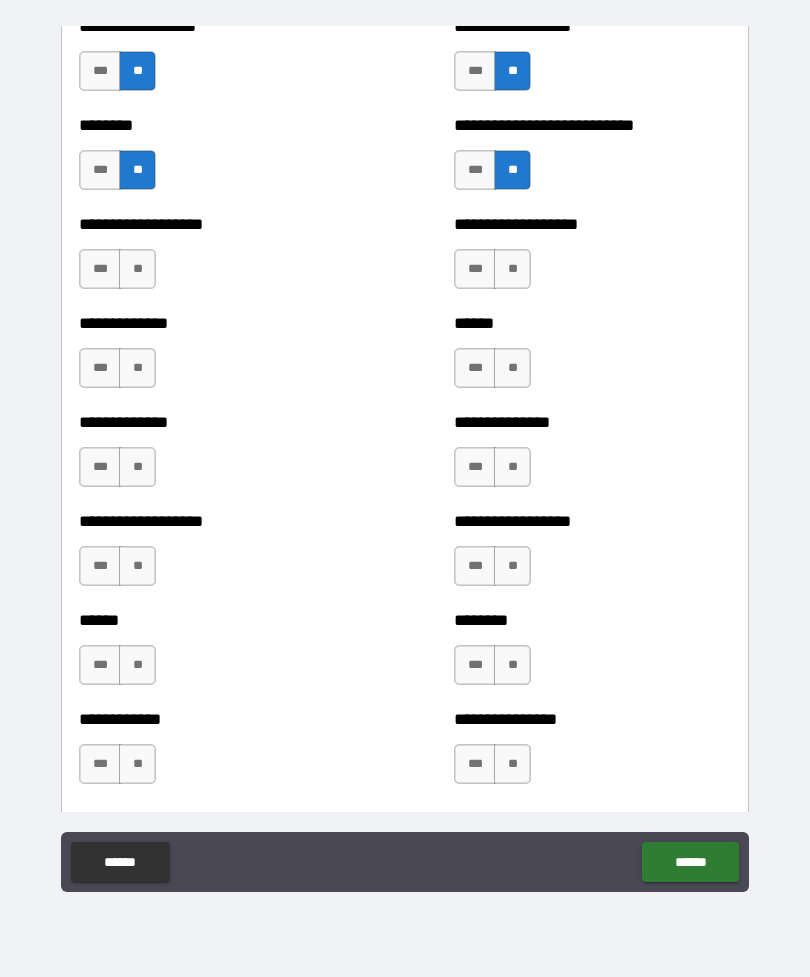 scroll, scrollTop: 4559, scrollLeft: 0, axis: vertical 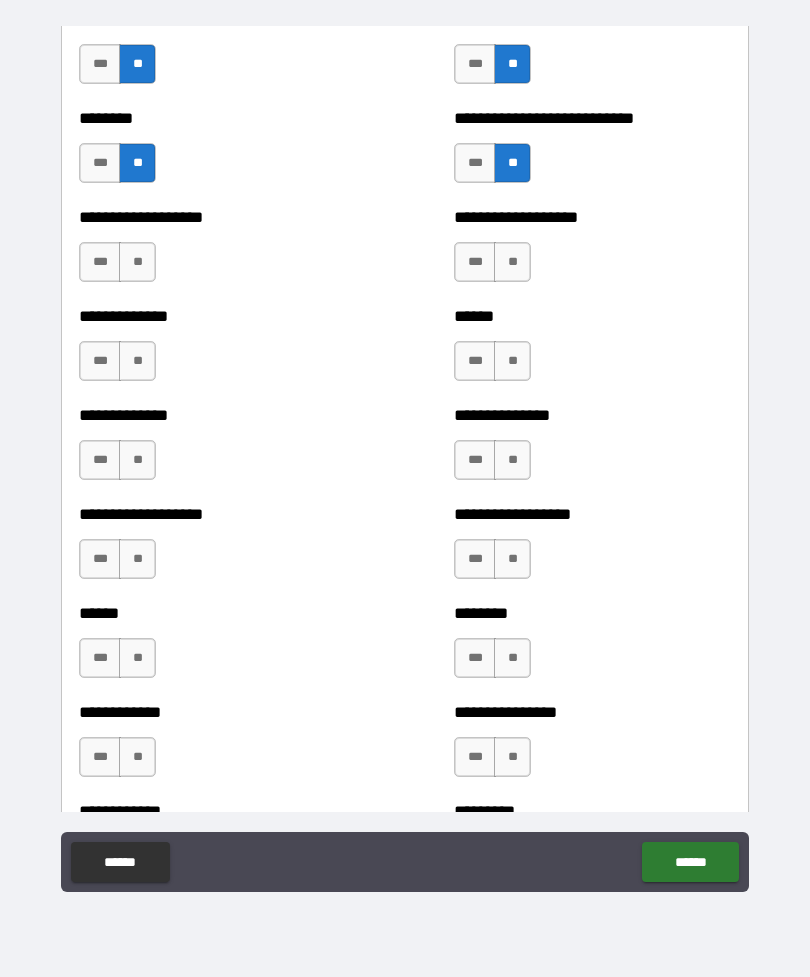 click on "***" at bounding box center [475, 262] 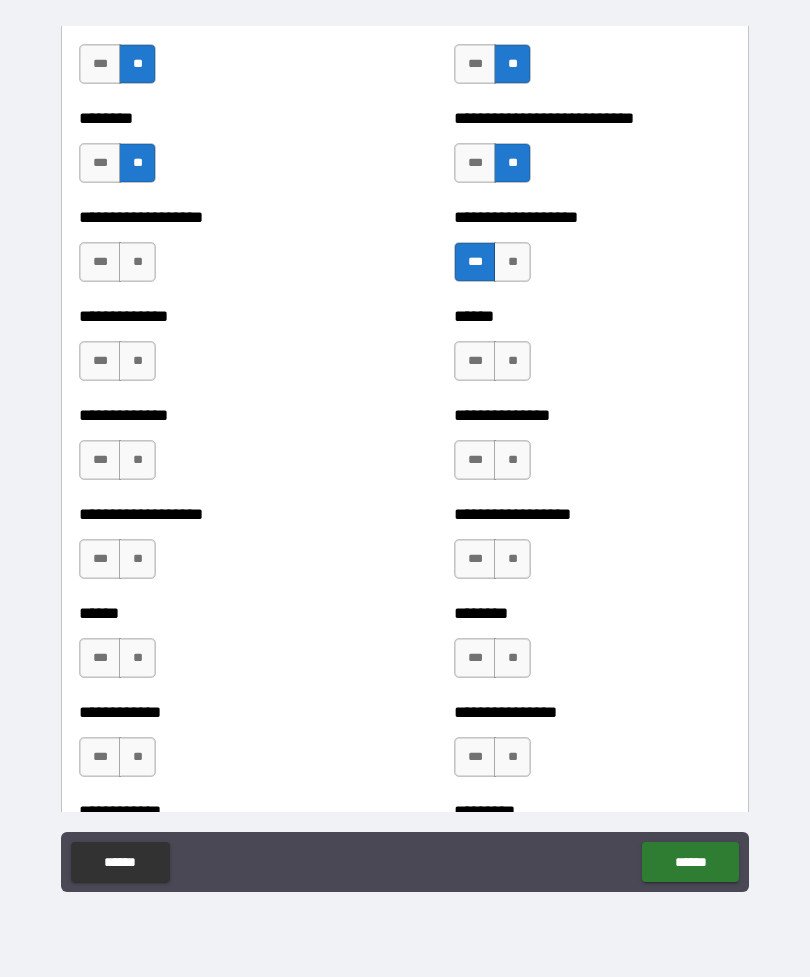 click on "**" at bounding box center [512, 361] 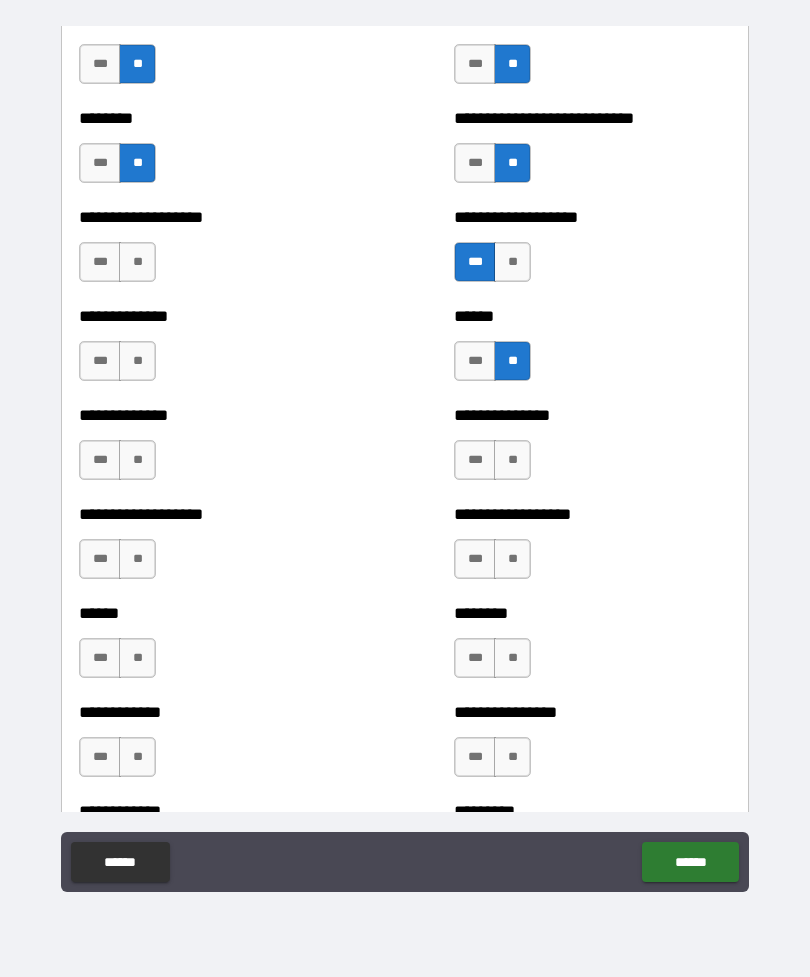 click on "**" at bounding box center [512, 460] 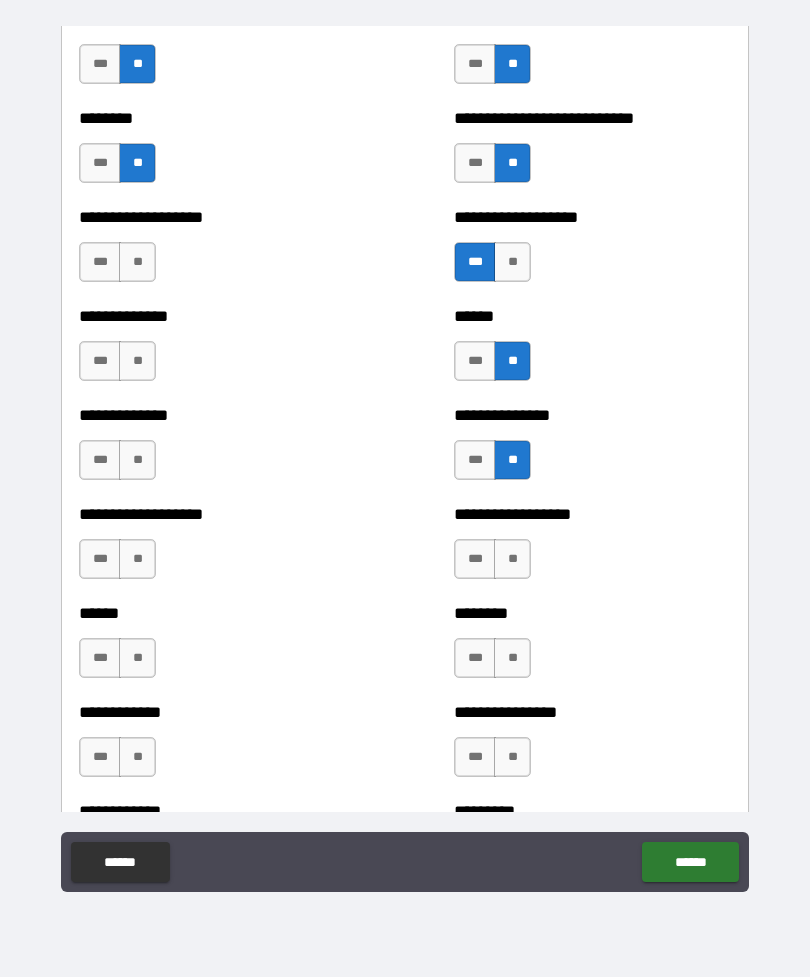 click on "**" at bounding box center [512, 559] 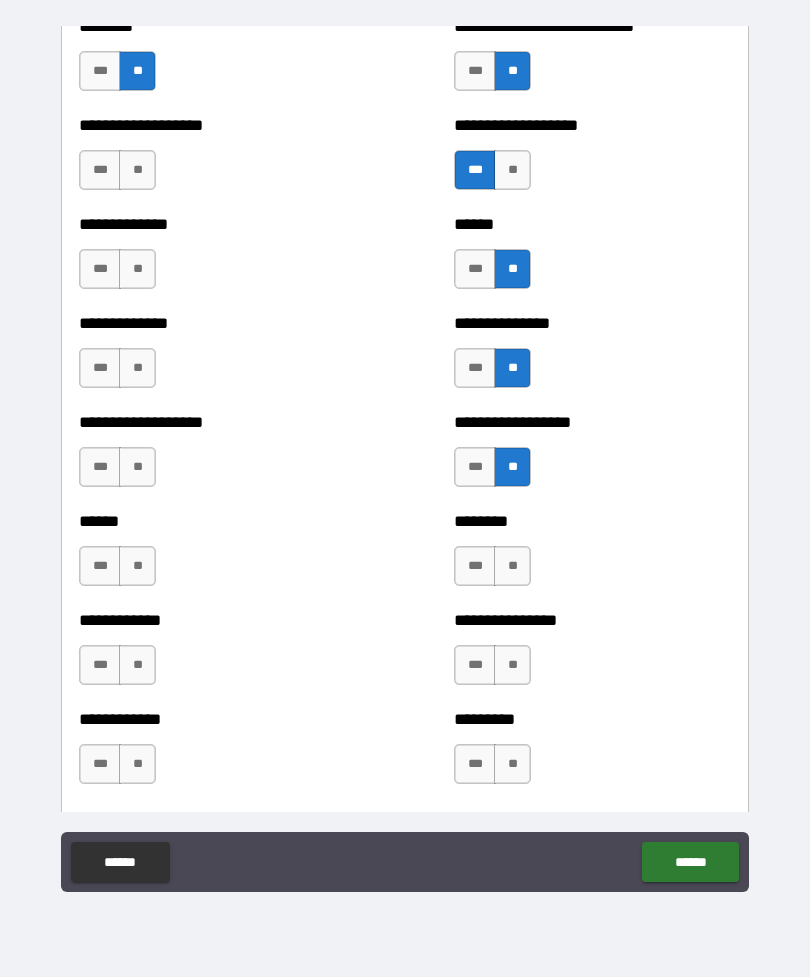 scroll, scrollTop: 4655, scrollLeft: 0, axis: vertical 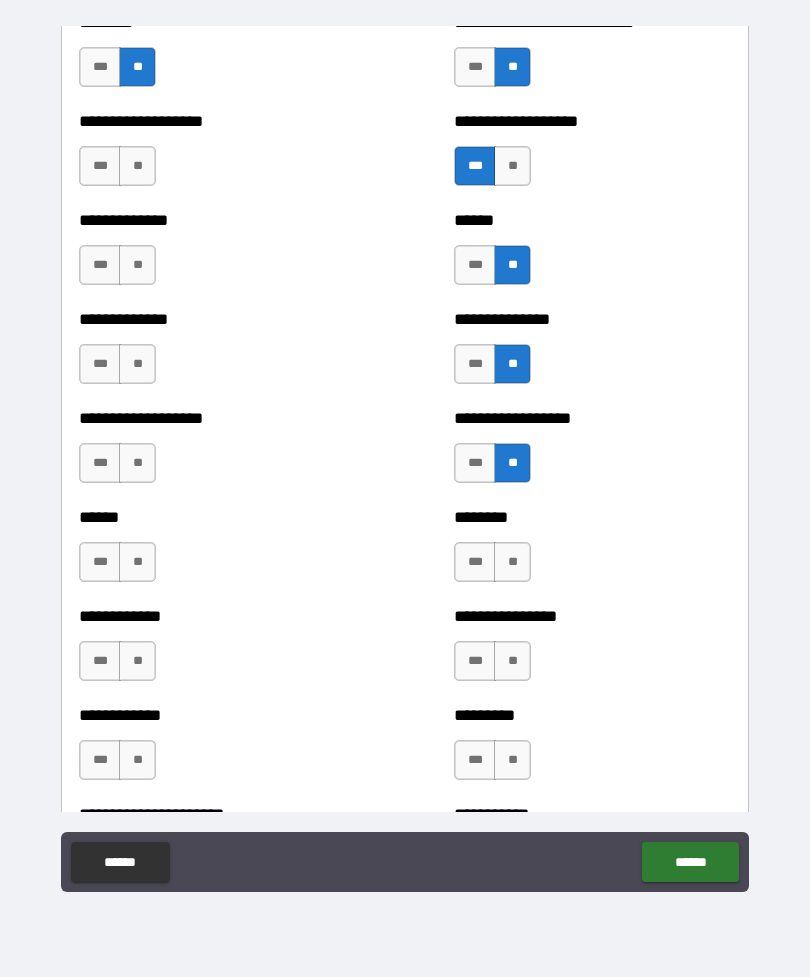 click on "**" at bounding box center [137, 166] 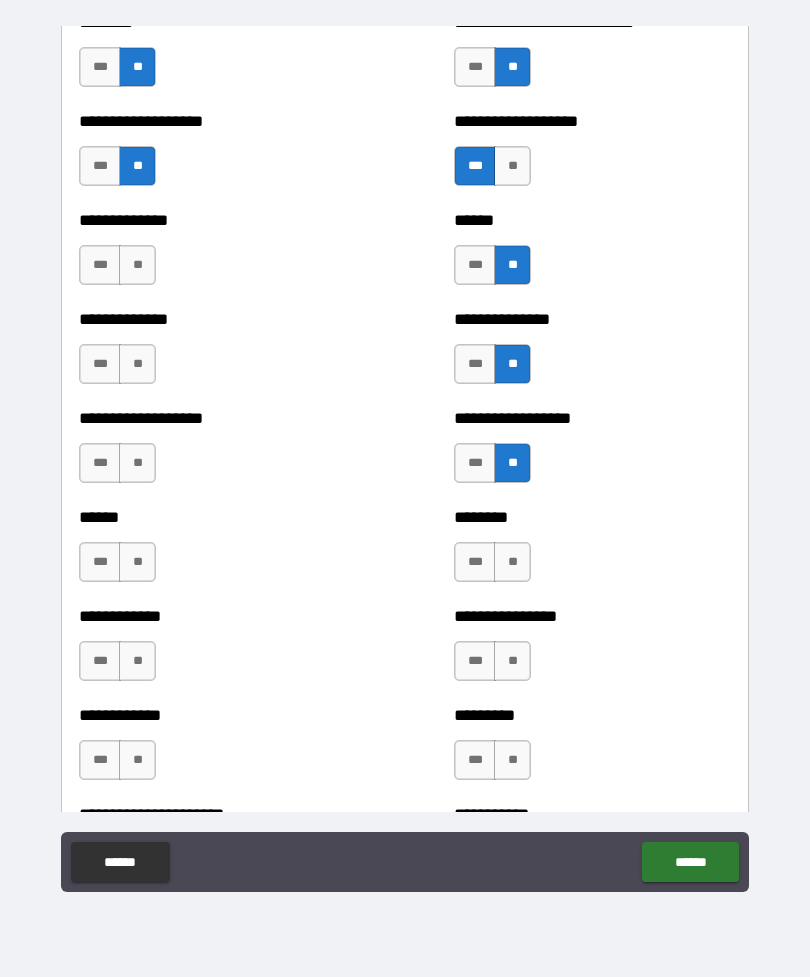 click on "**" at bounding box center (137, 265) 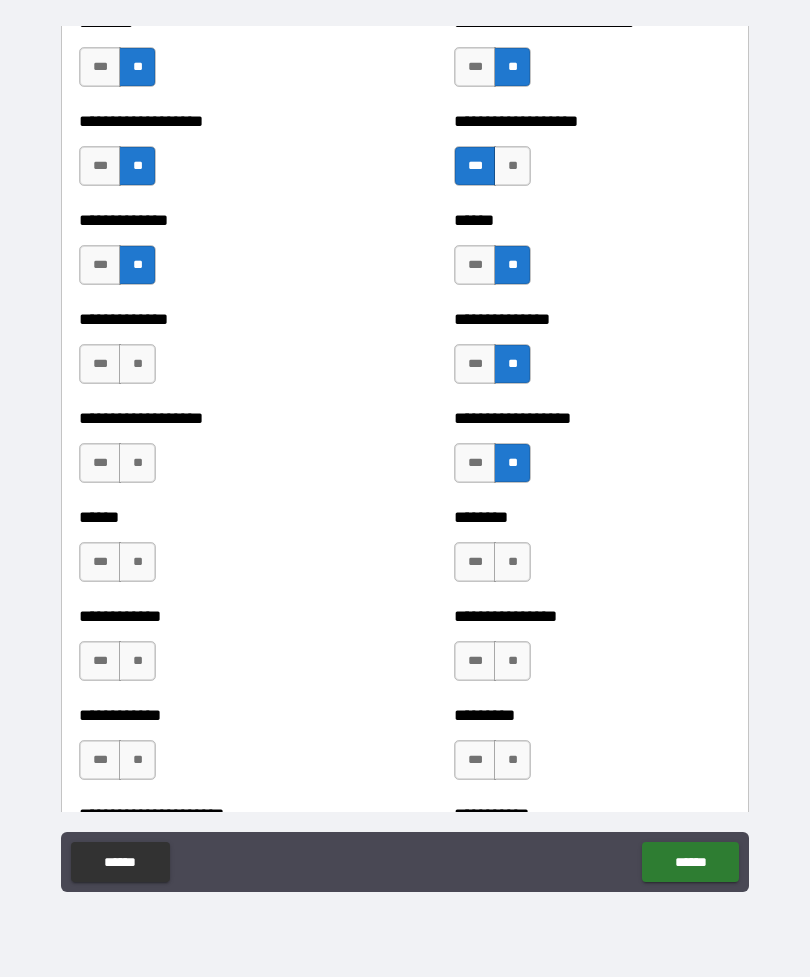 click on "**" at bounding box center (137, 364) 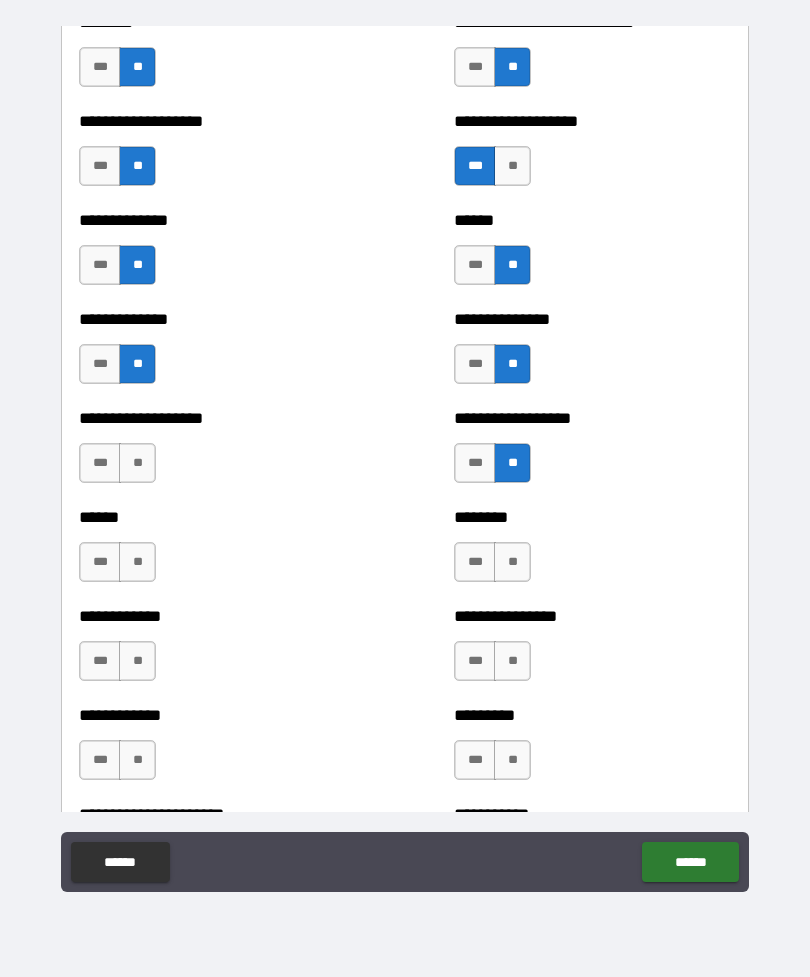 click on "**" at bounding box center (137, 463) 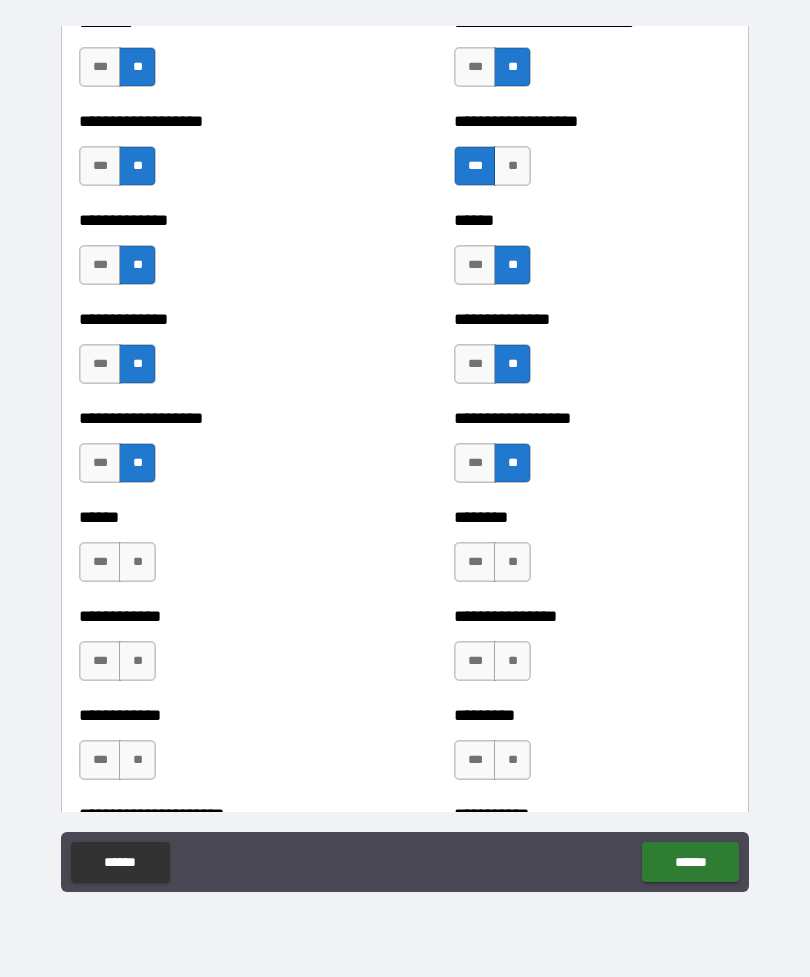 click on "**" at bounding box center (137, 562) 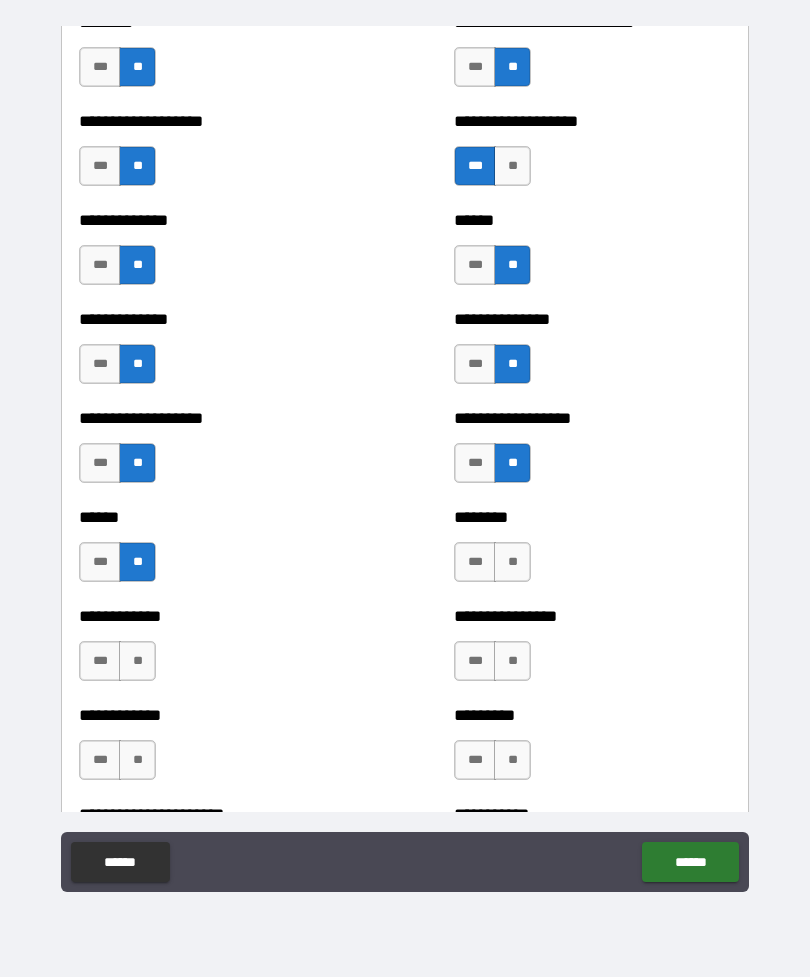click on "**" at bounding box center (137, 661) 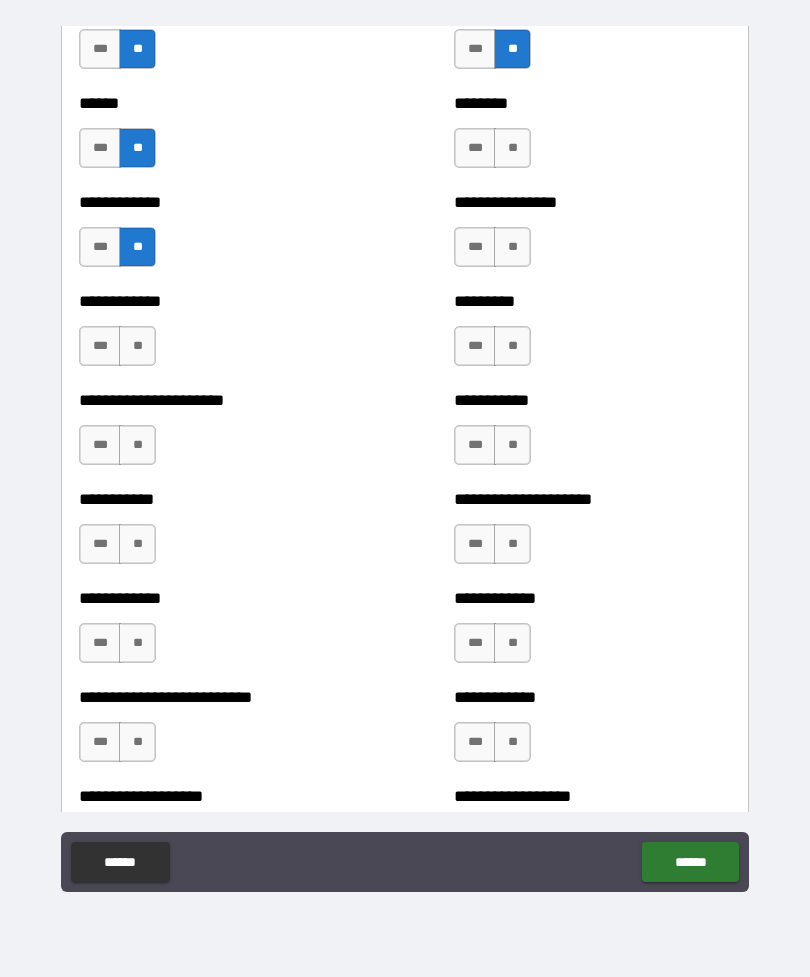scroll, scrollTop: 5067, scrollLeft: 0, axis: vertical 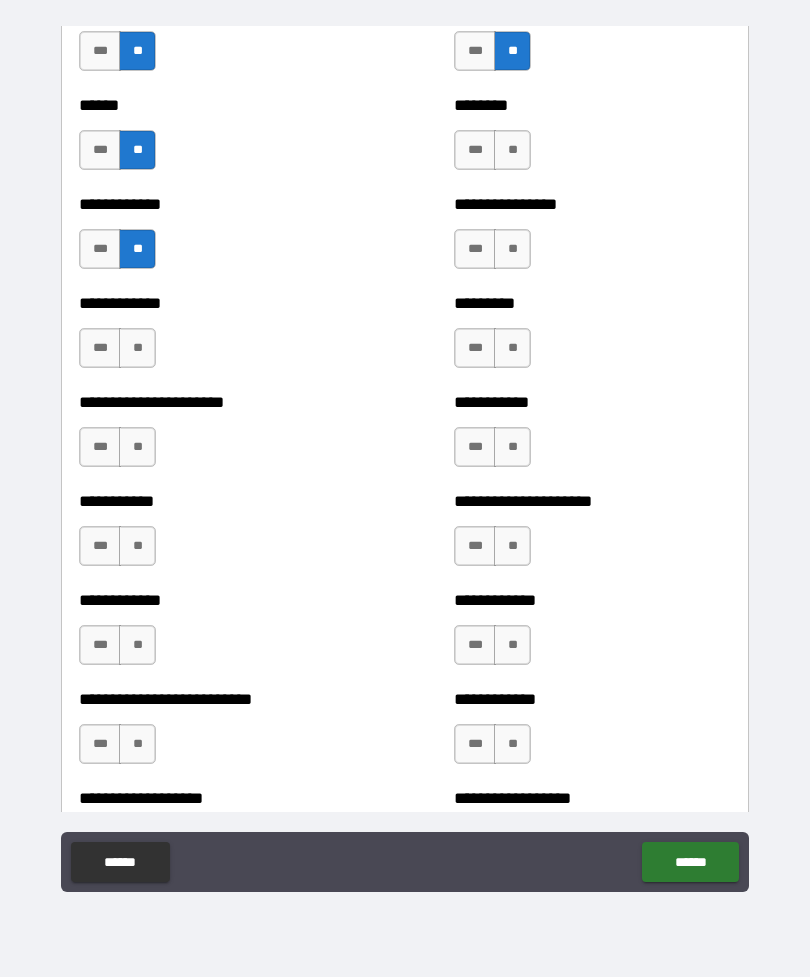 click on "**" at bounding box center (512, 150) 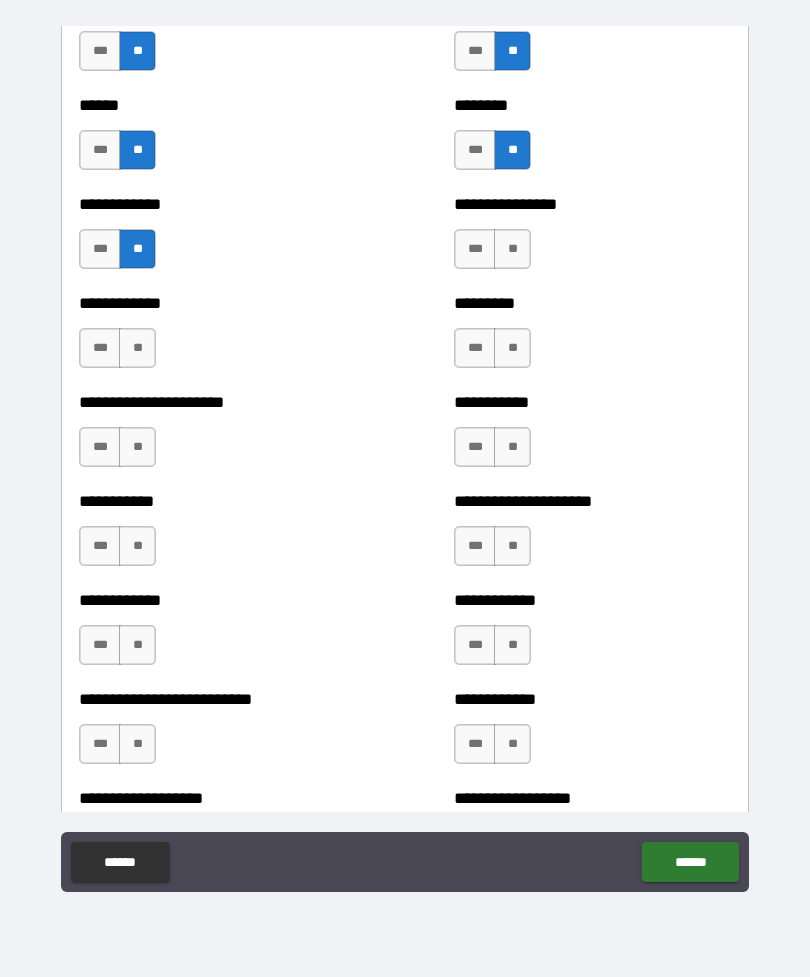 click on "**" at bounding box center (512, 249) 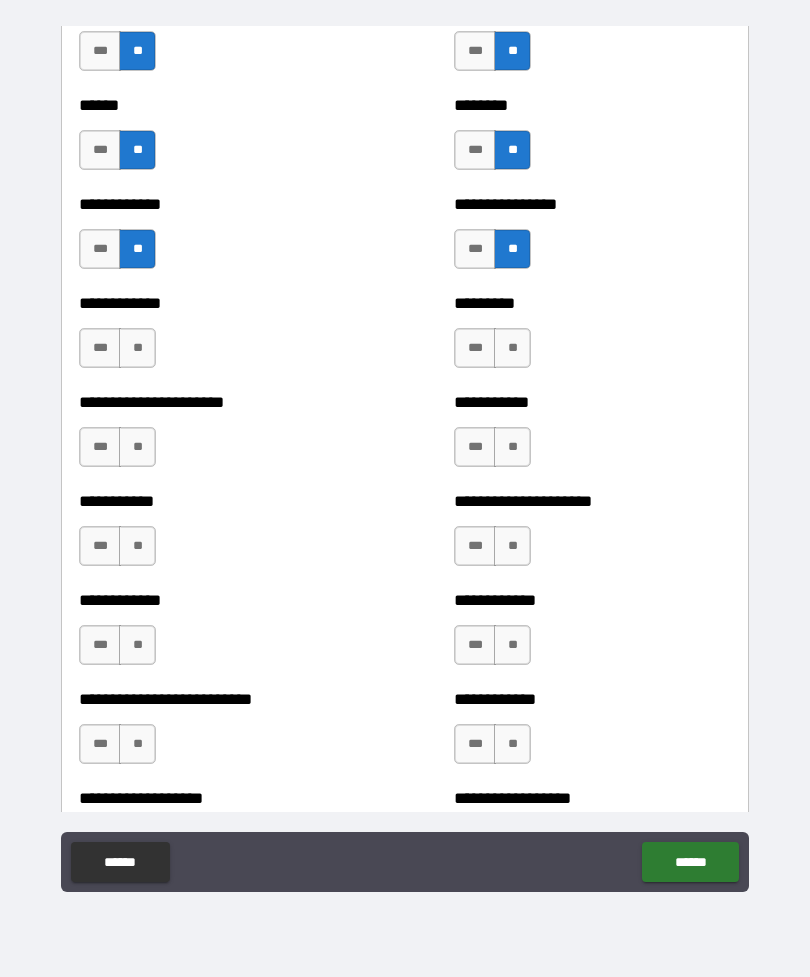 click on "**" at bounding box center [512, 348] 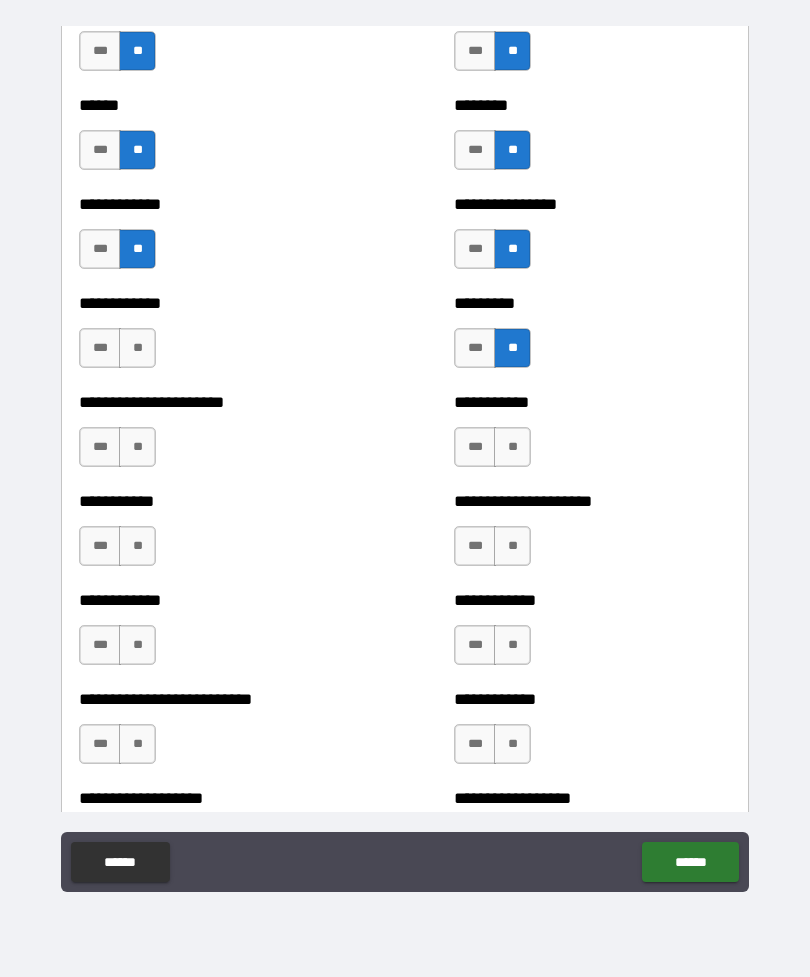 click on "**" at bounding box center (512, 447) 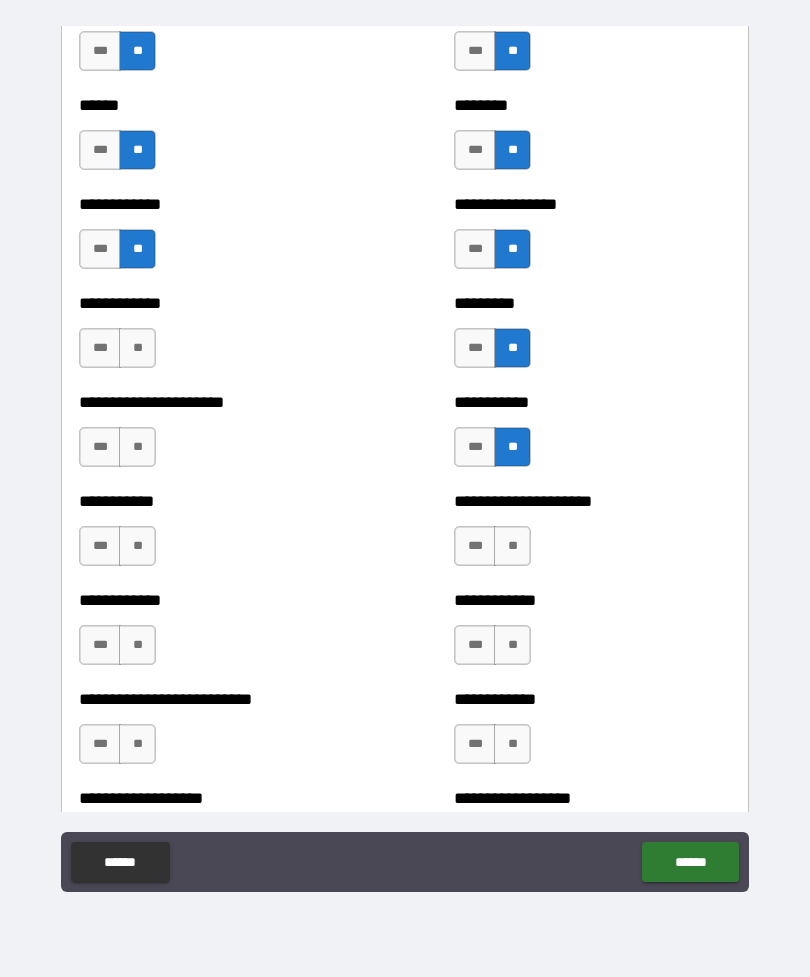 click on "**" at bounding box center (512, 546) 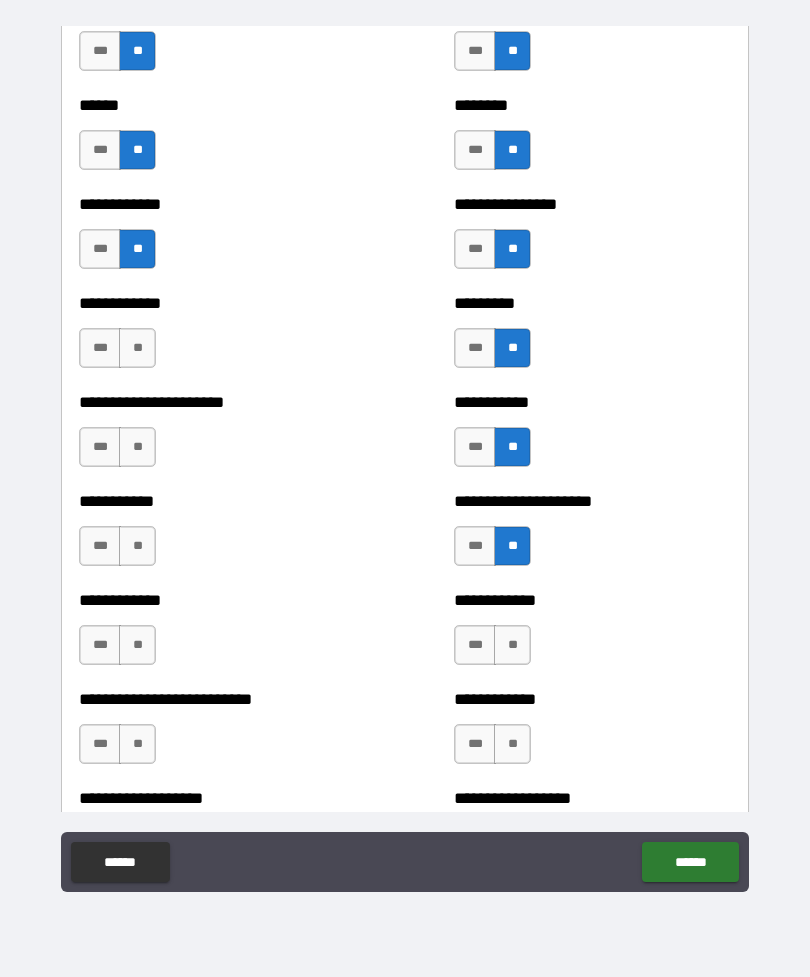 click on "**********" at bounding box center (592, 635) 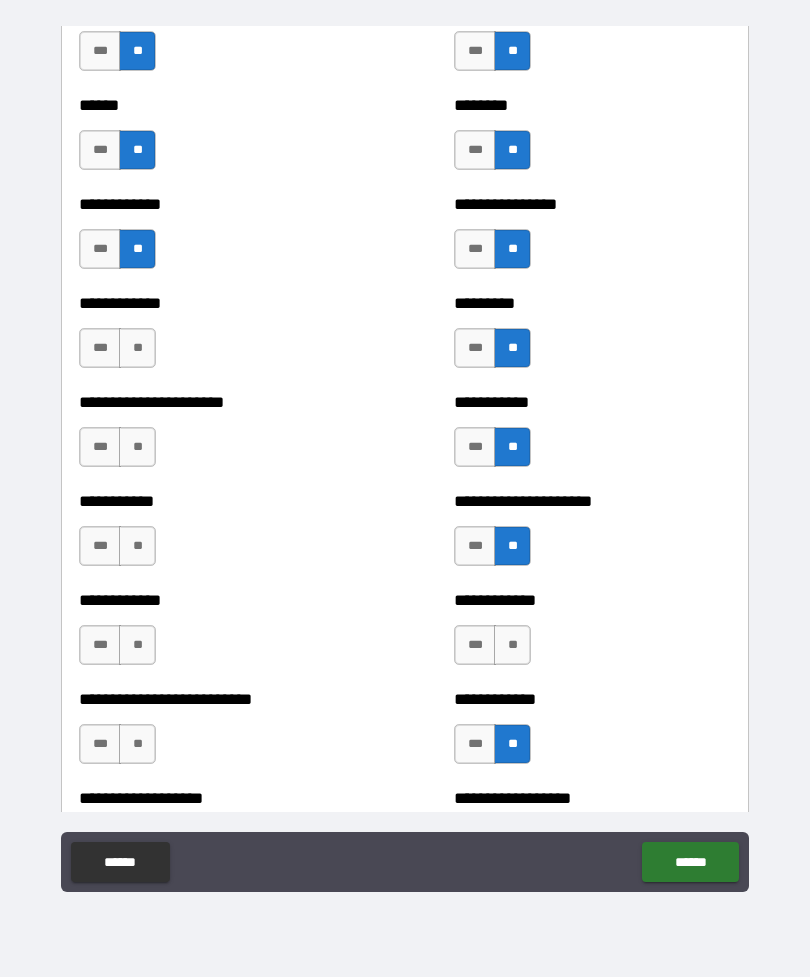 click on "**" at bounding box center (512, 645) 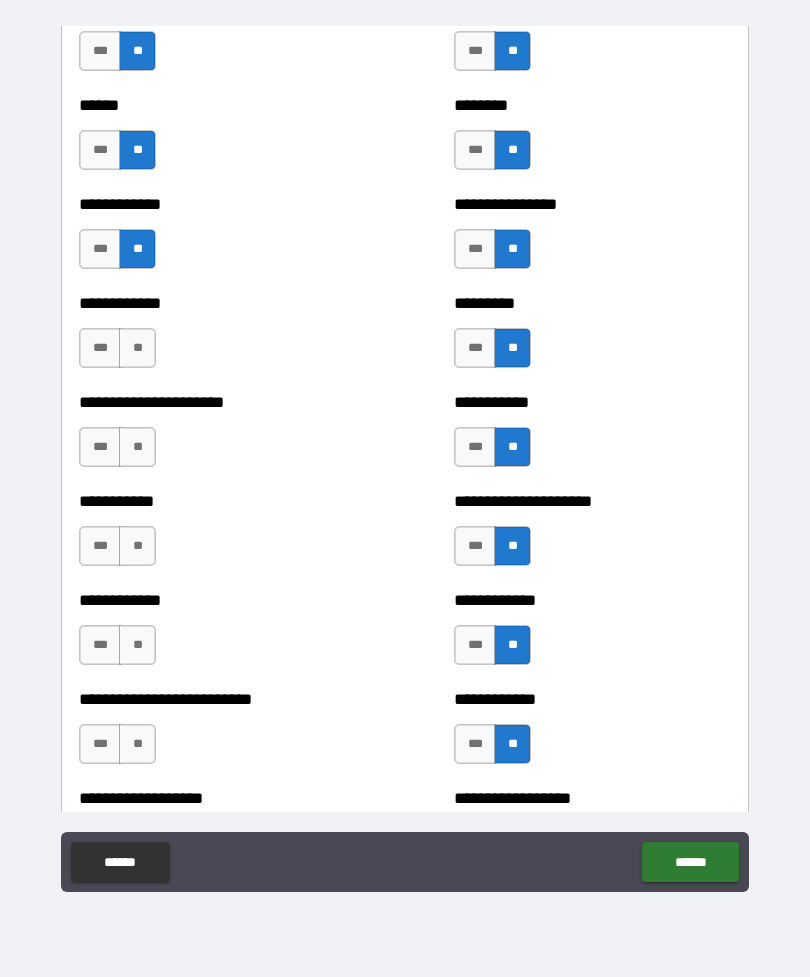 click on "**" at bounding box center (137, 348) 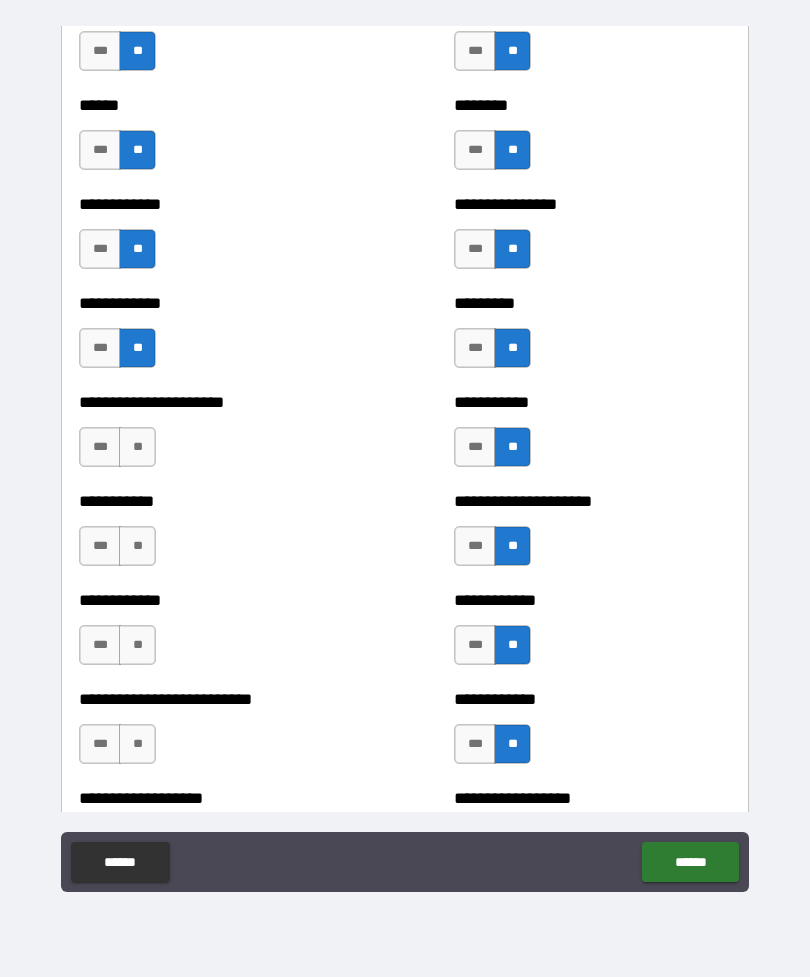 click on "**" at bounding box center [137, 447] 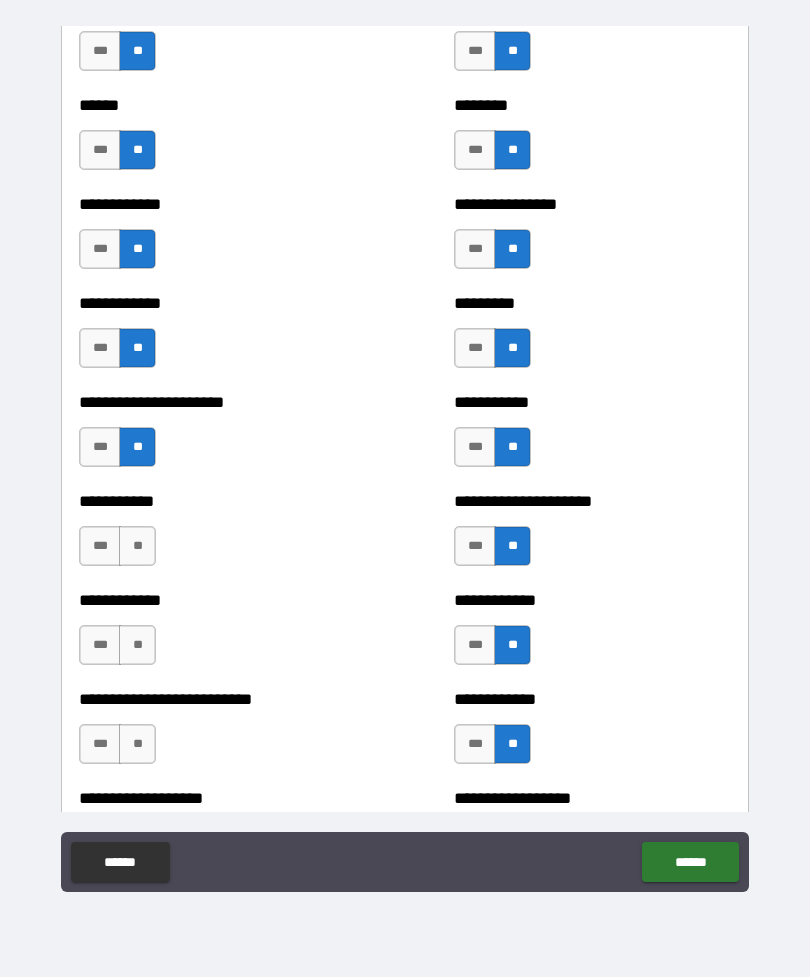 click on "**" at bounding box center (137, 546) 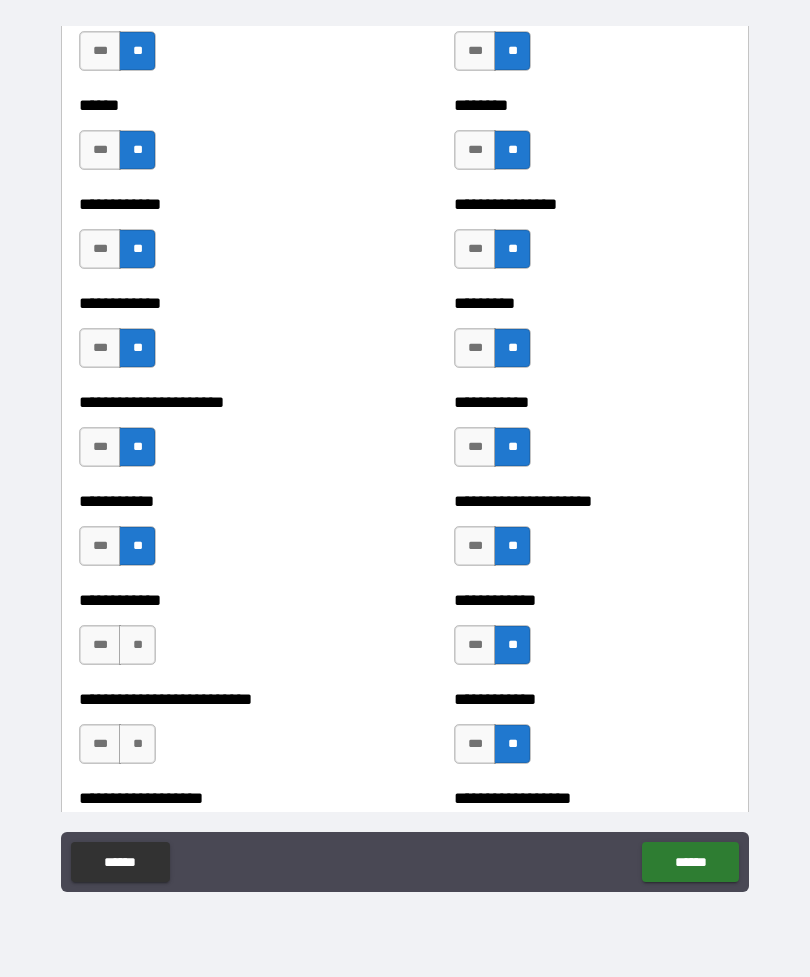 click on "**" at bounding box center [137, 645] 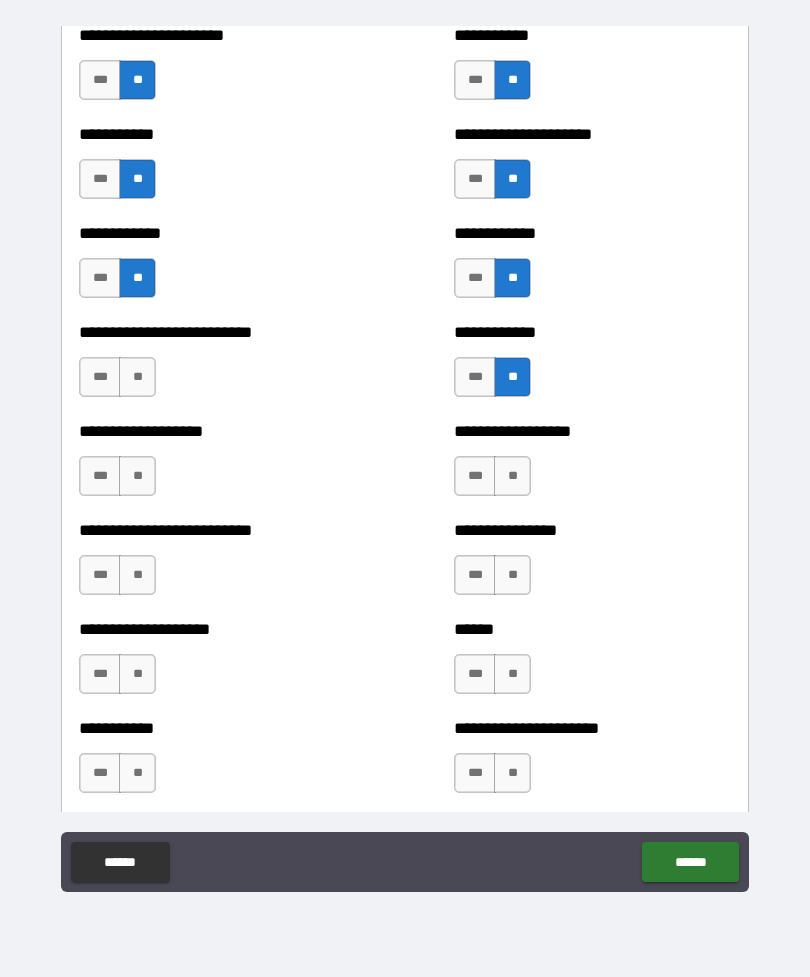 scroll, scrollTop: 5526, scrollLeft: 0, axis: vertical 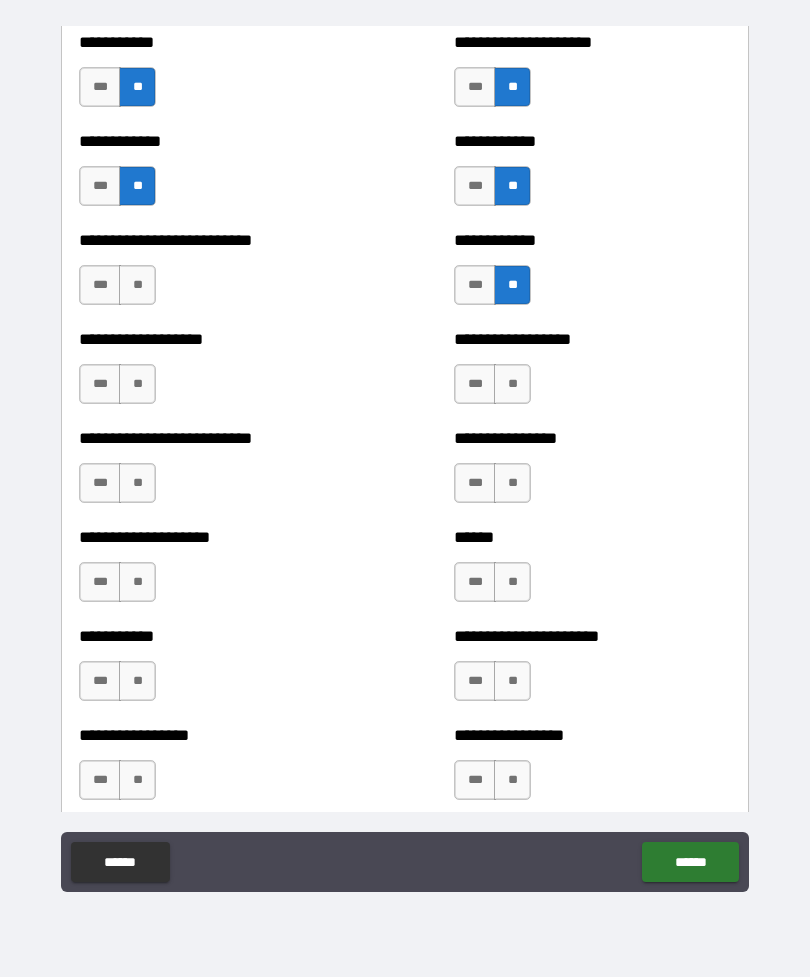 click on "**" at bounding box center (137, 285) 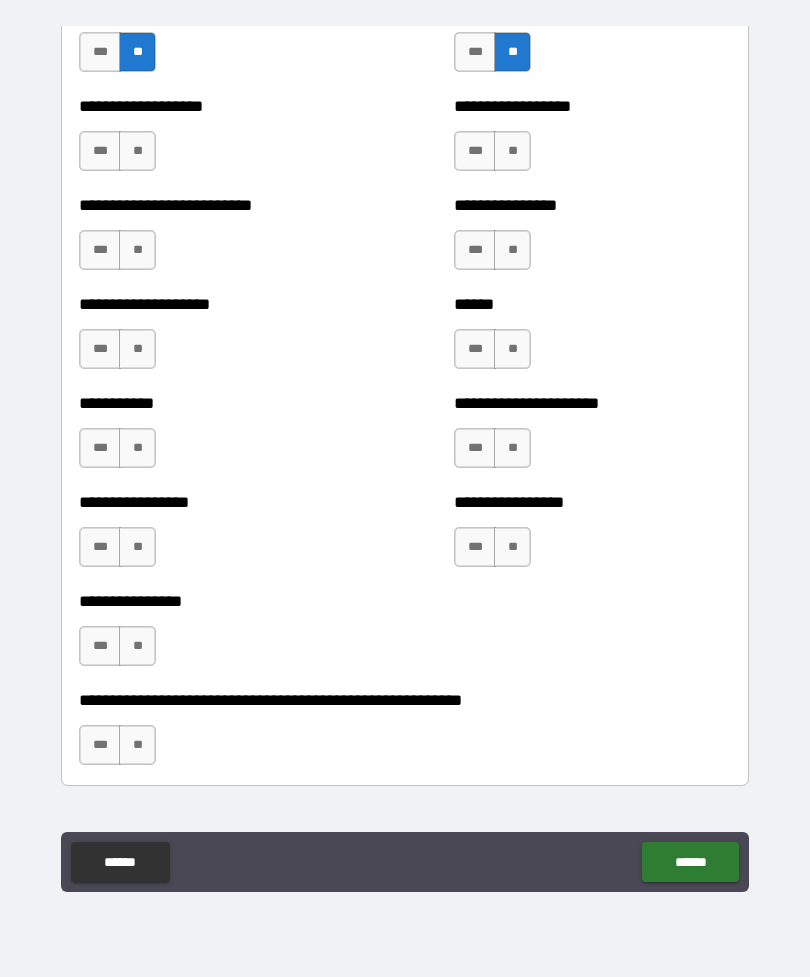 scroll, scrollTop: 5761, scrollLeft: 0, axis: vertical 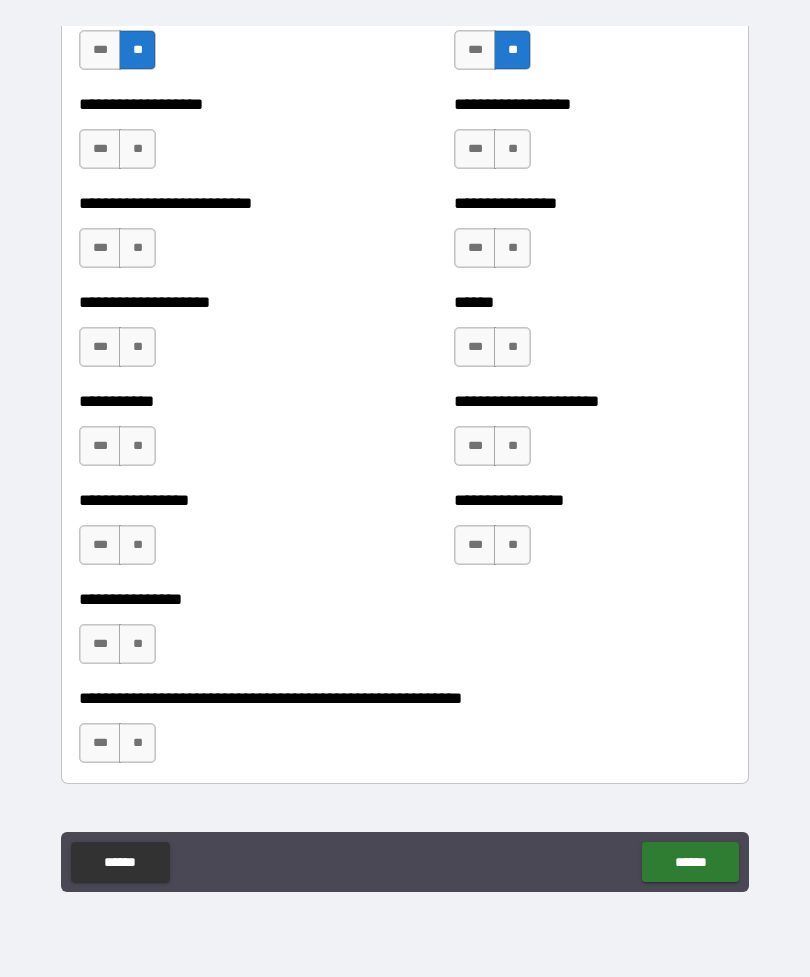 click on "**" at bounding box center (512, 149) 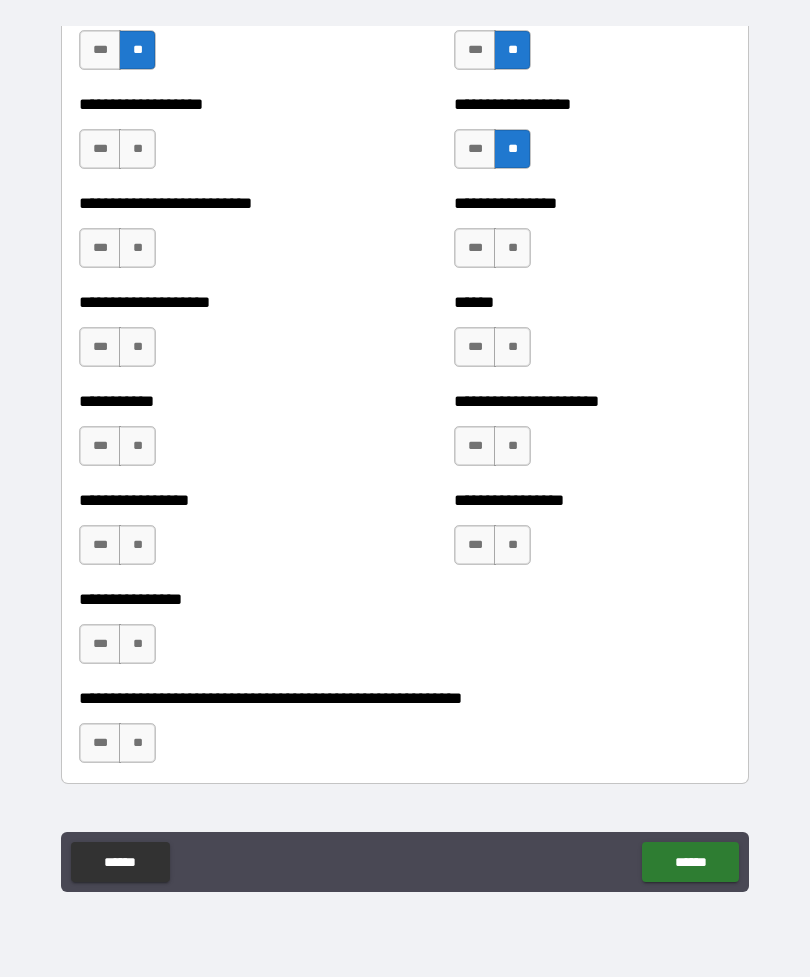 click on "**" at bounding box center [512, 248] 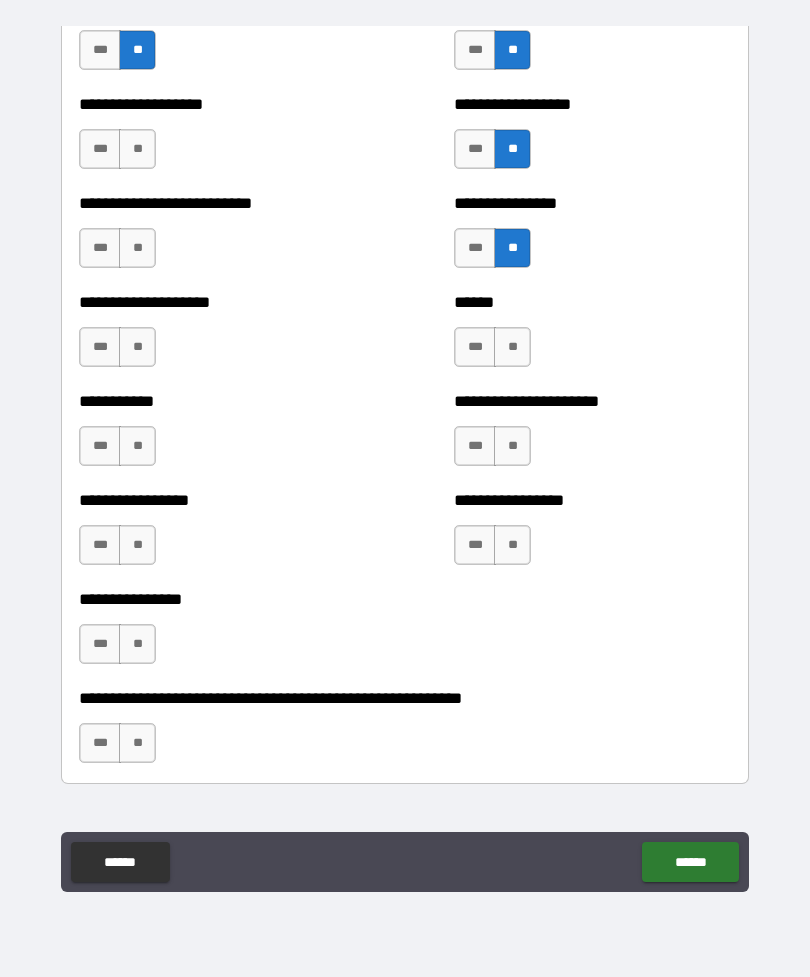 click on "**" at bounding box center [512, 347] 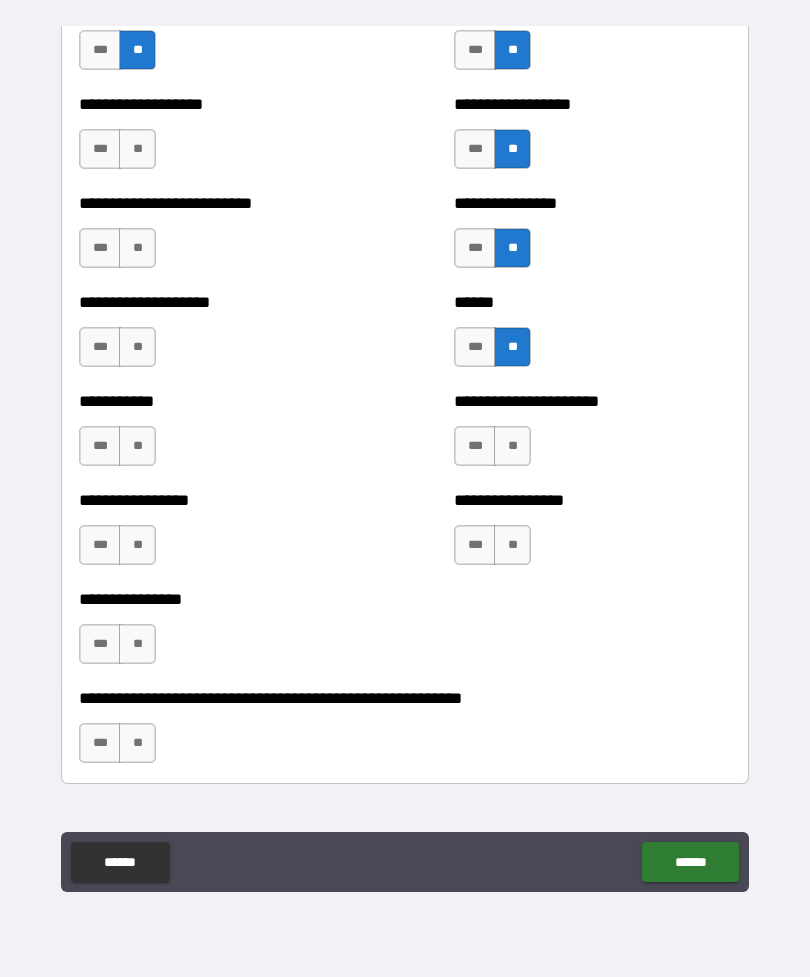 click on "**" at bounding box center (512, 446) 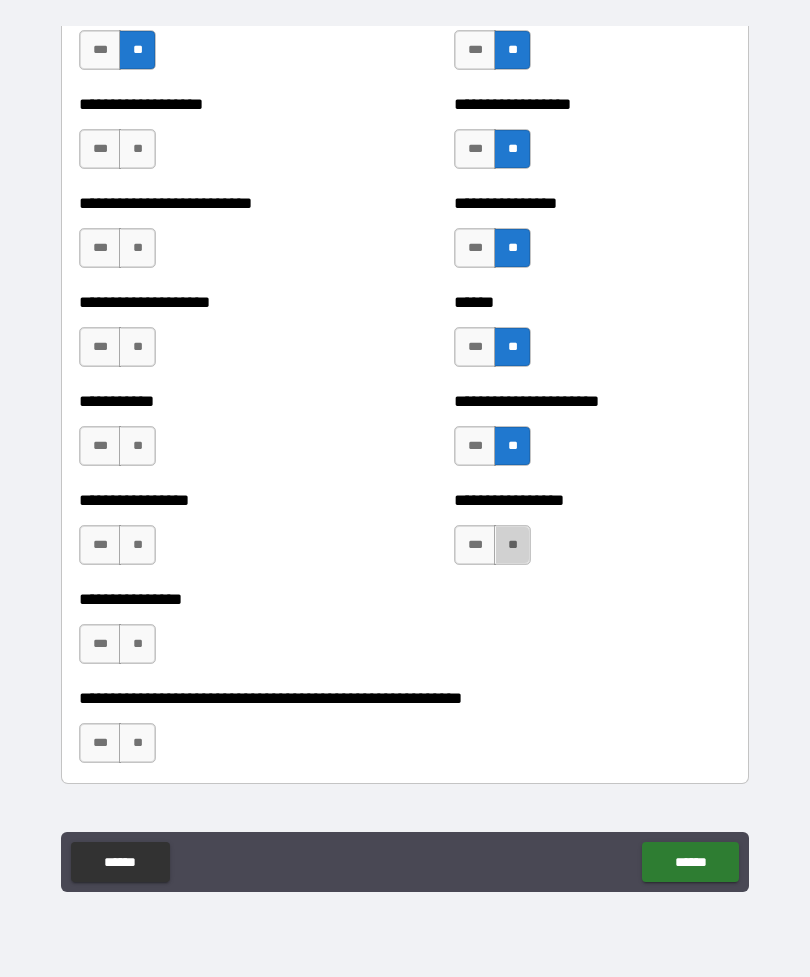 click on "**" at bounding box center [512, 545] 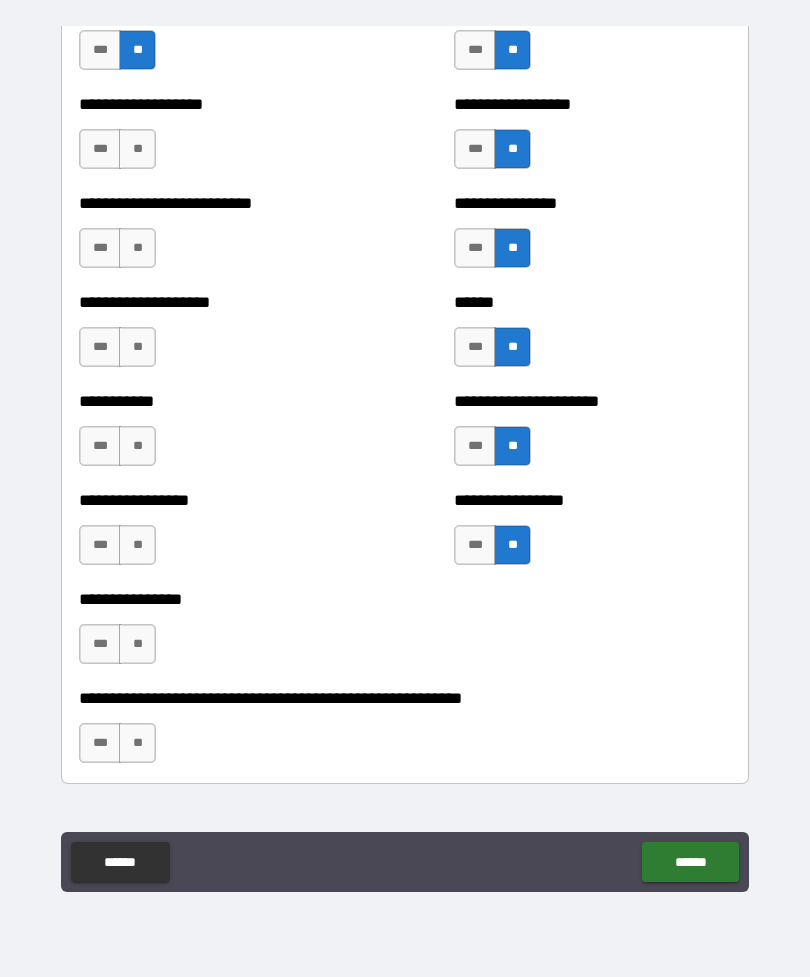 click on "**" at bounding box center (137, 743) 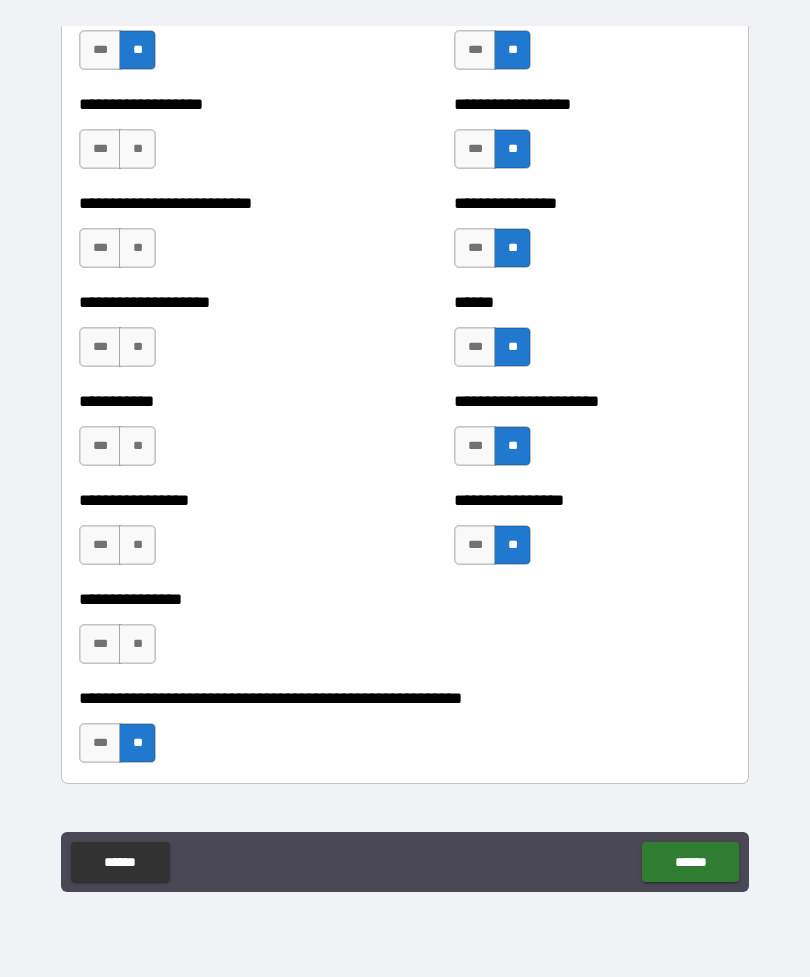 click on "**" at bounding box center (137, 644) 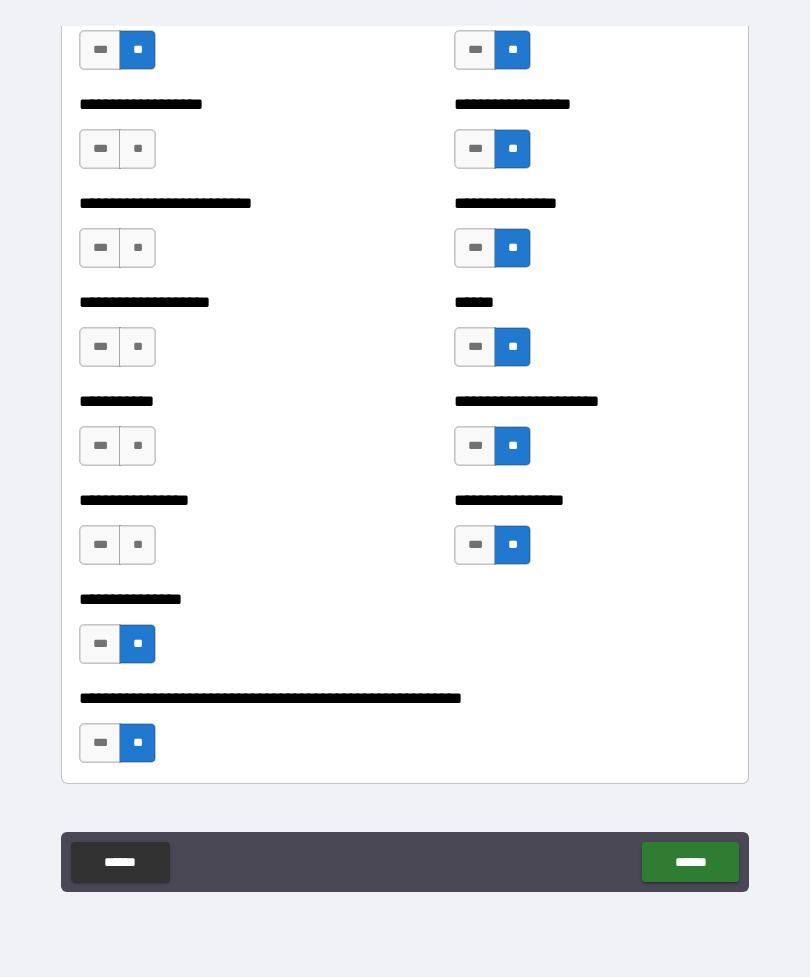 click on "**" at bounding box center (137, 545) 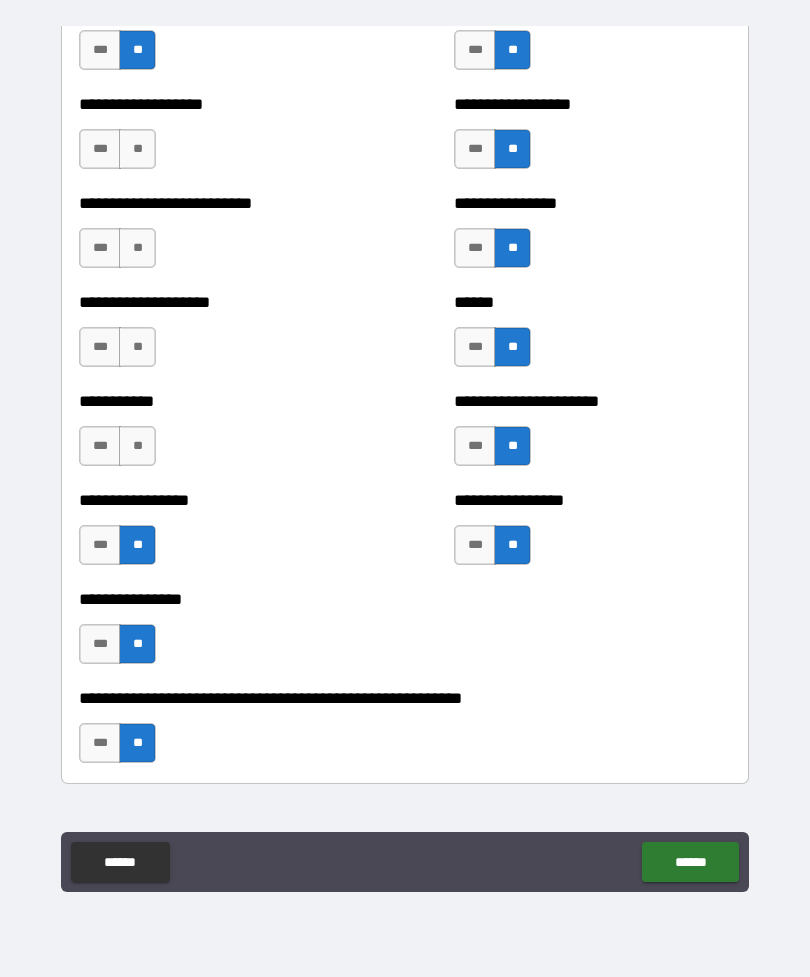 click on "**" at bounding box center (137, 446) 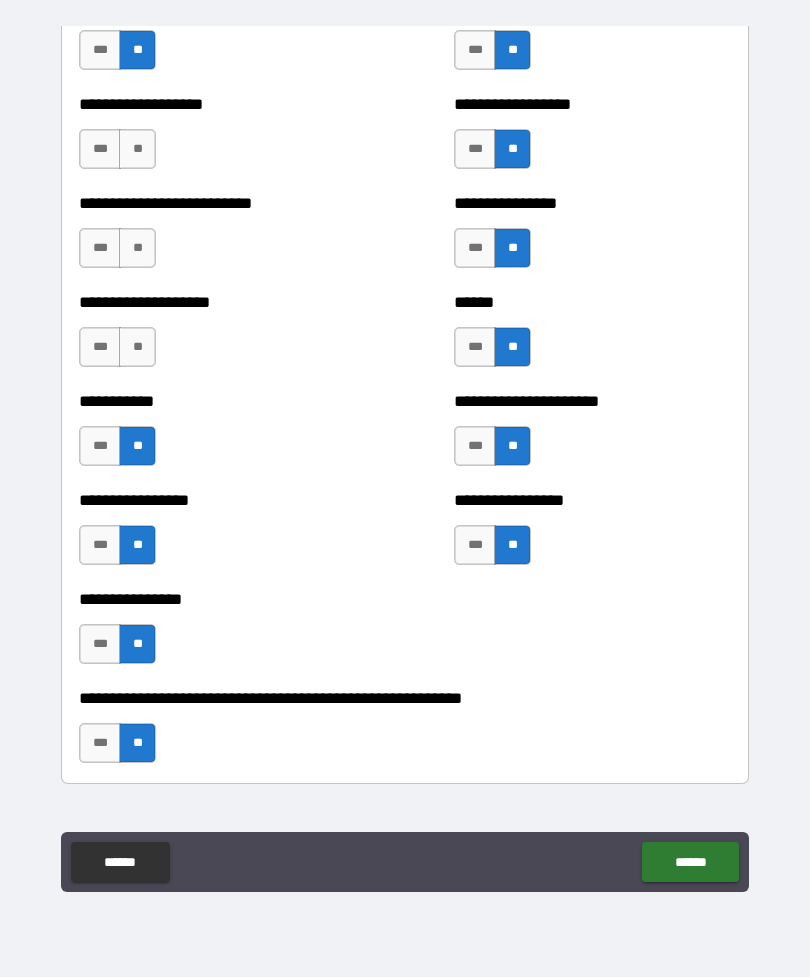 click on "**" at bounding box center [137, 347] 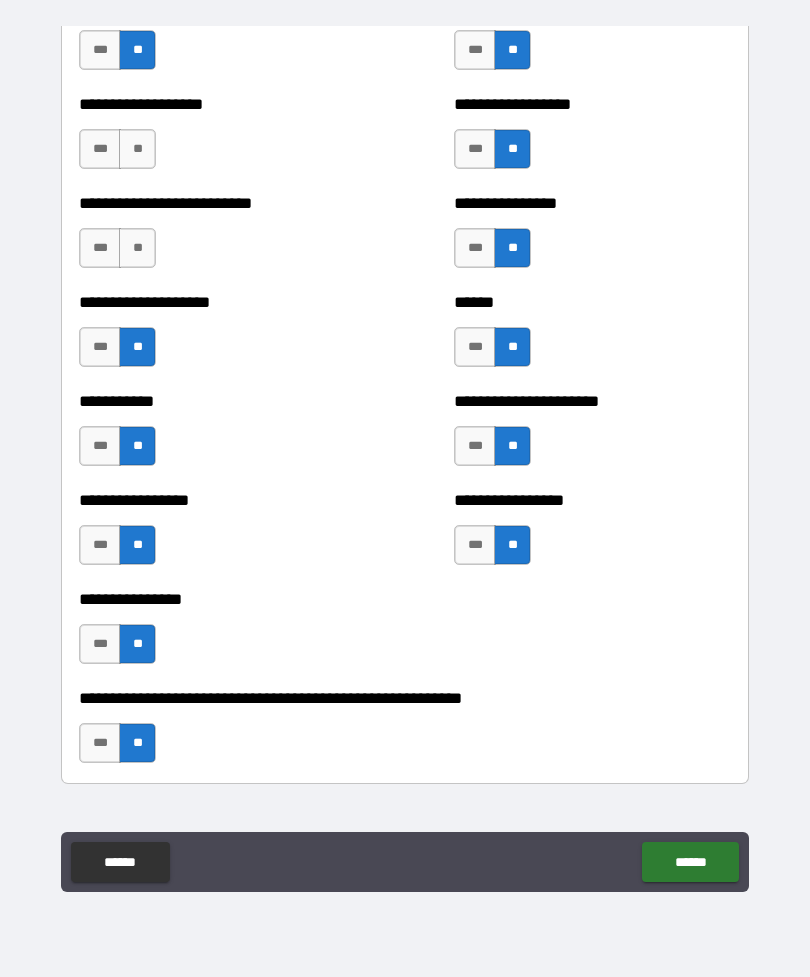 click on "**" at bounding box center [137, 248] 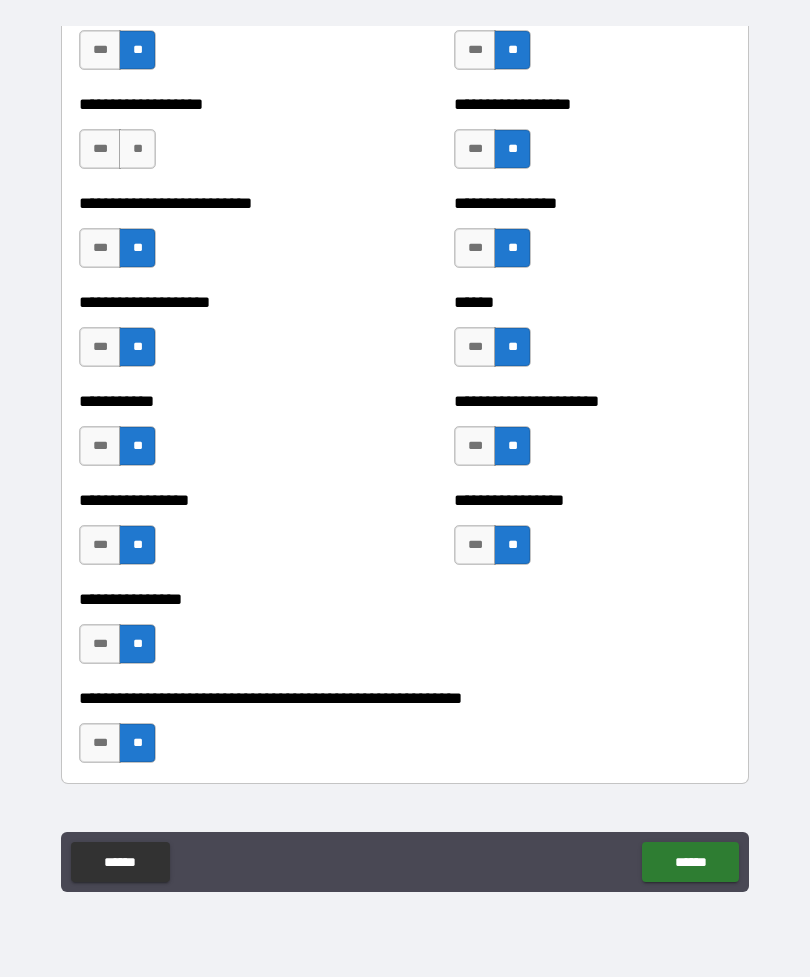click on "**" at bounding box center [137, 149] 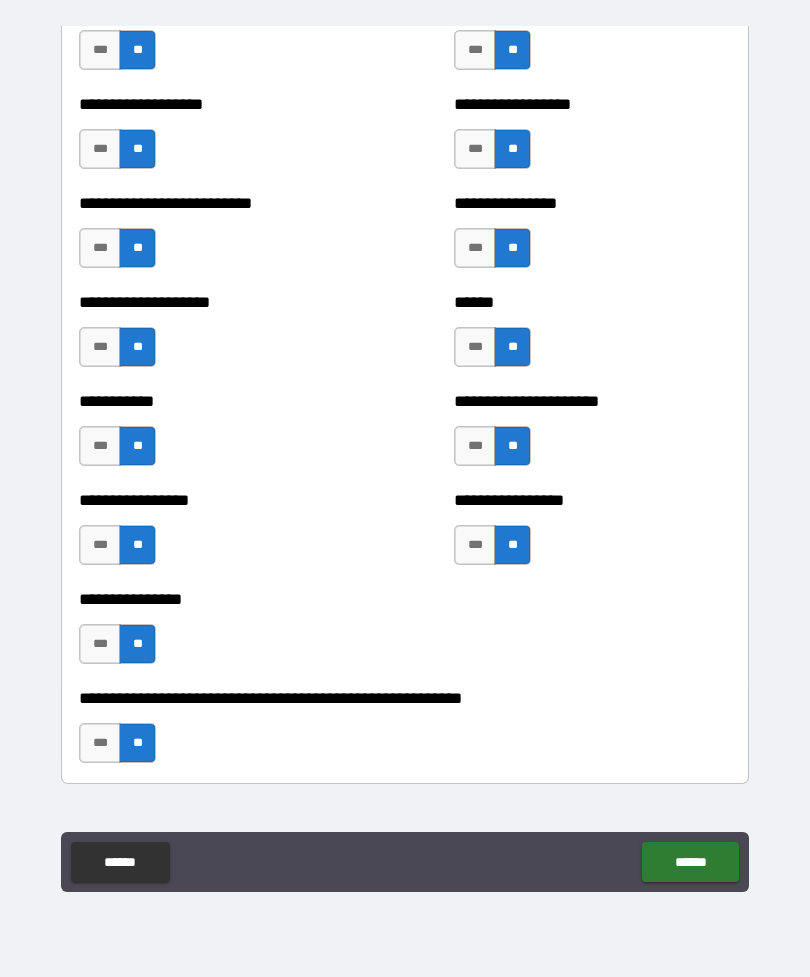 click on "***" at bounding box center (100, 743) 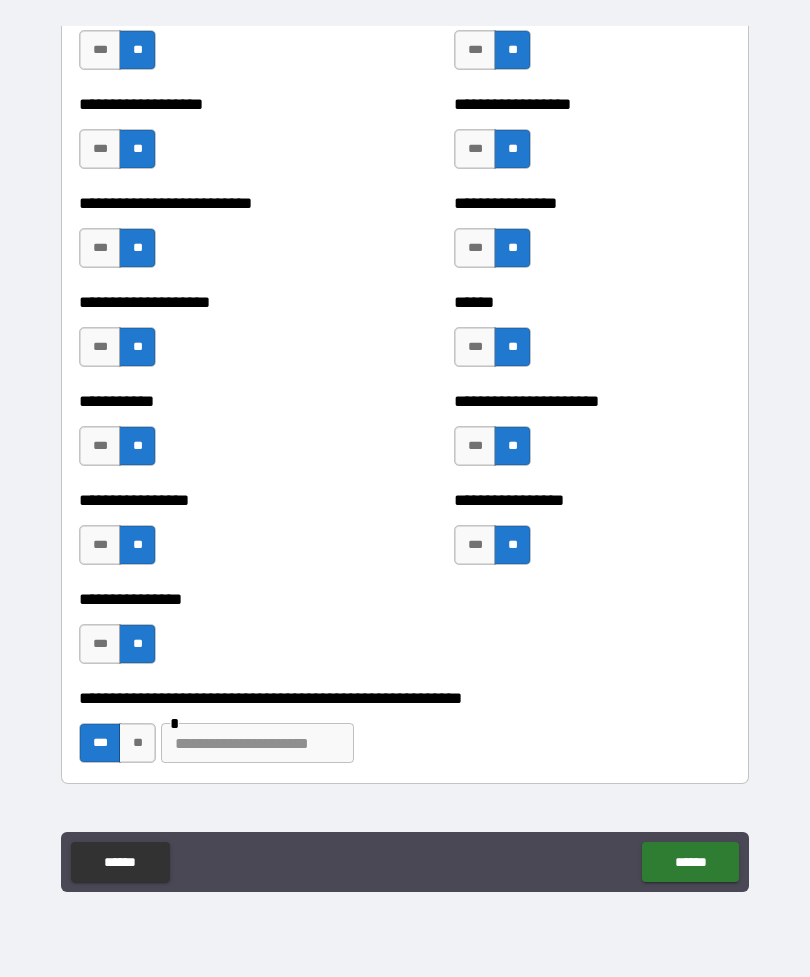 click at bounding box center (257, 743) 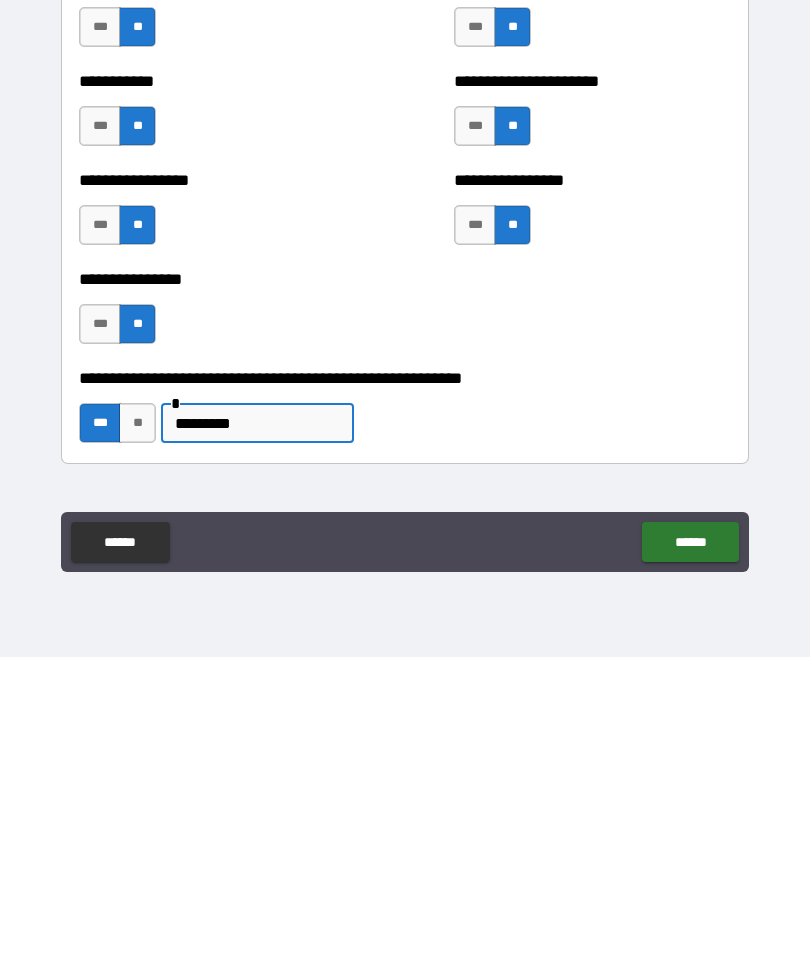 click on "******" at bounding box center [690, 862] 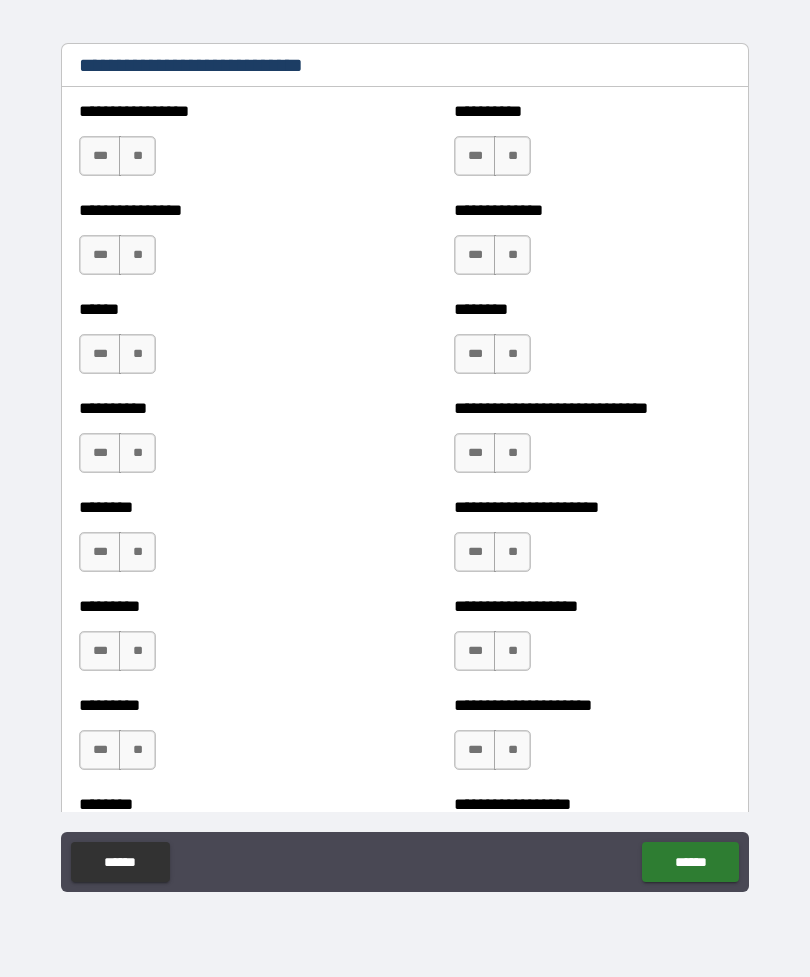 scroll, scrollTop: 6775, scrollLeft: 0, axis: vertical 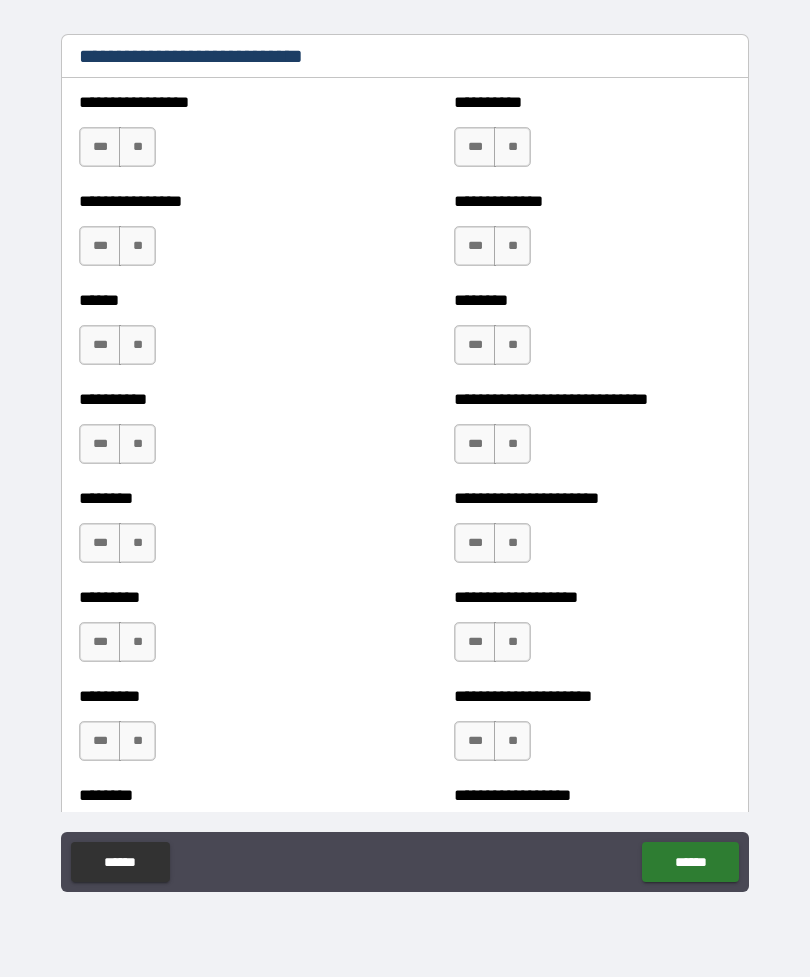 click on "***" at bounding box center (475, 345) 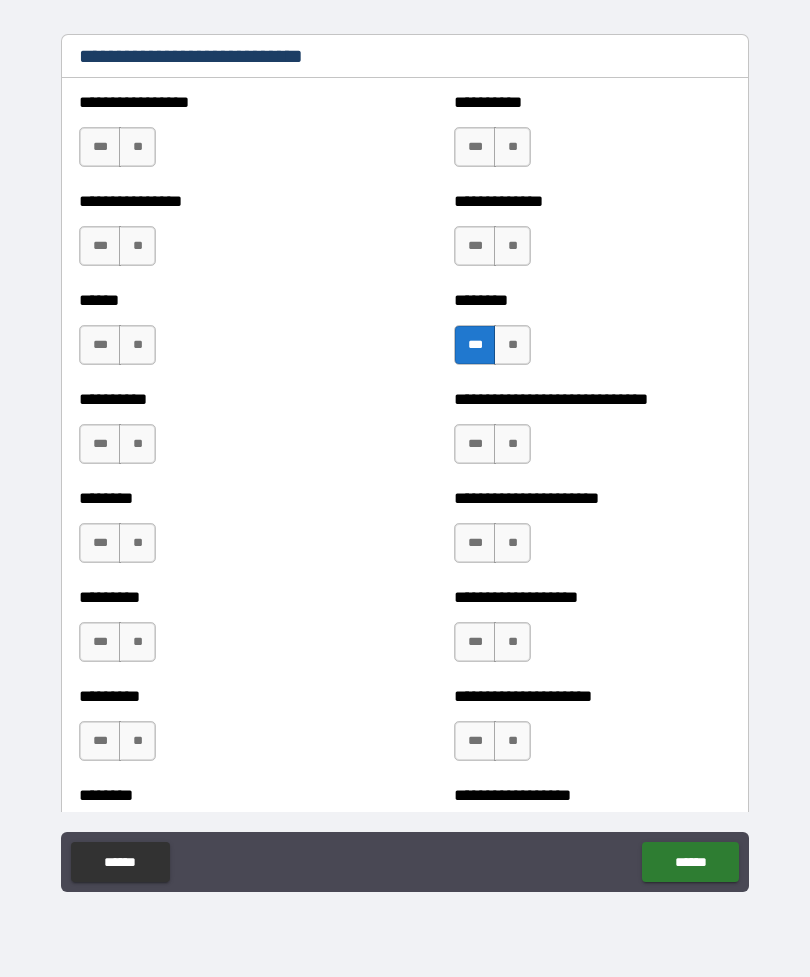 click on "***" at bounding box center [100, 345] 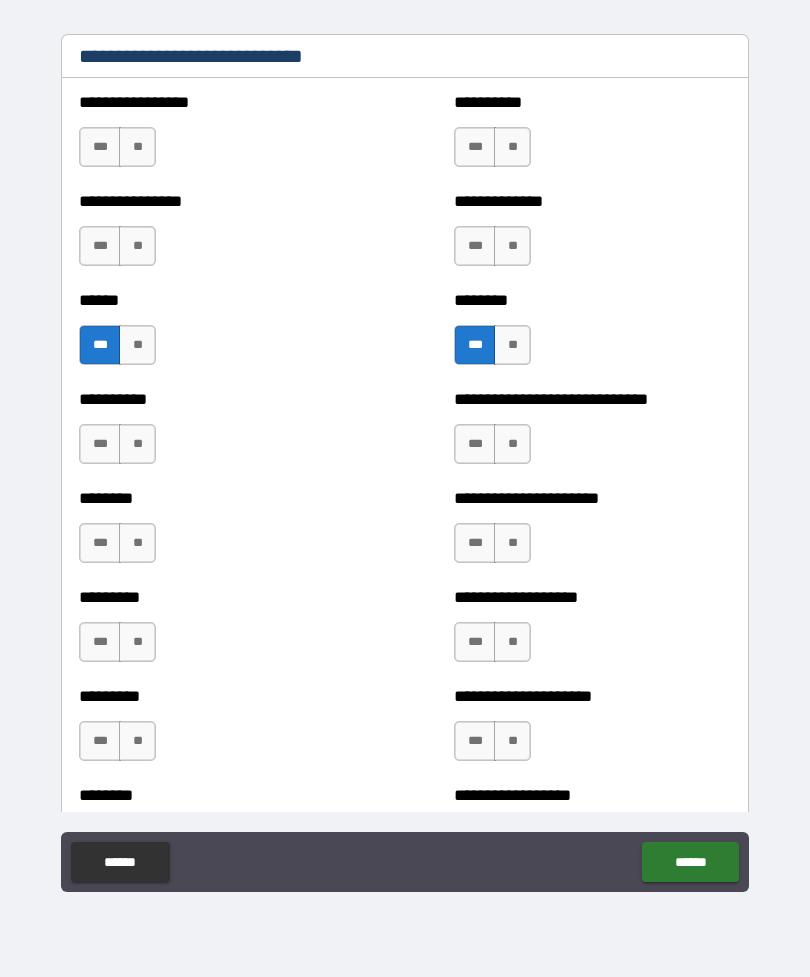 click on "**" at bounding box center (137, 147) 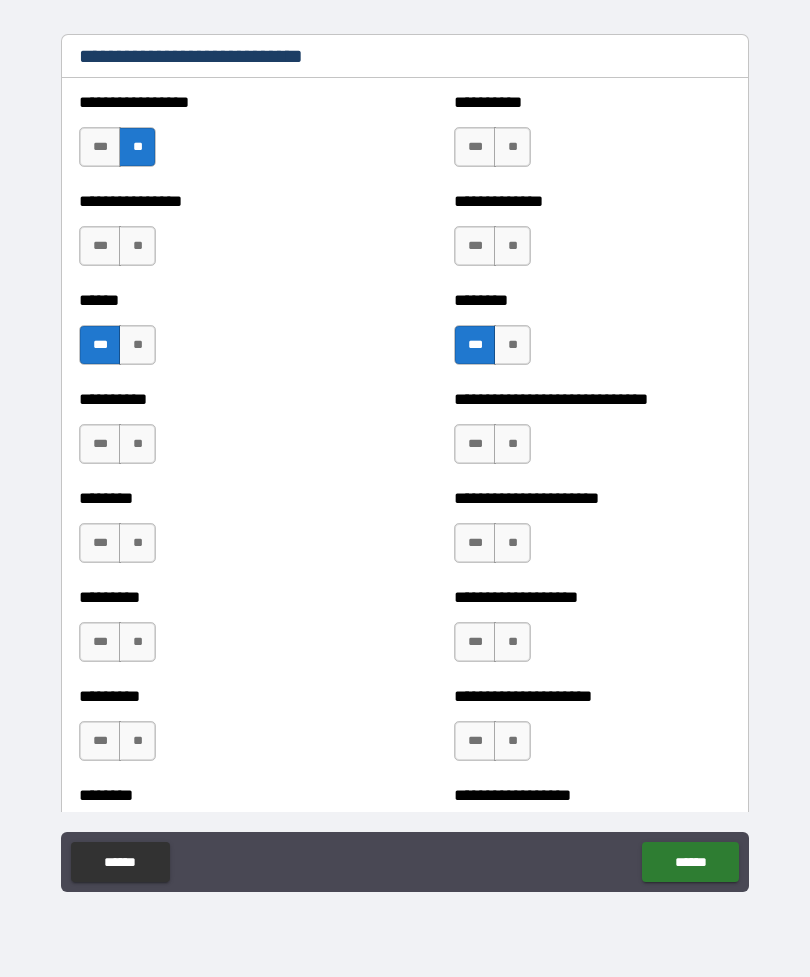 click on "**" at bounding box center [137, 246] 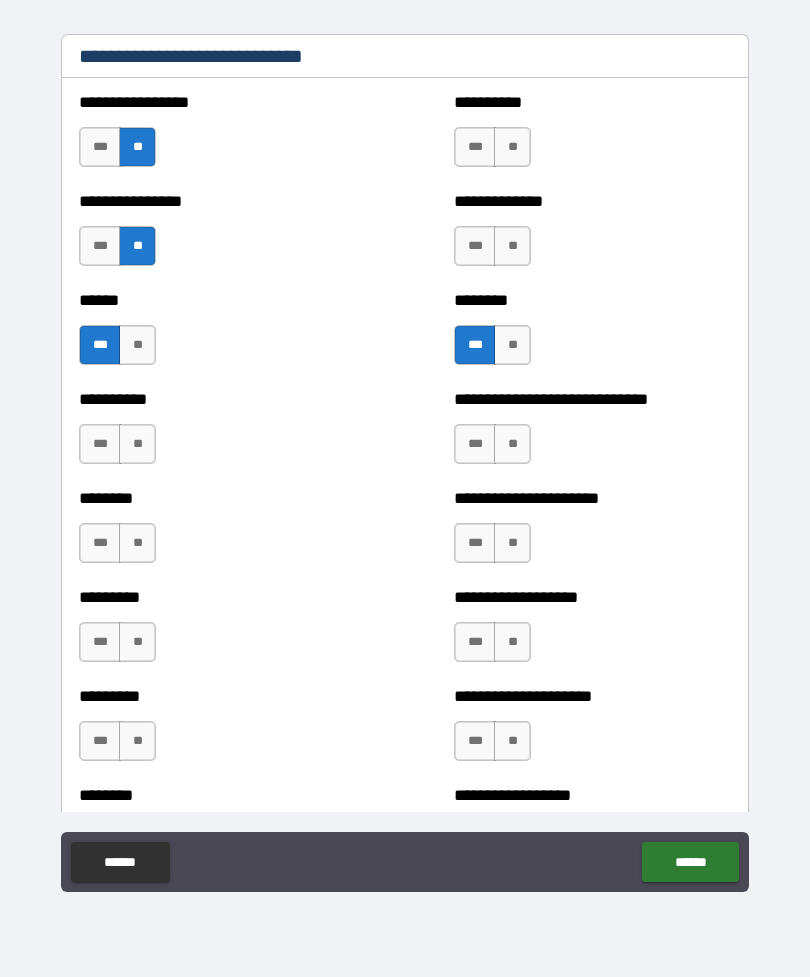 click on "**" at bounding box center (512, 147) 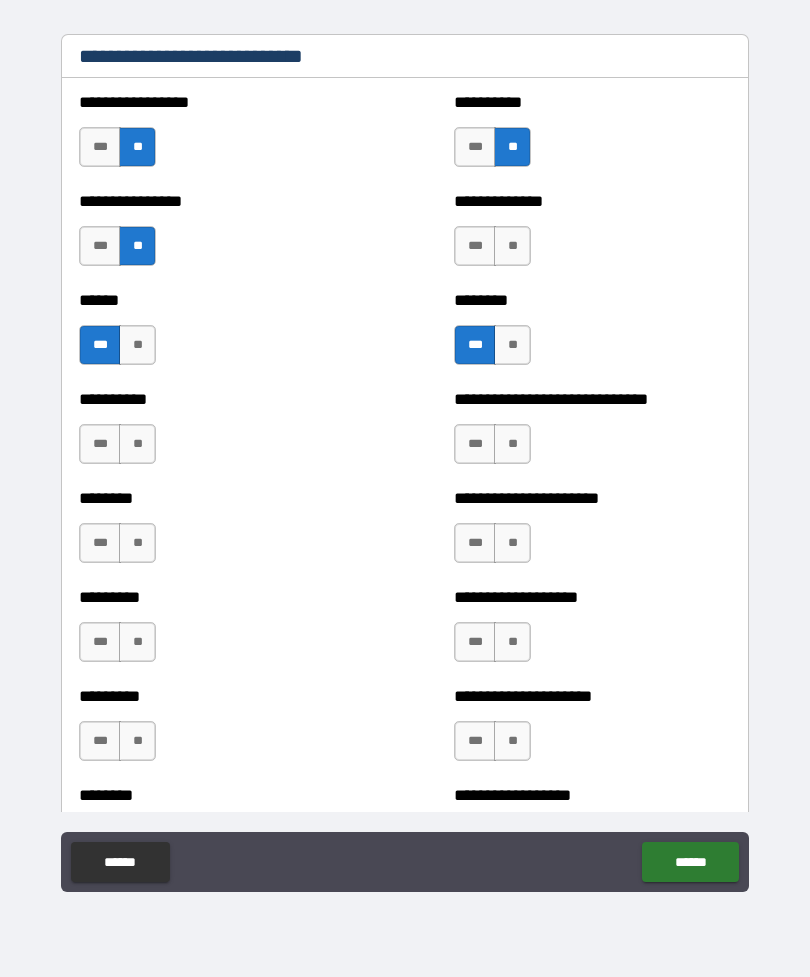 click on "**" at bounding box center [512, 246] 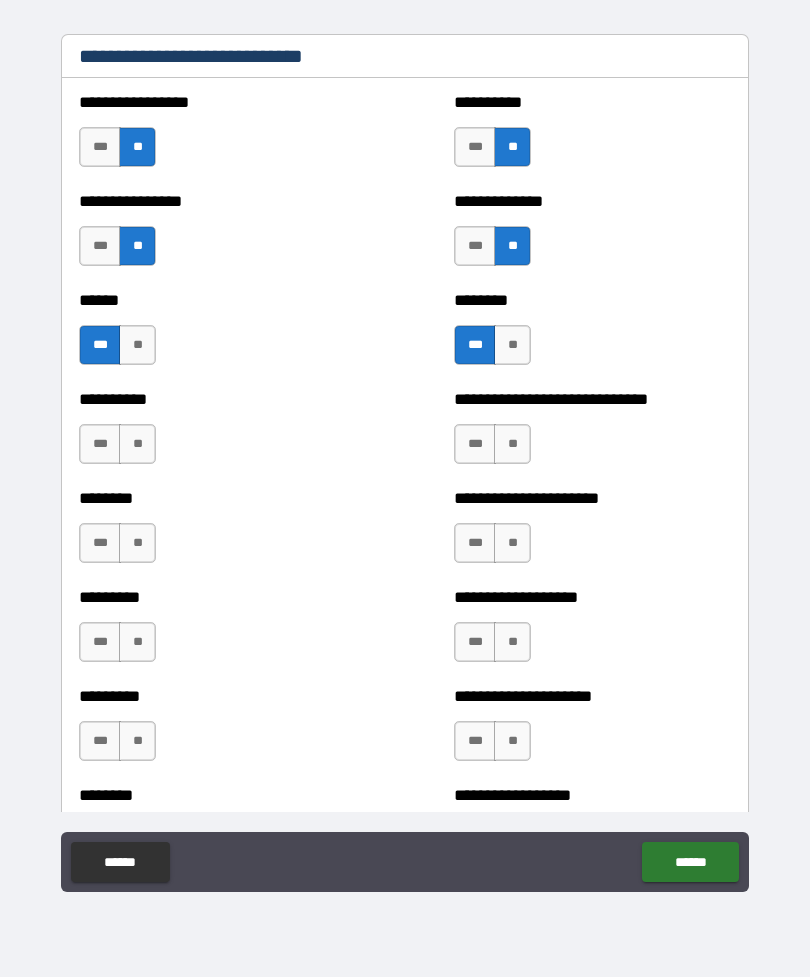 click on "***" at bounding box center [475, 147] 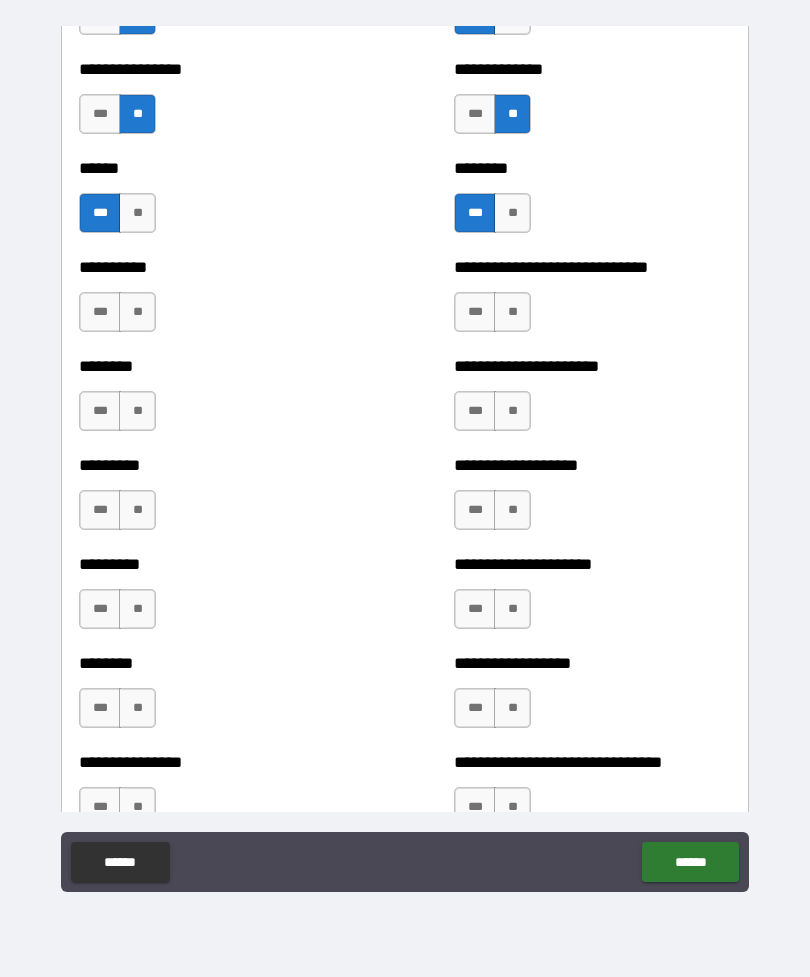 scroll, scrollTop: 6996, scrollLeft: 0, axis: vertical 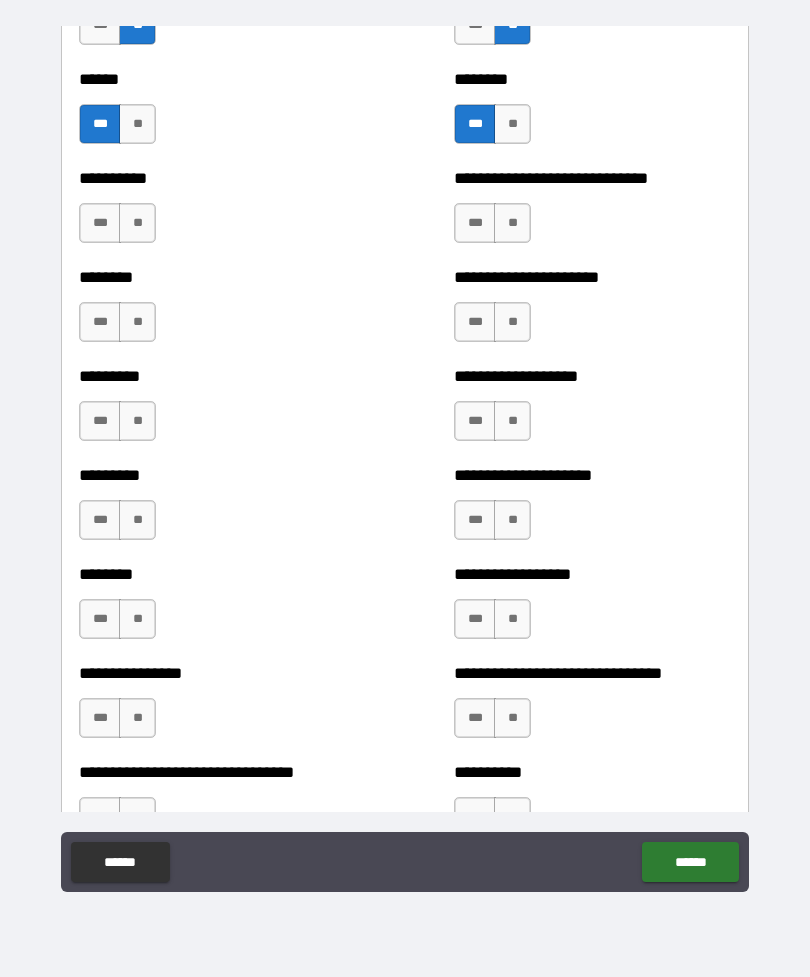 click on "**" at bounding box center [137, 223] 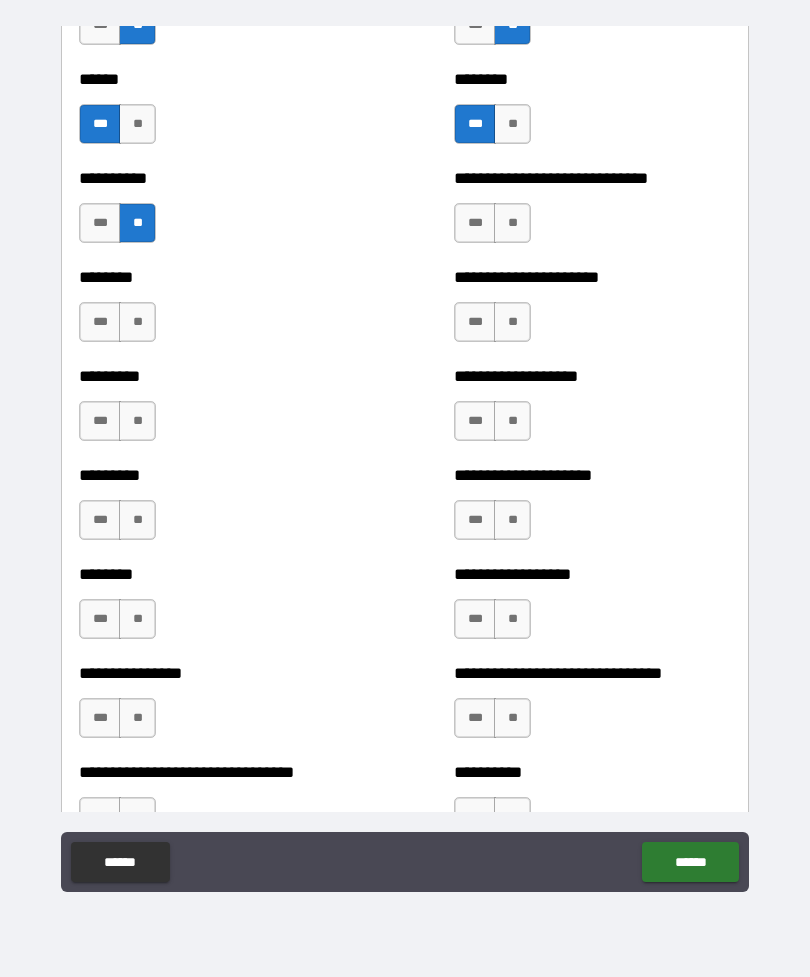 click on "**" at bounding box center (137, 322) 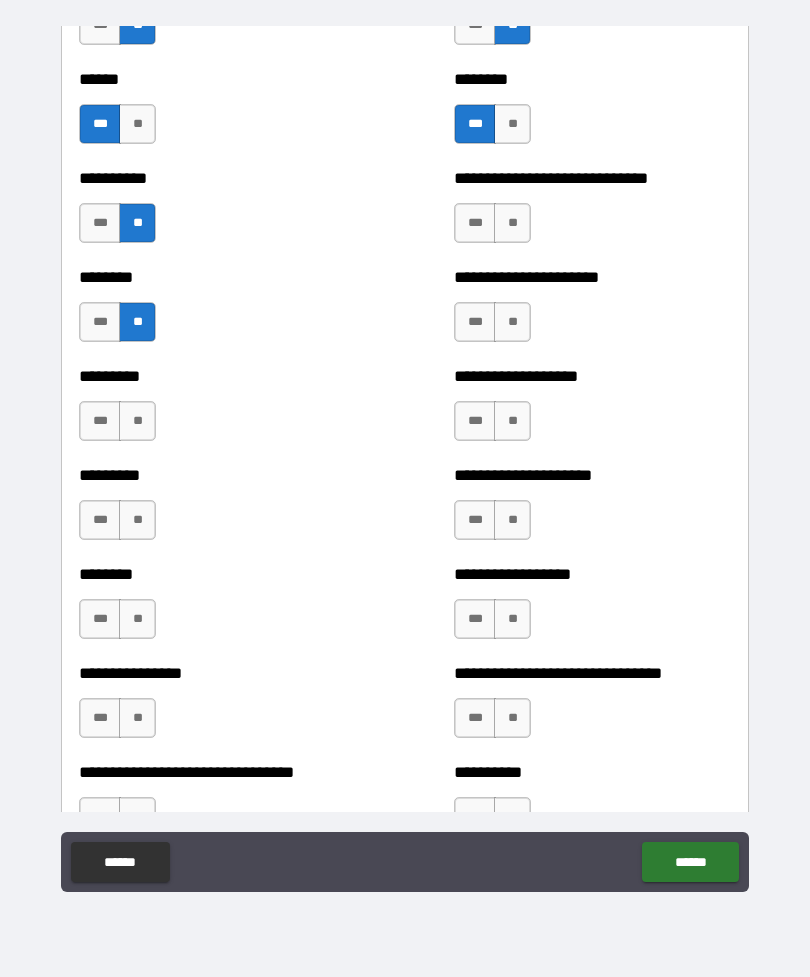 click on "**" at bounding box center [137, 421] 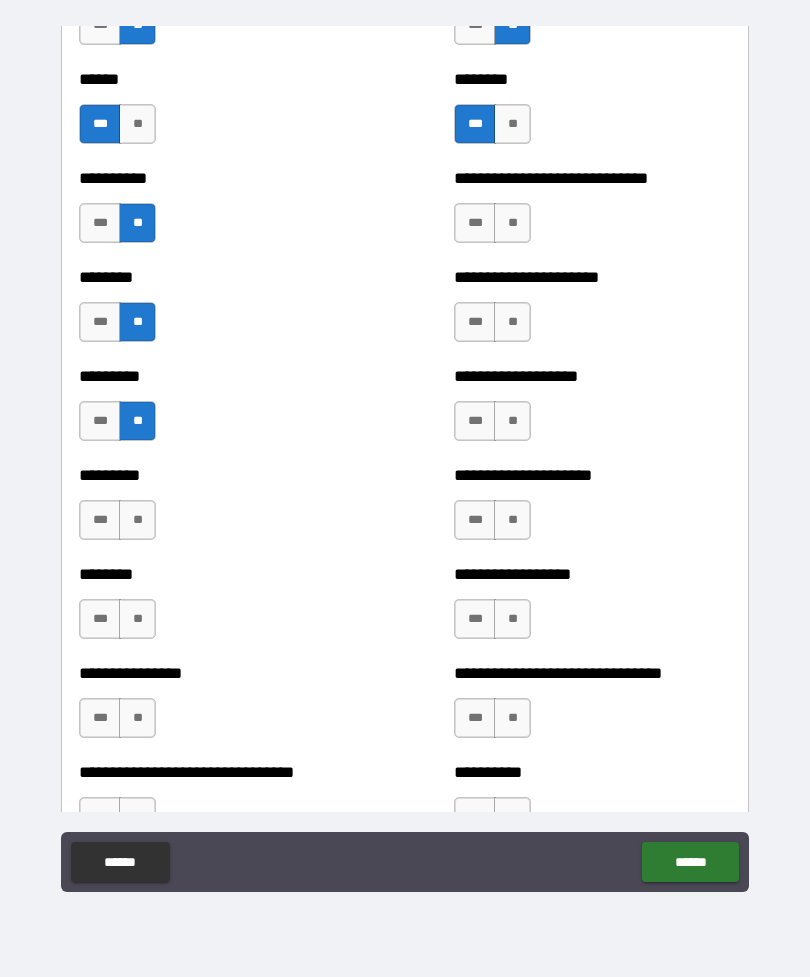 click on "**" at bounding box center [137, 520] 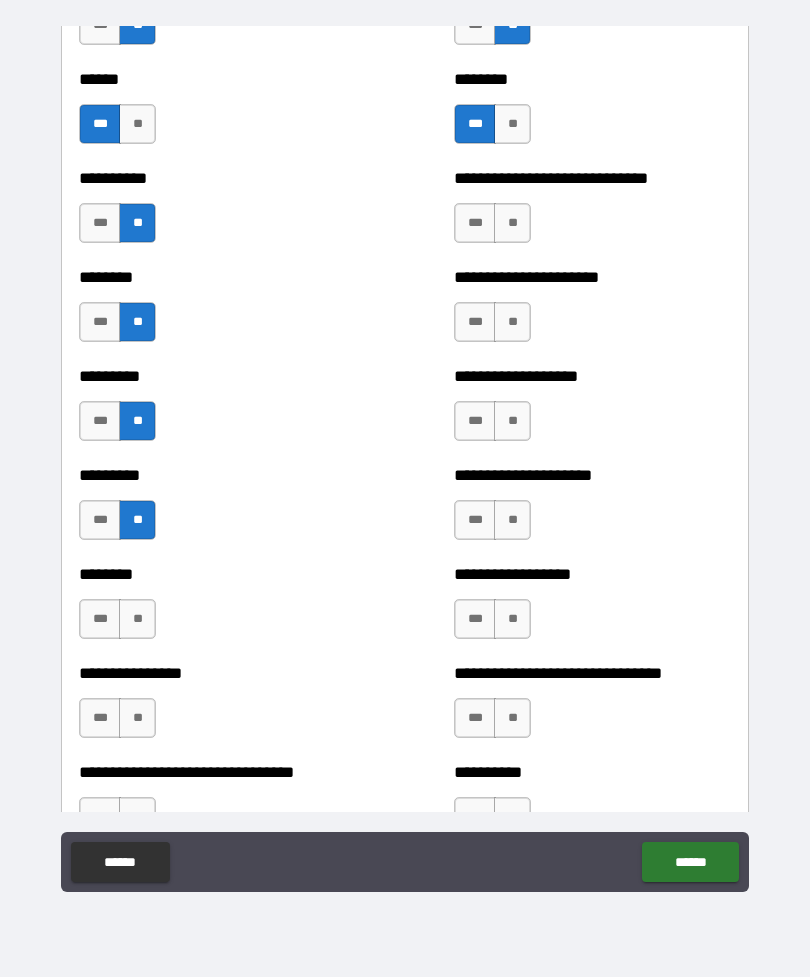 click on "***" at bounding box center (100, 520) 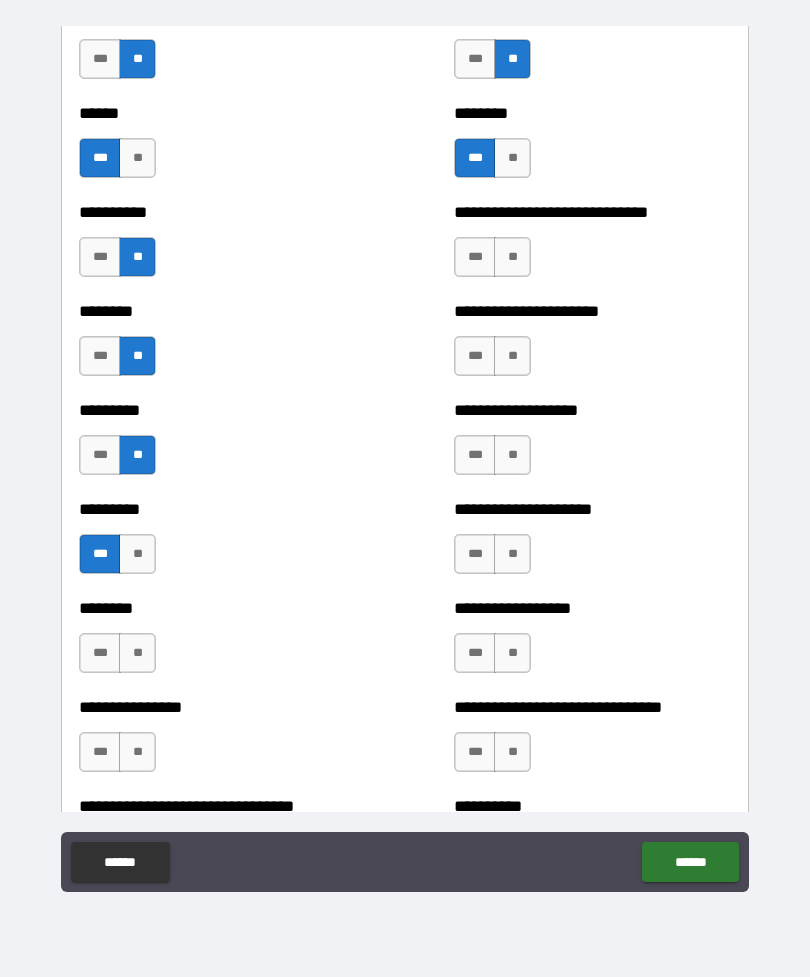 scroll, scrollTop: 6964, scrollLeft: 0, axis: vertical 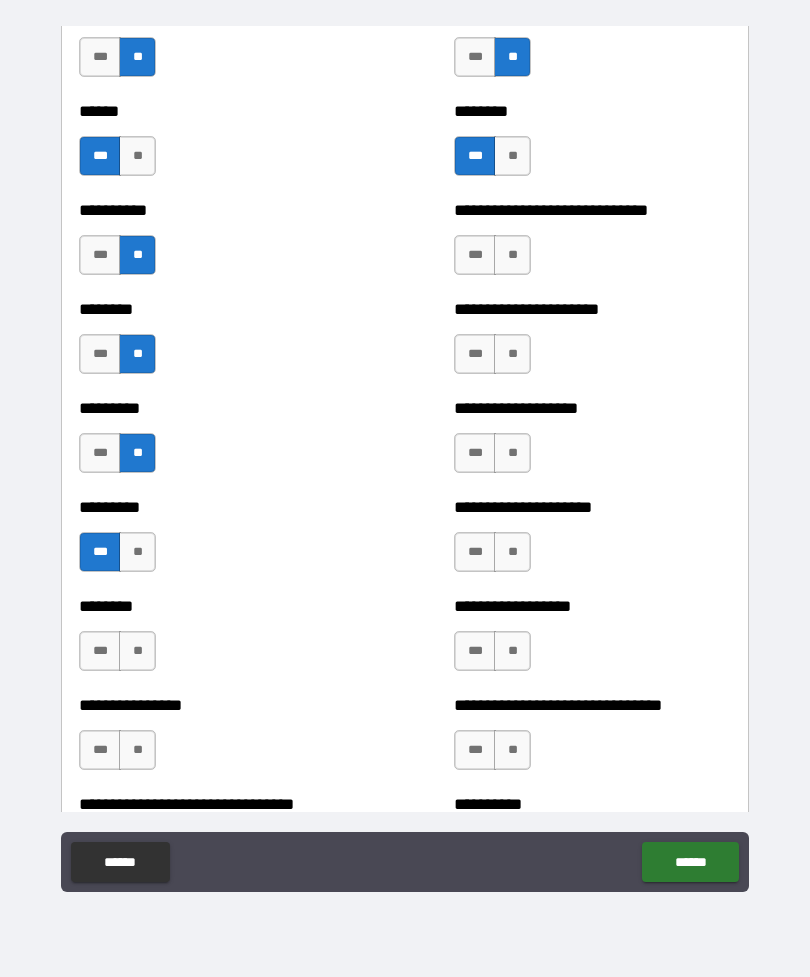 click on "**" at bounding box center (137, 552) 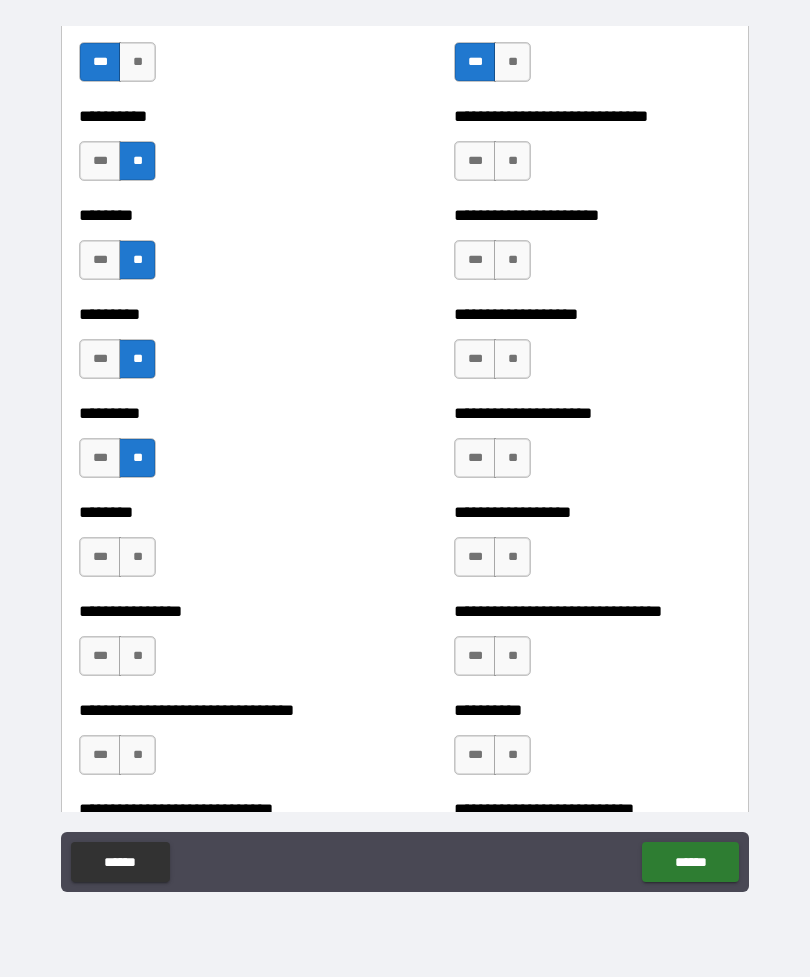 scroll, scrollTop: 7066, scrollLeft: 0, axis: vertical 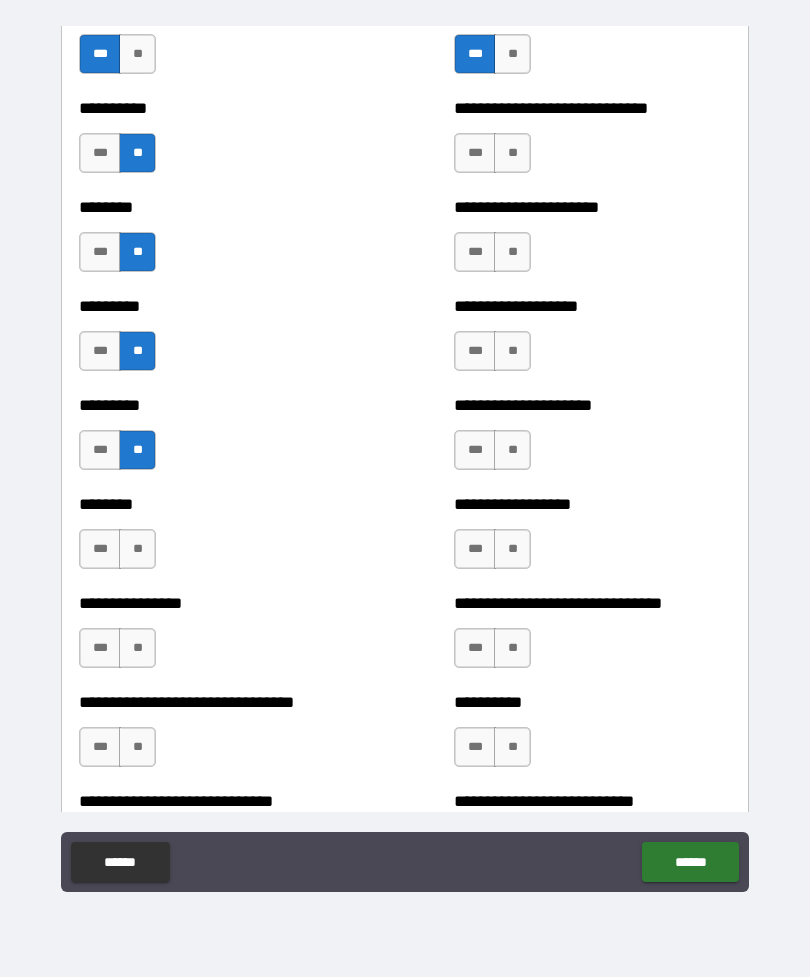 click on "**" at bounding box center [137, 549] 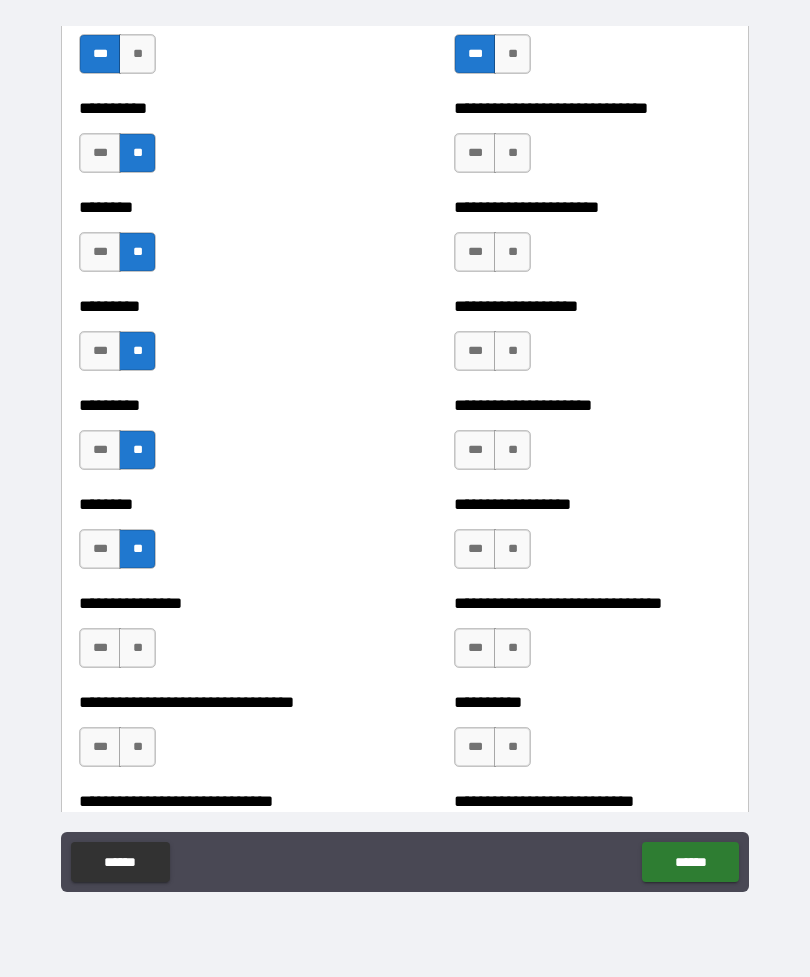 click on "**" at bounding box center (137, 648) 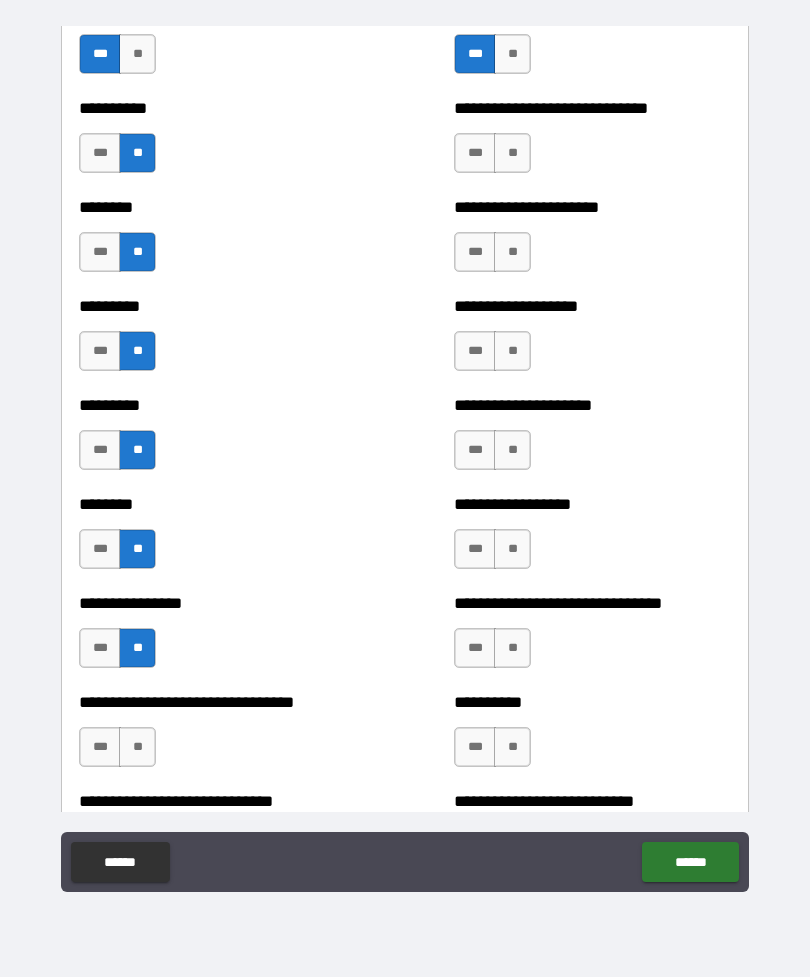 click on "**" at bounding box center (137, 747) 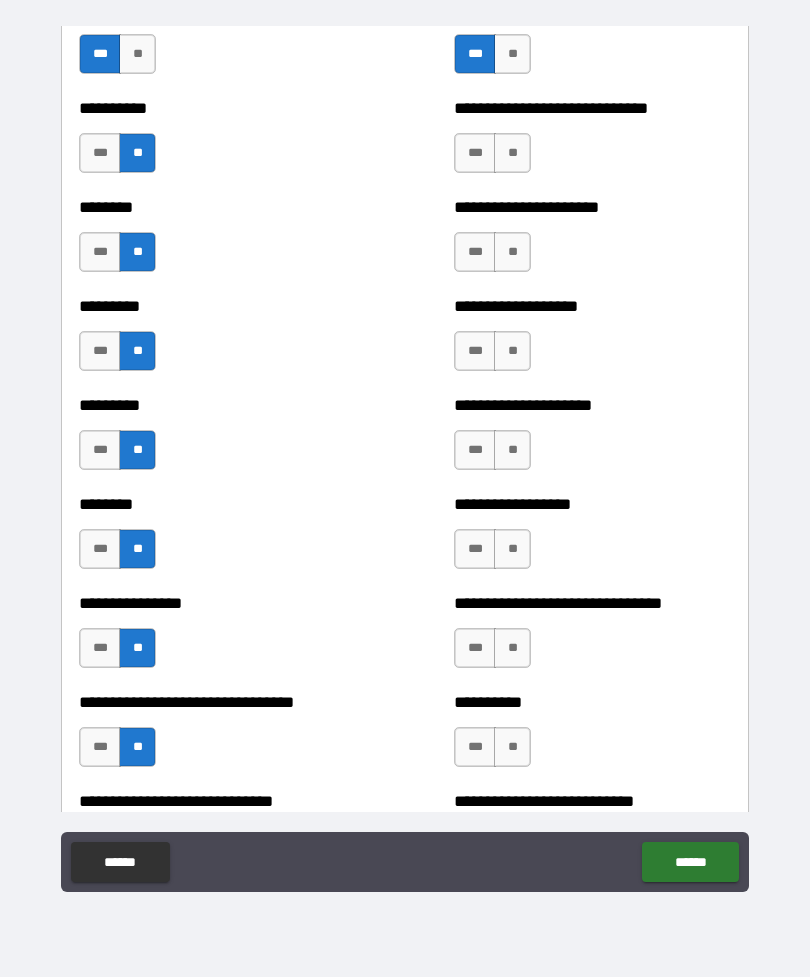 click on "**" at bounding box center [512, 153] 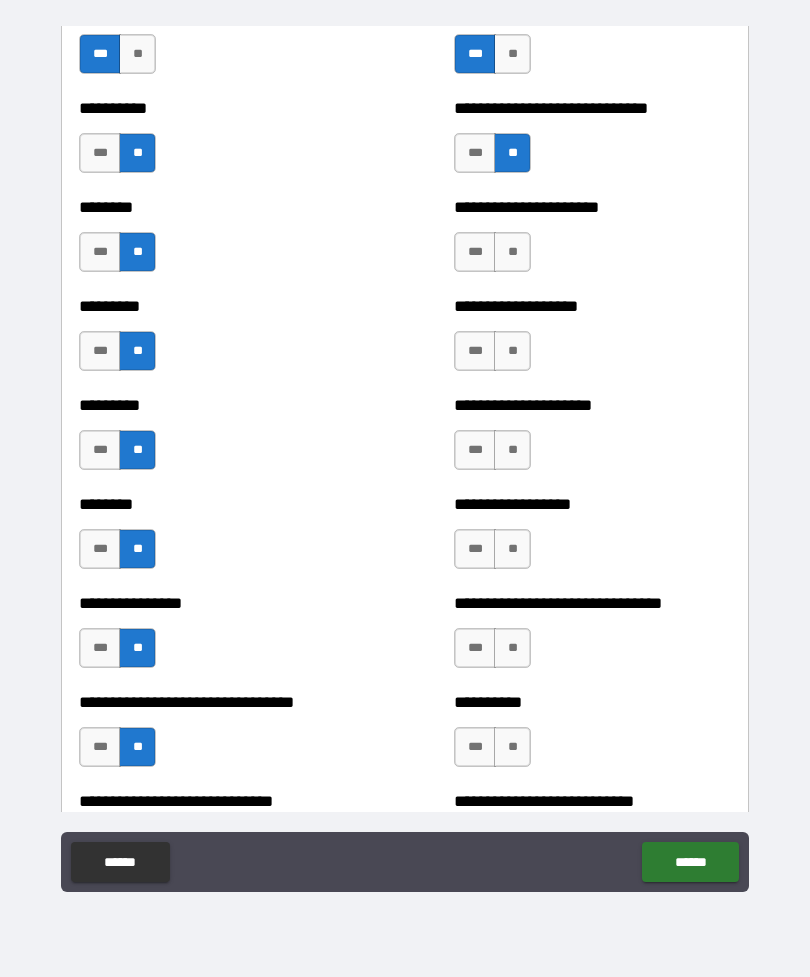 click on "**" at bounding box center (512, 252) 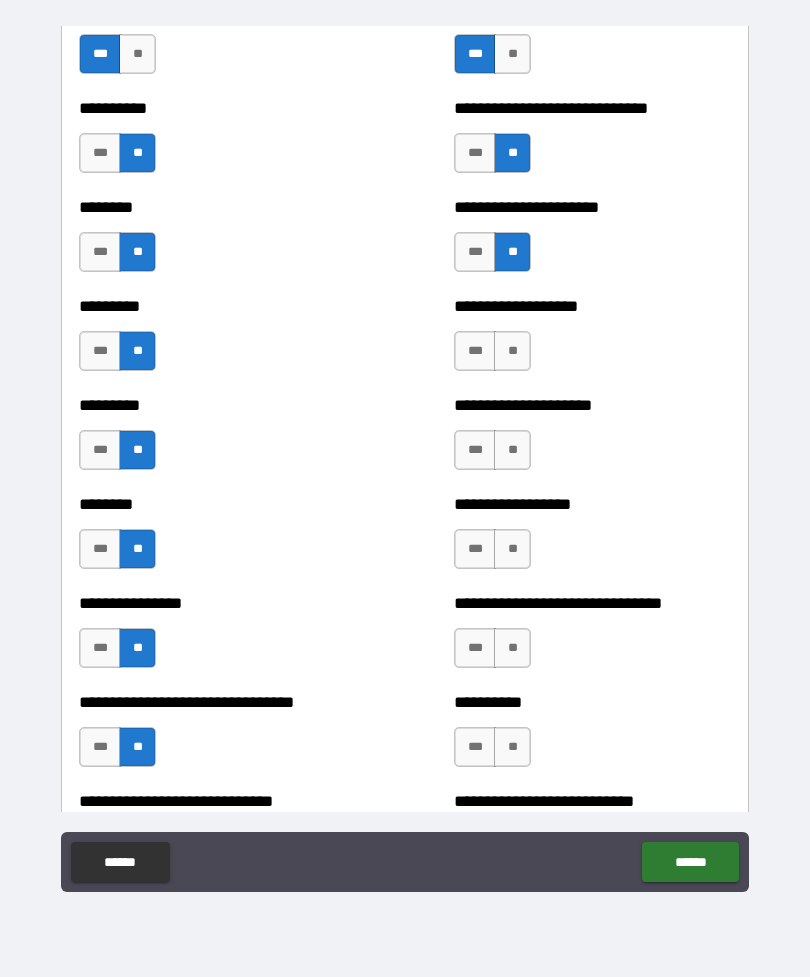 click on "**" at bounding box center [512, 351] 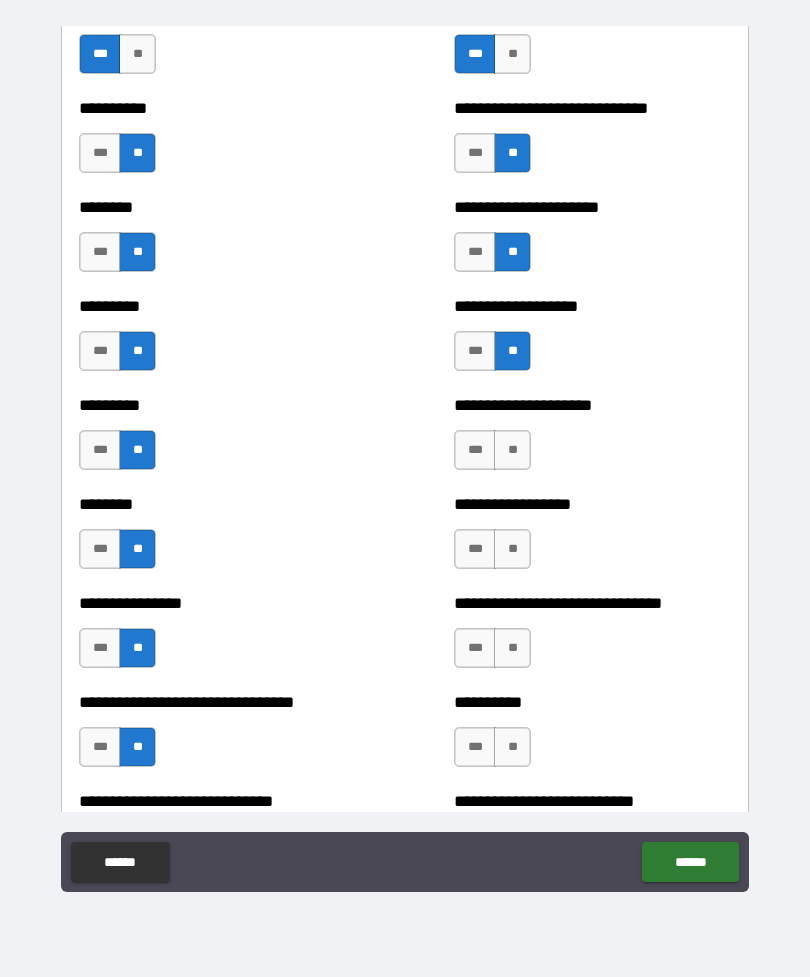 click on "***" at bounding box center [475, 351] 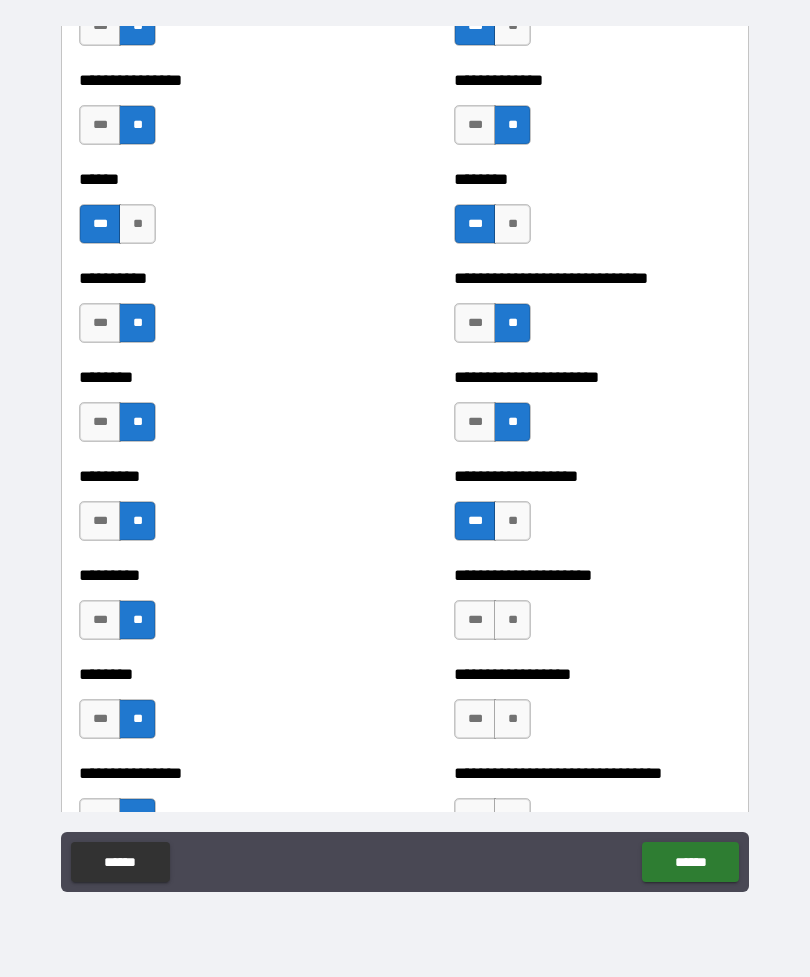 scroll, scrollTop: 6892, scrollLeft: 0, axis: vertical 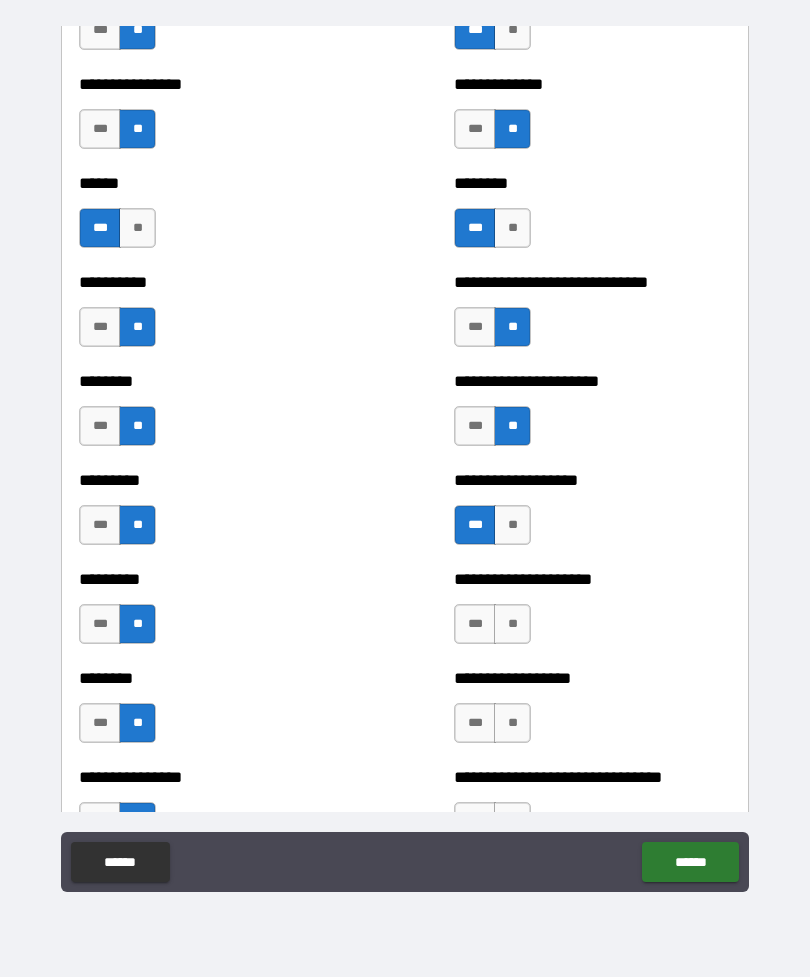 click on "**********" at bounding box center [592, 119] 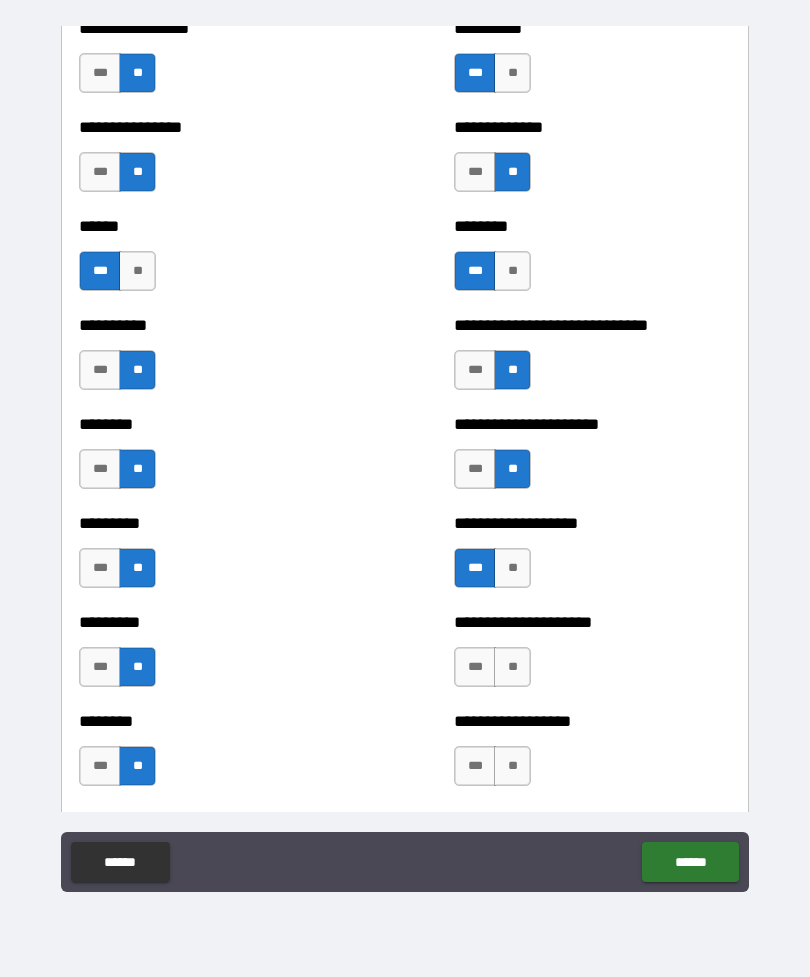 click on "***" at bounding box center (475, 73) 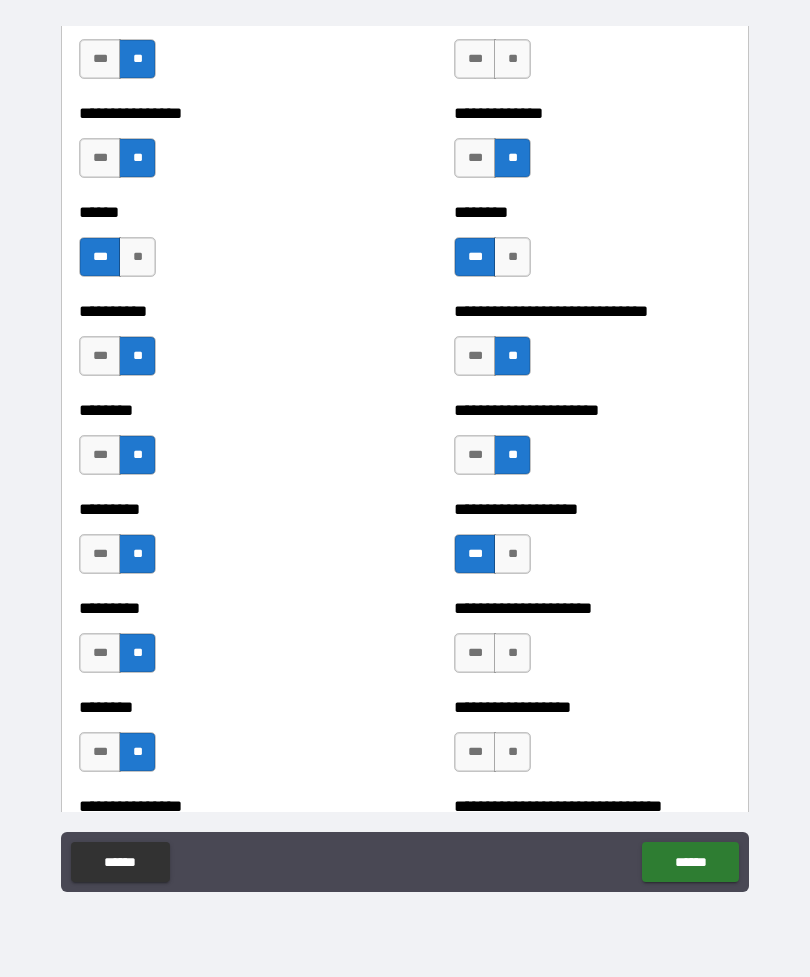 scroll, scrollTop: 6814, scrollLeft: 0, axis: vertical 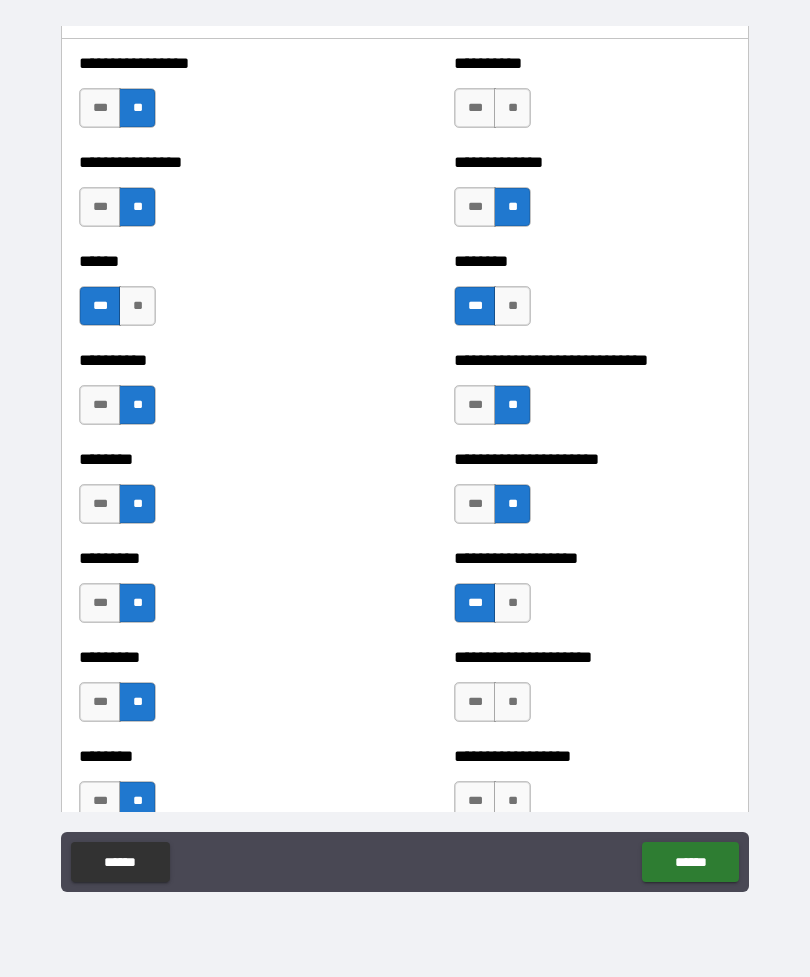 click on "**" at bounding box center (512, 108) 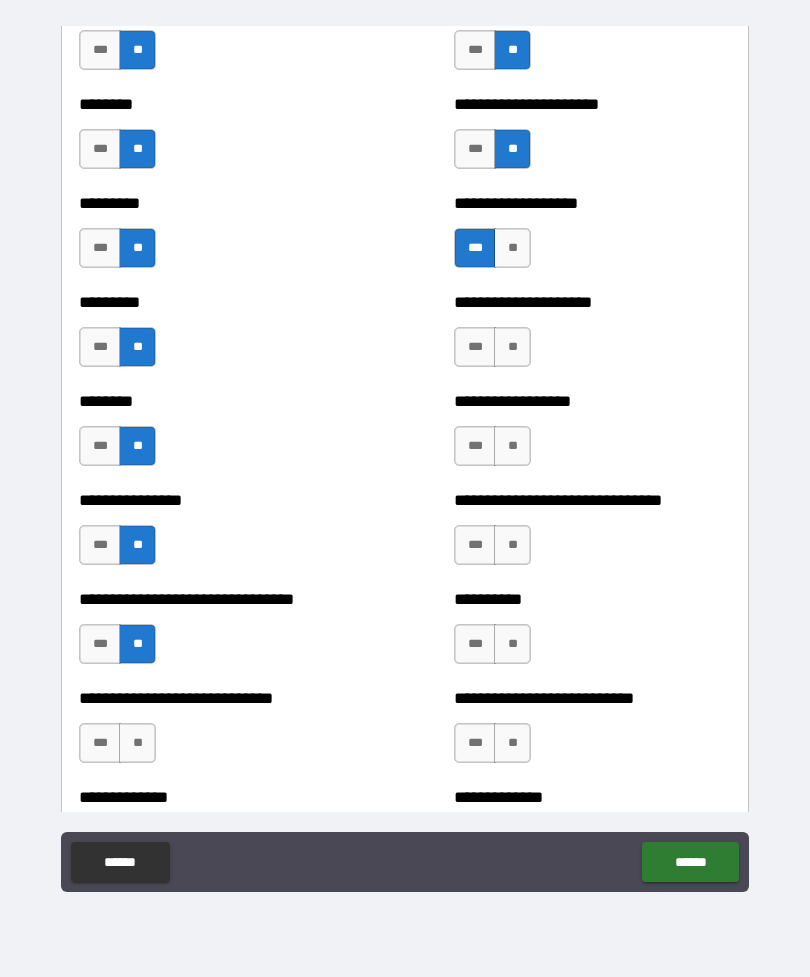 scroll, scrollTop: 7186, scrollLeft: 0, axis: vertical 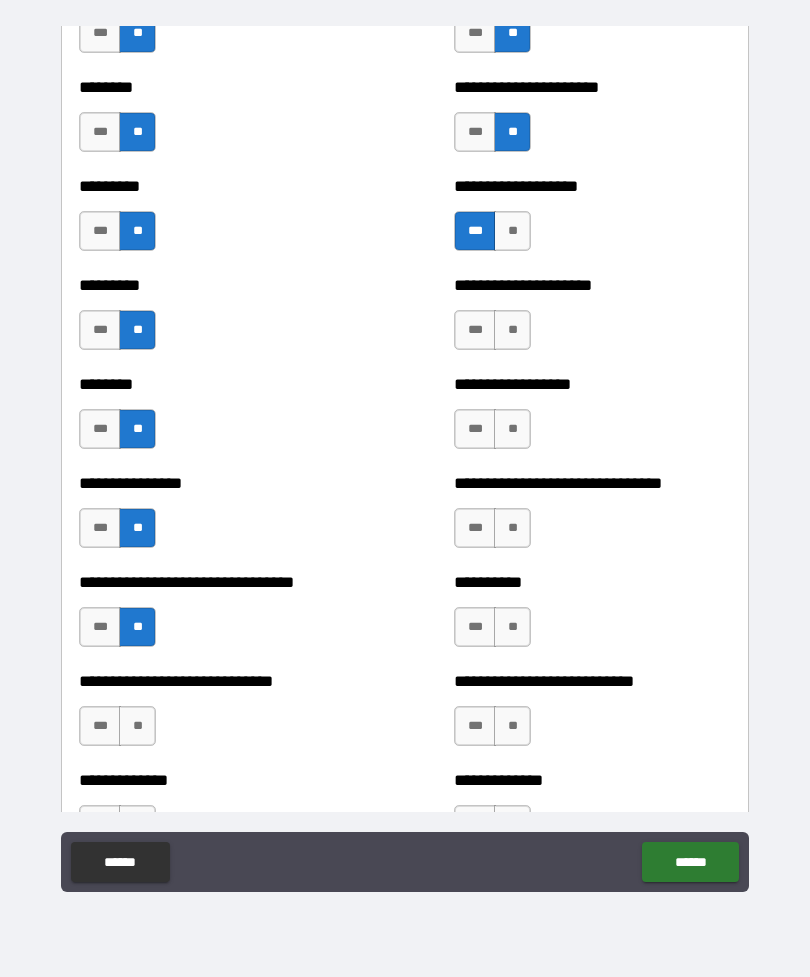 click on "**" at bounding box center [512, 330] 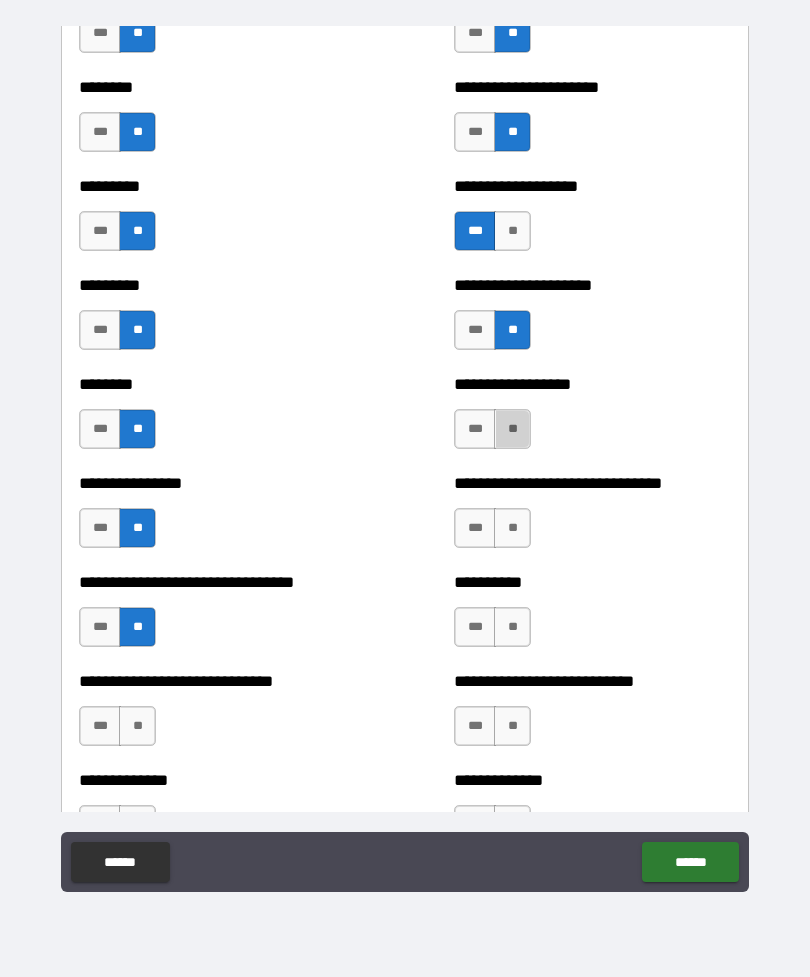 click on "**" at bounding box center [512, 429] 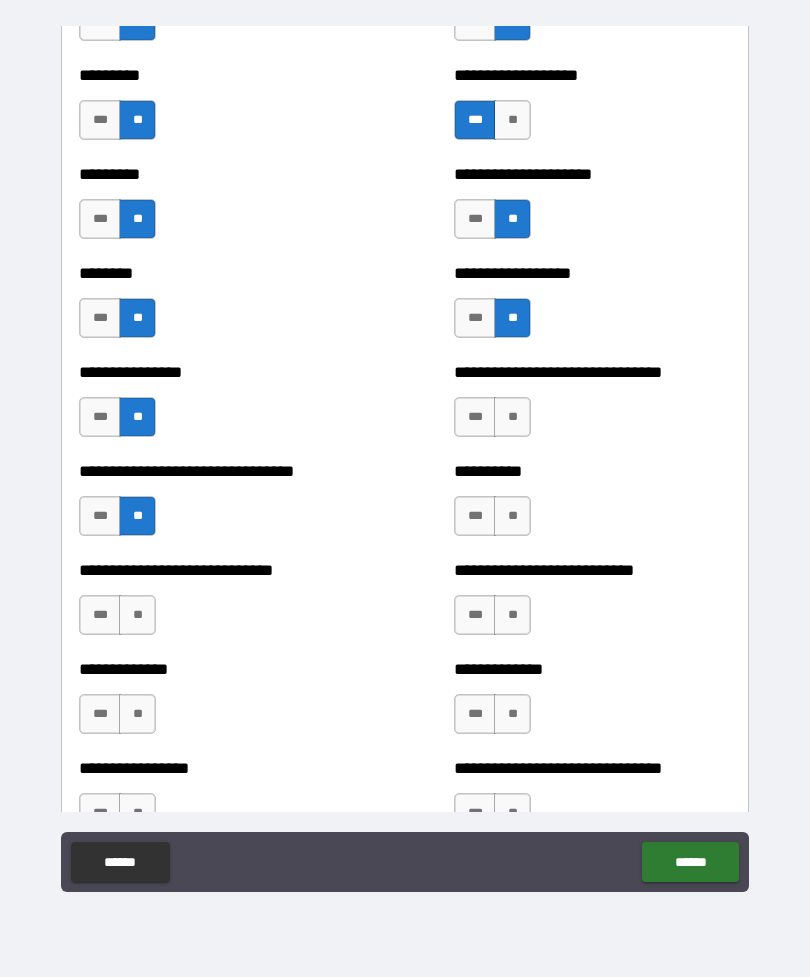 scroll, scrollTop: 7302, scrollLeft: 0, axis: vertical 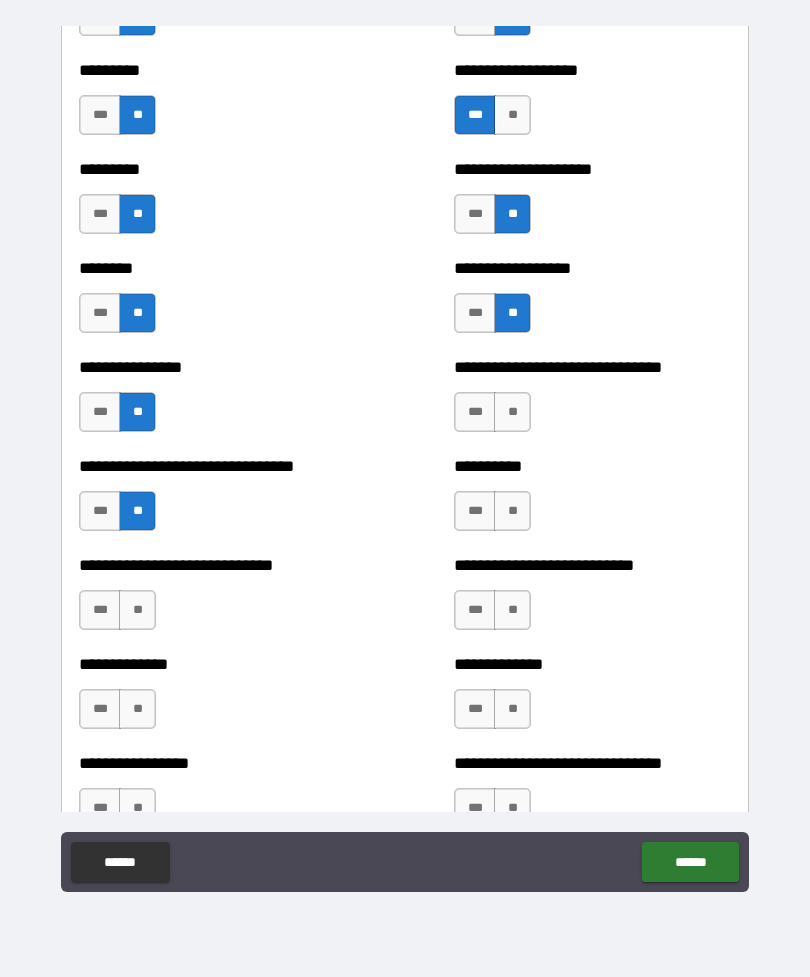 click on "**" at bounding box center [512, 412] 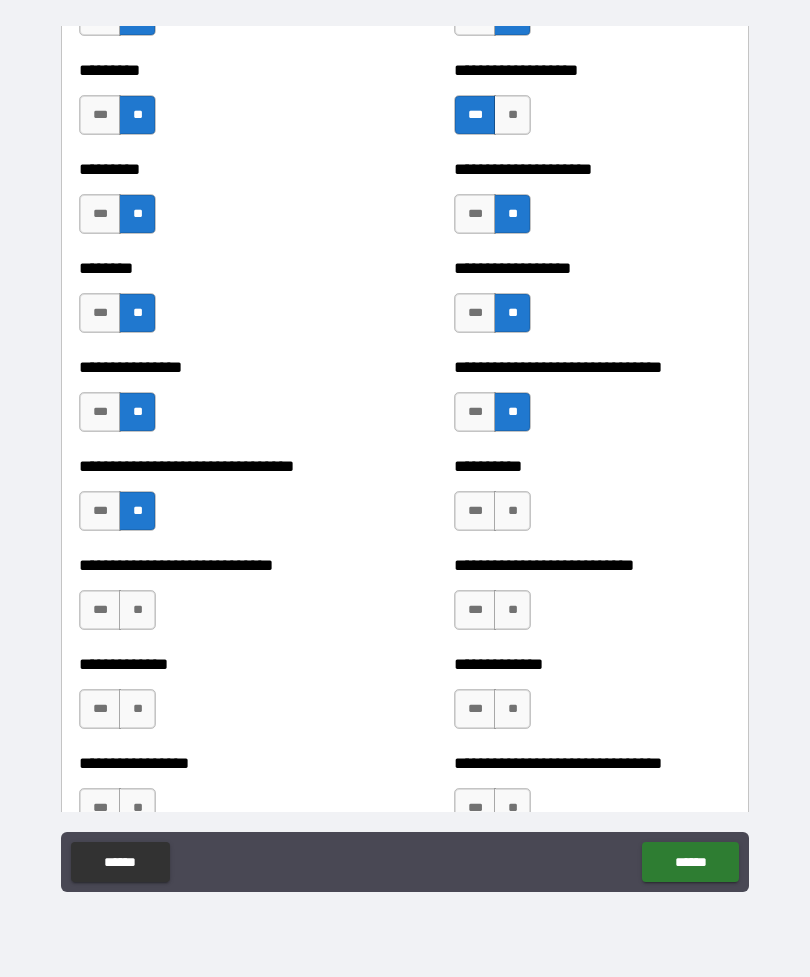 click on "**" at bounding box center (512, 511) 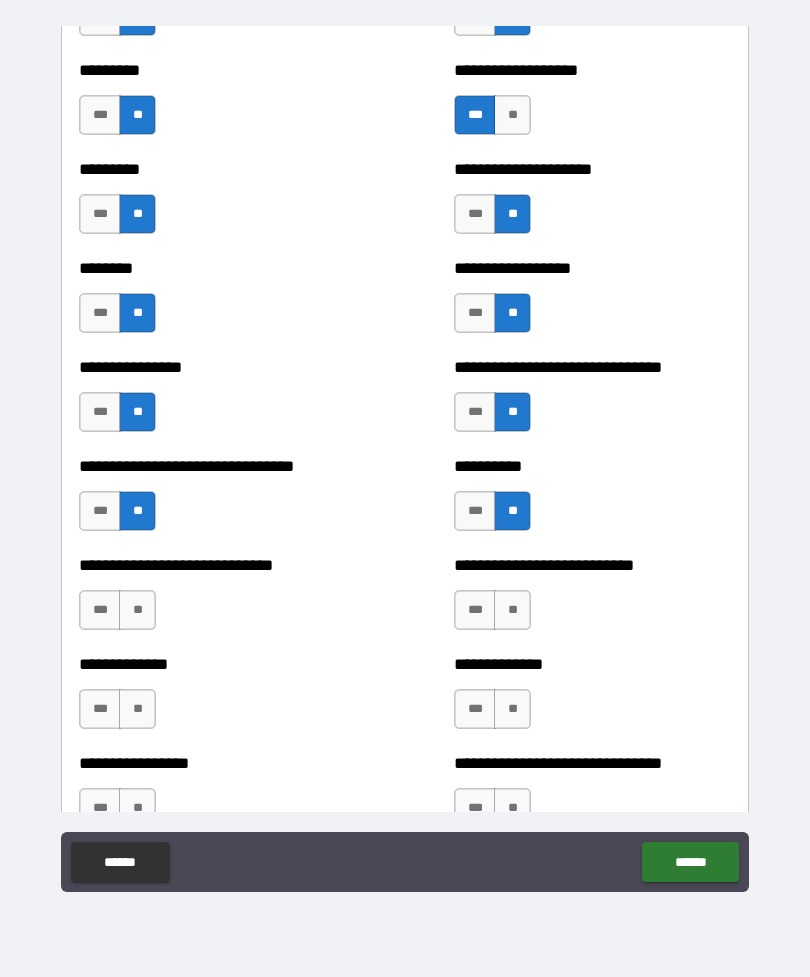 click on "**" at bounding box center (512, 610) 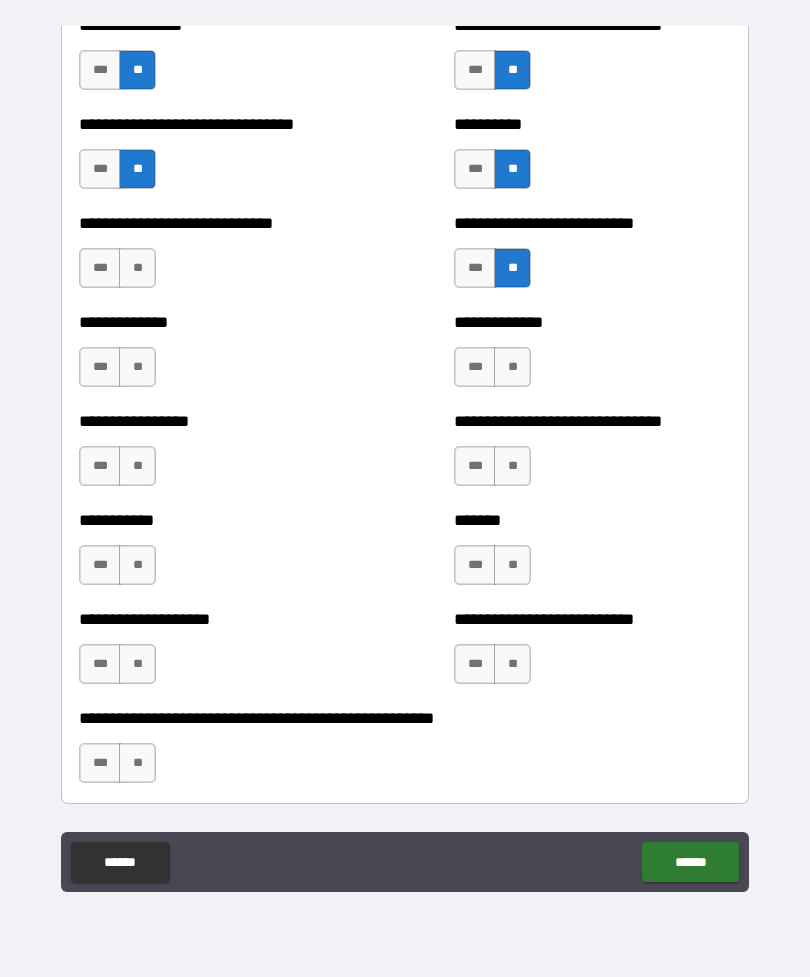 scroll, scrollTop: 7648, scrollLeft: 0, axis: vertical 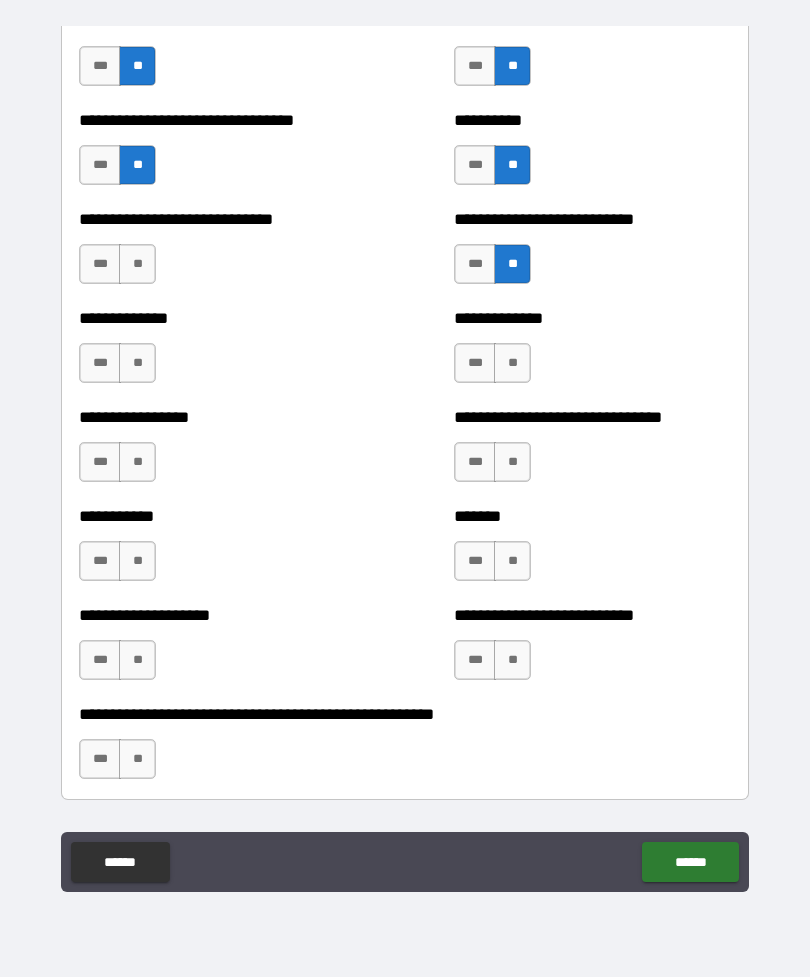 click on "**" at bounding box center [512, 363] 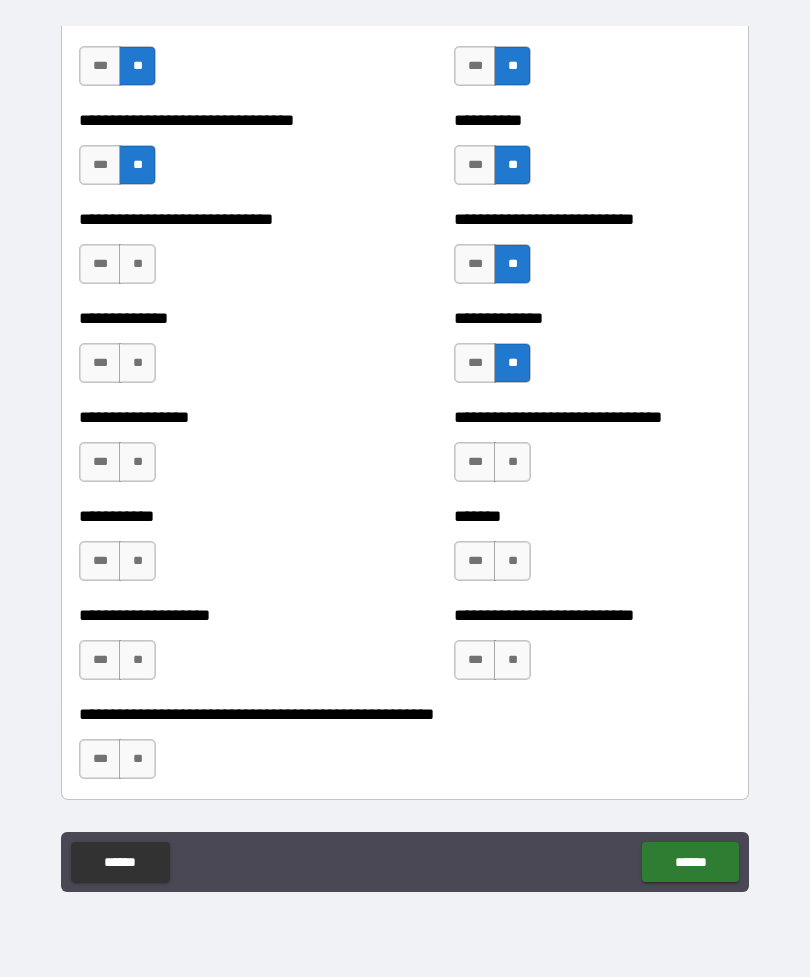 click on "**" at bounding box center [512, 462] 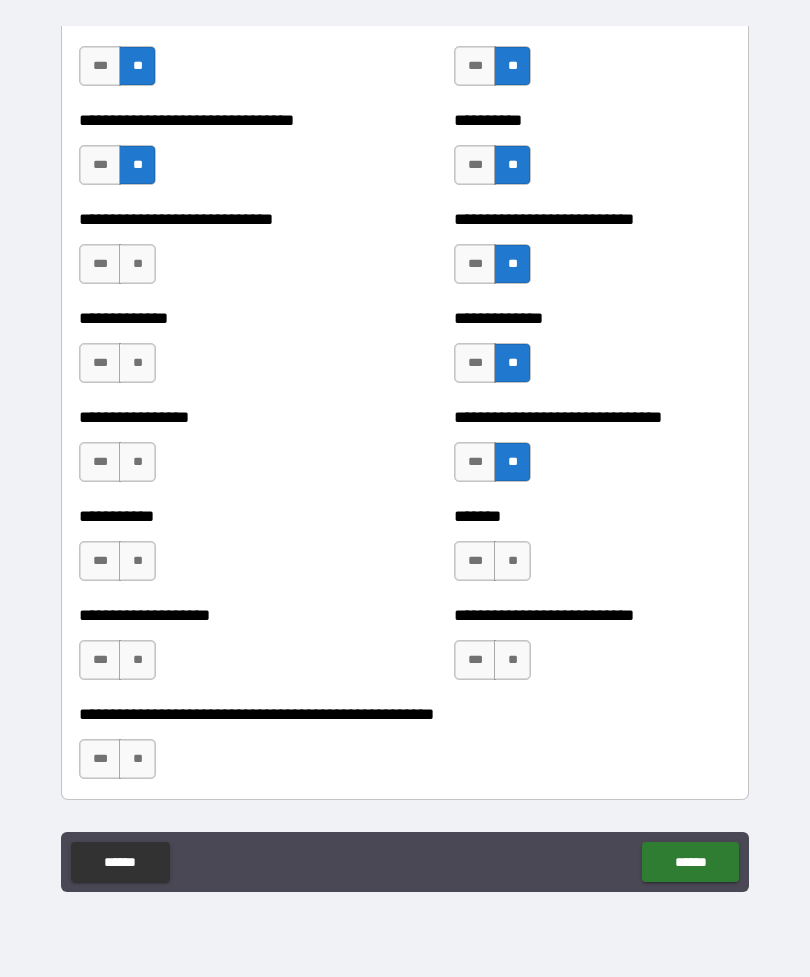 click on "**" at bounding box center (512, 561) 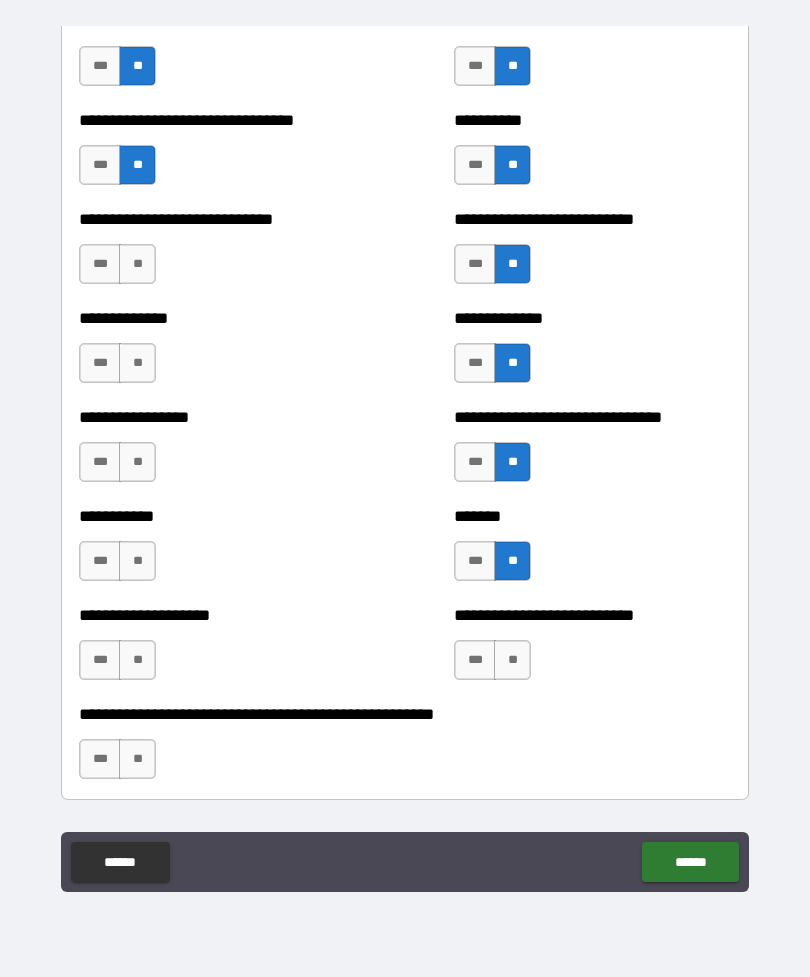 click on "**" at bounding box center (512, 660) 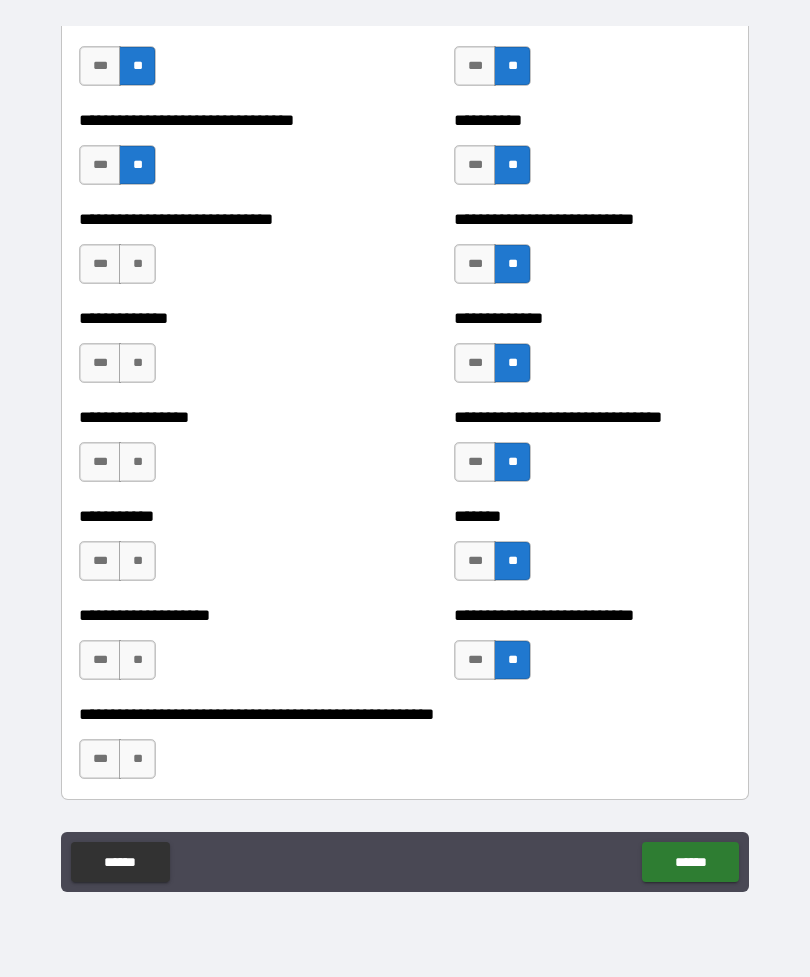 click on "**" at bounding box center [137, 264] 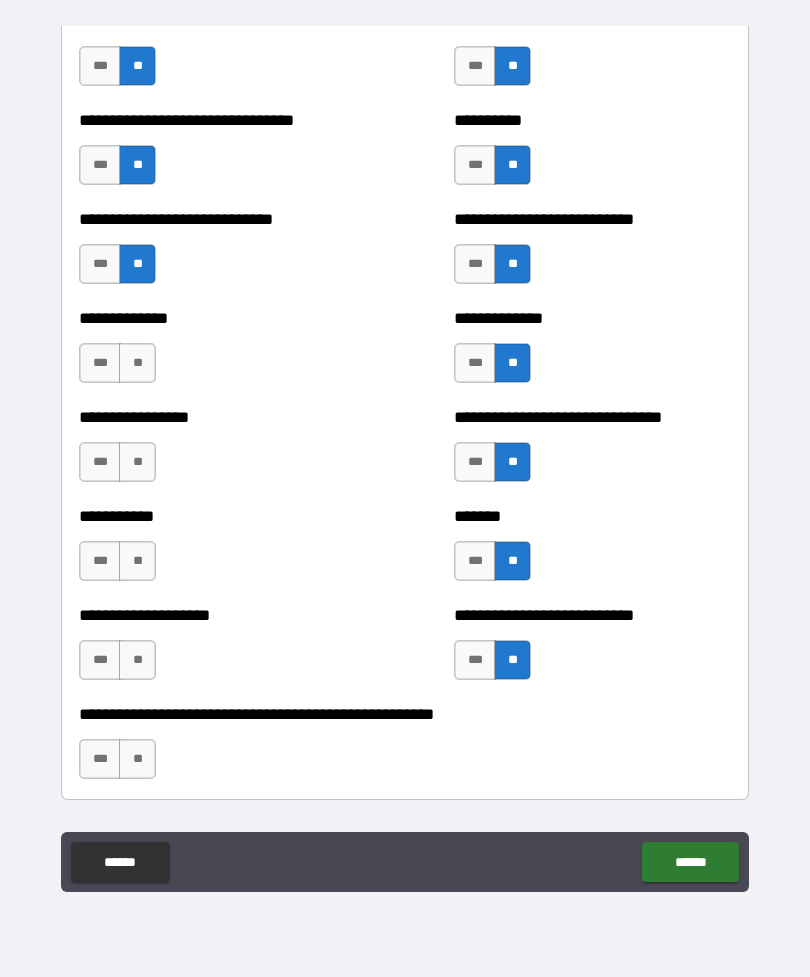click on "**" at bounding box center [137, 363] 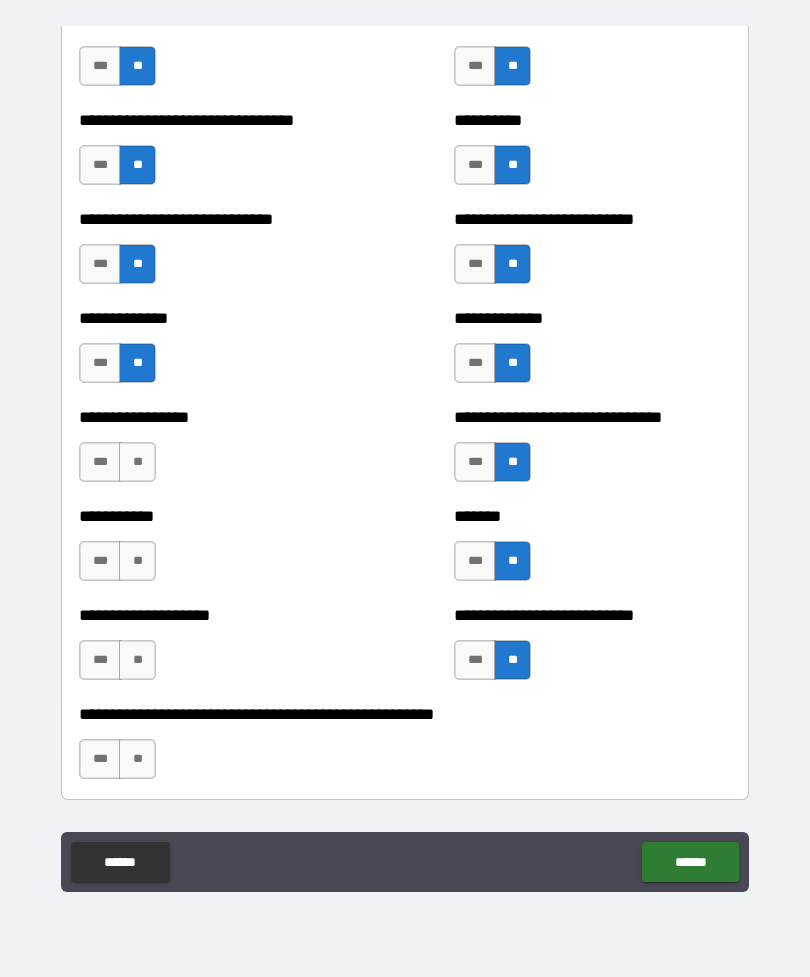 click on "**" at bounding box center [137, 462] 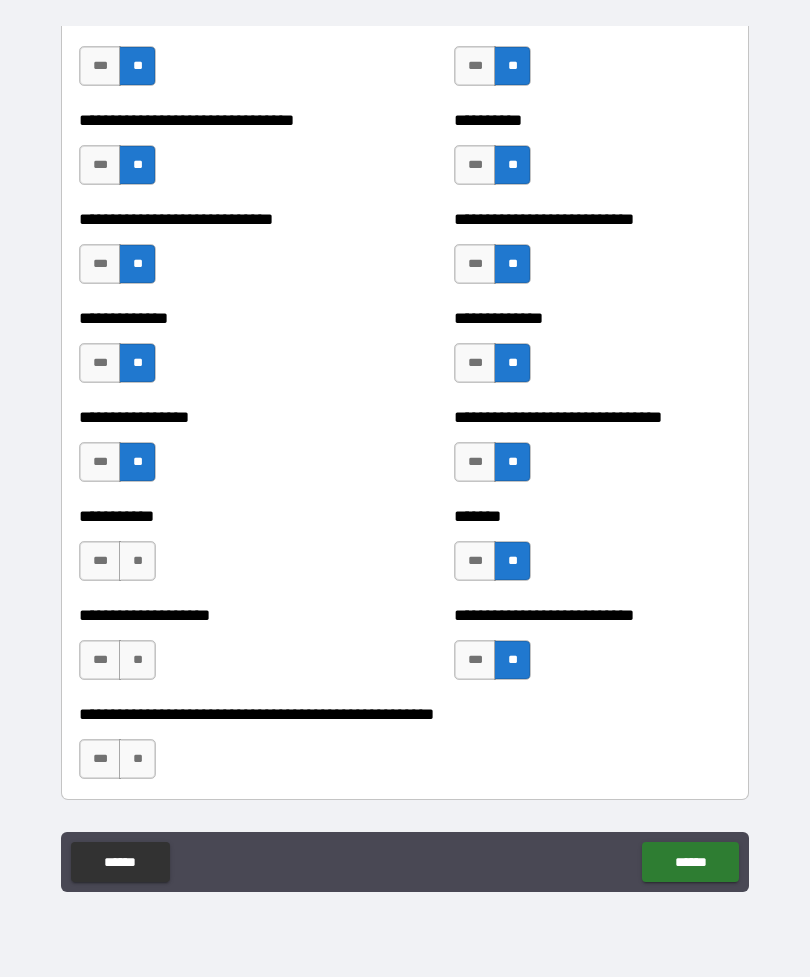 click on "**" at bounding box center (137, 561) 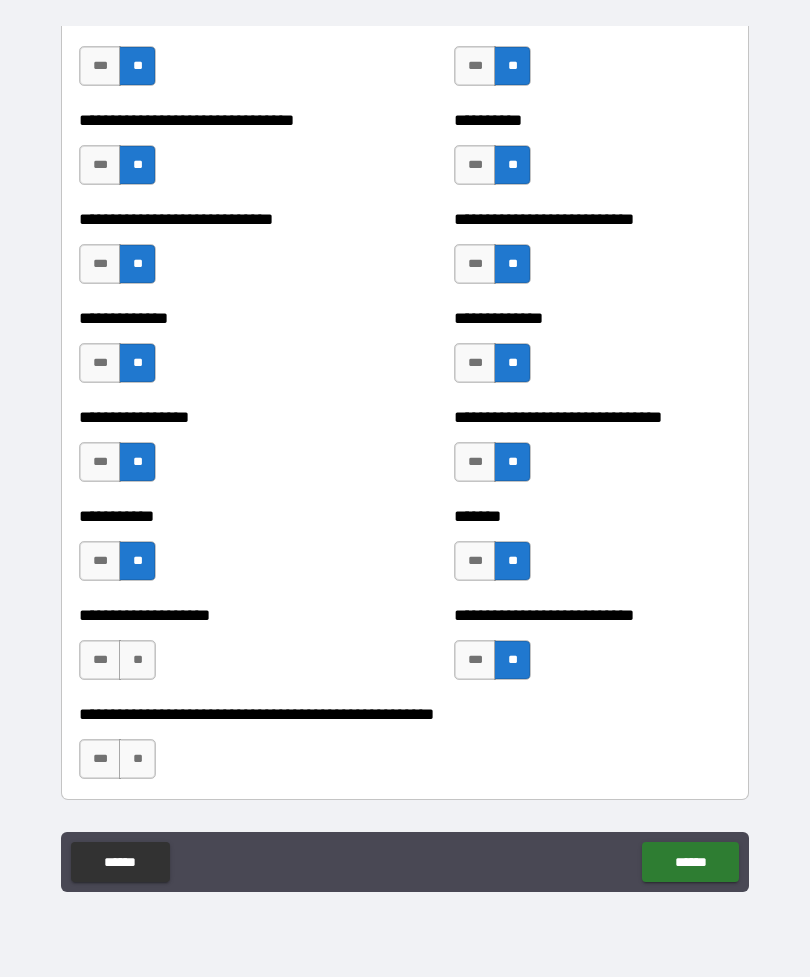 click on "**" at bounding box center [137, 660] 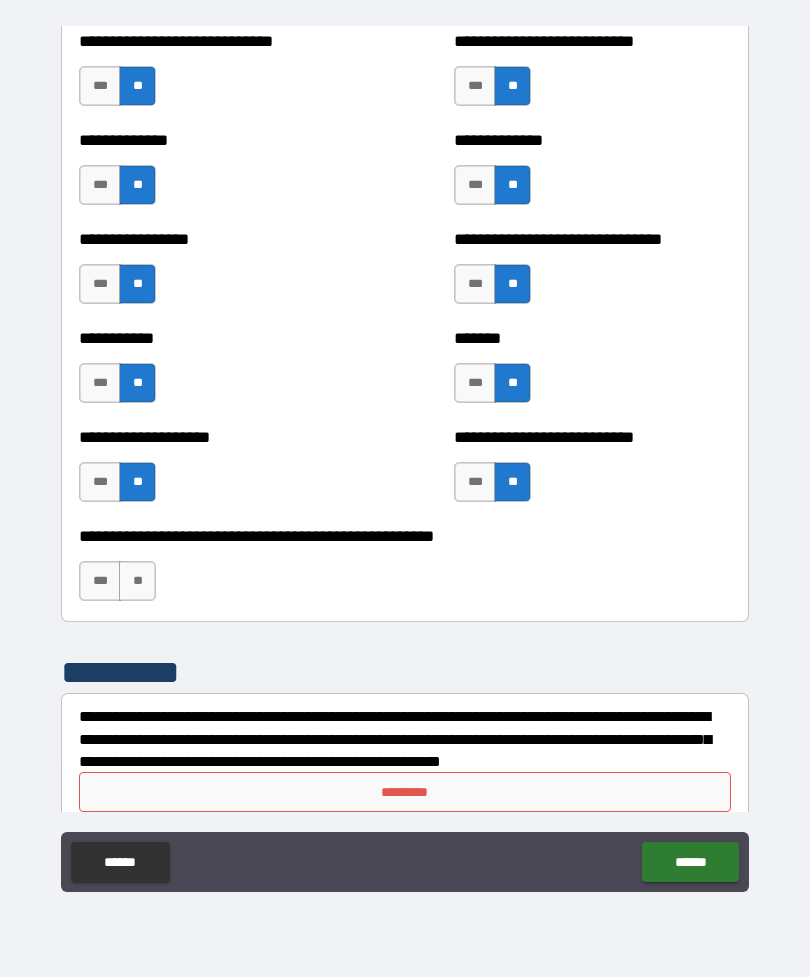 scroll, scrollTop: 7834, scrollLeft: 0, axis: vertical 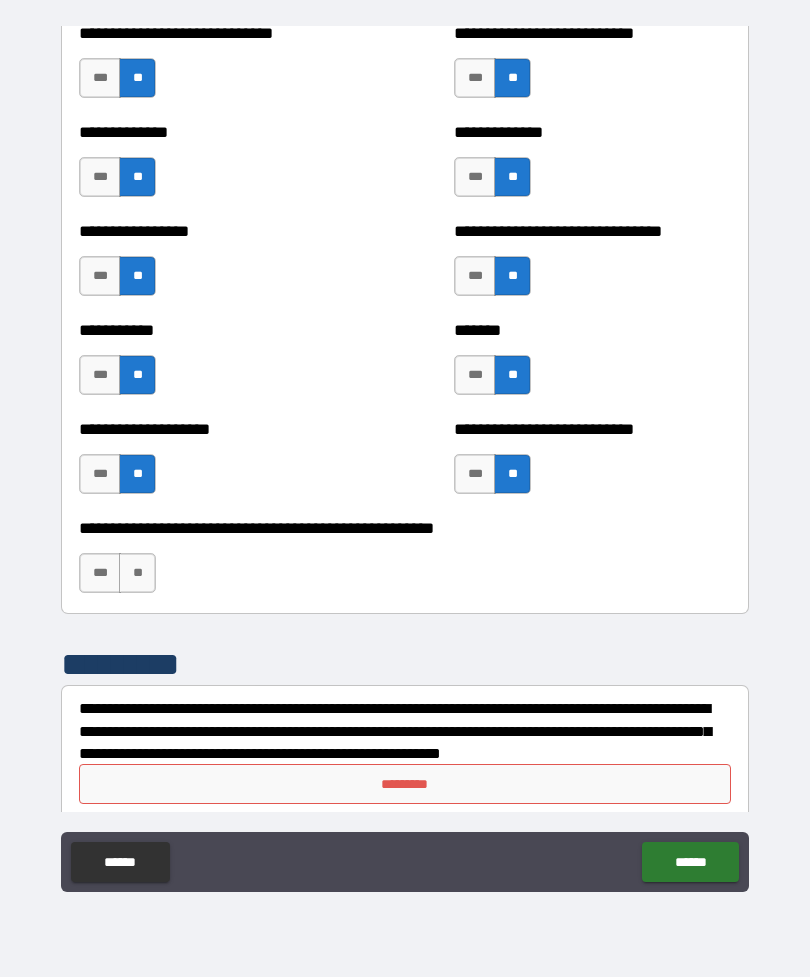 click on "**" at bounding box center [137, 573] 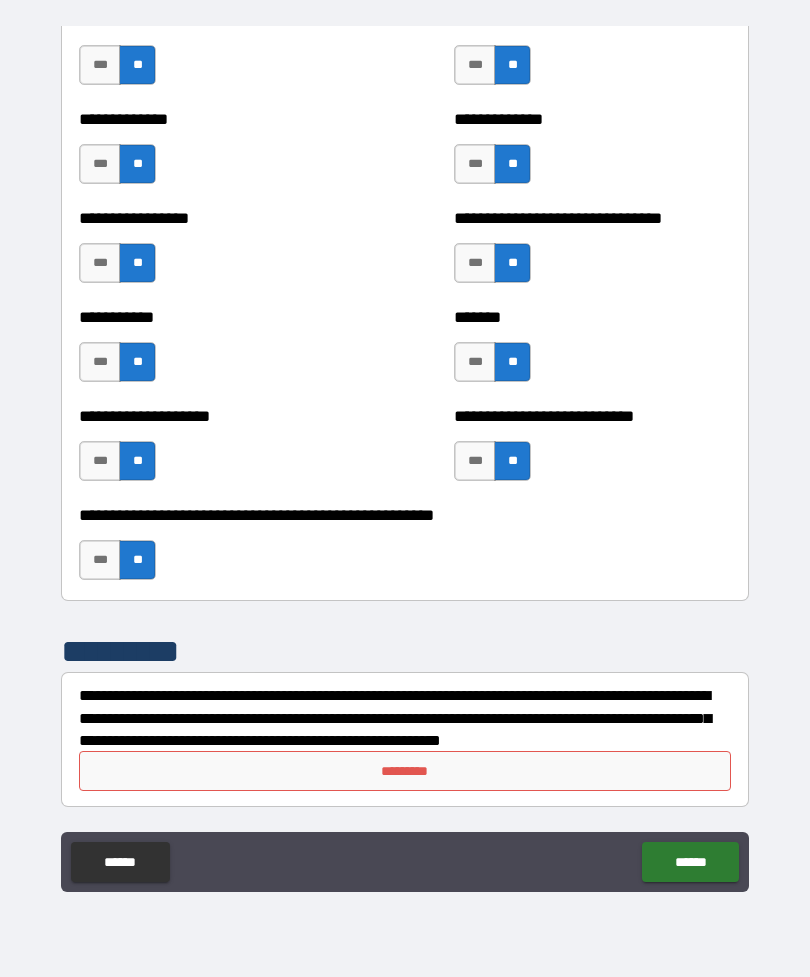scroll, scrollTop: 7847, scrollLeft: 0, axis: vertical 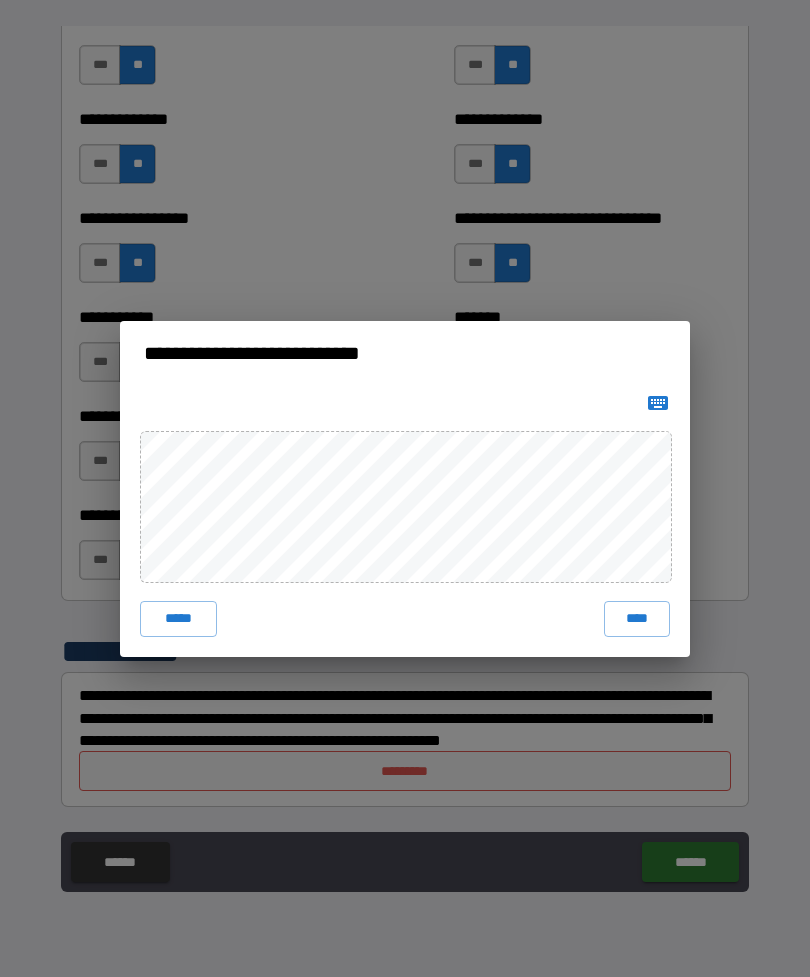 click on "****" at bounding box center [637, 619] 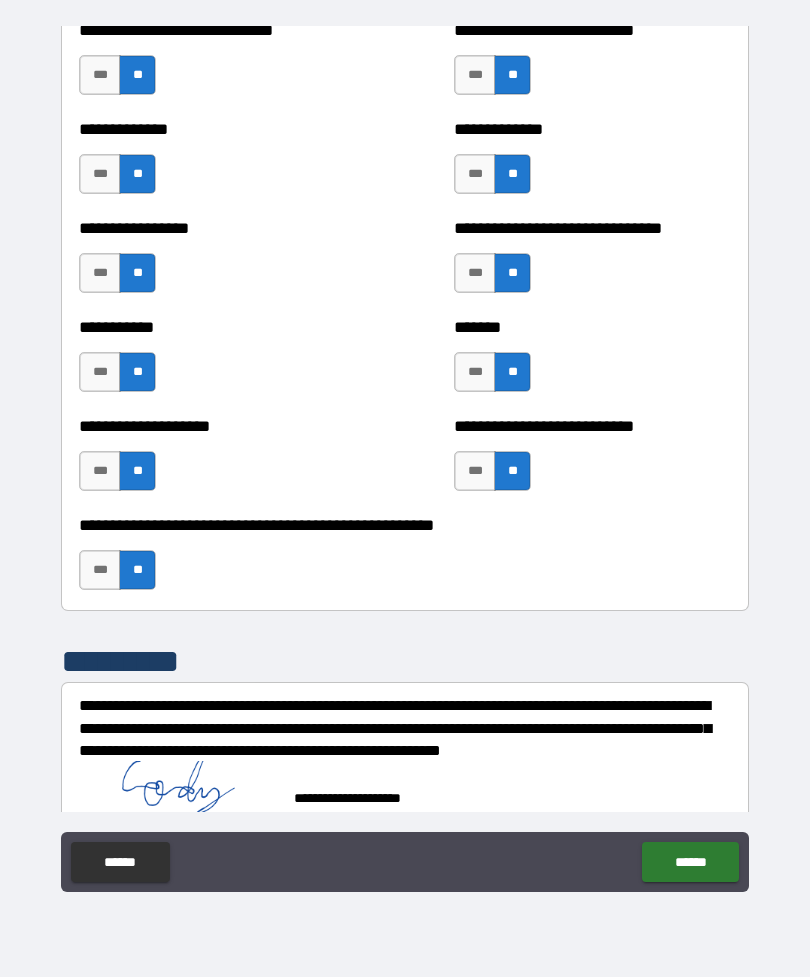 click on "******" at bounding box center (690, 862) 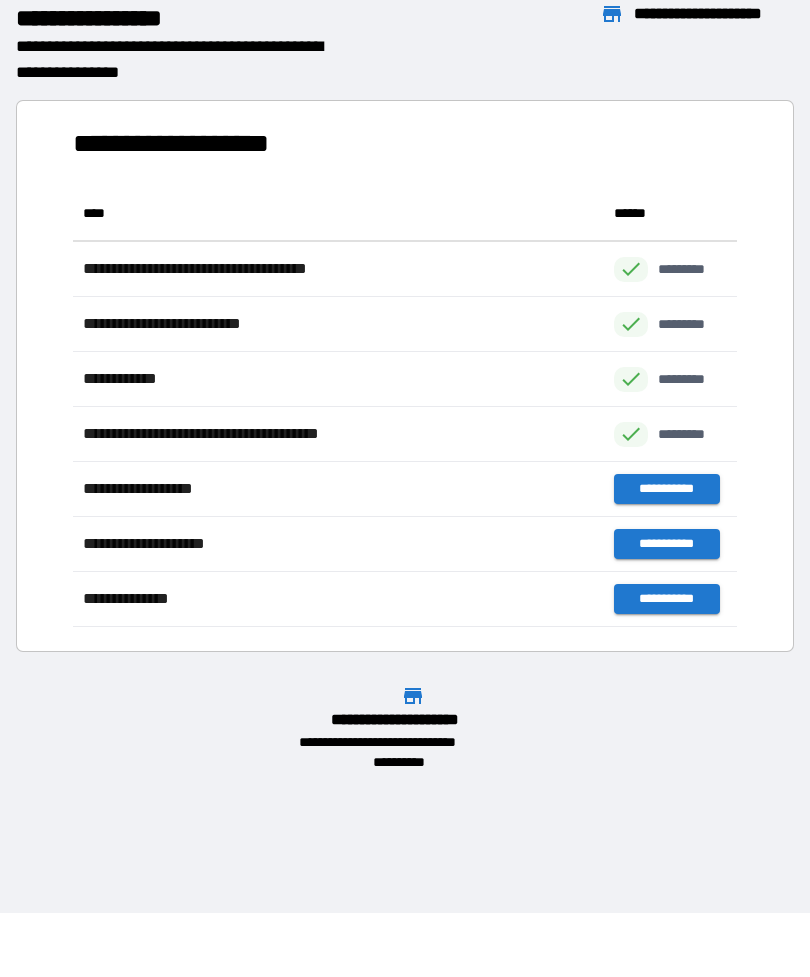 scroll, scrollTop: 1, scrollLeft: 1, axis: both 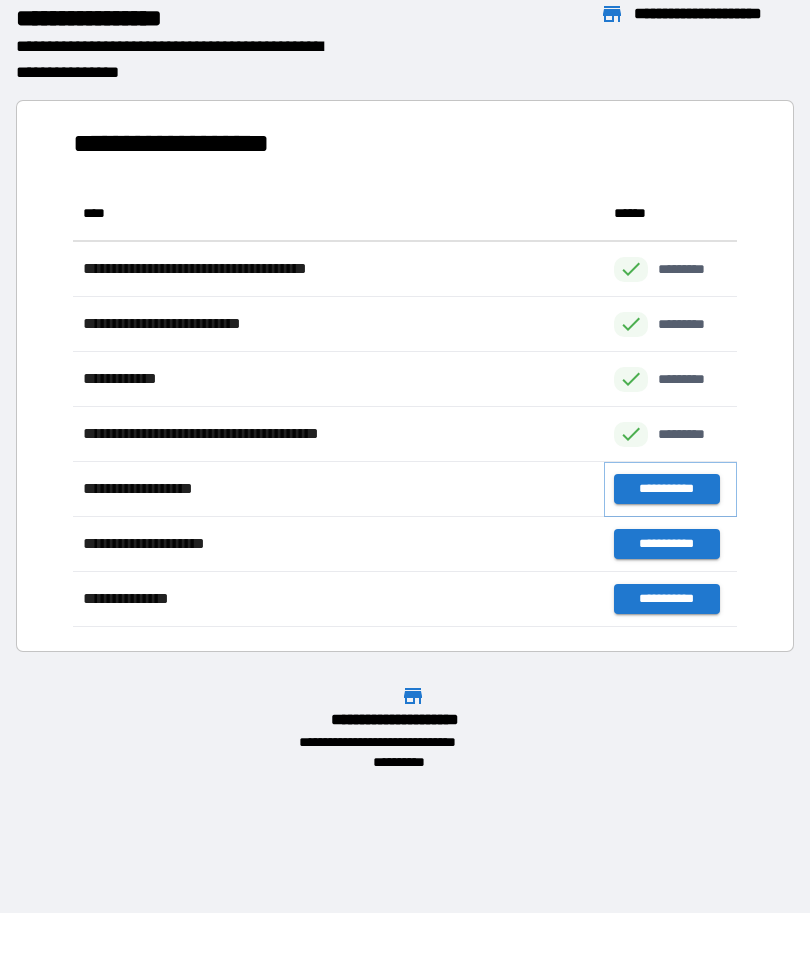 click on "**********" at bounding box center [666, 489] 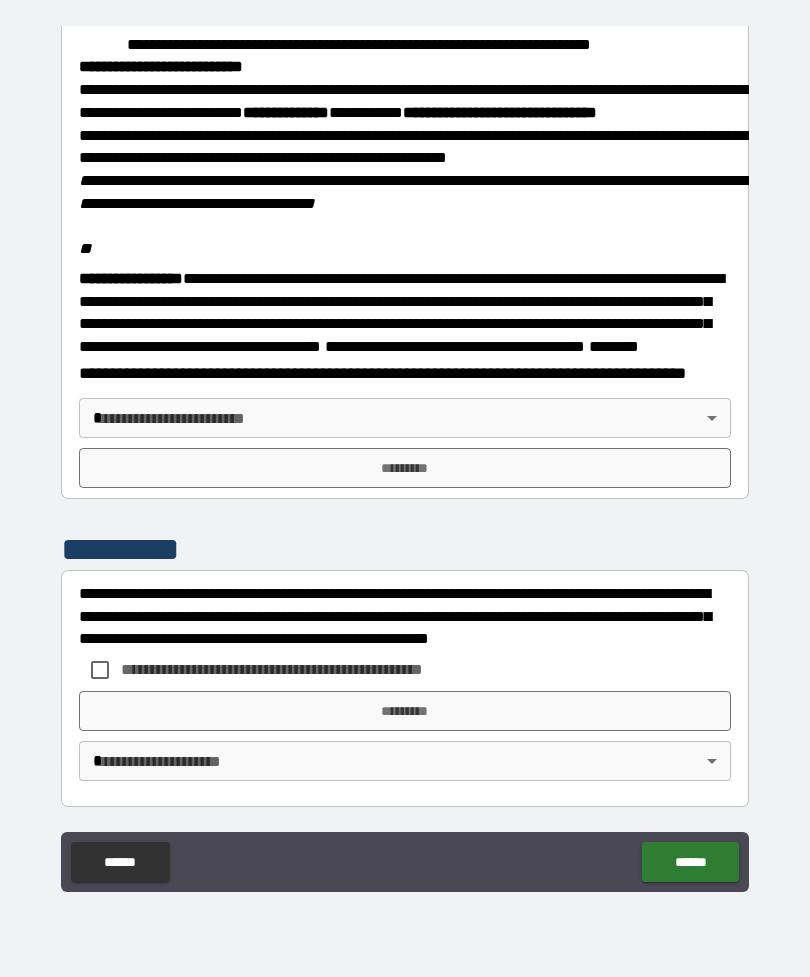 scroll, scrollTop: 2323, scrollLeft: 0, axis: vertical 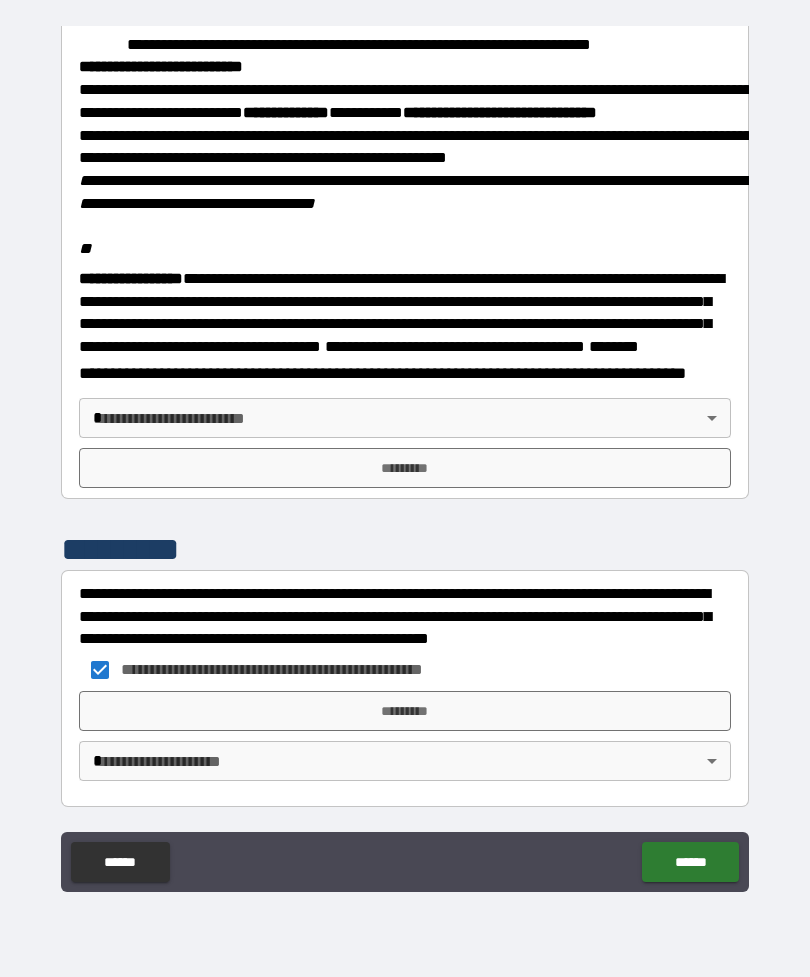 click on "**********" at bounding box center (405, 456) 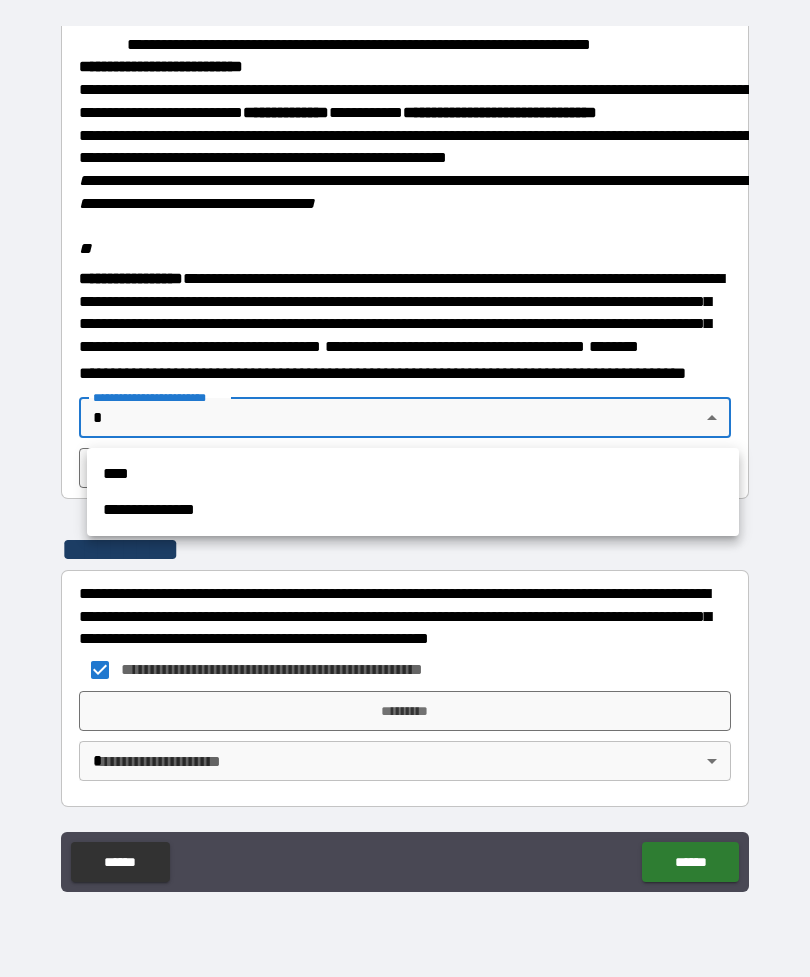 click on "****" at bounding box center [413, 474] 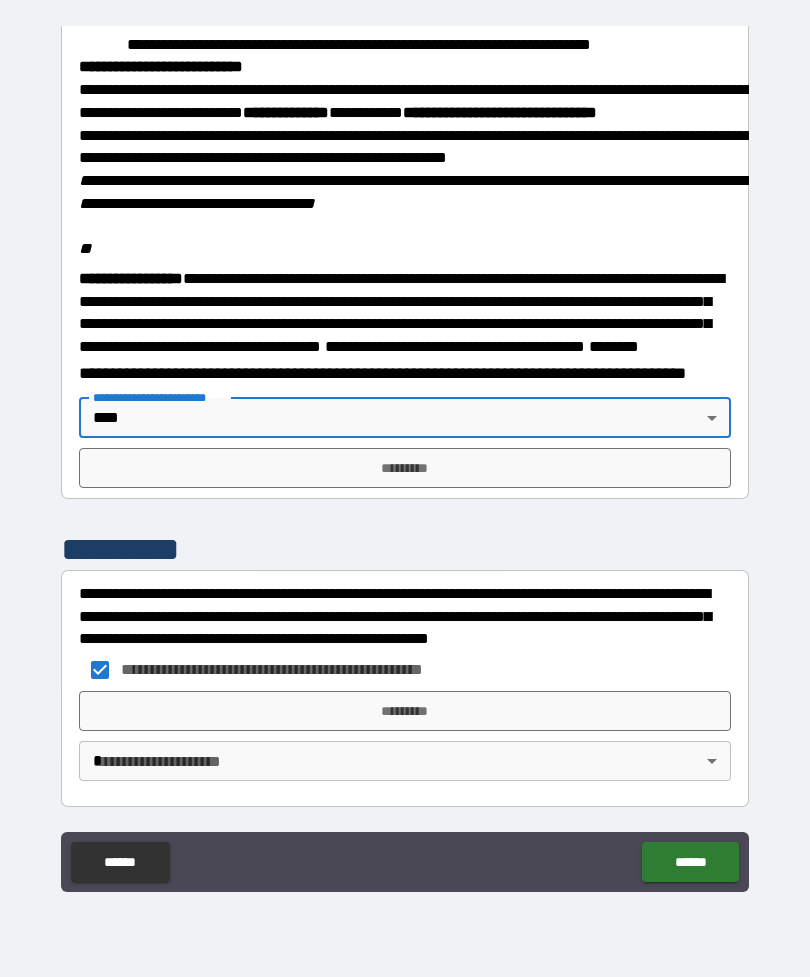 click on "*********" at bounding box center (405, 468) 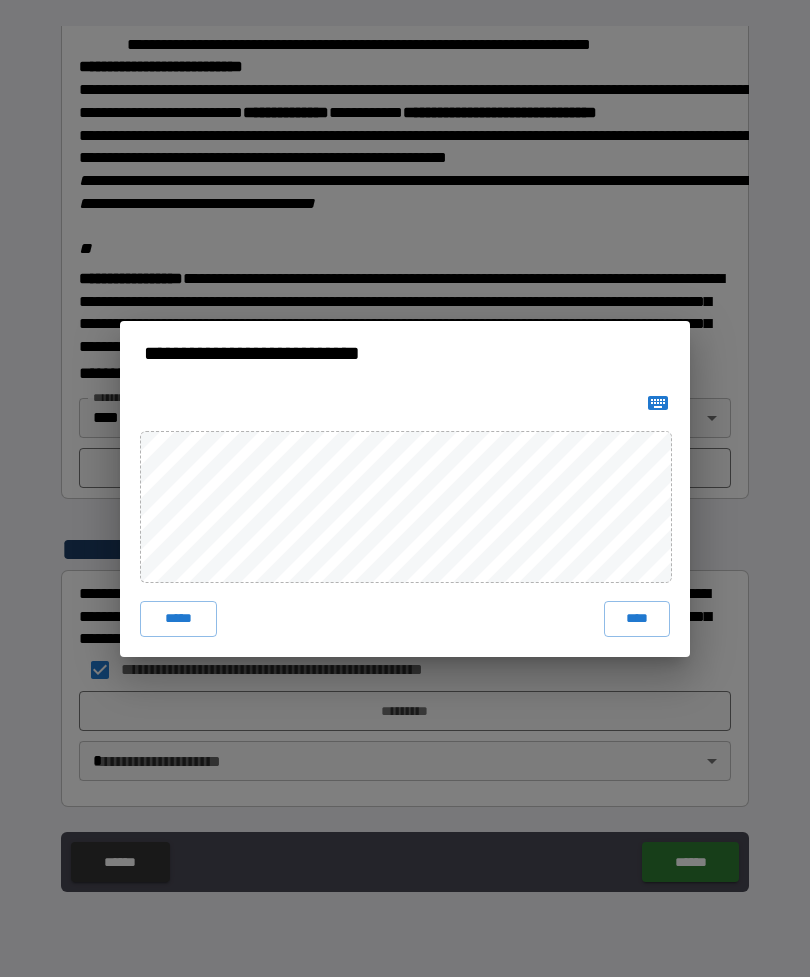 click on "****" at bounding box center [637, 619] 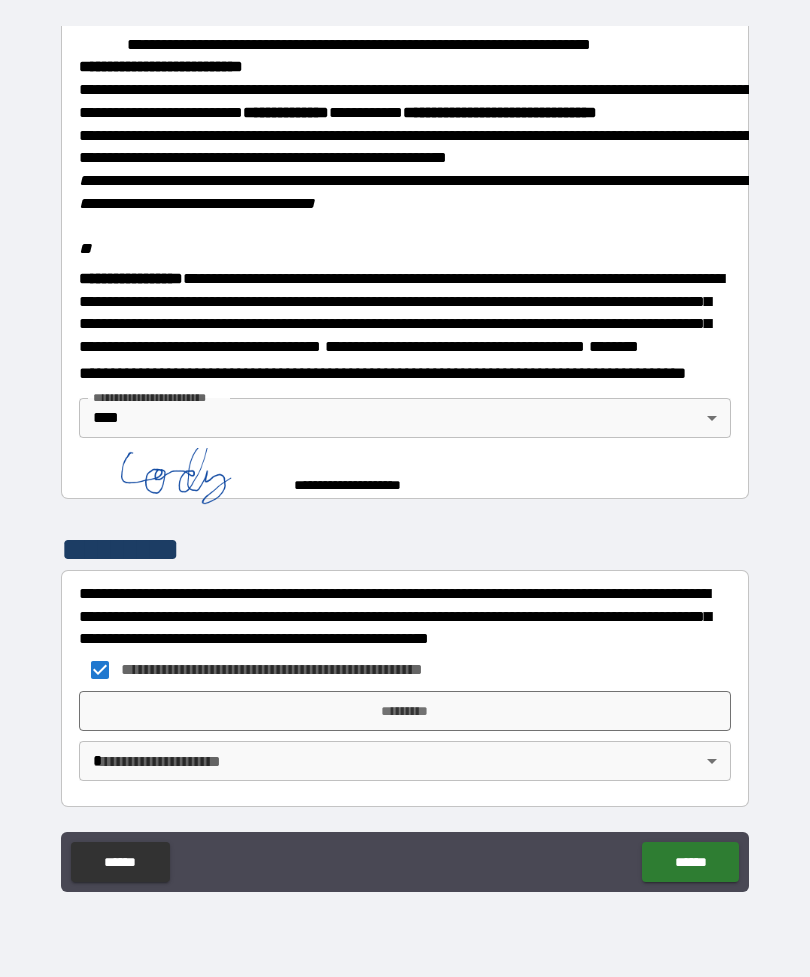 scroll, scrollTop: 2313, scrollLeft: 0, axis: vertical 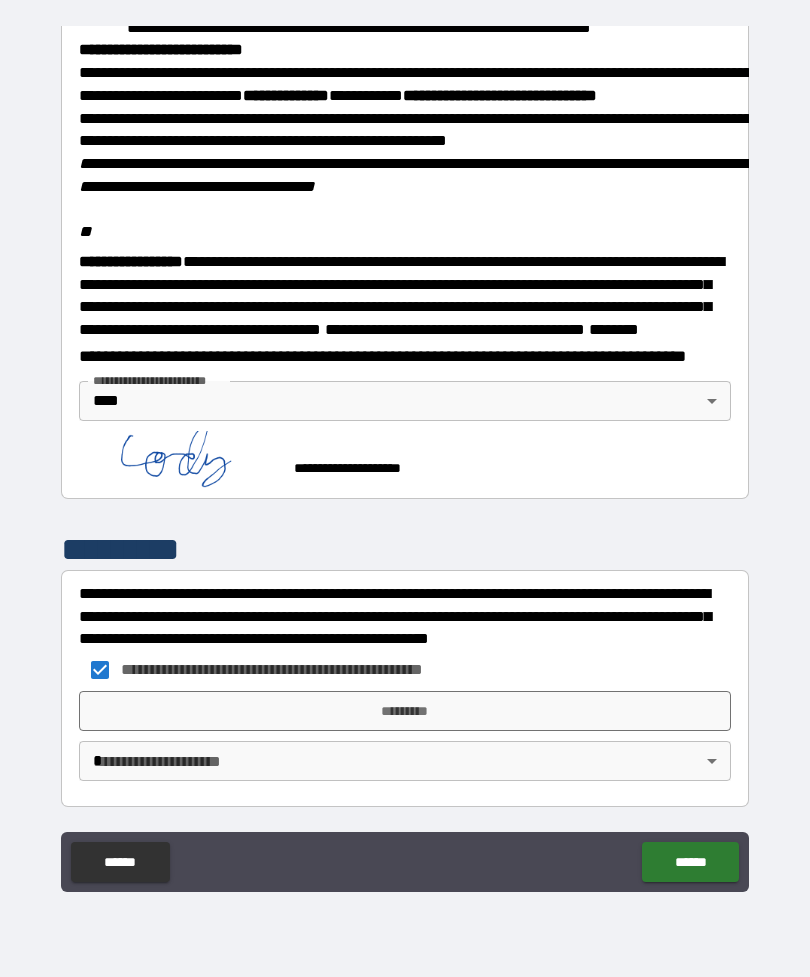 click on "*********" at bounding box center [405, 711] 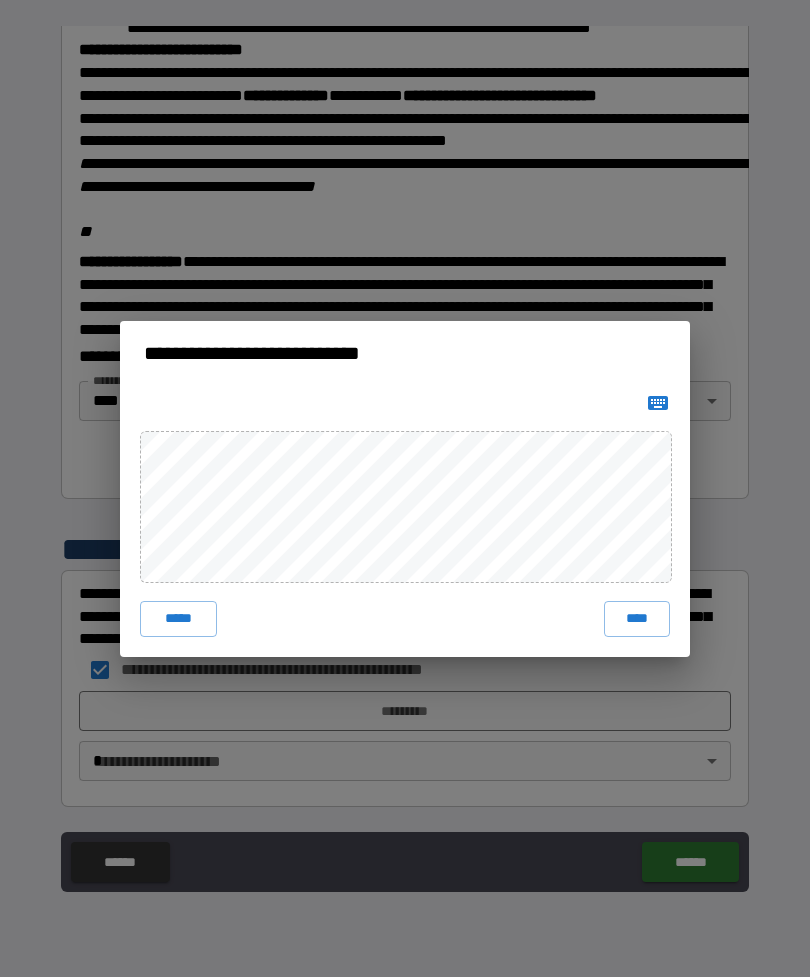 click on "****" at bounding box center [637, 619] 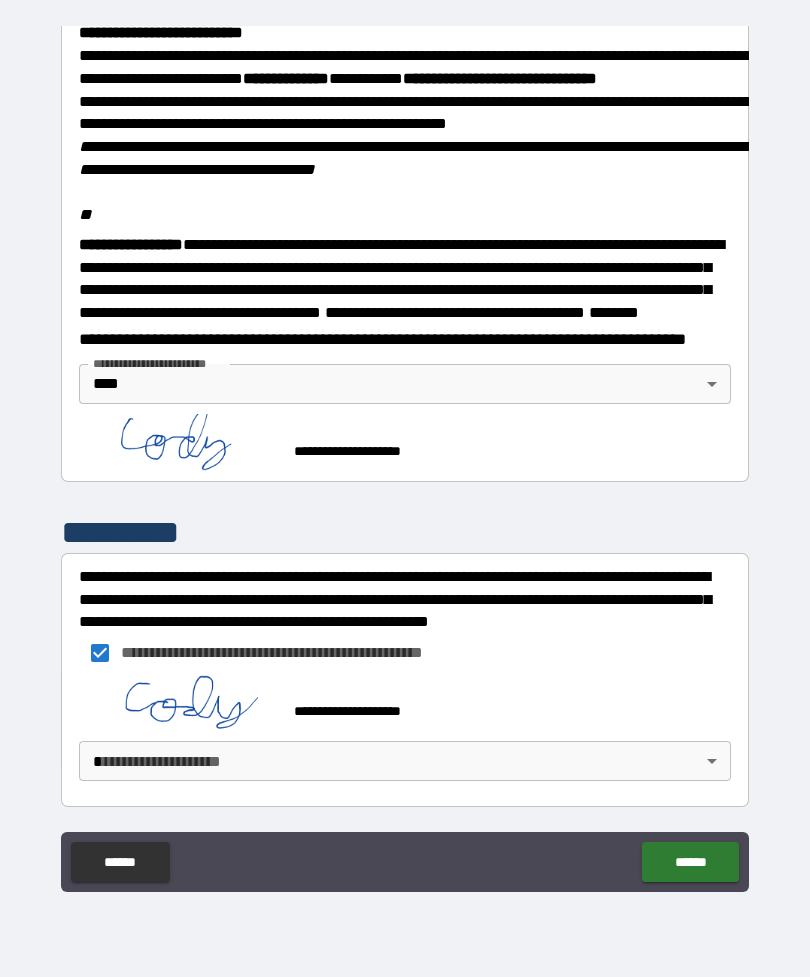 click on "******" at bounding box center (690, 862) 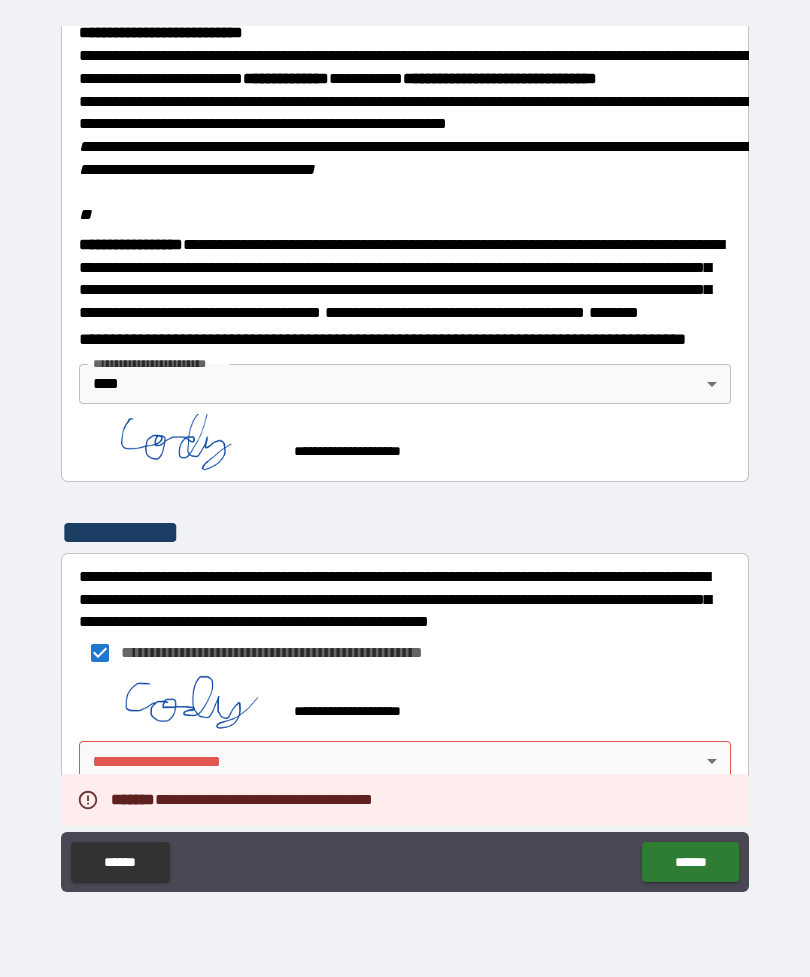click on "**********" at bounding box center (405, 456) 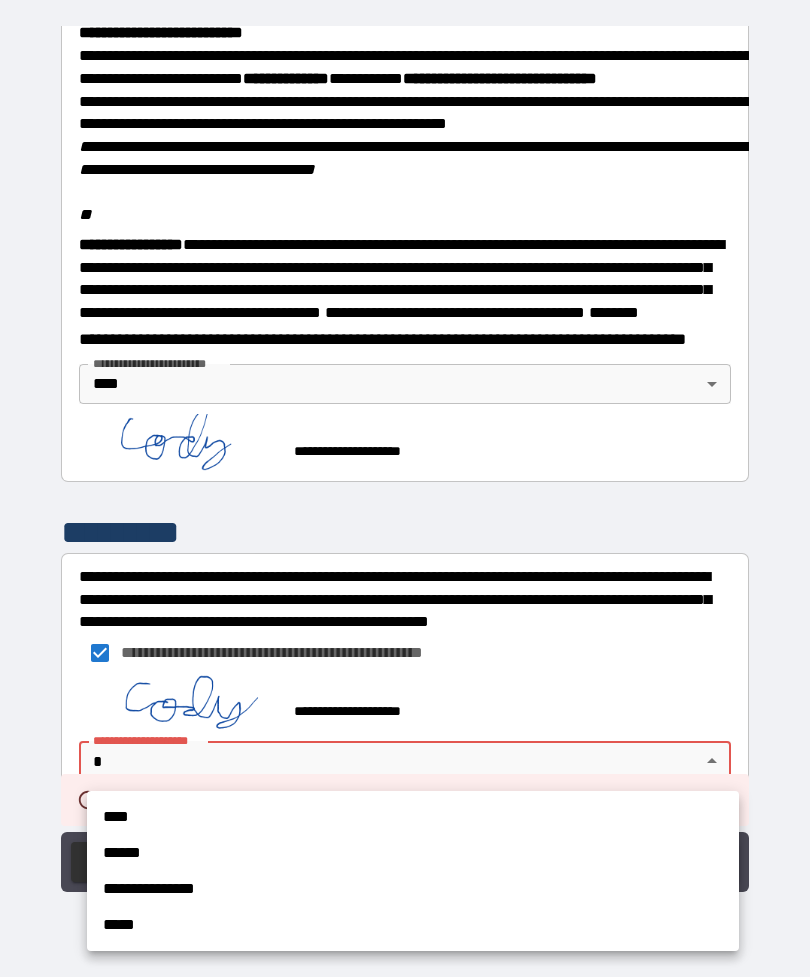 click on "****" at bounding box center [413, 817] 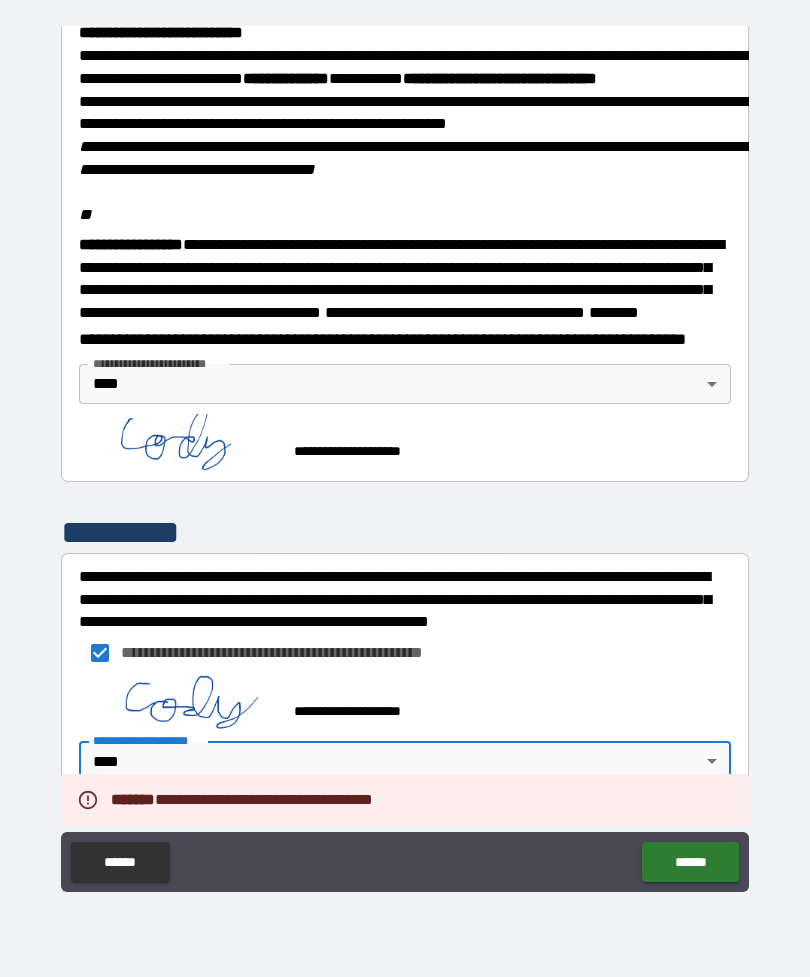 click on "******" at bounding box center [690, 862] 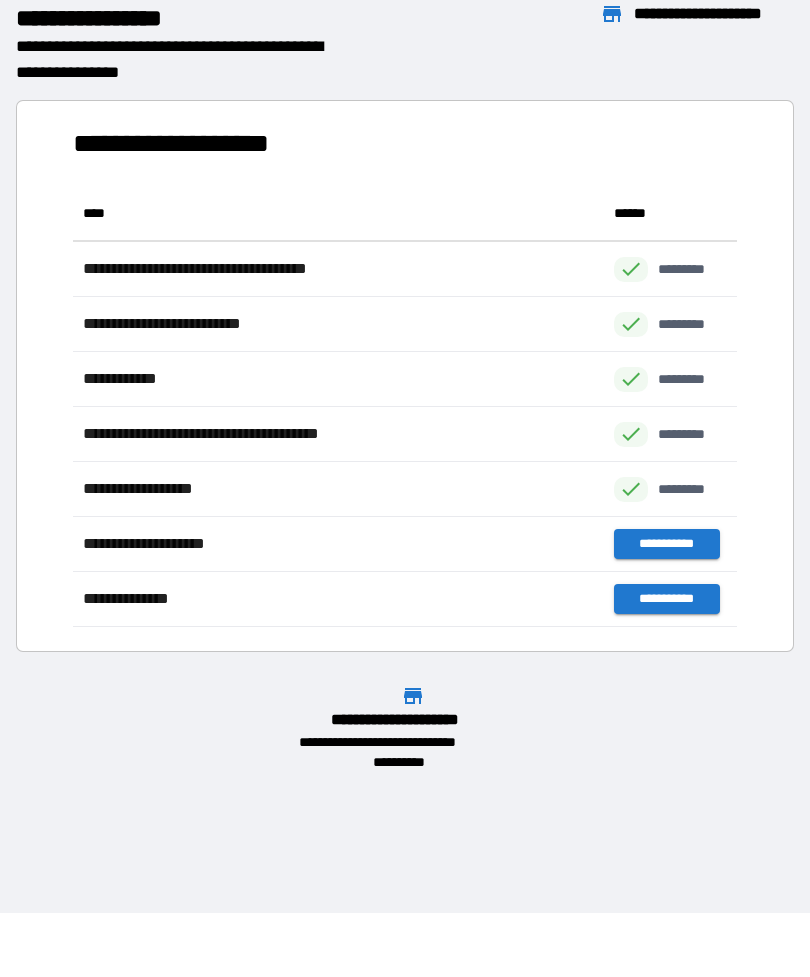scroll, scrollTop: 1, scrollLeft: 1, axis: both 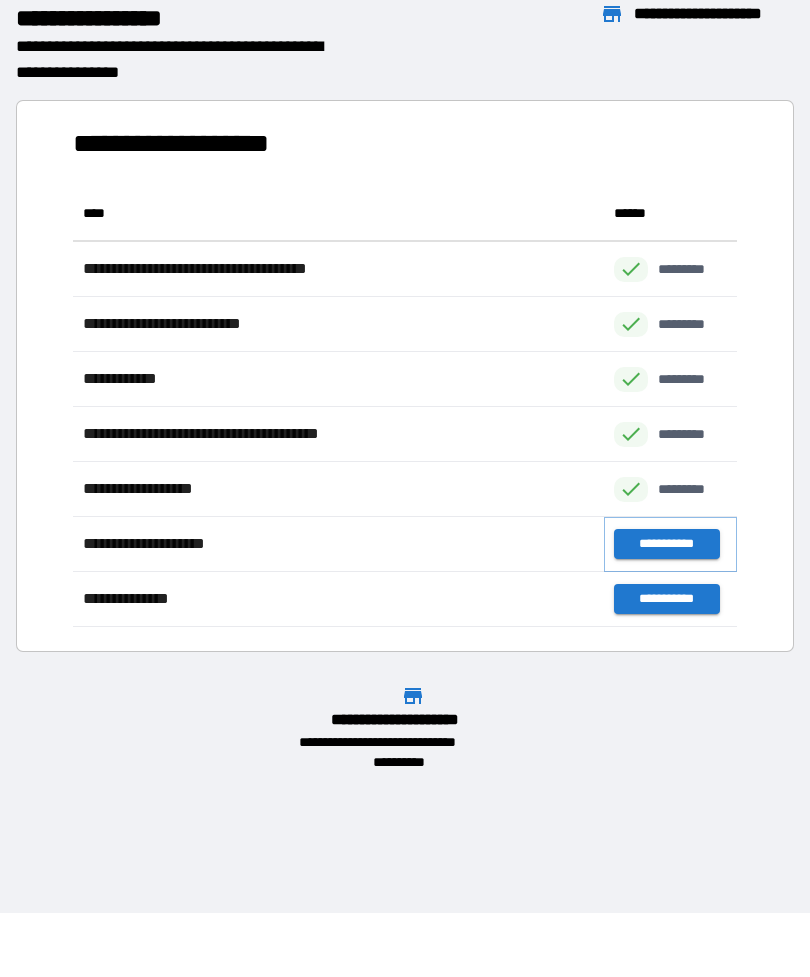 click on "**********" at bounding box center [666, 544] 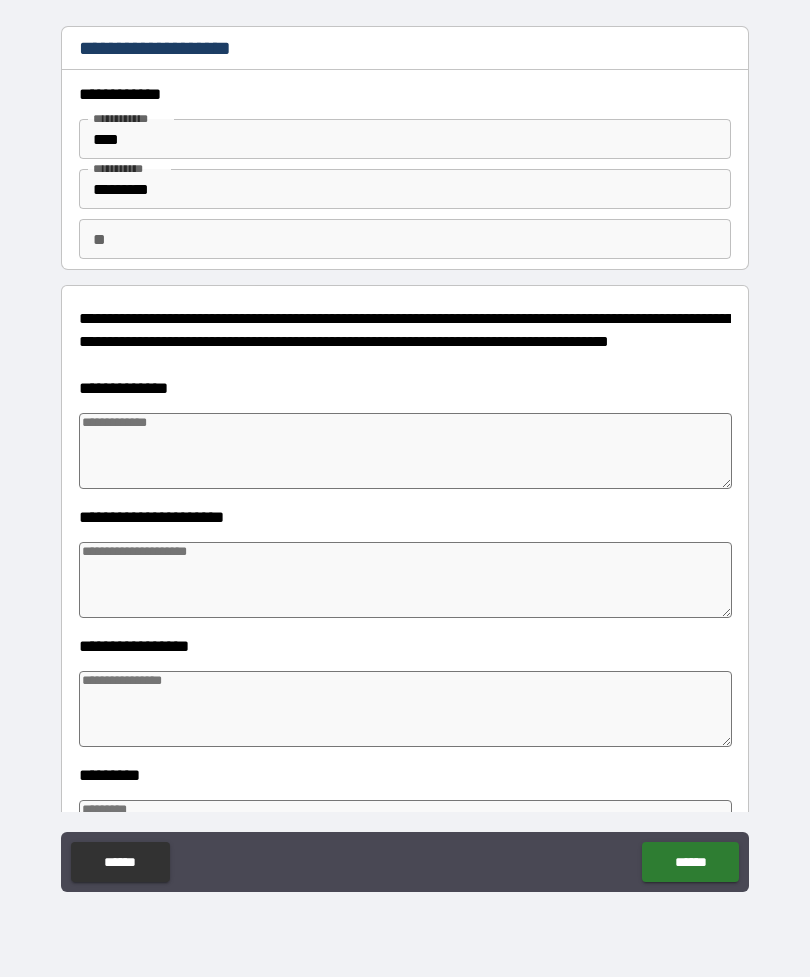 click at bounding box center [405, 451] 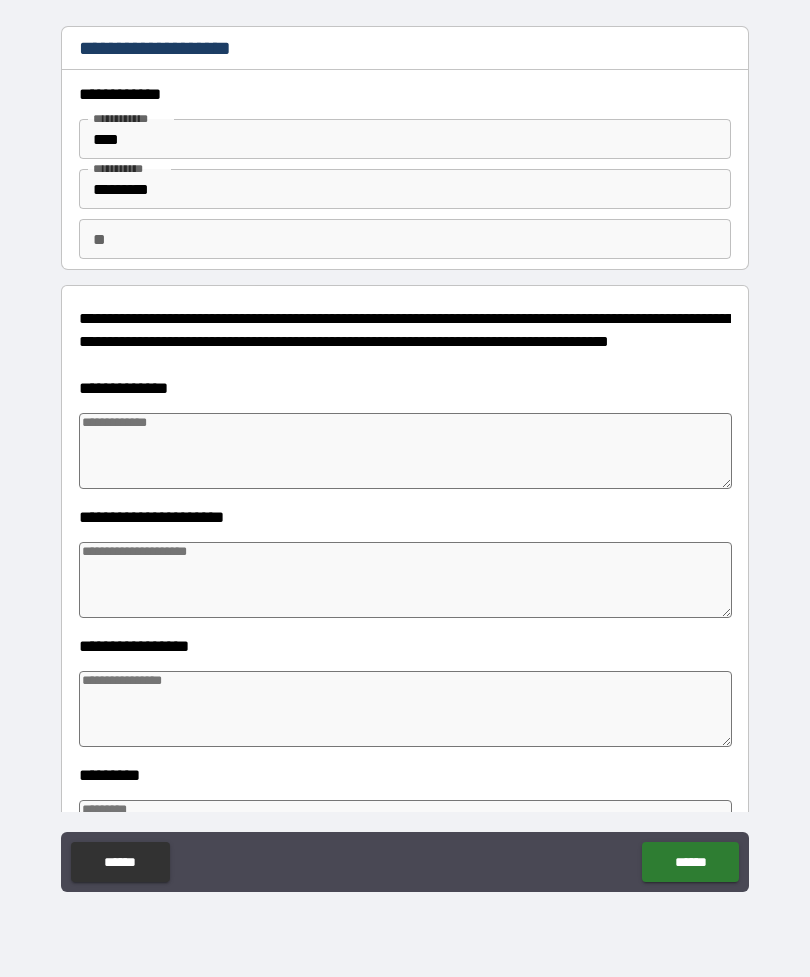 click at bounding box center (405, 580) 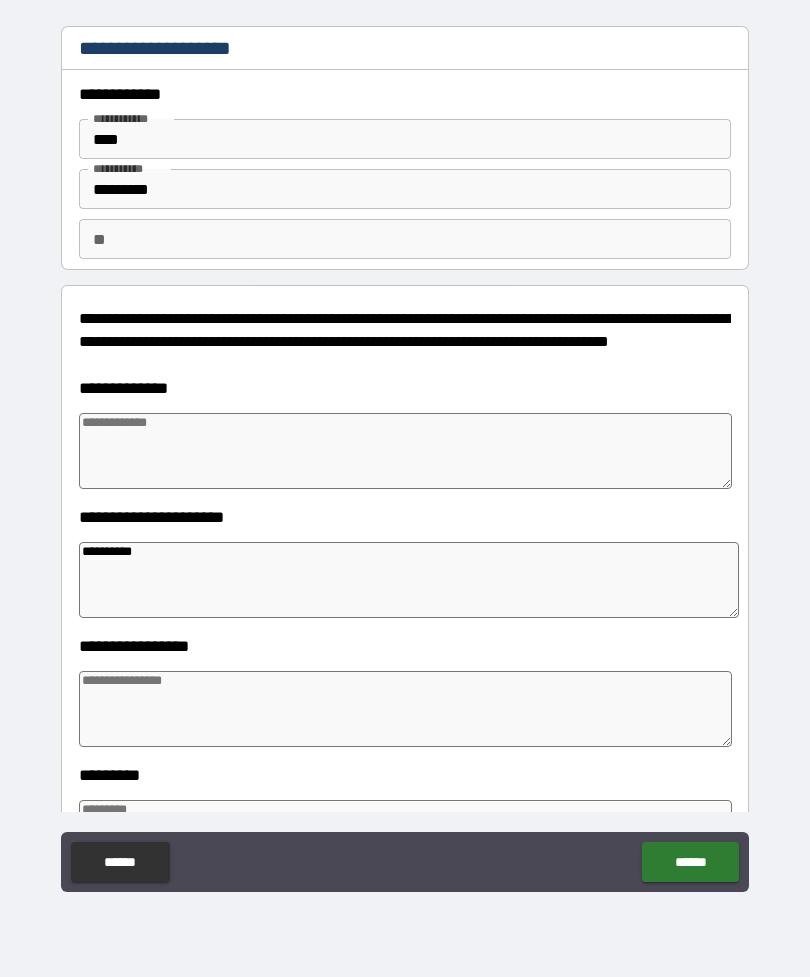 click at bounding box center (405, 451) 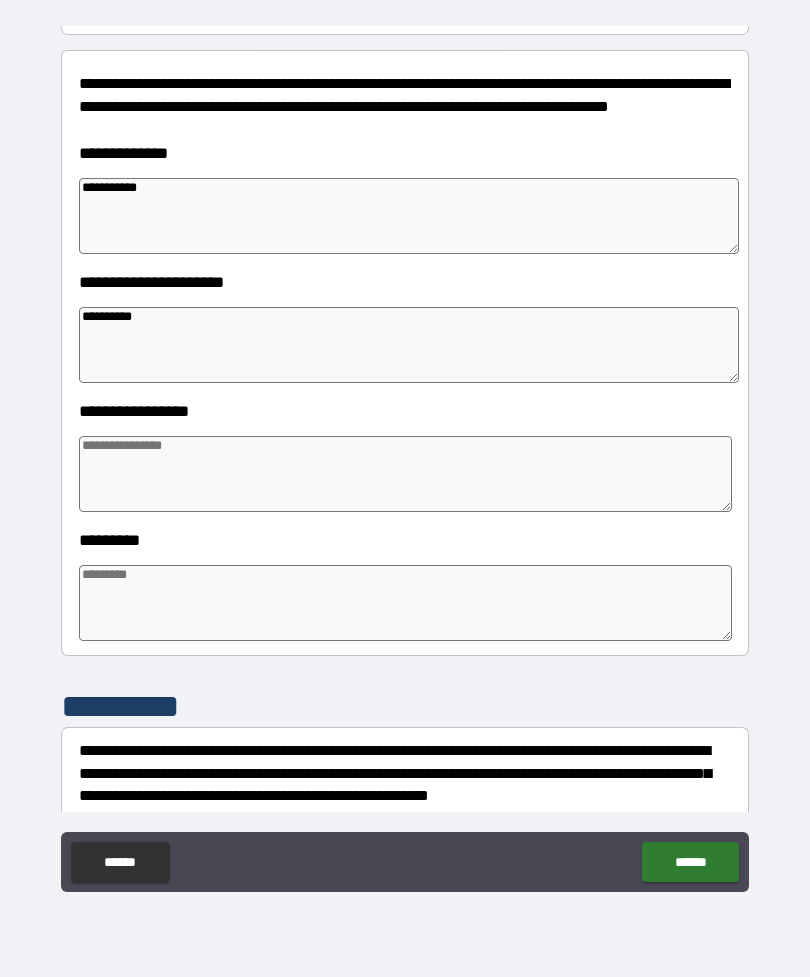 scroll, scrollTop: 236, scrollLeft: 0, axis: vertical 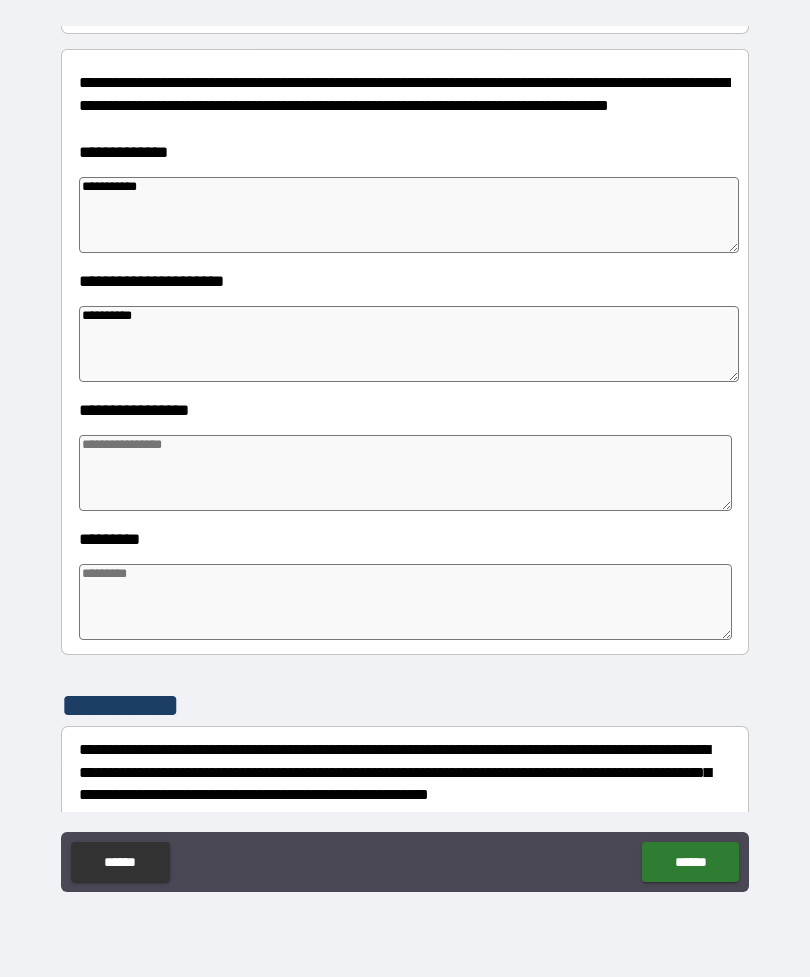 click at bounding box center (405, 473) 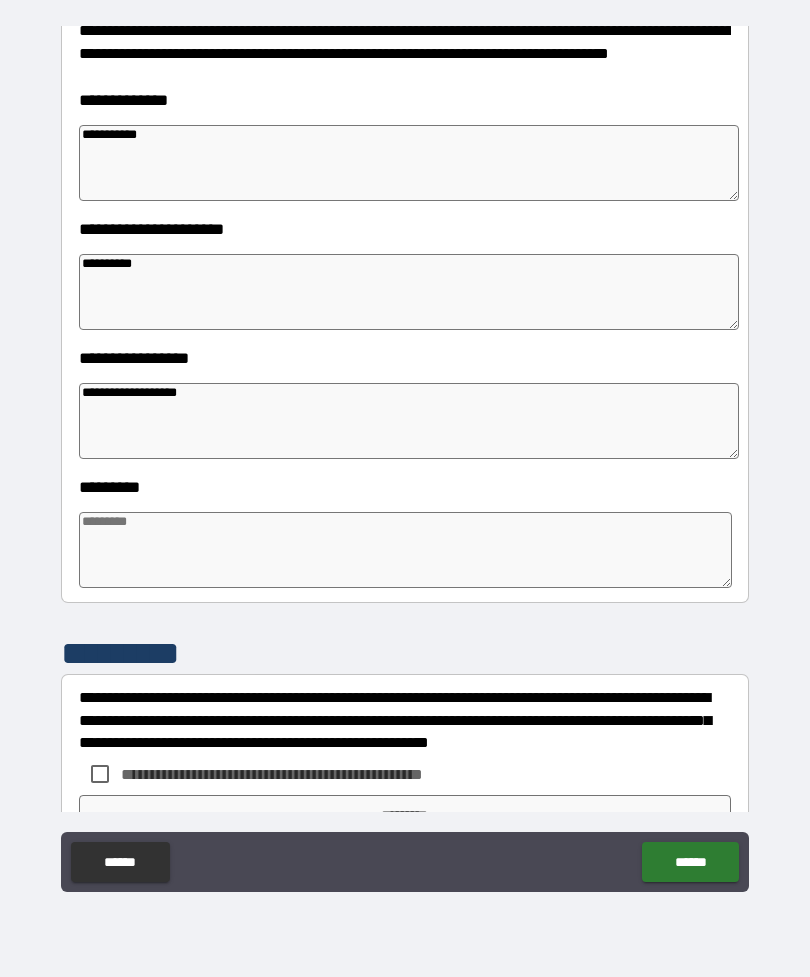 scroll, scrollTop: 287, scrollLeft: 0, axis: vertical 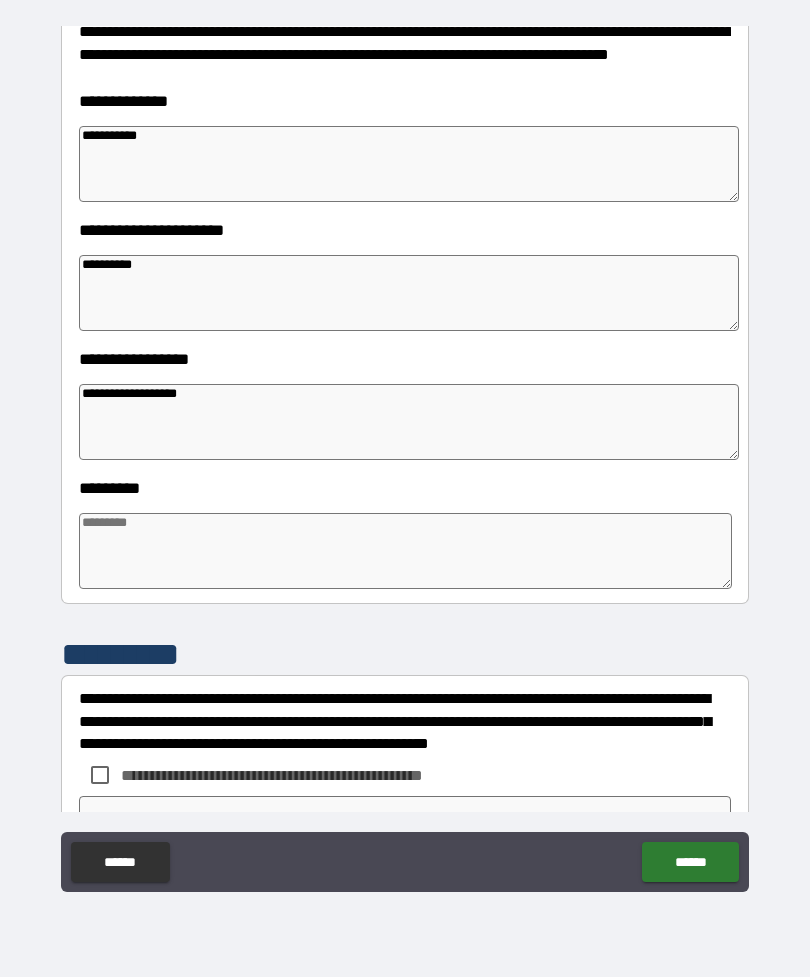 click at bounding box center (405, 551) 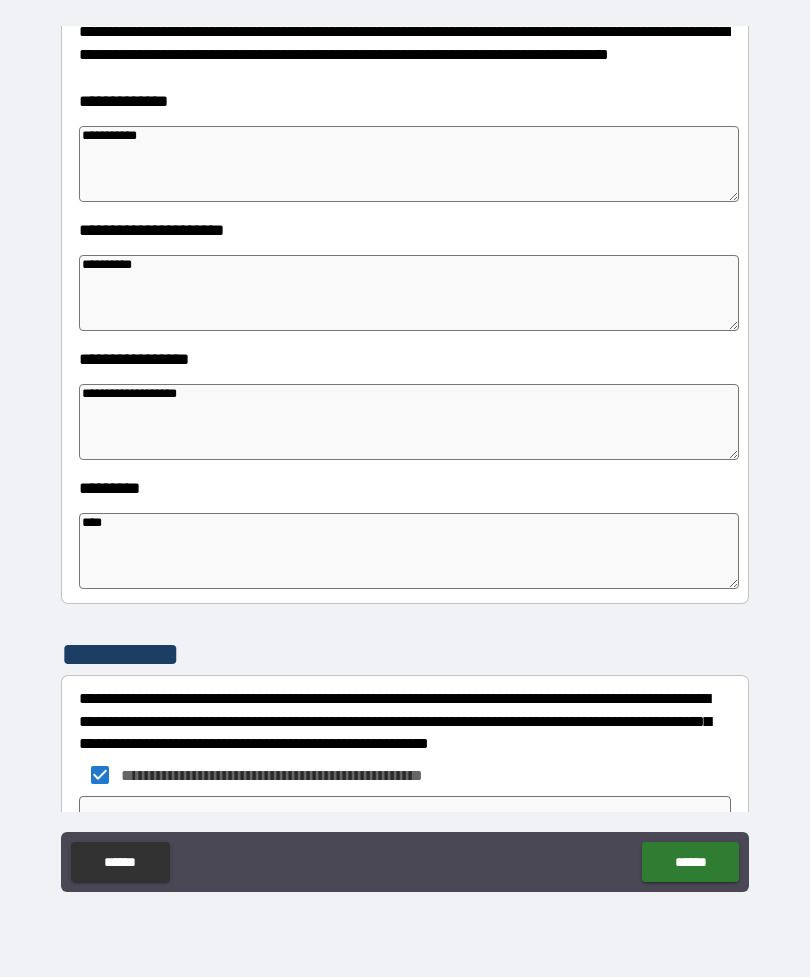 click on "*********" at bounding box center [405, 816] 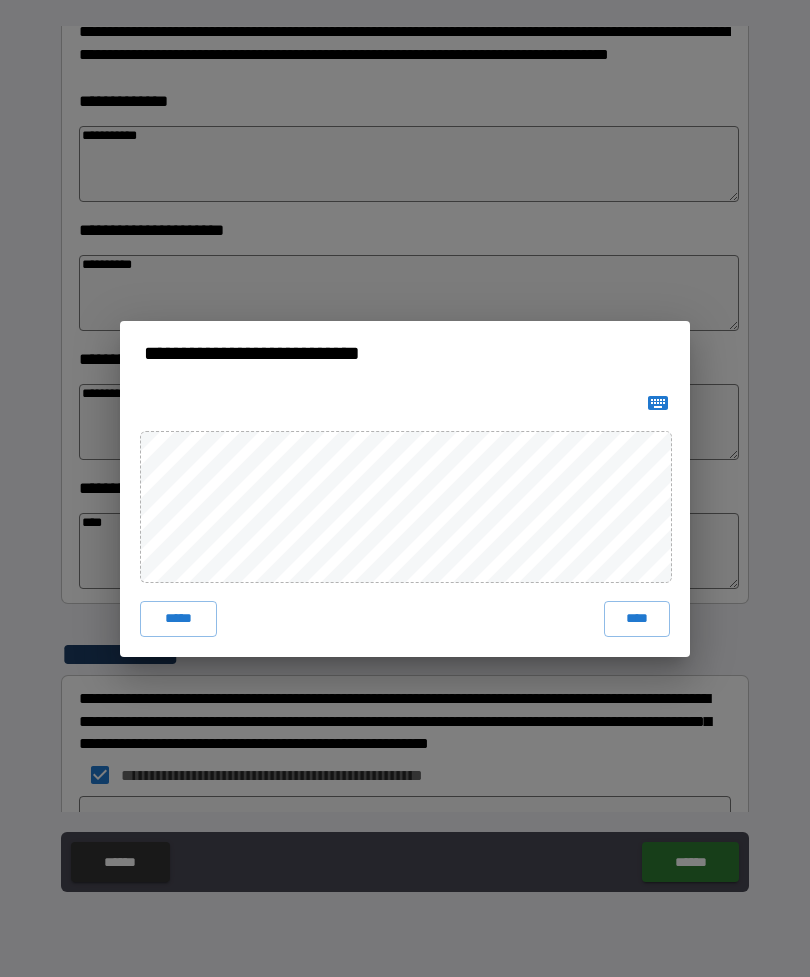 click on "****" at bounding box center (637, 619) 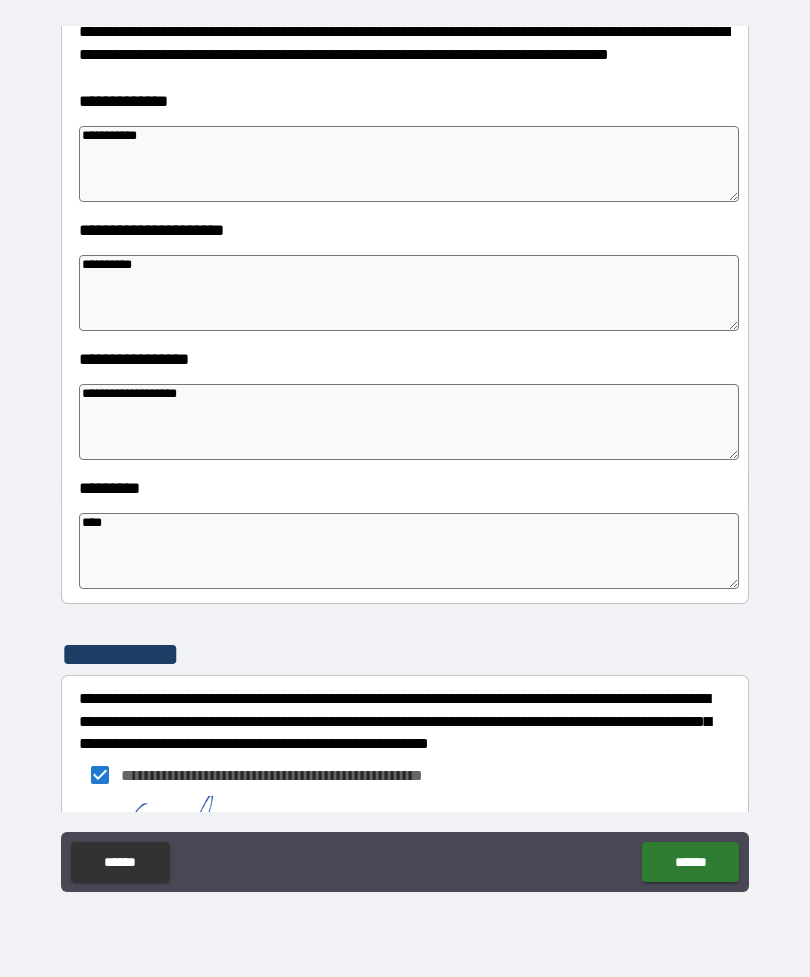 click on "******" at bounding box center [690, 862] 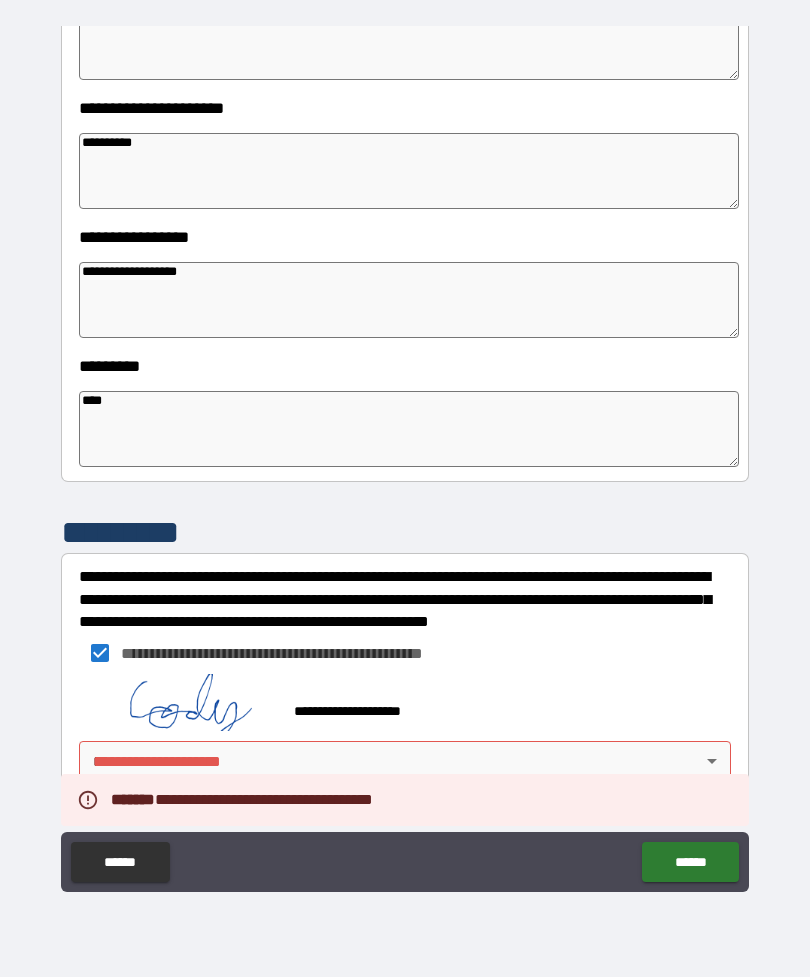 scroll, scrollTop: 409, scrollLeft: 0, axis: vertical 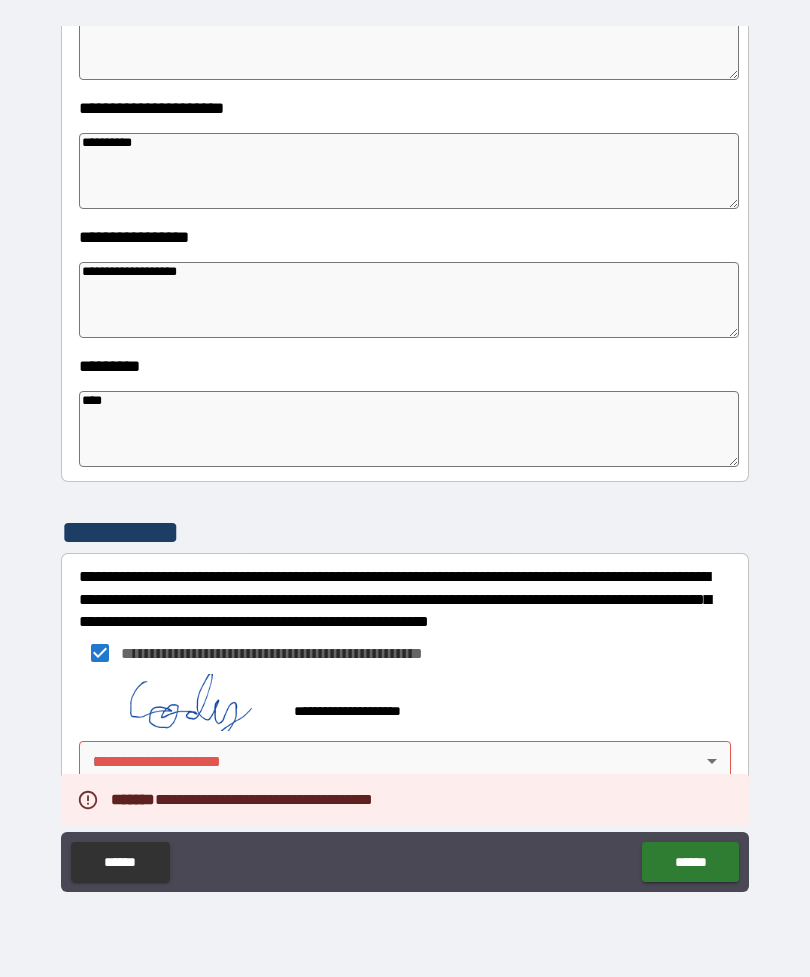 click on "**********" at bounding box center [405, 456] 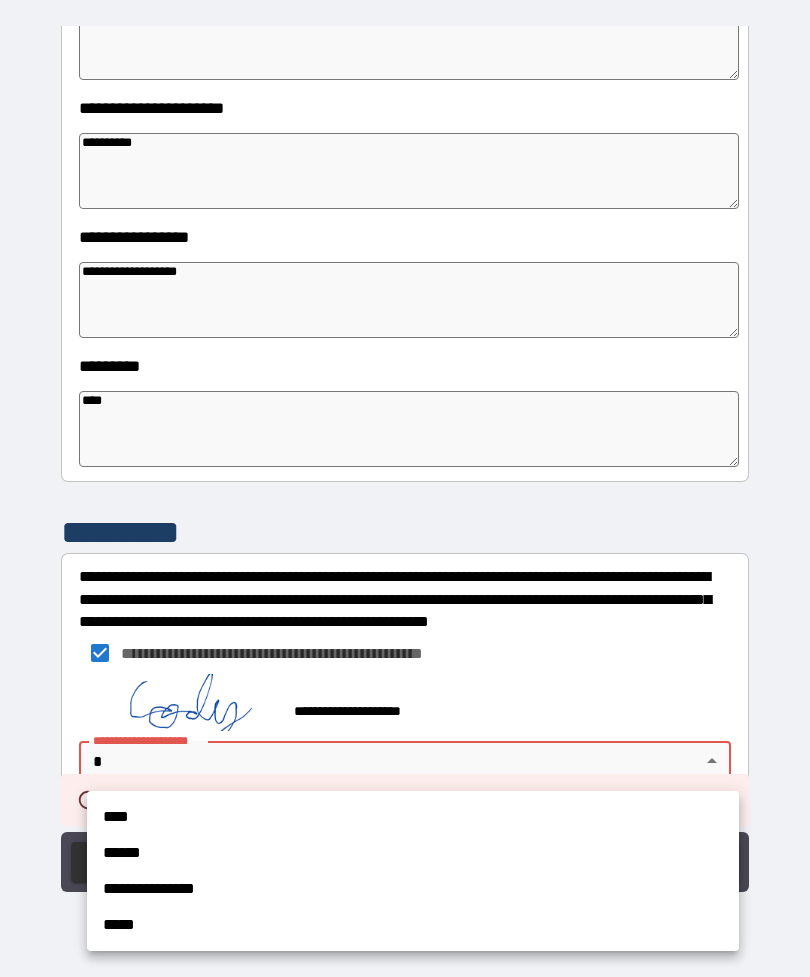 click on "****" at bounding box center [413, 817] 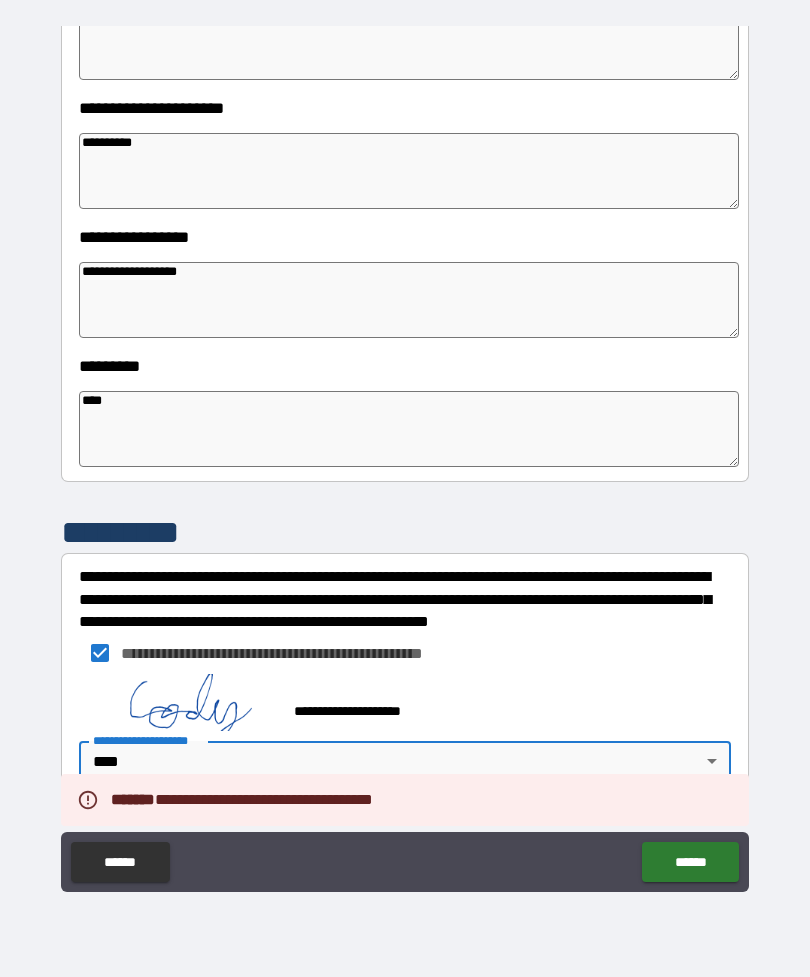 click on "******" at bounding box center (690, 862) 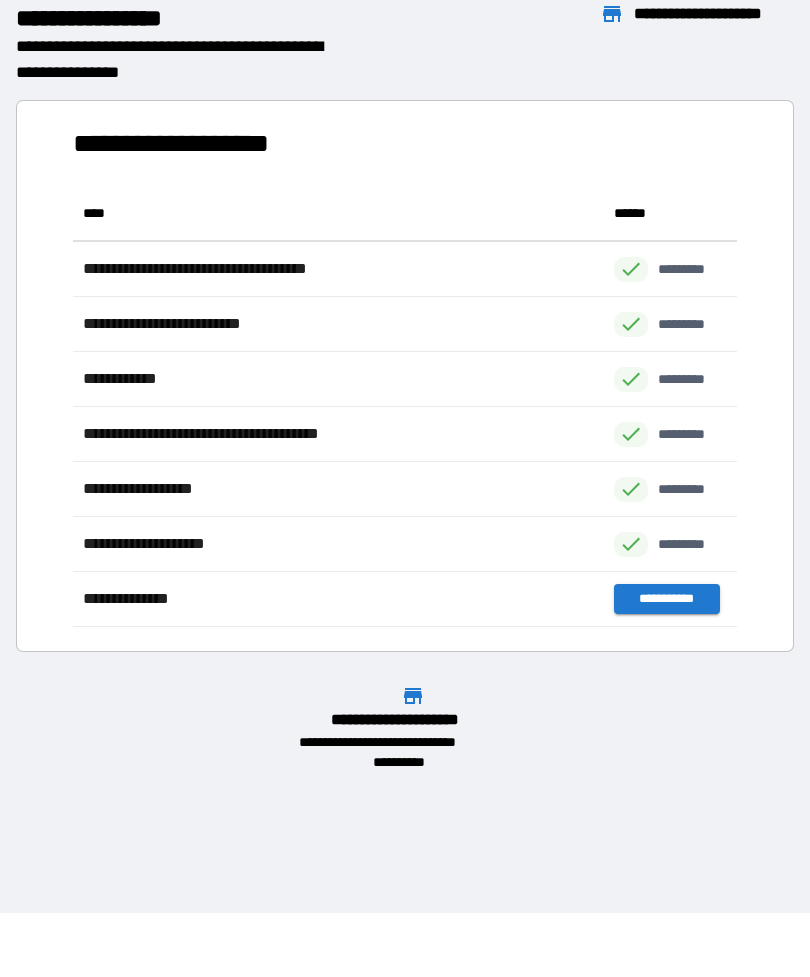 scroll, scrollTop: 1, scrollLeft: 1, axis: both 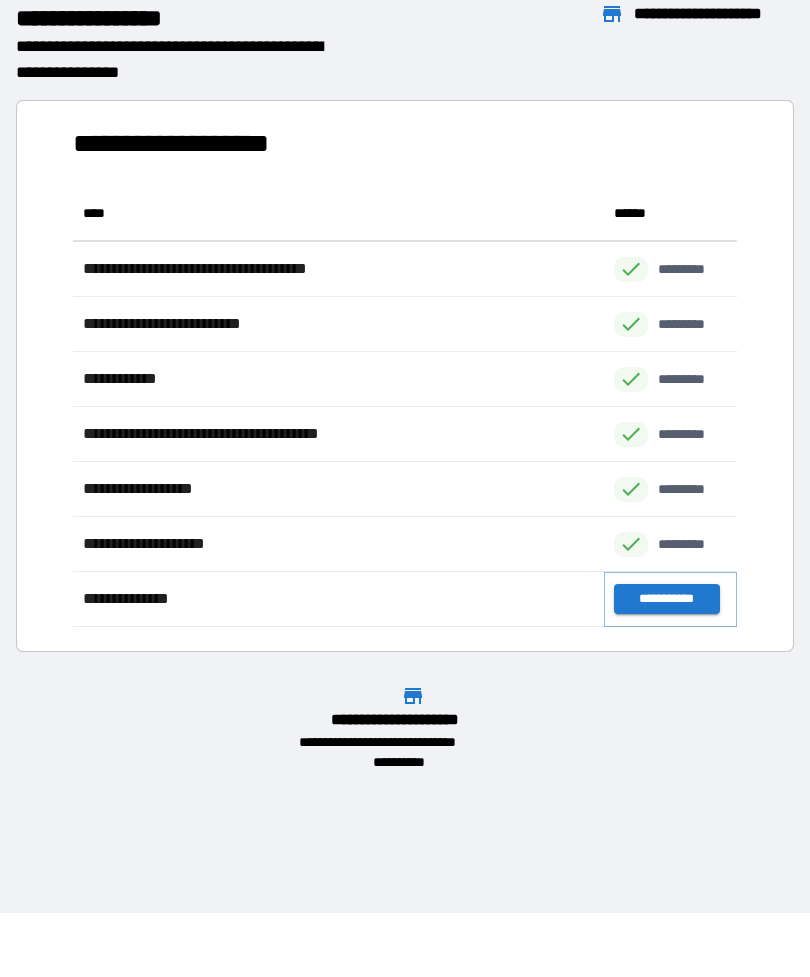 click on "**********" at bounding box center (666, 599) 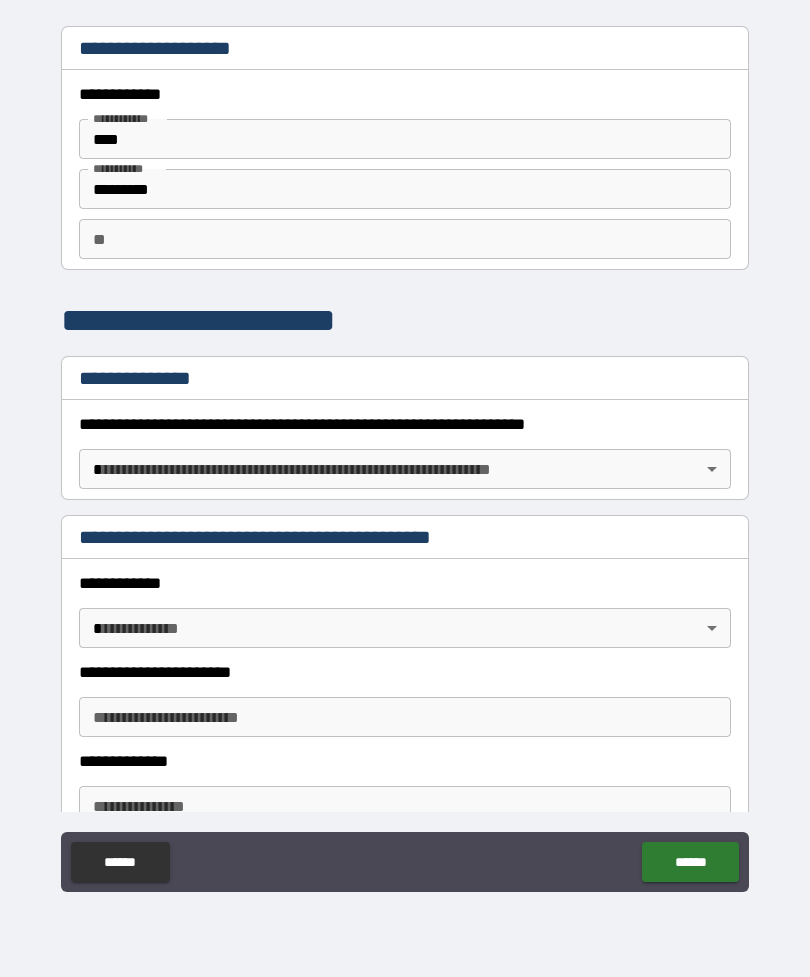 click on "**********" at bounding box center [405, 456] 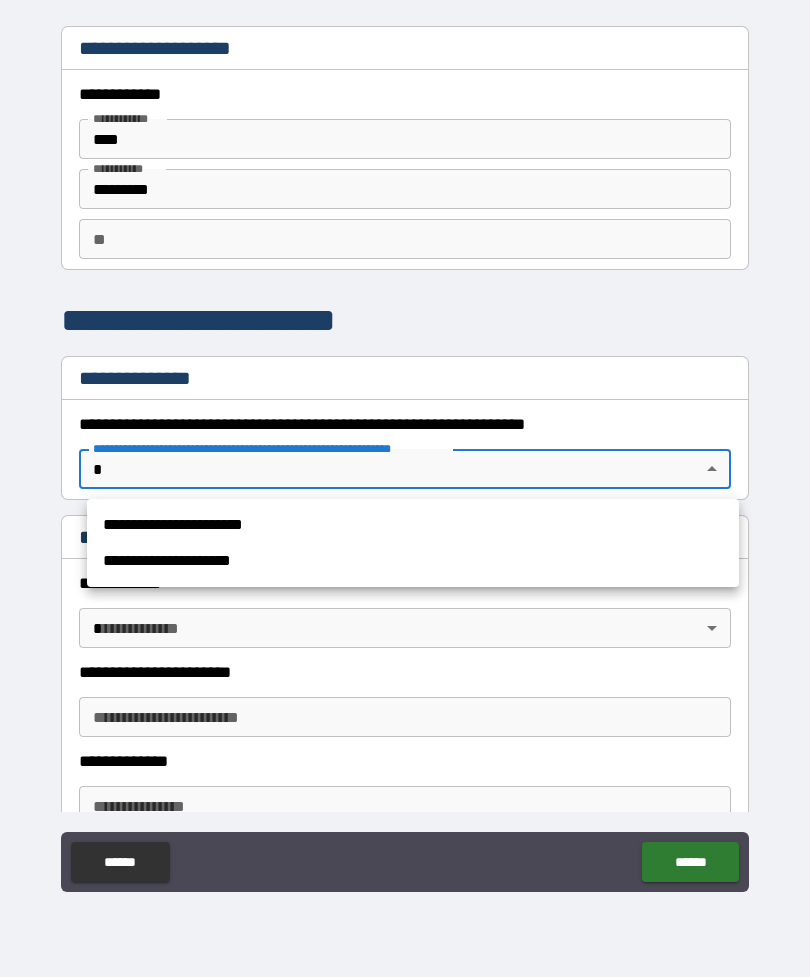 click on "**********" at bounding box center [413, 525] 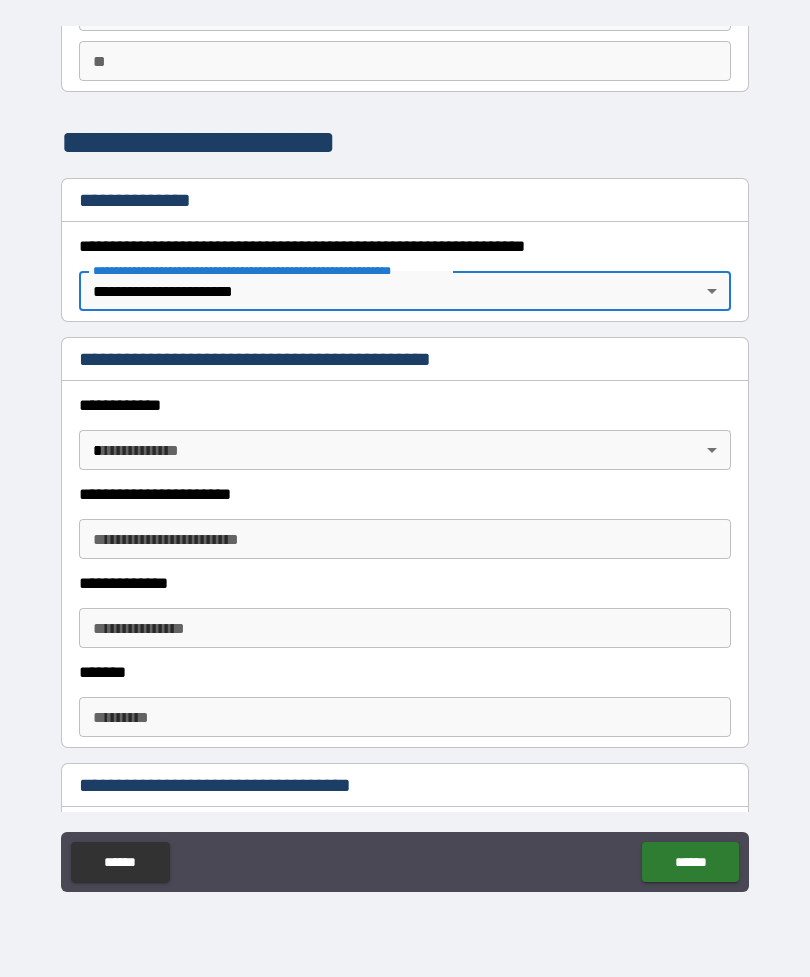 scroll, scrollTop: 184, scrollLeft: 0, axis: vertical 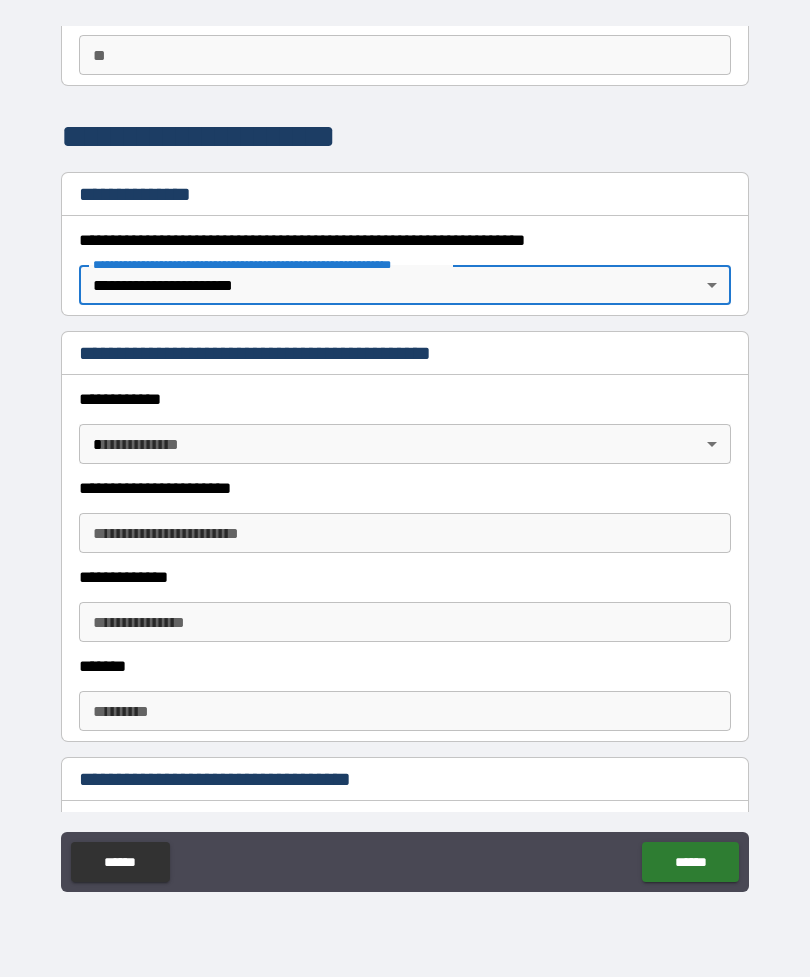 click on "**********" at bounding box center (405, 456) 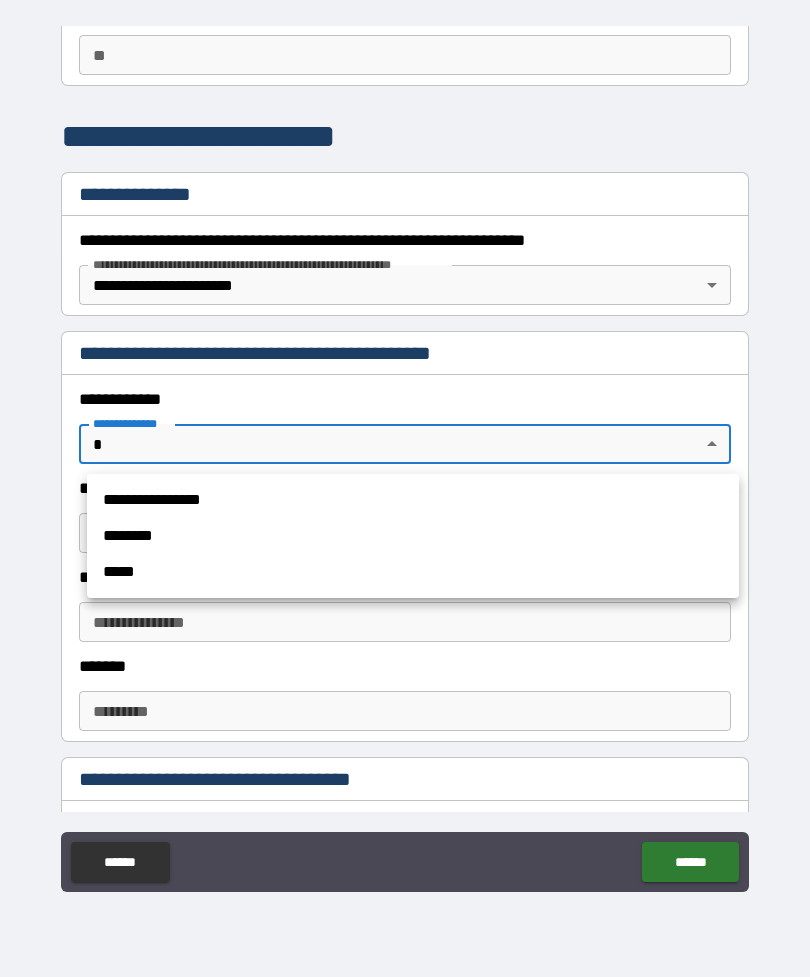 click on "**********" at bounding box center (413, 500) 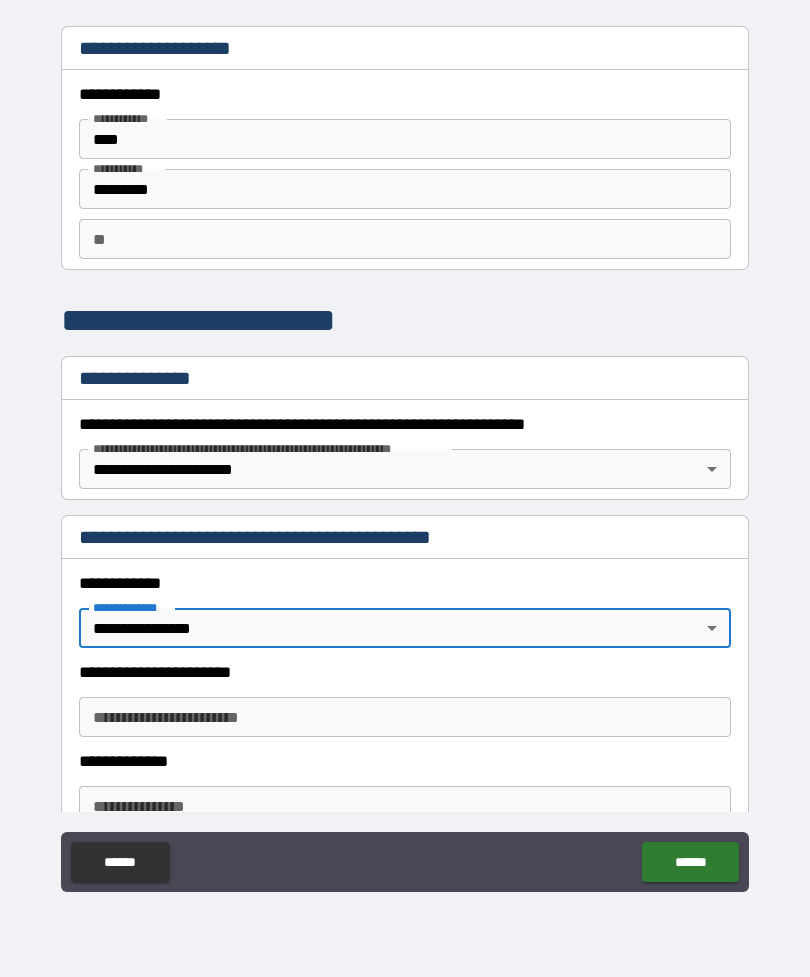 scroll, scrollTop: 0, scrollLeft: 0, axis: both 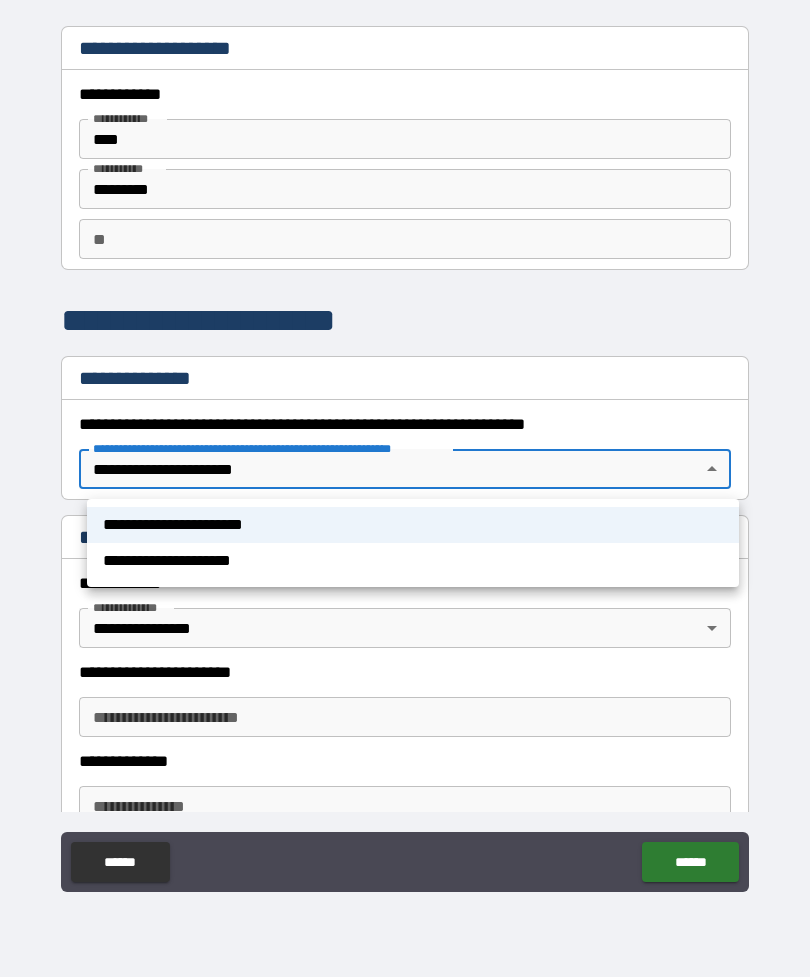 click on "**********" at bounding box center [413, 561] 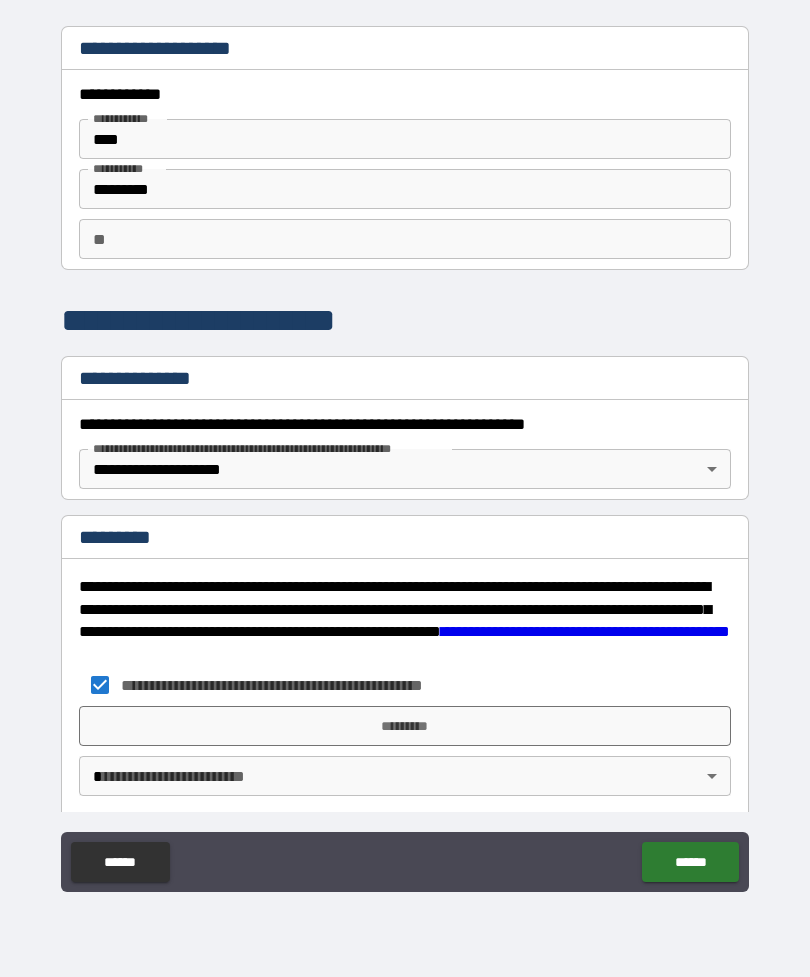 click on "*********" at bounding box center (405, 726) 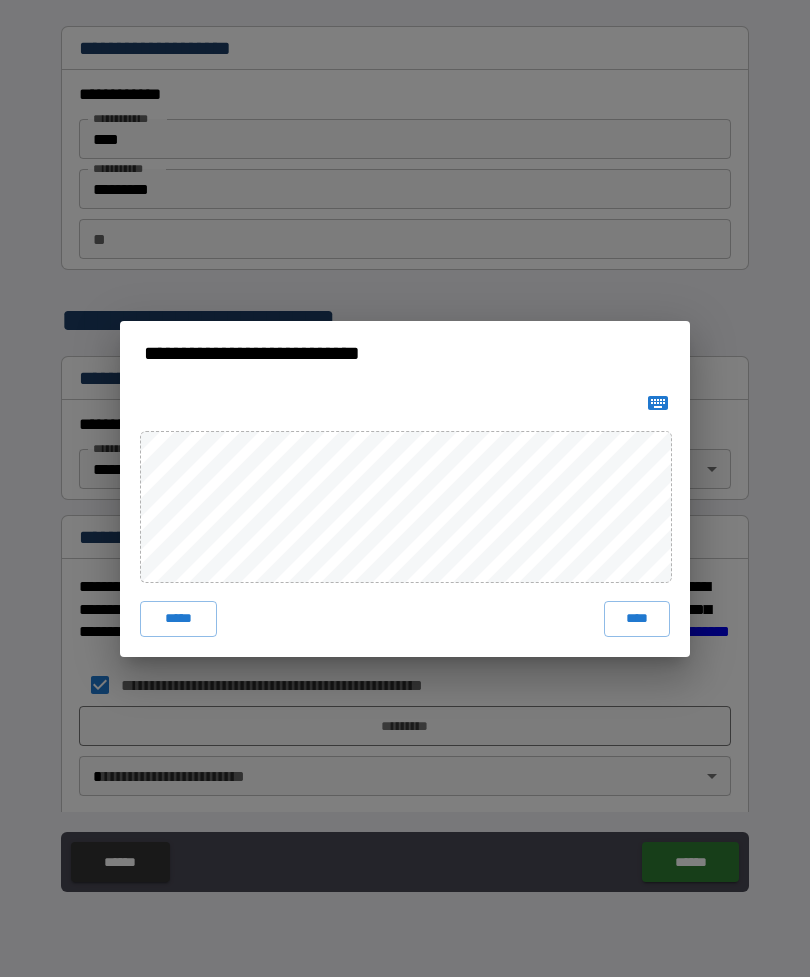 click on "****" at bounding box center [637, 619] 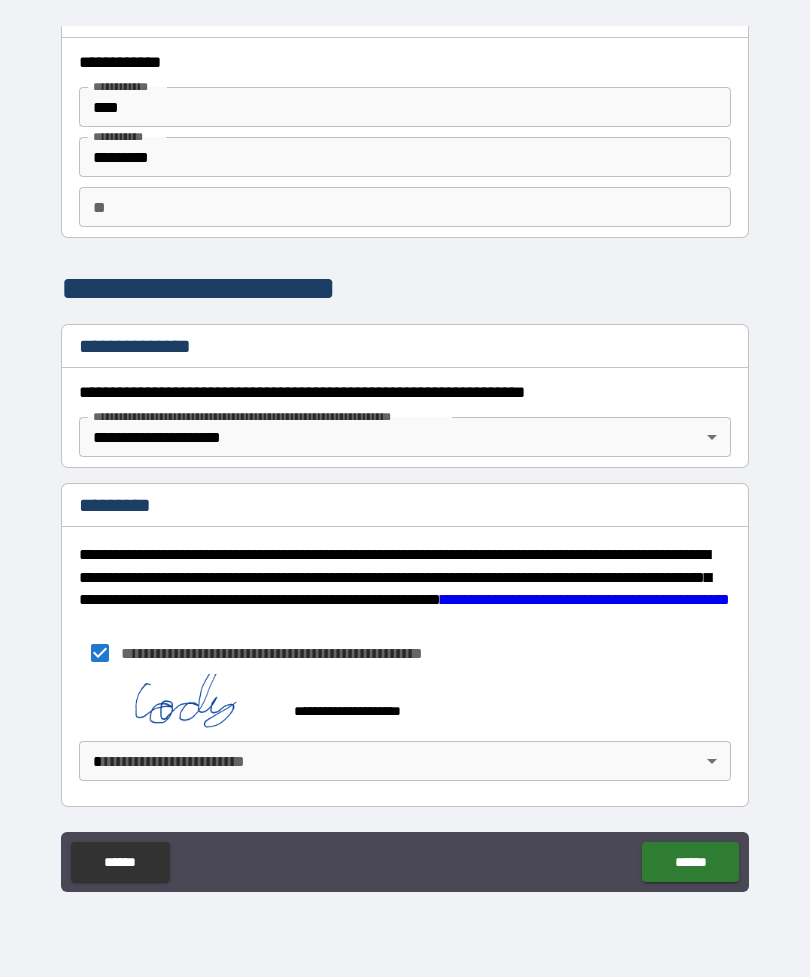 scroll, scrollTop: 32, scrollLeft: 0, axis: vertical 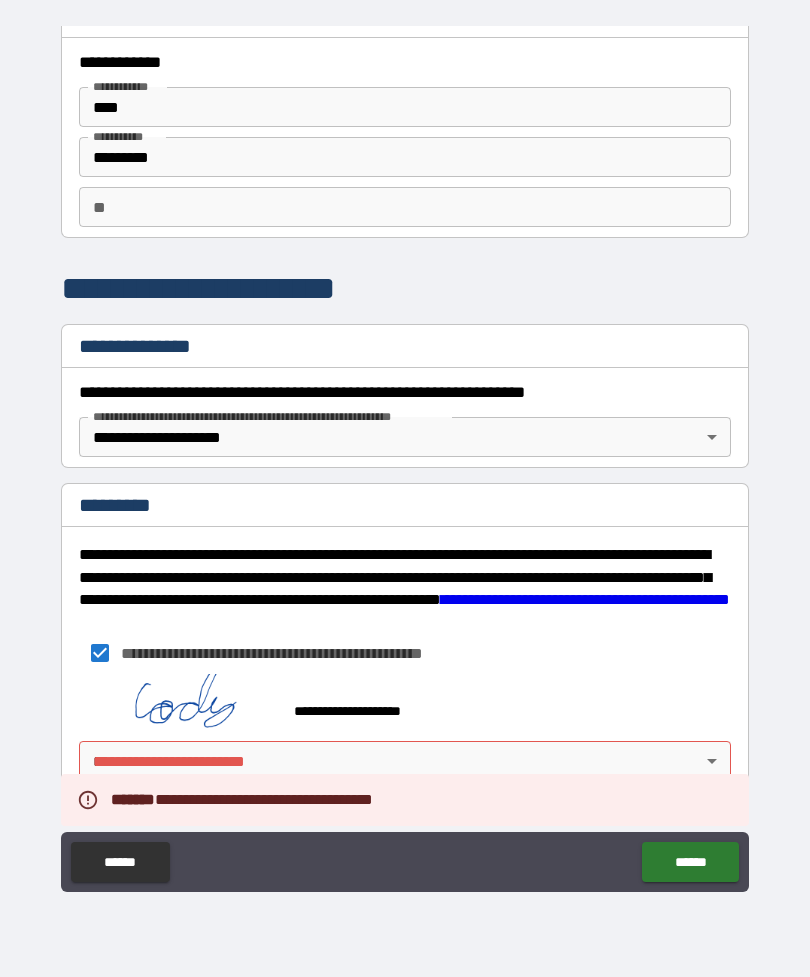 click on "**********" at bounding box center [405, 456] 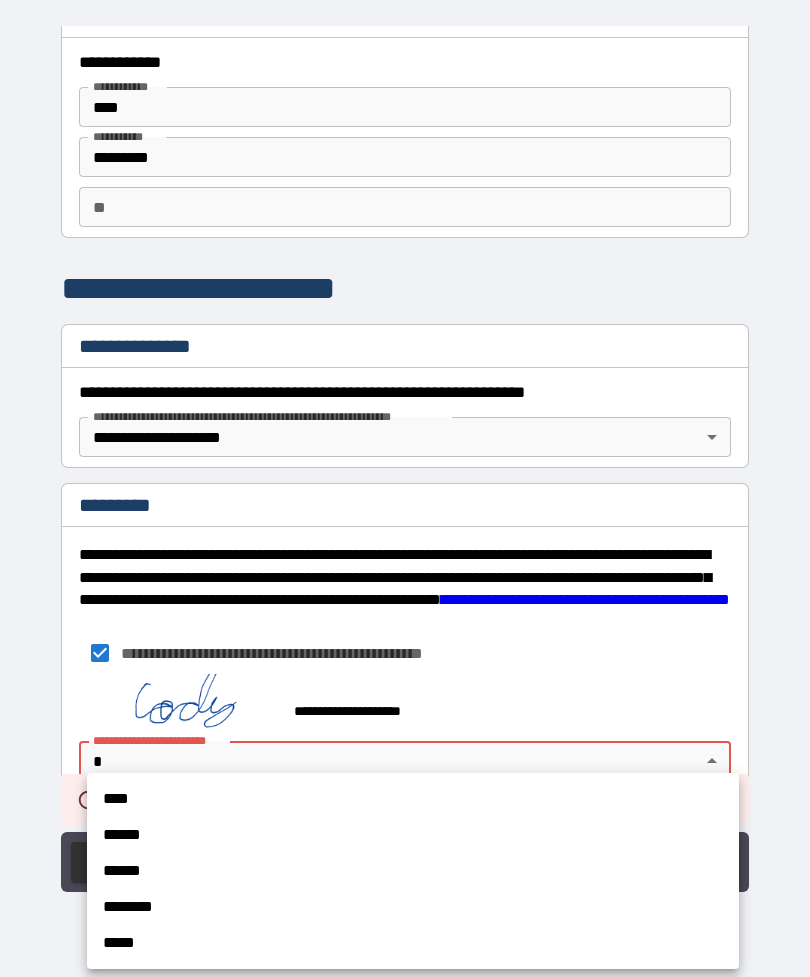click on "****" at bounding box center [413, 799] 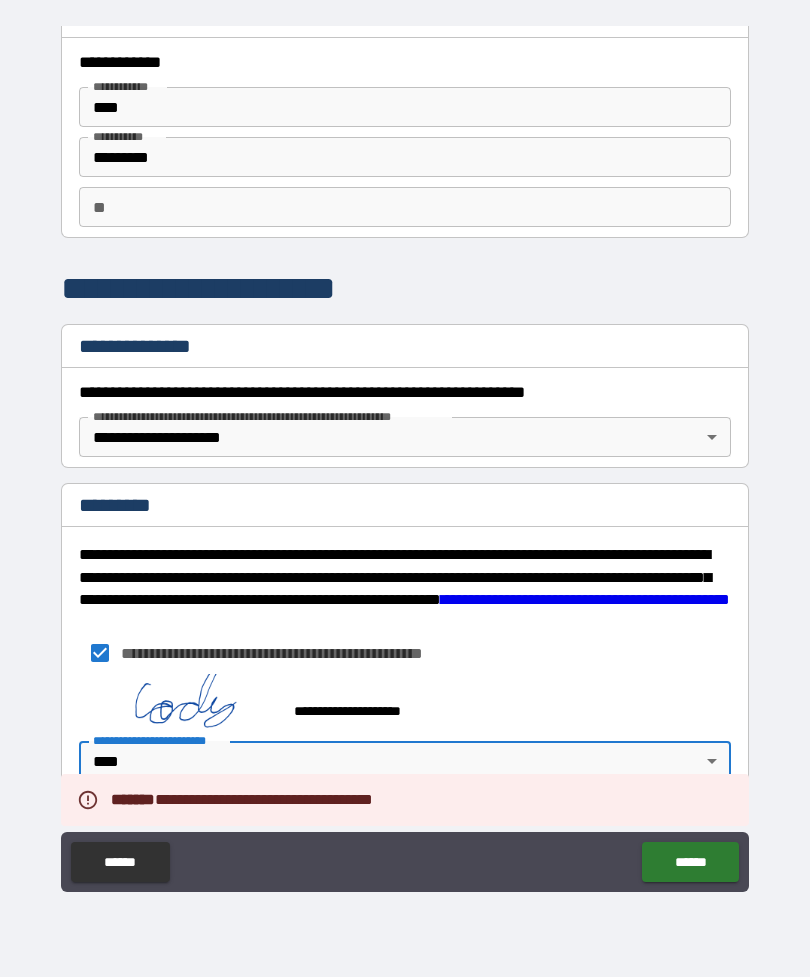 click on "******" at bounding box center (690, 862) 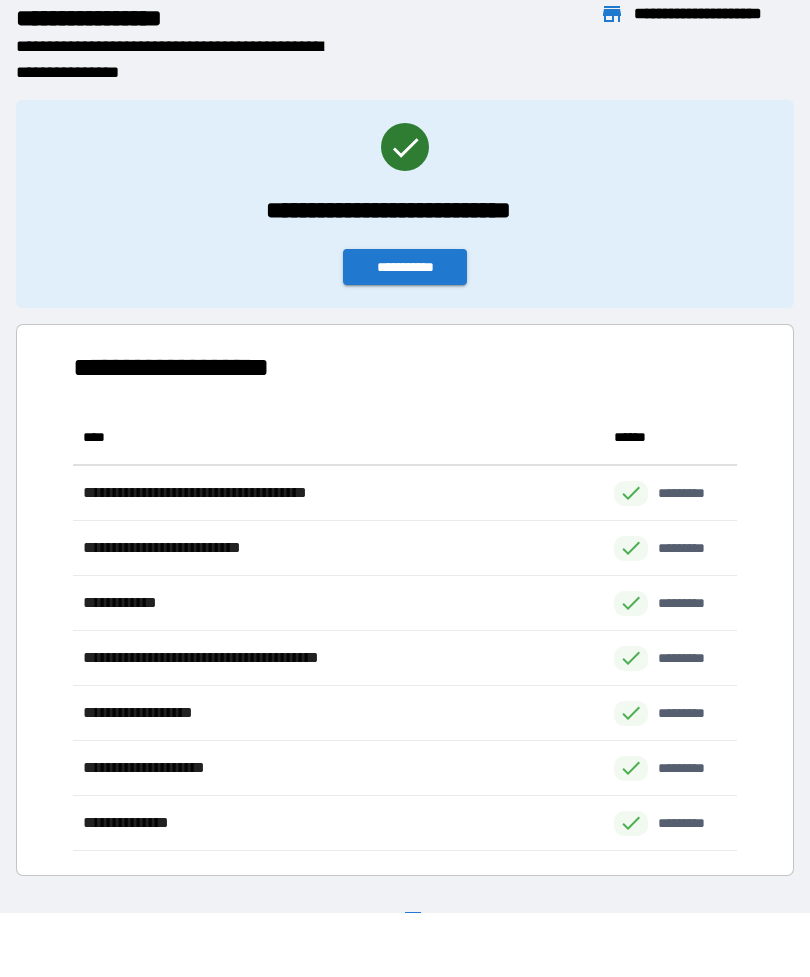 scroll, scrollTop: 1, scrollLeft: 1, axis: both 